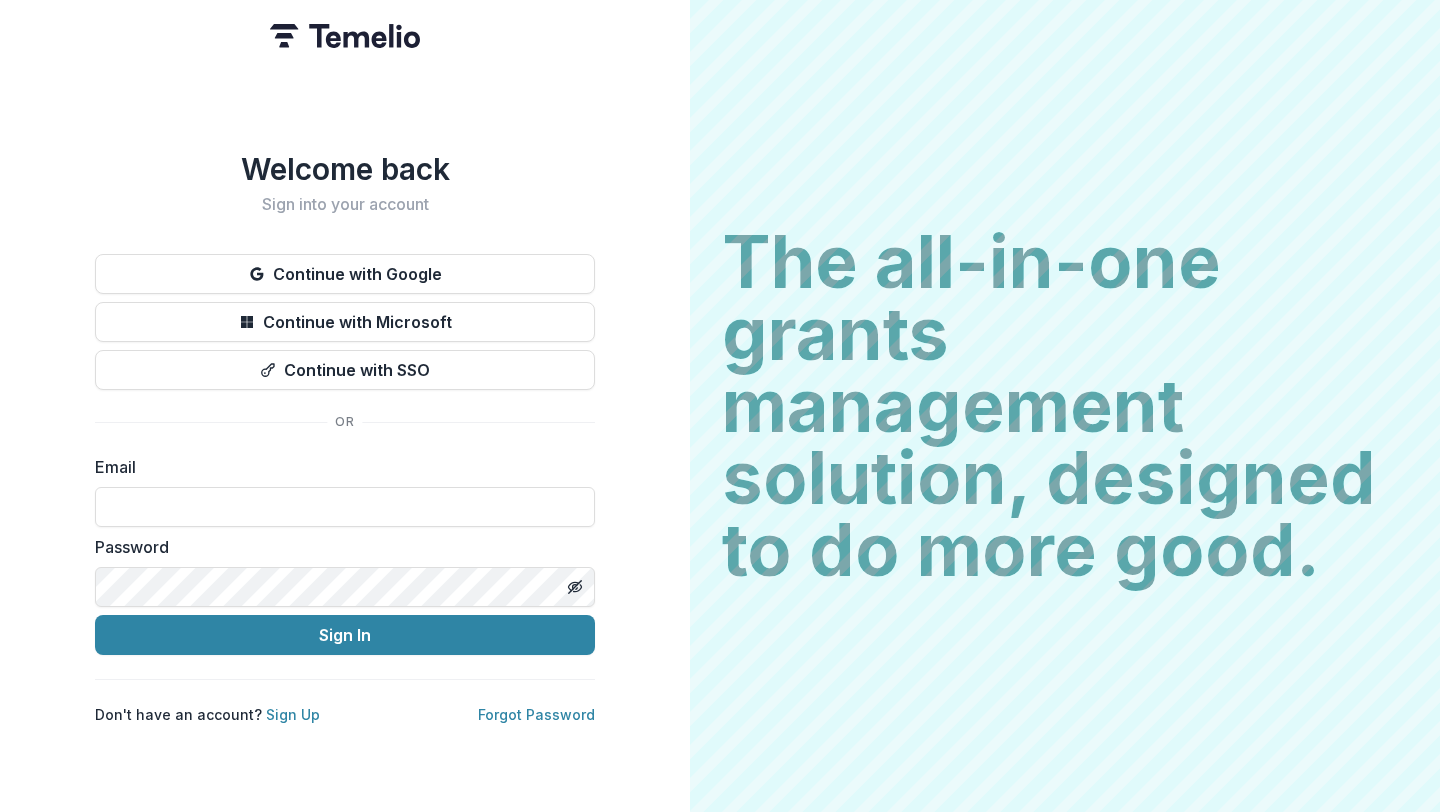 scroll, scrollTop: 0, scrollLeft: 0, axis: both 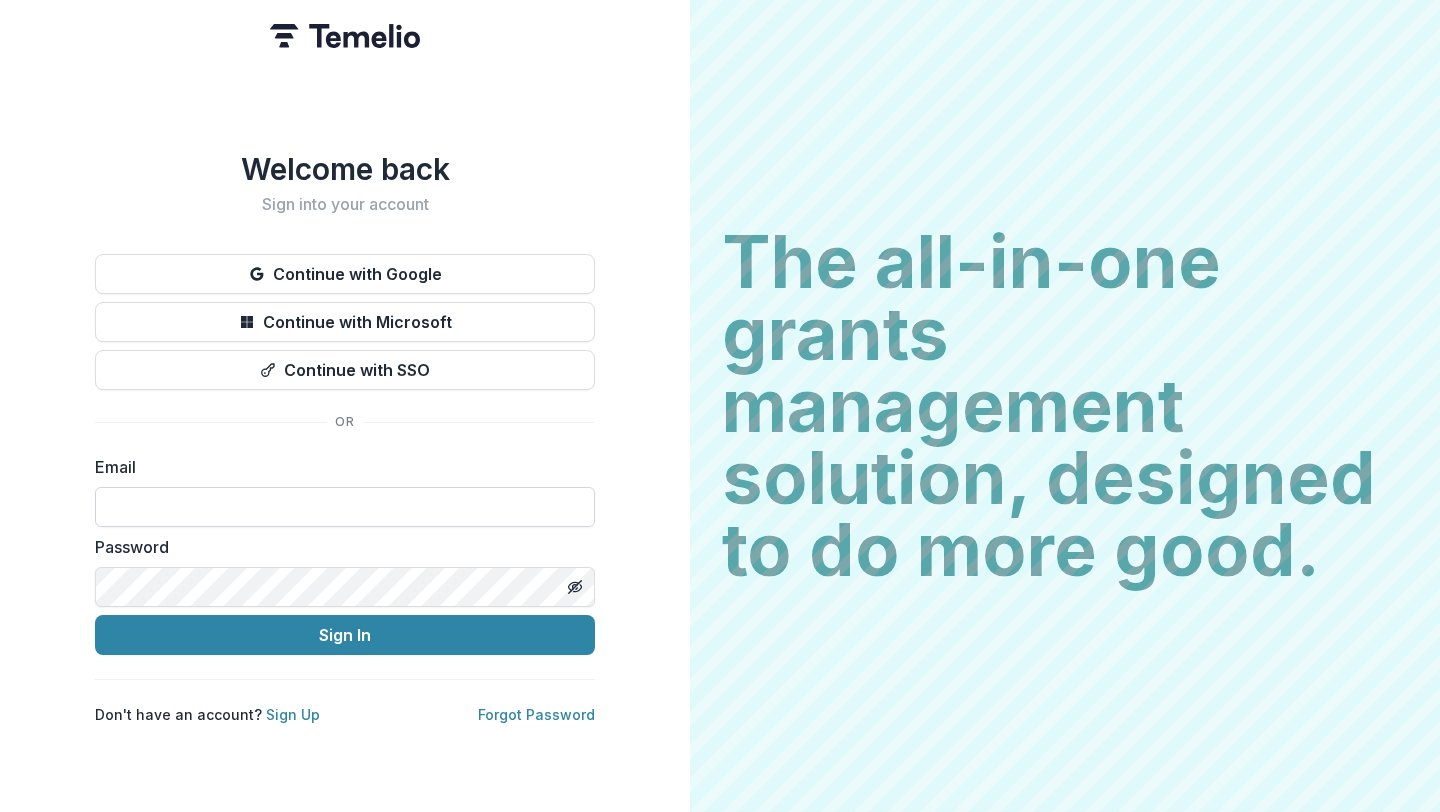 click at bounding box center (345, 507) 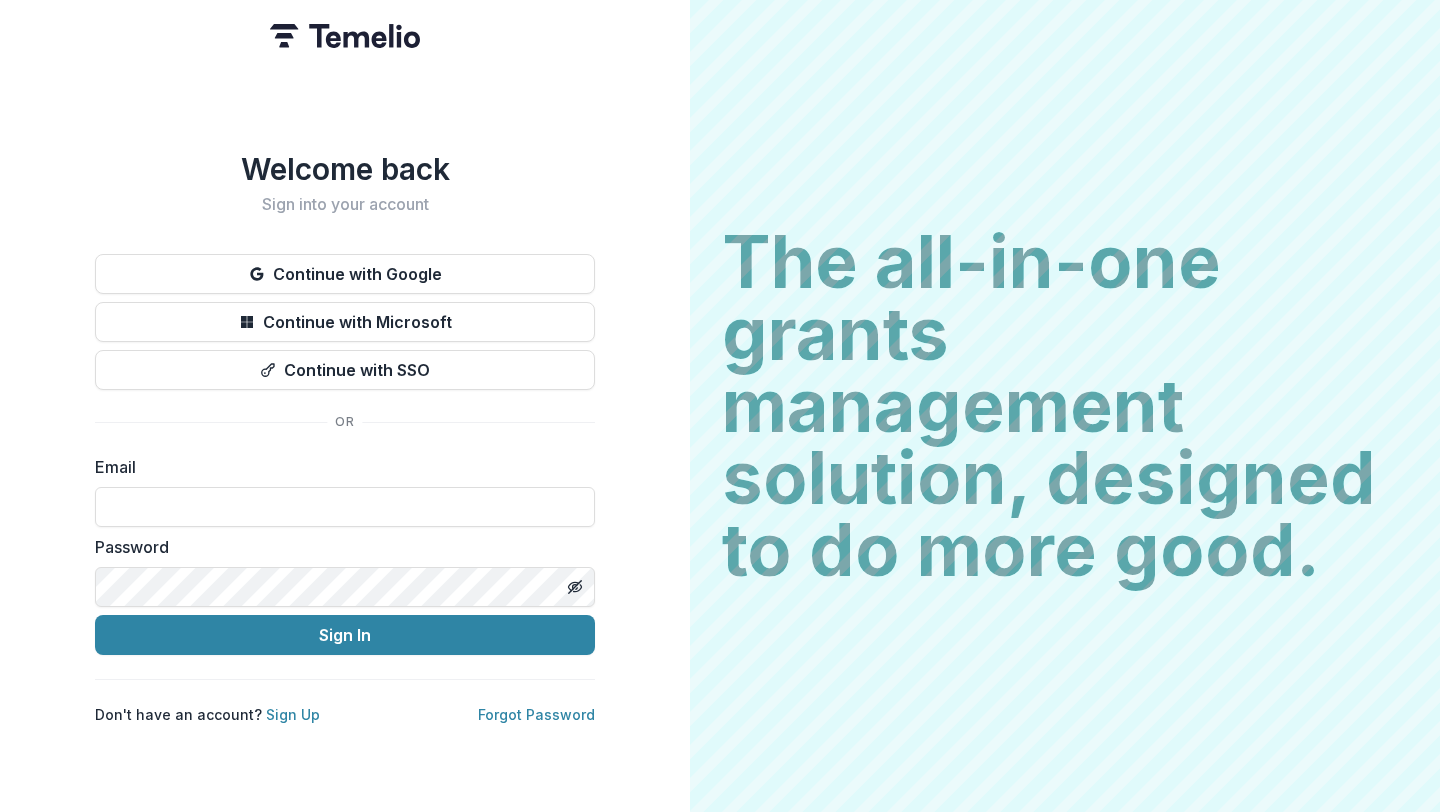 scroll, scrollTop: 0, scrollLeft: 0, axis: both 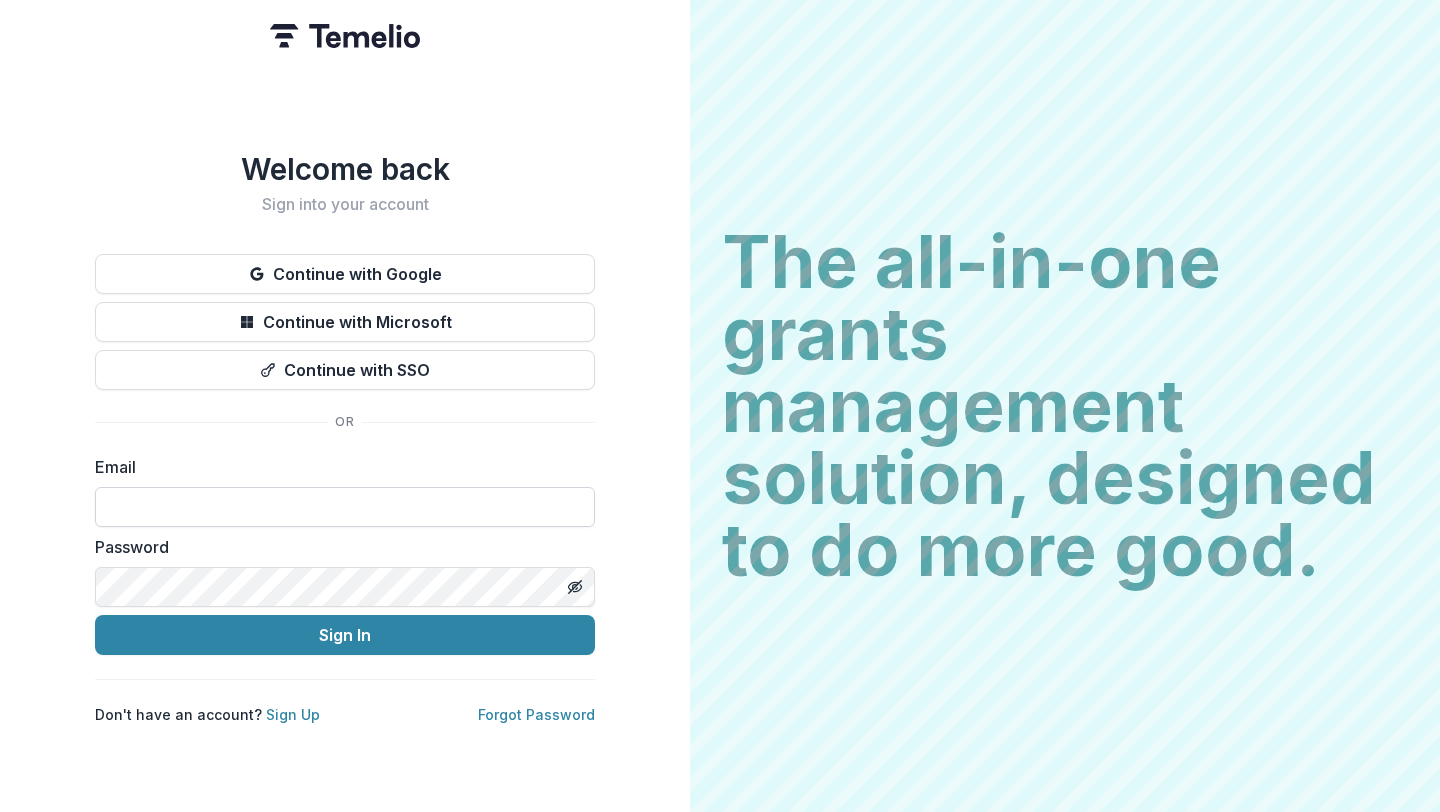 click at bounding box center [345, 507] 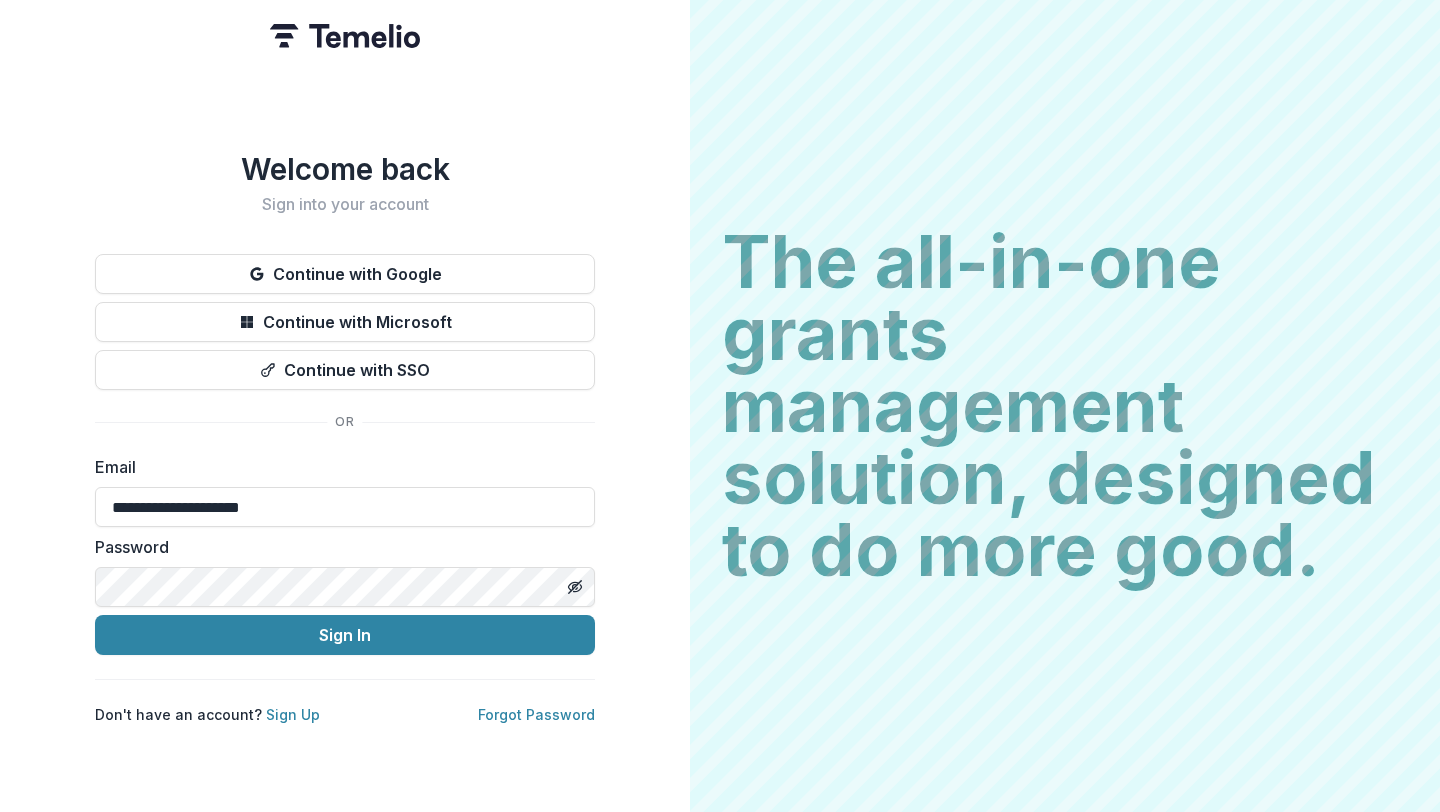 type on "**********" 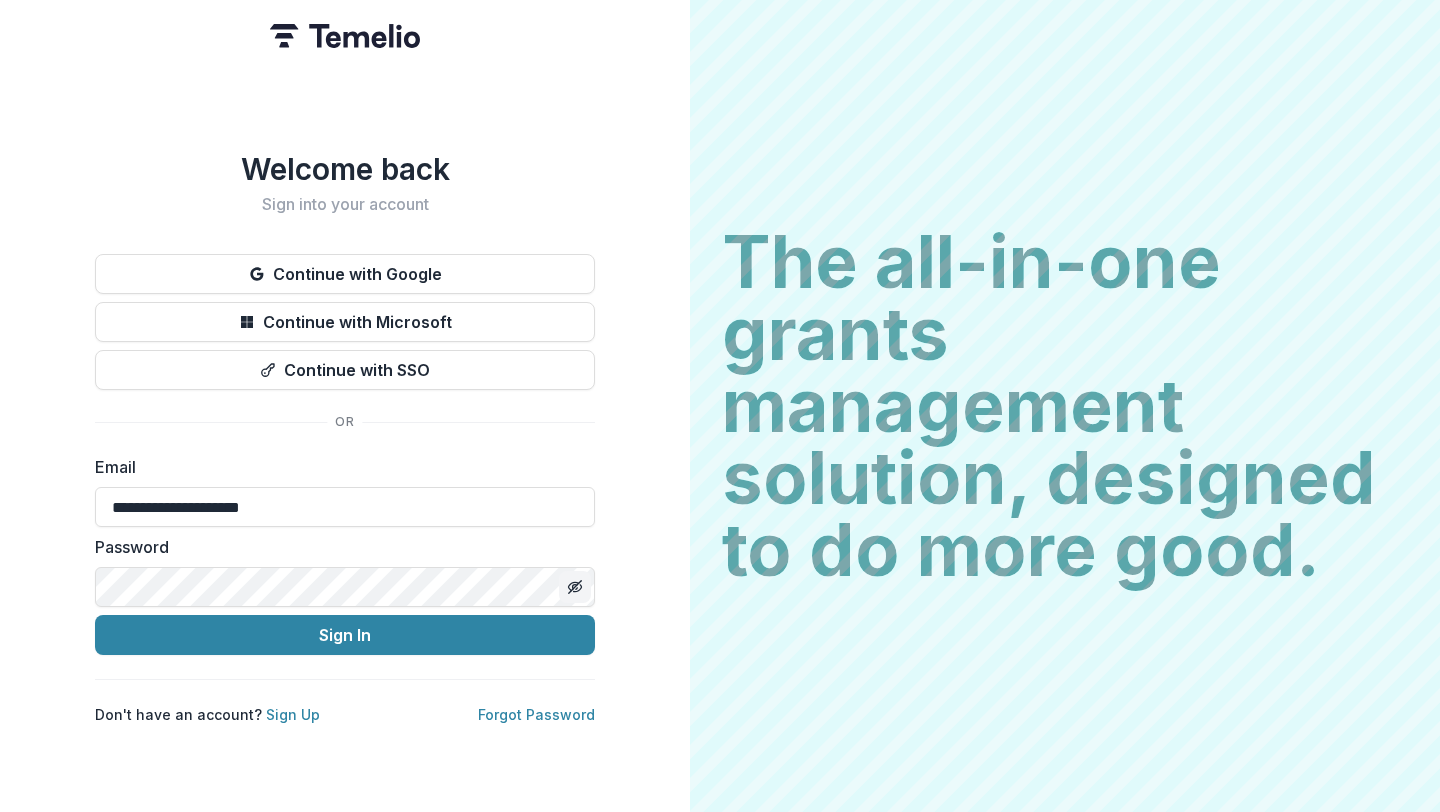 click 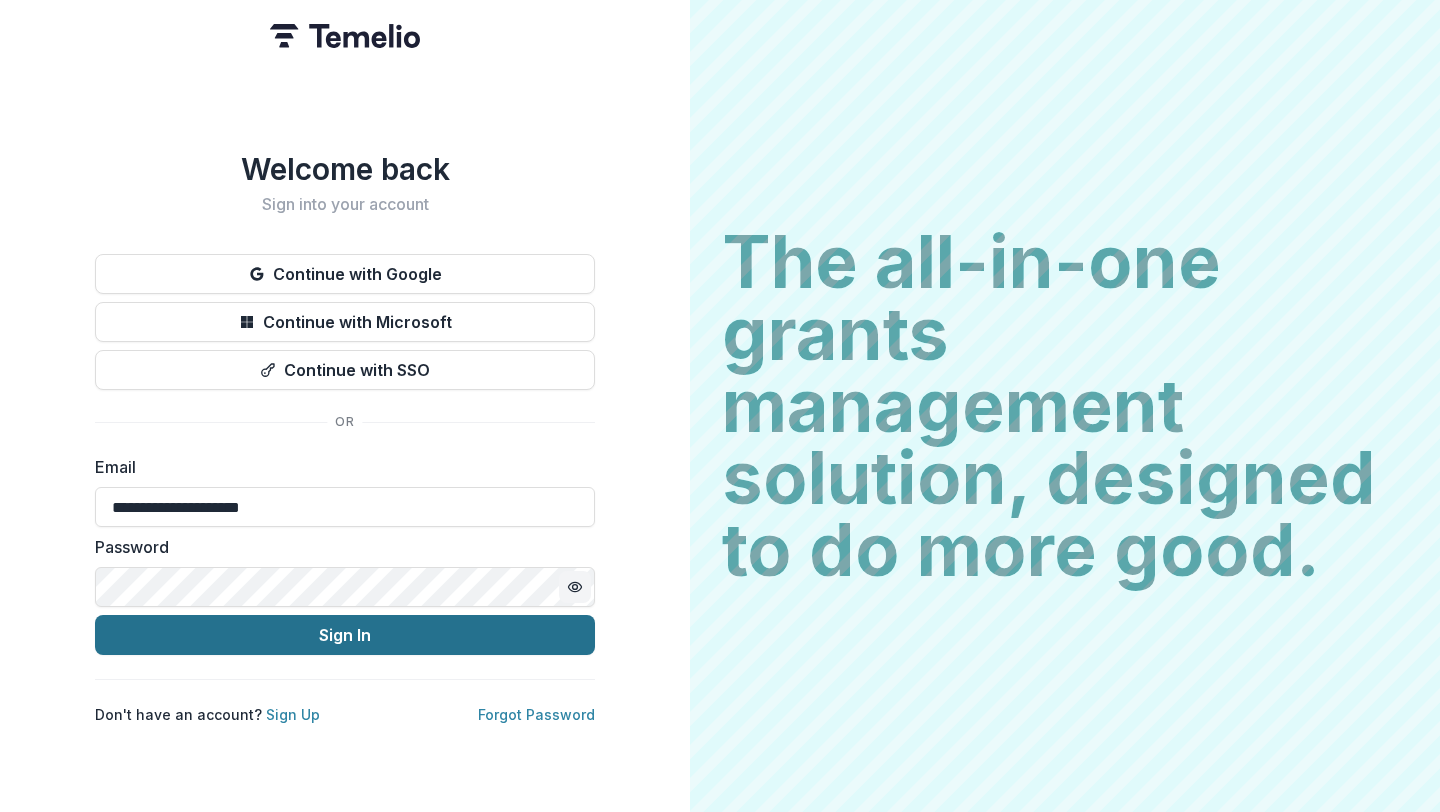 click on "Sign In" at bounding box center (345, 635) 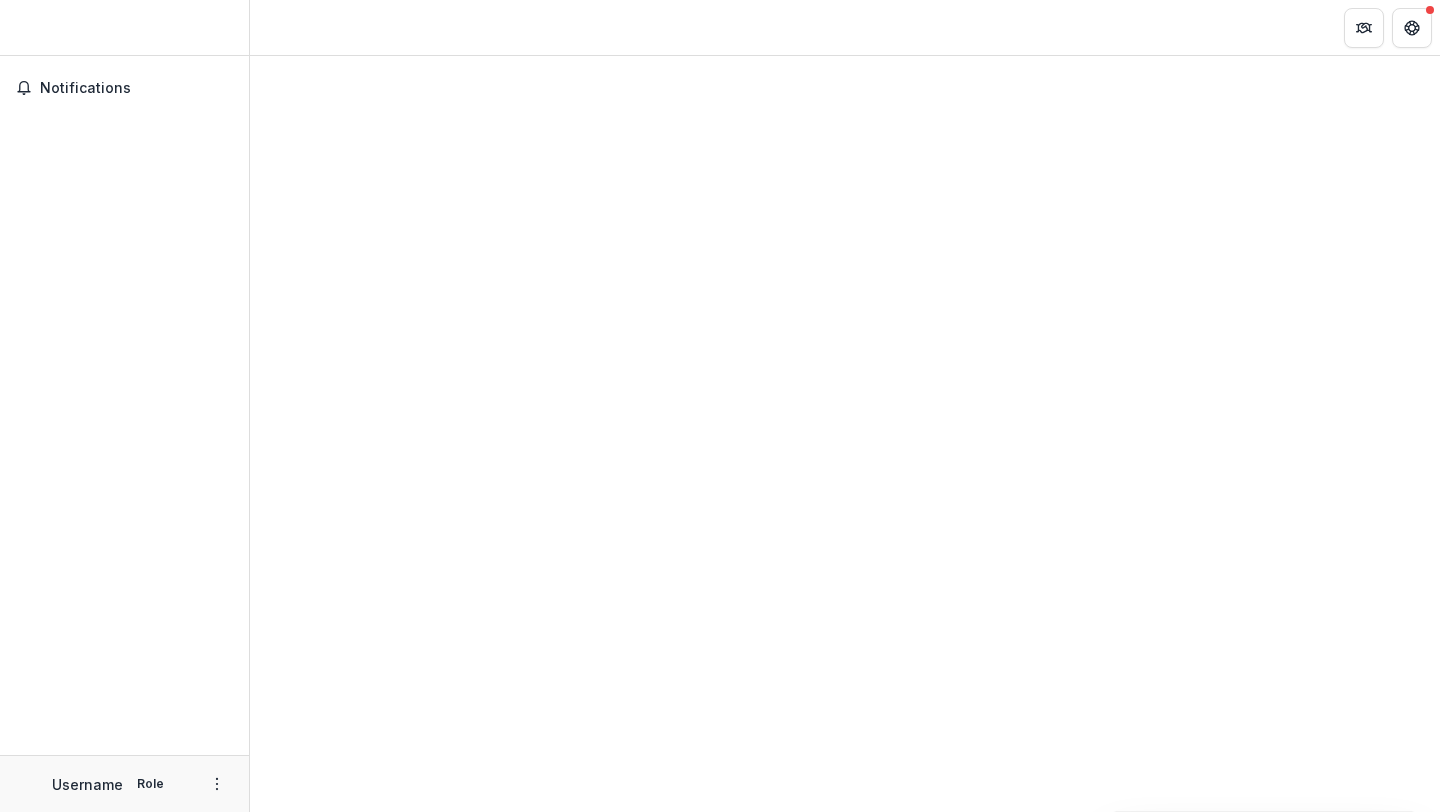 scroll, scrollTop: 0, scrollLeft: 0, axis: both 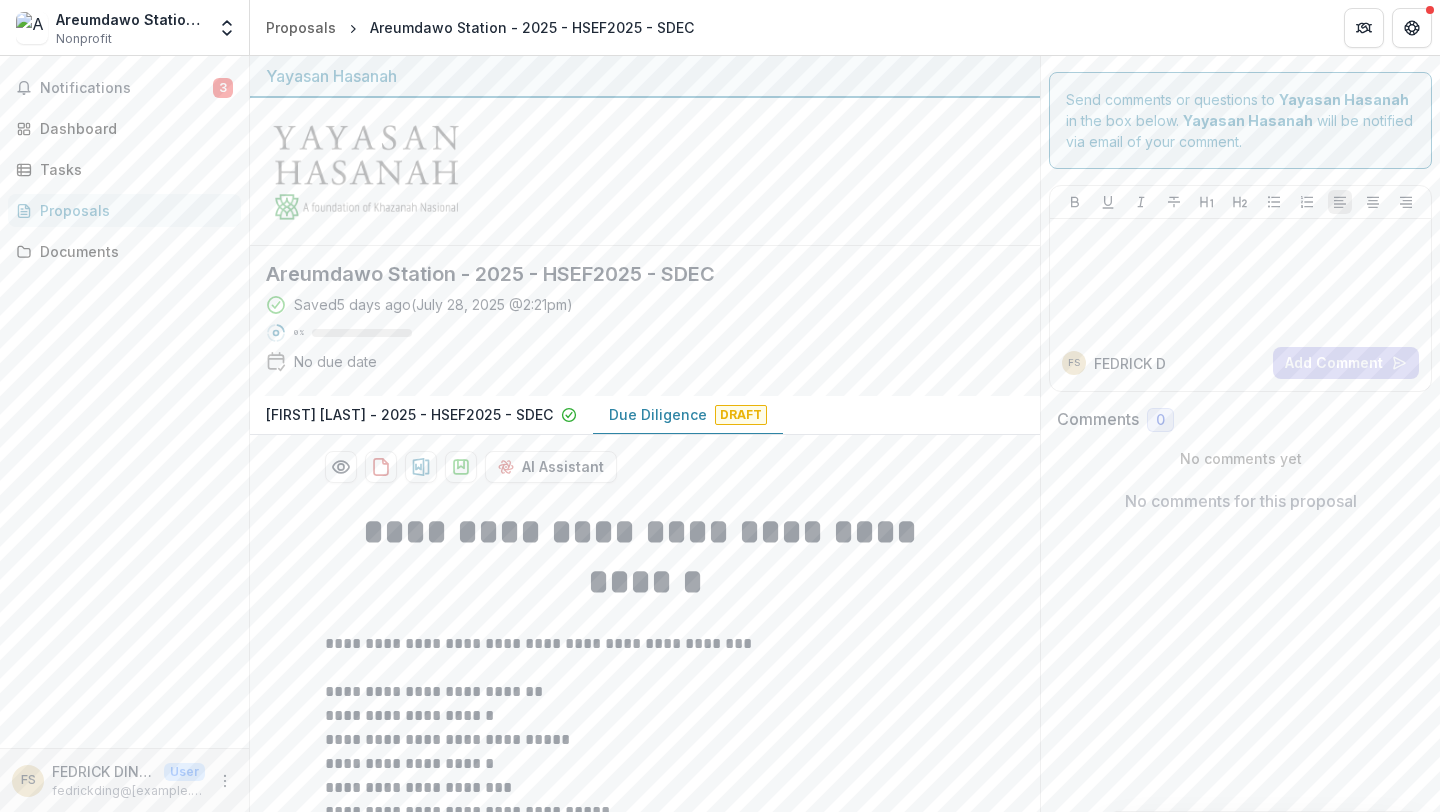 click on "No due date" at bounding box center (335, 361) 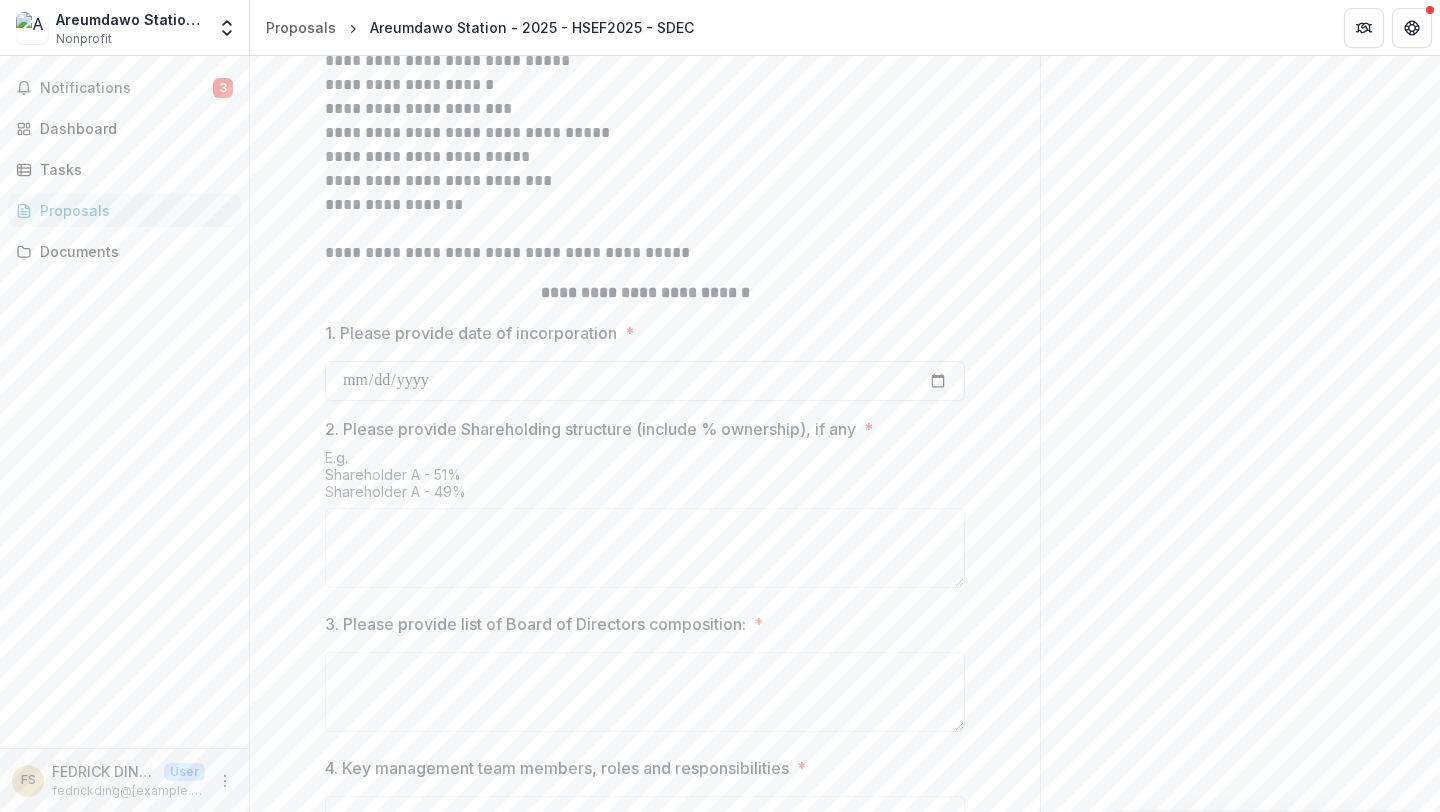 scroll, scrollTop: 702, scrollLeft: 0, axis: vertical 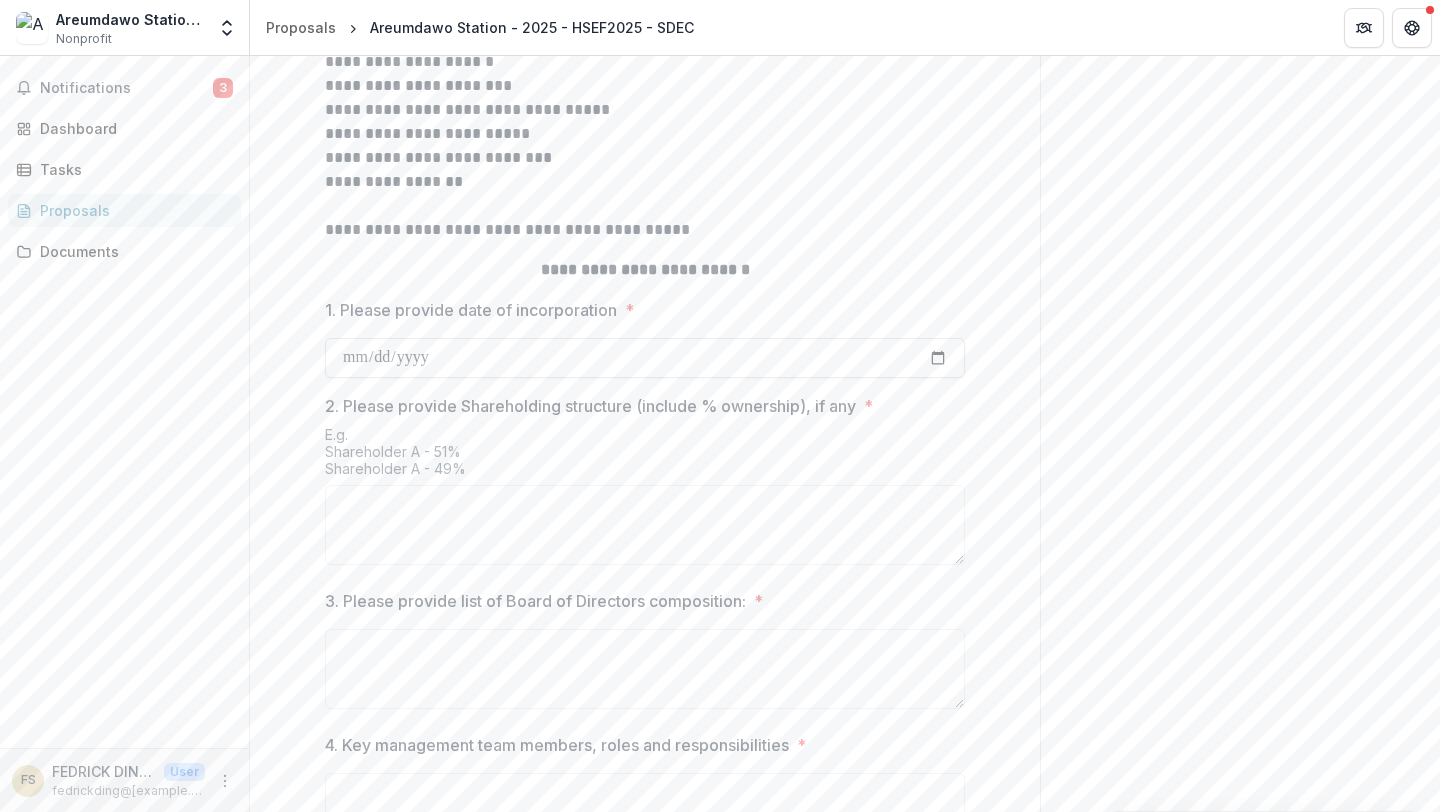 click on "1. Please provide date of incorporation *" at bounding box center [645, 358] 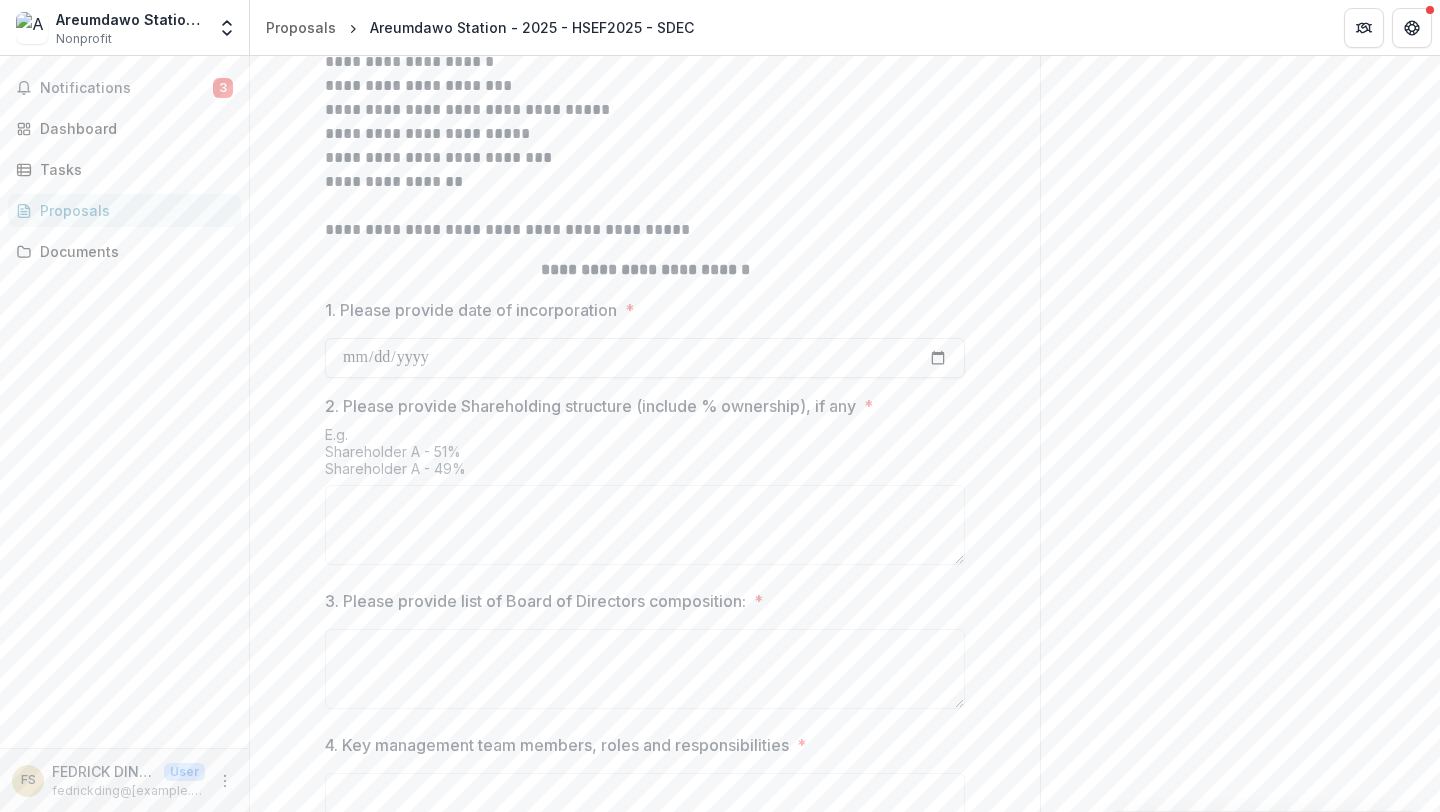 click on "1. Please provide date of incorporation" at bounding box center [471, 310] 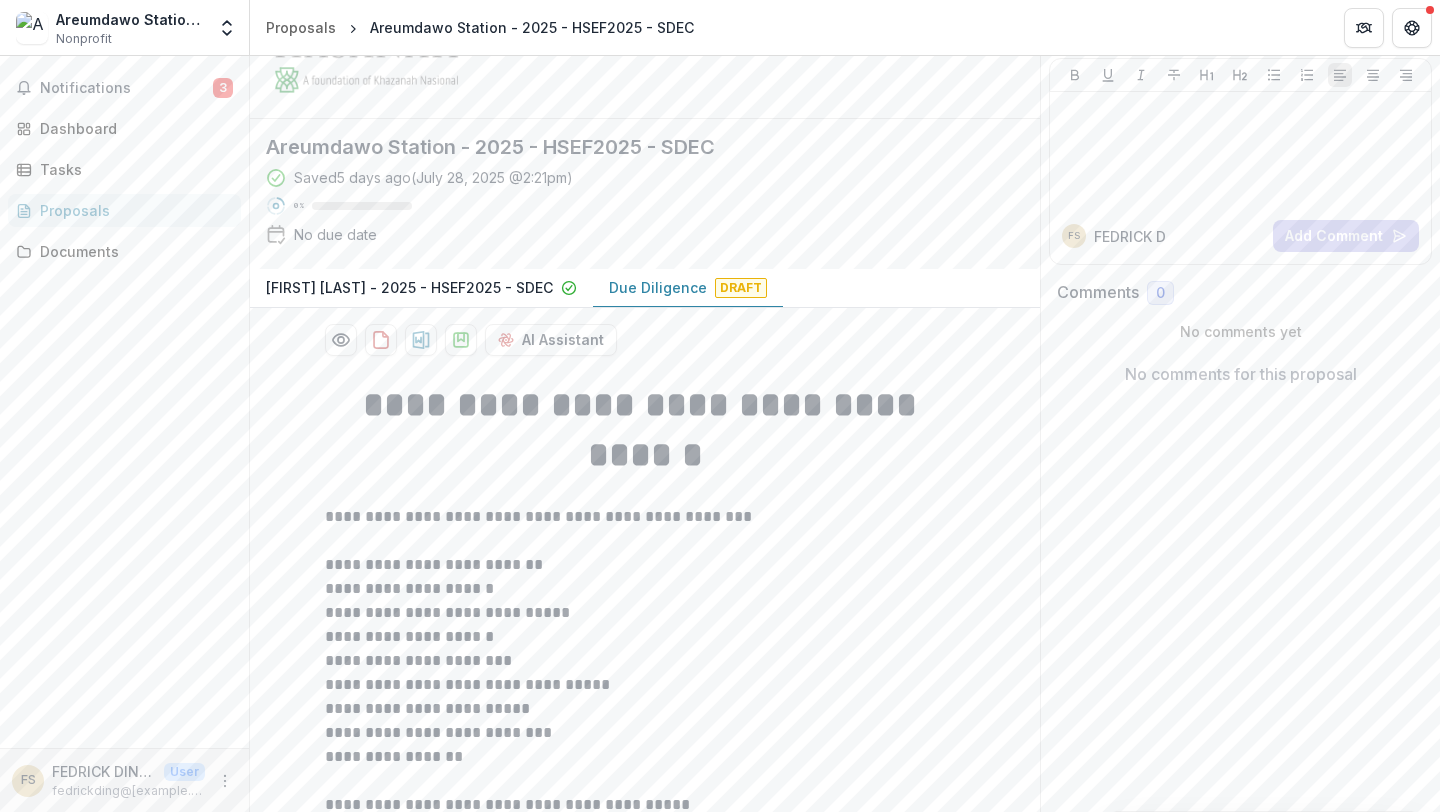 scroll, scrollTop: 0, scrollLeft: 0, axis: both 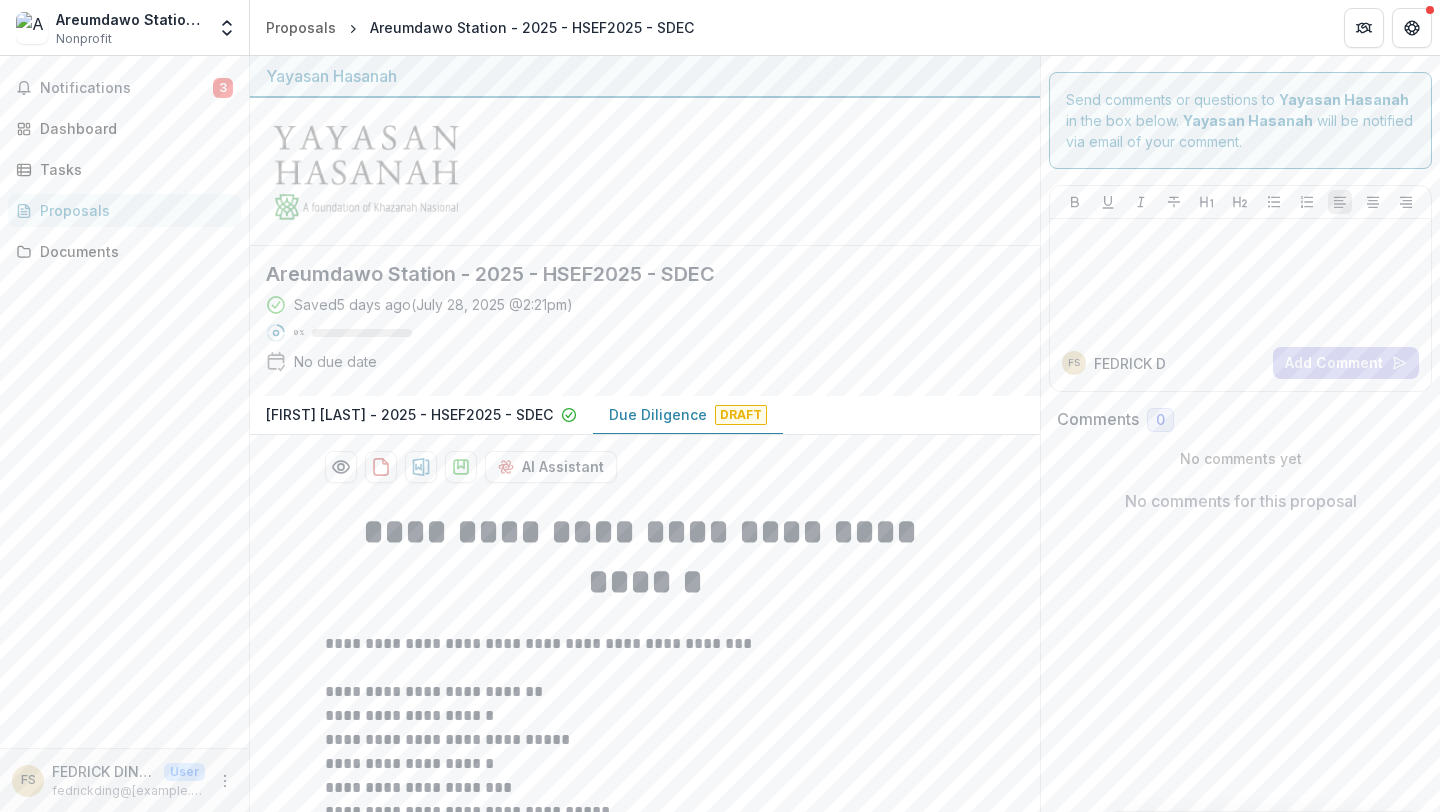 click on "[FIRST] [LAST] - [YEAR] - [CODE] - [CODE]" at bounding box center [409, 414] 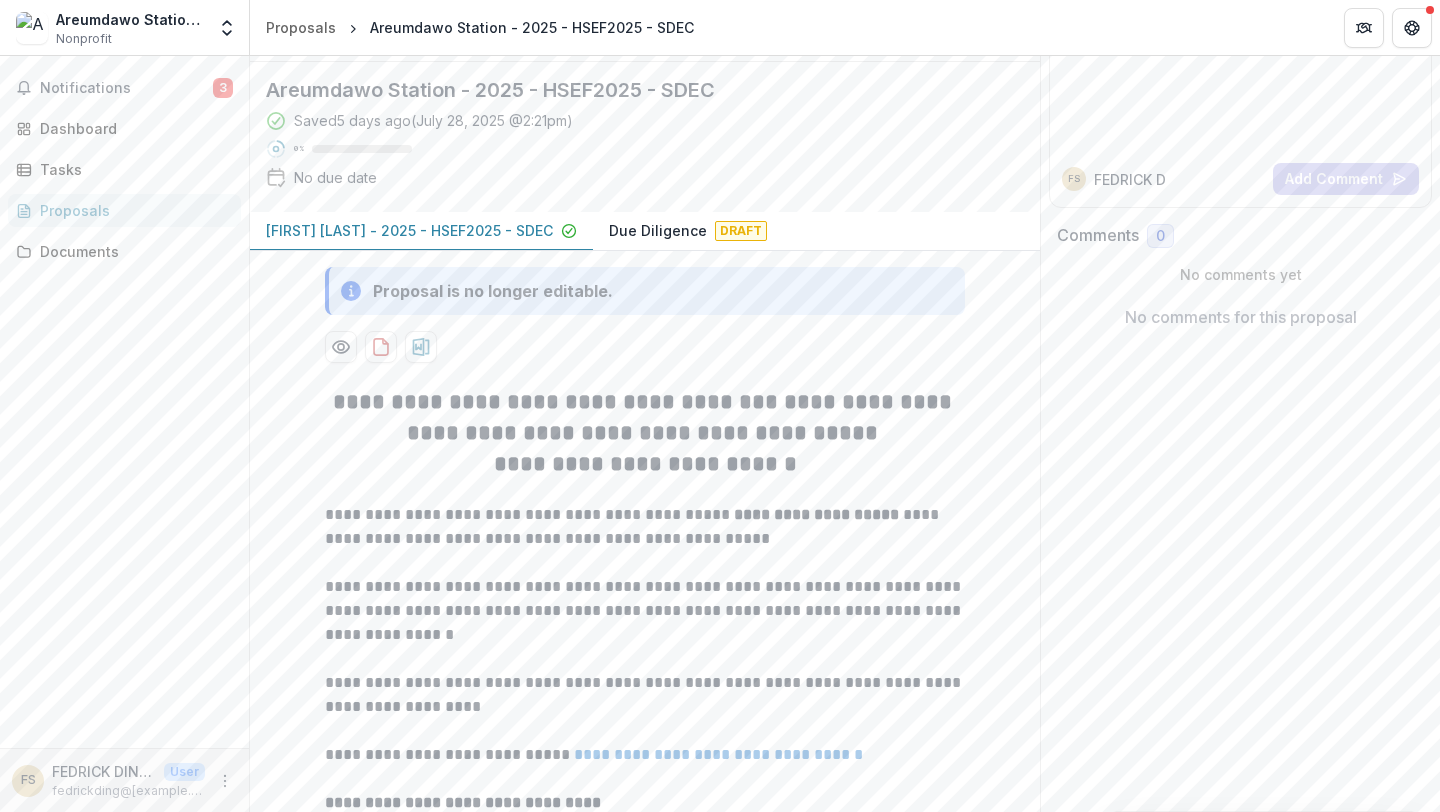 scroll, scrollTop: 186, scrollLeft: 0, axis: vertical 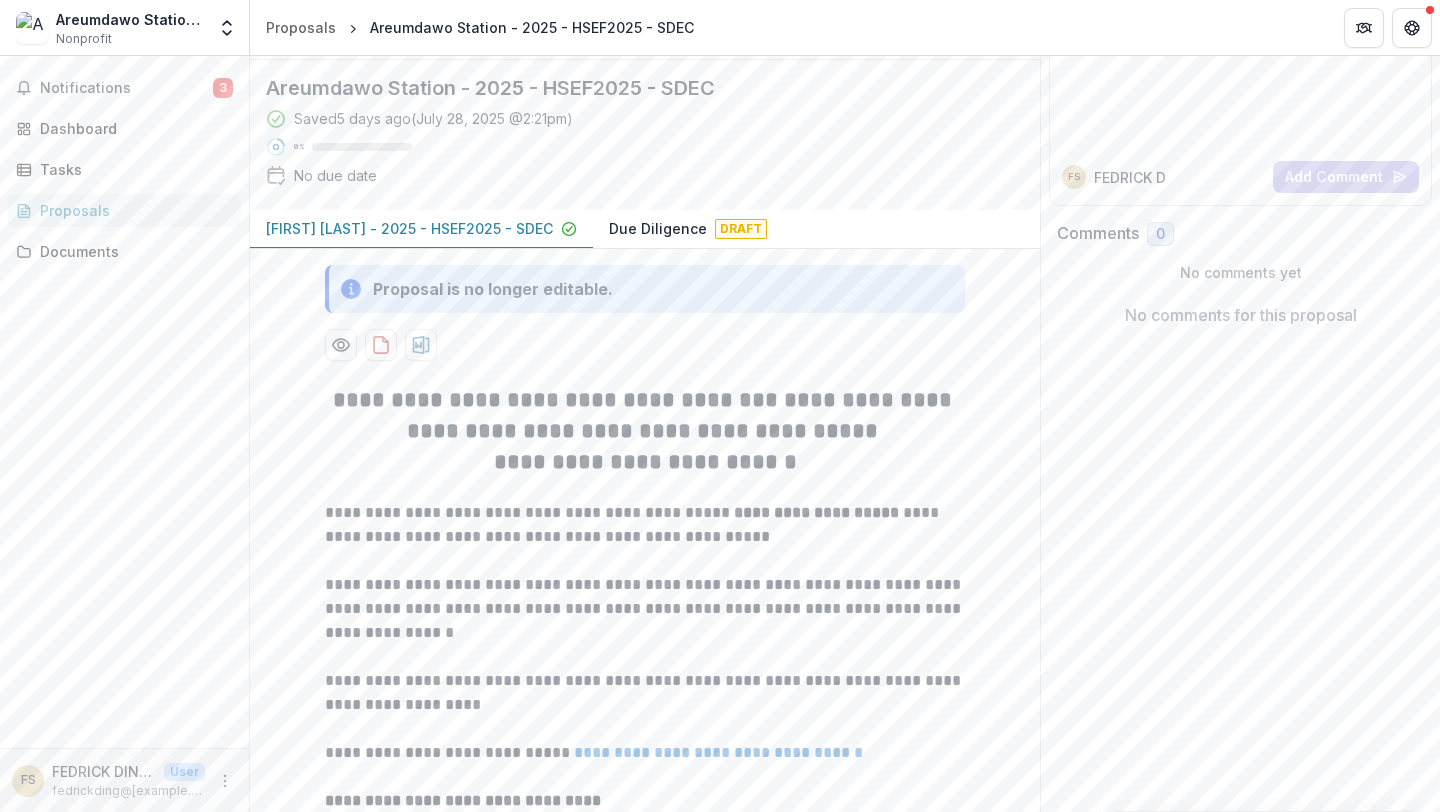 click on "Due Diligence" at bounding box center (658, 228) 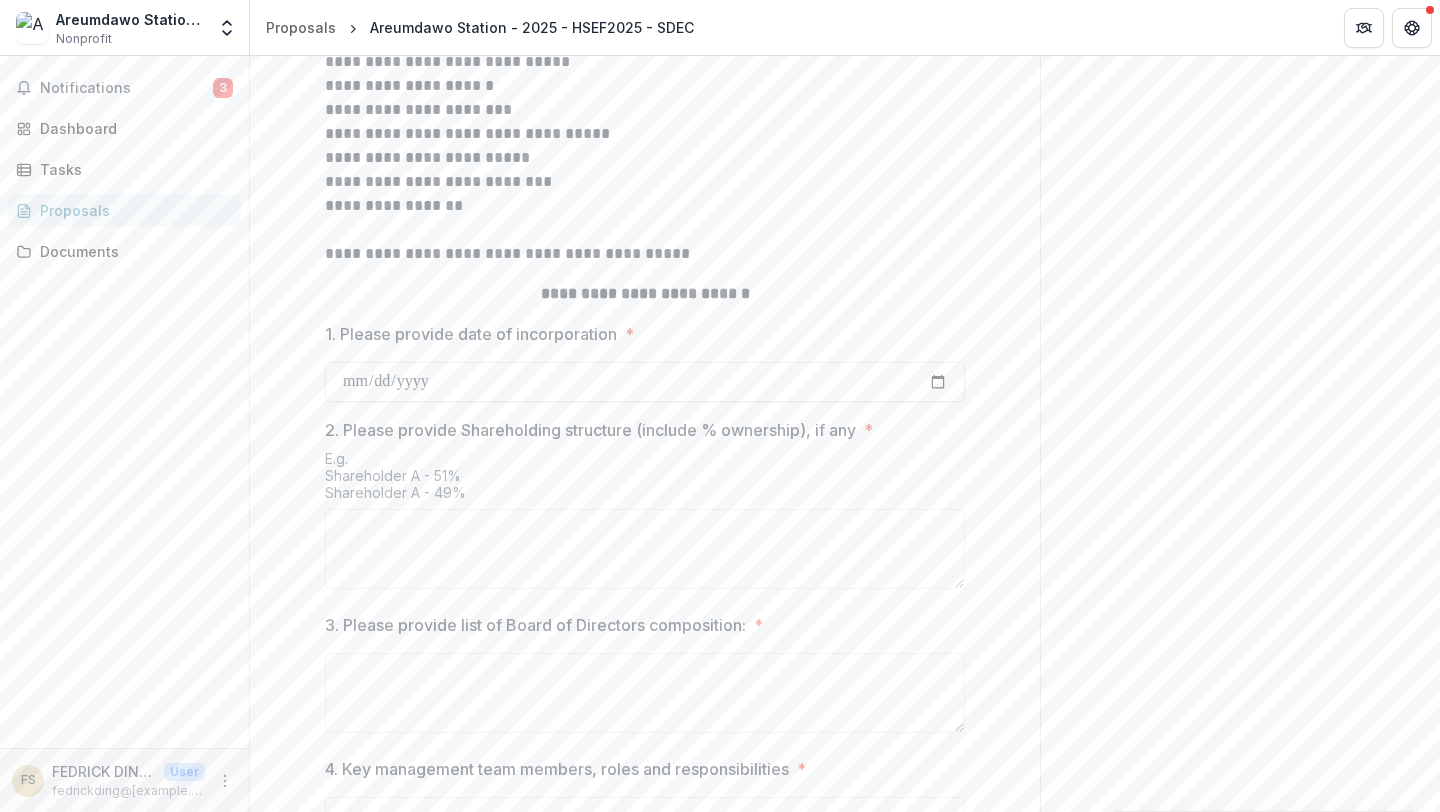 scroll, scrollTop: 840, scrollLeft: 0, axis: vertical 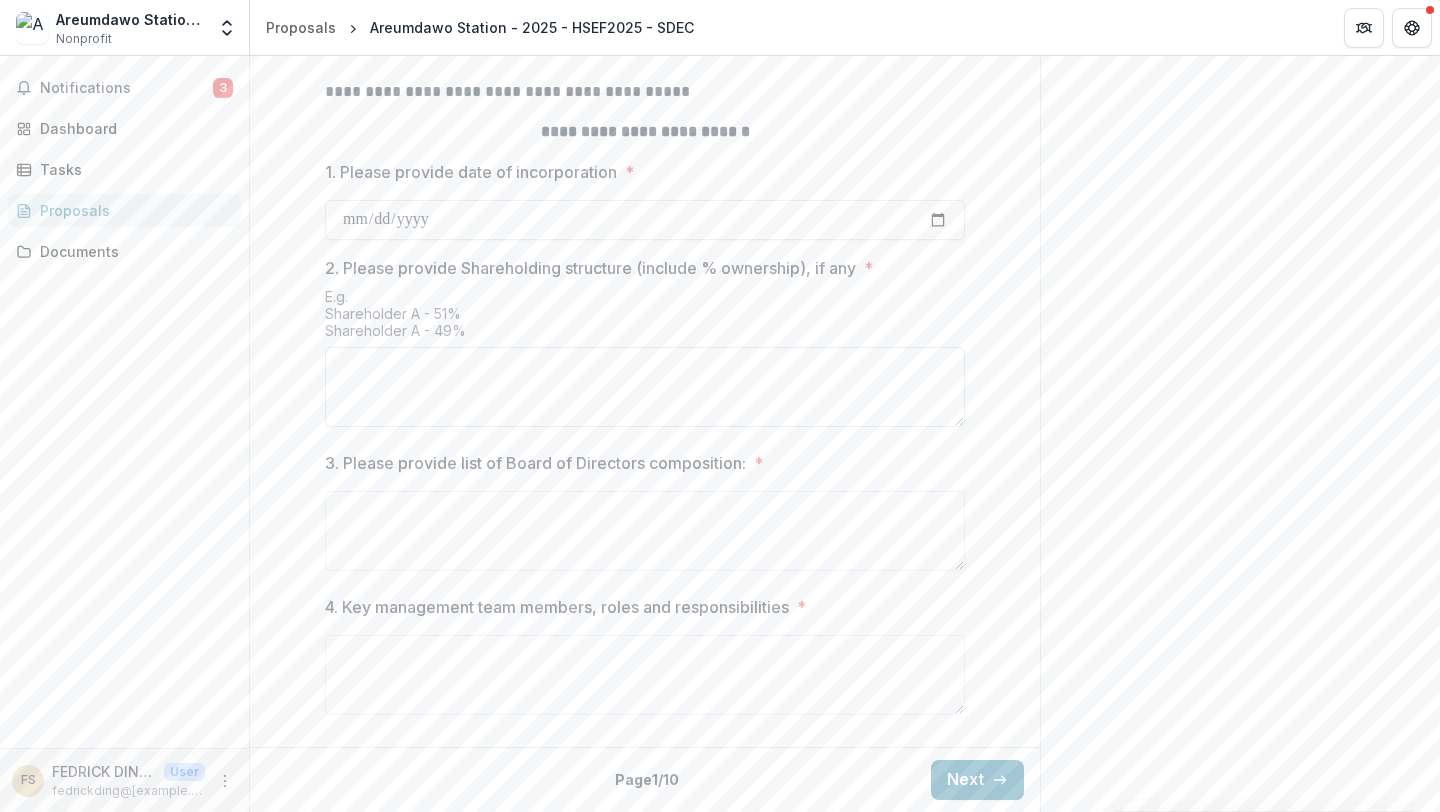 click on "2. Please provide Shareholding structure (include % ownership), if any *" at bounding box center [645, 387] 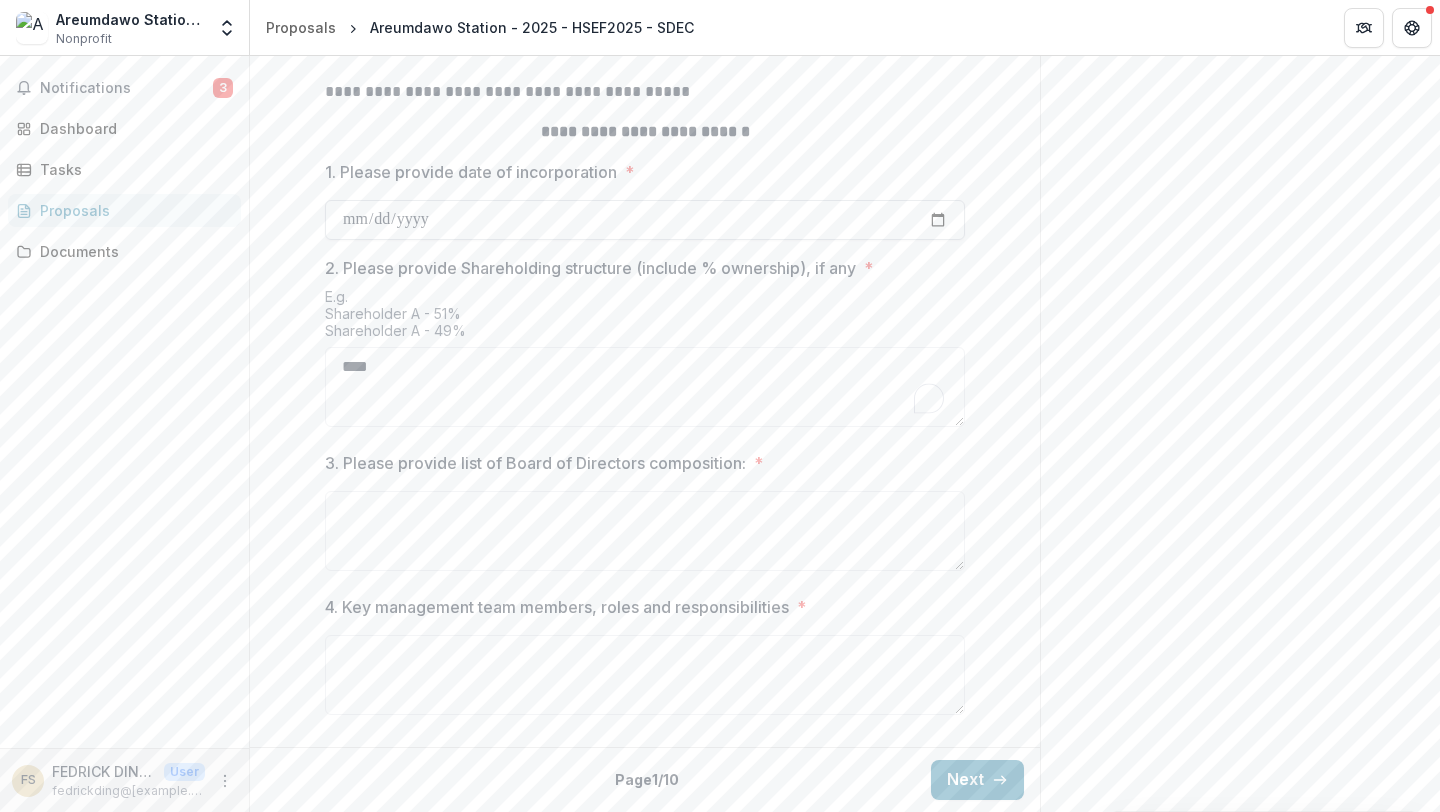 type on "****" 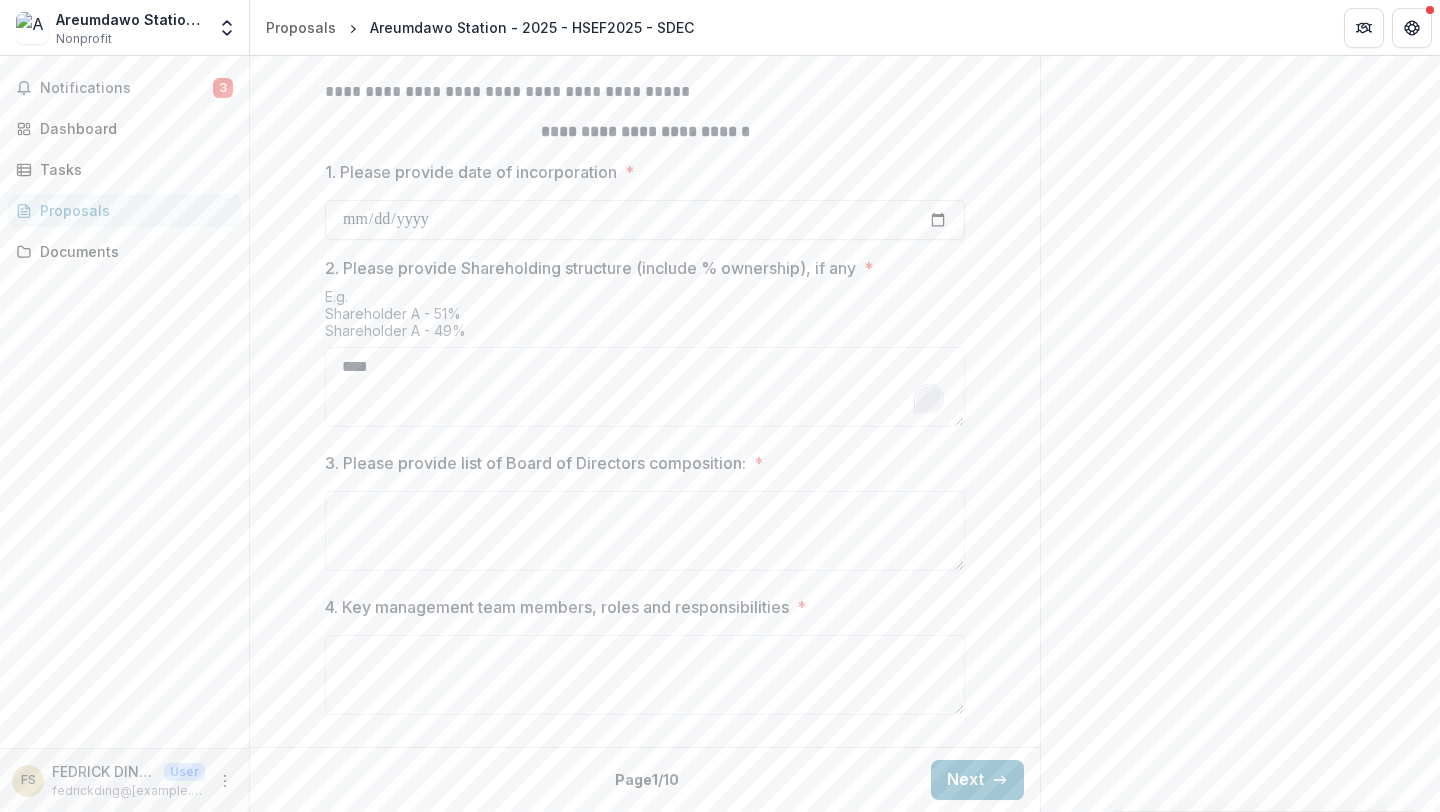 click at bounding box center (929, 399) 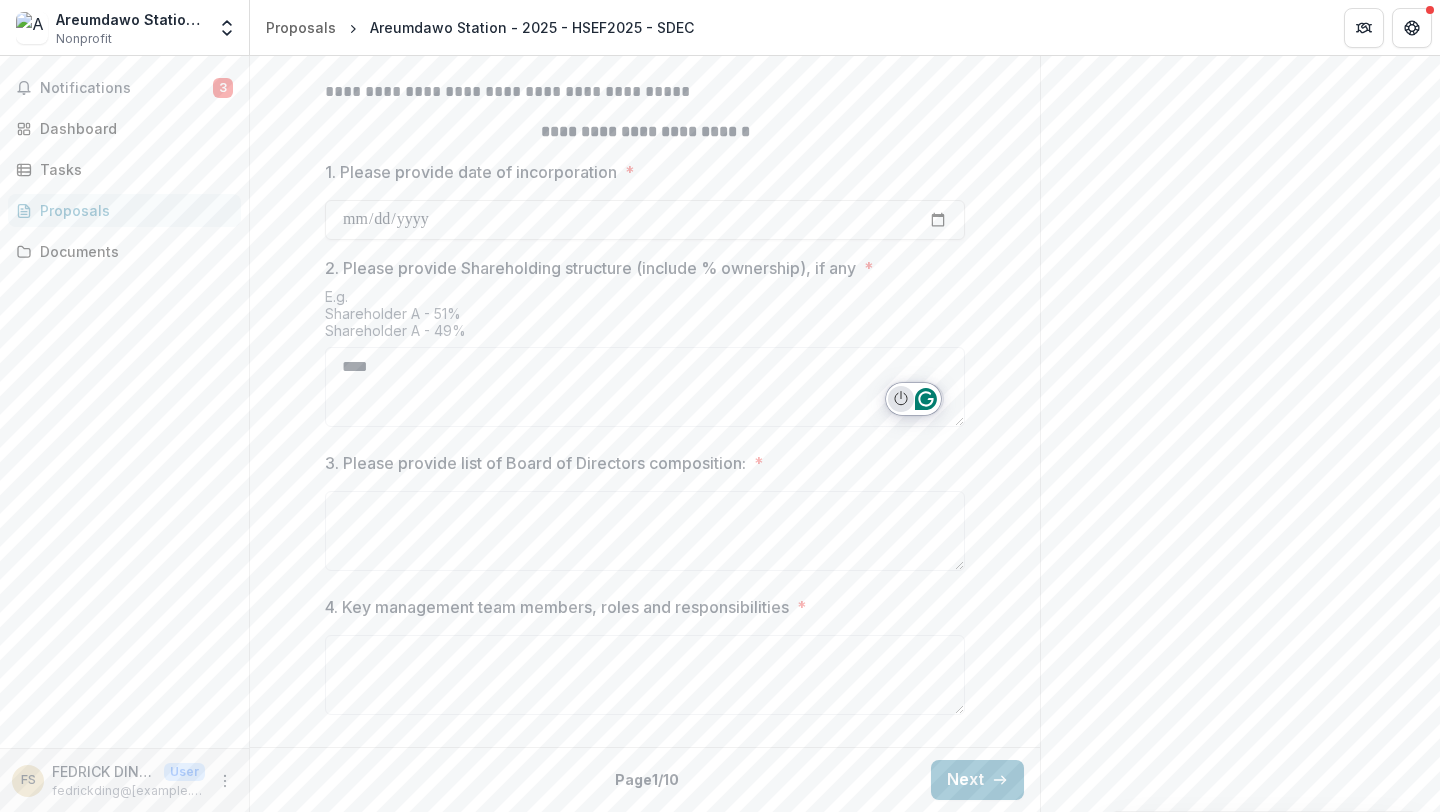 click 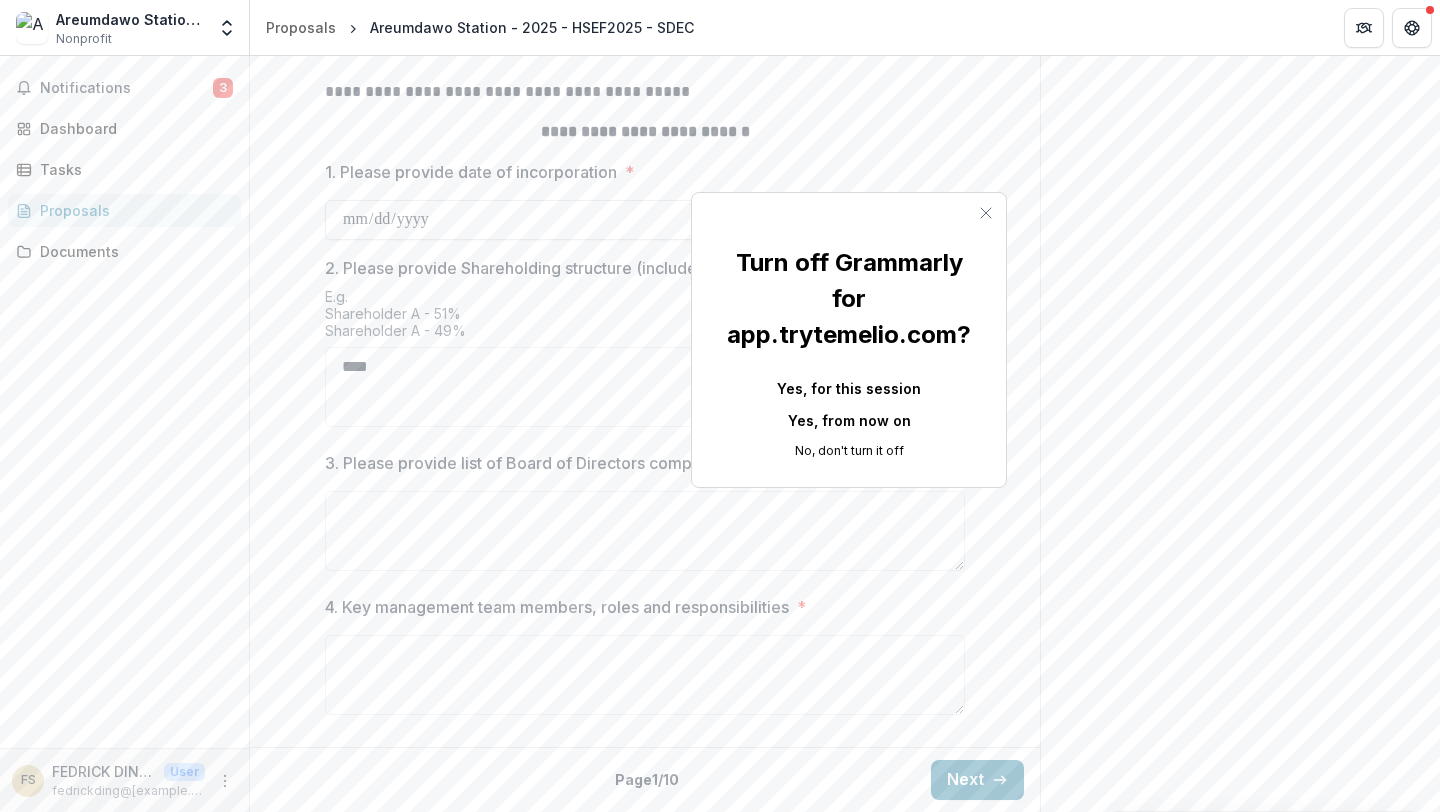 click on "Yes, for this session" 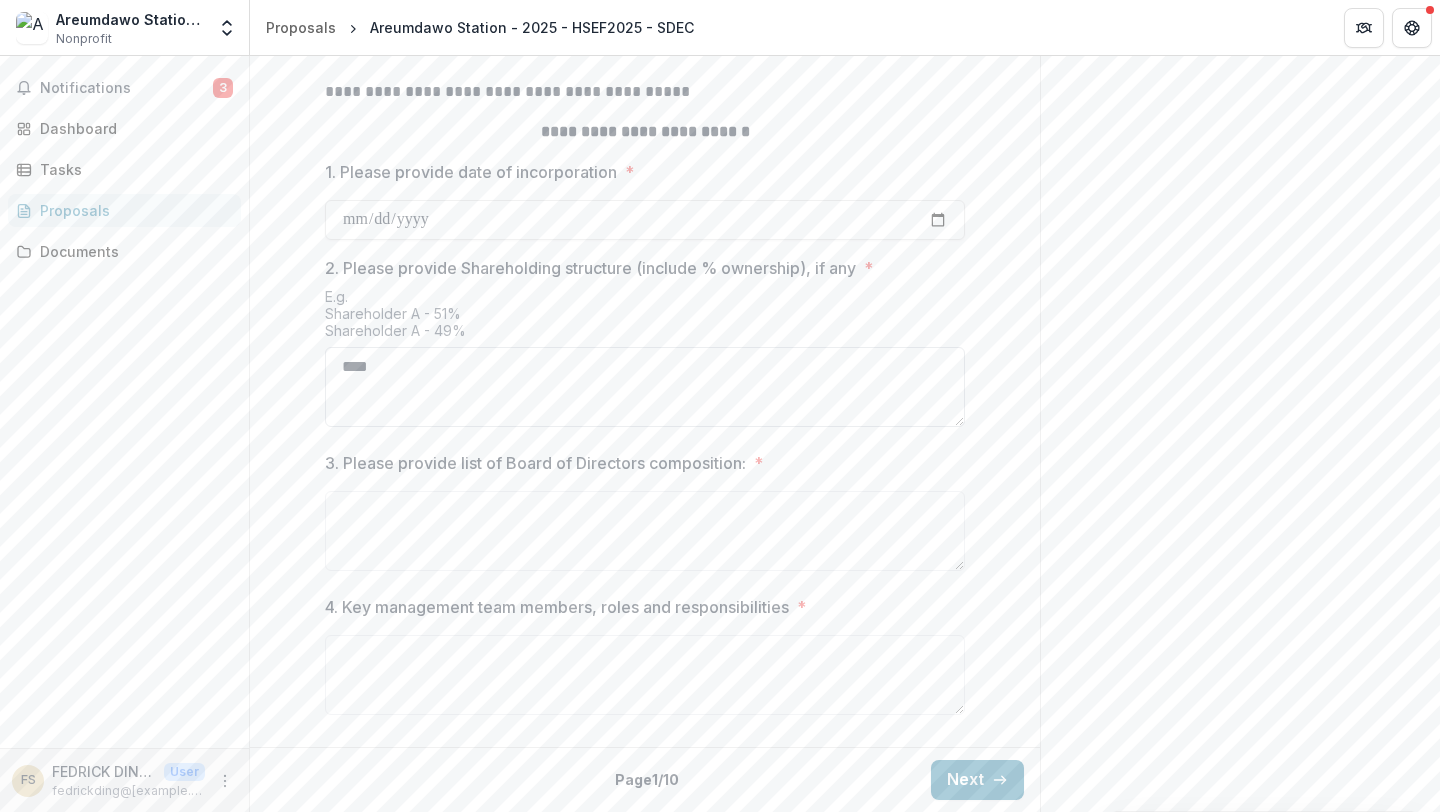 click on "****" at bounding box center (645, 387) 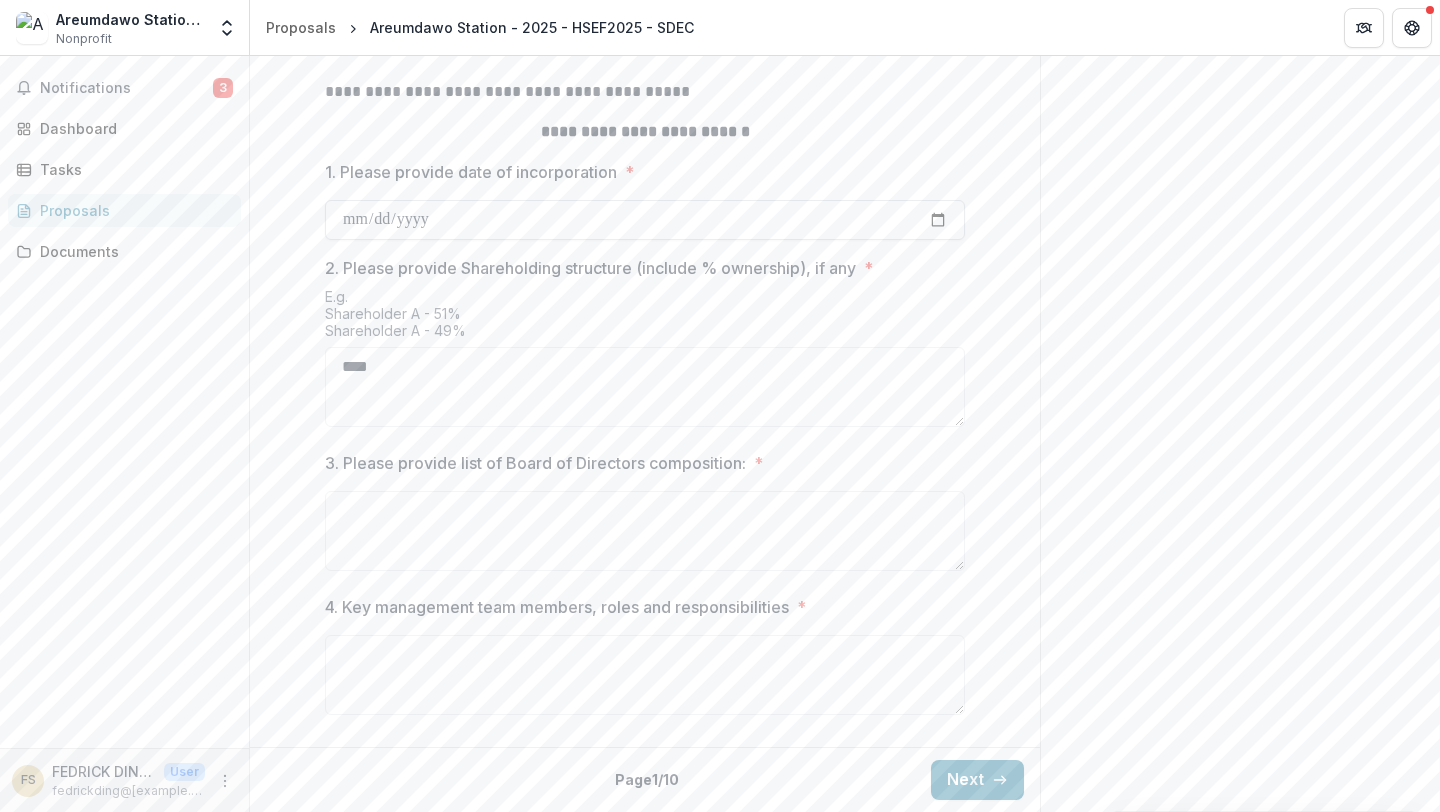 click on "1. Please provide date of incorporation *" at bounding box center [645, 220] 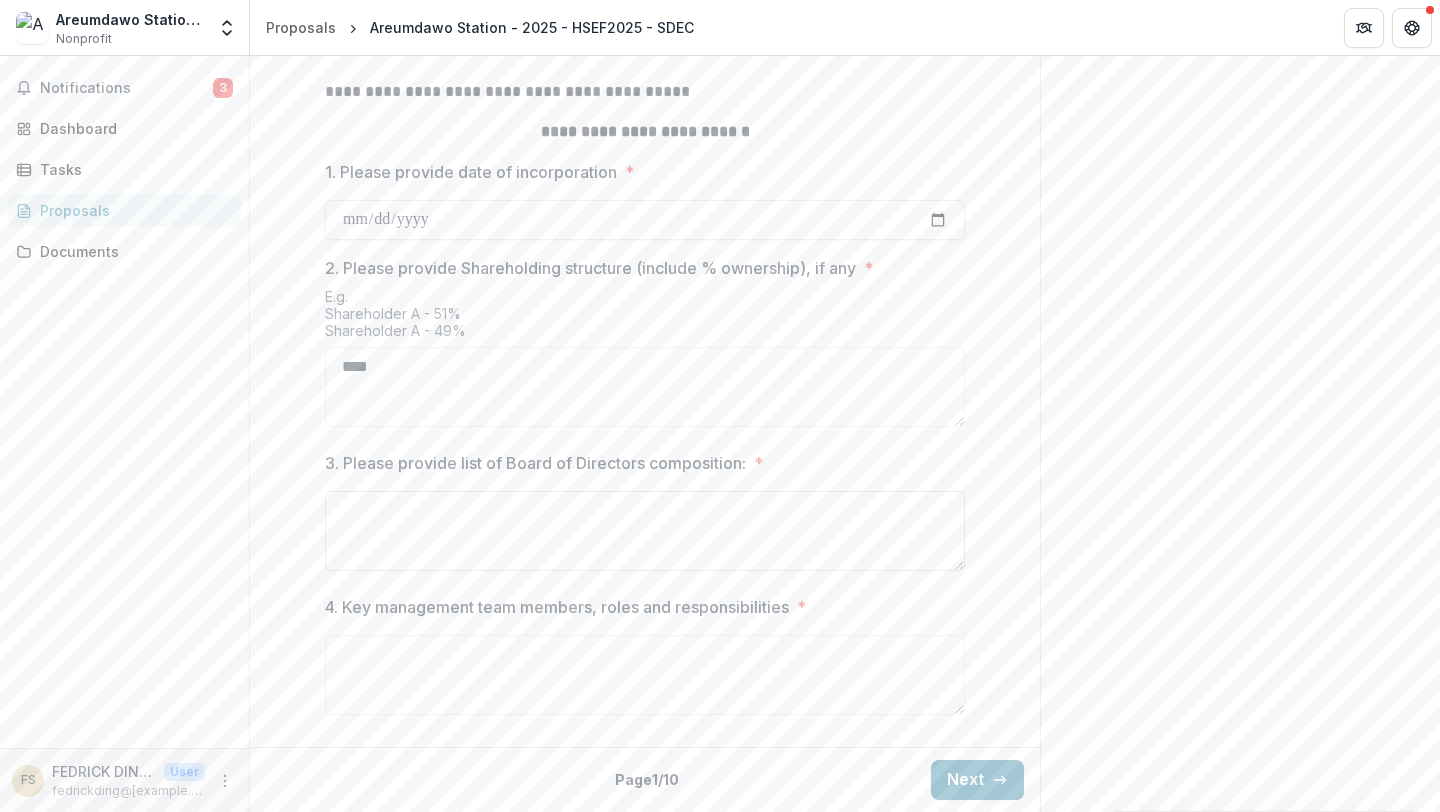 type on "**********" 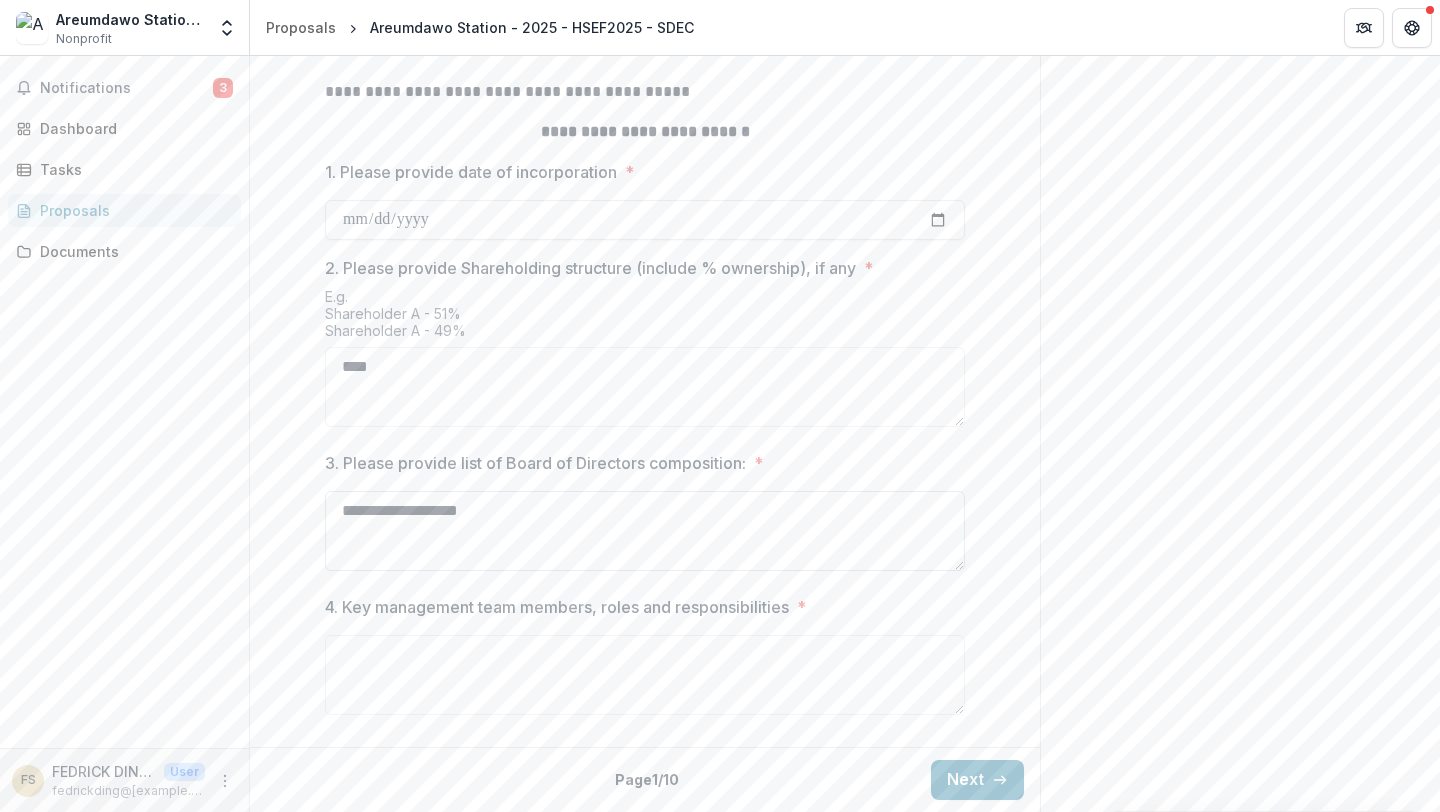 click on "**********" at bounding box center (645, 531) 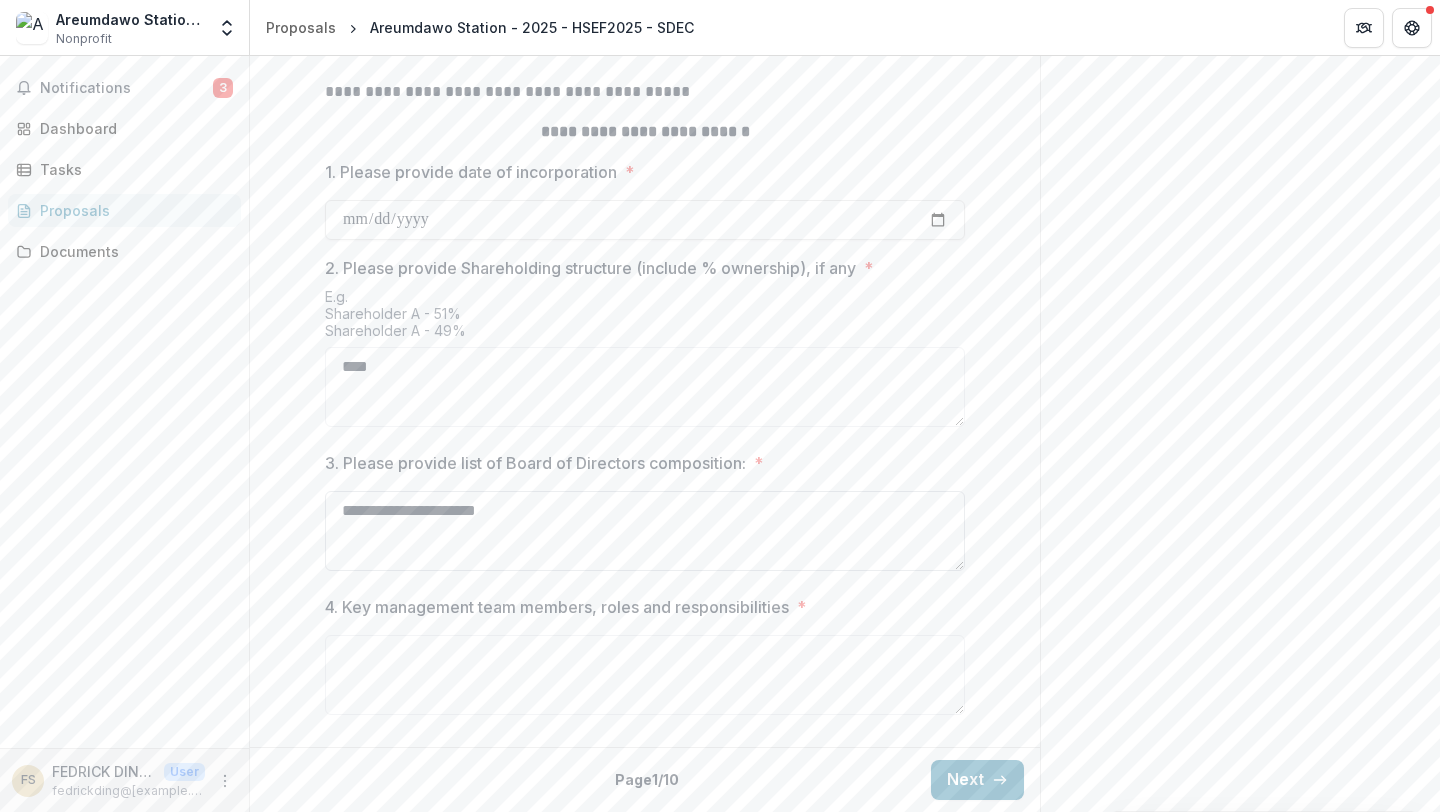 click on "**********" at bounding box center [645, 531] 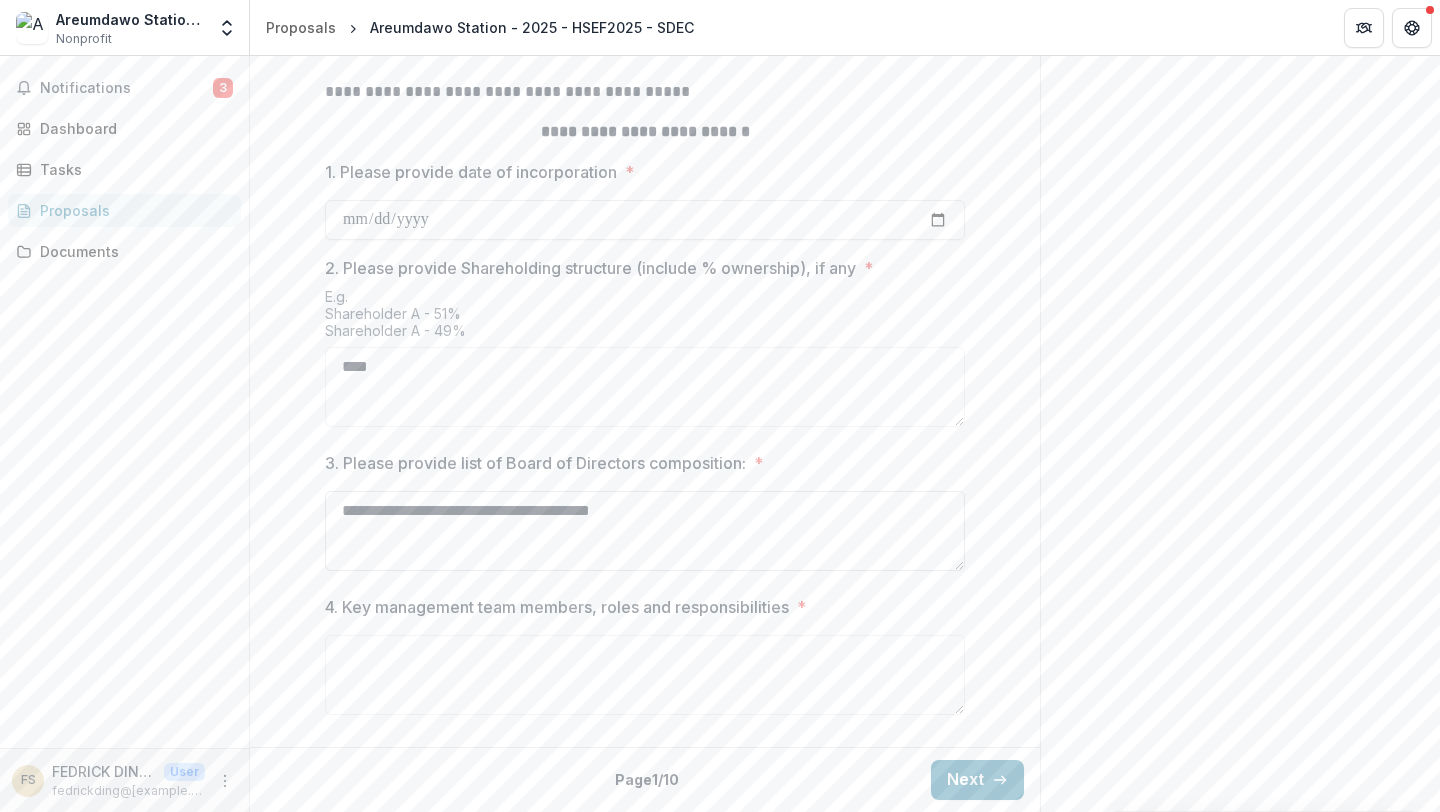click on "**********" at bounding box center [645, 531] 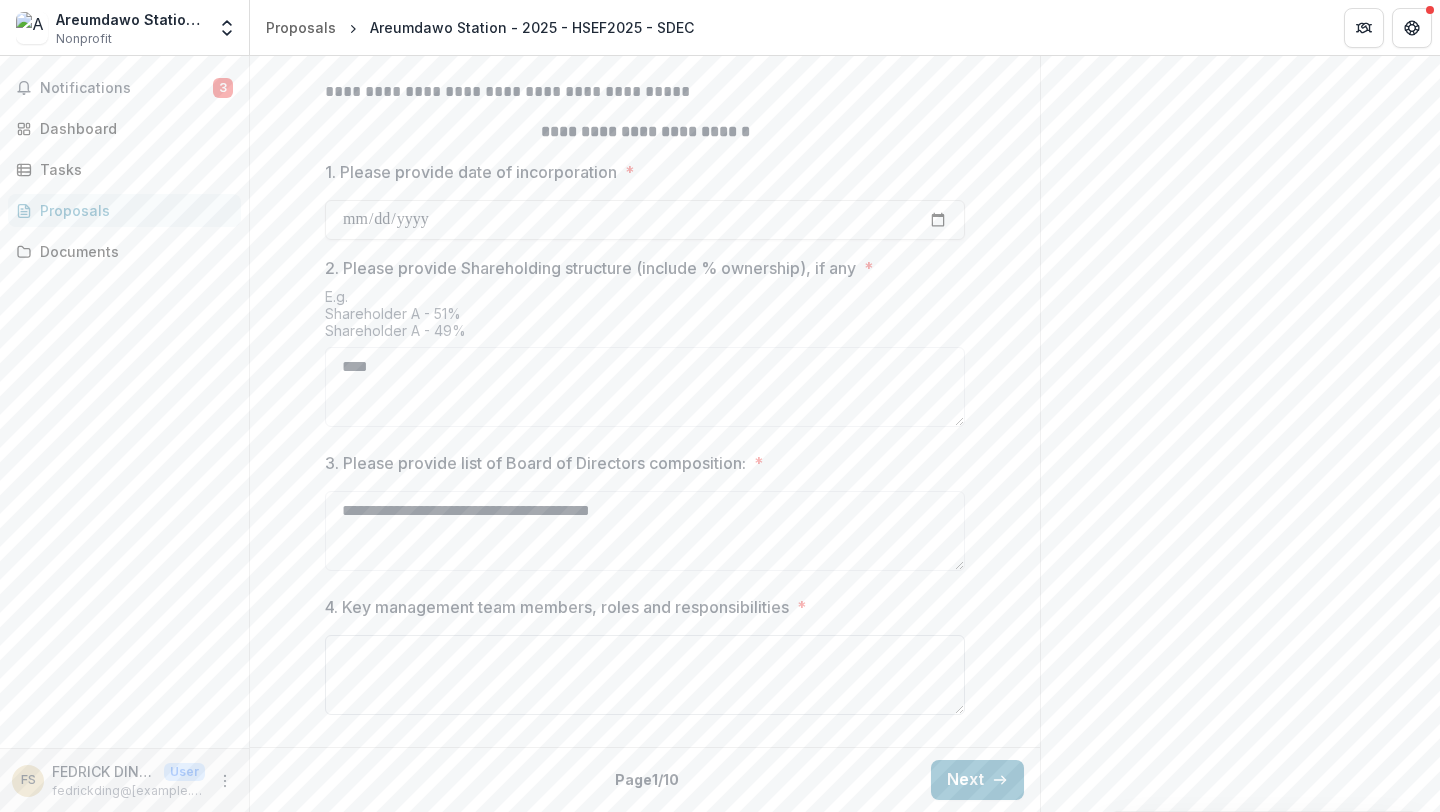 type on "**********" 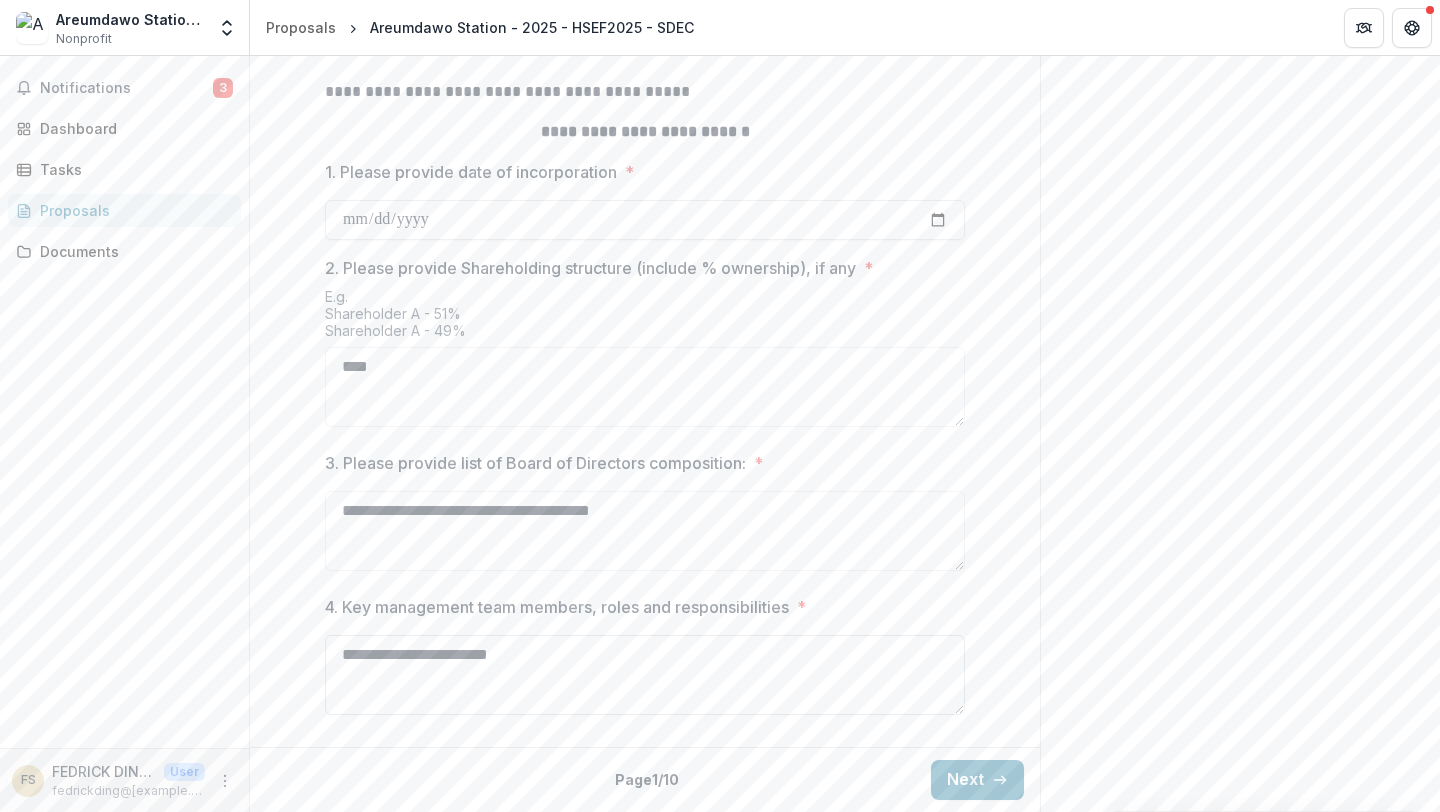 click on "**********" at bounding box center (645, 675) 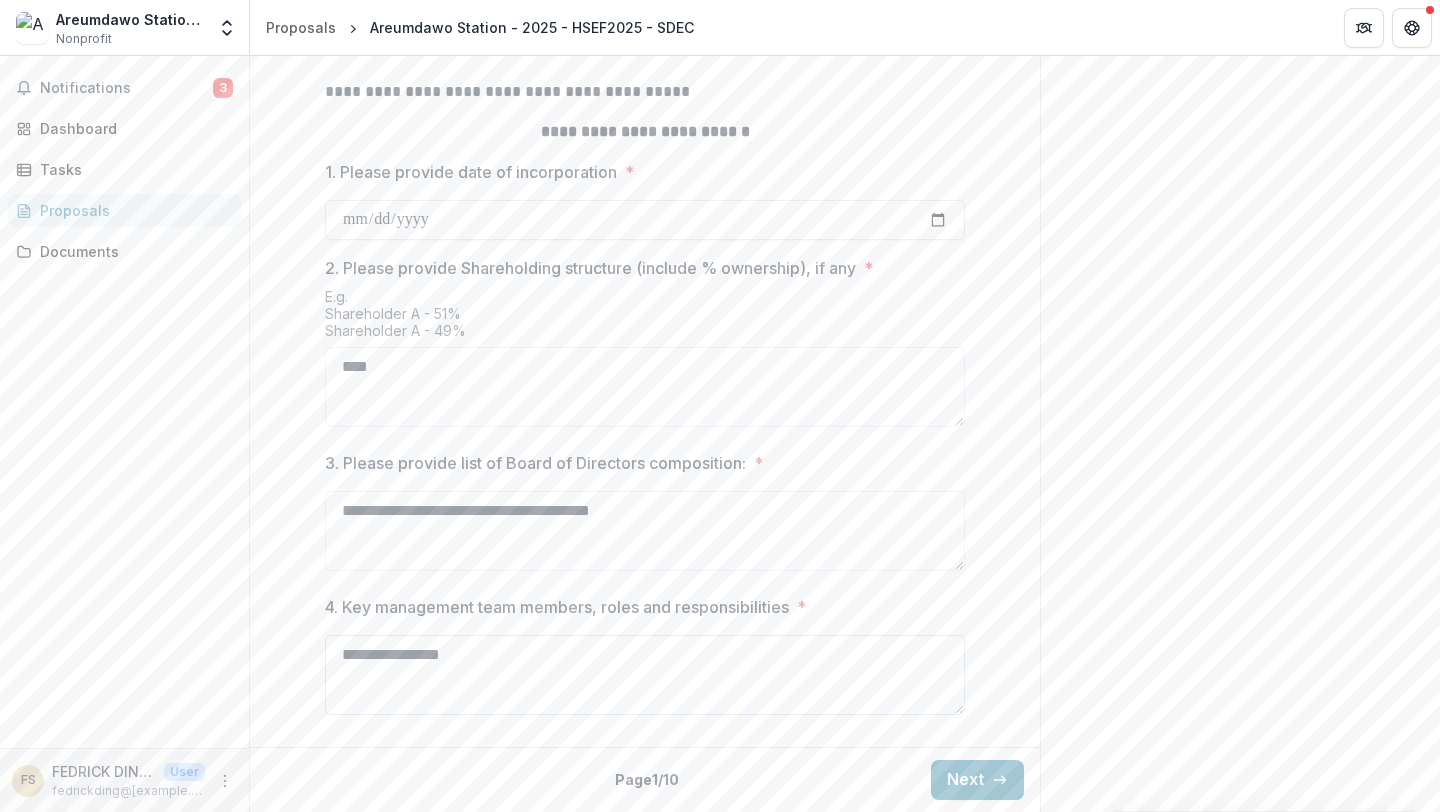 click on "**********" at bounding box center [645, 675] 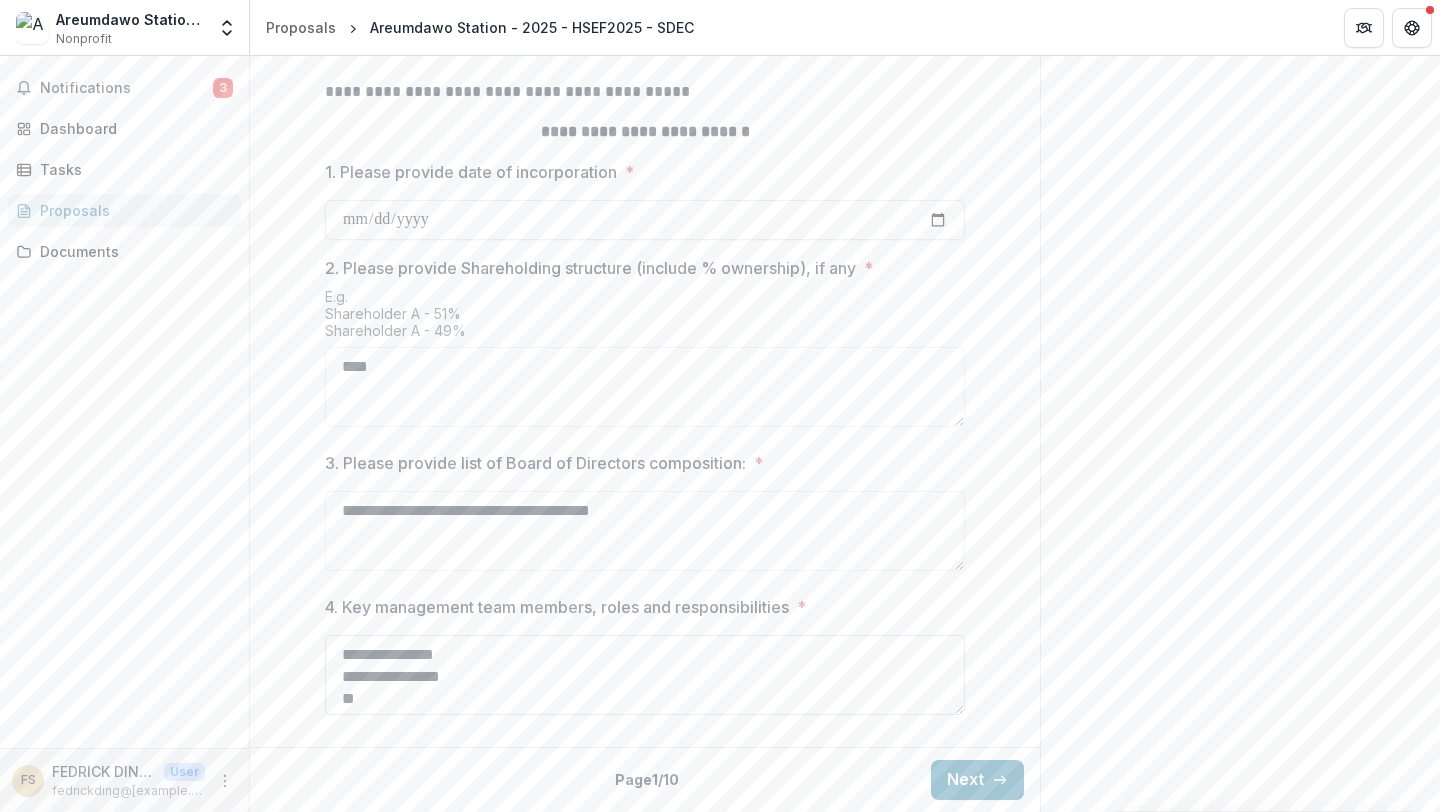 click on "**********" at bounding box center (645, 675) 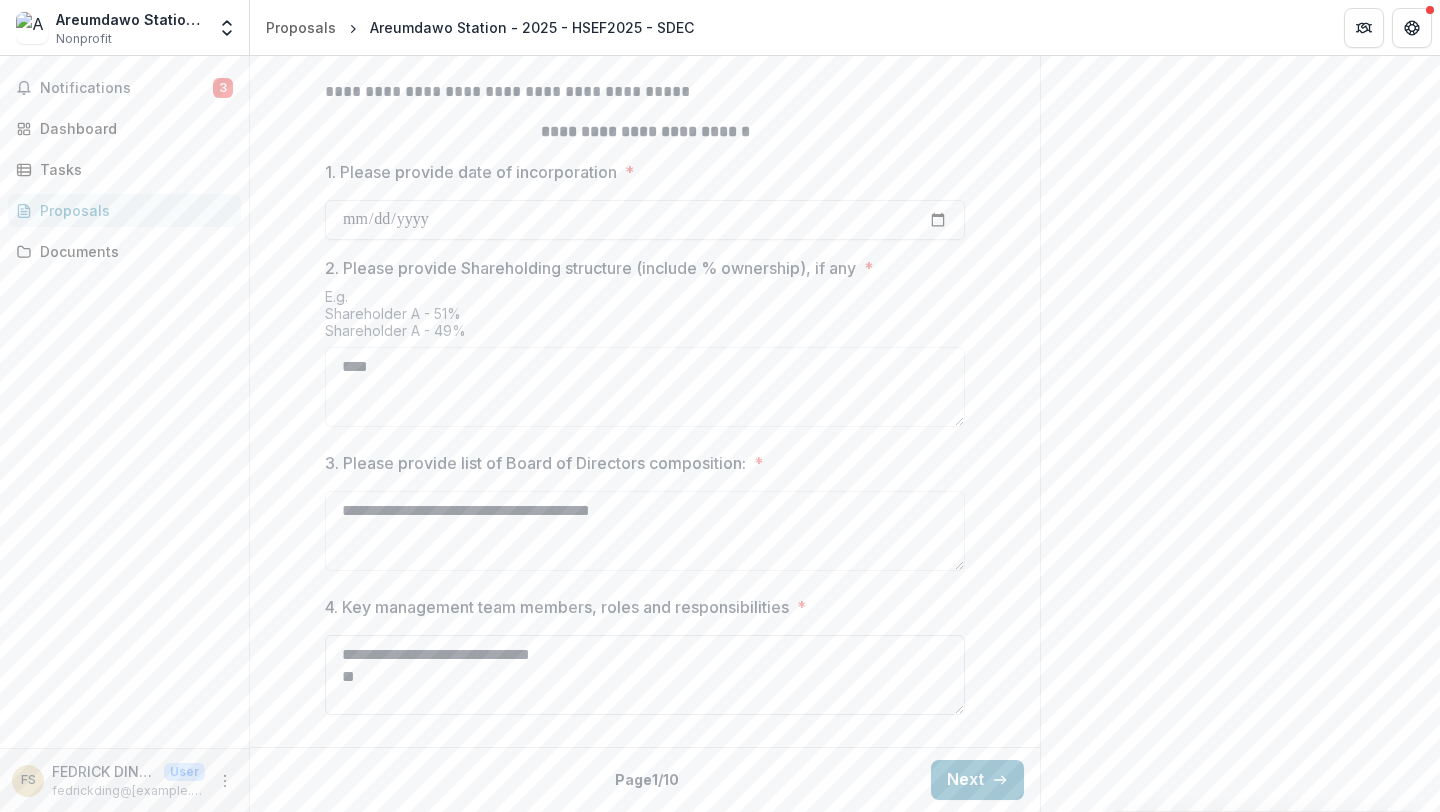 click on "**********" at bounding box center [645, 675] 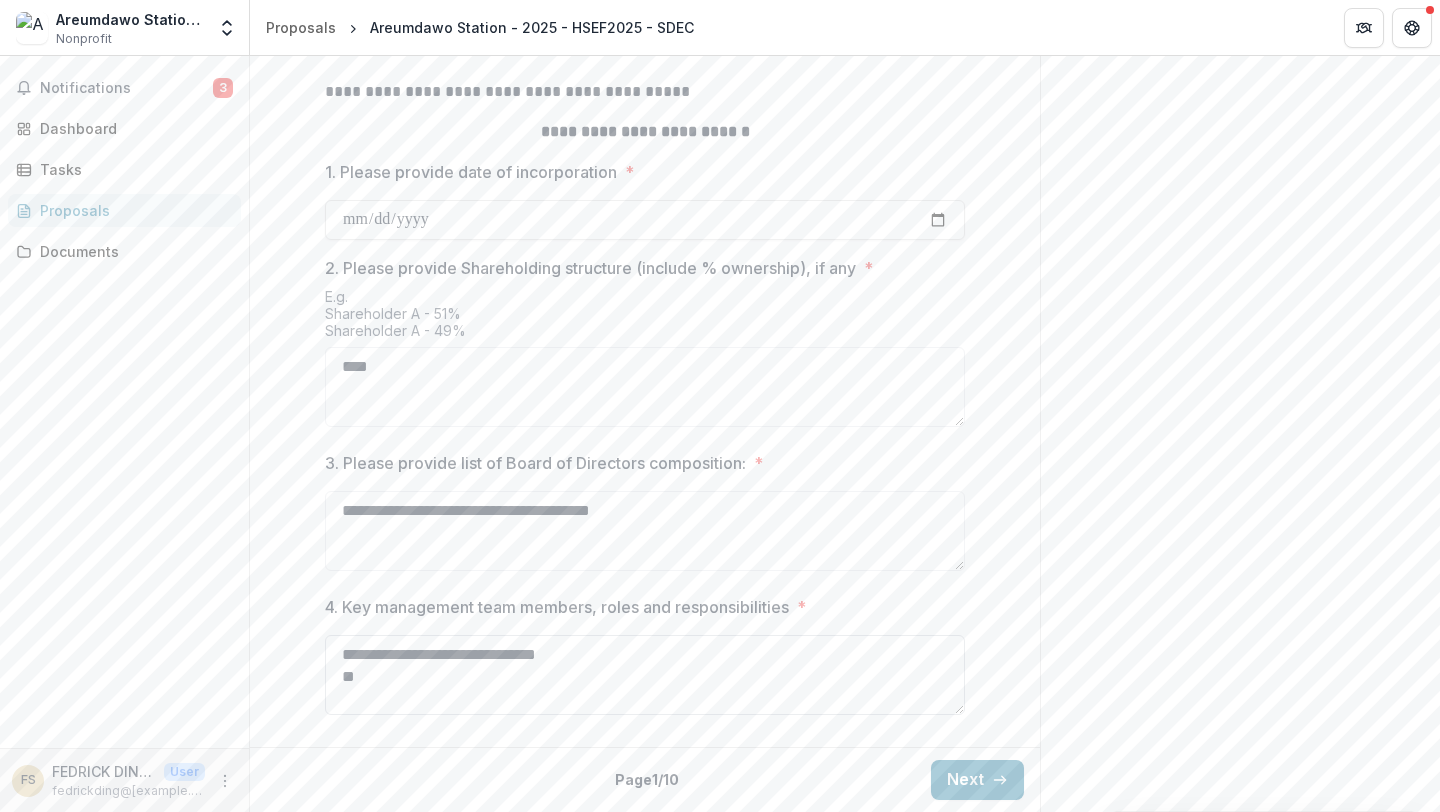 click on "**********" at bounding box center (645, 675) 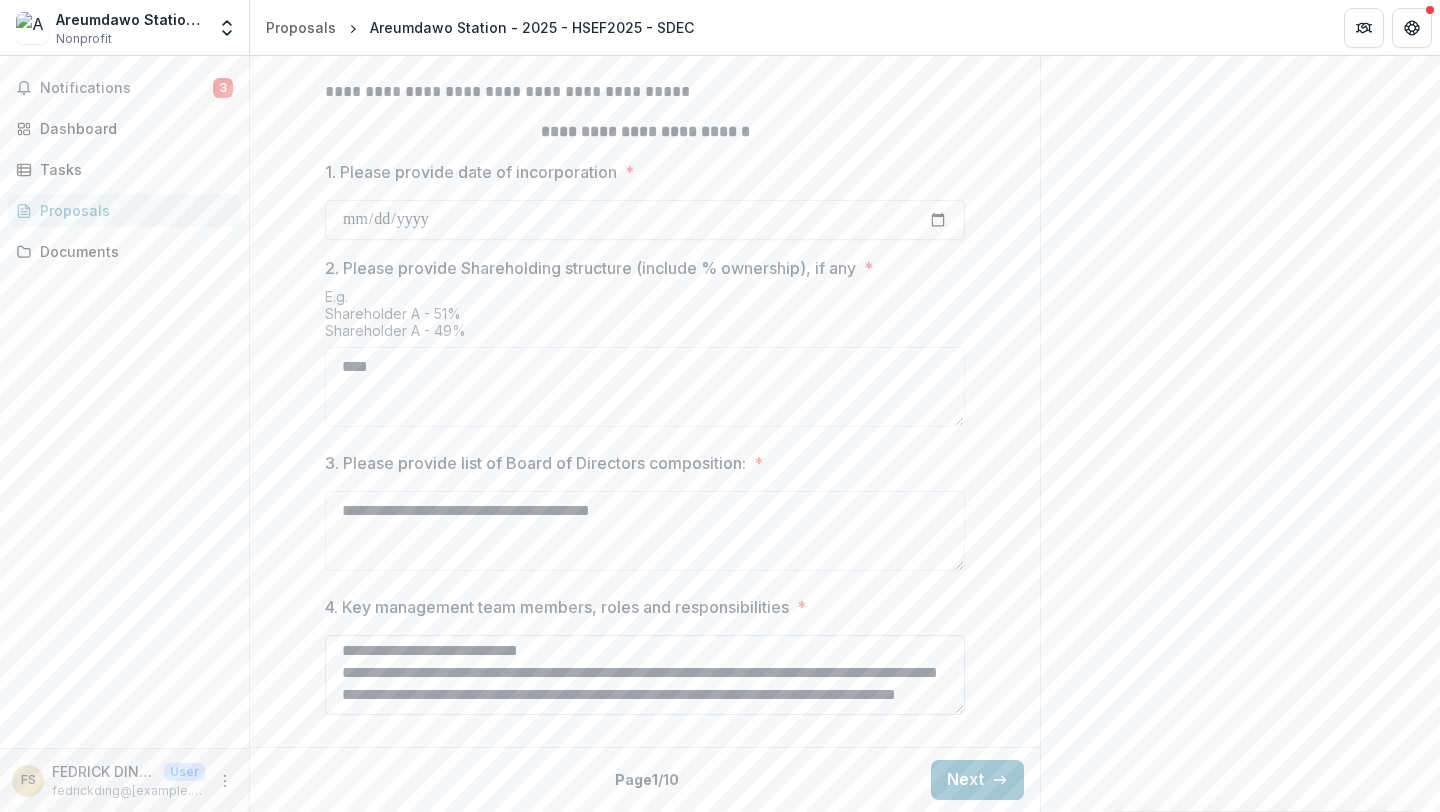 scroll, scrollTop: 906, scrollLeft: 0, axis: vertical 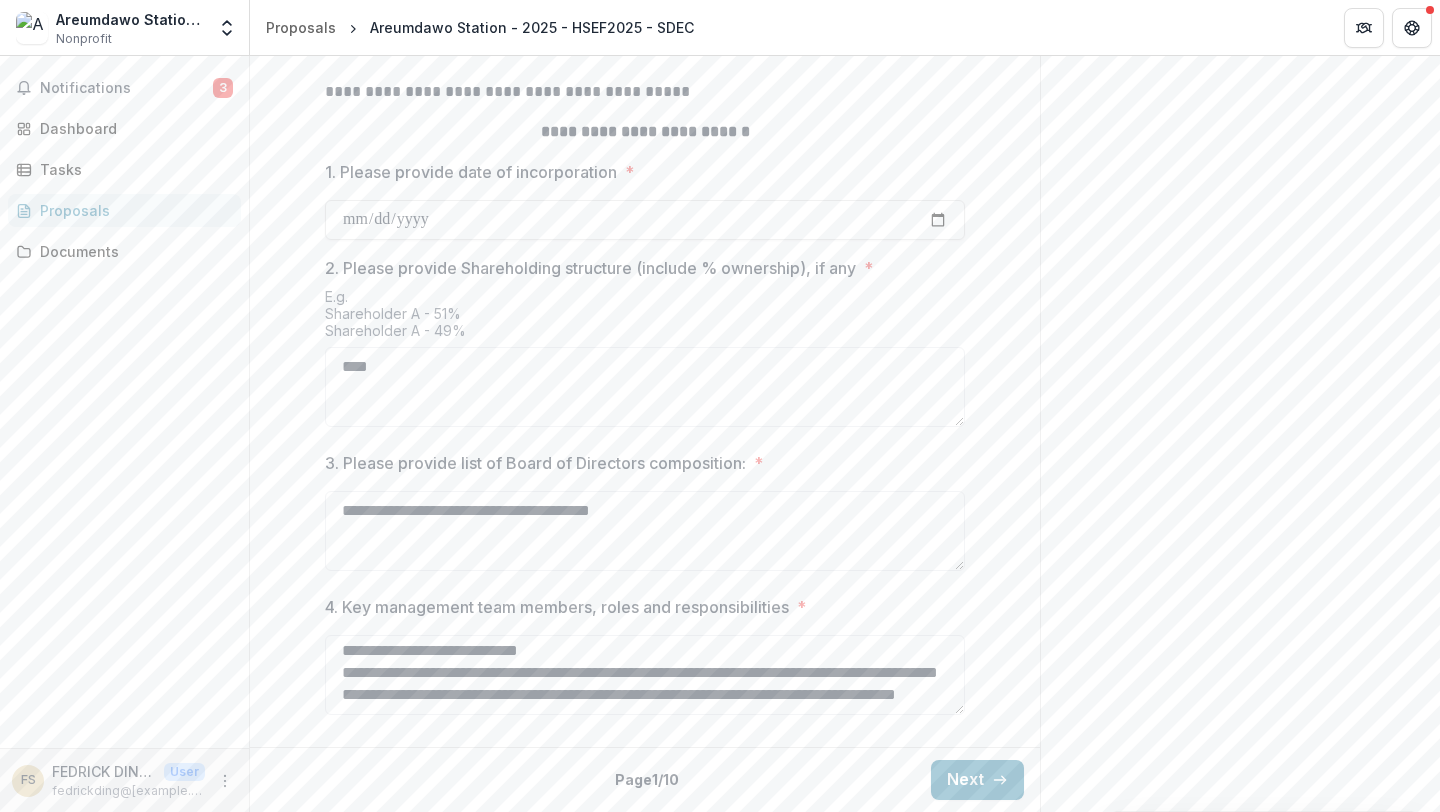 type on "**********" 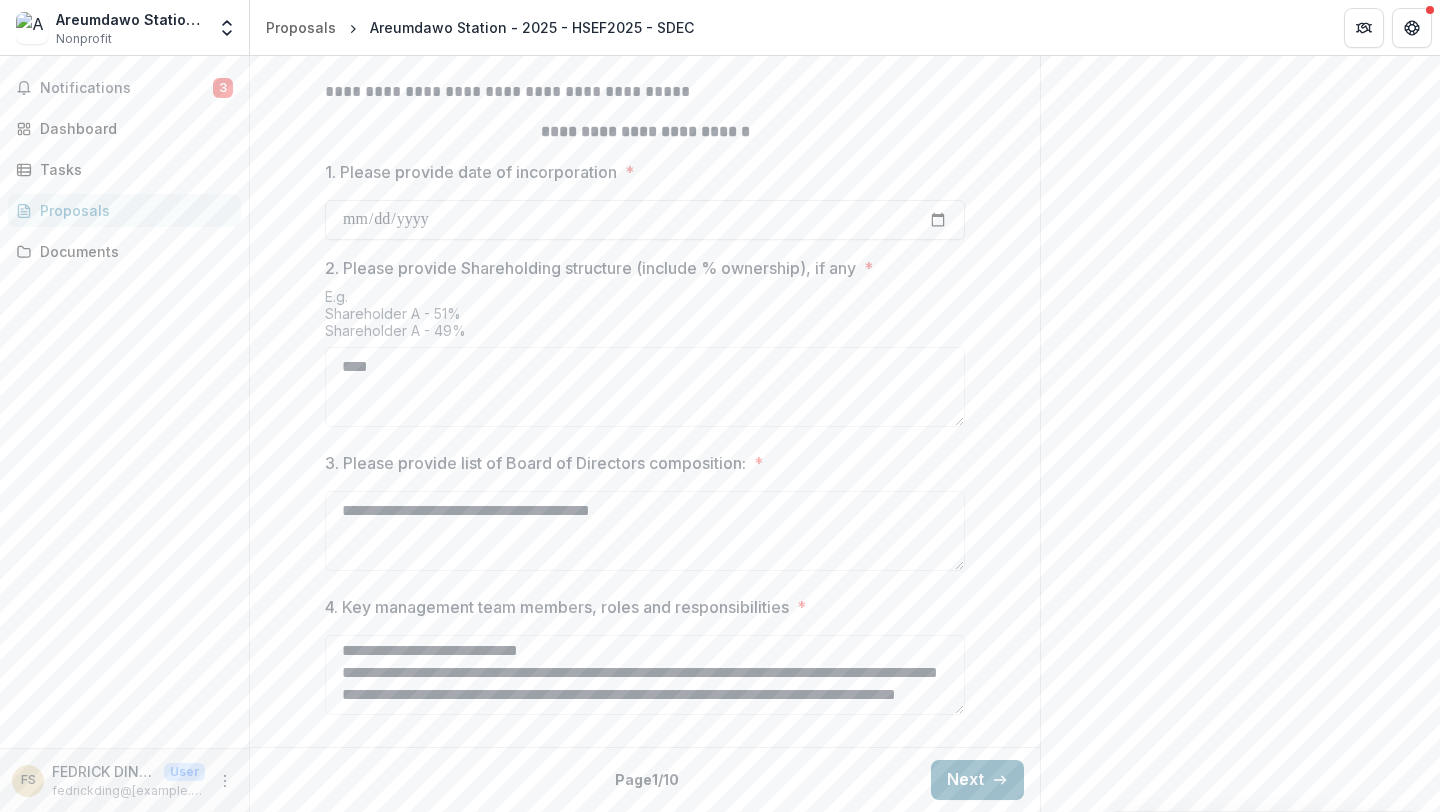 click on "Next" at bounding box center [977, 780] 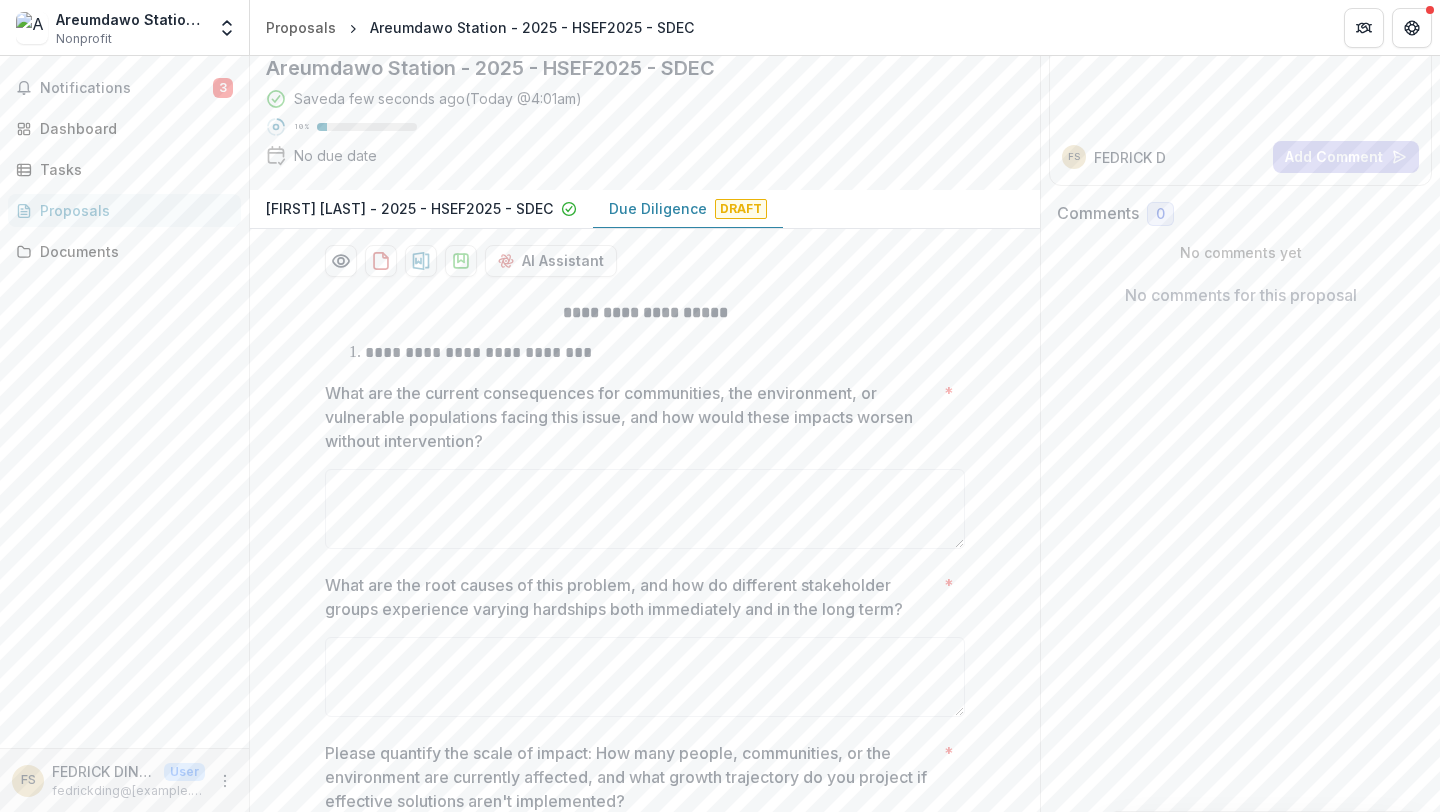 scroll, scrollTop: 280, scrollLeft: 0, axis: vertical 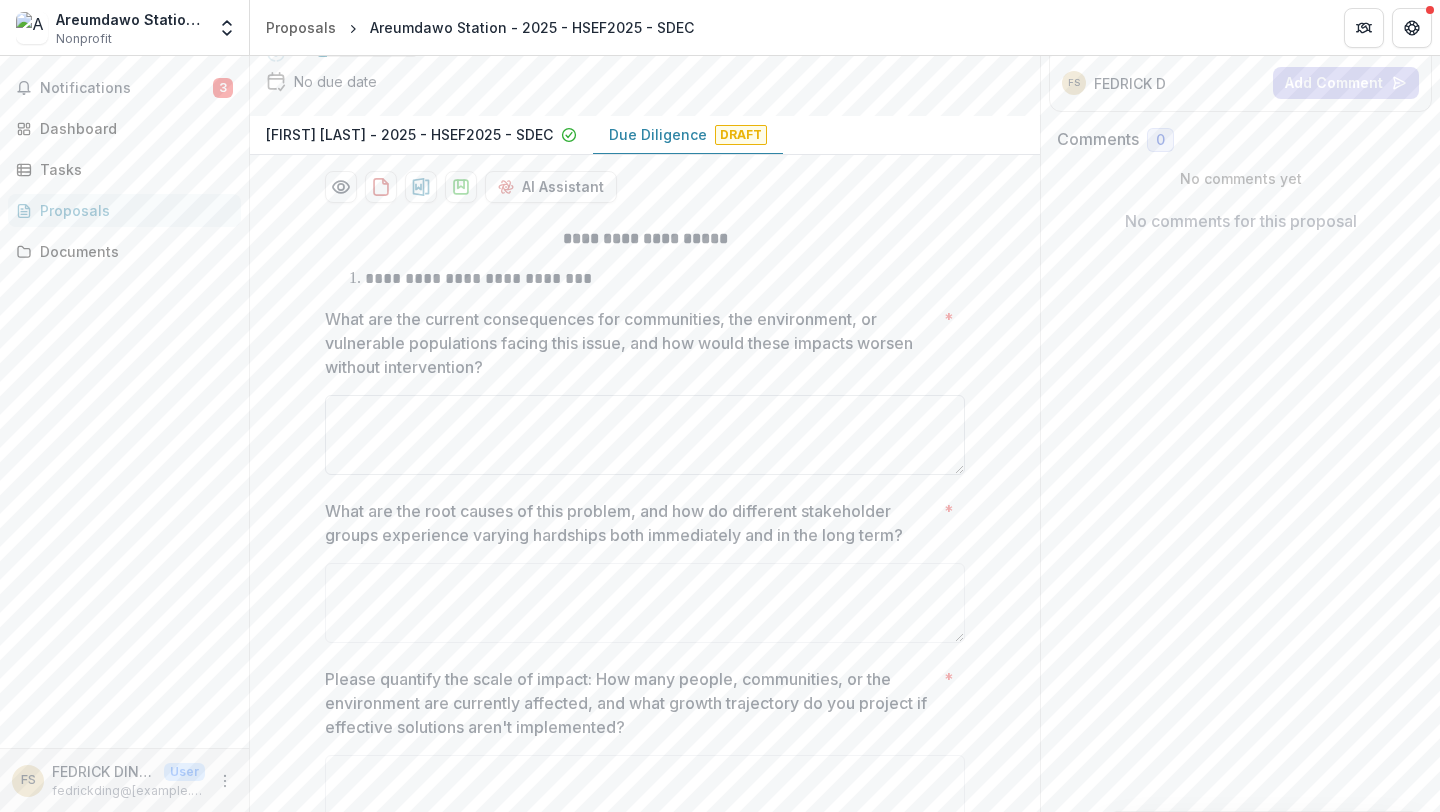 click on "What are the current consequences for communities, the environment, or vulnerable populations facing this issue, and how would these impacts worsen without intervention? *" at bounding box center (645, 435) 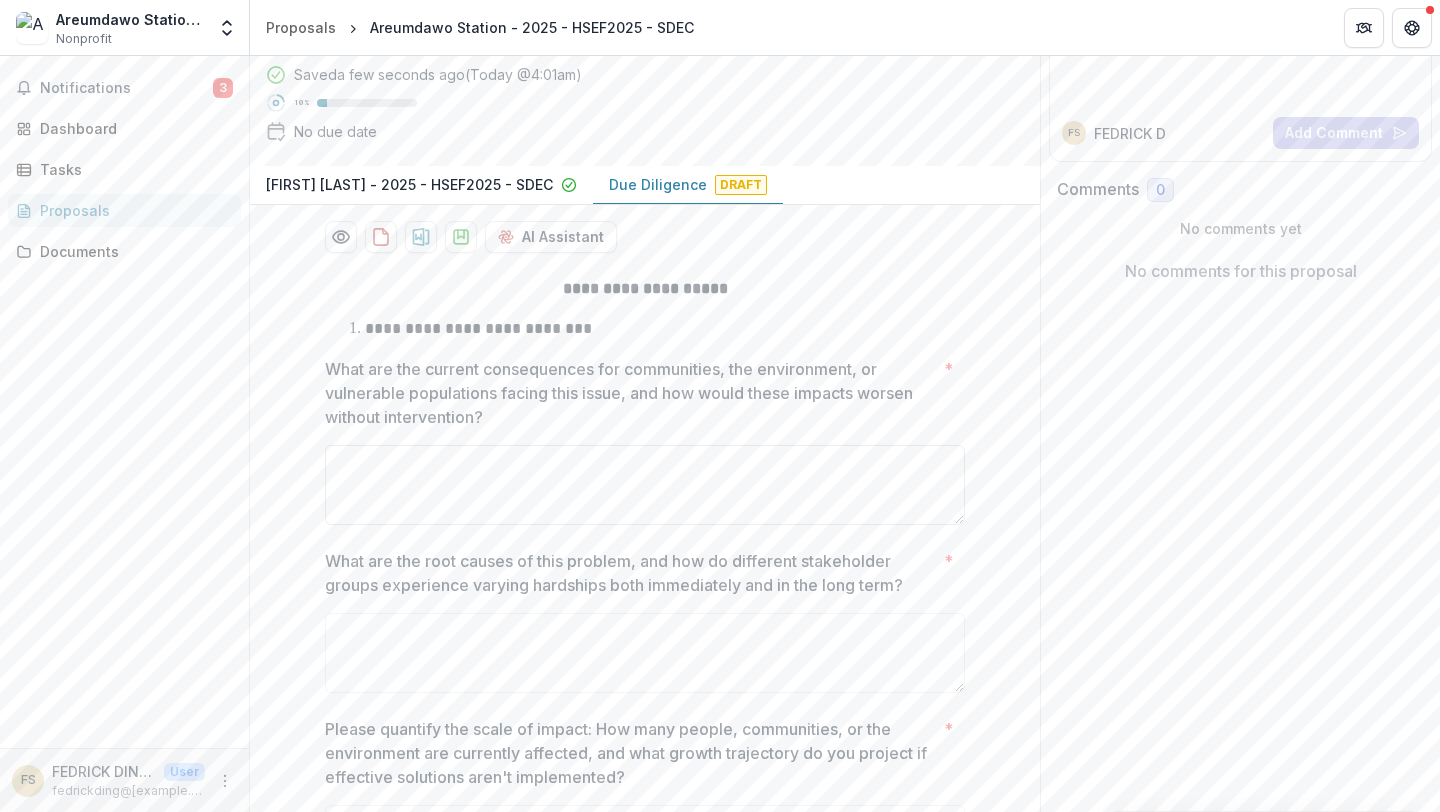 scroll, scrollTop: 233, scrollLeft: 0, axis: vertical 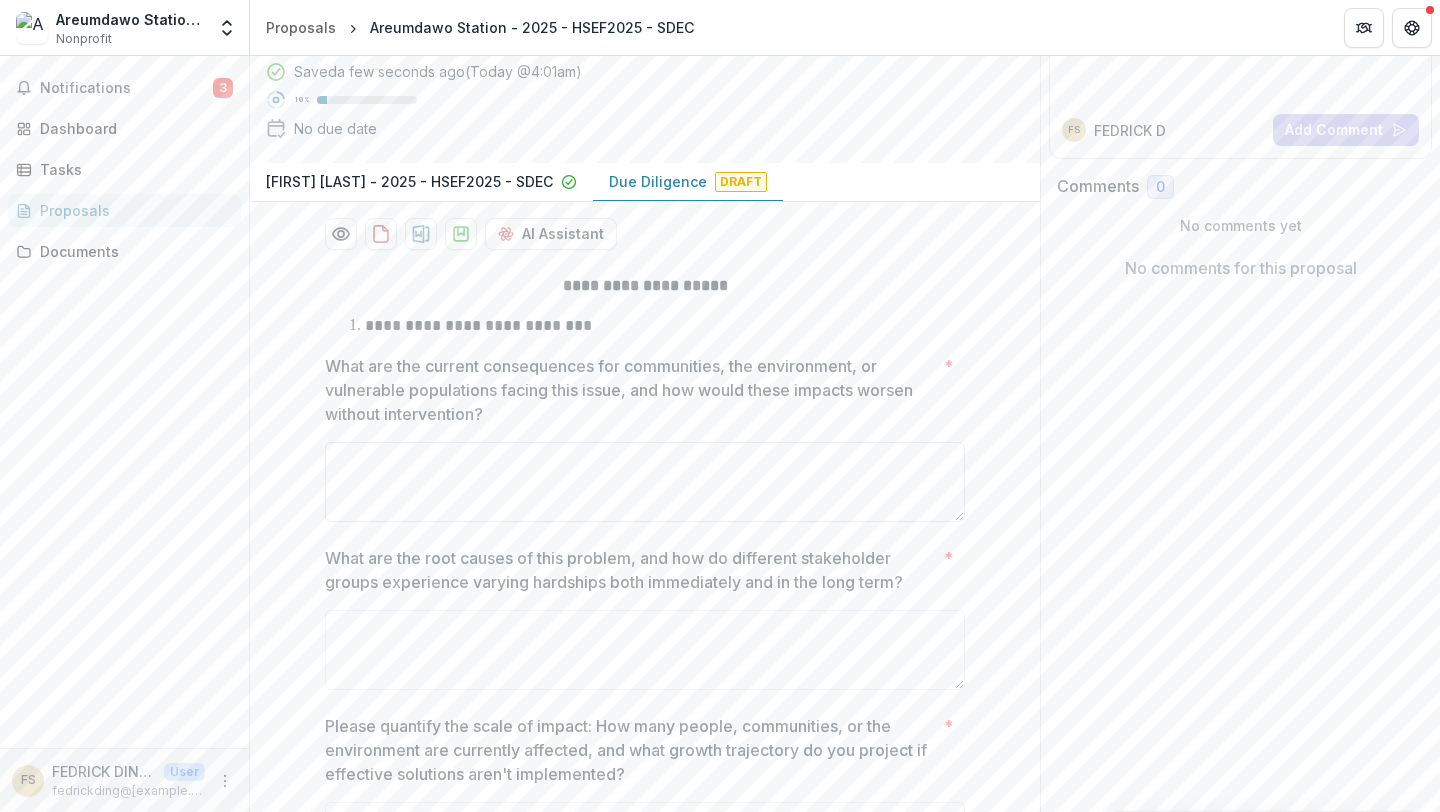 click on "What are the current consequences for communities, the environment, or vulnerable populations facing this issue, and how would these impacts worsen without intervention? *" at bounding box center (645, 482) 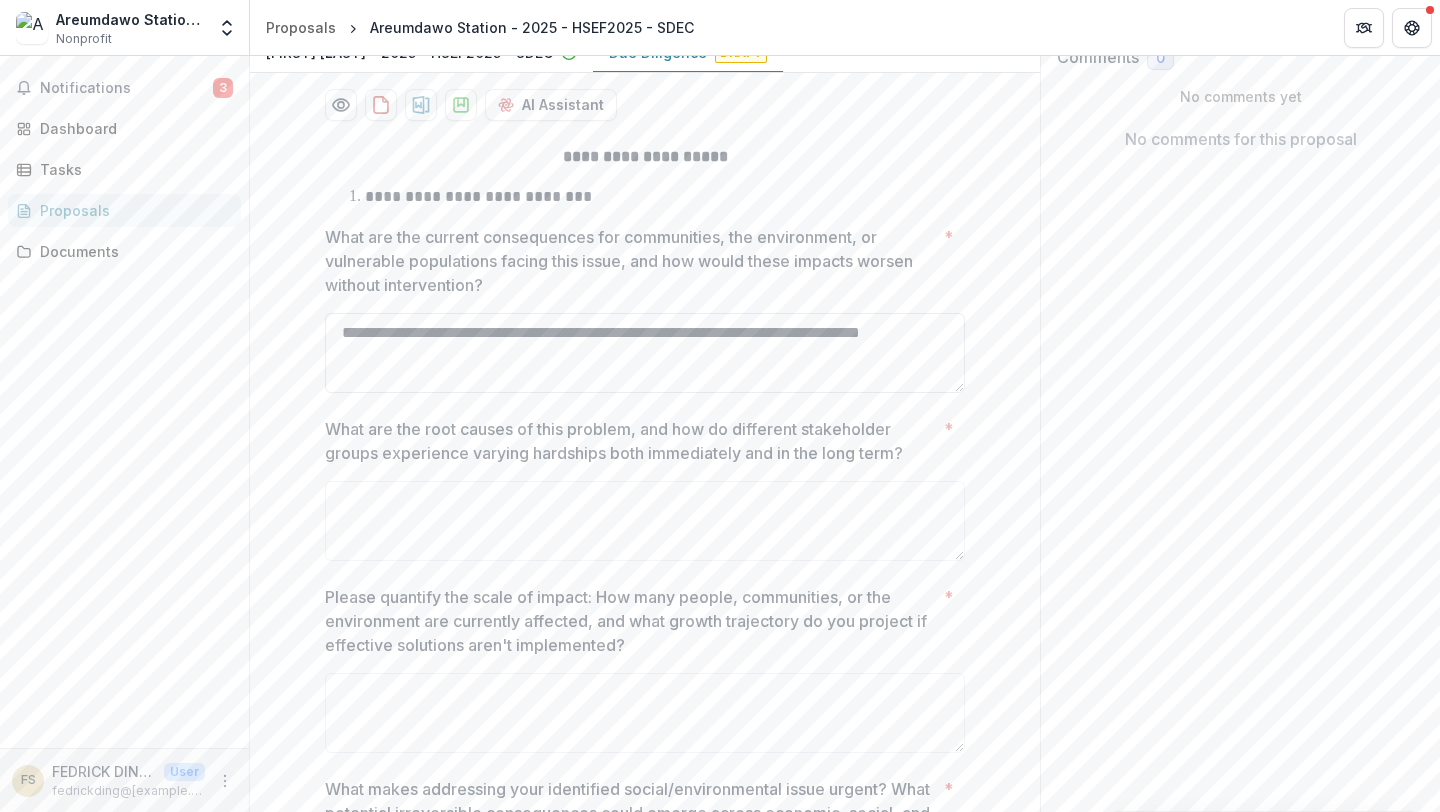 scroll, scrollTop: 366, scrollLeft: 0, axis: vertical 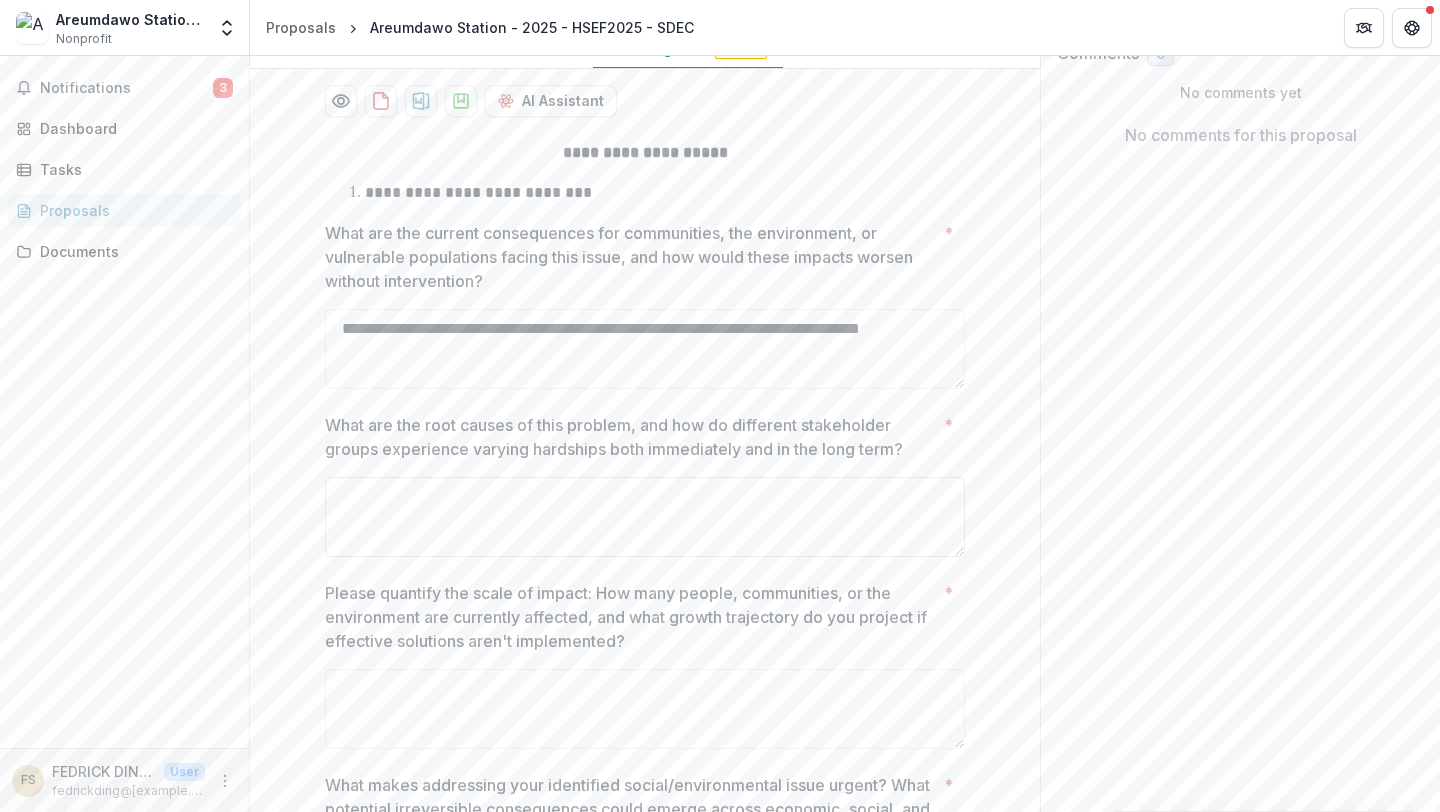 type on "**********" 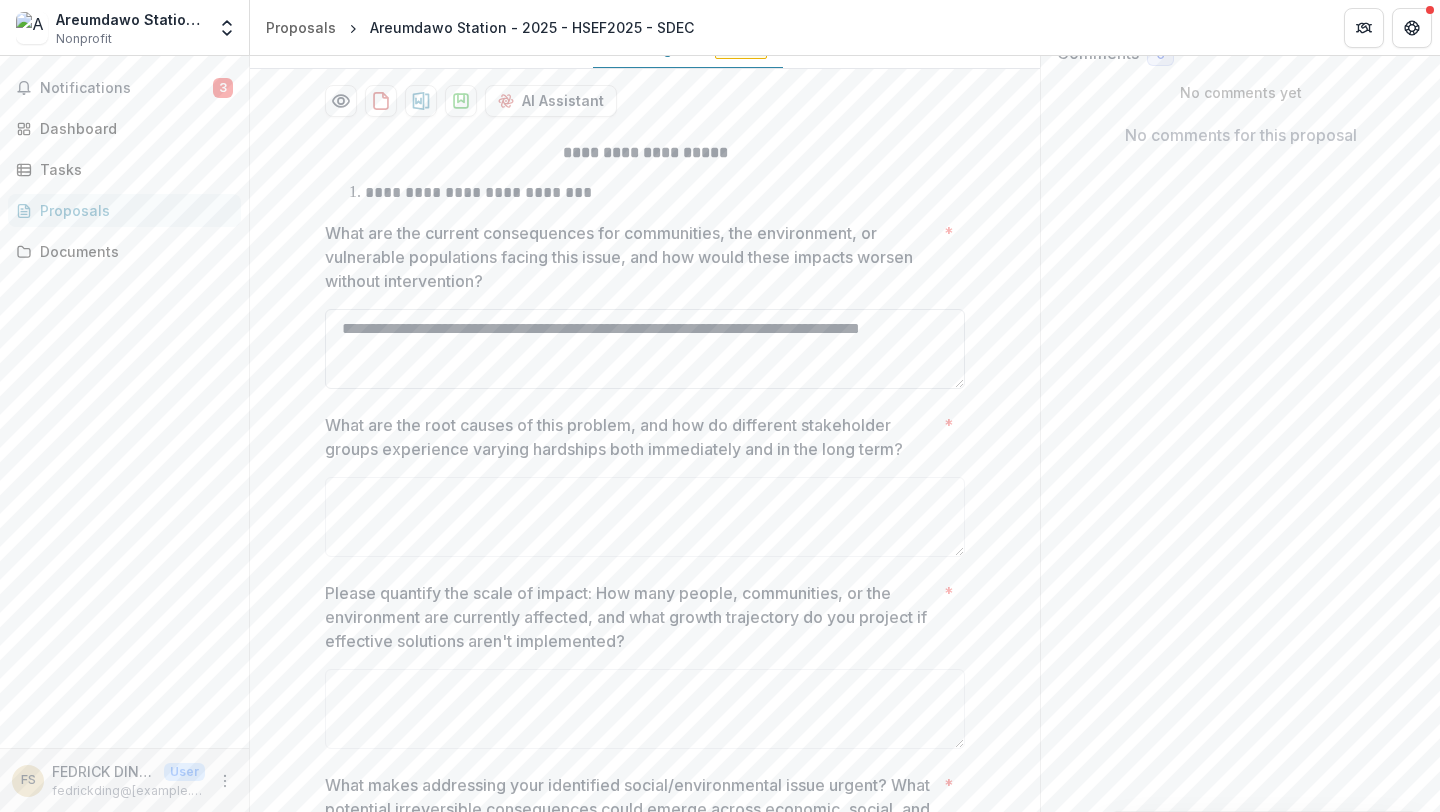 click on "**********" at bounding box center [645, 349] 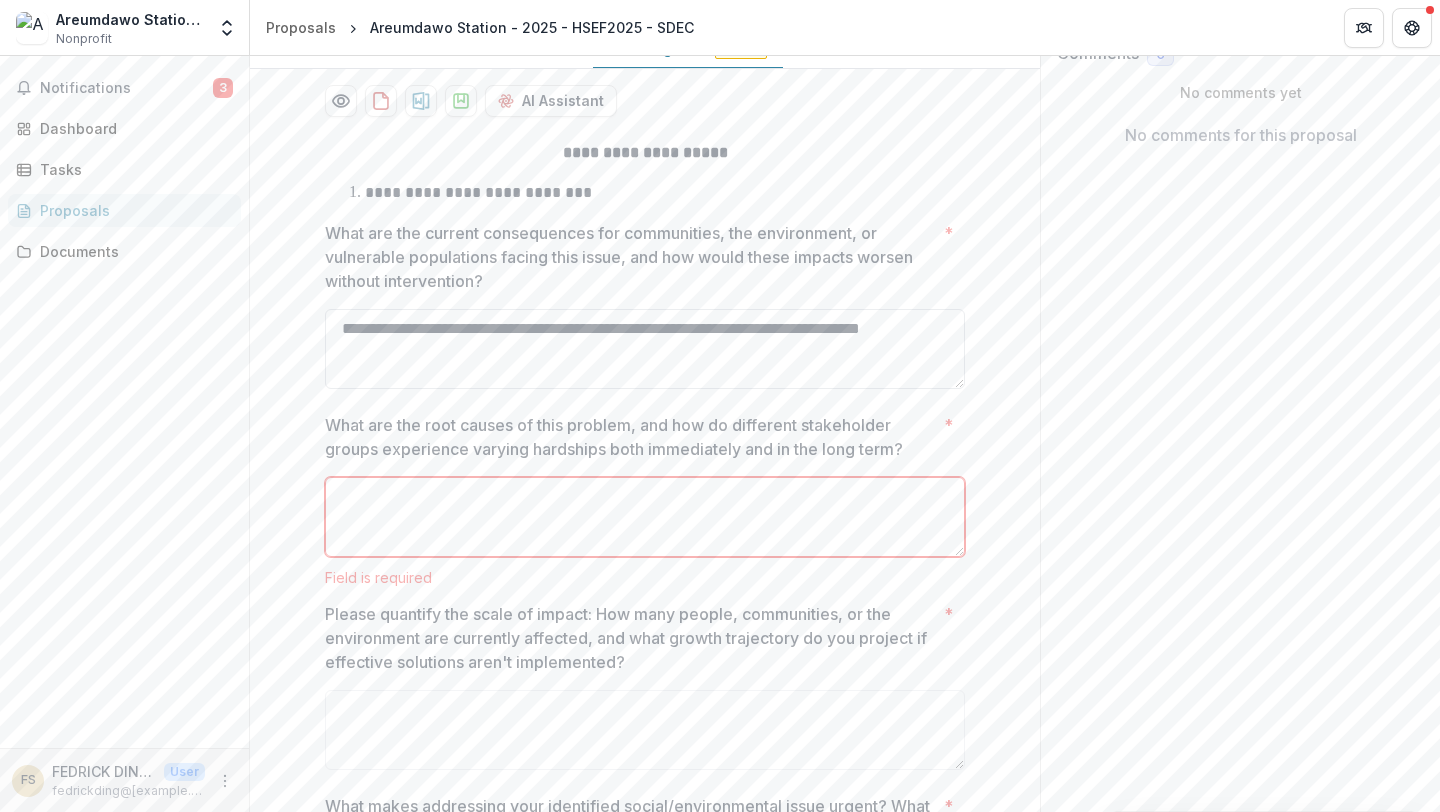 click on "**********" at bounding box center (645, 349) 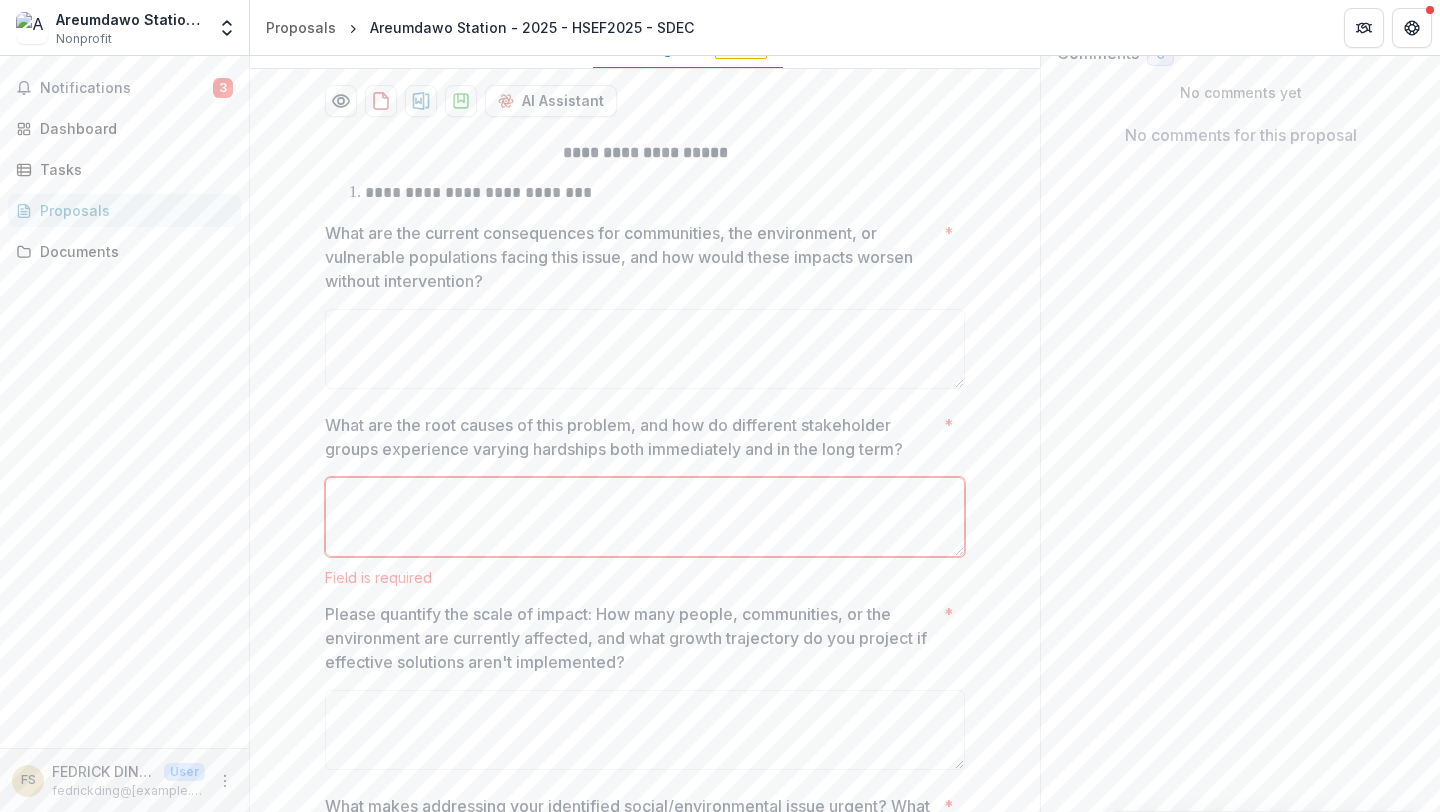 click on "**********" at bounding box center (645, 639) 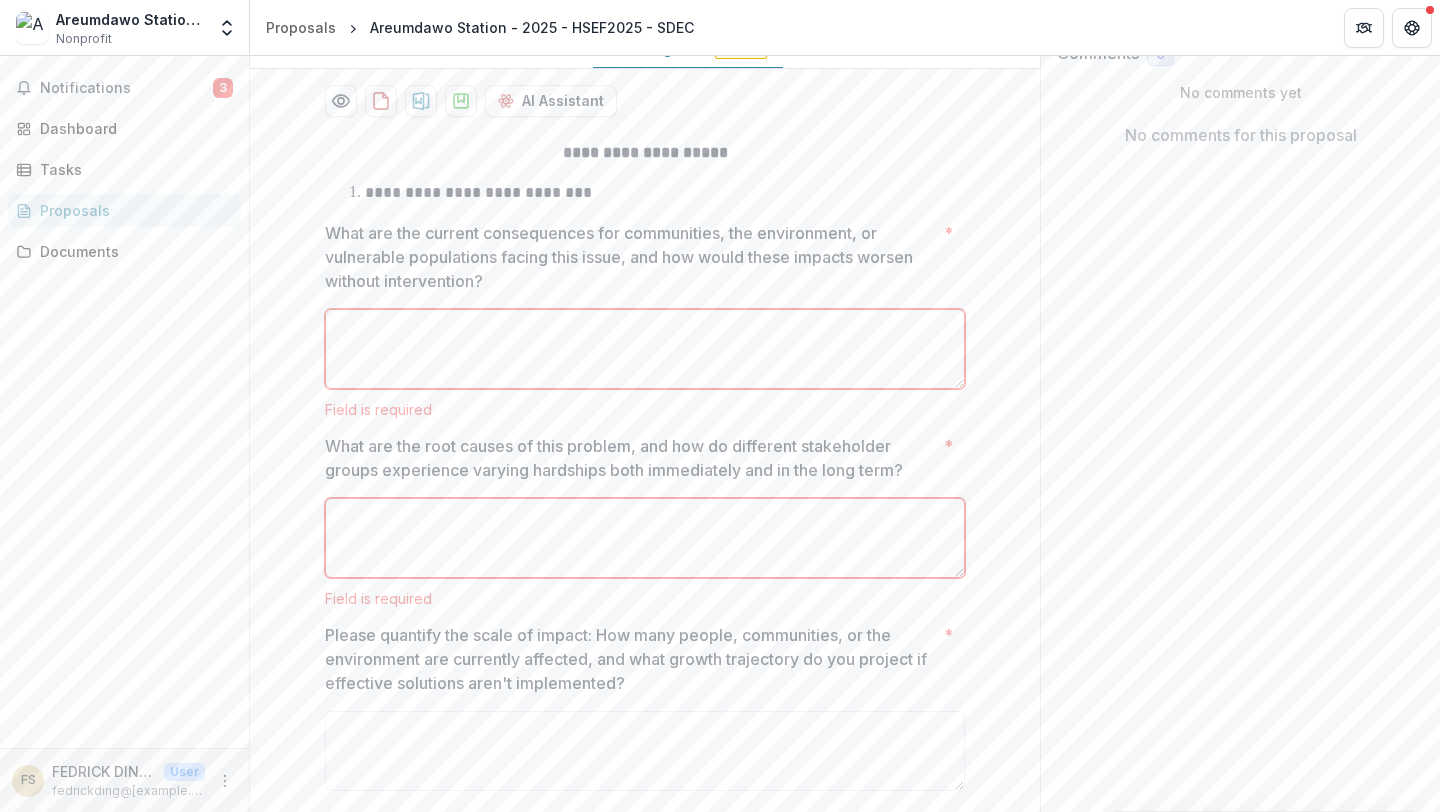 click on "What are the current consequences for communities, the environment, or vulnerable populations facing this issue, and how would these impacts worsen without intervention? *" at bounding box center (645, 349) 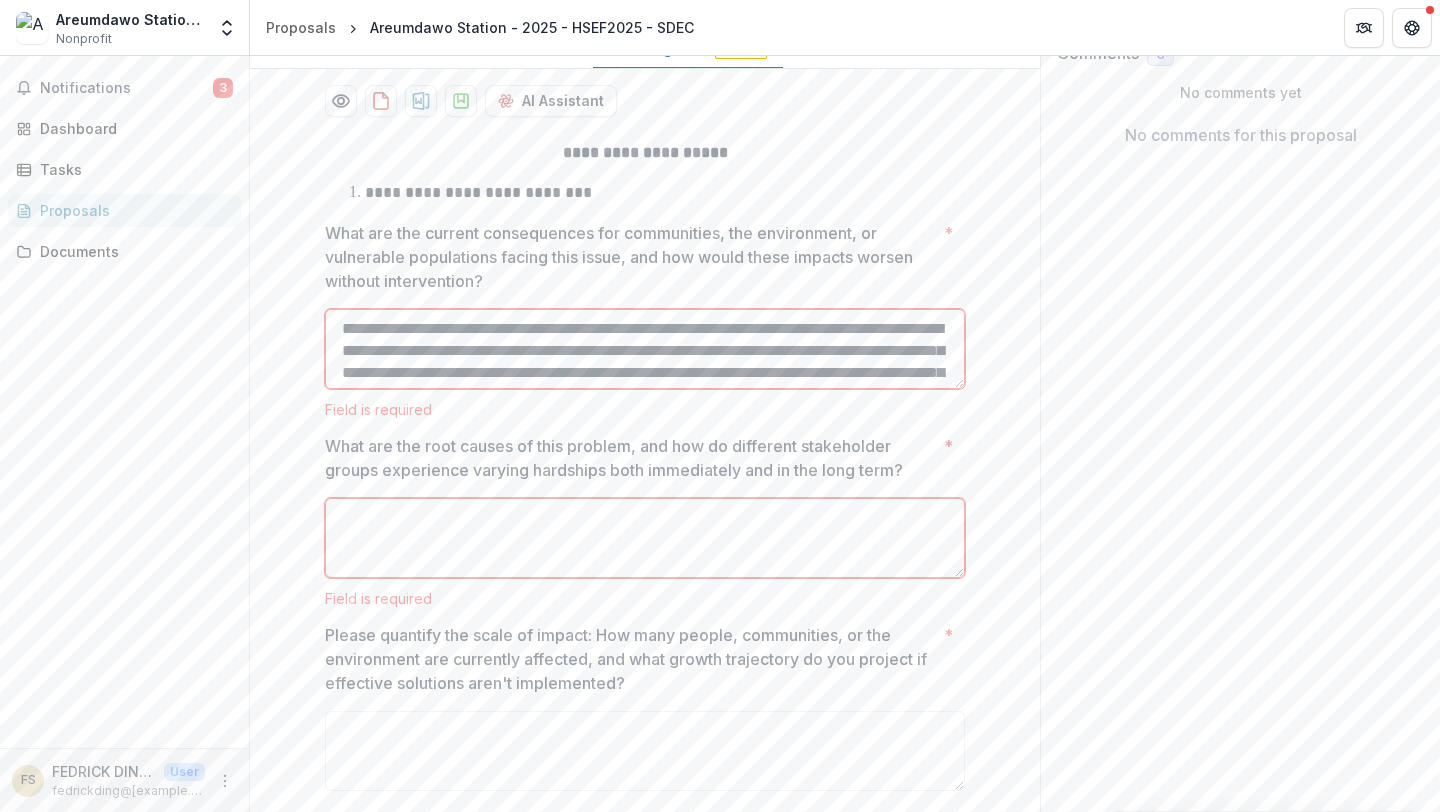 scroll, scrollTop: 435, scrollLeft: 0, axis: vertical 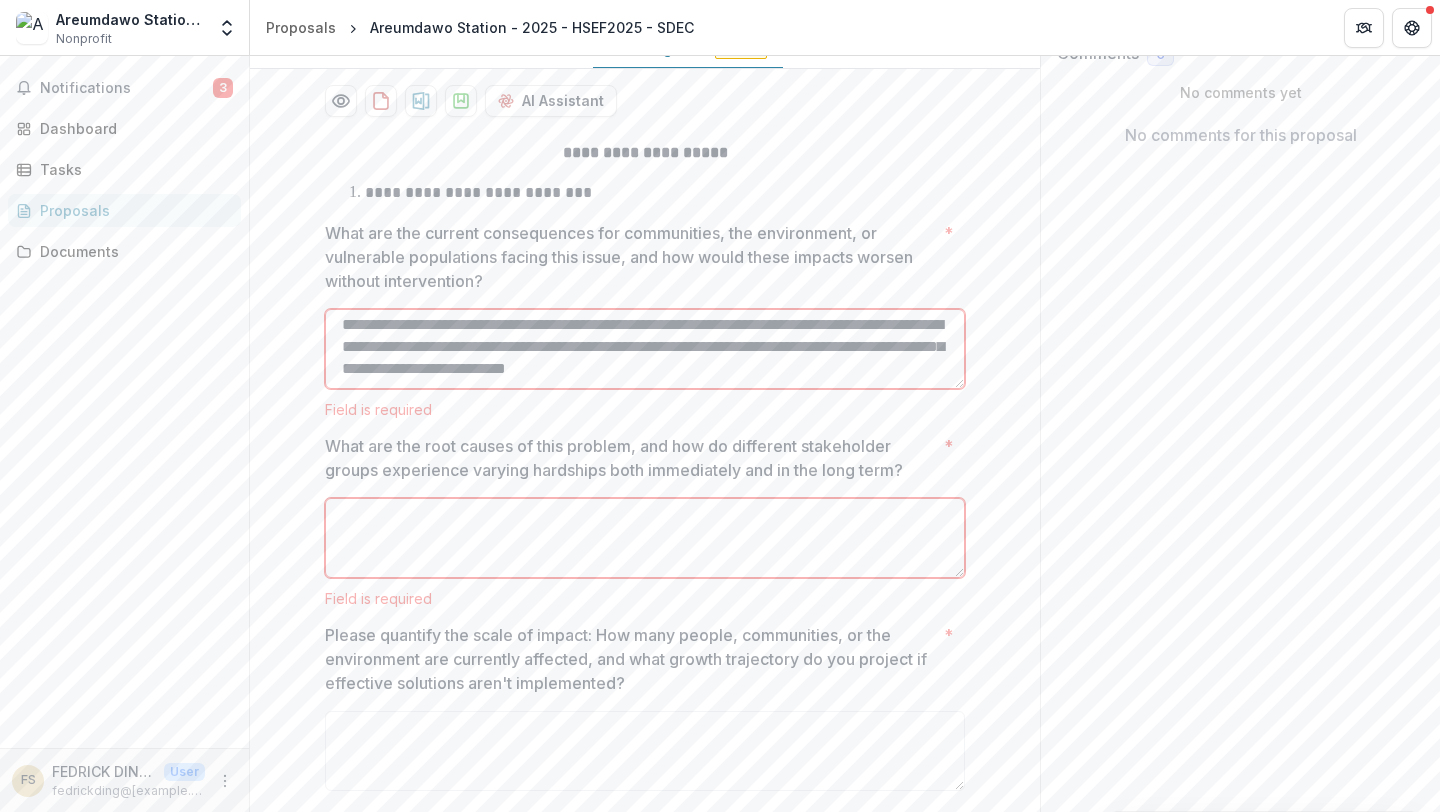 click on "What are the current consequences for communities, the environment, or vulnerable populations facing this issue, and how would these impacts worsen without intervention? *" at bounding box center [645, 349] 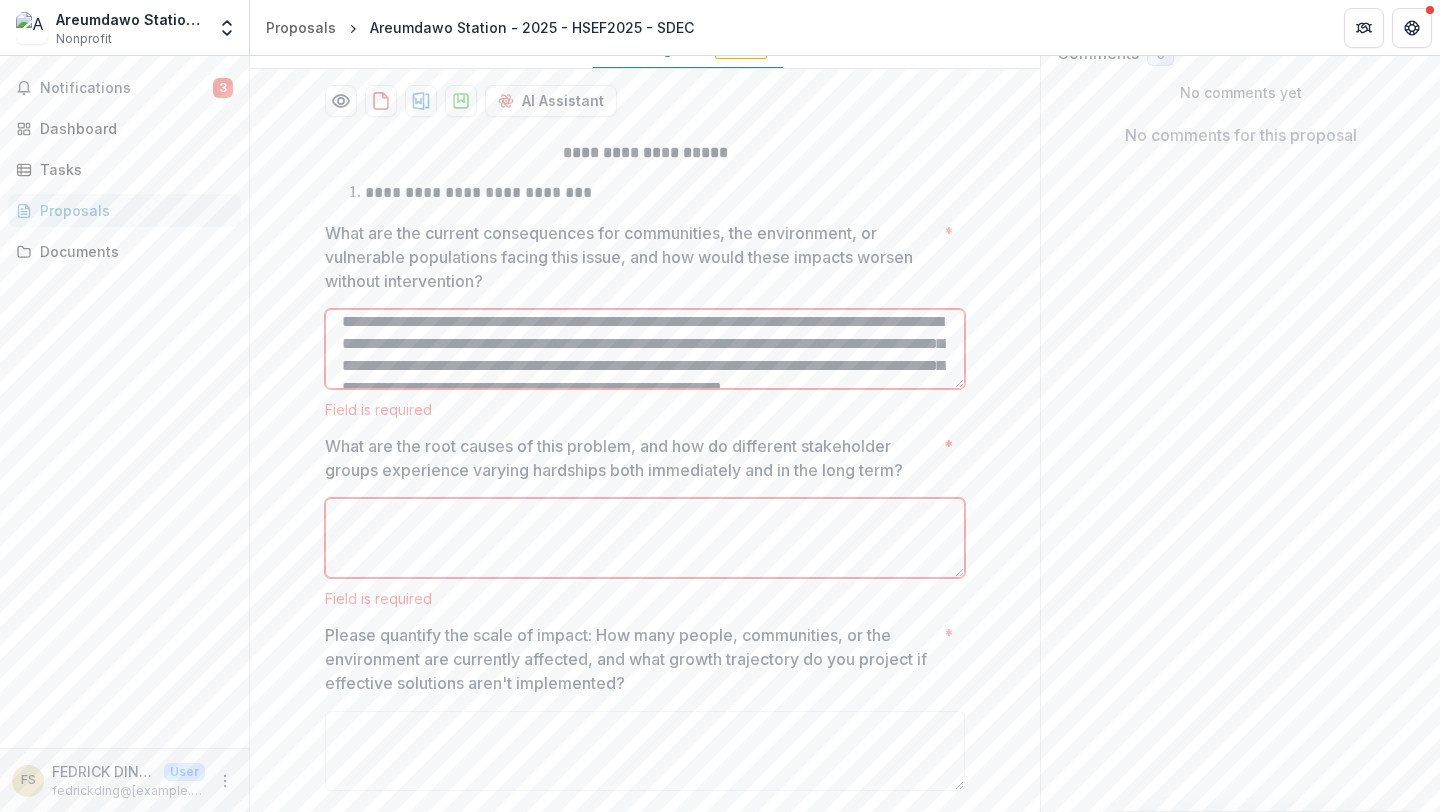 scroll, scrollTop: 0, scrollLeft: 0, axis: both 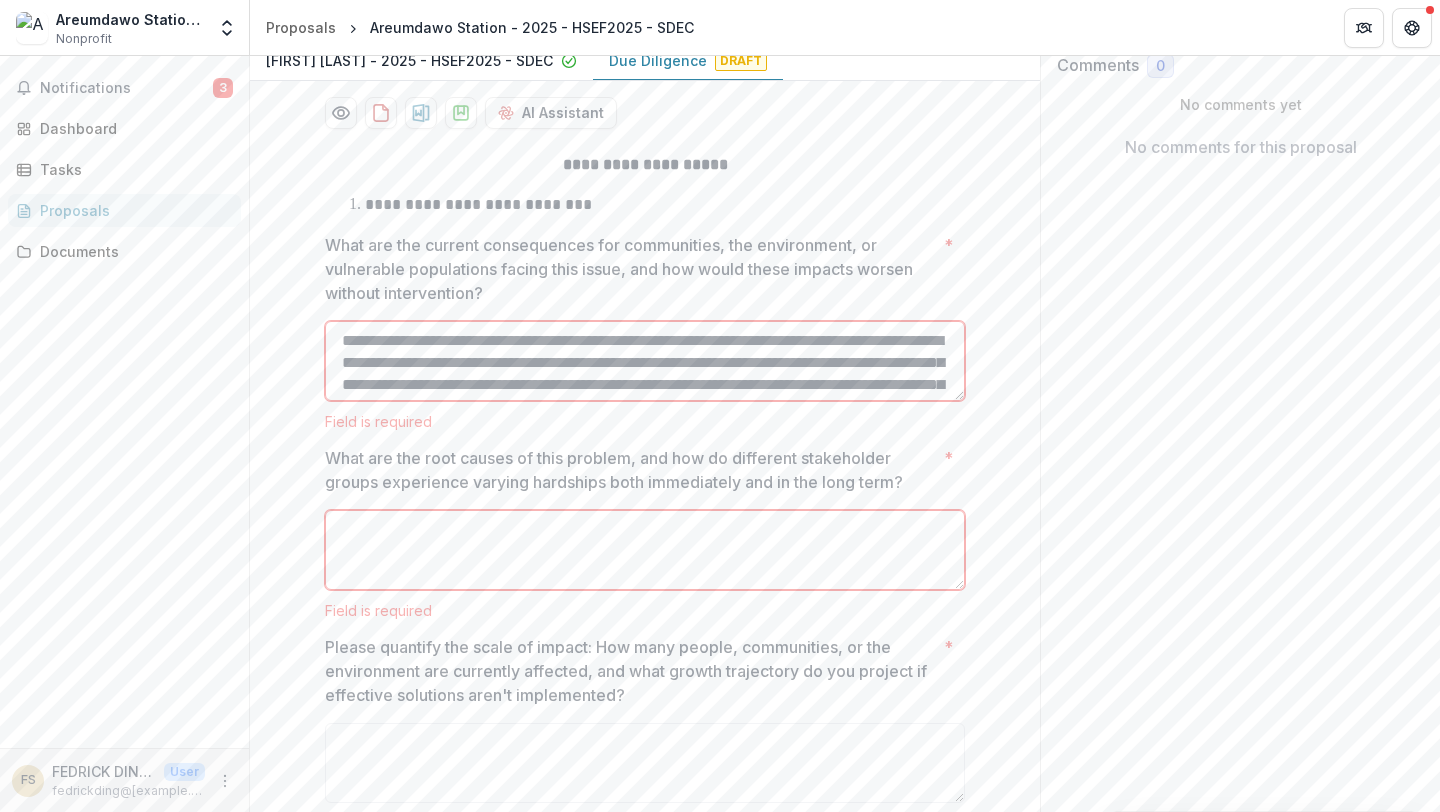 click on "What are the current consequences for communities, the environment, or vulnerable populations facing this issue, and how would these impacts worsen without intervention? *" at bounding box center (645, 361) 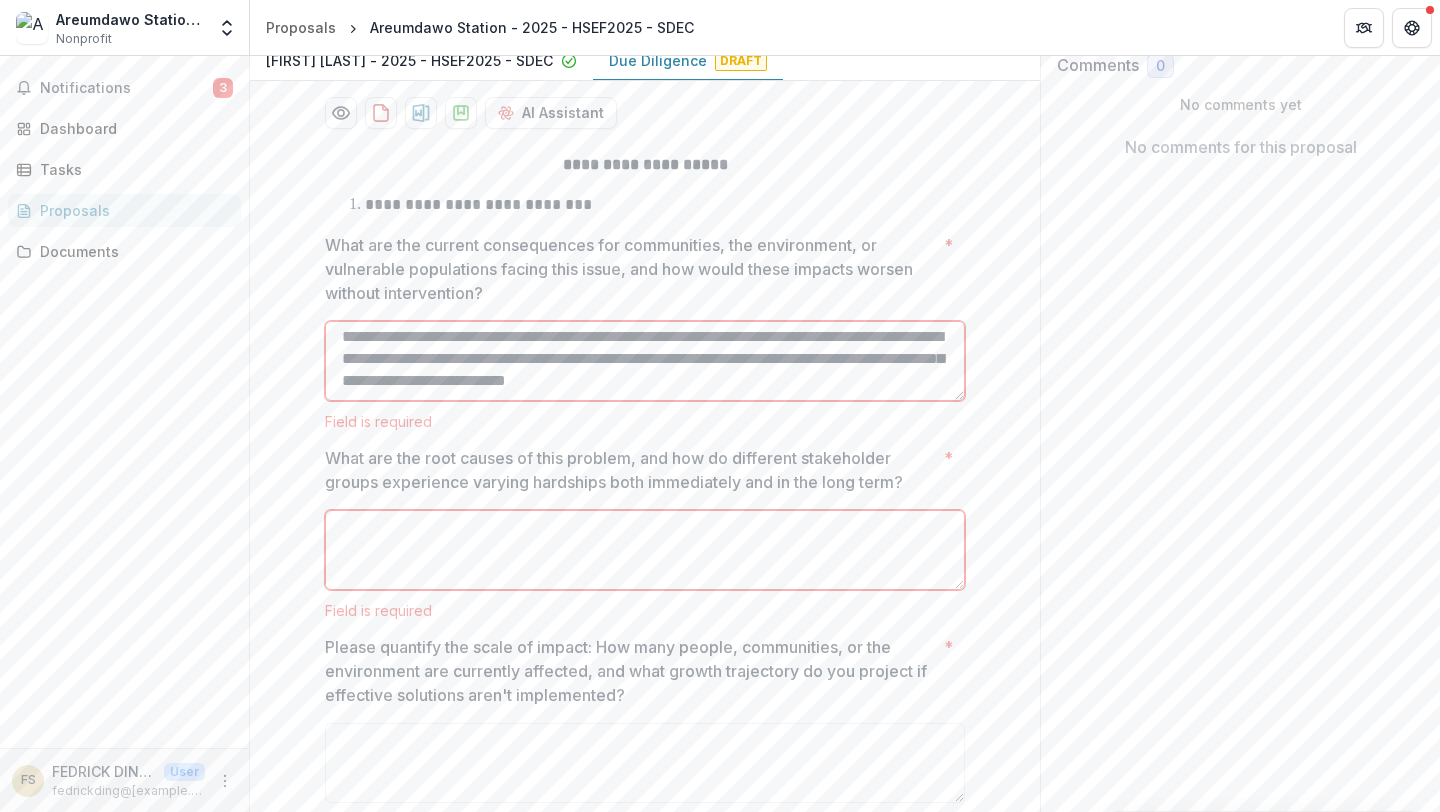 scroll, scrollTop: 444, scrollLeft: 0, axis: vertical 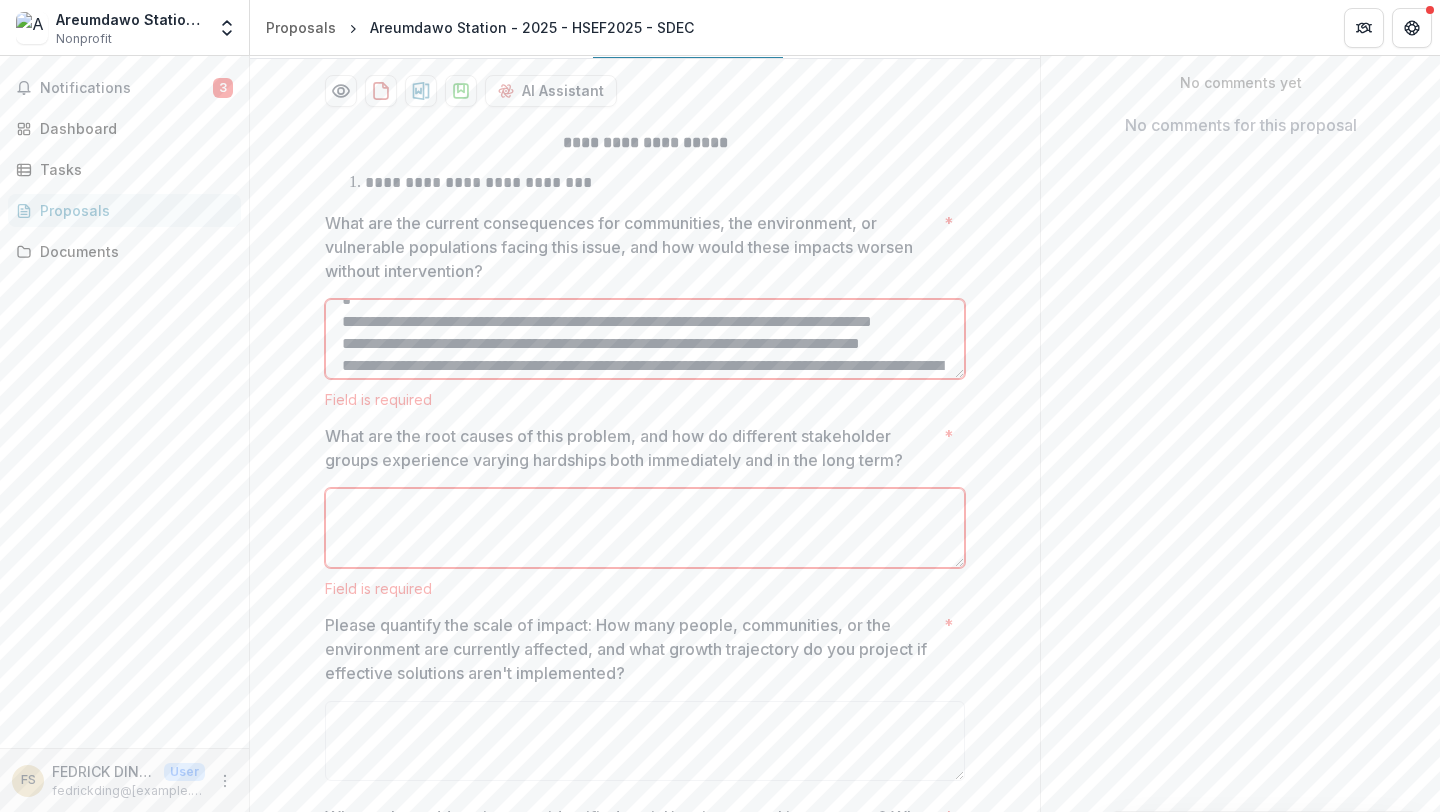 click on "What are the current consequences for communities, the environment, or vulnerable populations facing this issue, and how would these impacts worsen without intervention? *" at bounding box center (645, 339) 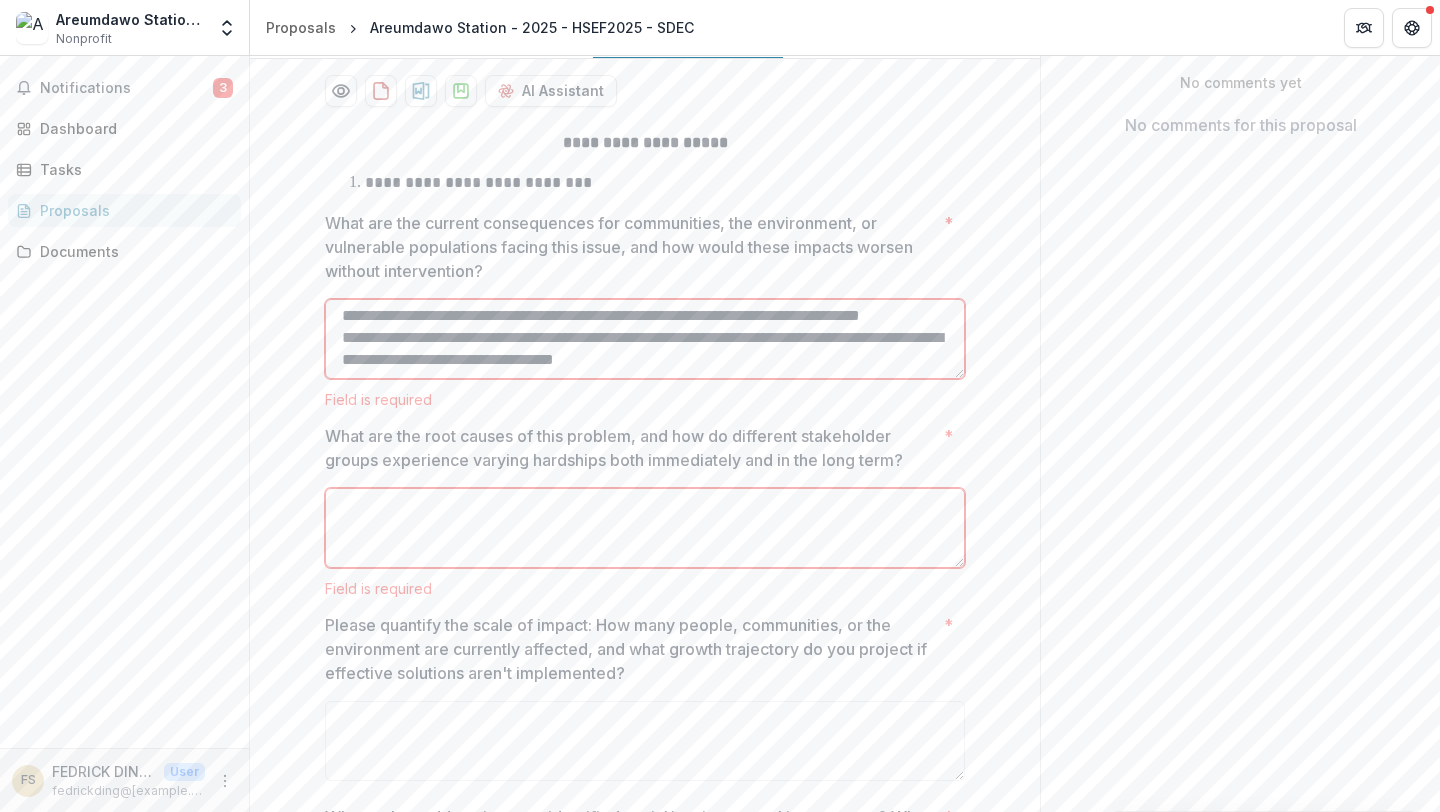 scroll, scrollTop: 305, scrollLeft: 0, axis: vertical 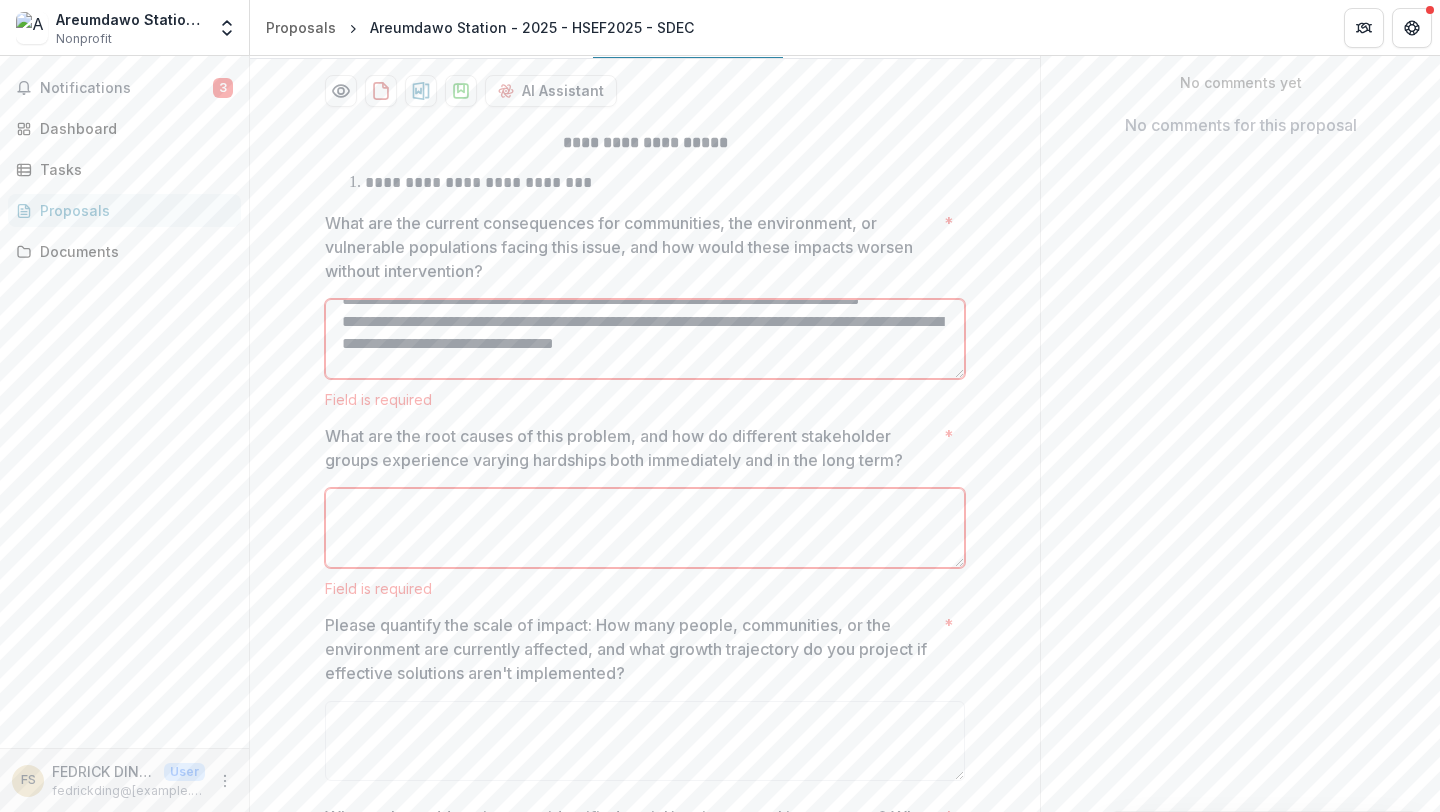 click on "What are the current consequences for communities, the environment, or vulnerable populations facing this issue, and how would these impacts worsen without intervention? *" at bounding box center (645, 339) 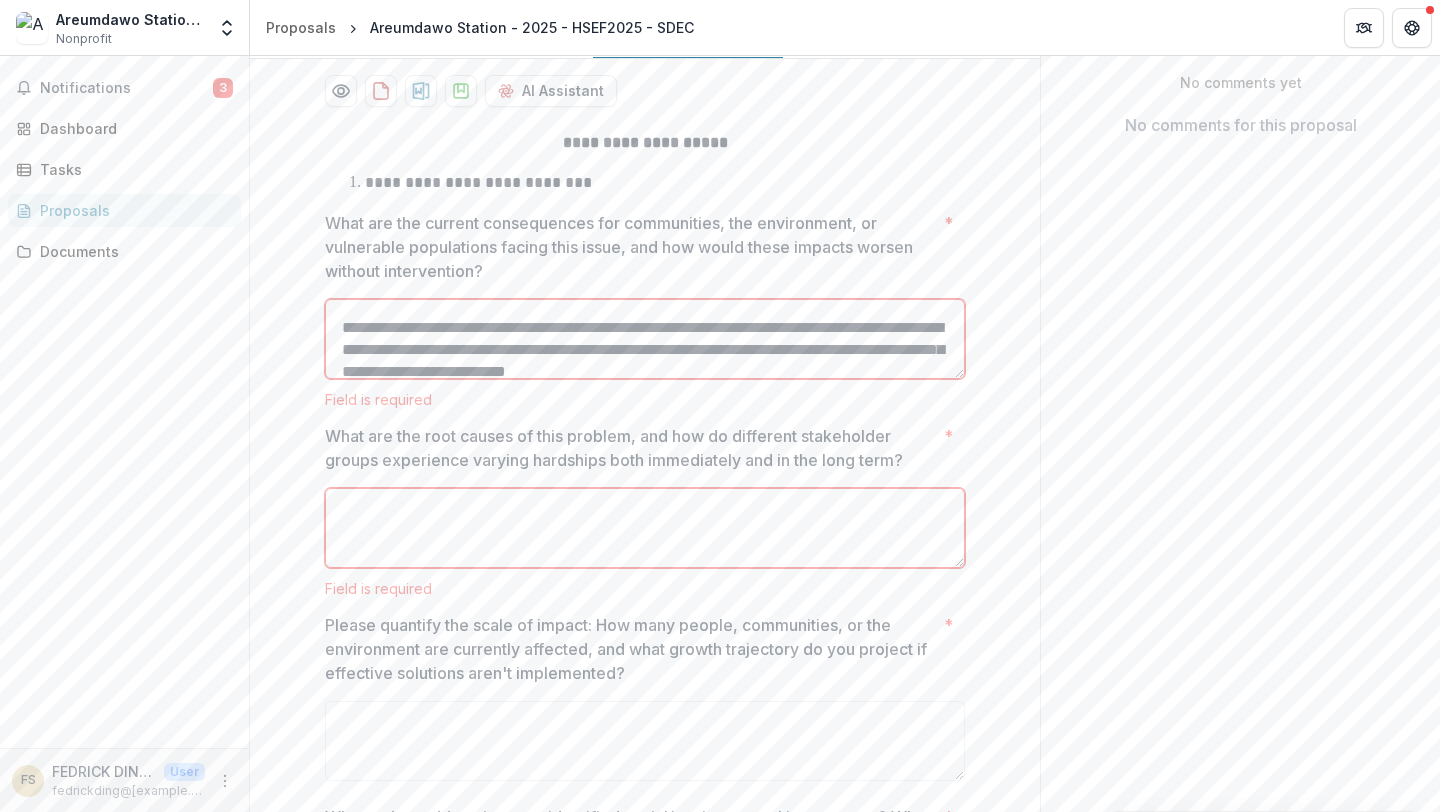 scroll, scrollTop: 371, scrollLeft: 0, axis: vertical 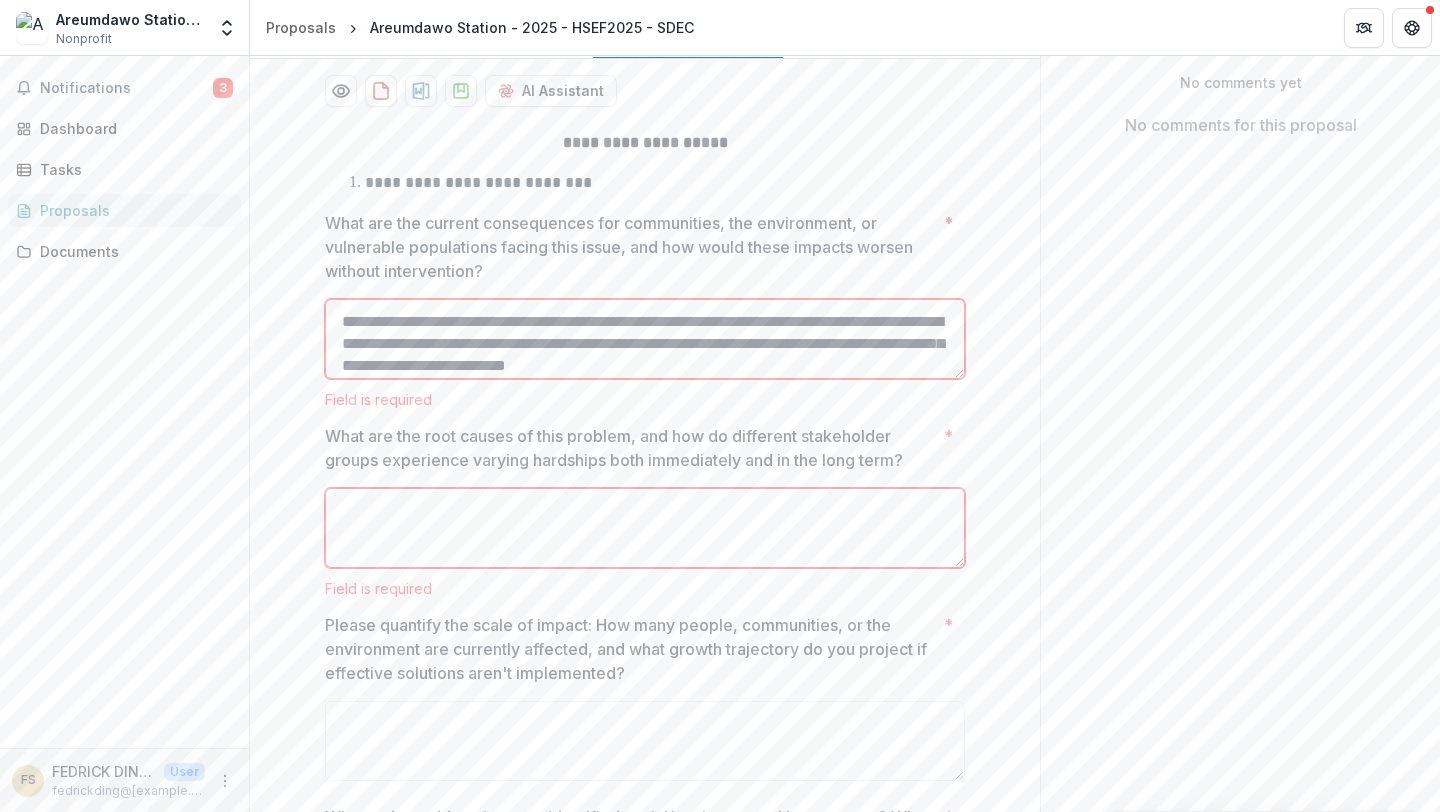 click on "What are the current consequences for communities, the environment, or vulnerable populations facing this issue, and how would these impacts worsen without intervention? *" at bounding box center [645, 339] 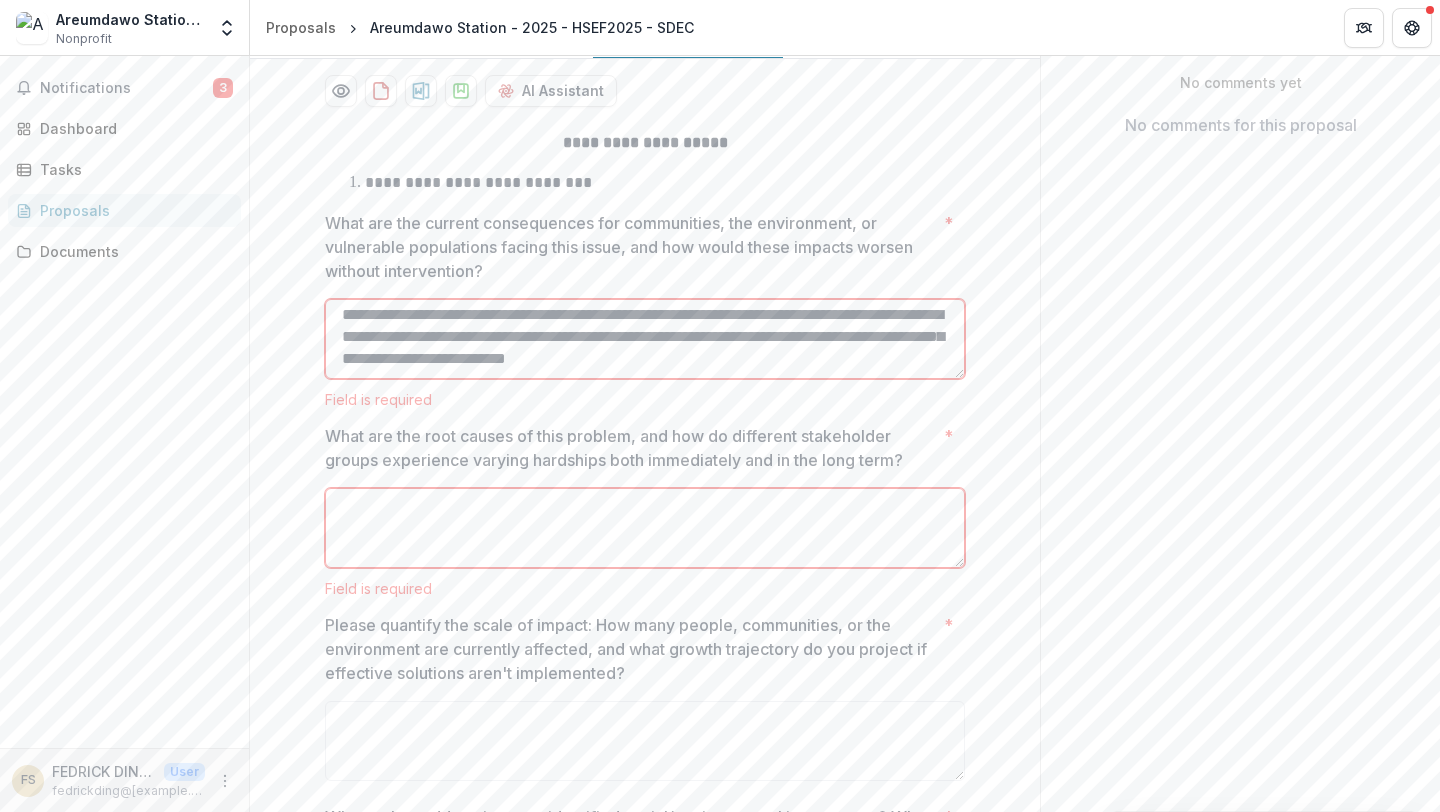 scroll, scrollTop: 444, scrollLeft: 0, axis: vertical 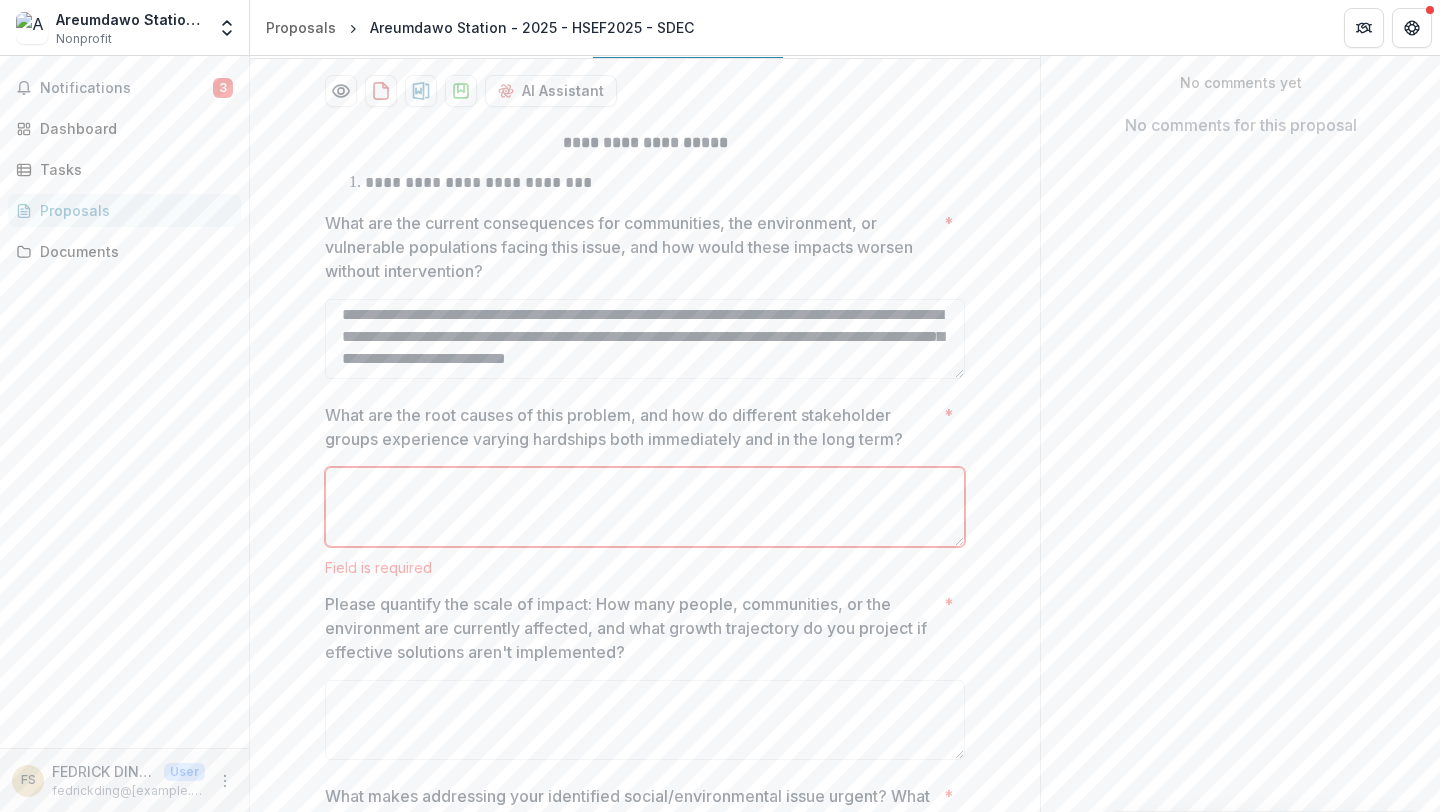 click on "What are the root causes of this problem, and how do different stakeholder groups experience varying hardships both immediately and in the long term? *" at bounding box center (645, 507) 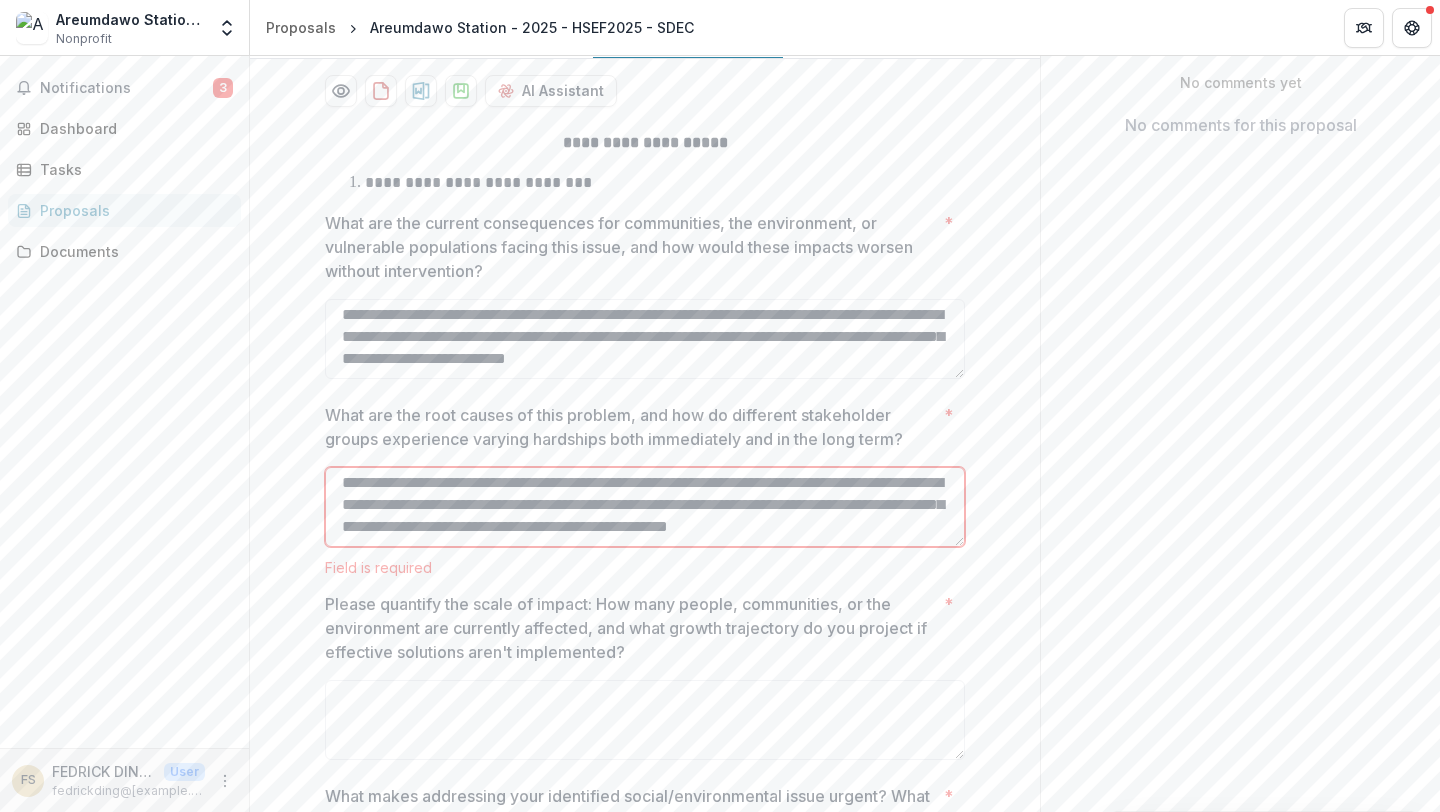 scroll, scrollTop: 769, scrollLeft: 0, axis: vertical 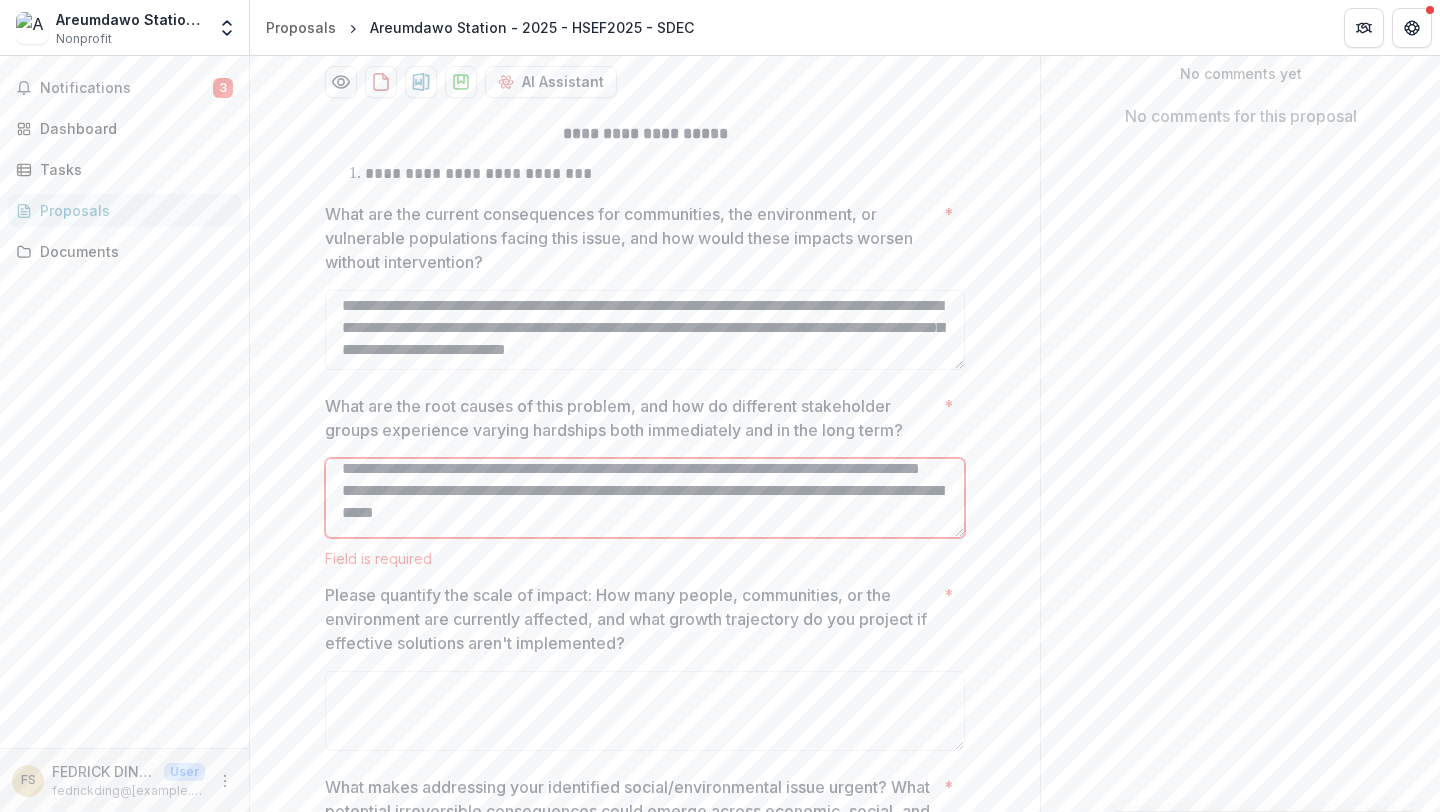 click on "What are the root causes of this problem, and how do different stakeholder groups experience varying hardships both immediately and in the long term? *" at bounding box center [645, 498] 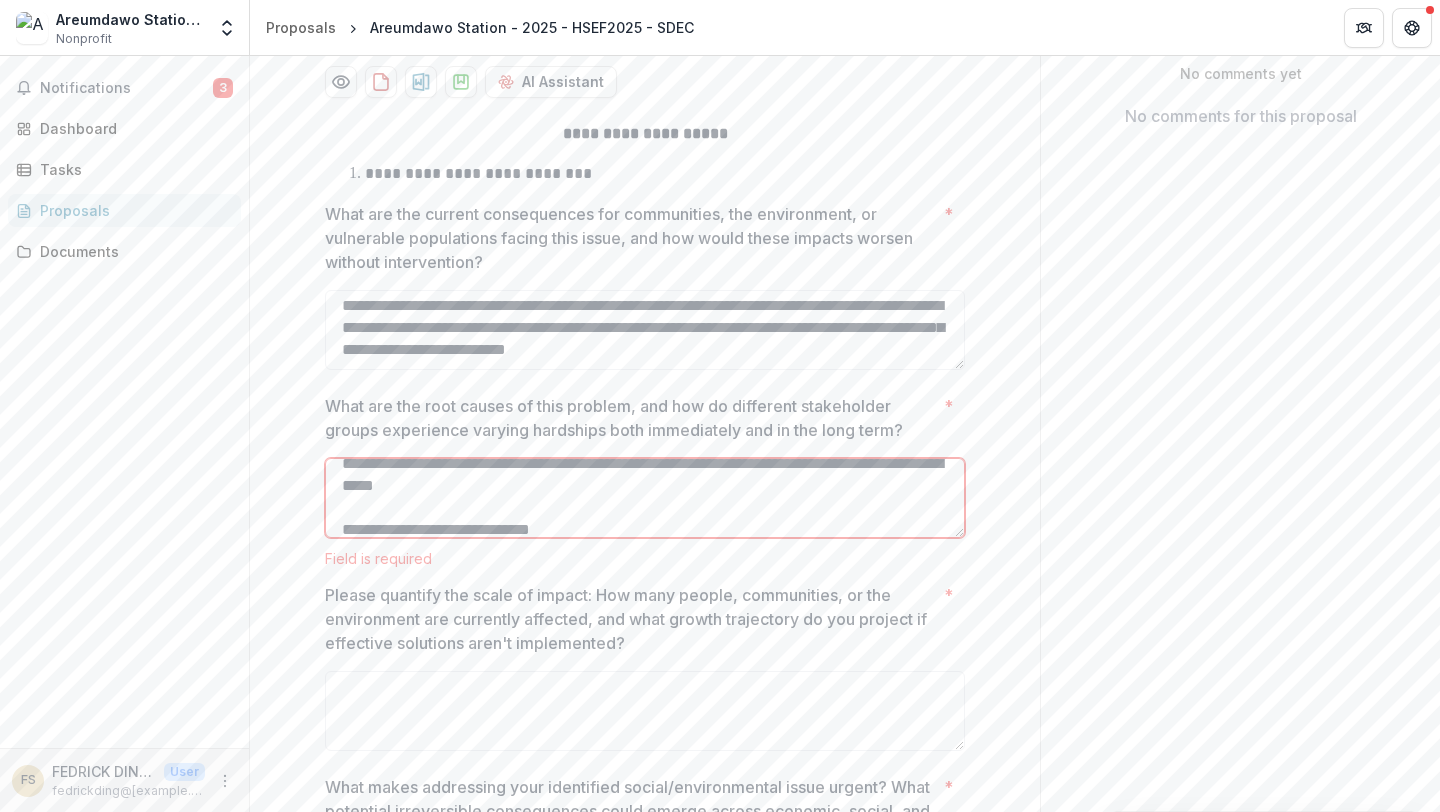 scroll, scrollTop: 339, scrollLeft: 0, axis: vertical 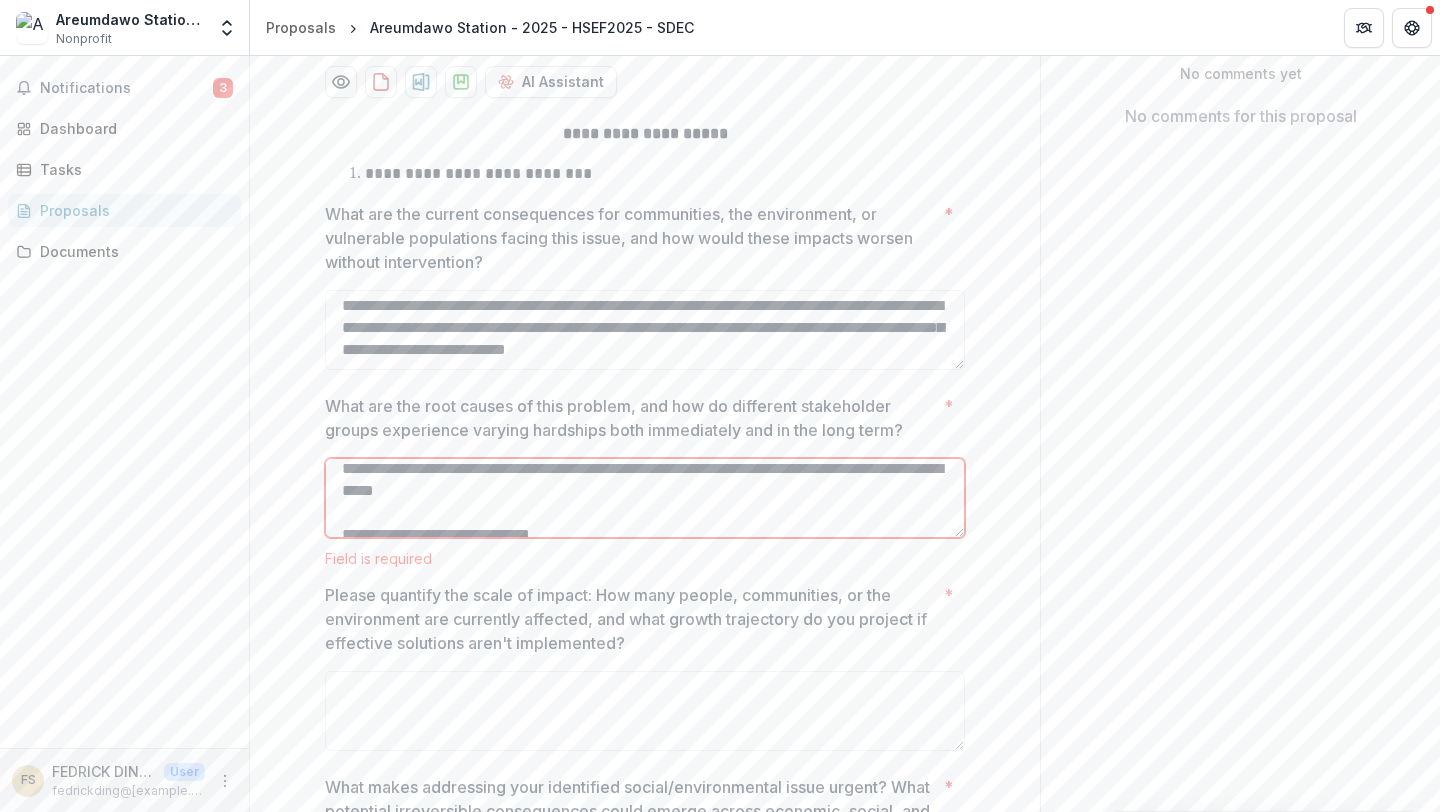 click on "What are the root causes of this problem, and how do different stakeholder groups experience varying hardships both immediately and in the long term? *" at bounding box center (645, 498) 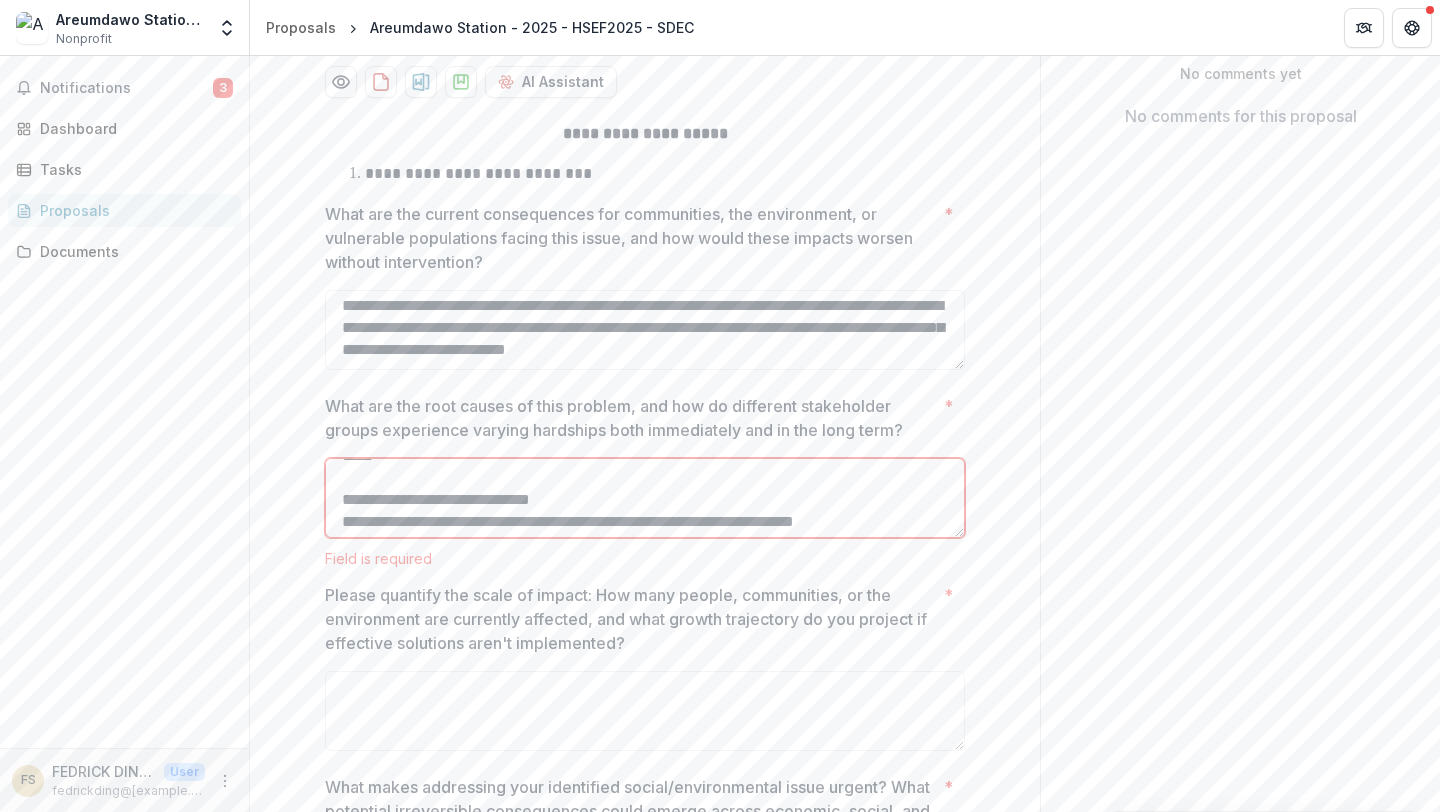 scroll, scrollTop: 384, scrollLeft: 0, axis: vertical 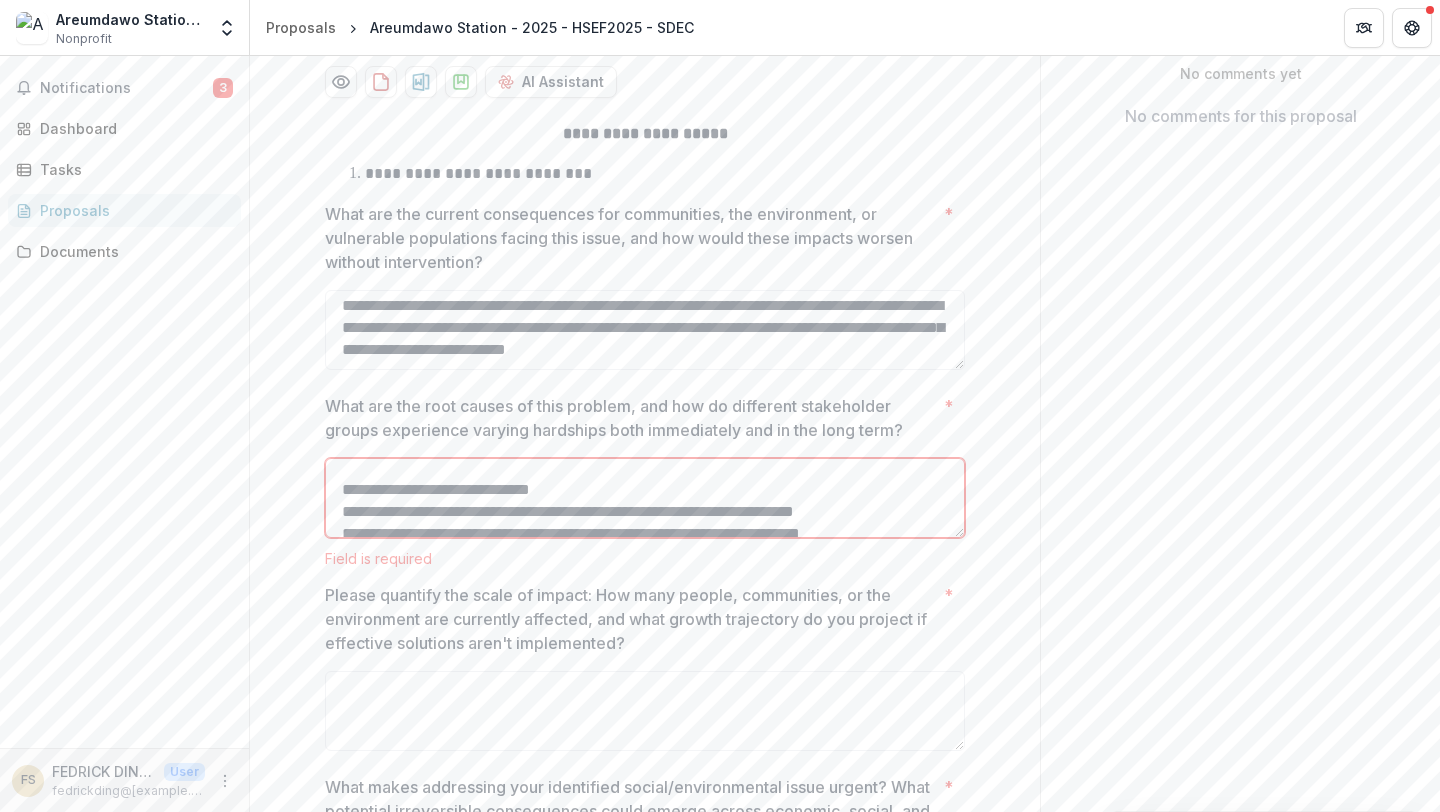 click on "What are the root causes of this problem, and how do different stakeholder groups experience varying hardships both immediately and in the long term? *" at bounding box center (645, 498) 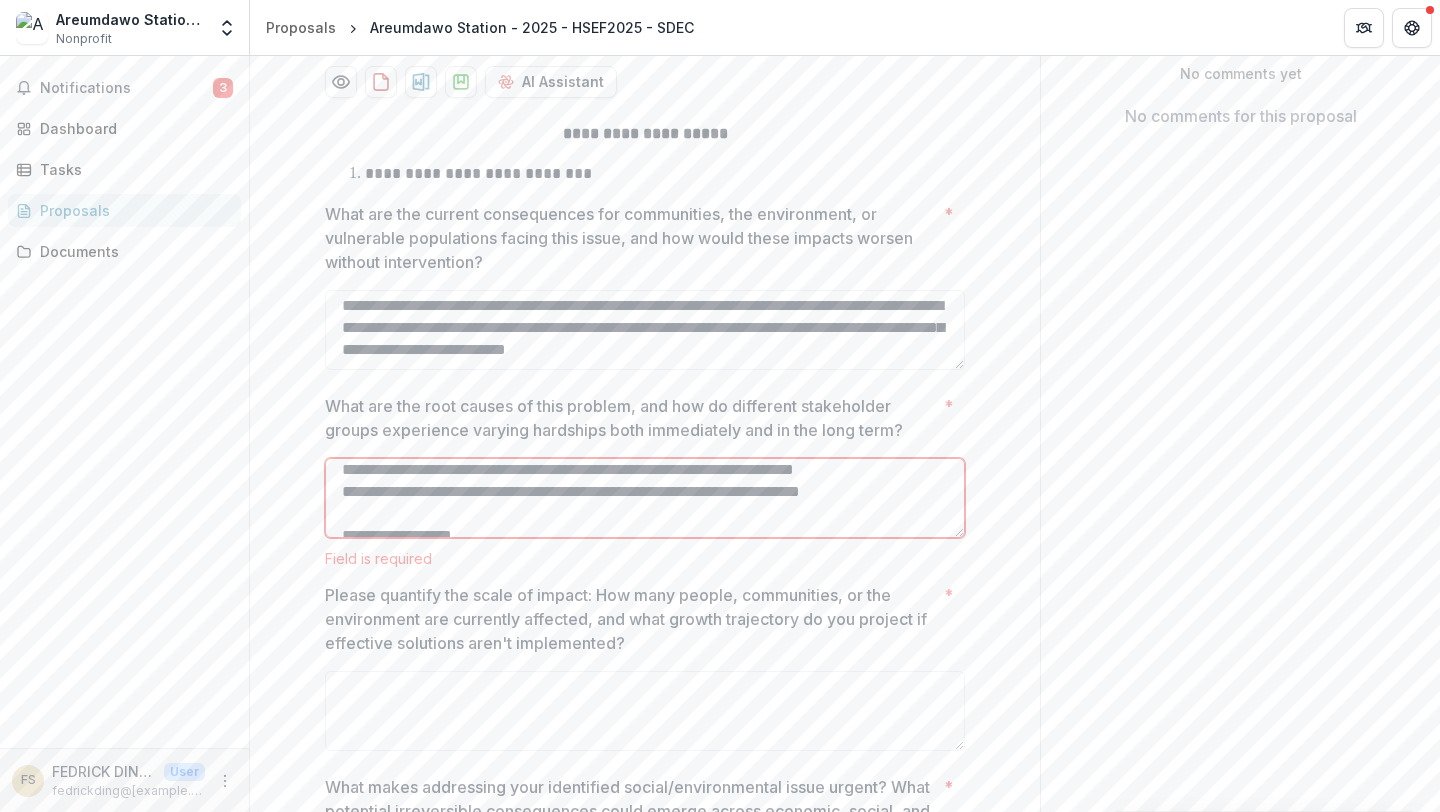 scroll, scrollTop: 453, scrollLeft: 0, axis: vertical 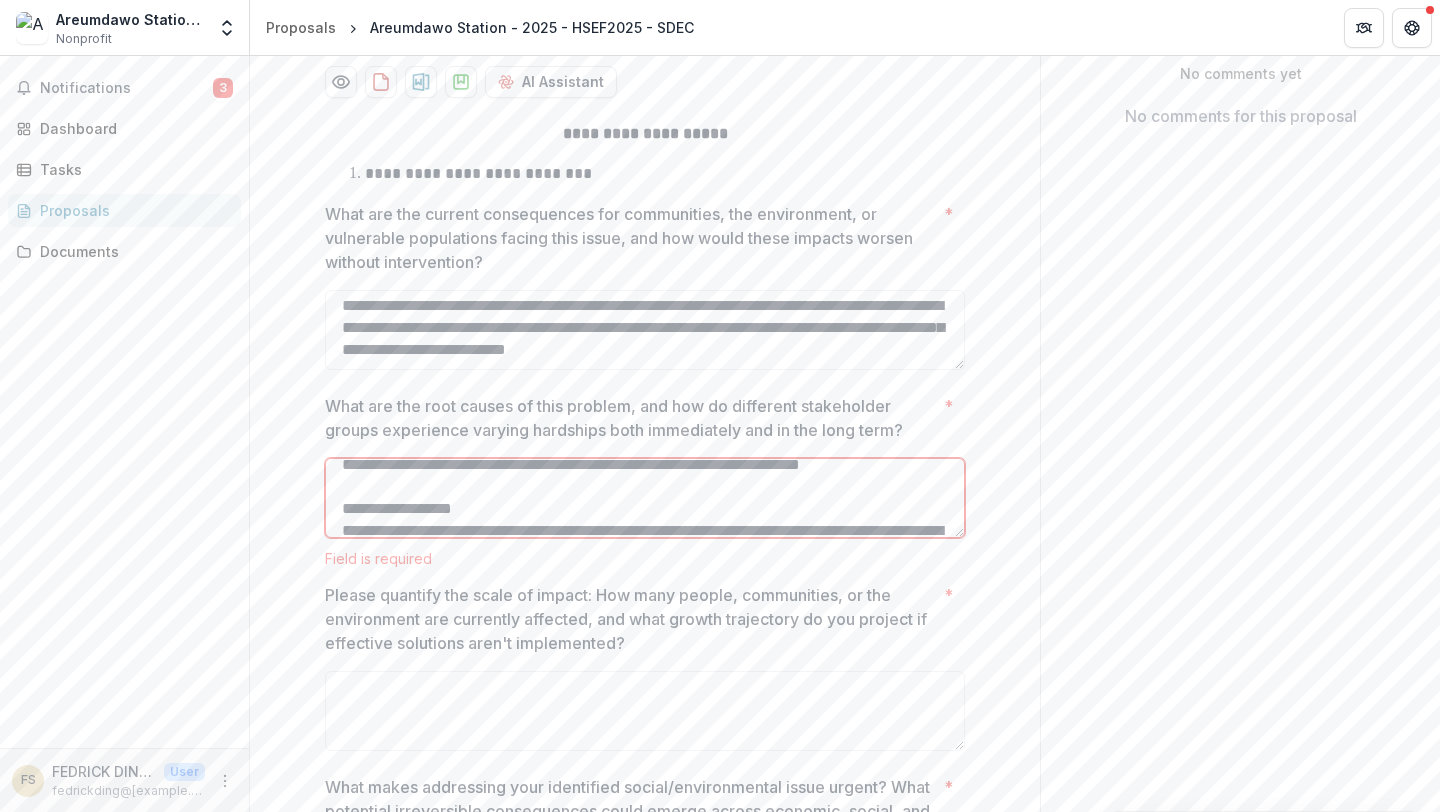 click on "What are the root causes of this problem, and how do different stakeholder groups experience varying hardships both immediately and in the long term? *" at bounding box center (645, 498) 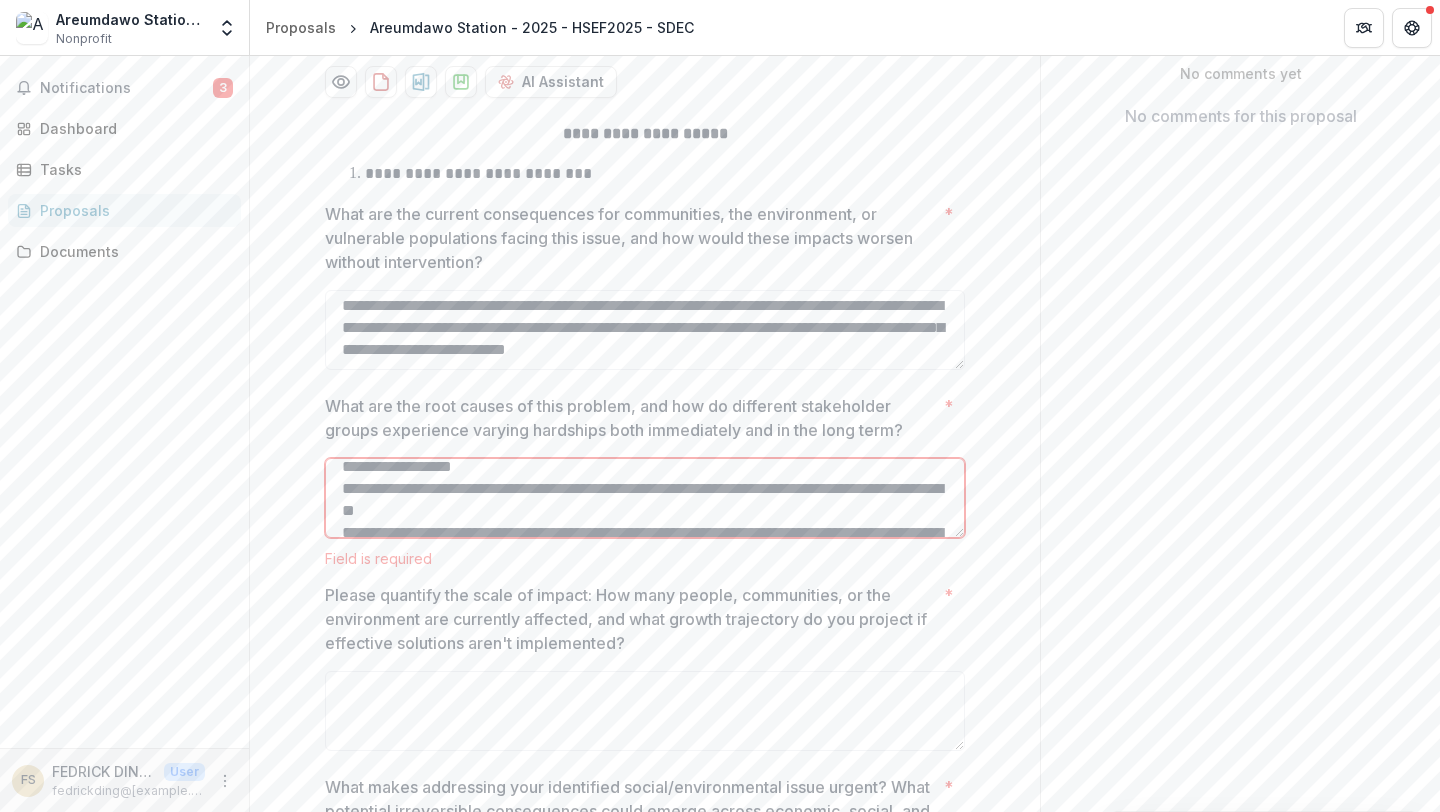scroll, scrollTop: 501, scrollLeft: 0, axis: vertical 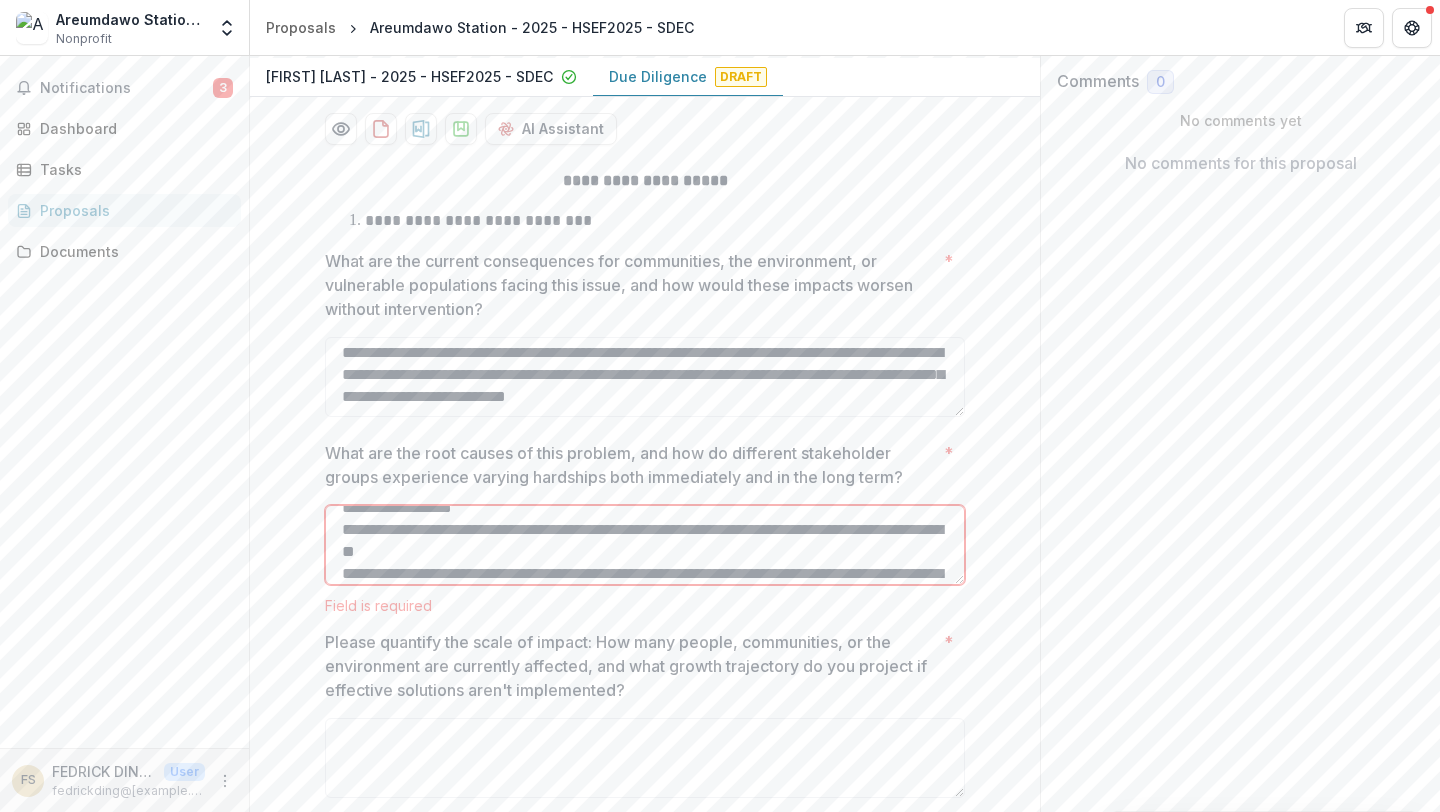 click on "What are the root causes of this problem, and how do different stakeholder groups experience varying hardships both immediately and in the long term? *" at bounding box center [645, 545] 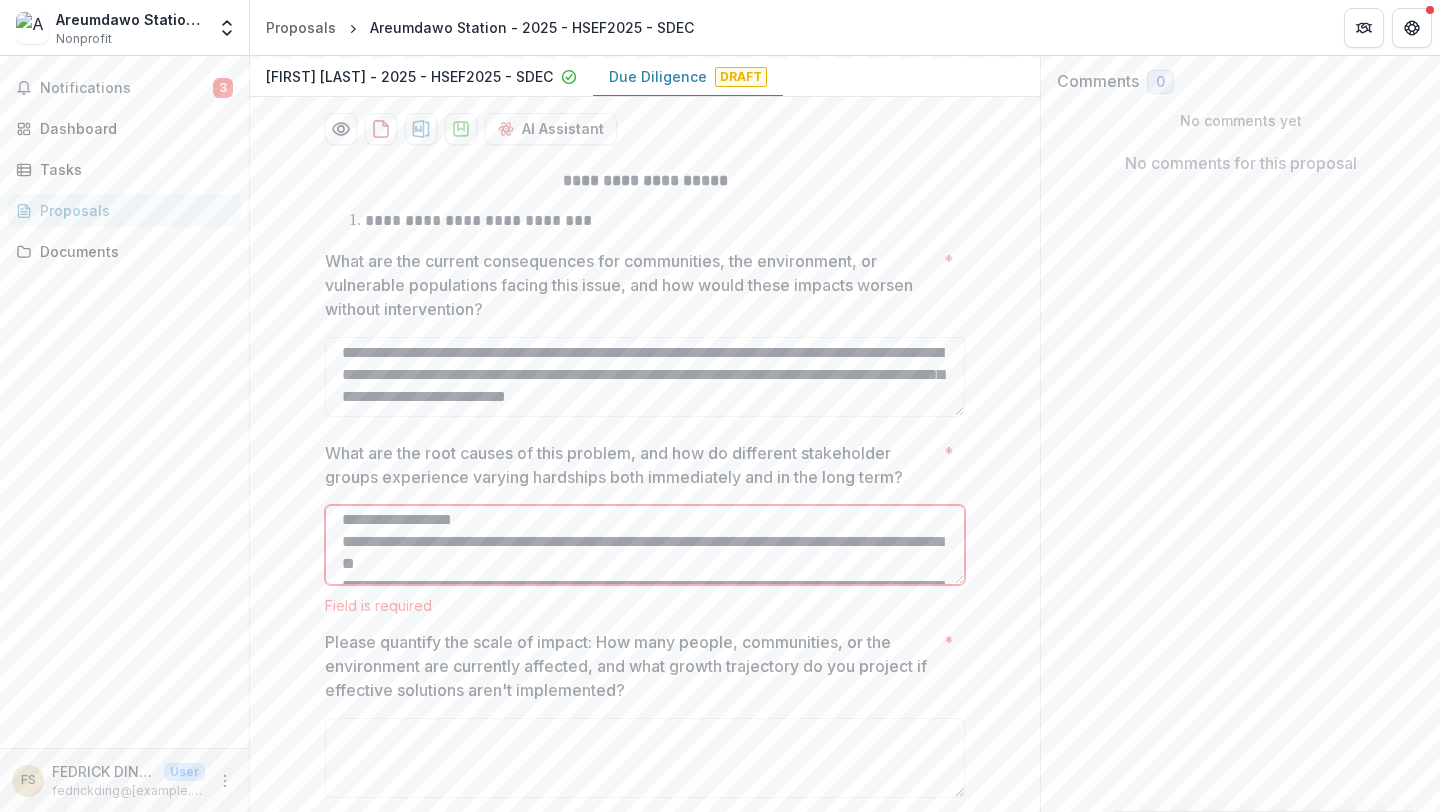 scroll, scrollTop: 488, scrollLeft: 0, axis: vertical 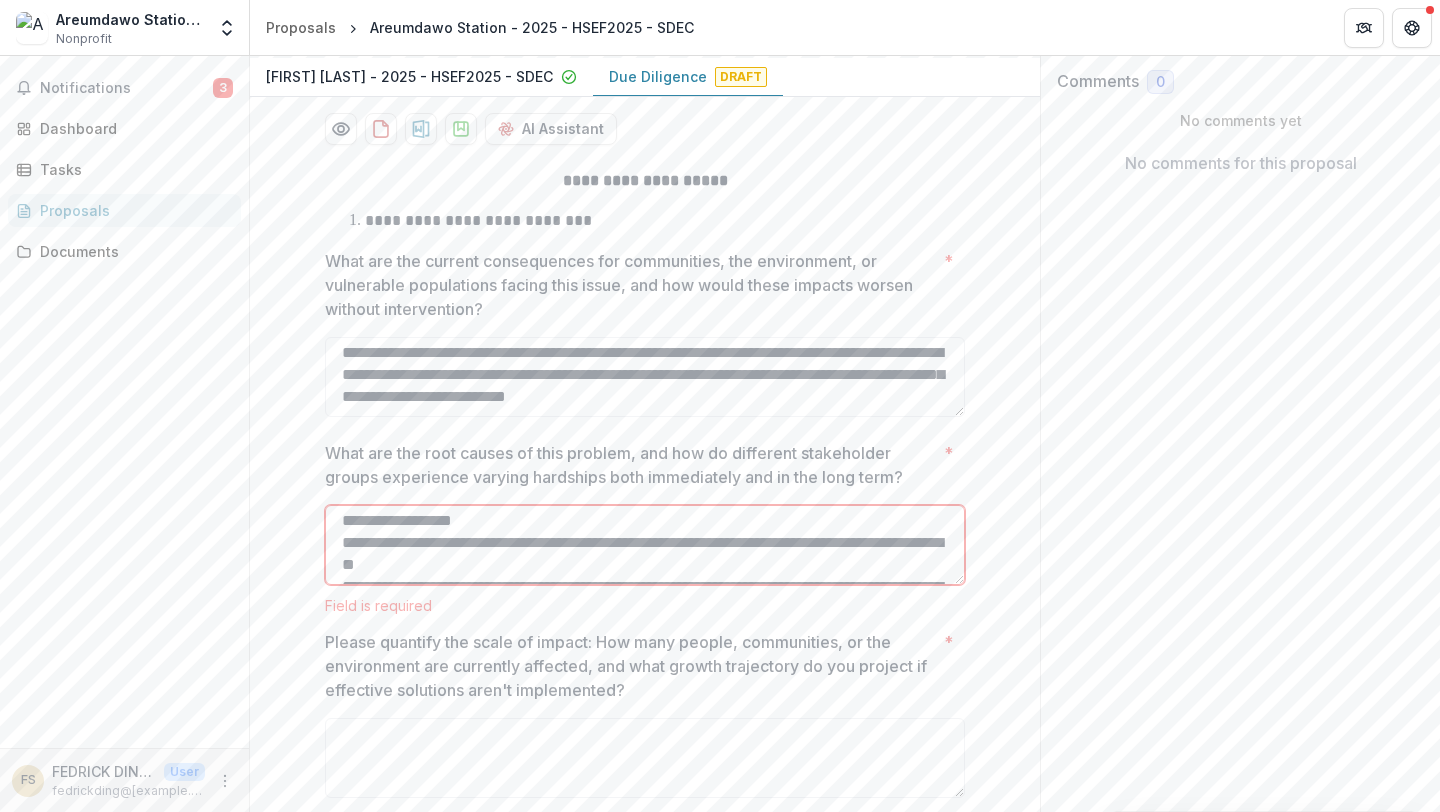 click on "What are the root causes of this problem, and how do different stakeholder groups experience varying hardships both immediately and in the long term? *" at bounding box center [645, 545] 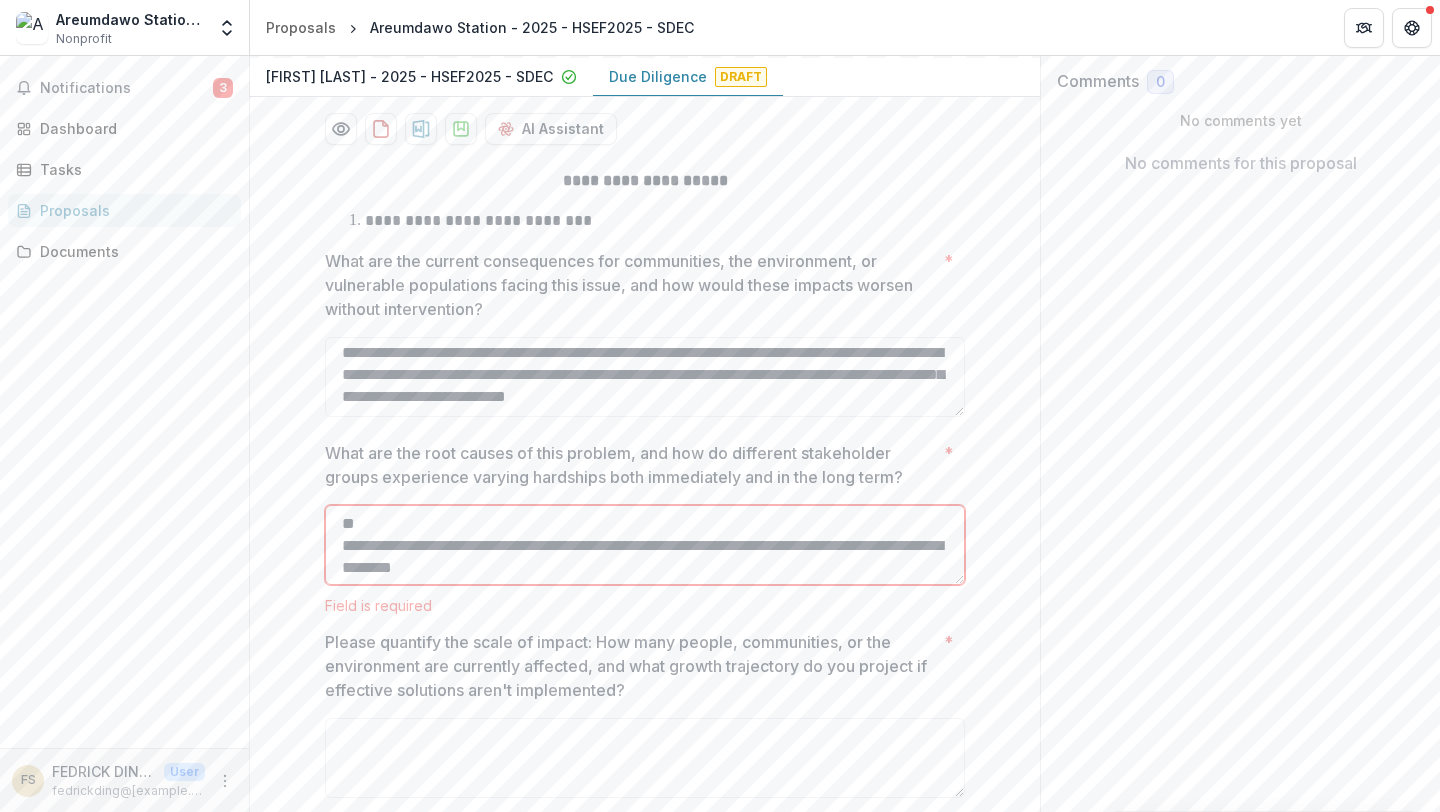scroll, scrollTop: 534, scrollLeft: 0, axis: vertical 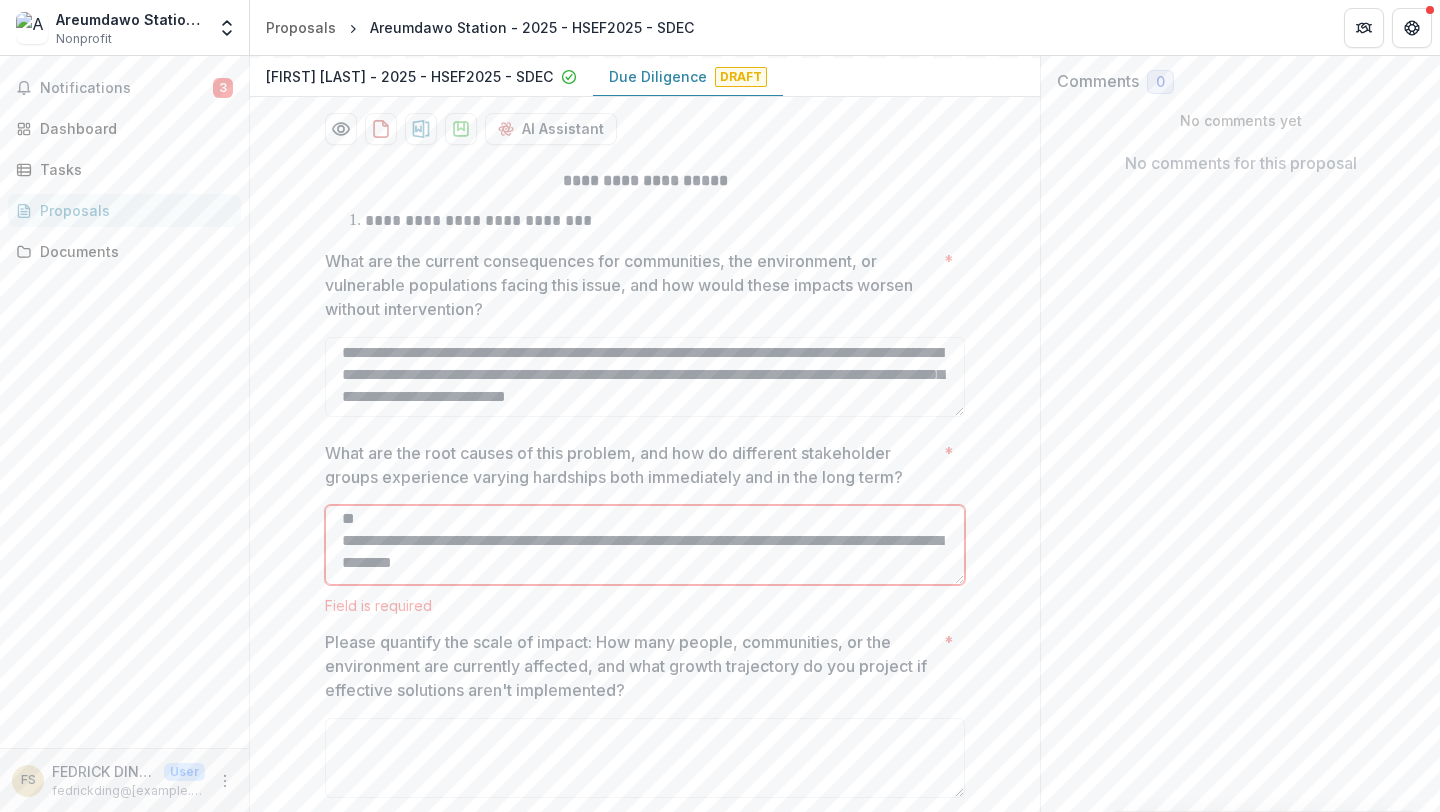 click on "What are the root causes of this problem, and how do different stakeholder groups experience varying hardships both immediately and in the long term? *" at bounding box center [645, 545] 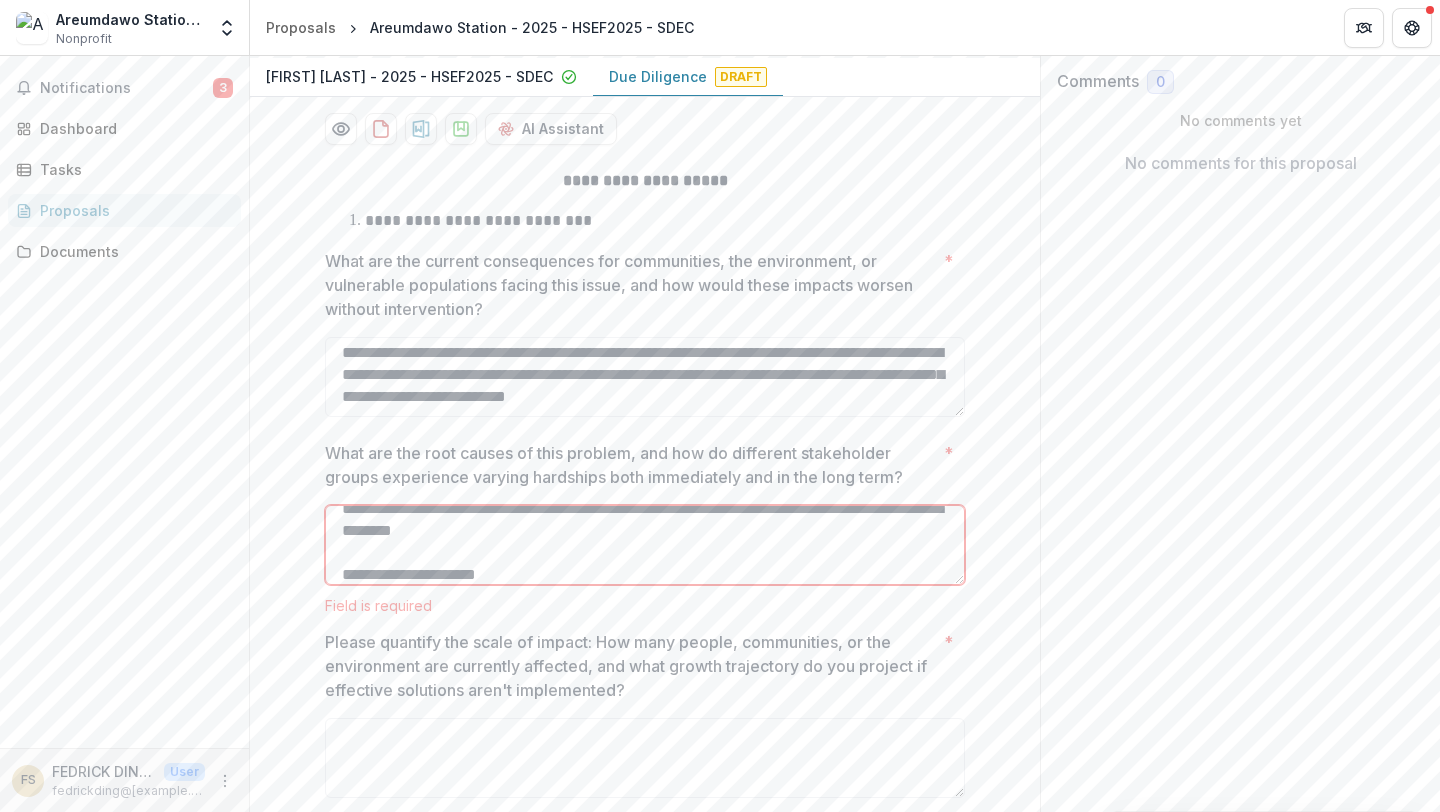 scroll, scrollTop: 570, scrollLeft: 0, axis: vertical 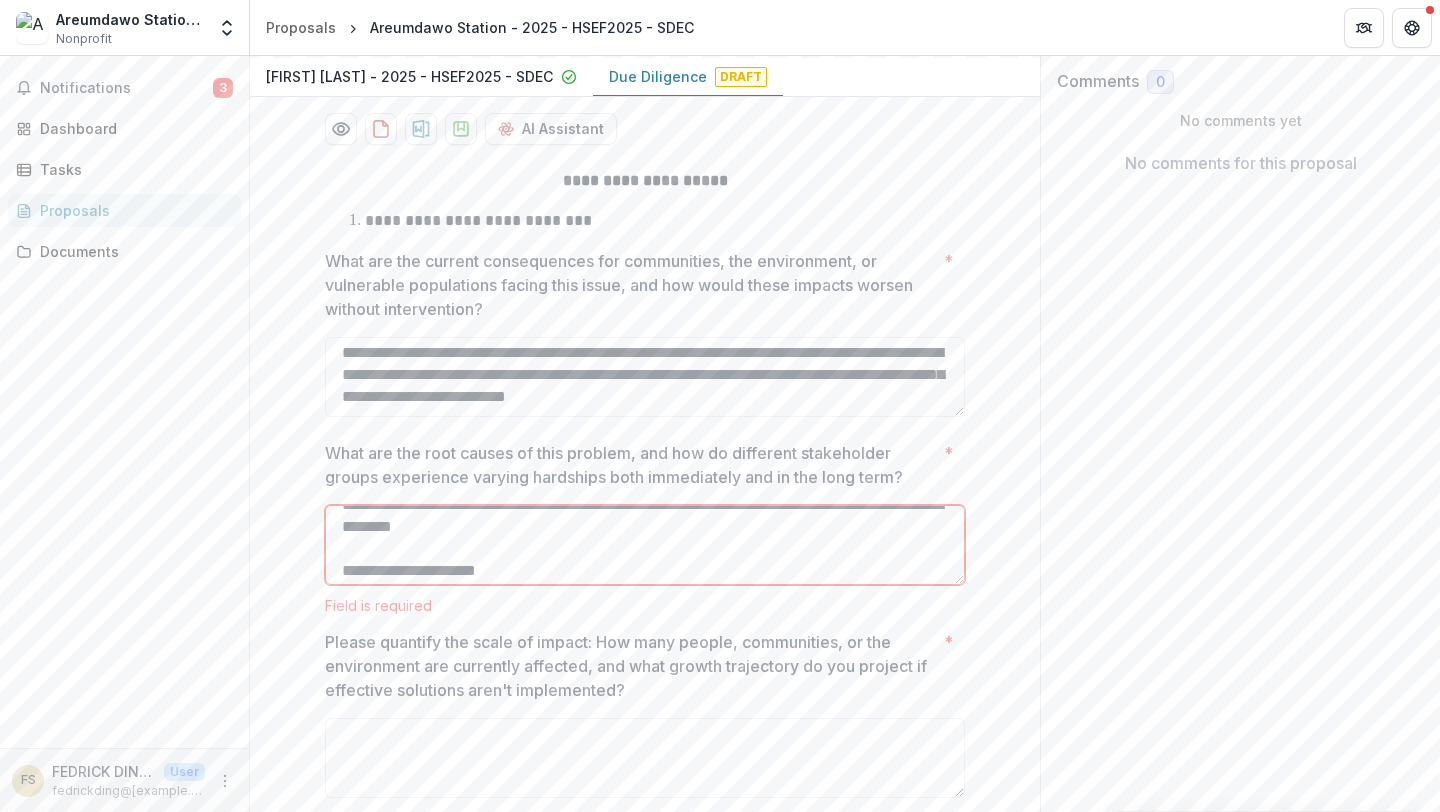 click on "What are the root causes of this problem, and how do different stakeholder groups experience varying hardships both immediately and in the long term? *" at bounding box center [645, 545] 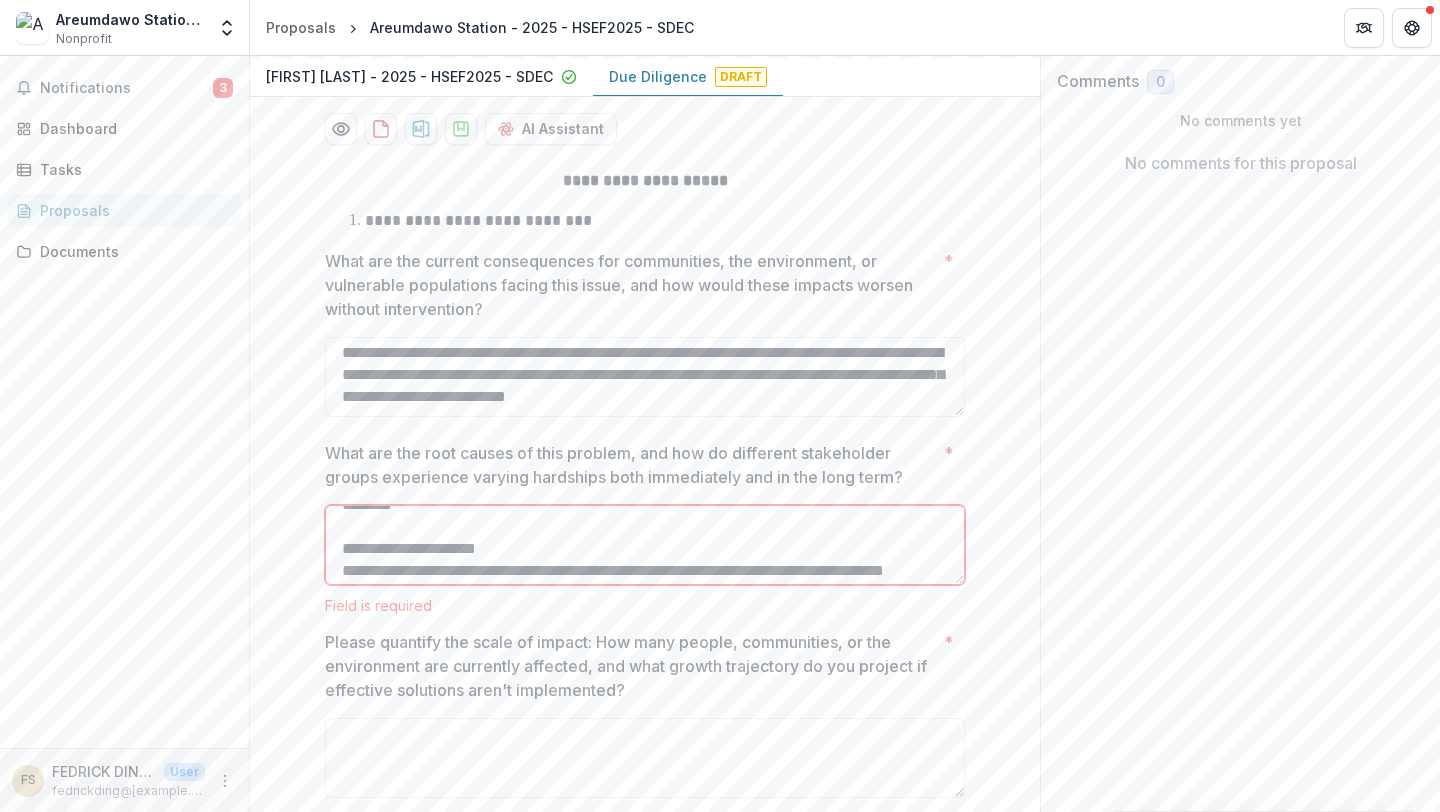 click on "What are the root causes of this problem, and how do different stakeholder groups experience varying hardships both immediately and in the long term? *" at bounding box center (645, 545) 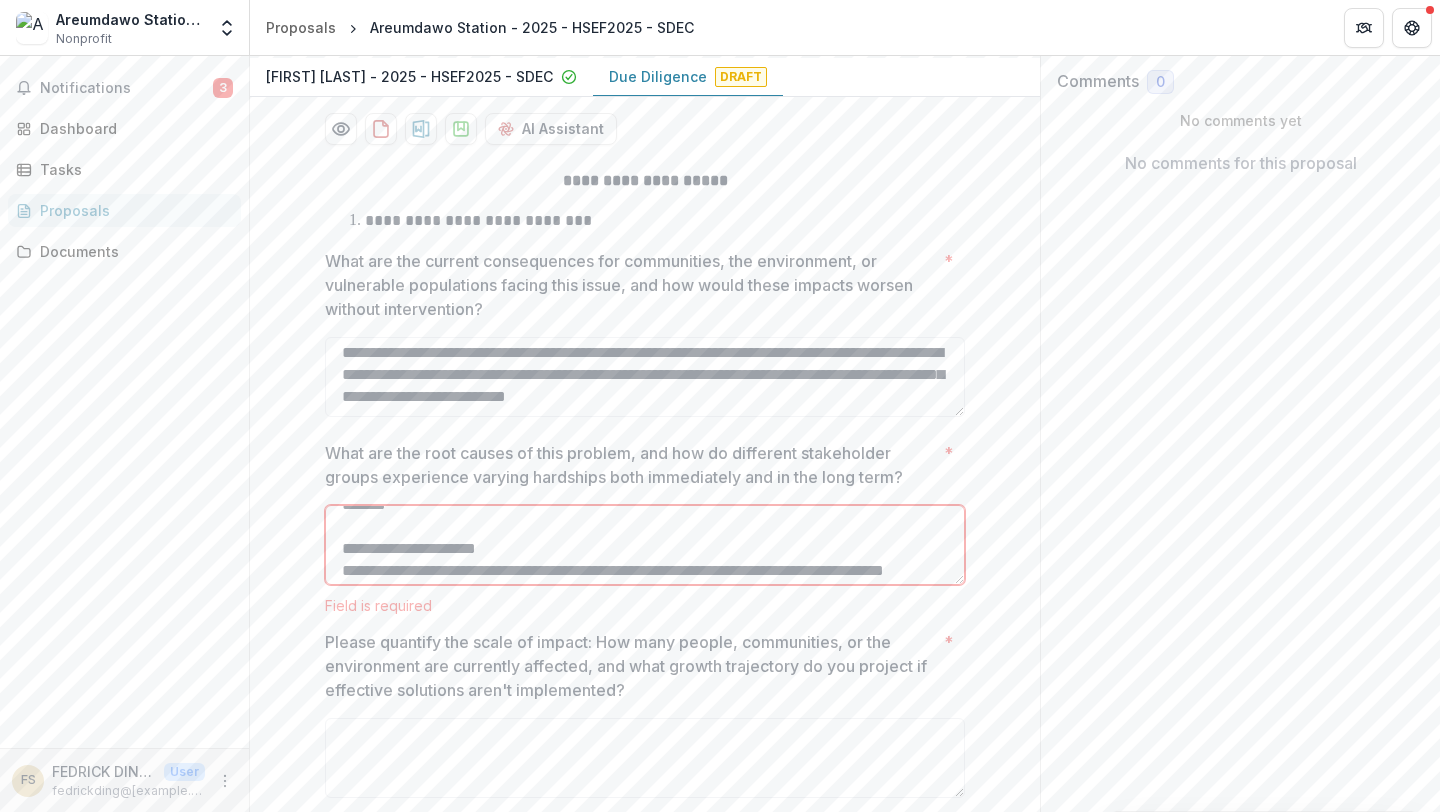 click on "What are the root causes of this problem, and how do different stakeholder groups experience varying hardships both immediately and in the long term? *" at bounding box center [645, 545] 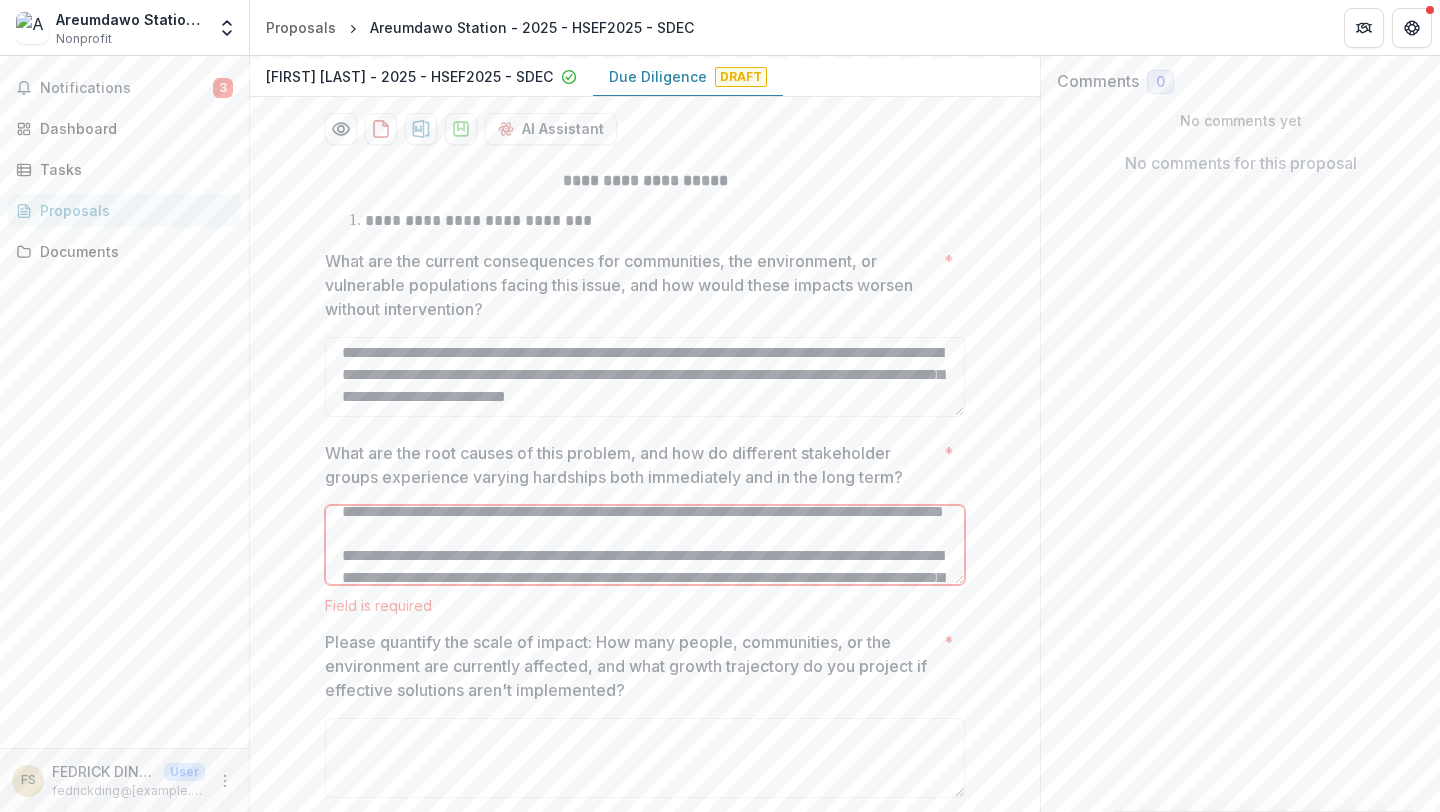 scroll, scrollTop: 675, scrollLeft: 0, axis: vertical 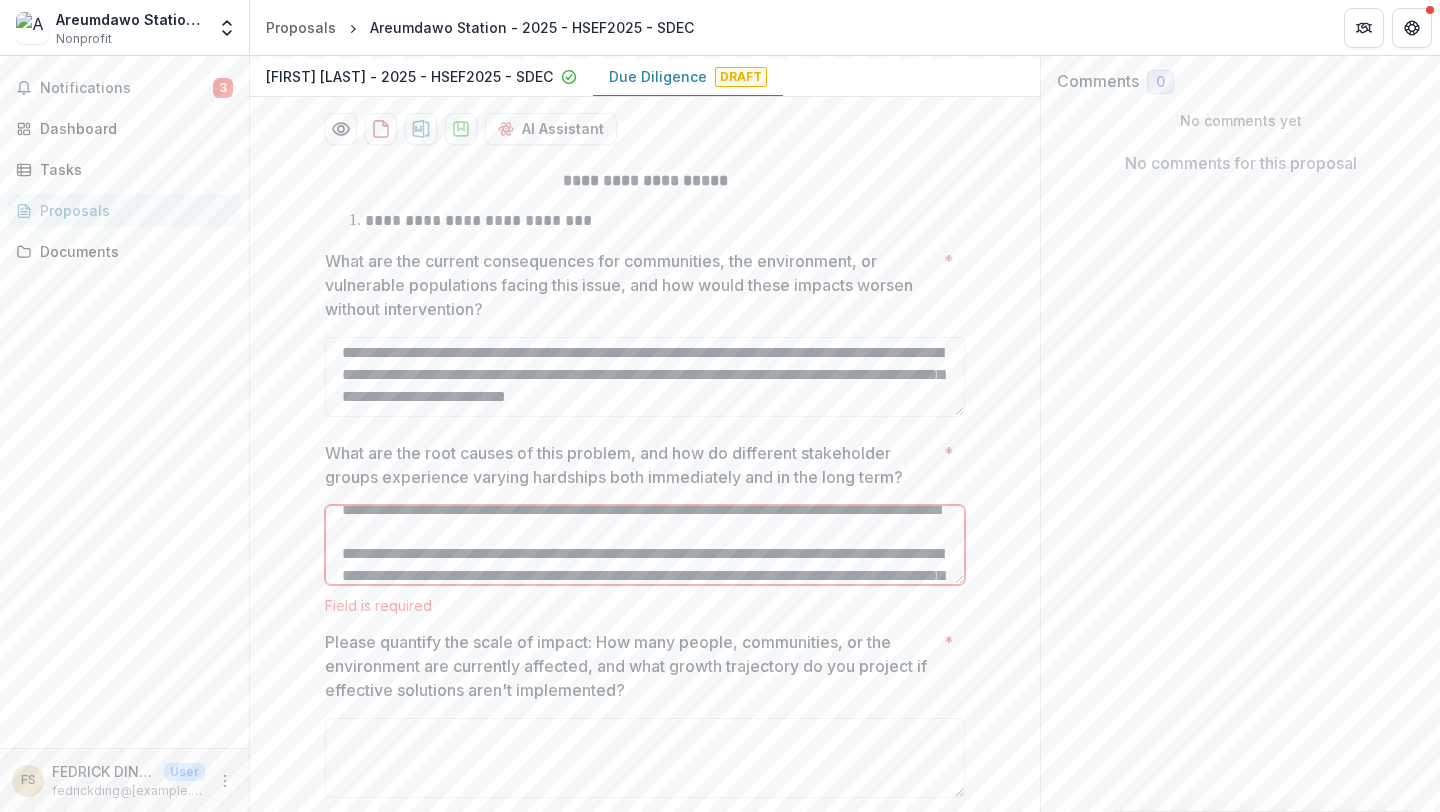 click on "What are the root causes of this problem, and how do different stakeholder groups experience varying hardships both immediately and in the long term? *" at bounding box center [645, 545] 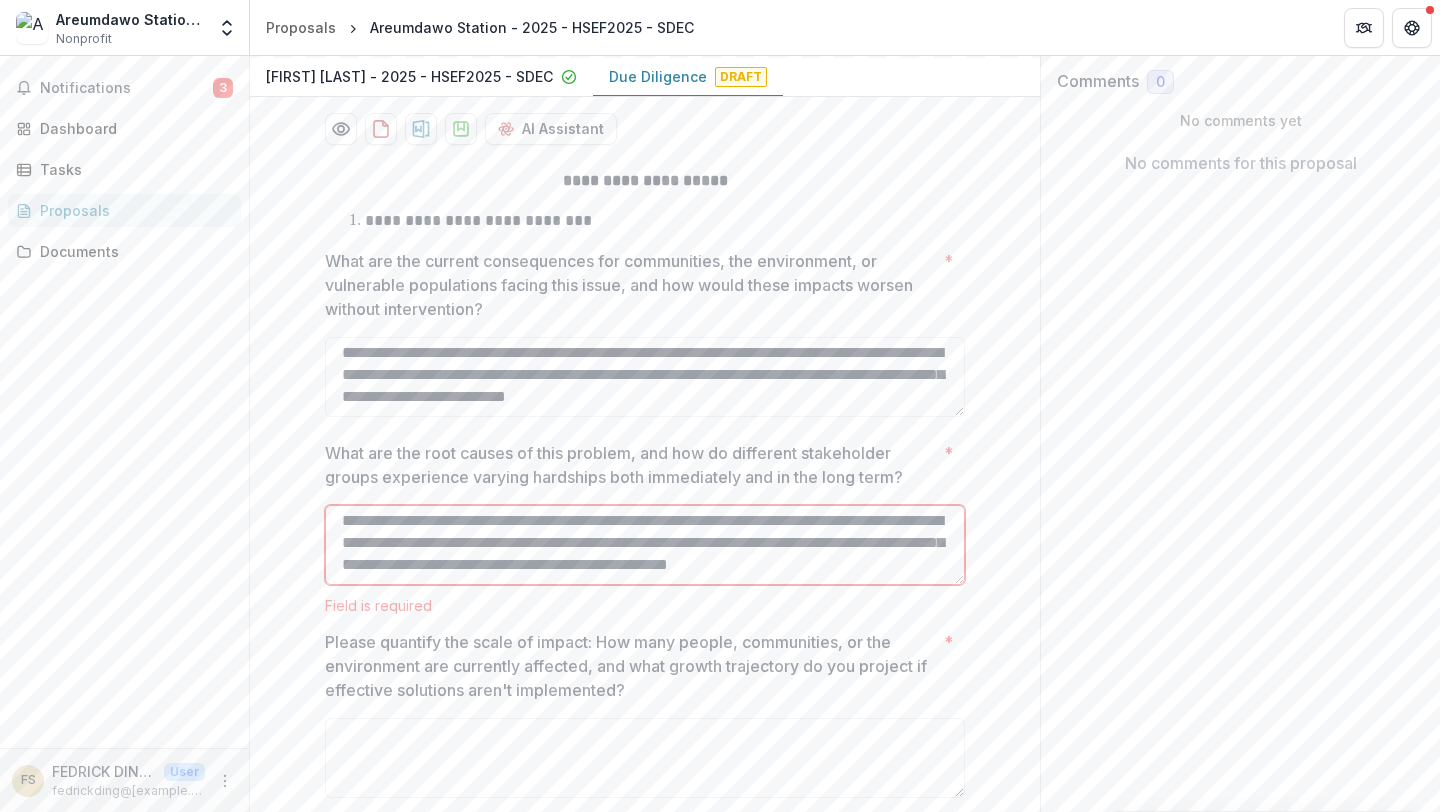 scroll, scrollTop: 840, scrollLeft: 0, axis: vertical 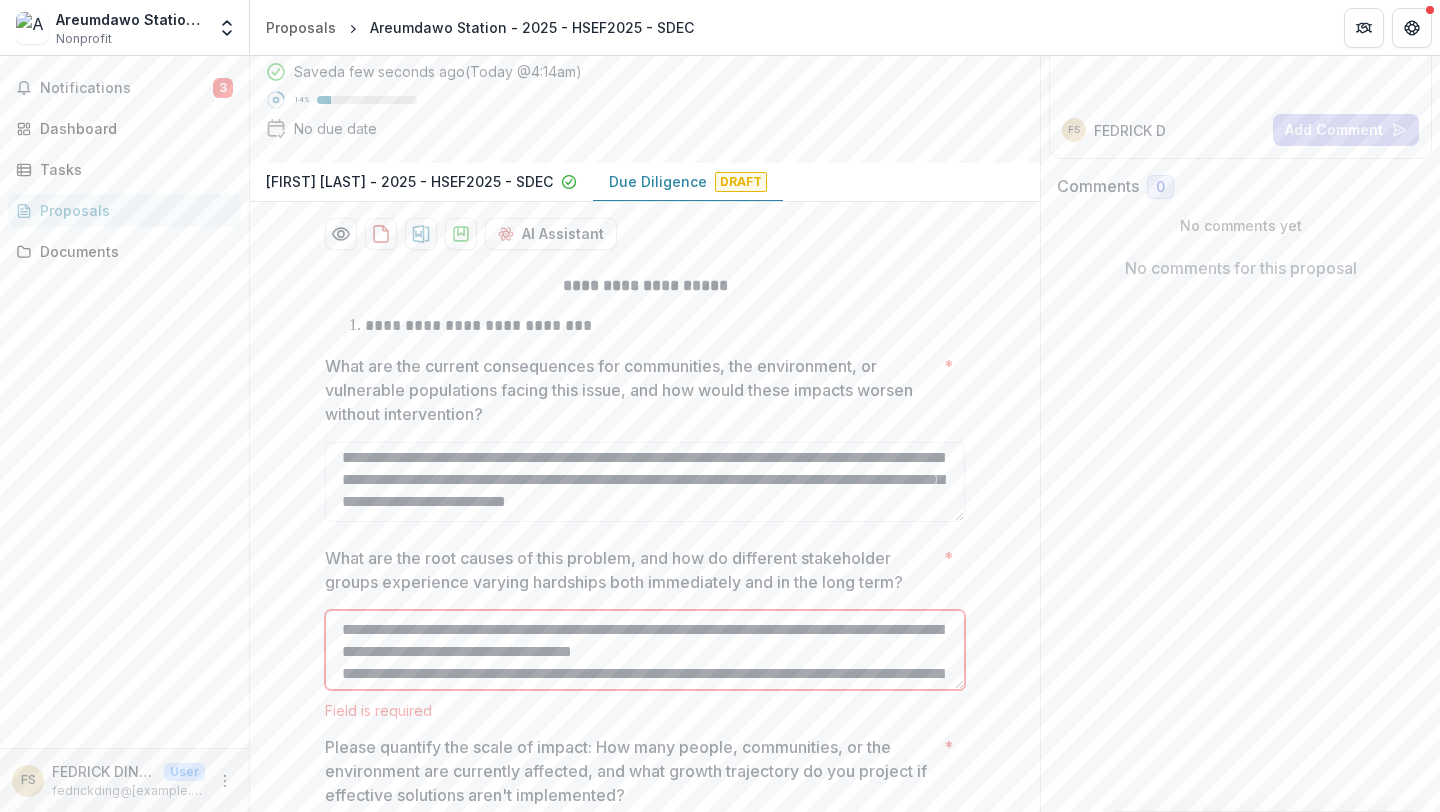 type on "**********" 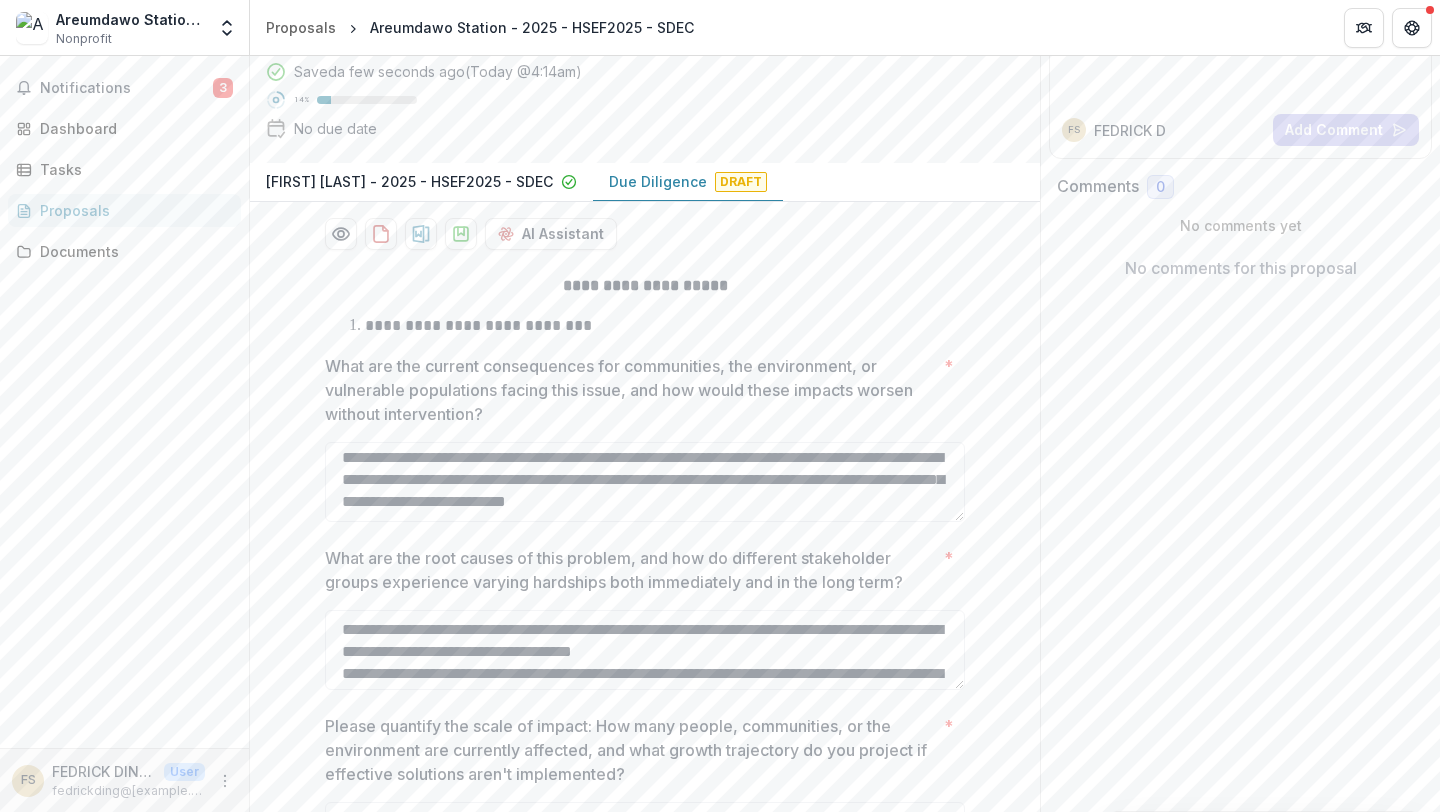 click on "**********" at bounding box center (645, 762) 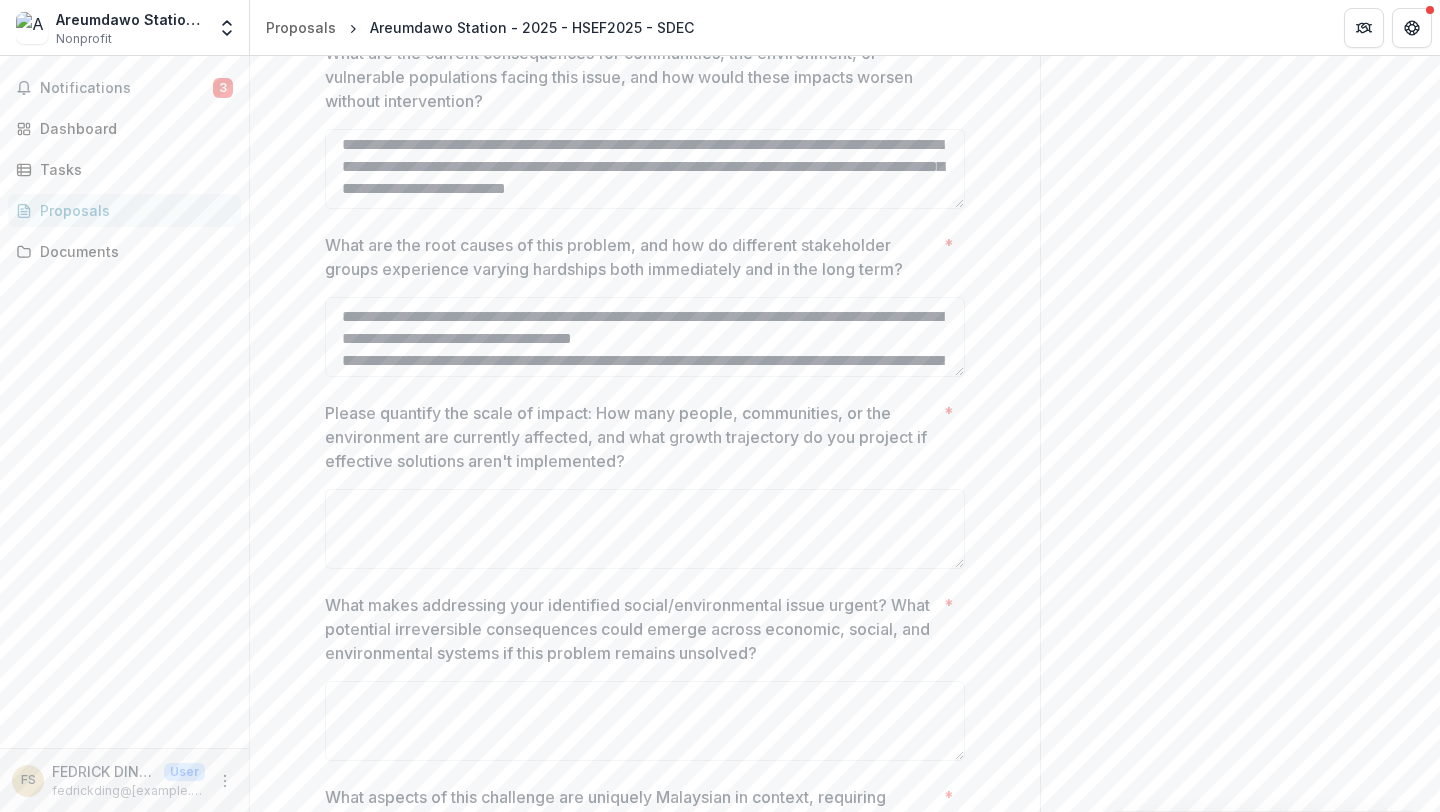 scroll, scrollTop: 625, scrollLeft: 0, axis: vertical 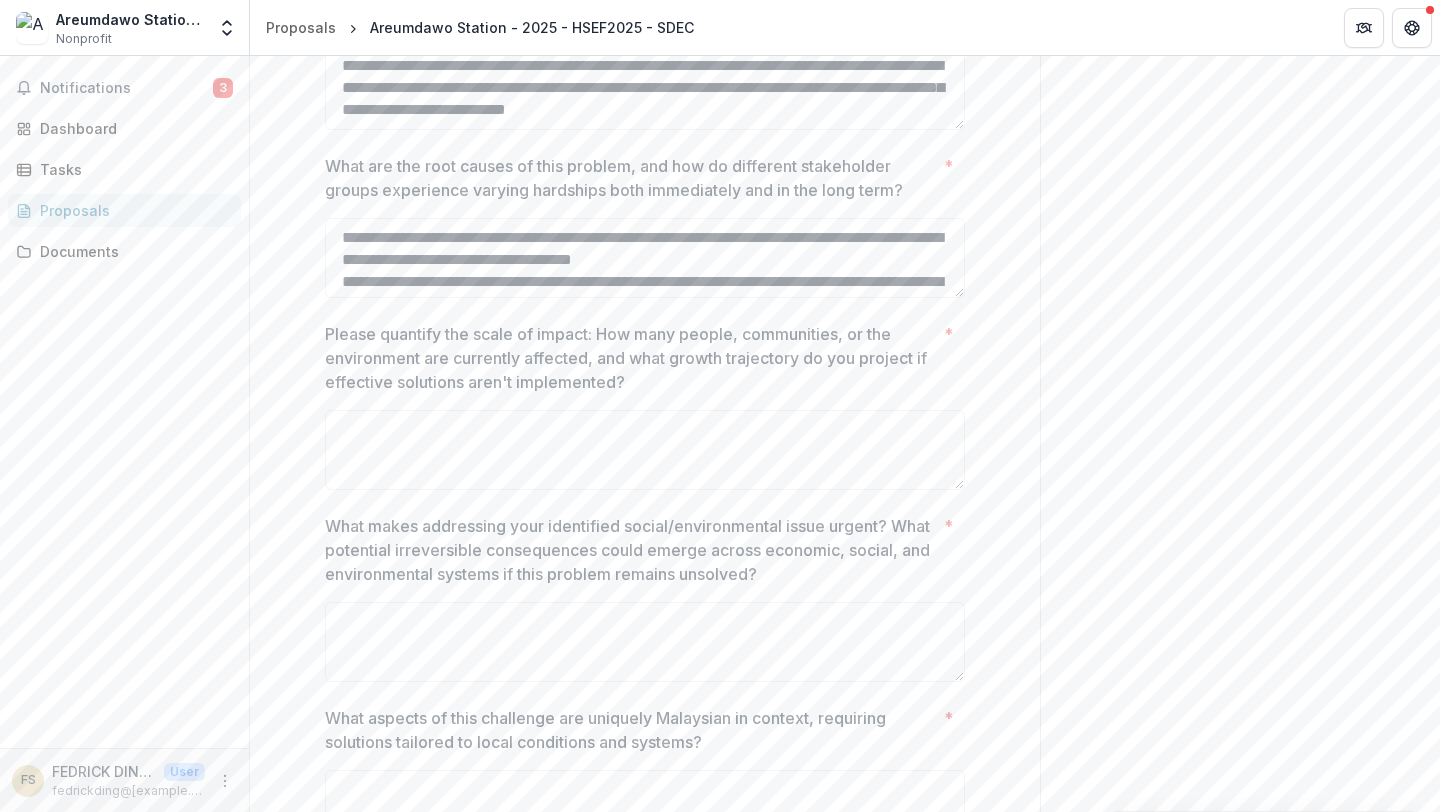 click on "**********" at bounding box center (645, 370) 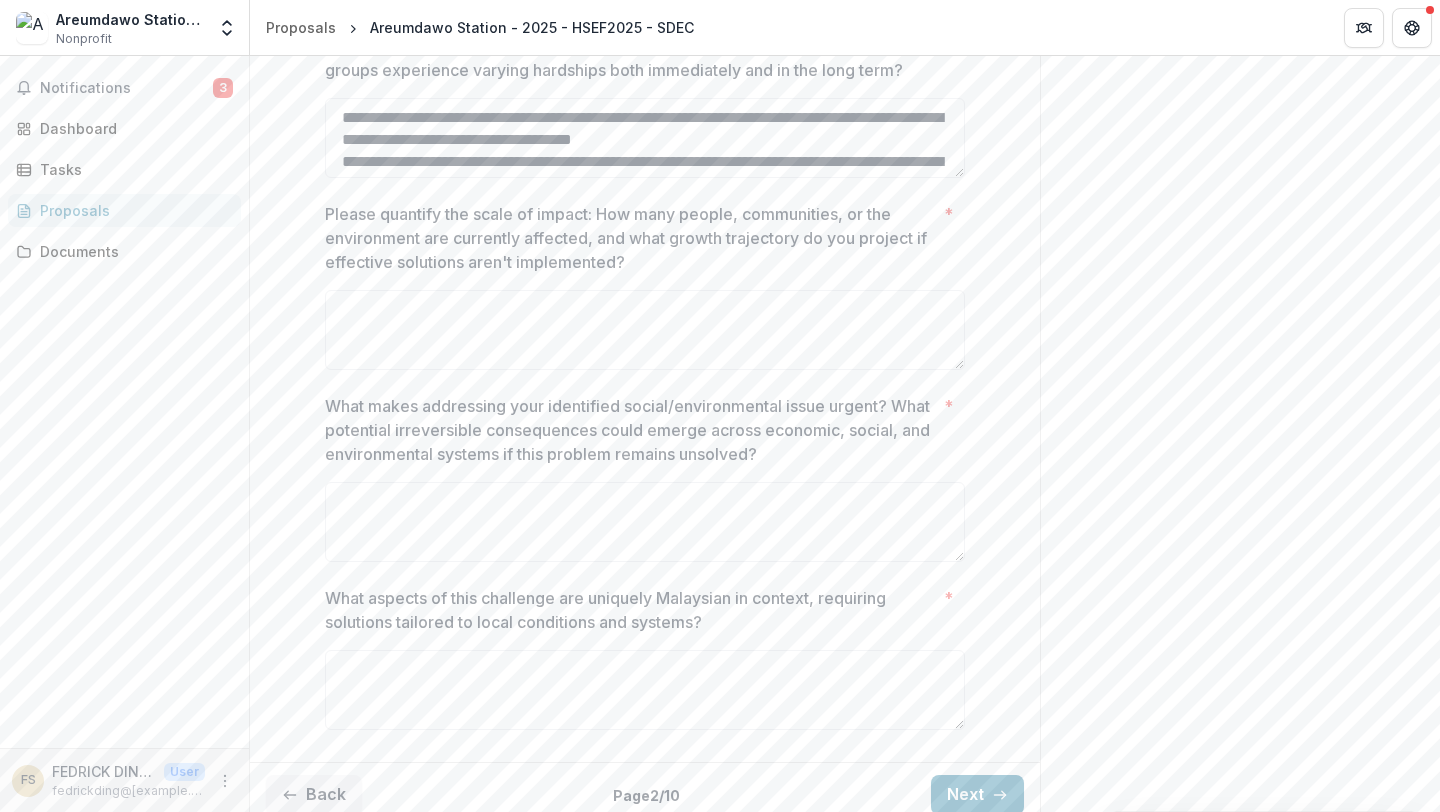 scroll, scrollTop: 760, scrollLeft: 0, axis: vertical 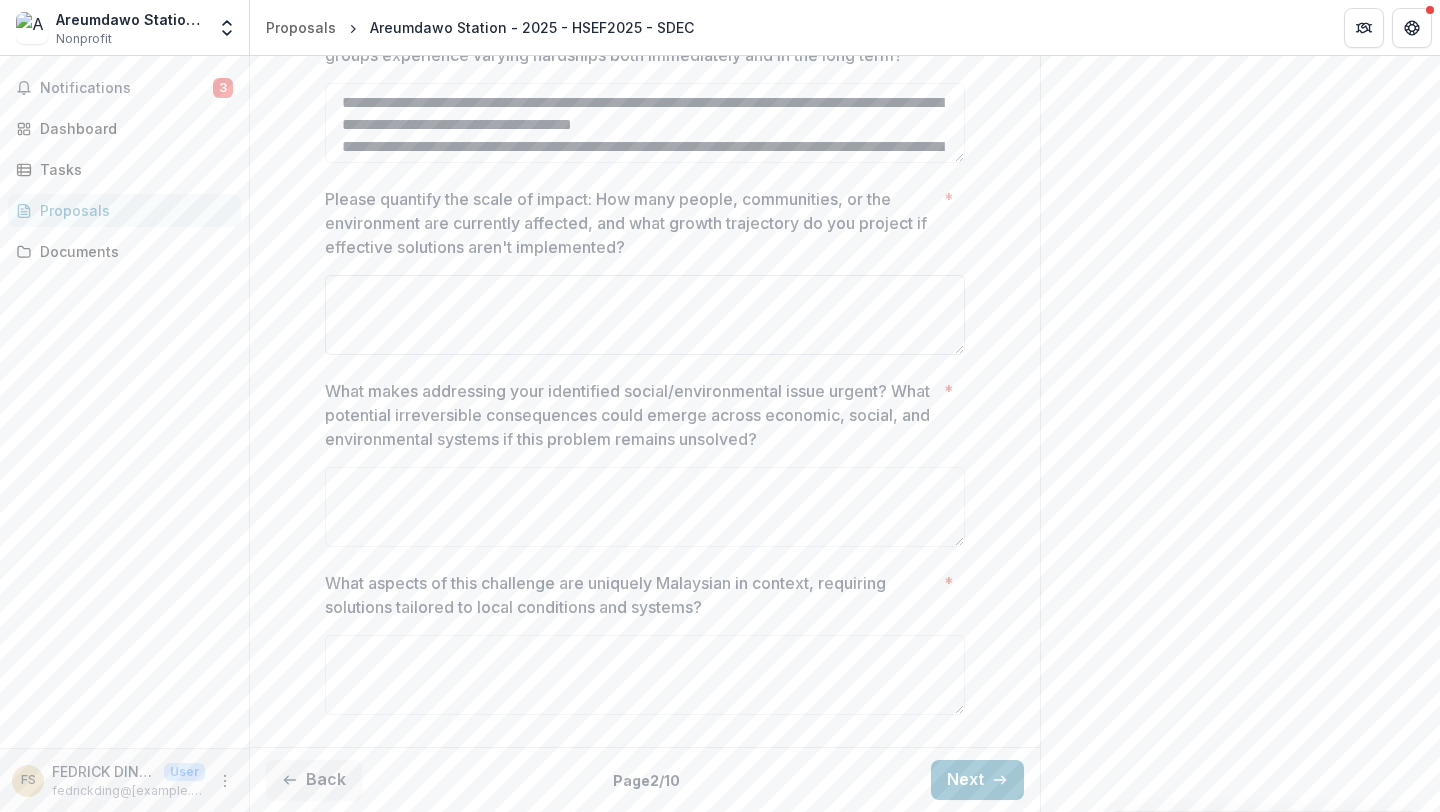 click on "Please quantify the scale of impact: How many people, communities, or the environment are currently affected, and what growth trajectory do you project if effective solutions aren't implemented? *" at bounding box center [645, 315] 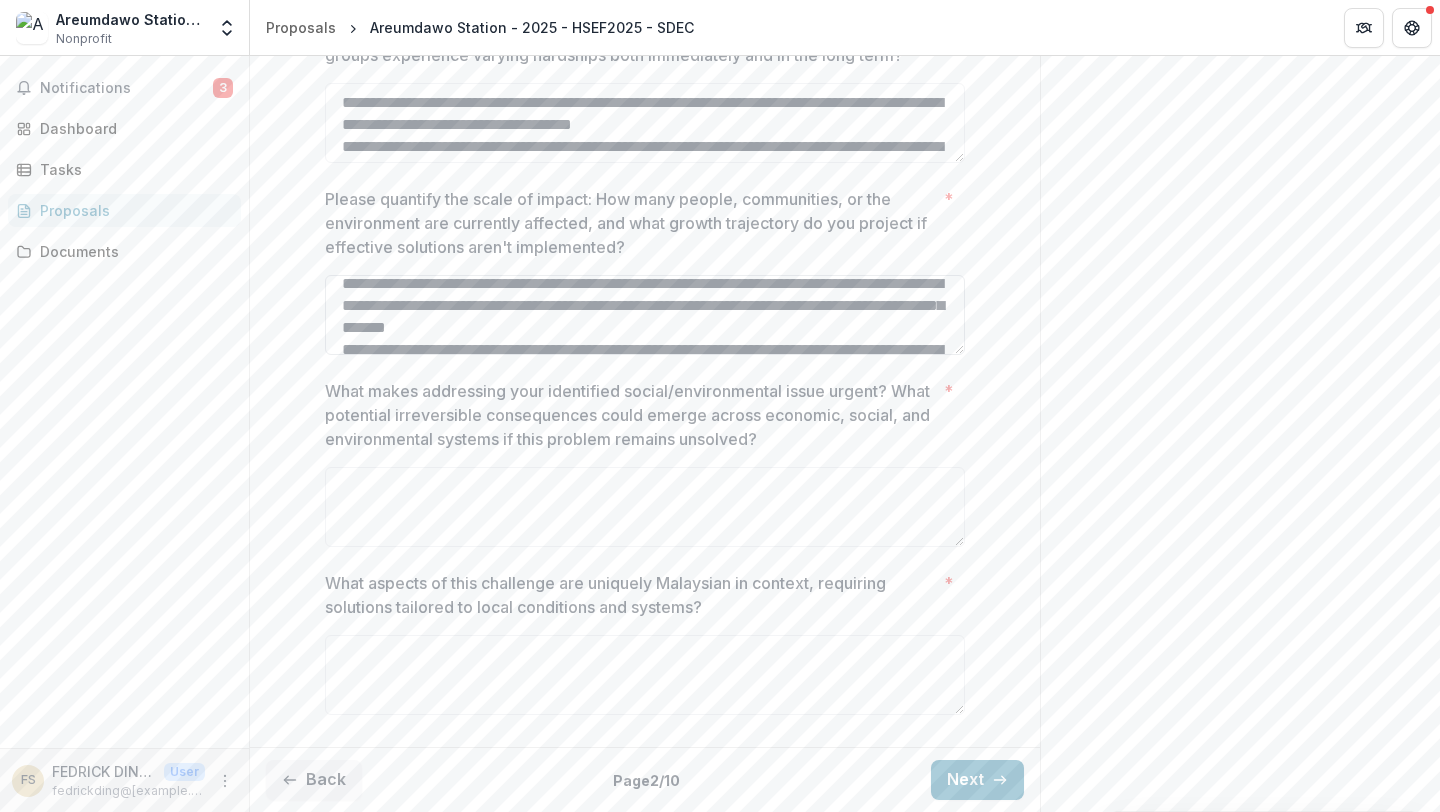 scroll, scrollTop: 224, scrollLeft: 0, axis: vertical 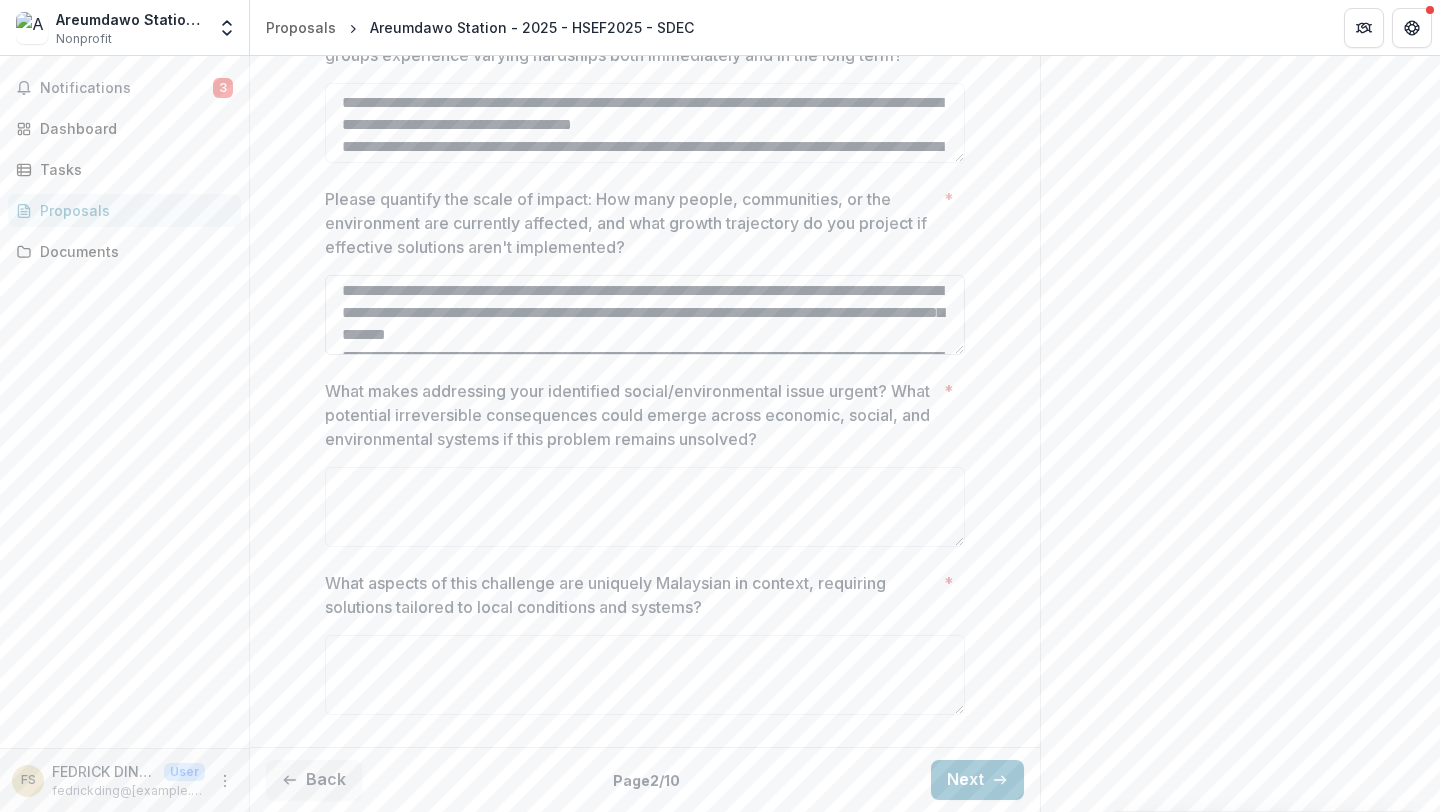 click on "Please quantify the scale of impact: How many people, communities, or the environment are currently affected, and what growth trajectory do you project if effective solutions aren't implemented? *" at bounding box center (645, 315) 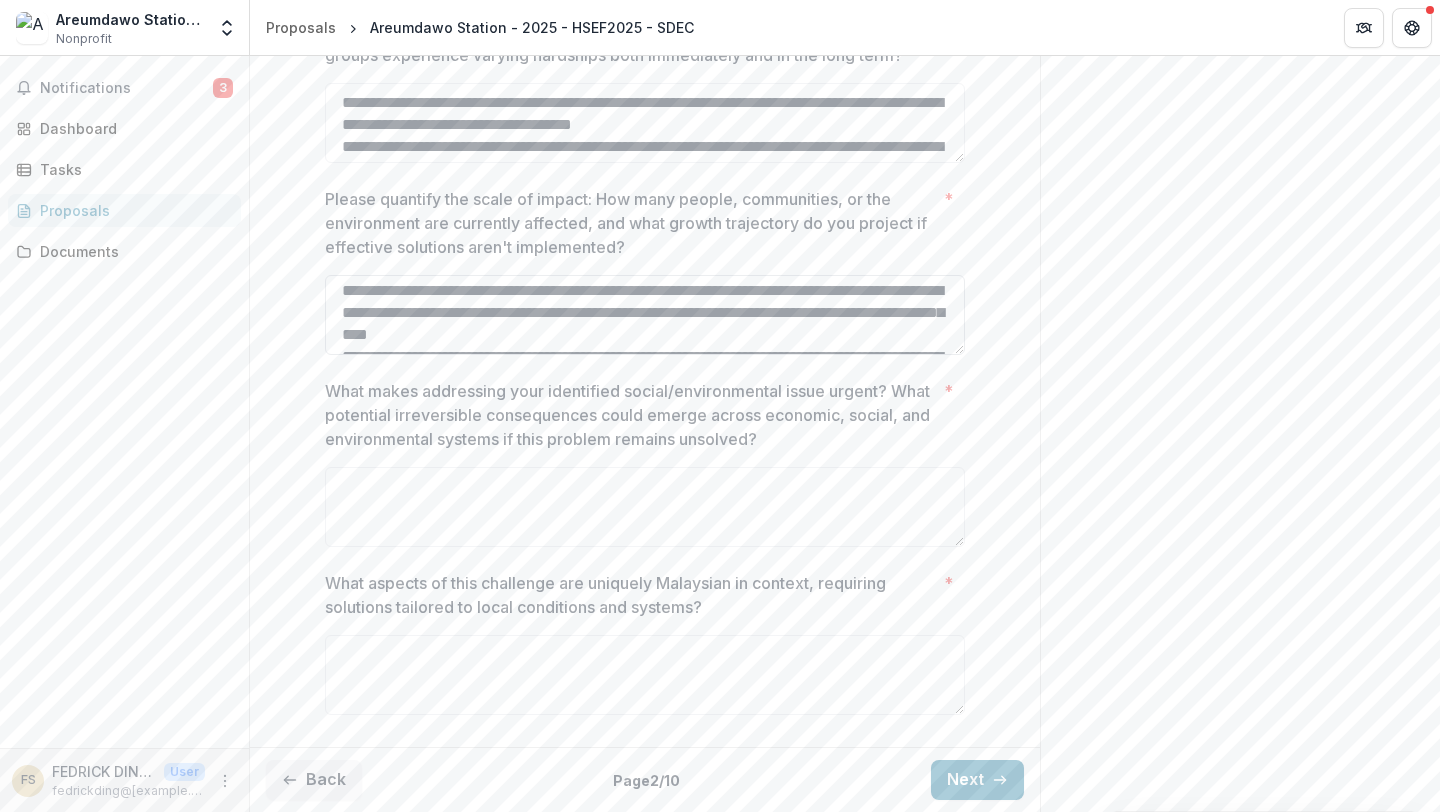 click on "Please quantify the scale of impact: How many people, communities, or the environment are currently affected, and what growth trajectory do you project if effective solutions aren't implemented? *" at bounding box center [645, 315] 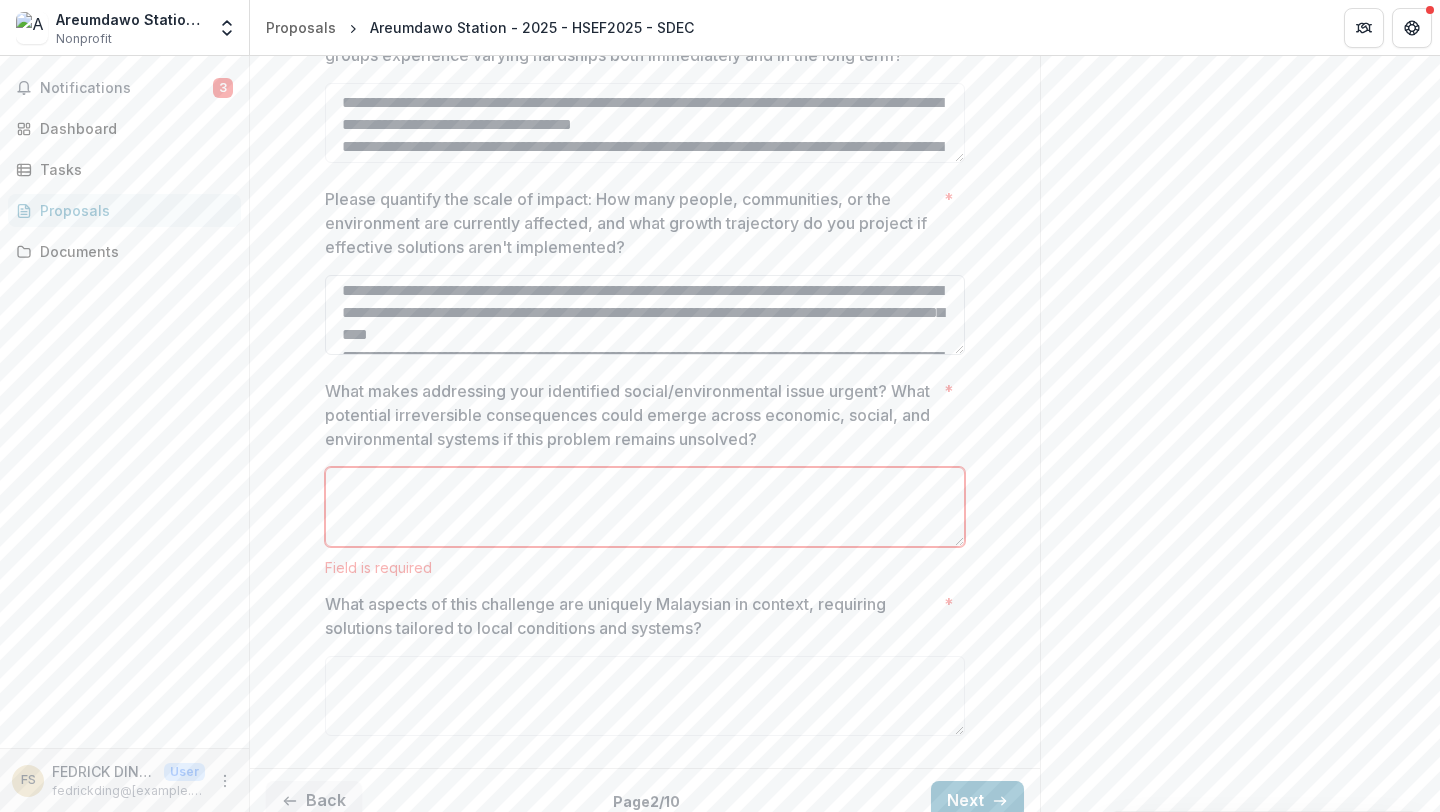 click on "Please quantify the scale of impact: How many people, communities, or the environment are currently affected, and what growth trajectory do you project if effective solutions aren't implemented? *" at bounding box center [645, 315] 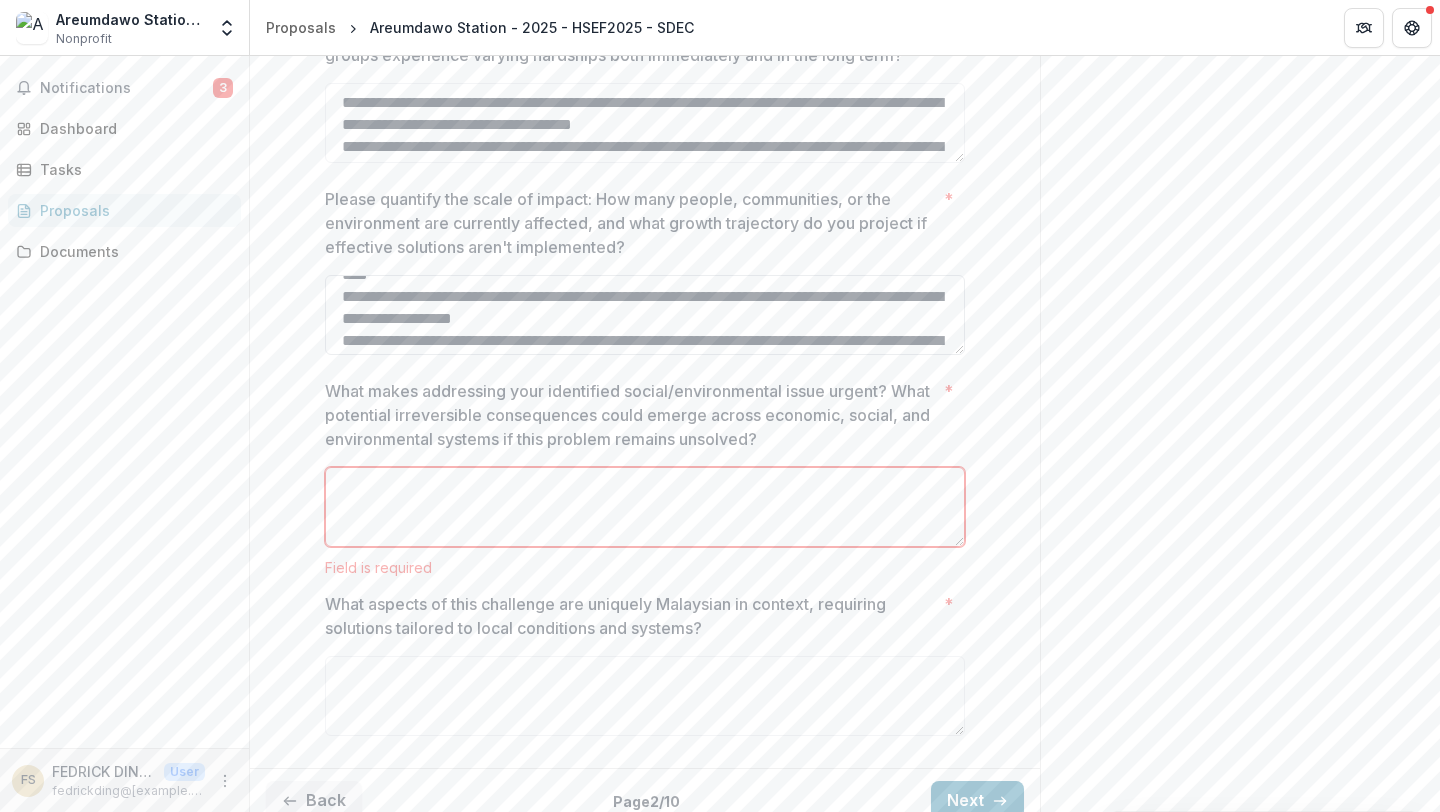 scroll, scrollTop: 300, scrollLeft: 0, axis: vertical 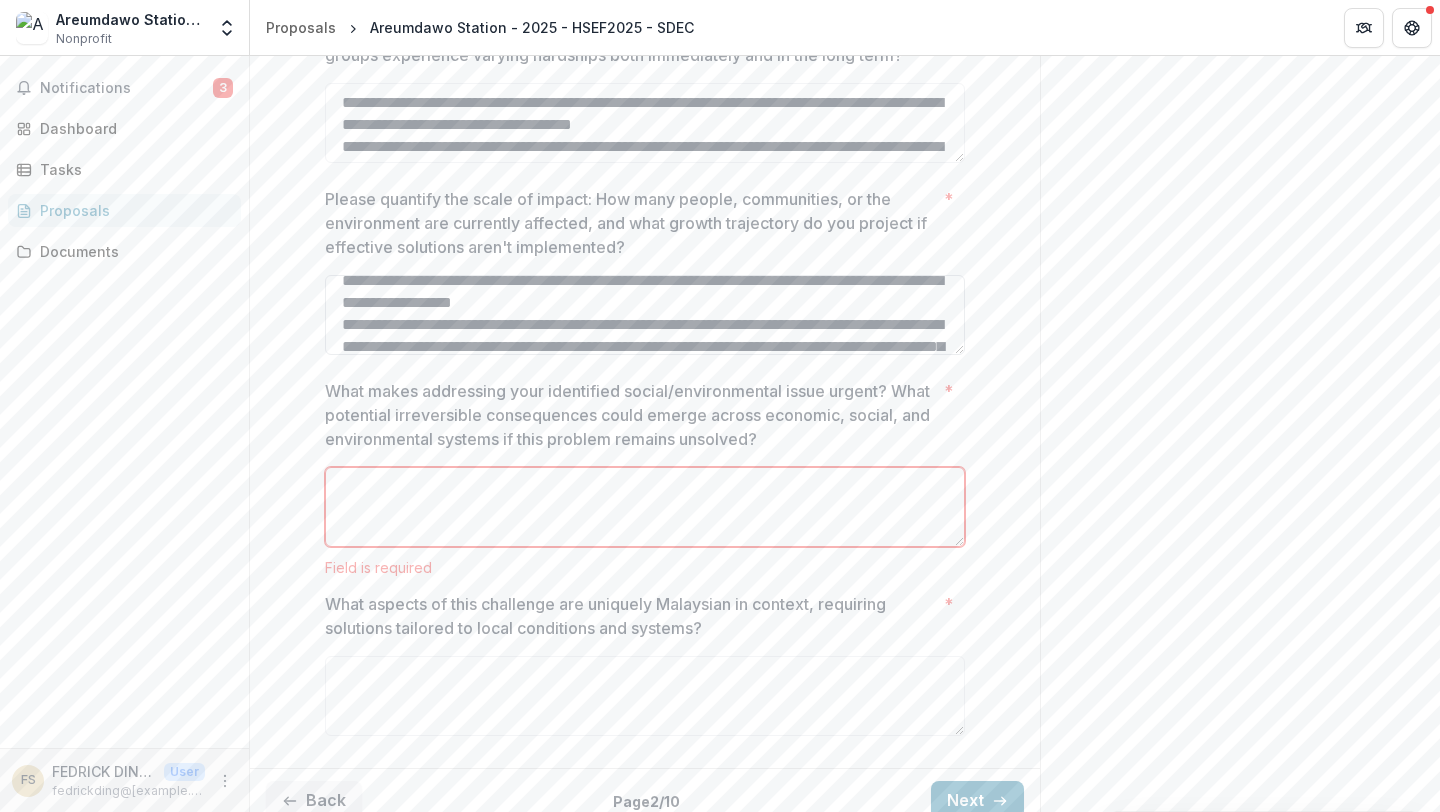 click on "Please quantify the scale of impact: How many people, communities, or the environment are currently affected, and what growth trajectory do you project if effective solutions aren't implemented? *" at bounding box center [645, 315] 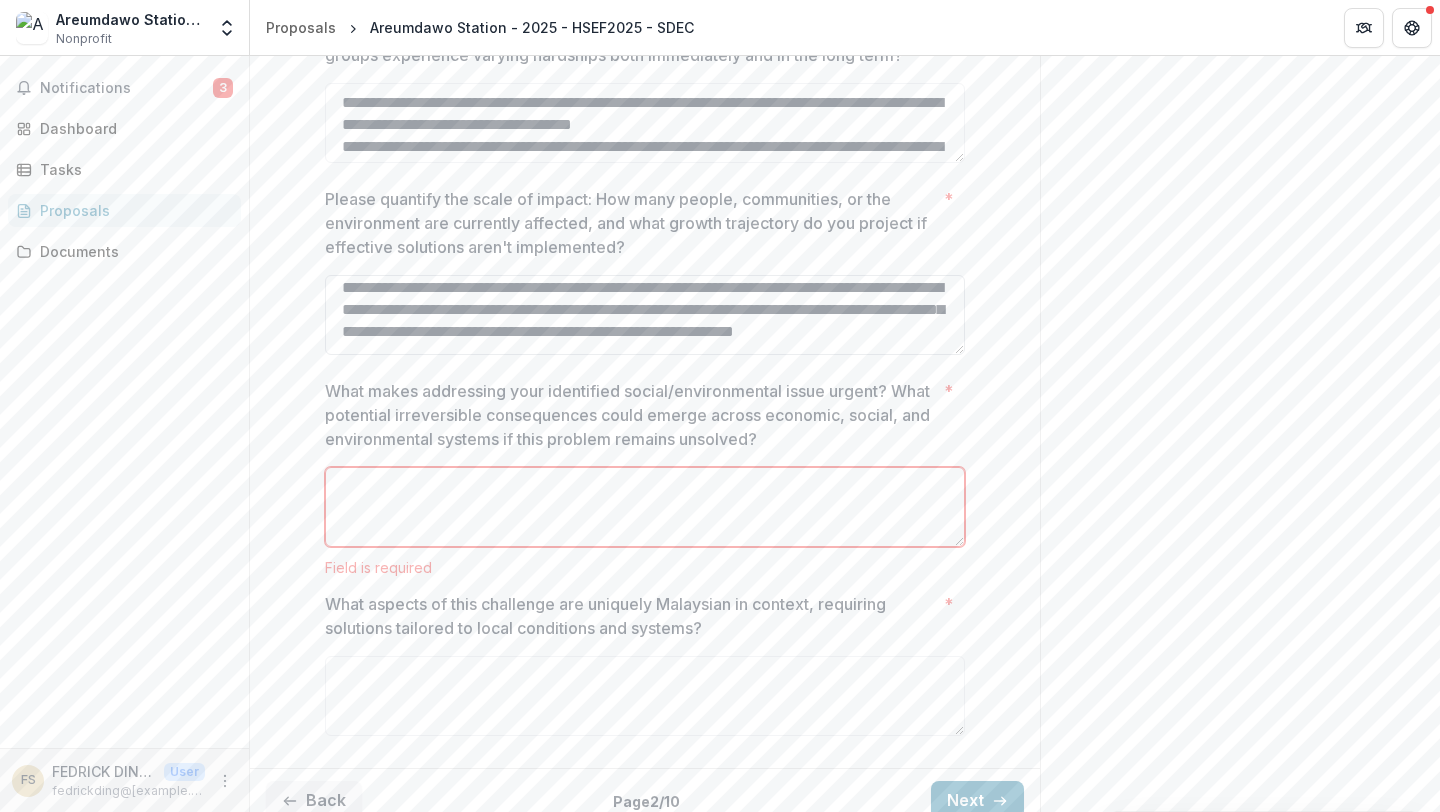 scroll, scrollTop: 376, scrollLeft: 0, axis: vertical 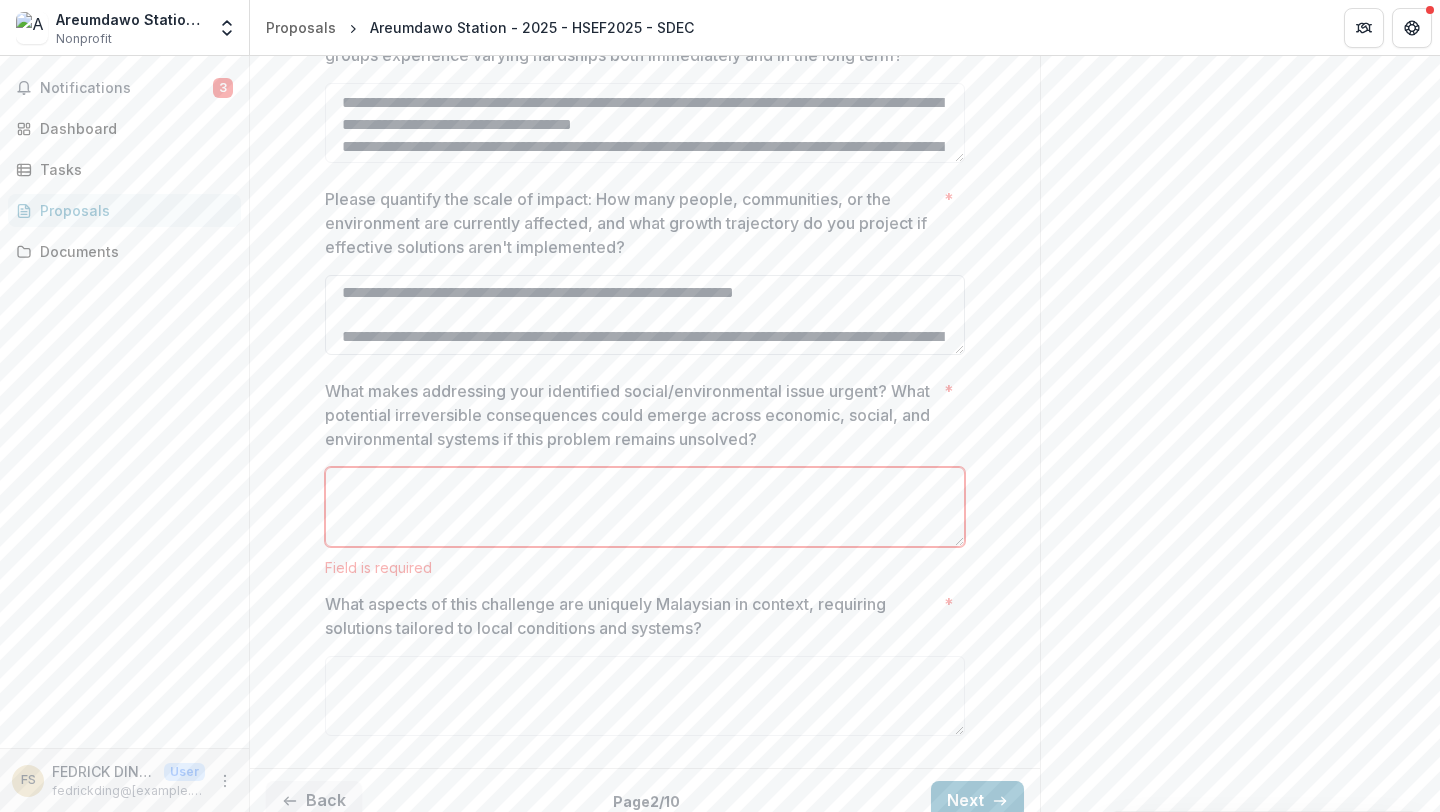 click on "Please quantify the scale of impact: How many people, communities, or the environment are currently affected, and what growth trajectory do you project if effective solutions aren't implemented? *" at bounding box center [645, 315] 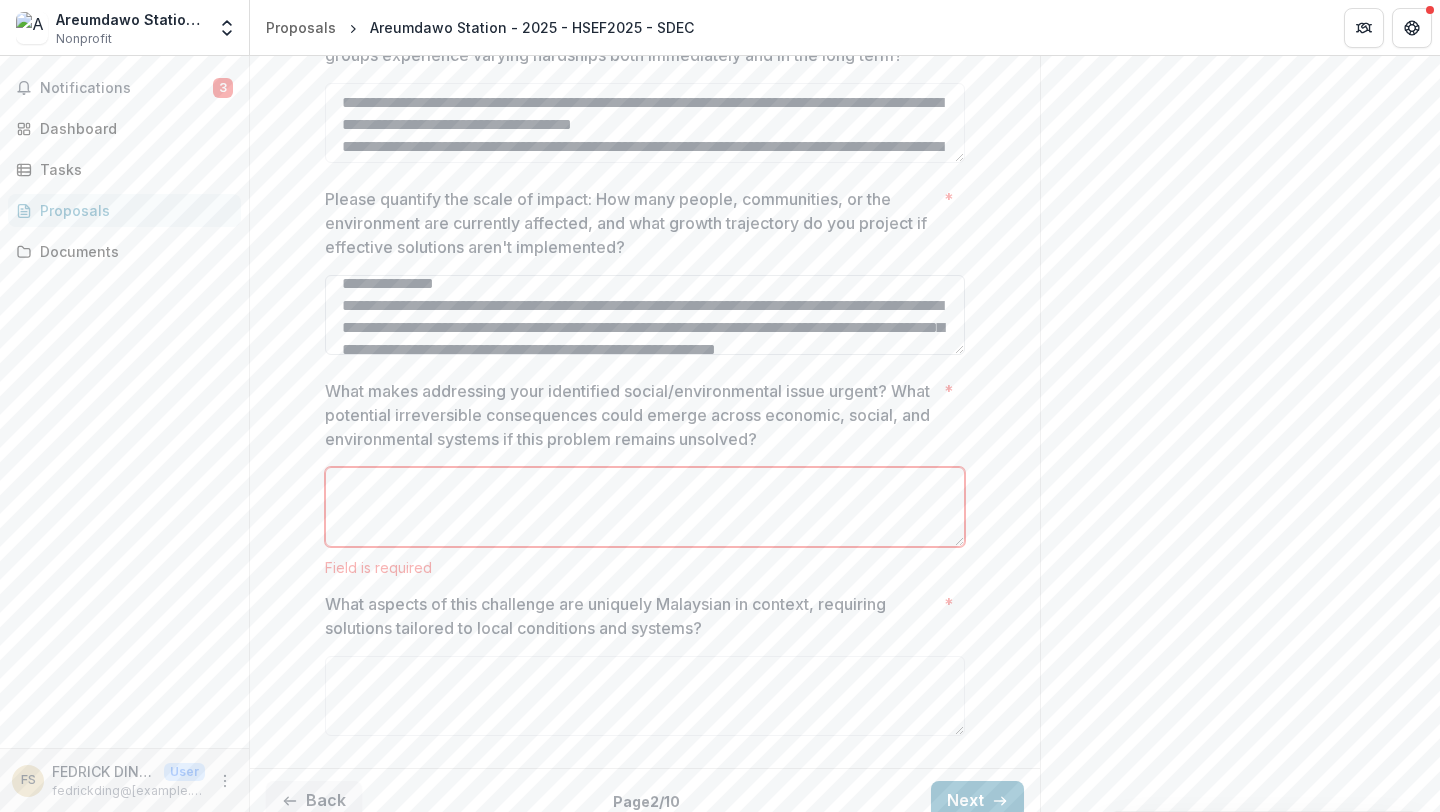 scroll, scrollTop: 324, scrollLeft: 0, axis: vertical 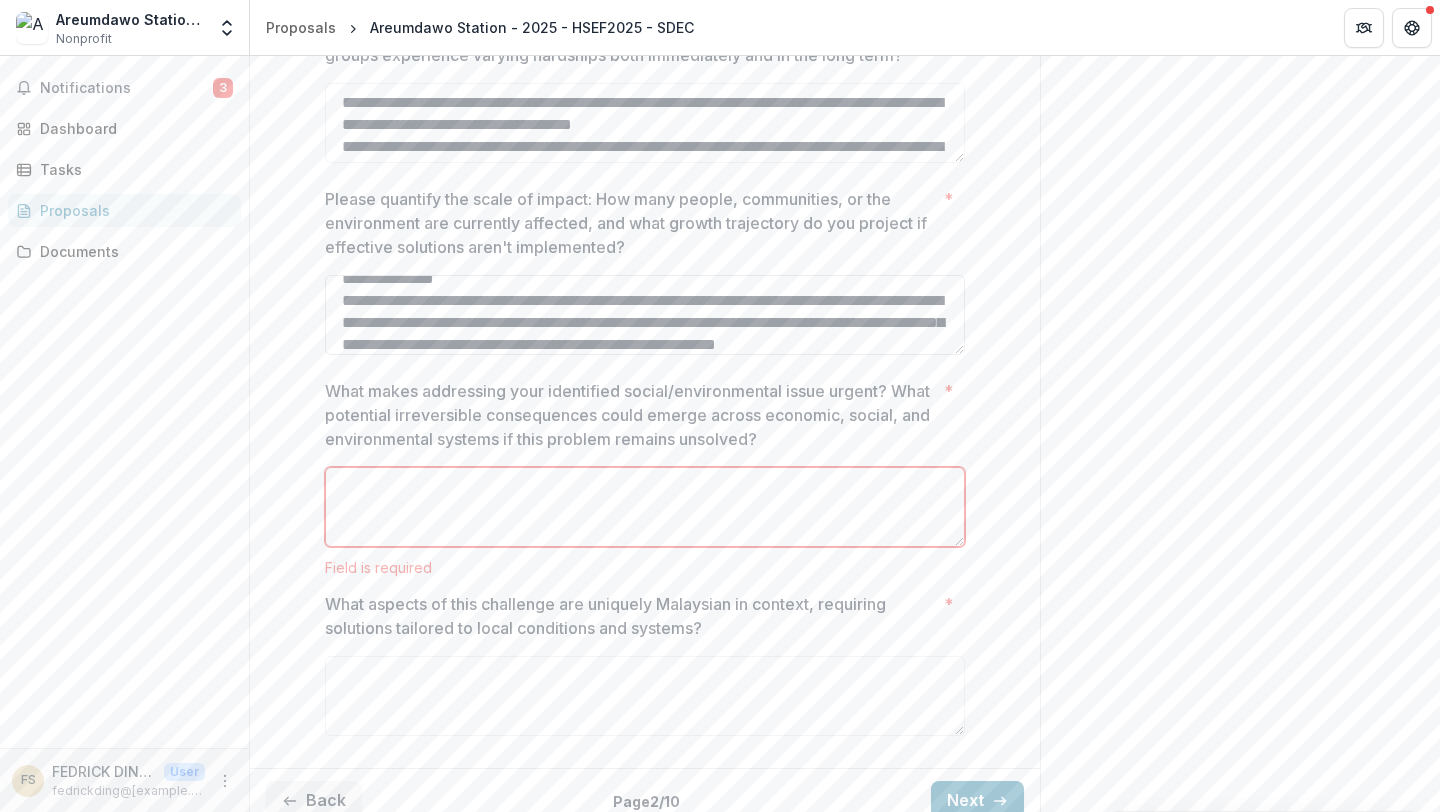 click on "Please quantify the scale of impact: How many people, communities, or the environment are currently affected, and what growth trajectory do you project if effective solutions aren't implemented? *" at bounding box center [645, 315] 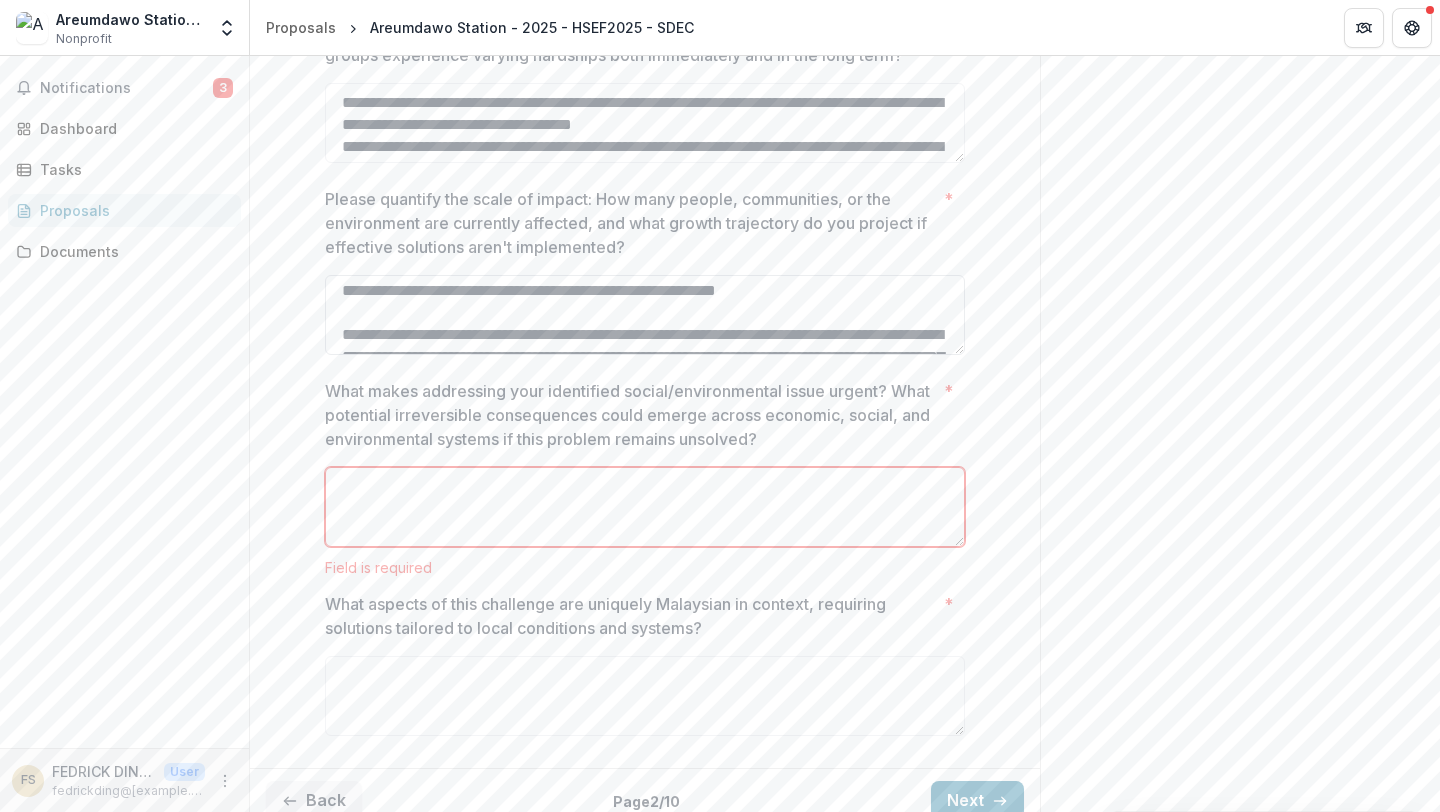 scroll, scrollTop: 360, scrollLeft: 0, axis: vertical 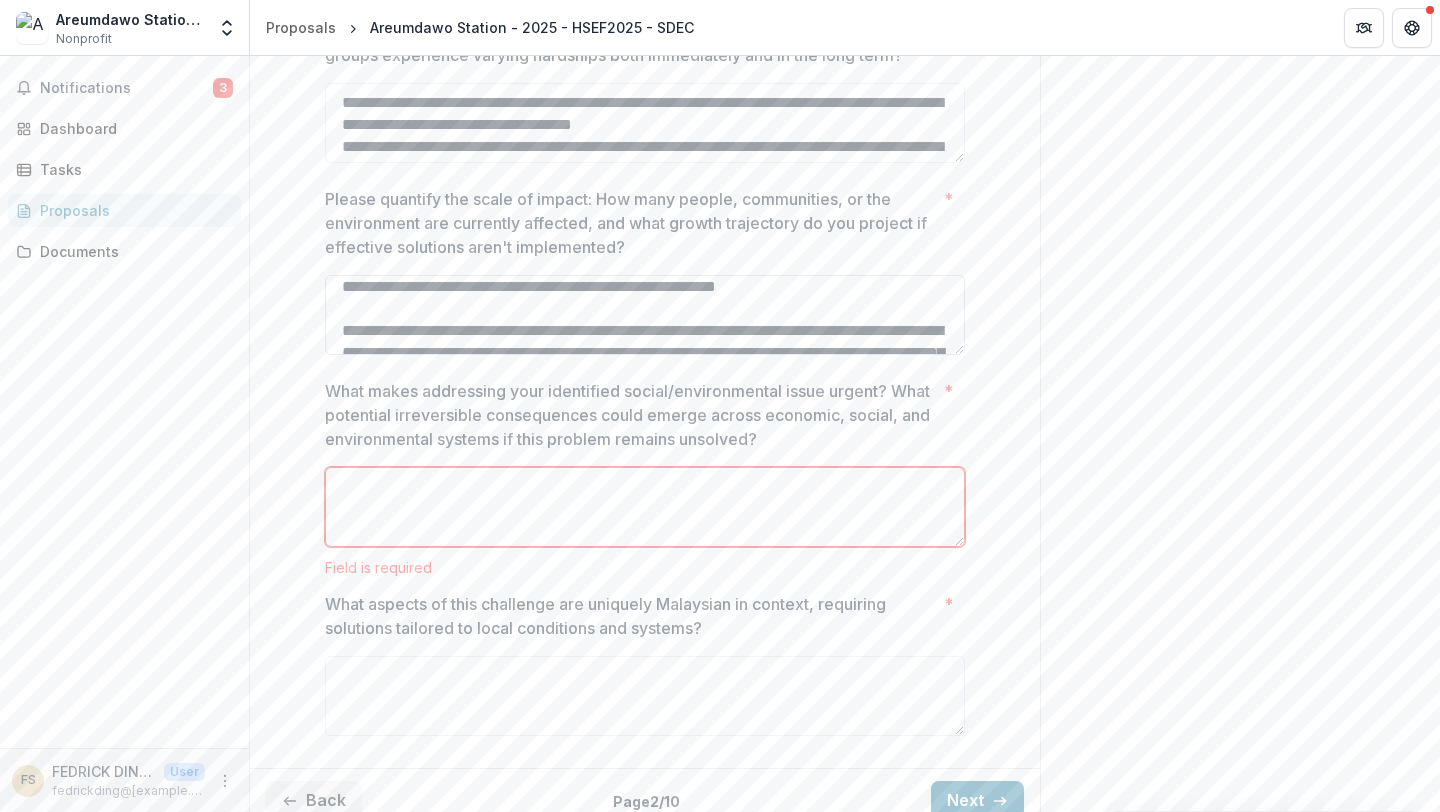 click on "Please quantify the scale of impact: How many people, communities, or the environment are currently affected, and what growth trajectory do you project if effective solutions aren't implemented? *" at bounding box center [645, 315] 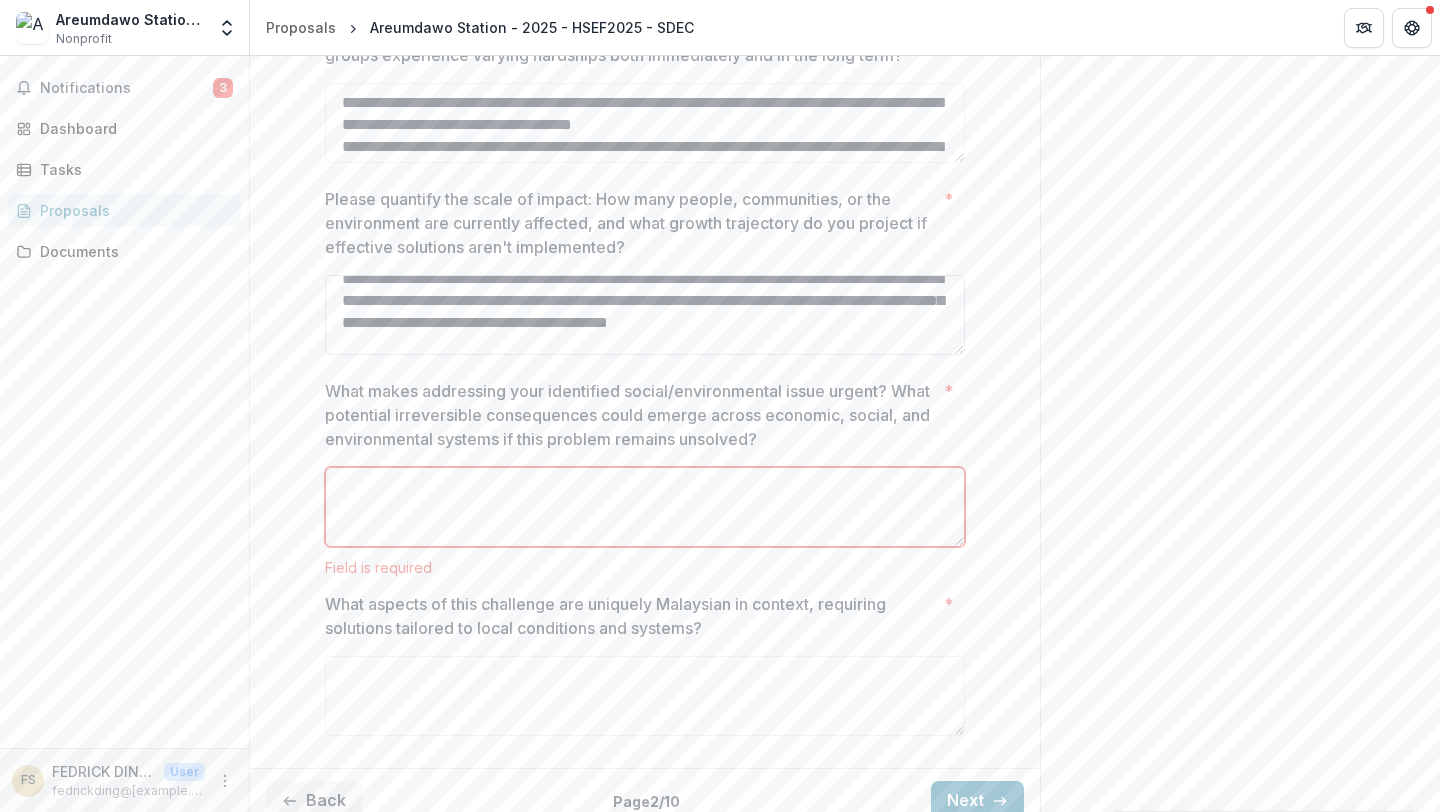scroll, scrollTop: 0, scrollLeft: 0, axis: both 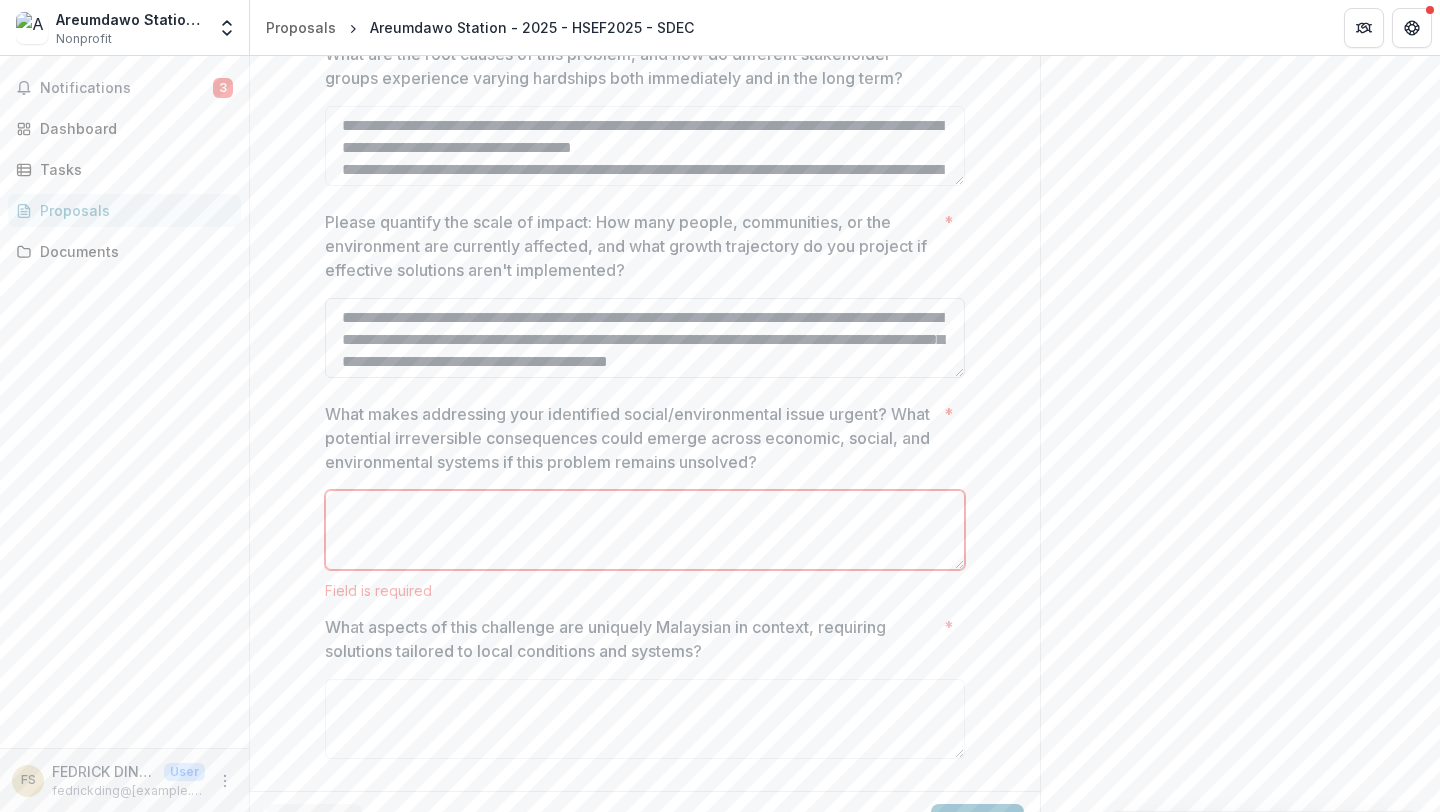 click on "Please quantify the scale of impact: How many people, communities, or the environment are currently affected, and what growth trajectory do you project if effective solutions aren't implemented? *" at bounding box center [645, 338] 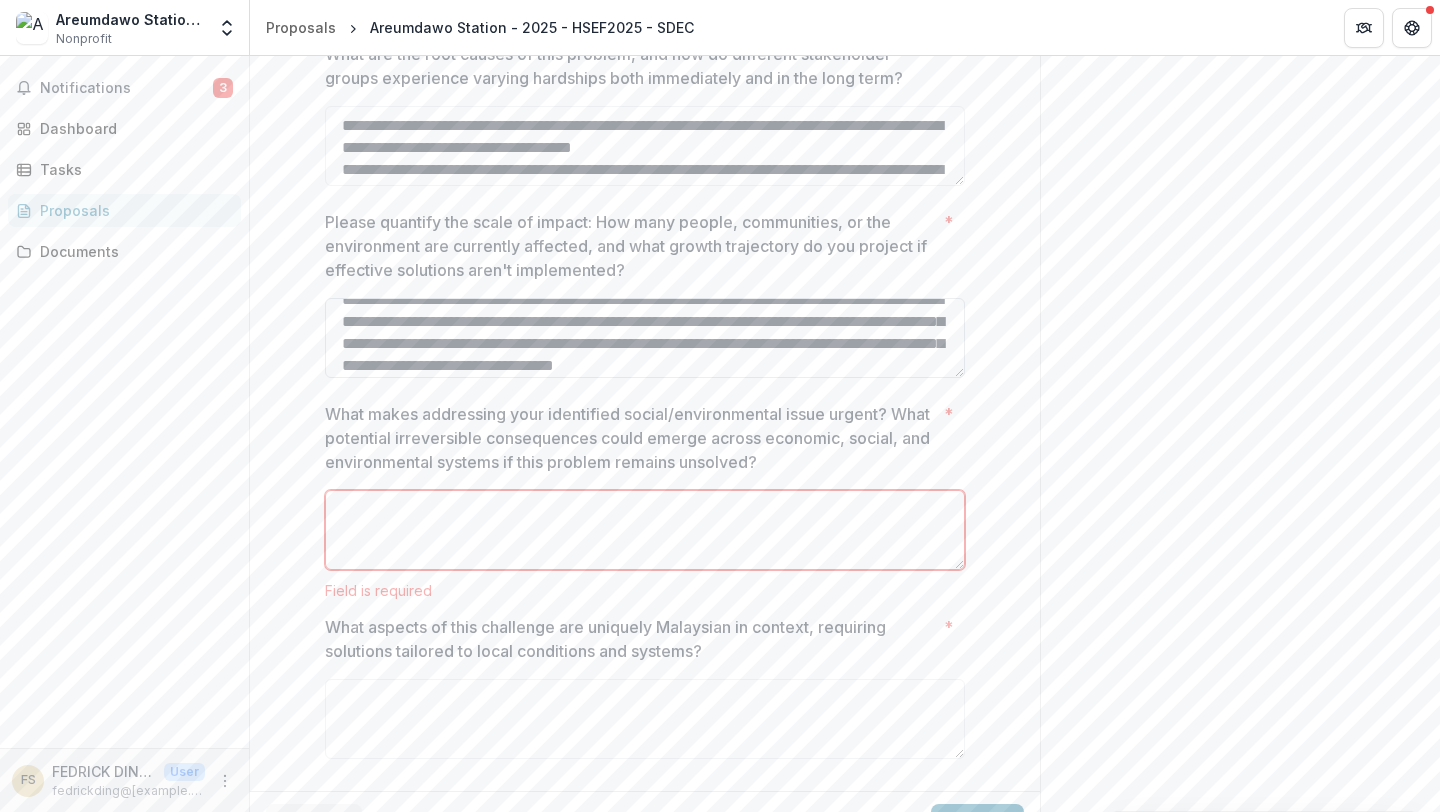 scroll, scrollTop: 105, scrollLeft: 0, axis: vertical 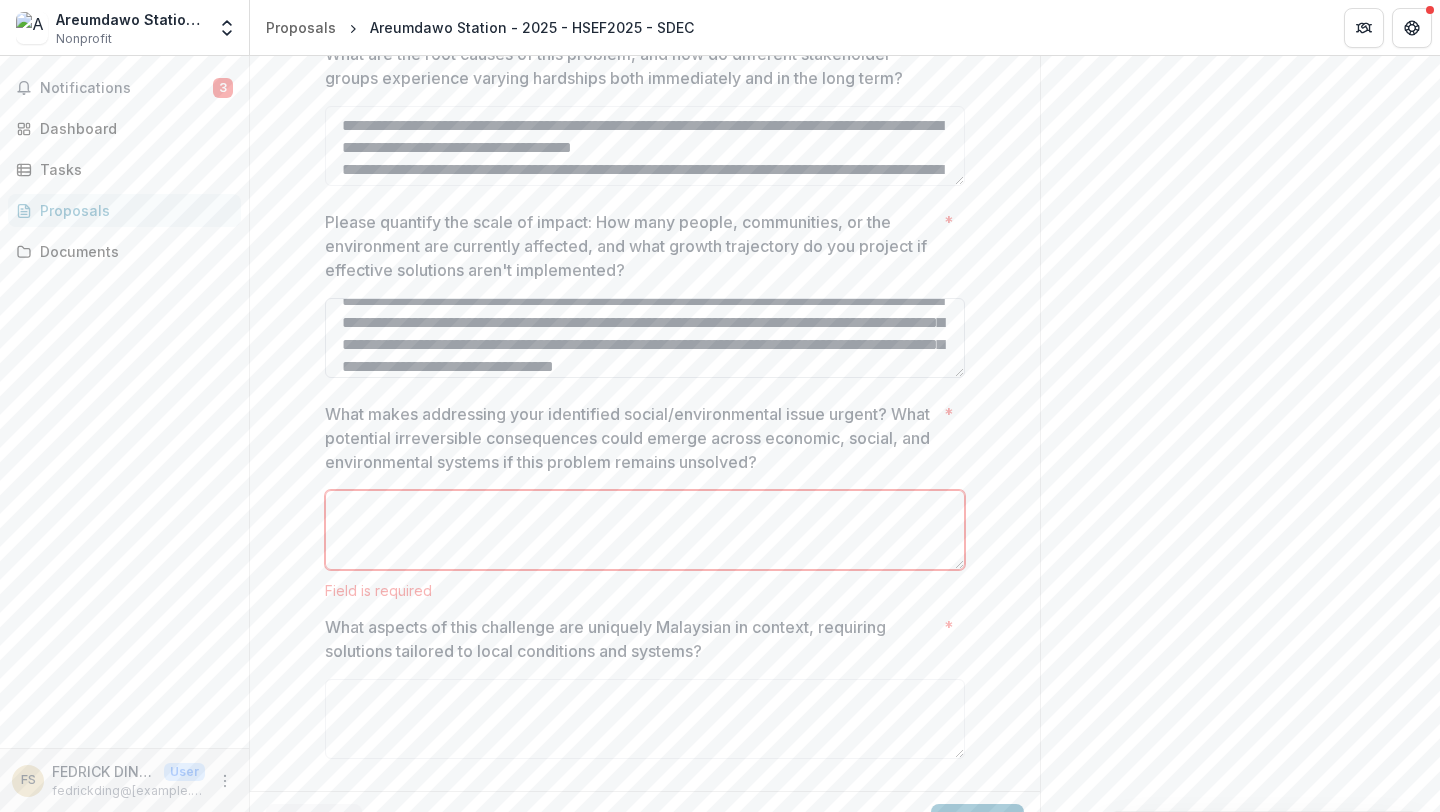 click on "Please quantify the scale of impact: How many people, communities, or the environment are currently affected, and what growth trajectory do you project if effective solutions aren't implemented? *" at bounding box center (645, 338) 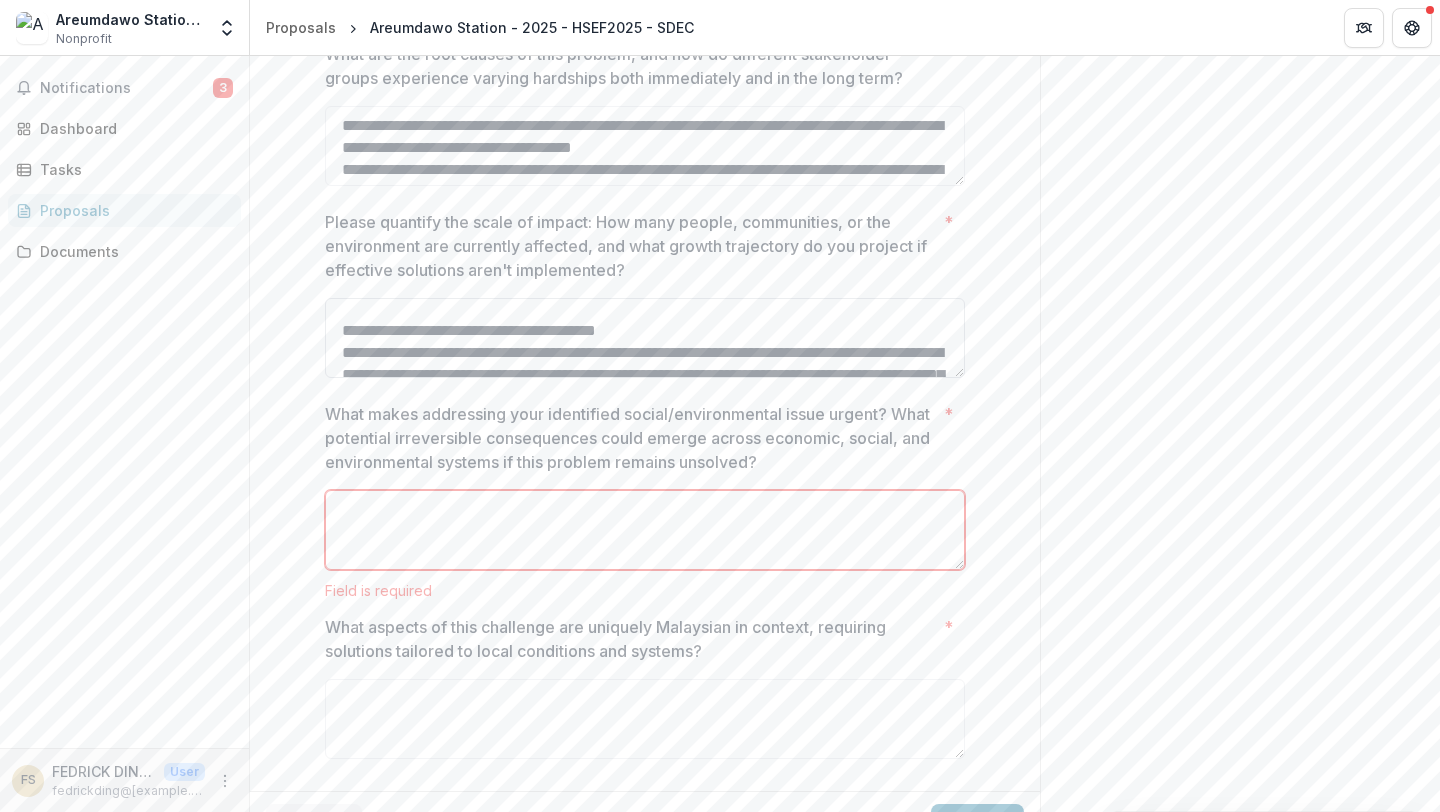 scroll, scrollTop: 173, scrollLeft: 0, axis: vertical 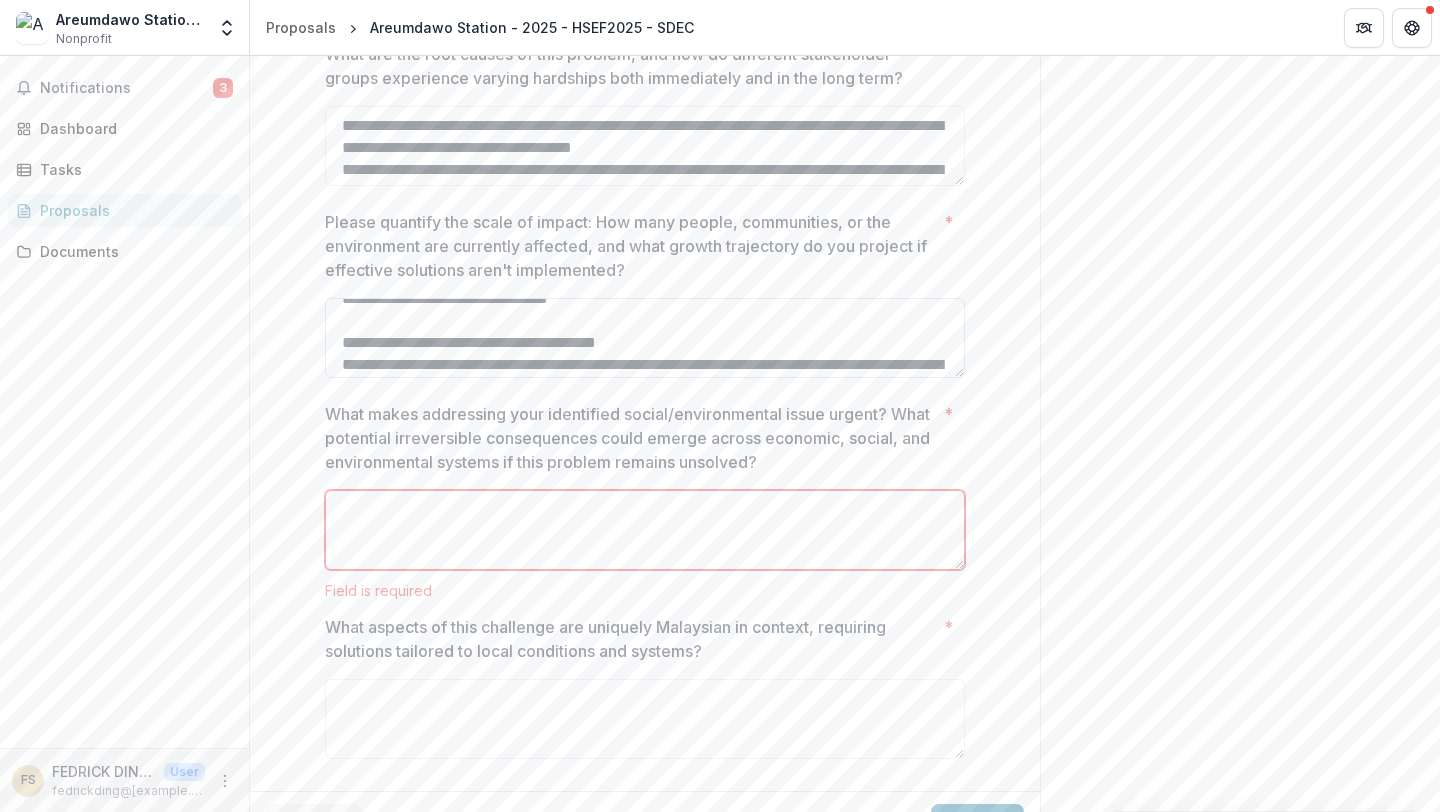 click on "Please quantify the scale of impact: How many people, communities, or the environment are currently affected, and what growth trajectory do you project if effective solutions aren't implemented? *" at bounding box center (645, 338) 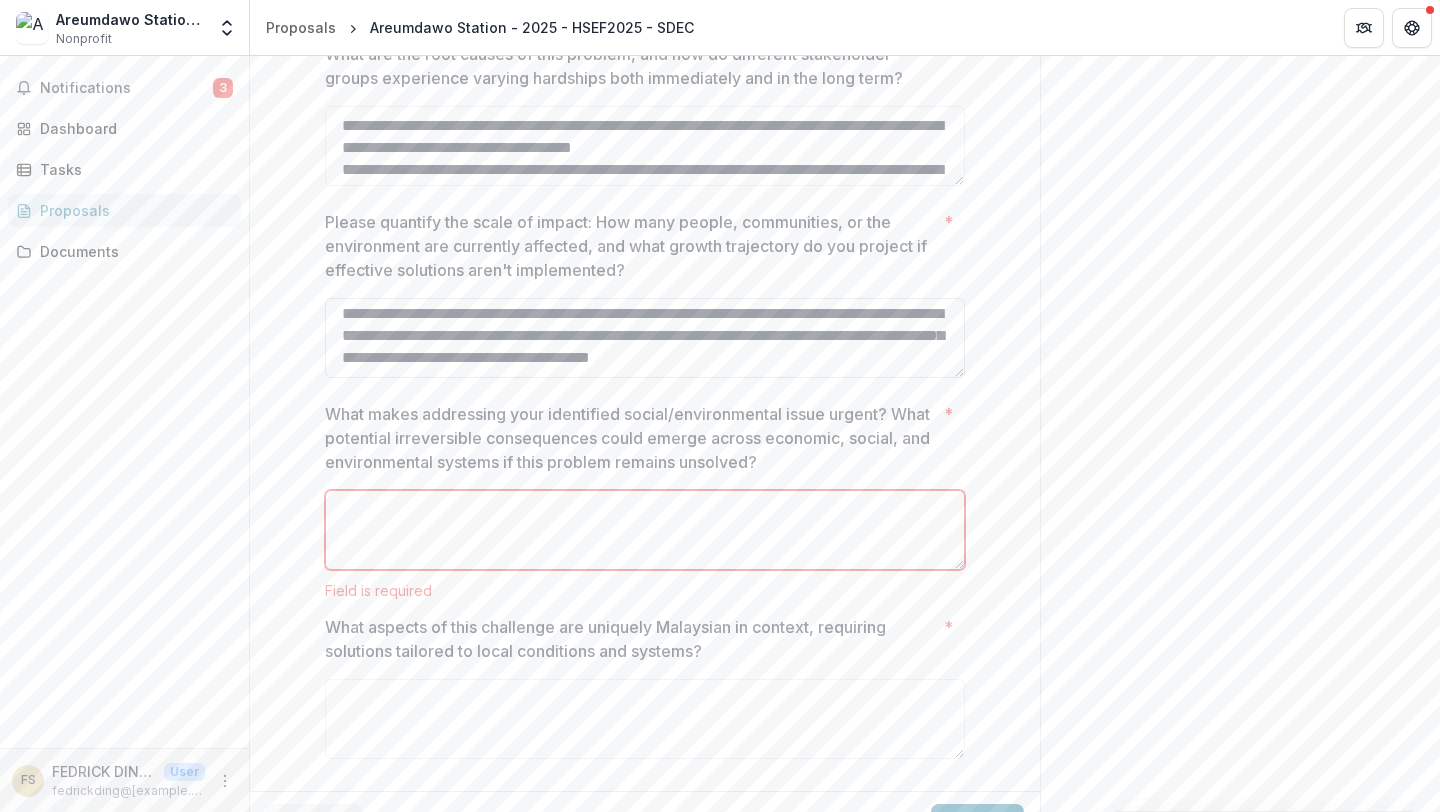 scroll, scrollTop: 488, scrollLeft: 0, axis: vertical 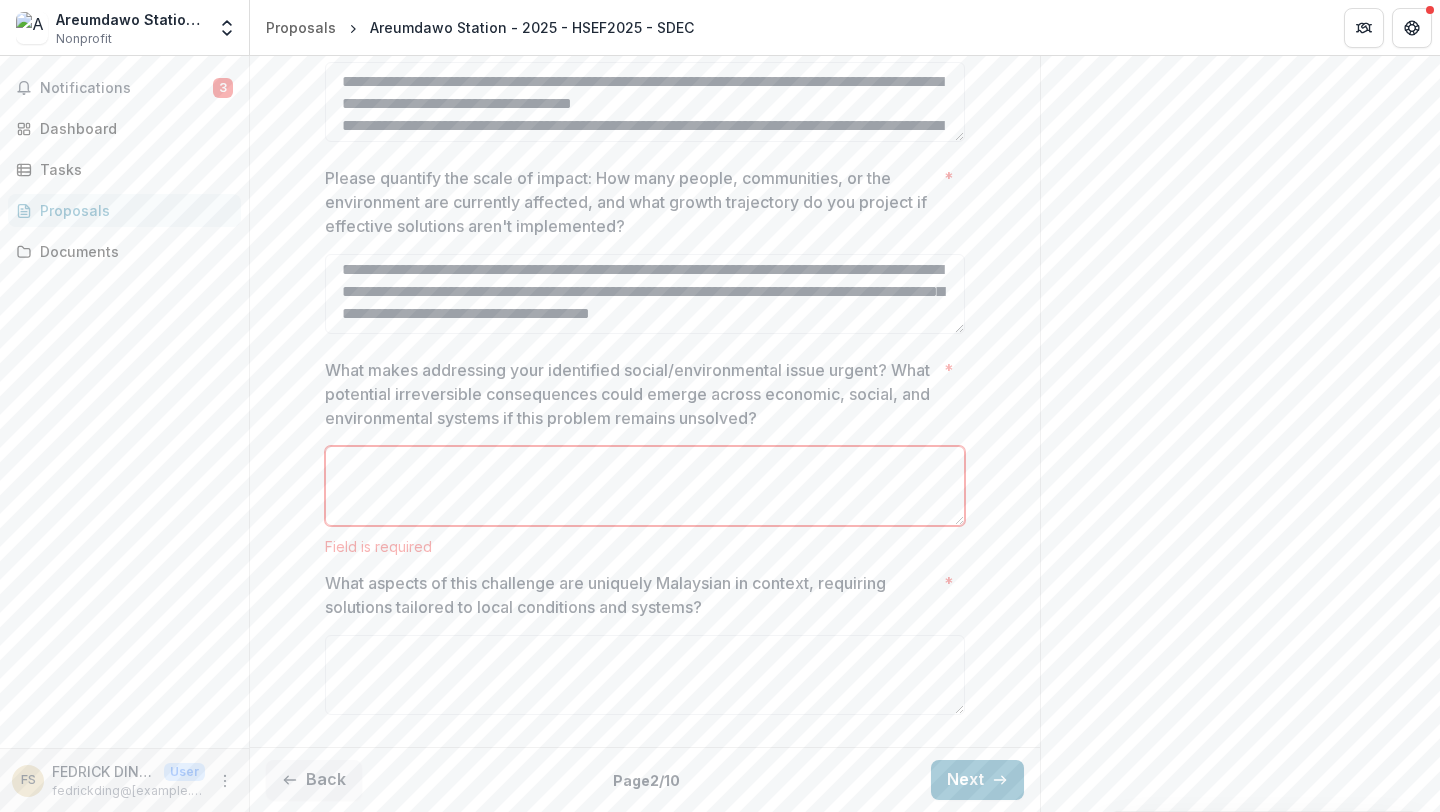 type on "**********" 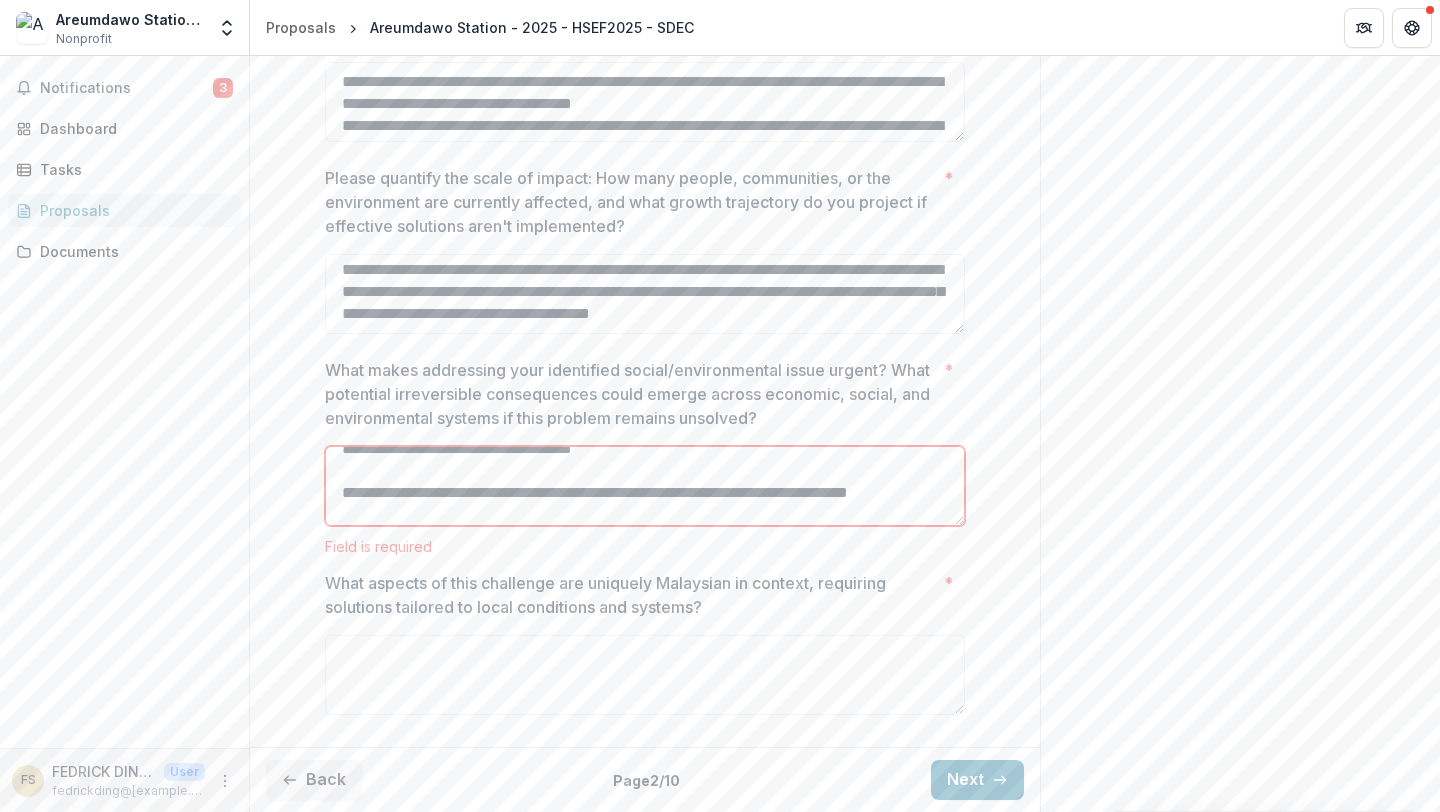 scroll, scrollTop: 0, scrollLeft: 0, axis: both 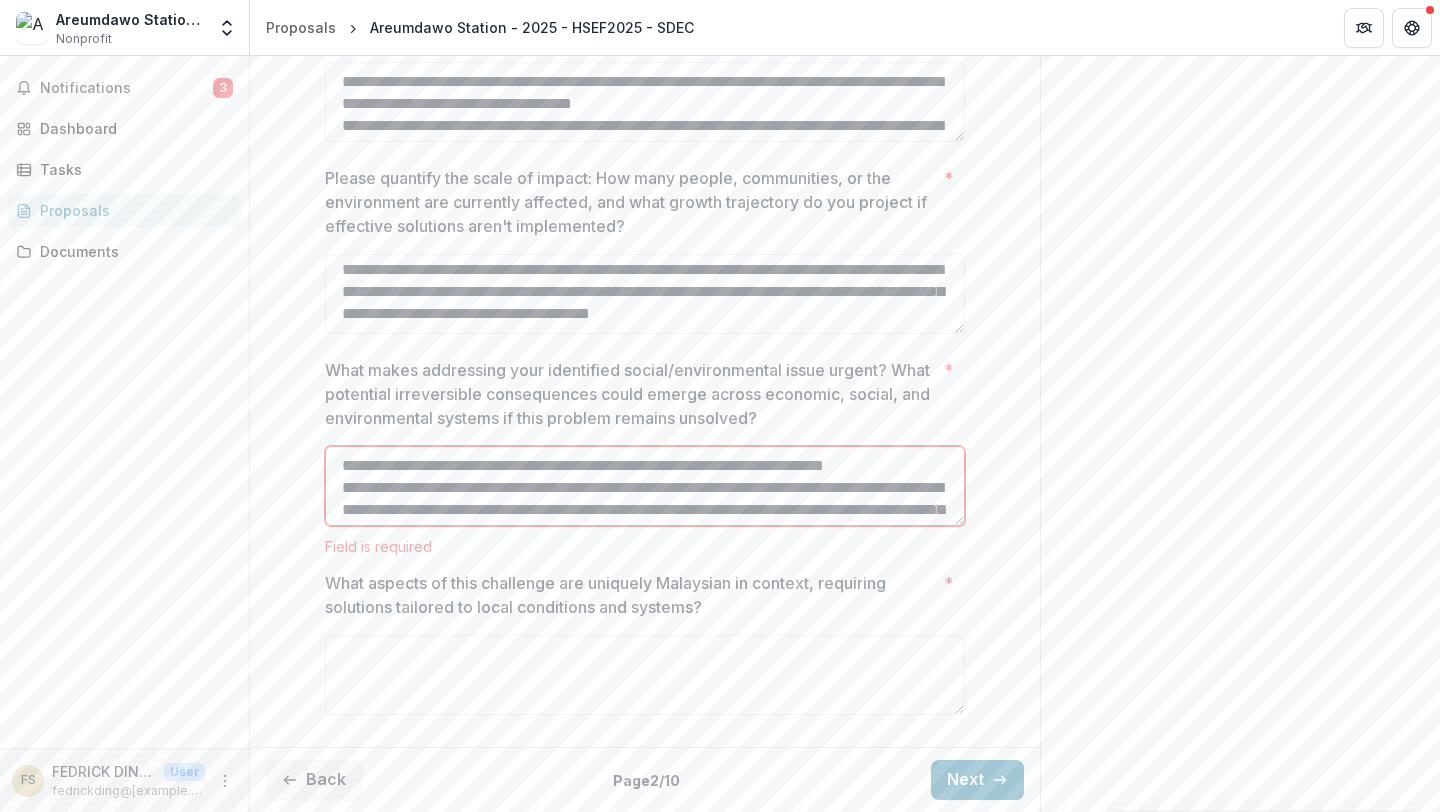 click on "What makes addressing your identified social/environmental issue urgent? What potential irreversible consequences could emerge across economic, social, and environmental systems if this problem remains unsolved? *" at bounding box center [645, 486] 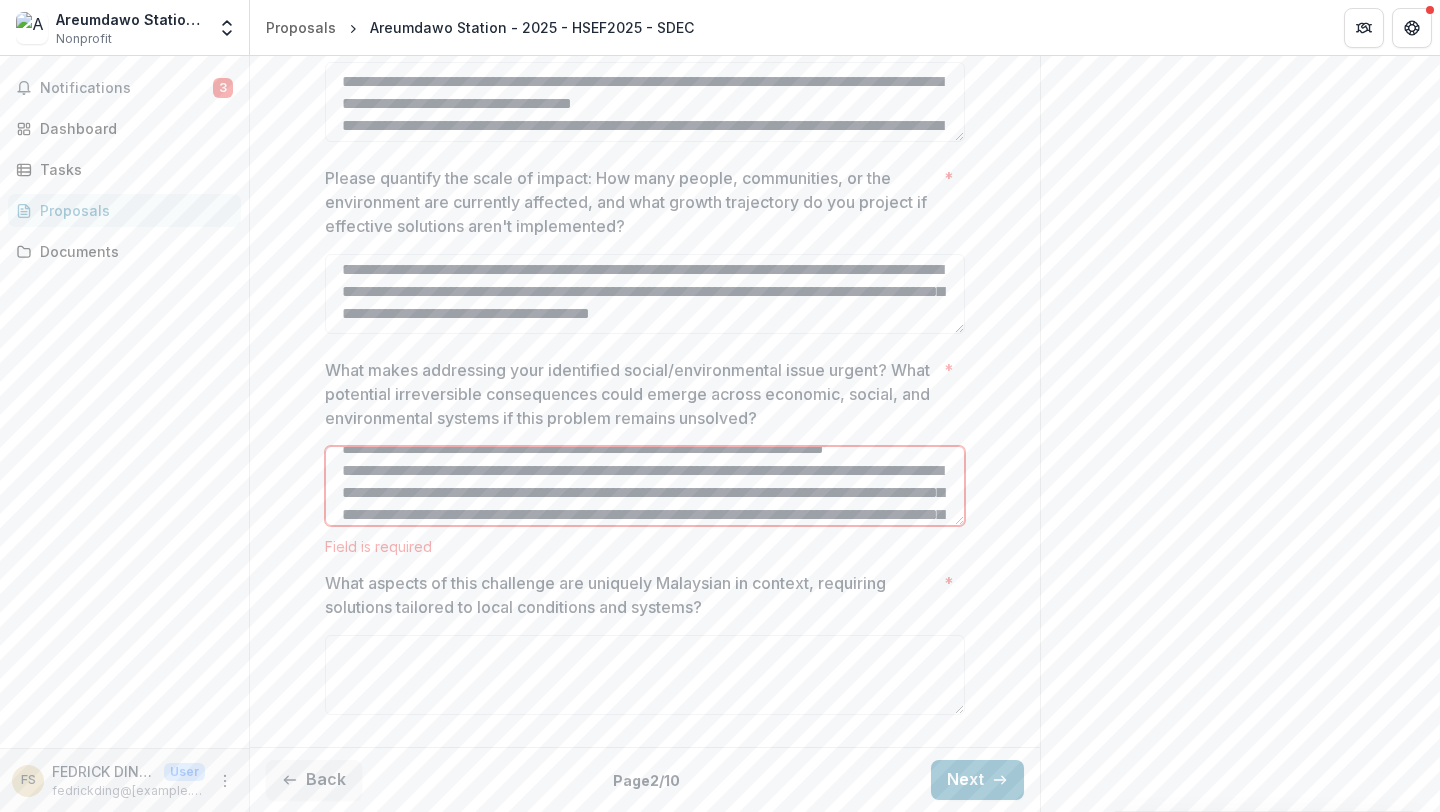 scroll, scrollTop: 0, scrollLeft: 0, axis: both 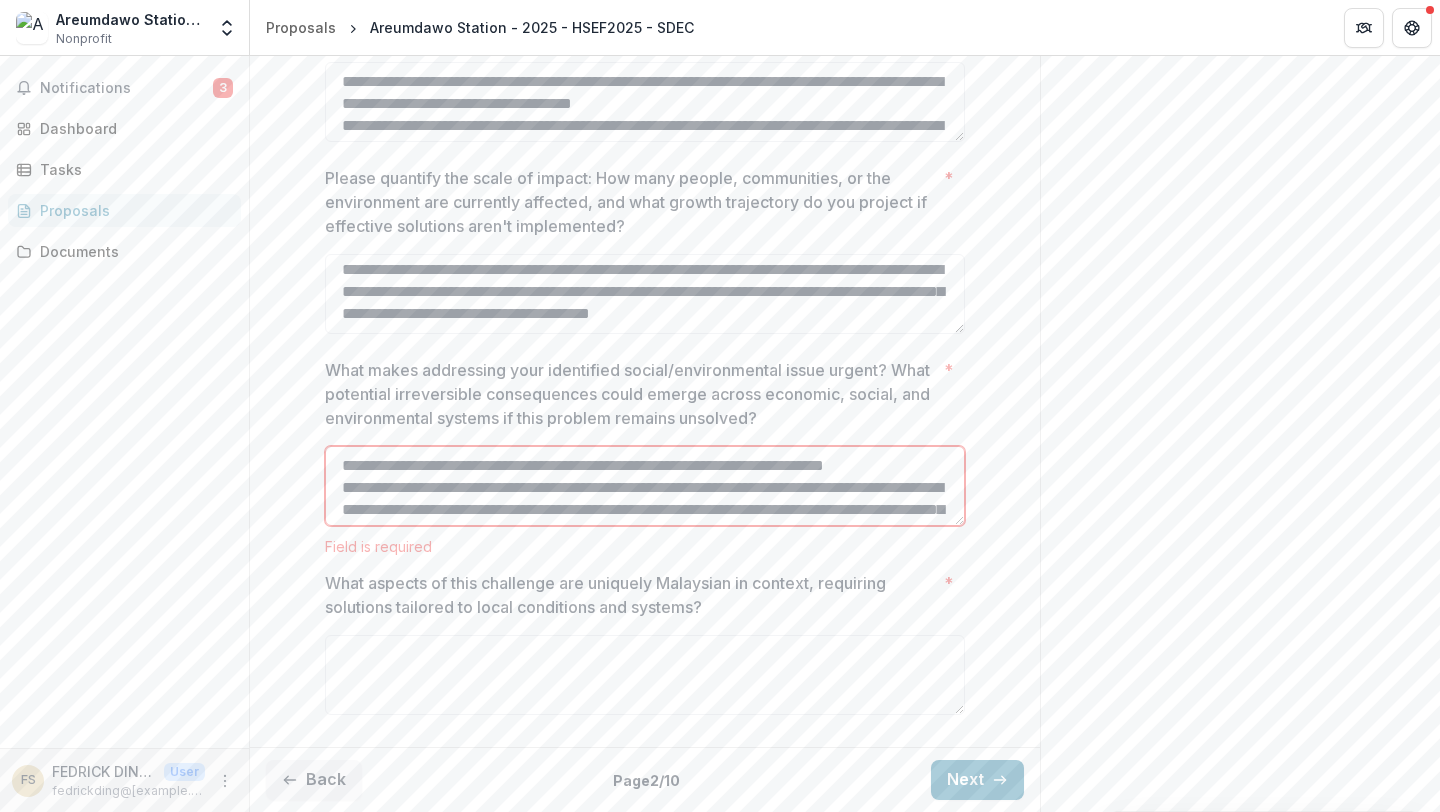 click on "What makes addressing your identified social/environmental issue urgent? What potential irreversible consequences could emerge across economic, social, and environmental systems if this problem remains unsolved? *" at bounding box center [645, 486] 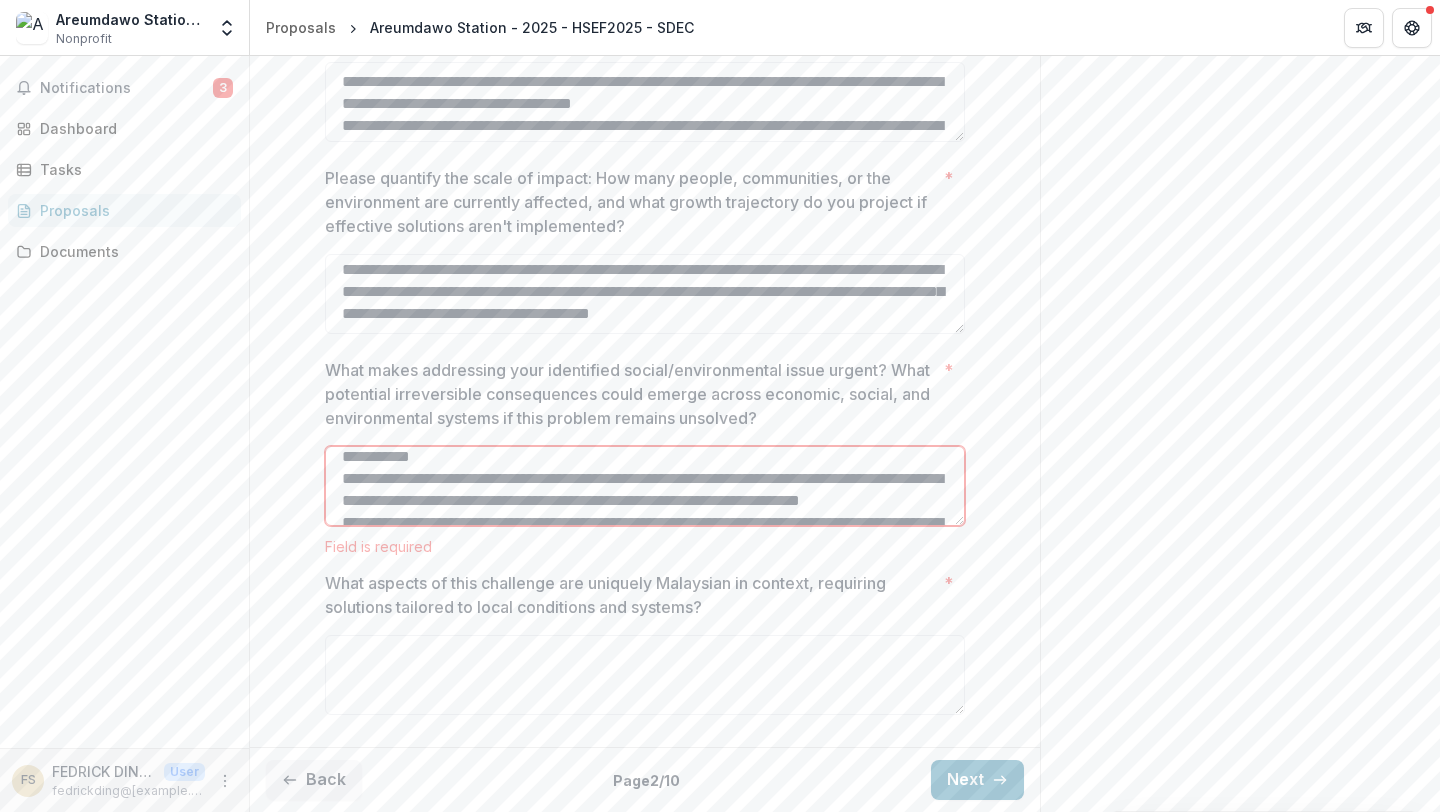 scroll, scrollTop: 196, scrollLeft: 0, axis: vertical 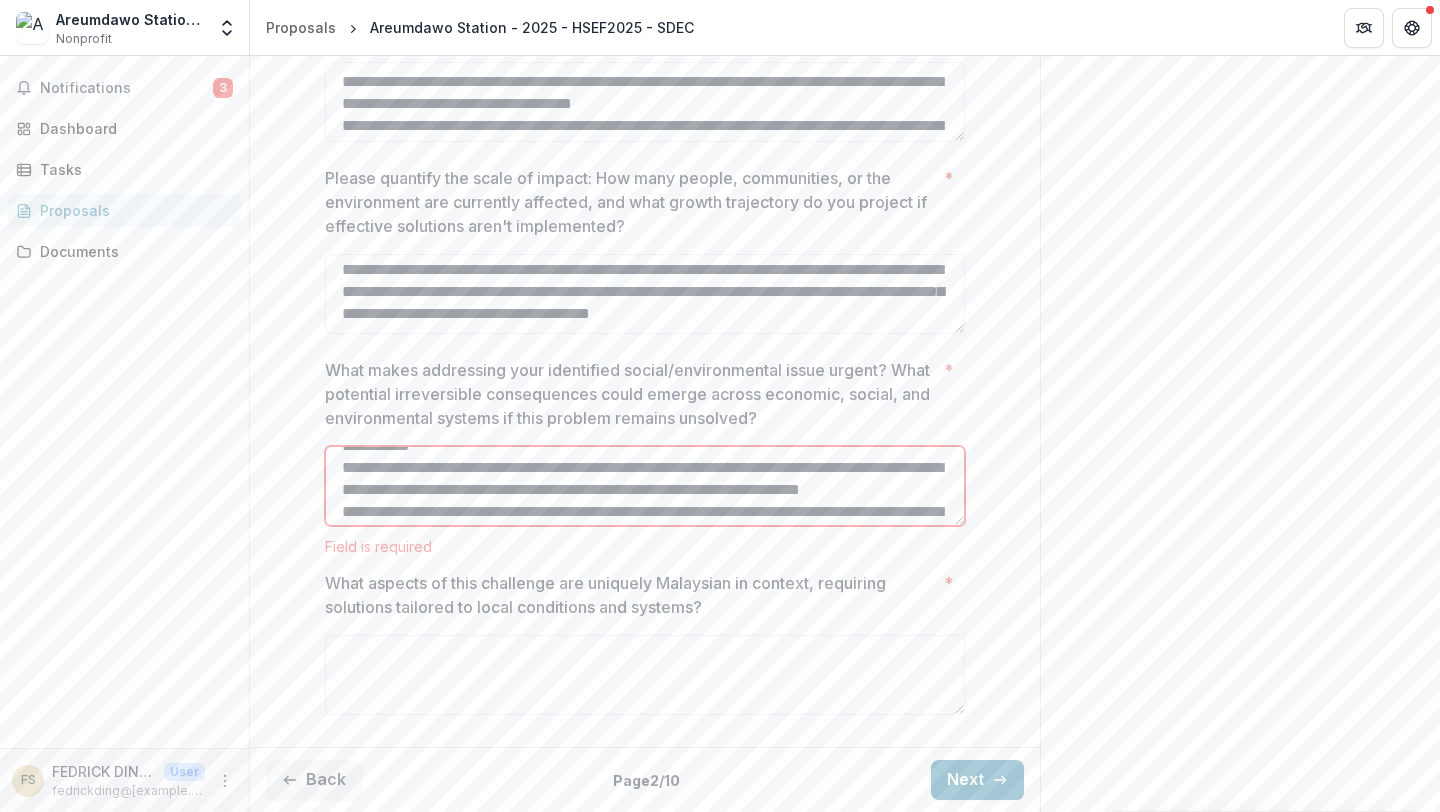 click on "What makes addressing your identified social/environmental issue urgent? What potential irreversible consequences could emerge across economic, social, and environmental systems if this problem remains unsolved? *" at bounding box center (645, 486) 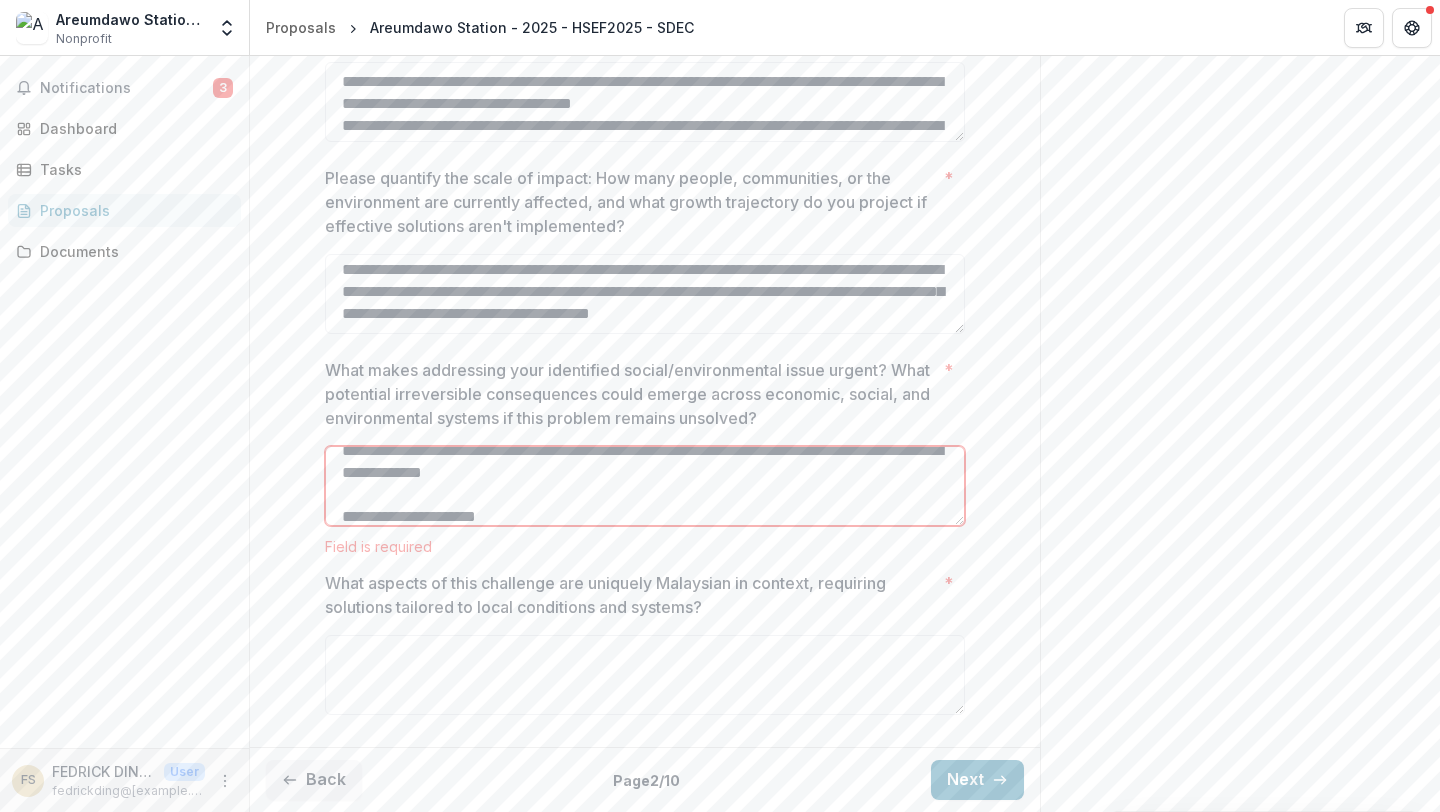 scroll, scrollTop: 224, scrollLeft: 0, axis: vertical 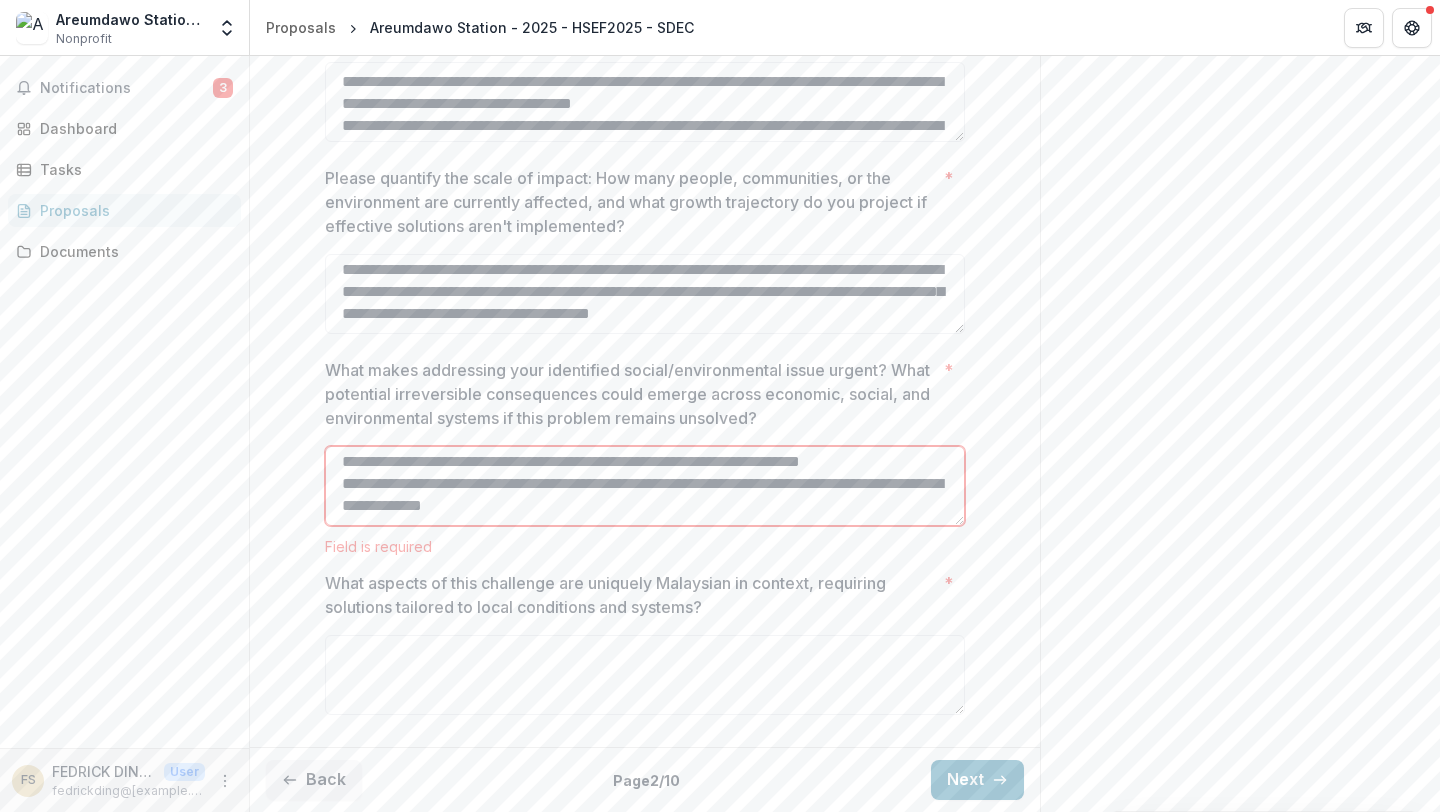 click on "What makes addressing your identified social/environmental issue urgent? What potential irreversible consequences could emerge across economic, social, and environmental systems if this problem remains unsolved? *" at bounding box center [645, 486] 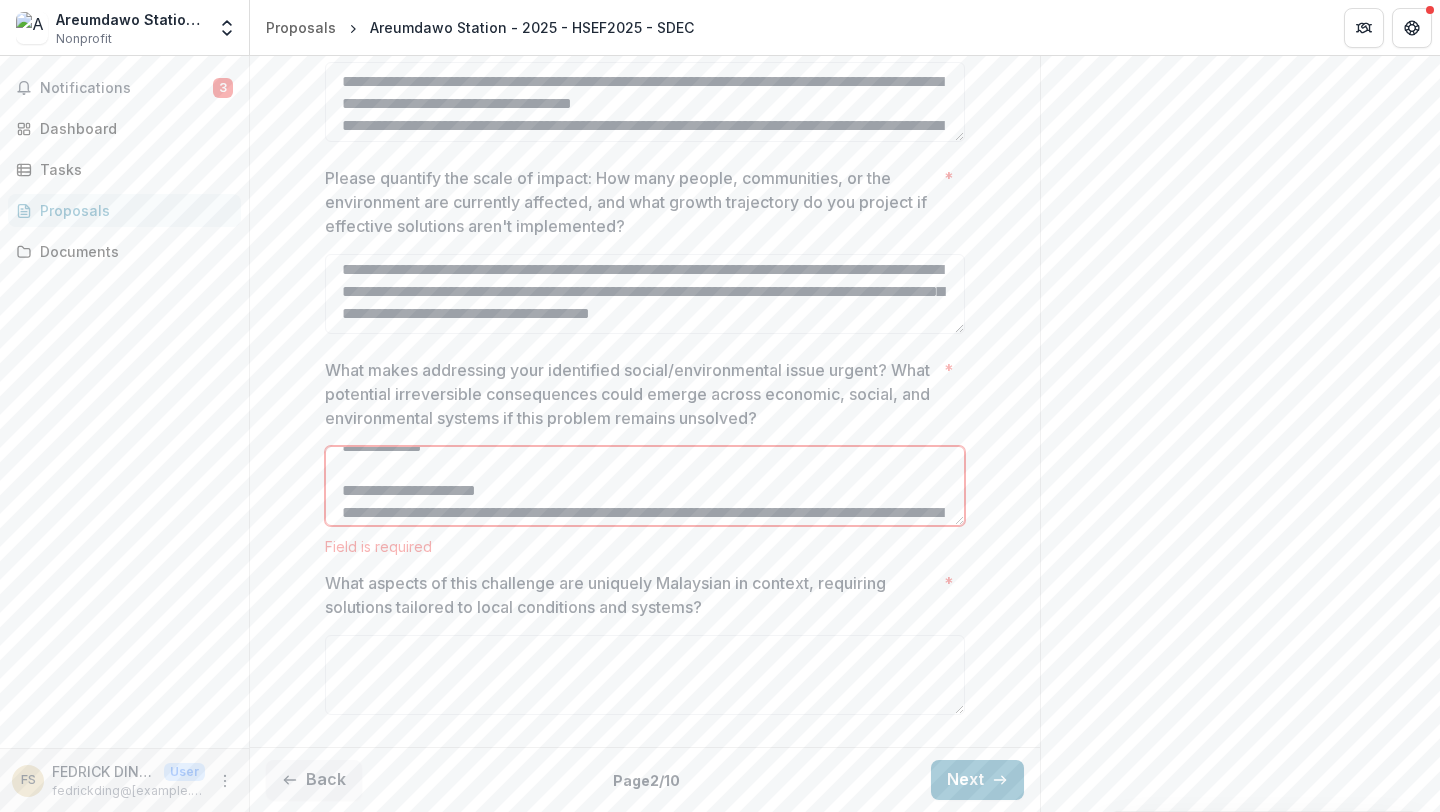 scroll, scrollTop: 286, scrollLeft: 0, axis: vertical 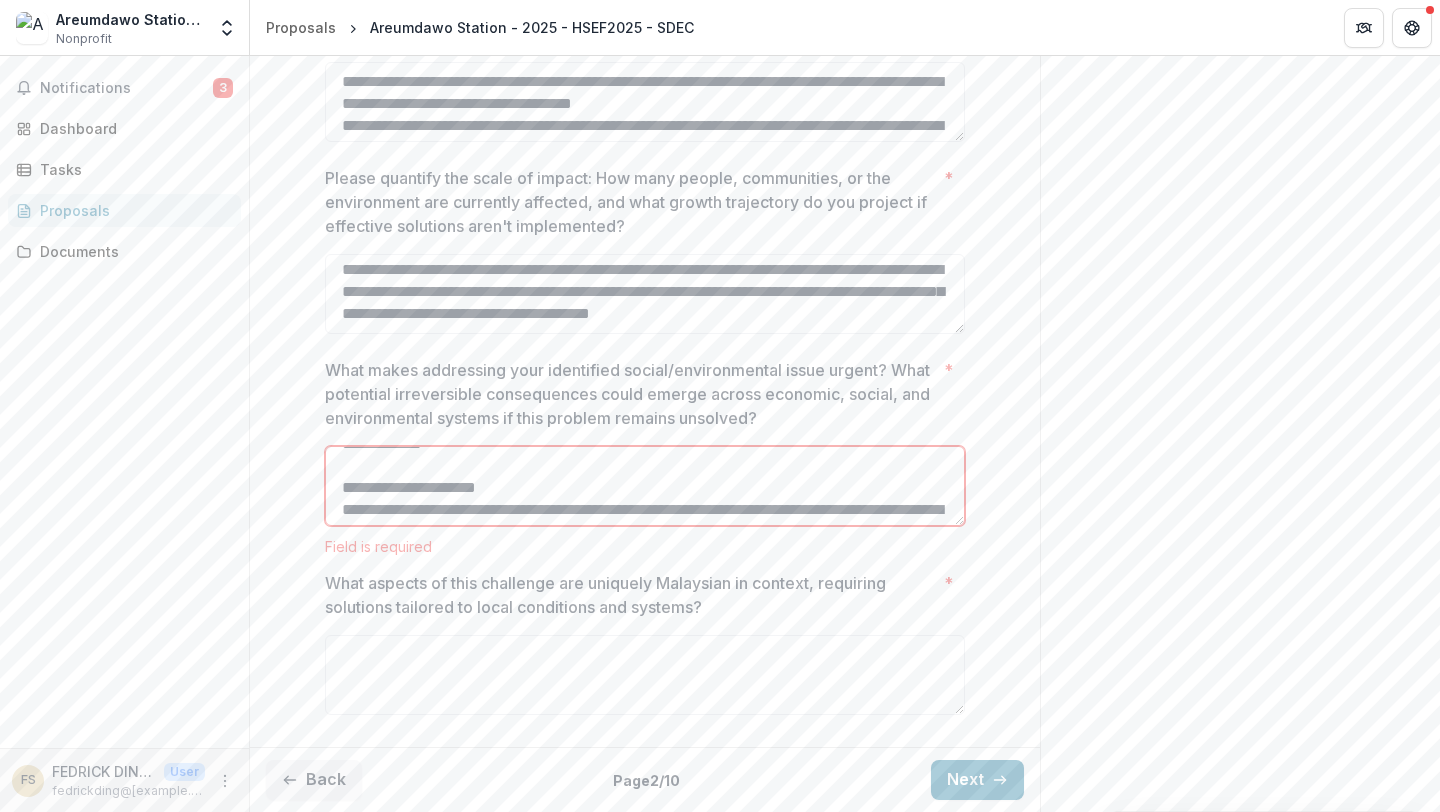 click on "What makes addressing your identified social/environmental issue urgent? What potential irreversible consequences could emerge across economic, social, and environmental systems if this problem remains unsolved? *" at bounding box center (645, 486) 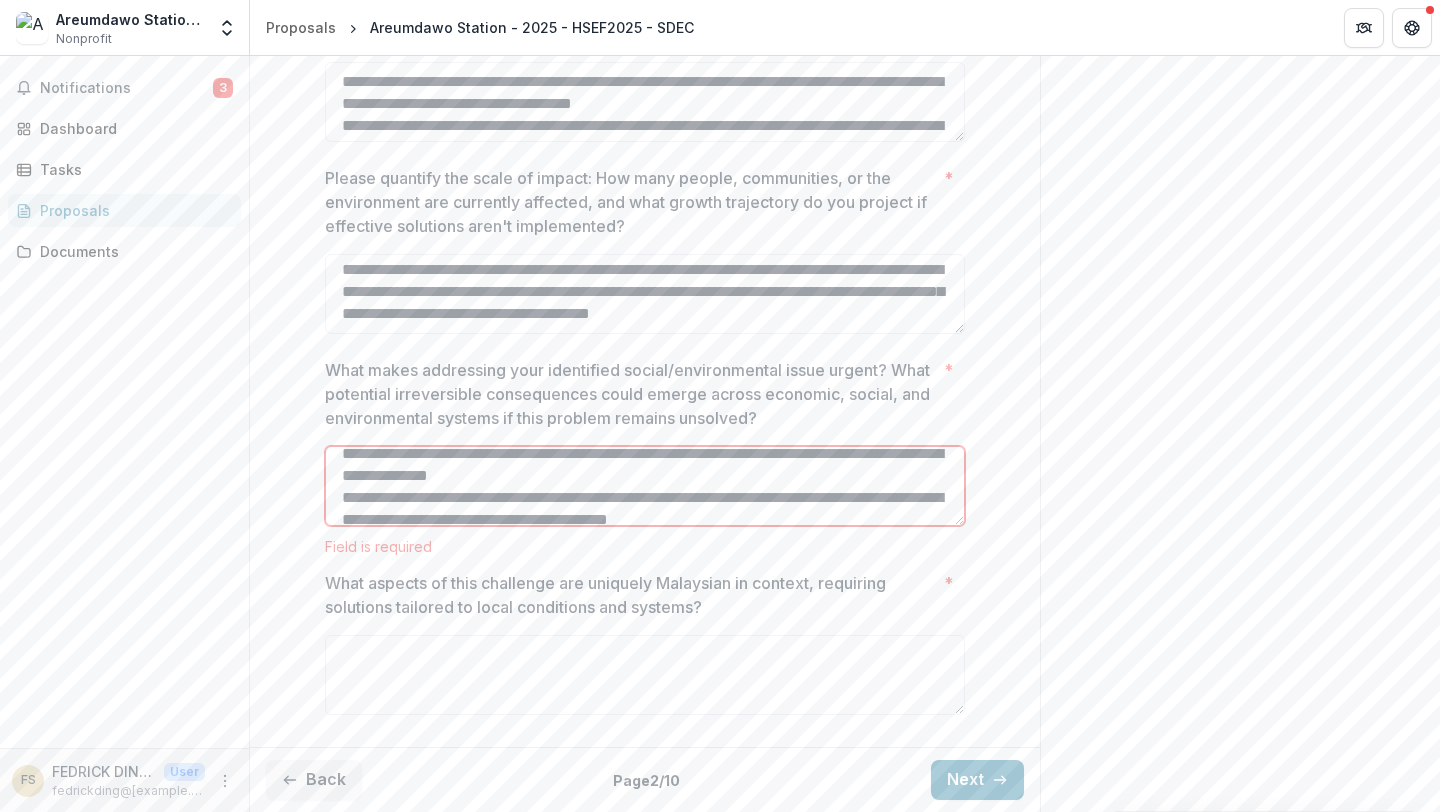 scroll, scrollTop: 344, scrollLeft: 0, axis: vertical 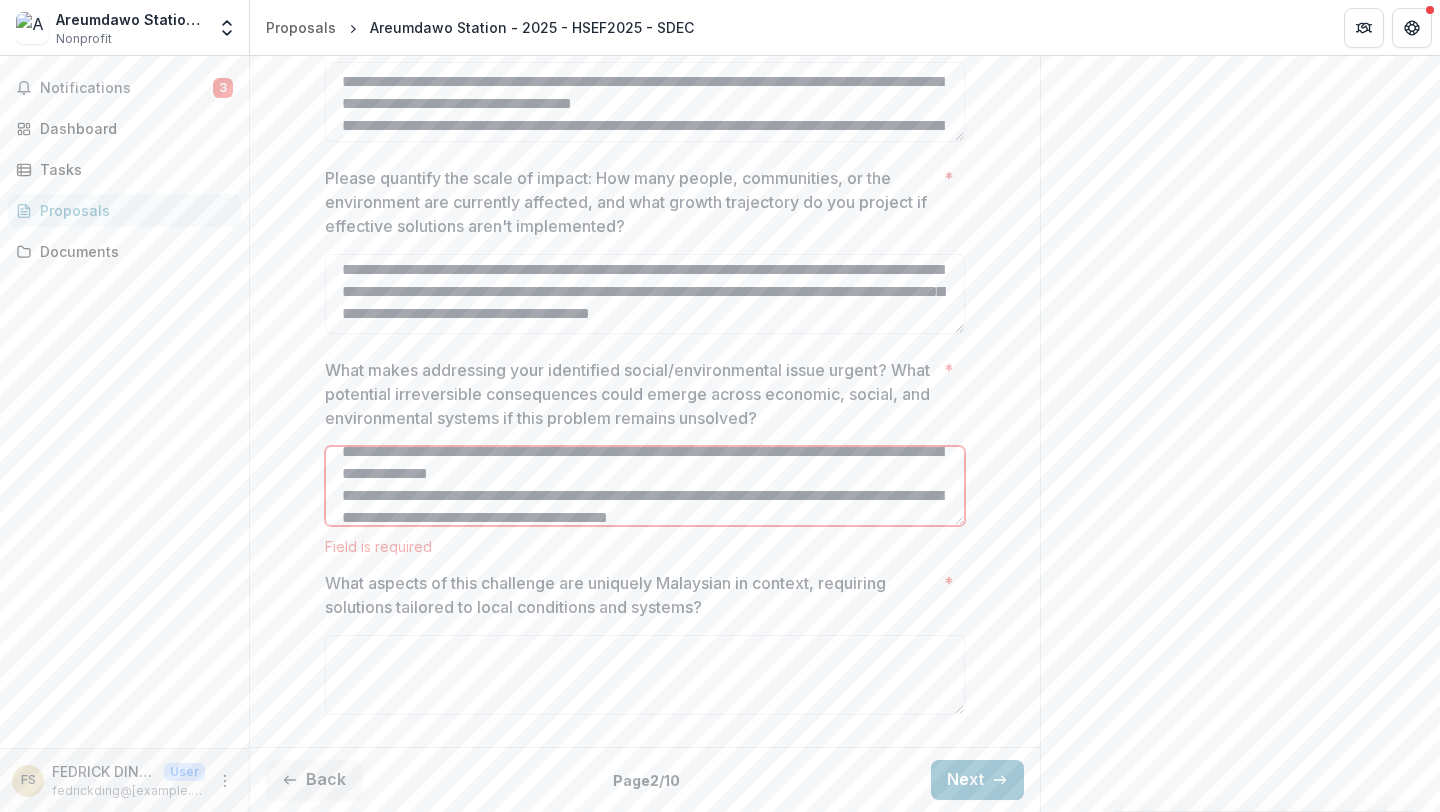 click on "What makes addressing your identified social/environmental issue urgent? What potential irreversible consequences could emerge across economic, social, and environmental systems if this problem remains unsolved? *" at bounding box center (645, 486) 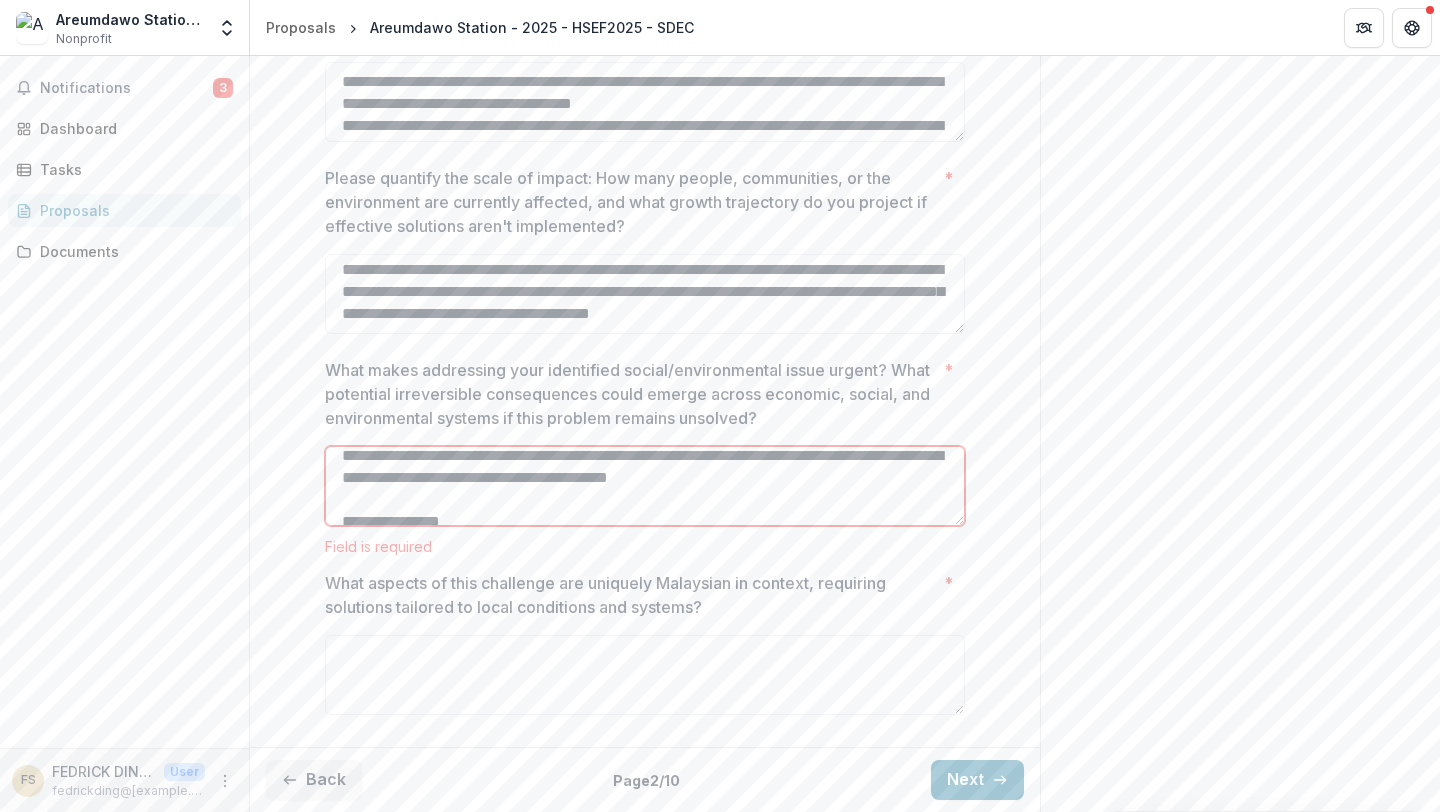 scroll, scrollTop: 395, scrollLeft: 0, axis: vertical 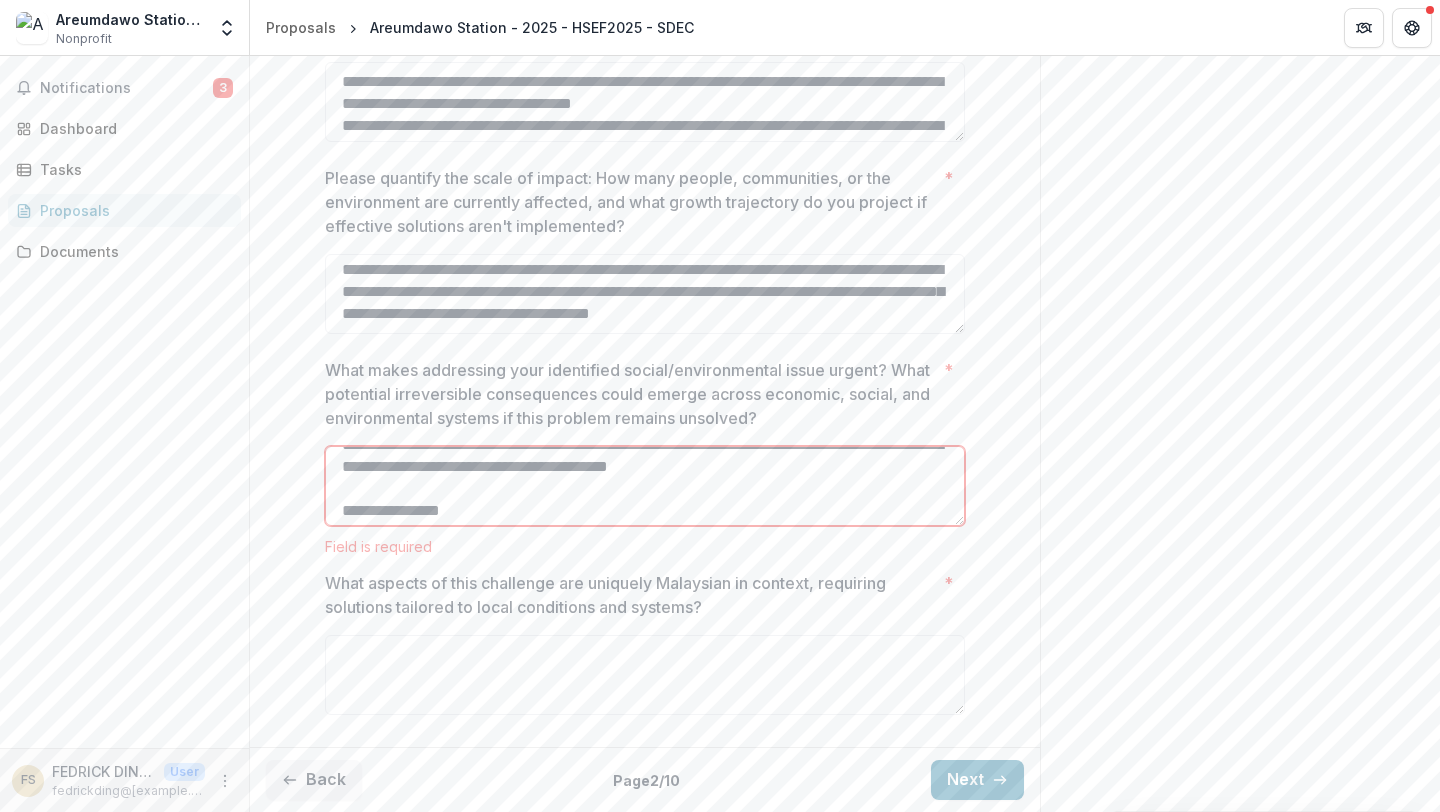 click on "What makes addressing your identified social/environmental issue urgent? What potential irreversible consequences could emerge across economic, social, and environmental systems if this problem remains unsolved? *" at bounding box center (645, 486) 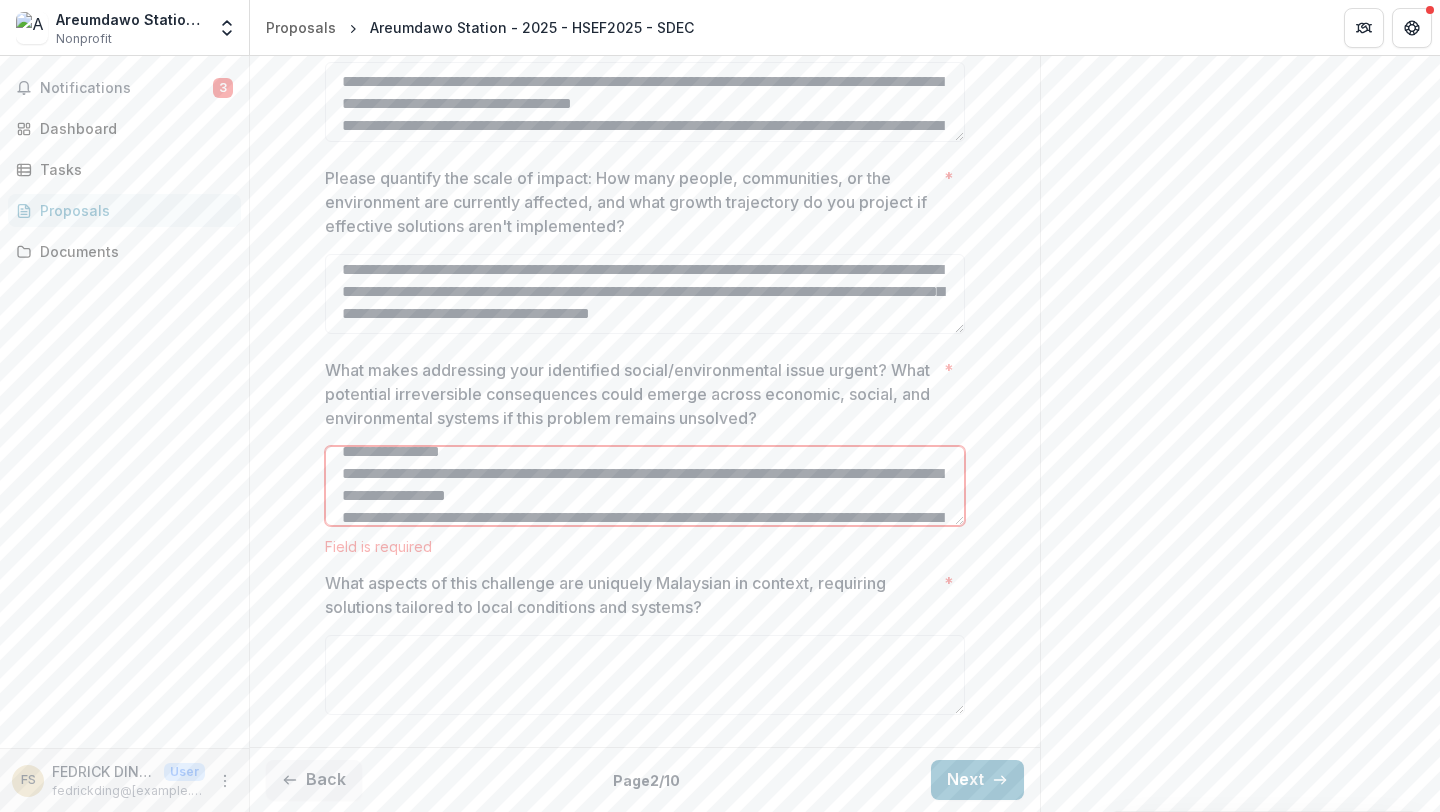 scroll, scrollTop: 457, scrollLeft: 0, axis: vertical 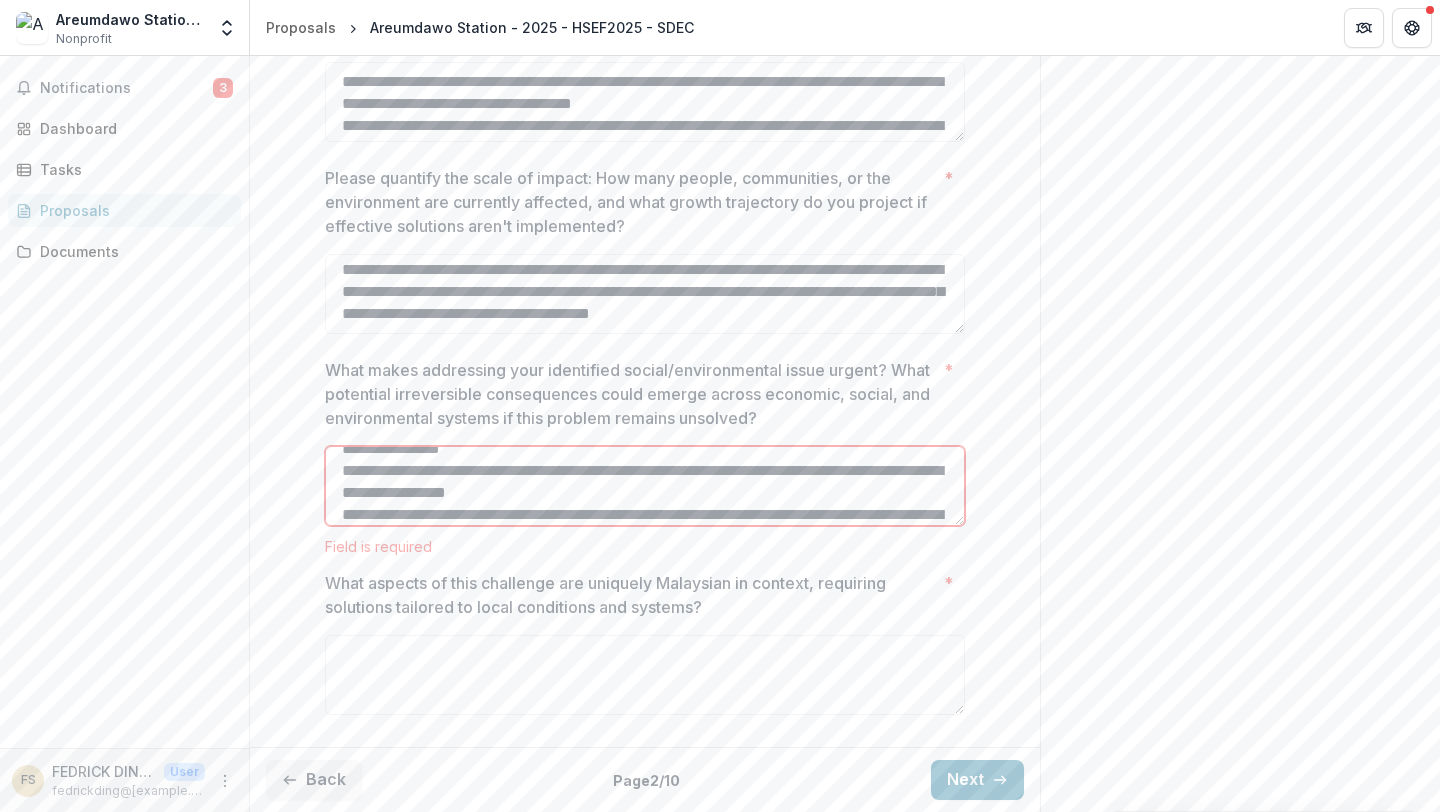 click on "What makes addressing your identified social/environmental issue urgent? What potential irreversible consequences could emerge across economic, social, and environmental systems if this problem remains unsolved? *" at bounding box center (645, 486) 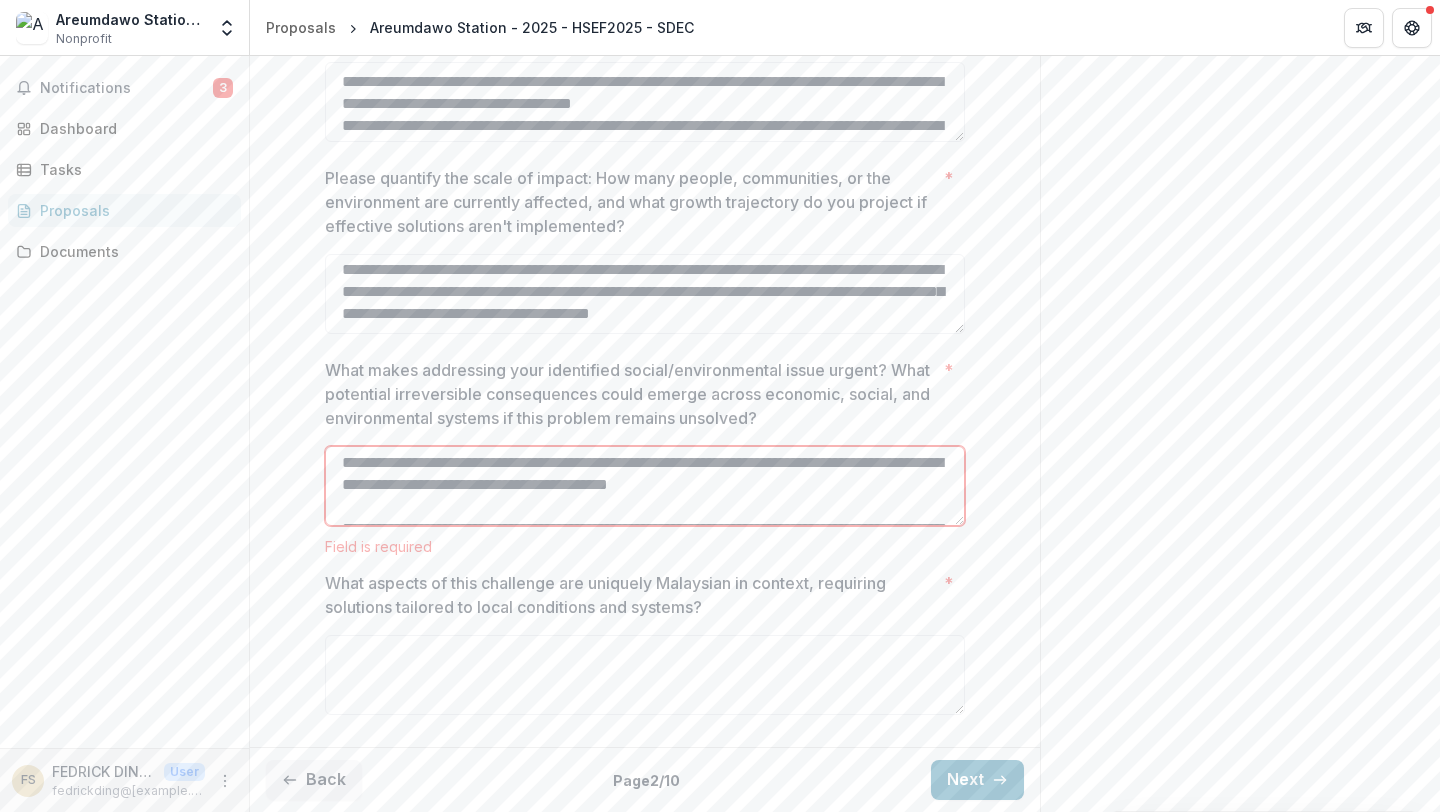 scroll, scrollTop: 525, scrollLeft: 0, axis: vertical 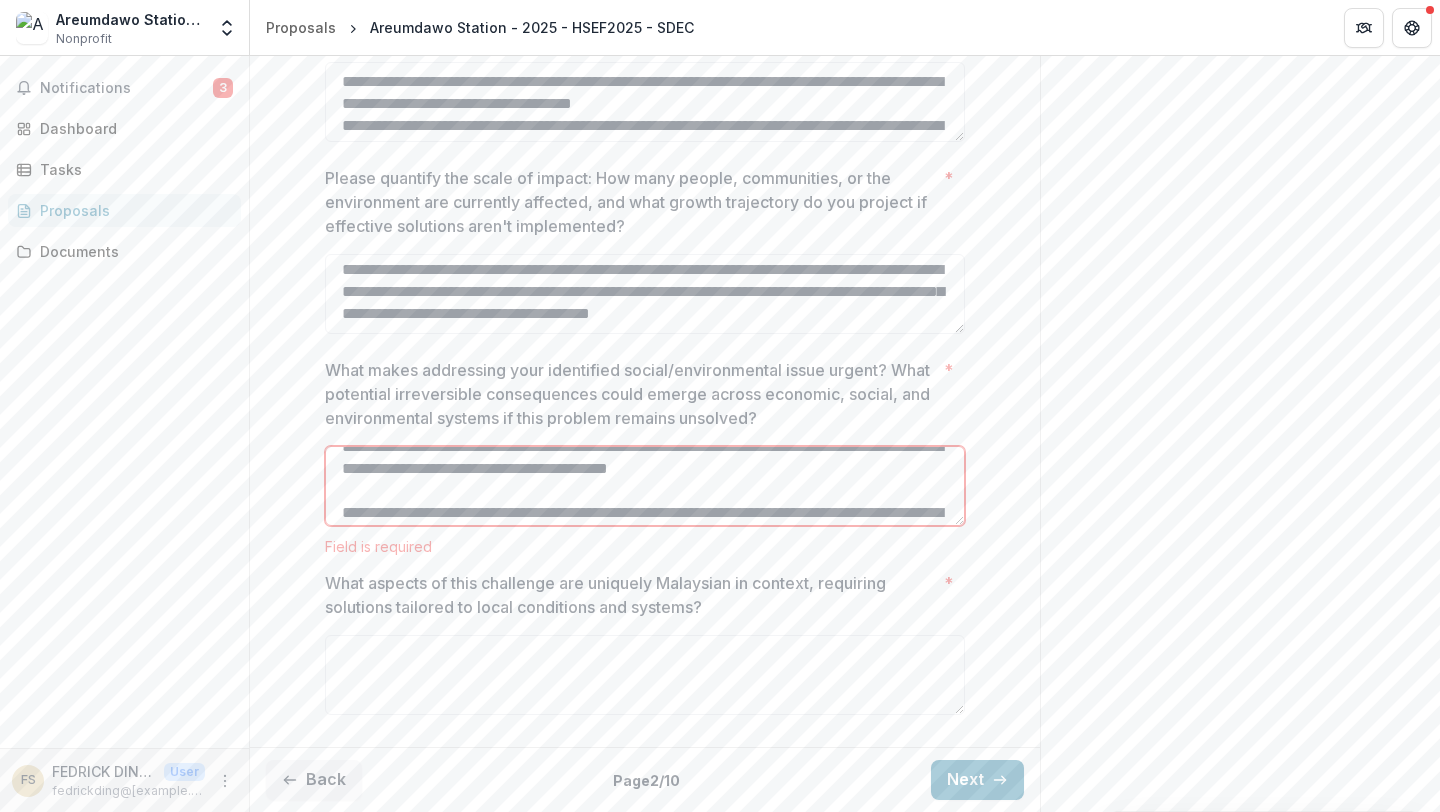 click on "What makes addressing your identified social/environmental issue urgent? What potential irreversible consequences could emerge across economic, social, and environmental systems if this problem remains unsolved? *" at bounding box center (645, 486) 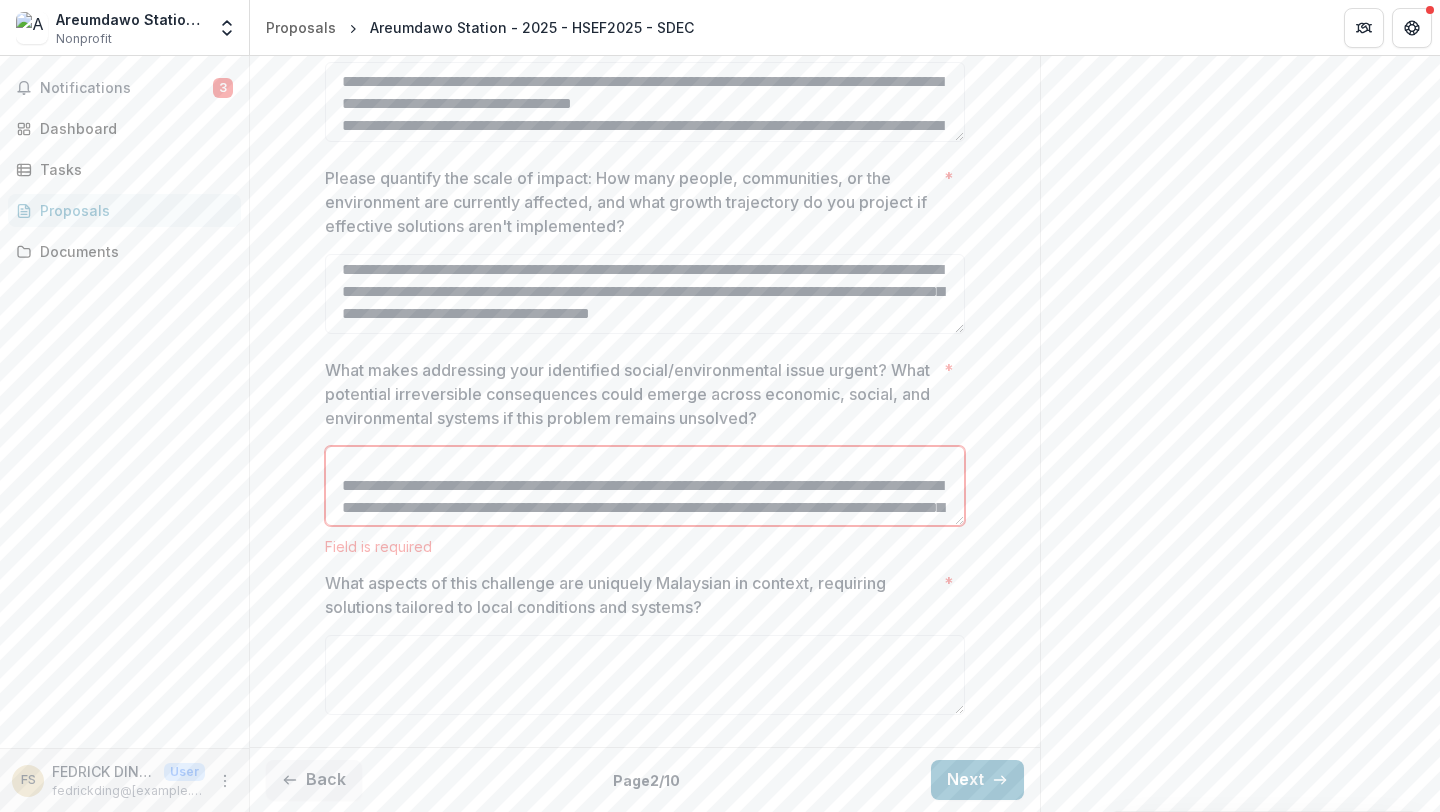 scroll, scrollTop: 568, scrollLeft: 0, axis: vertical 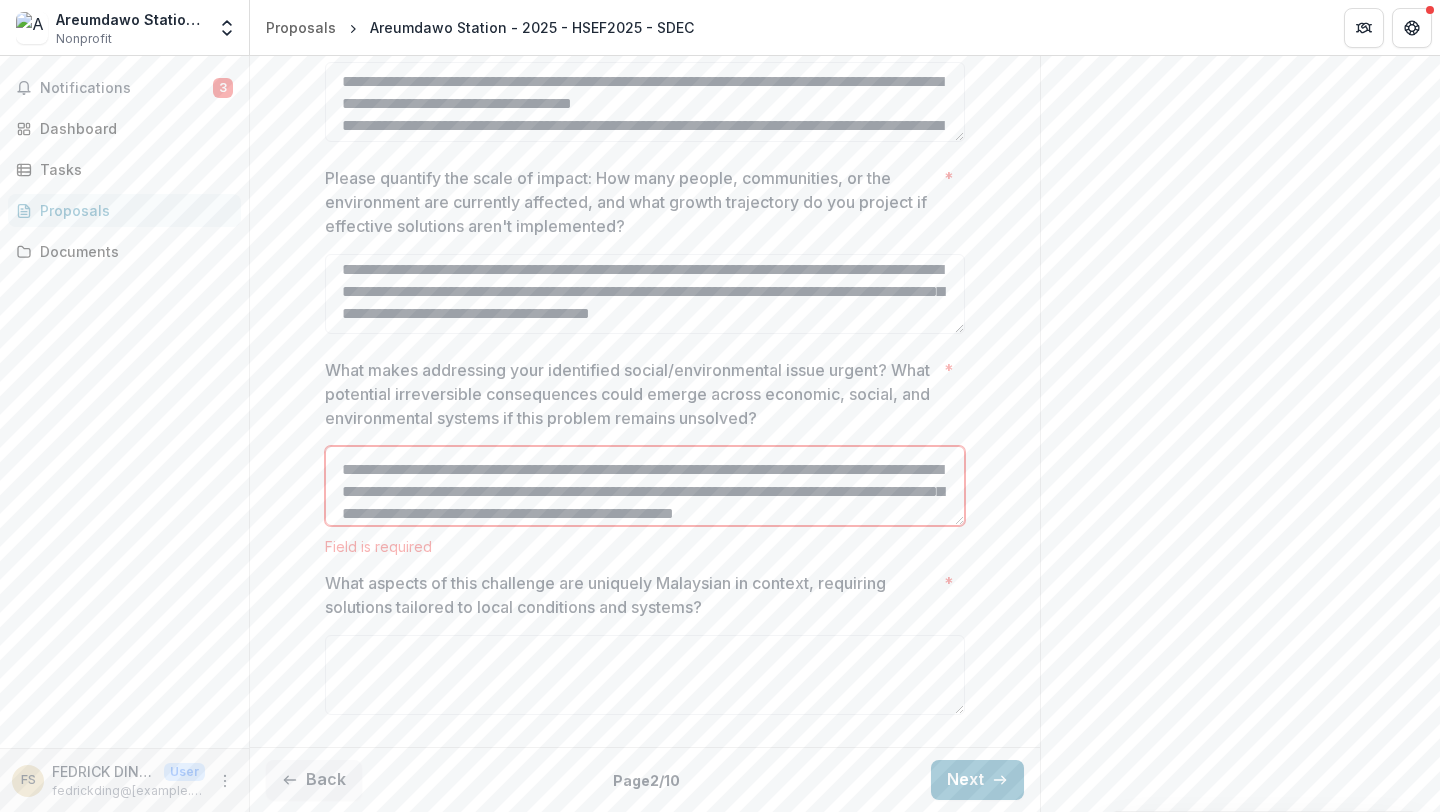 click on "What makes addressing your identified social/environmental issue urgent? What potential irreversible consequences could emerge across economic, social, and environmental systems if this problem remains unsolved? *" at bounding box center (645, 486) 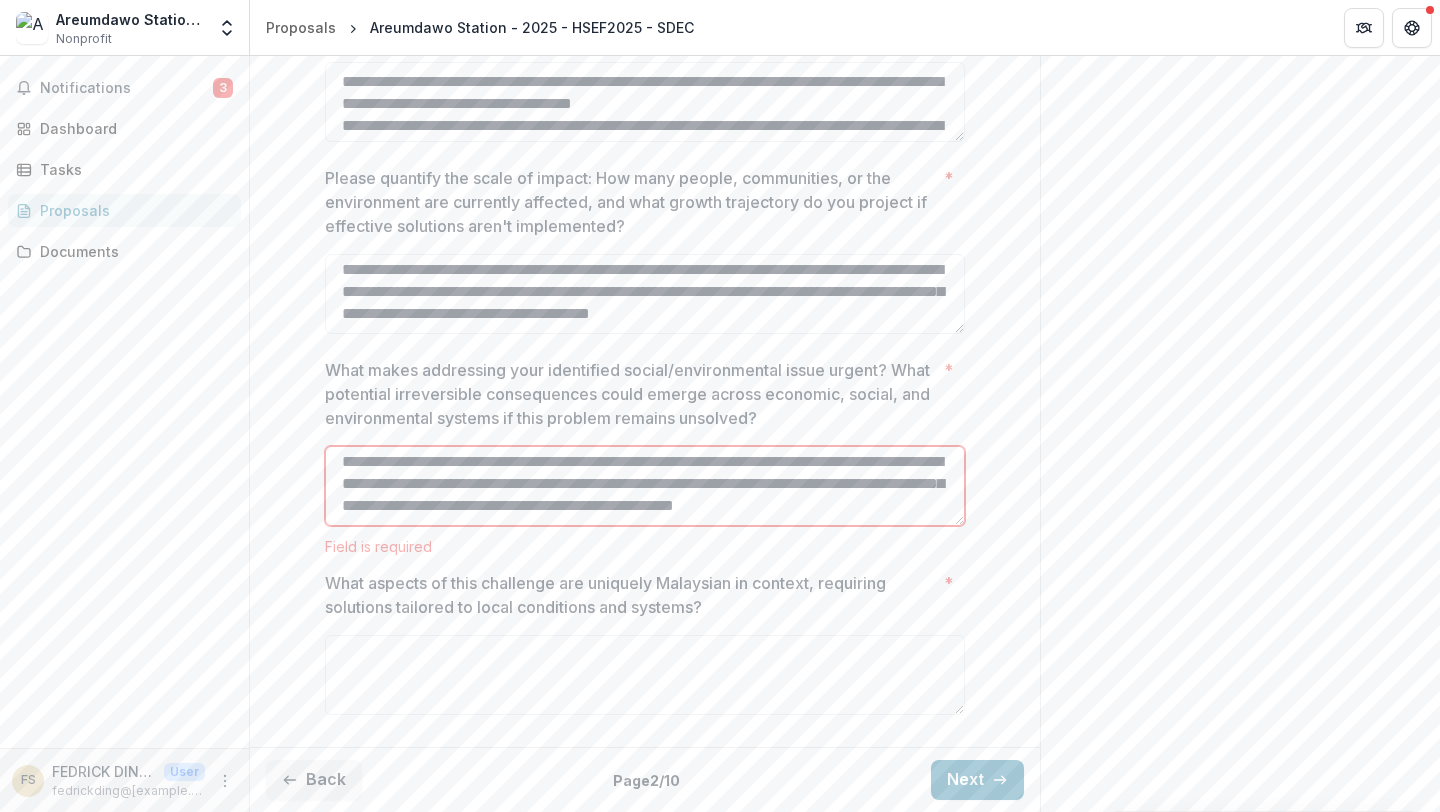 scroll, scrollTop: 664, scrollLeft: 0, axis: vertical 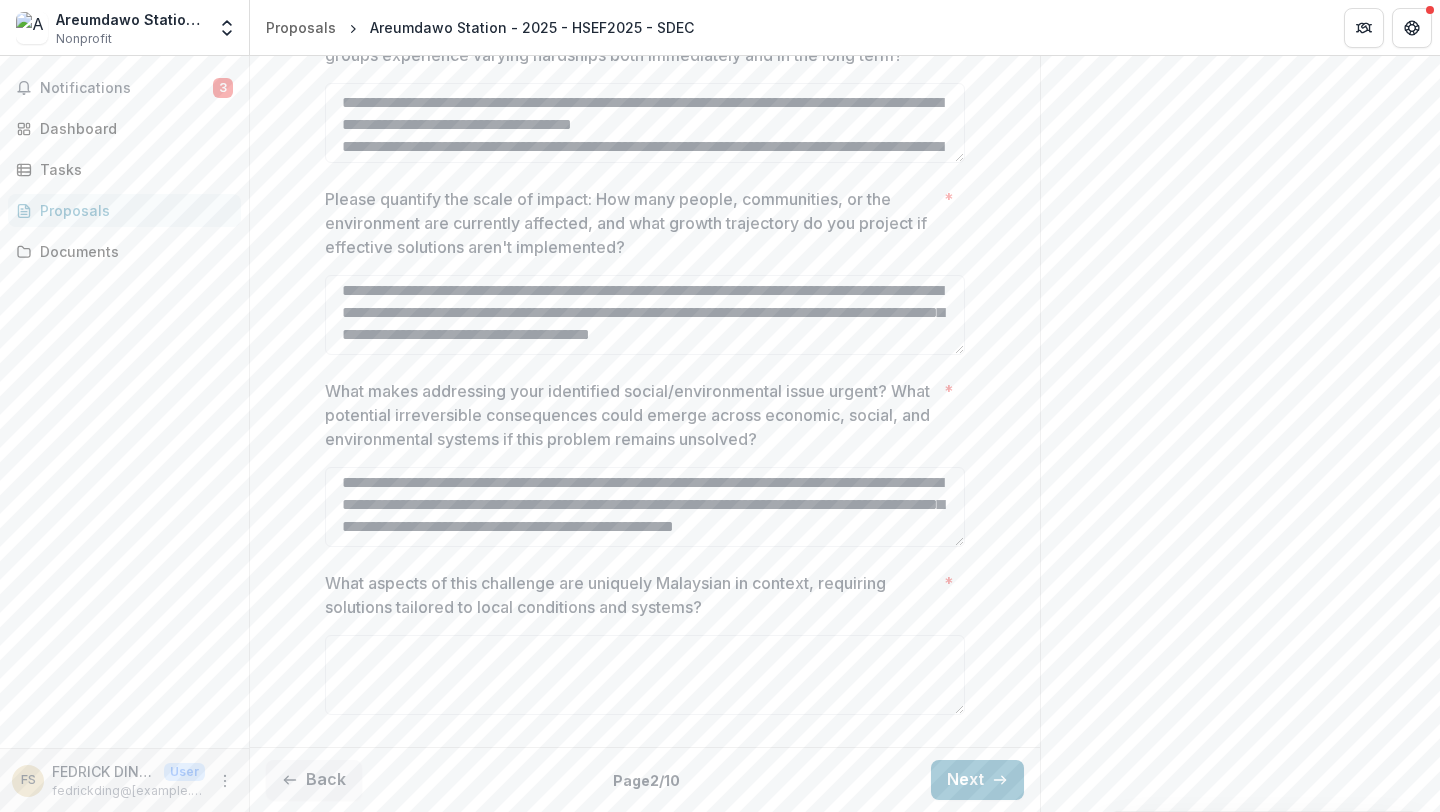 click on "What aspects of this challenge are uniquely Malaysian in context, requiring solutions tailored to local conditions and systems?" at bounding box center [630, 595] 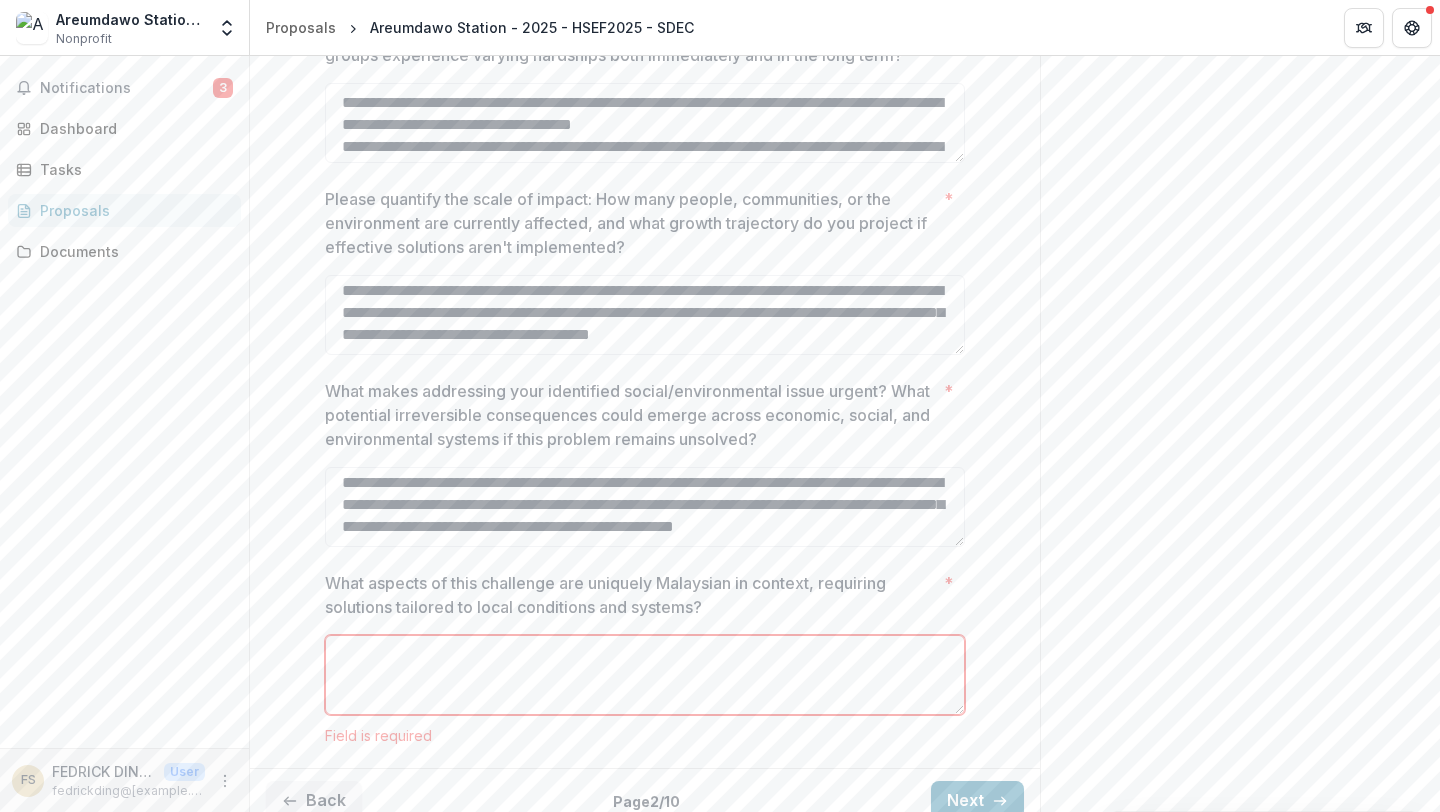 click on "What aspects of this challenge are uniquely Malaysian in context, requiring solutions tailored to local conditions and systems? *" at bounding box center [645, 675] 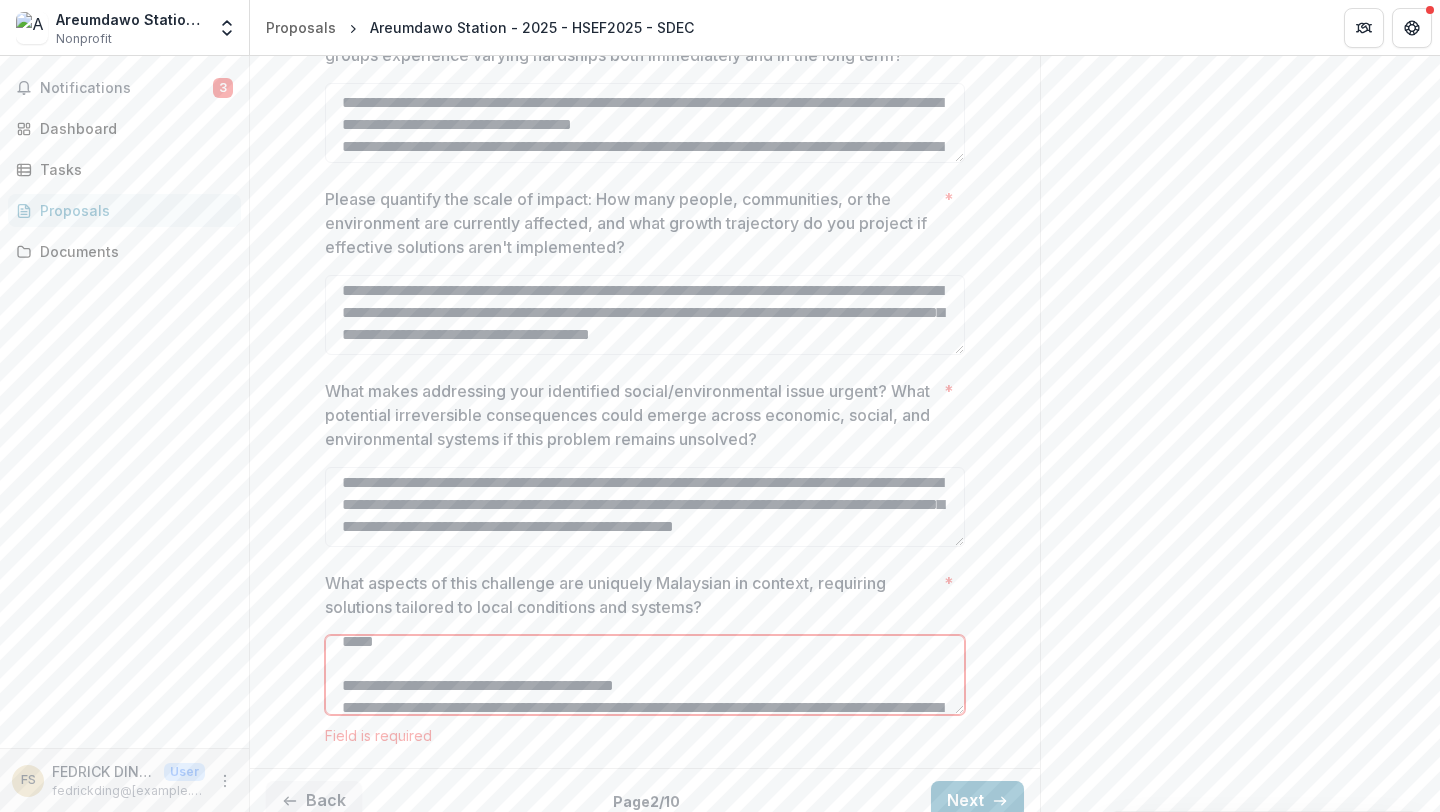 scroll, scrollTop: 49, scrollLeft: 0, axis: vertical 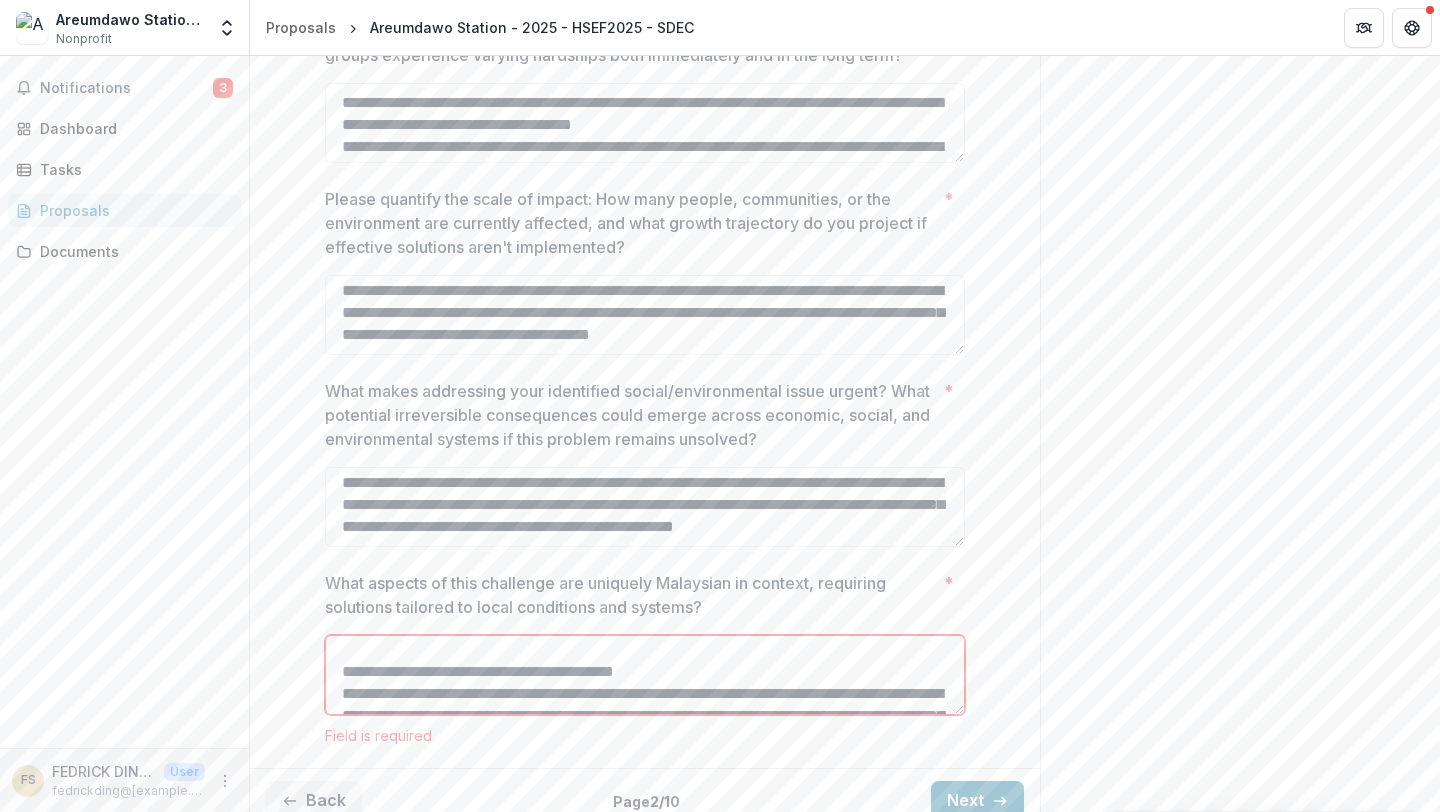 click on "What aspects of this challenge are uniquely Malaysian in context, requiring solutions tailored to local conditions and systems? *" at bounding box center (645, 675) 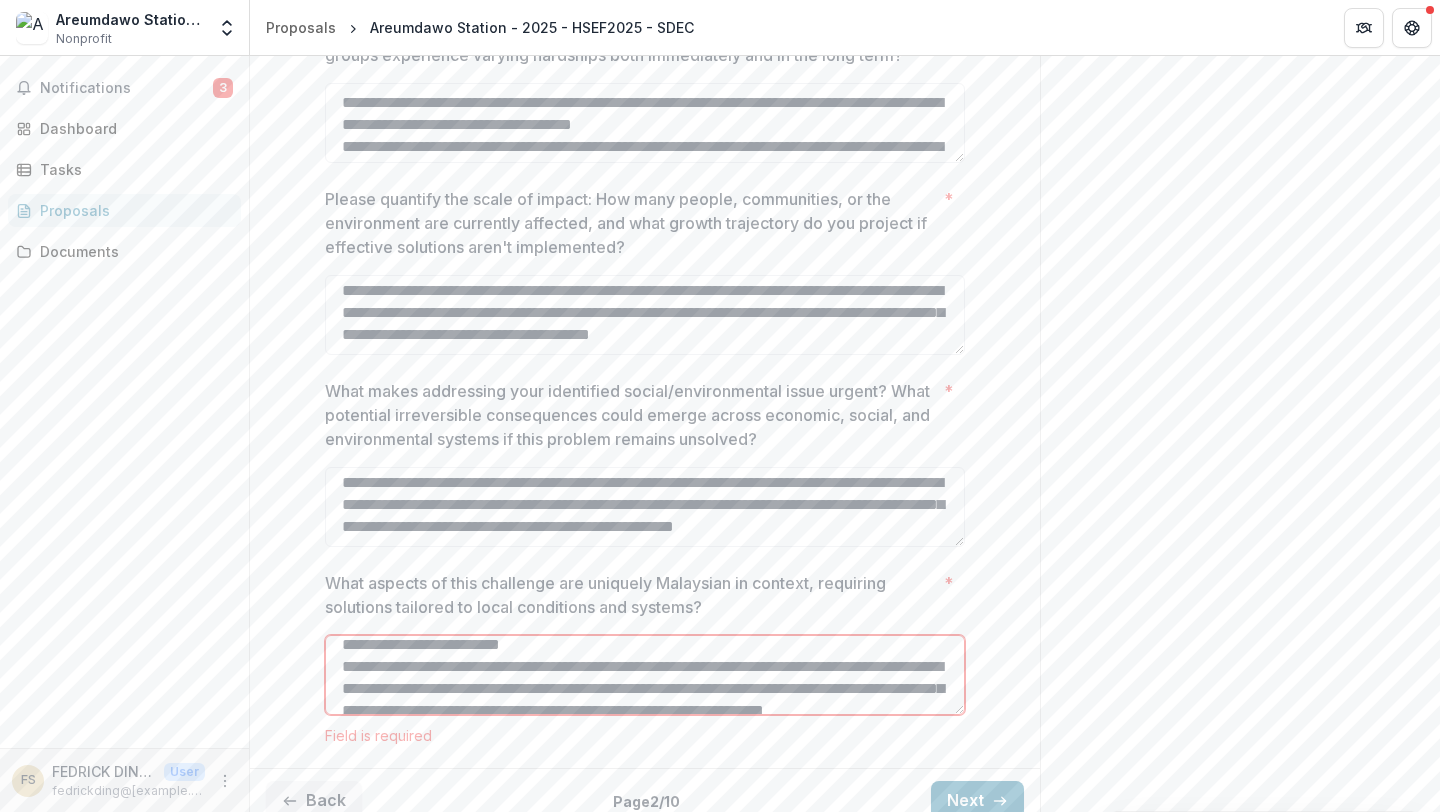 scroll, scrollTop: 221, scrollLeft: 0, axis: vertical 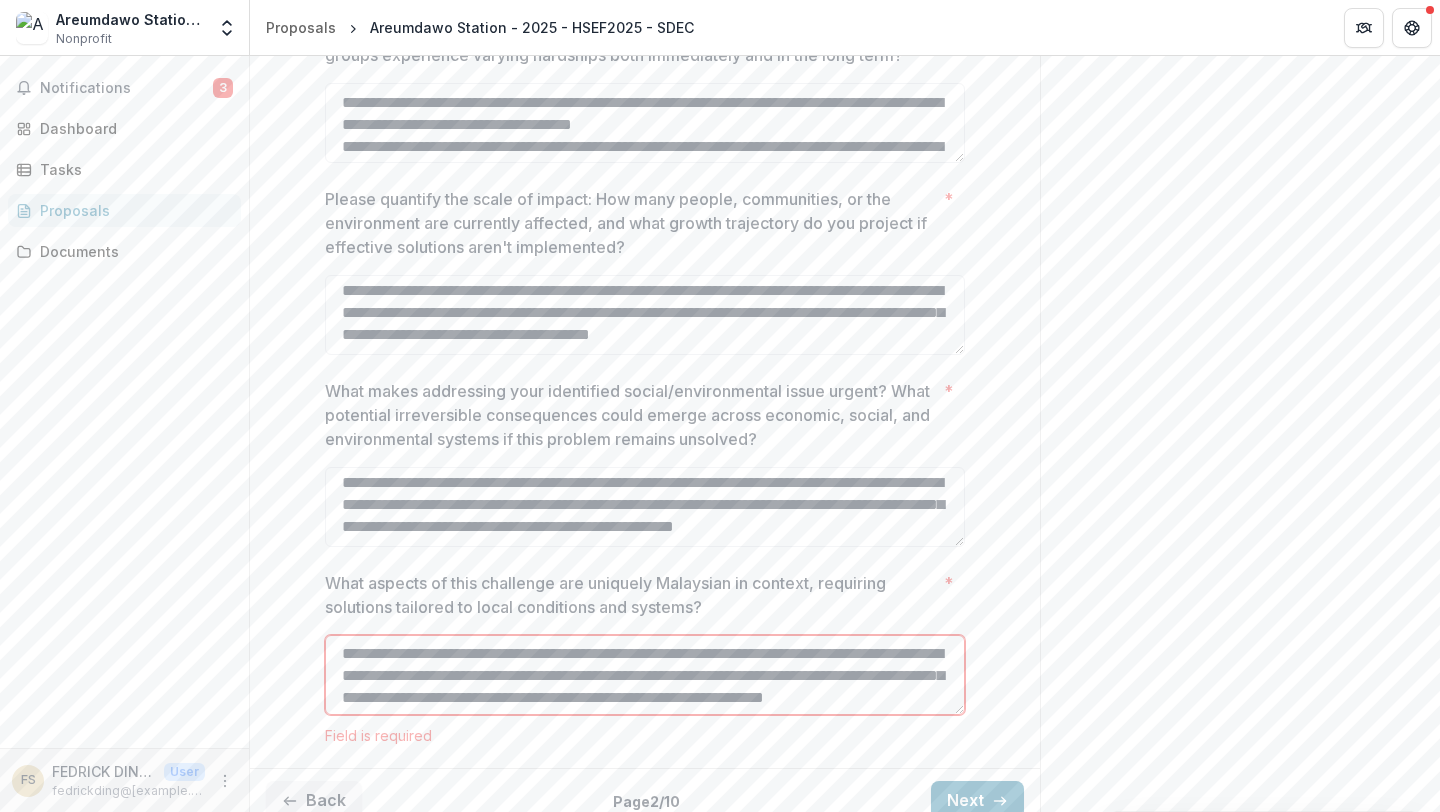 click on "What aspects of this challenge are uniquely Malaysian in context, requiring solutions tailored to local conditions and systems? *" at bounding box center [645, 675] 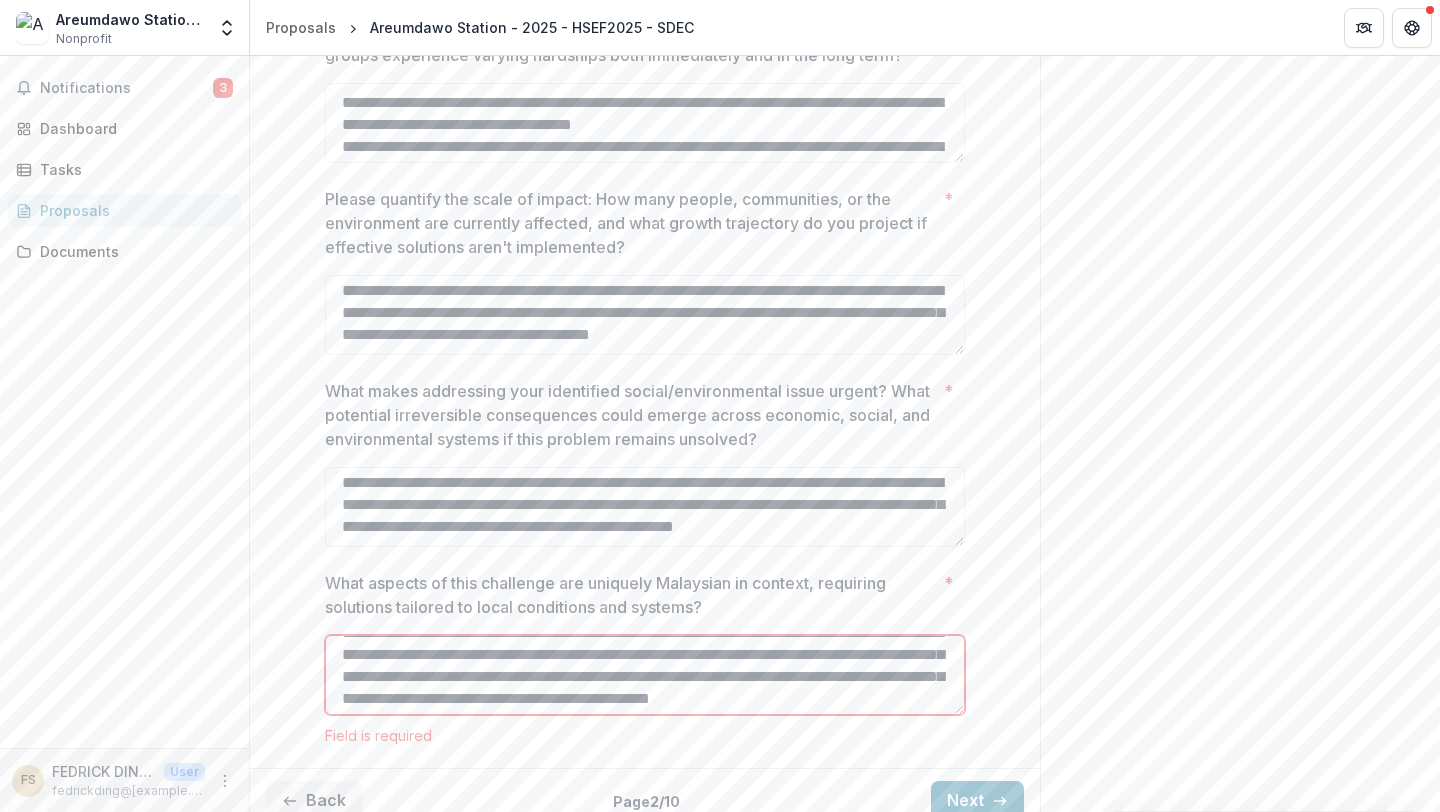 scroll, scrollTop: 357, scrollLeft: 0, axis: vertical 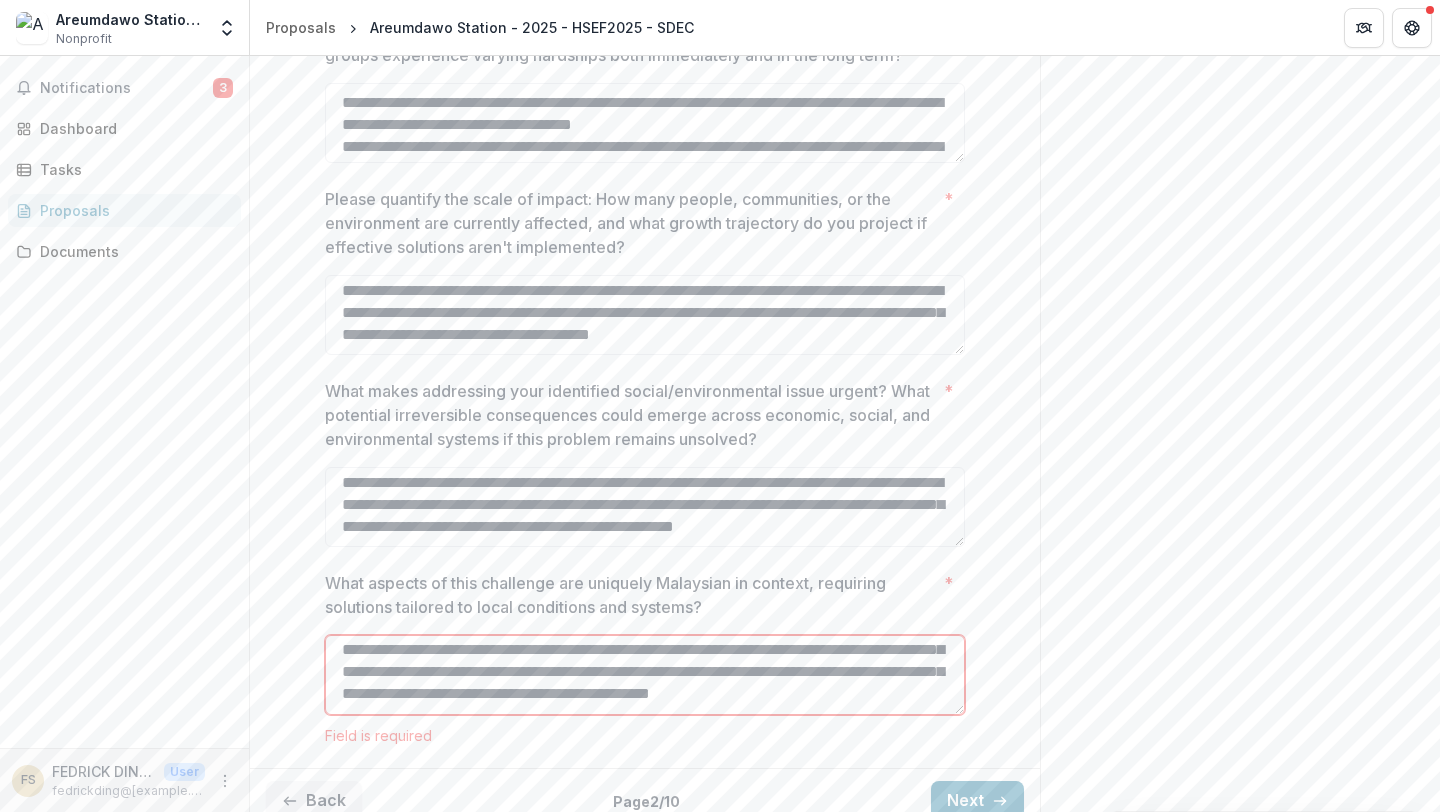click on "What aspects of this challenge are uniquely Malaysian in context, requiring solutions tailored to local conditions and systems? *" at bounding box center (645, 675) 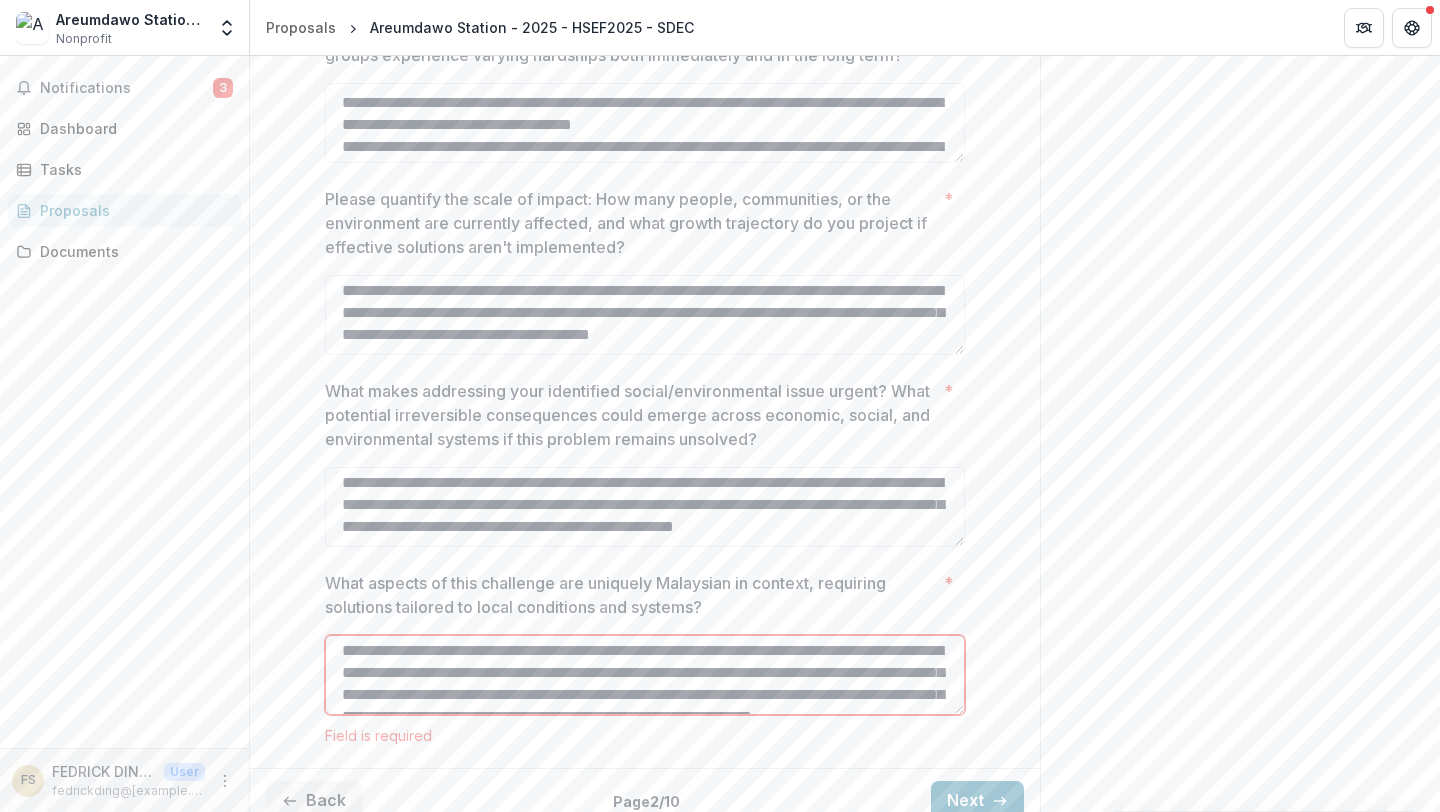 scroll, scrollTop: 481, scrollLeft: 0, axis: vertical 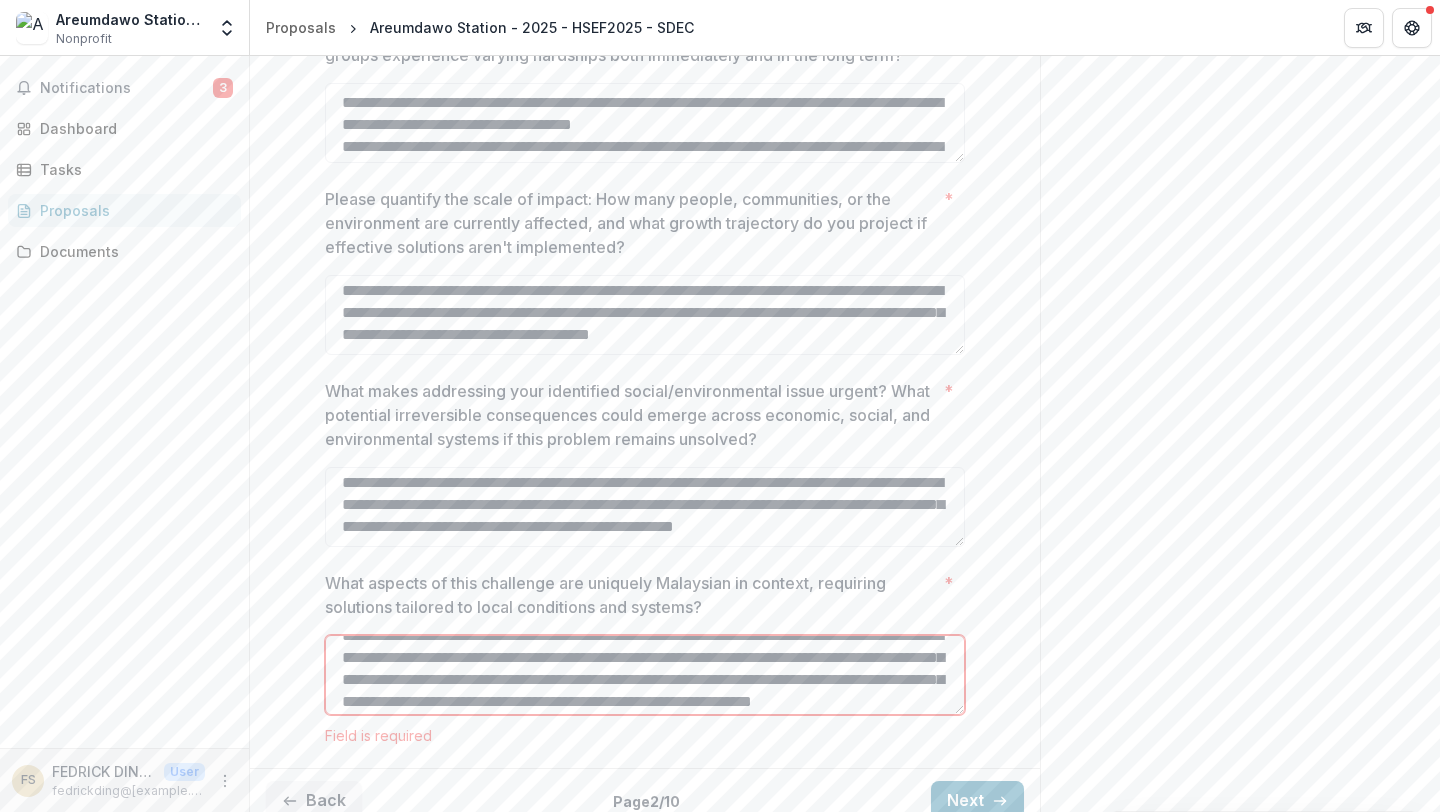 click on "What aspects of this challenge are uniquely Malaysian in context, requiring solutions tailored to local conditions and systems? *" at bounding box center [645, 675] 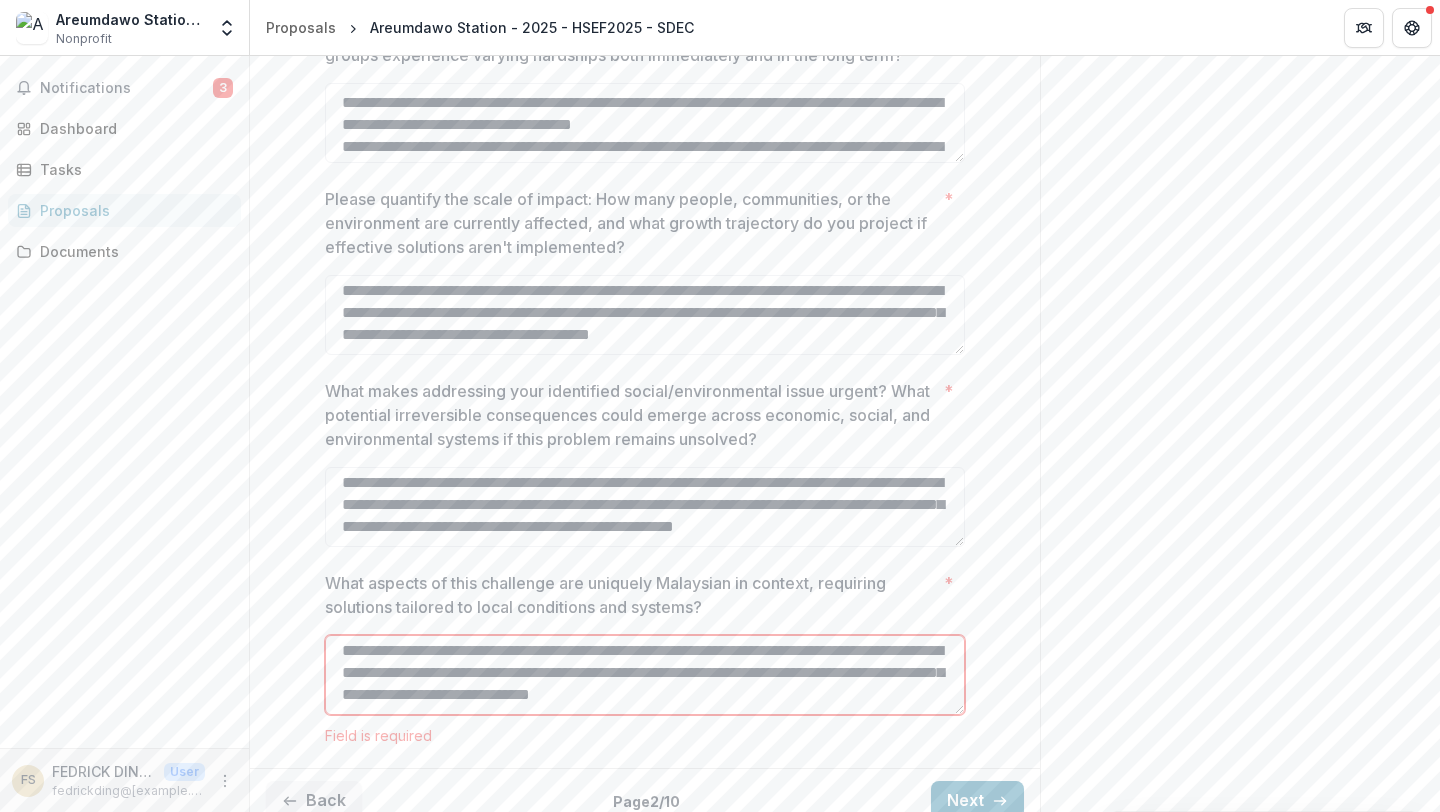 scroll, scrollTop: 664, scrollLeft: 0, axis: vertical 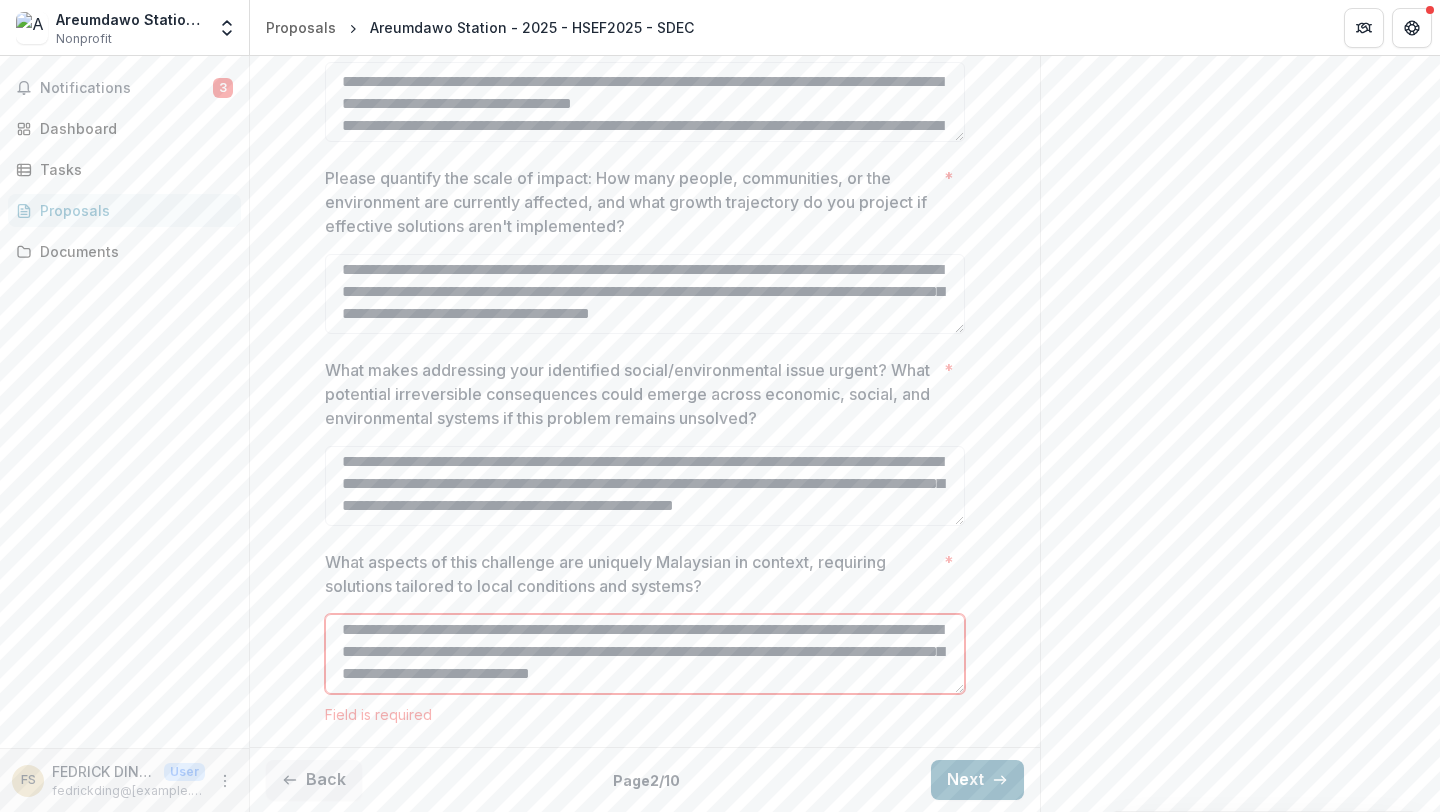 type on "**********" 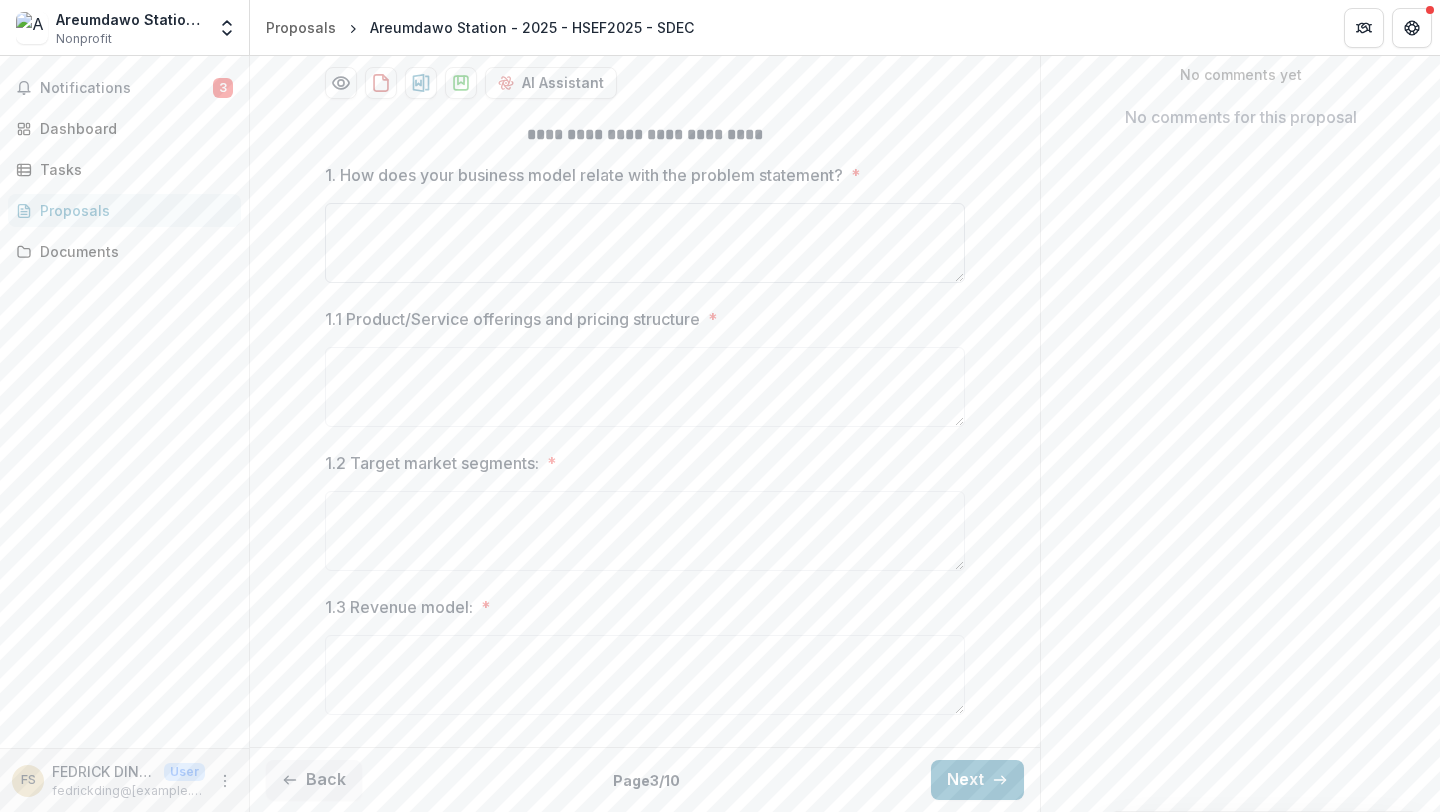 click on "1. How does your business model relate with the problem statement? *" at bounding box center [645, 243] 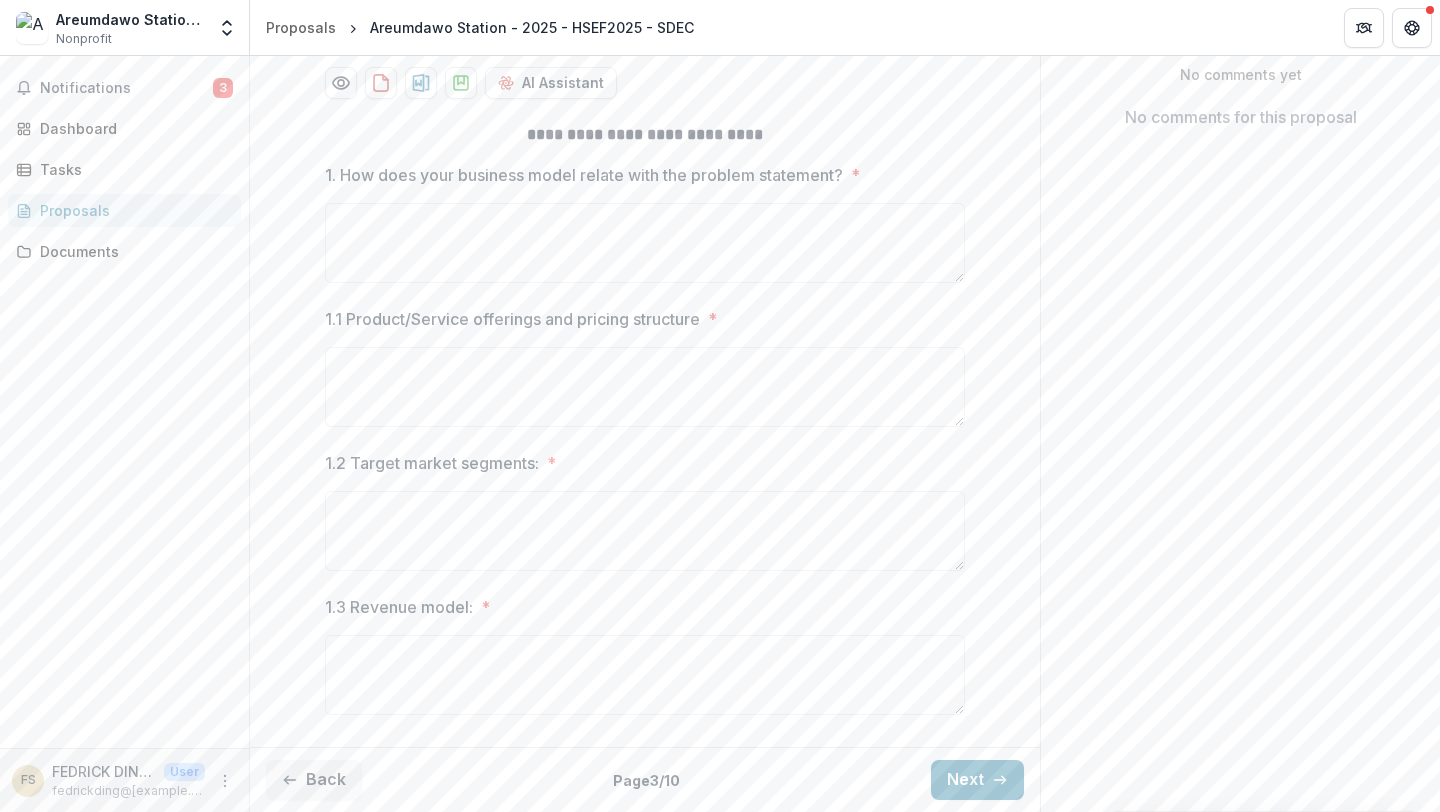 click on "Send comments or questions to   [ORGANIZATION]   in the box below.   [ORGANIZATION]   will be notified via email of your comment. FS [ORGANIZATION] Add Comment Comments 0 No comments yet No comments for this proposal" at bounding box center (1240, 242) 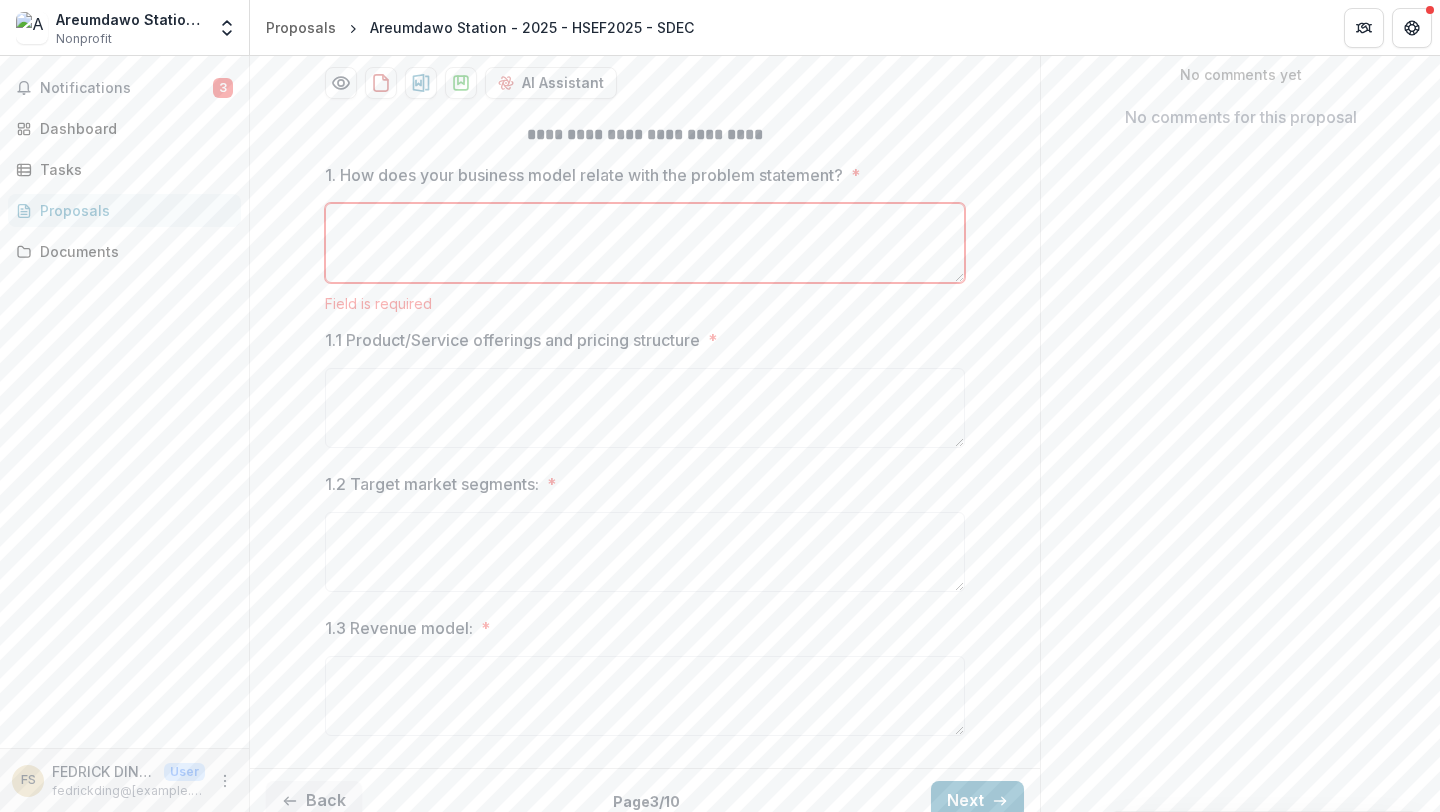 scroll, scrollTop: 405, scrollLeft: 0, axis: vertical 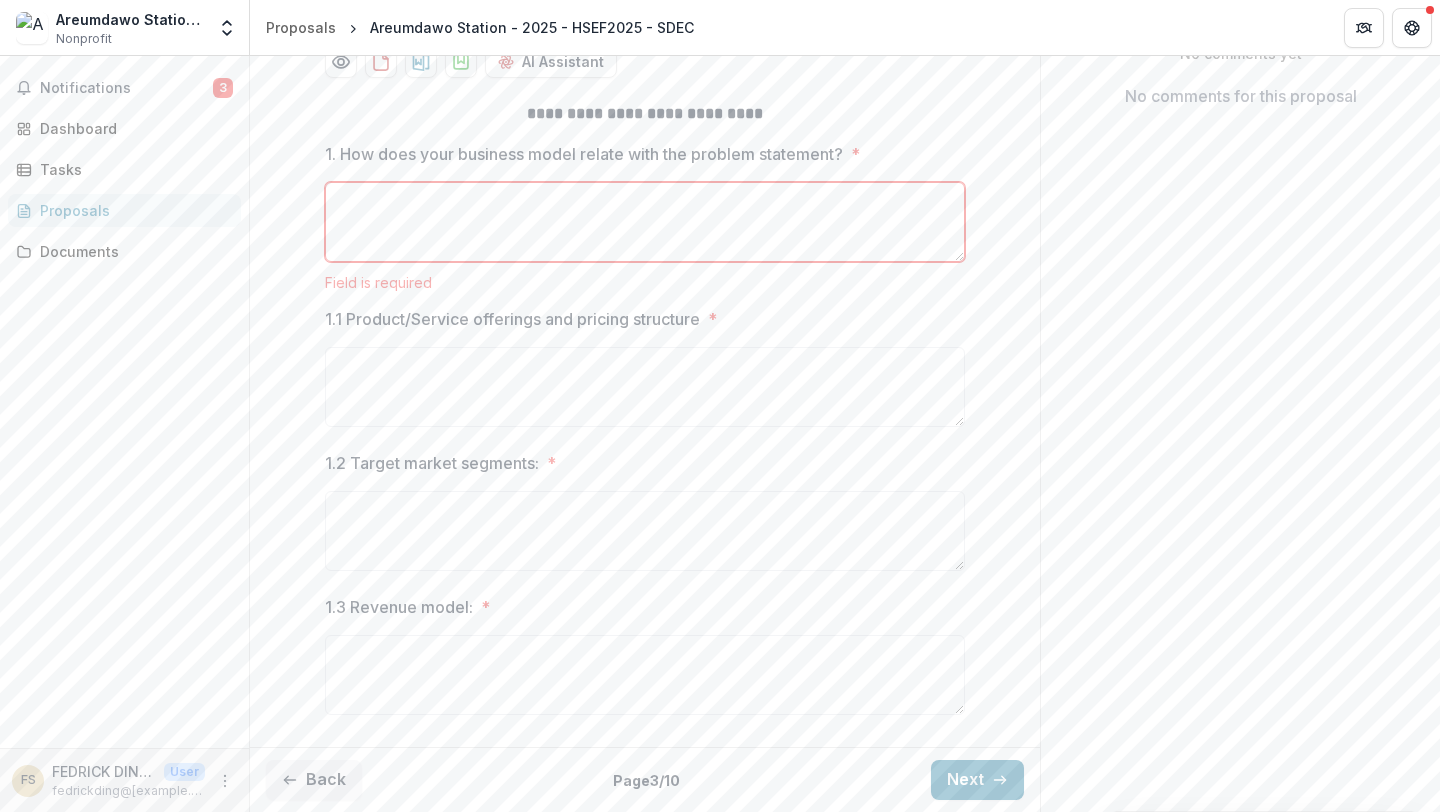 click on "1. How does your business model relate with the problem statement? *" at bounding box center [645, 222] 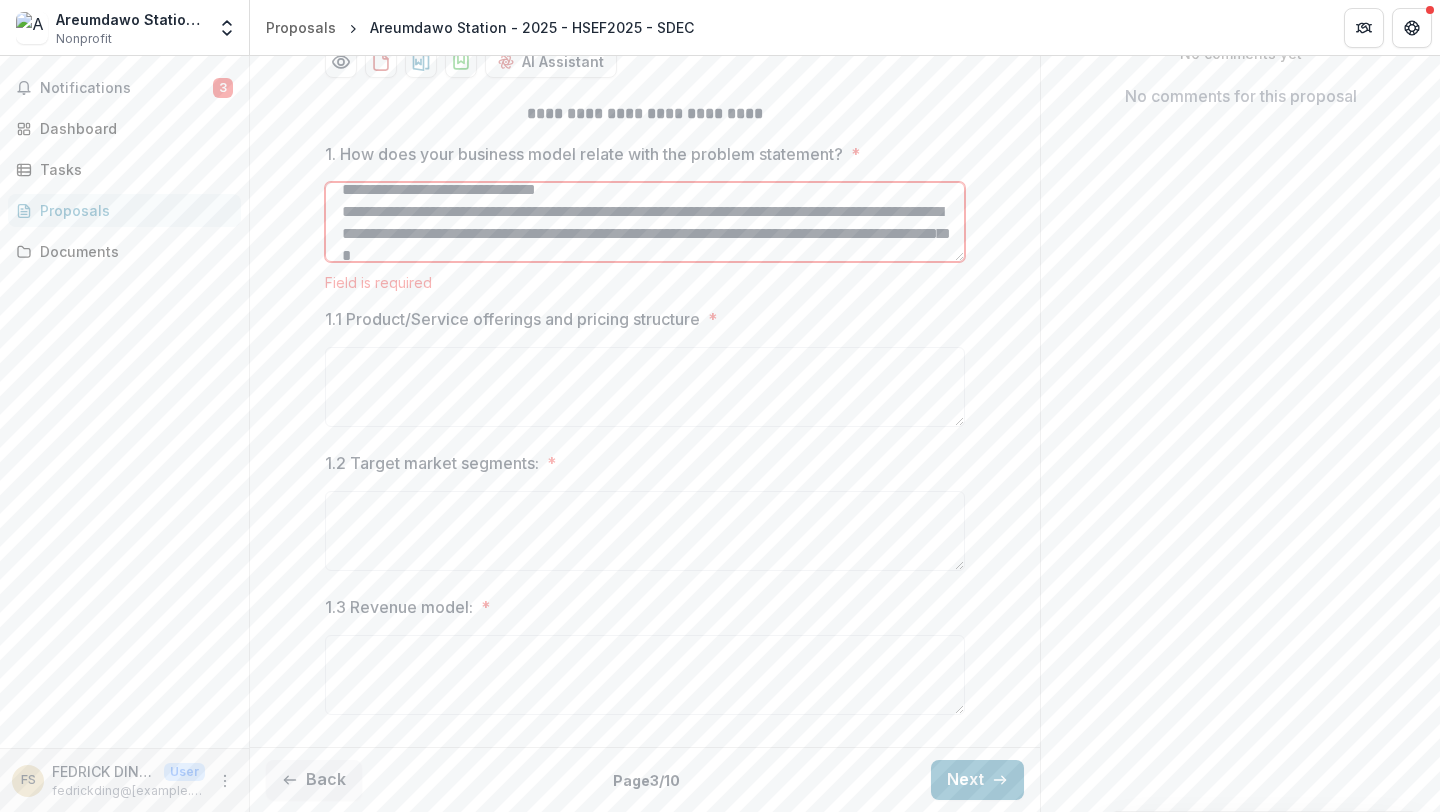 scroll, scrollTop: 0, scrollLeft: 0, axis: both 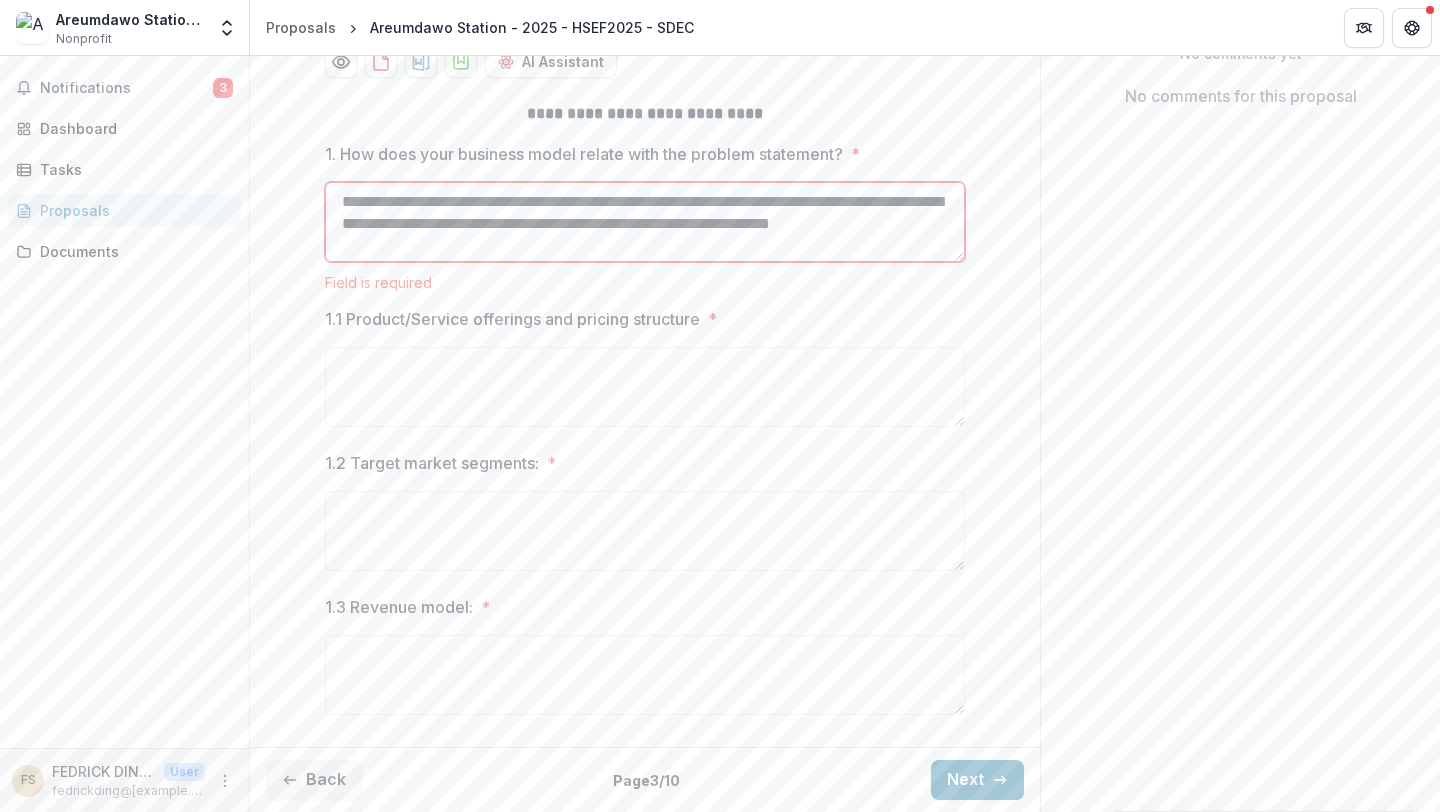 click on "1. How does your business model relate with the problem statement? *" at bounding box center [645, 222] 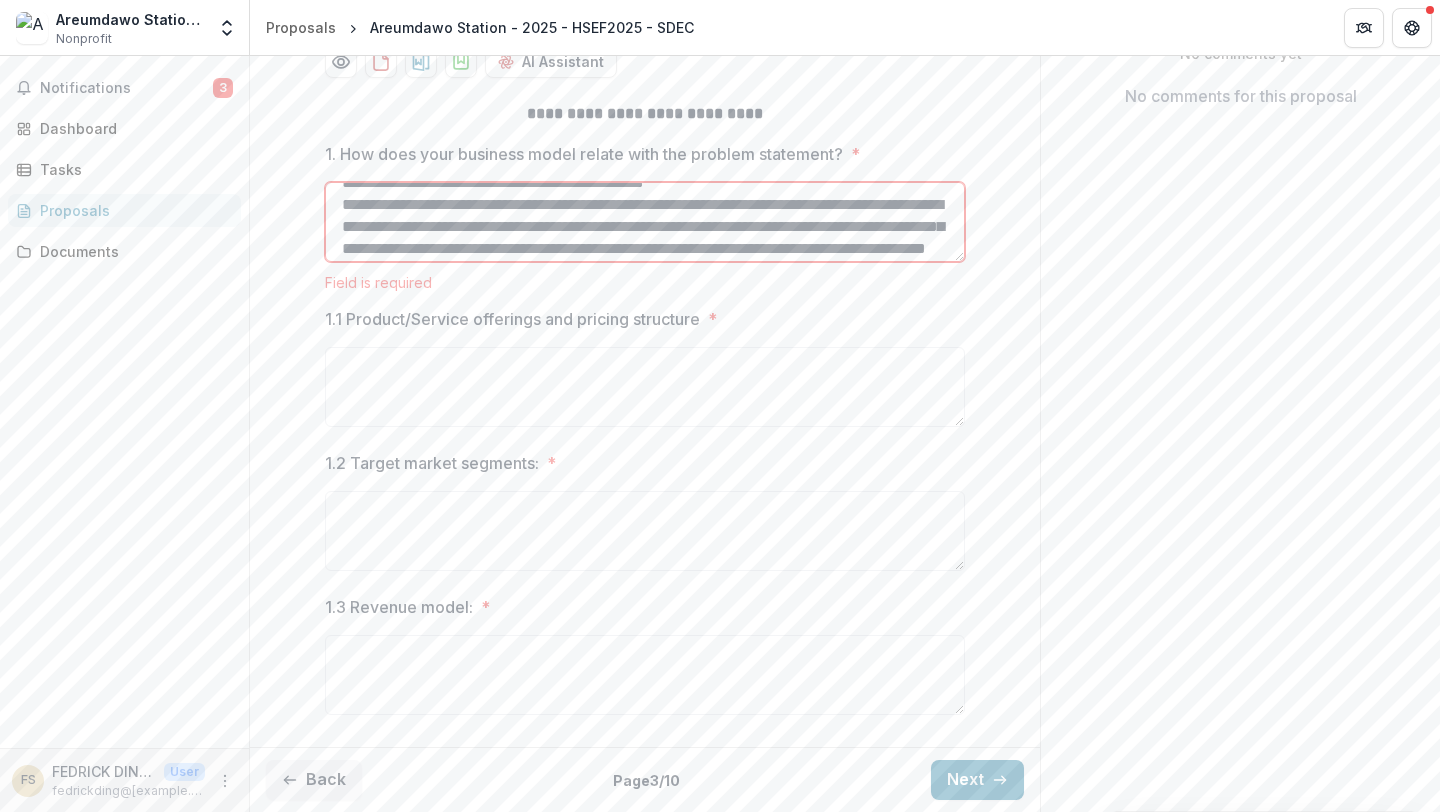 scroll, scrollTop: 87, scrollLeft: 0, axis: vertical 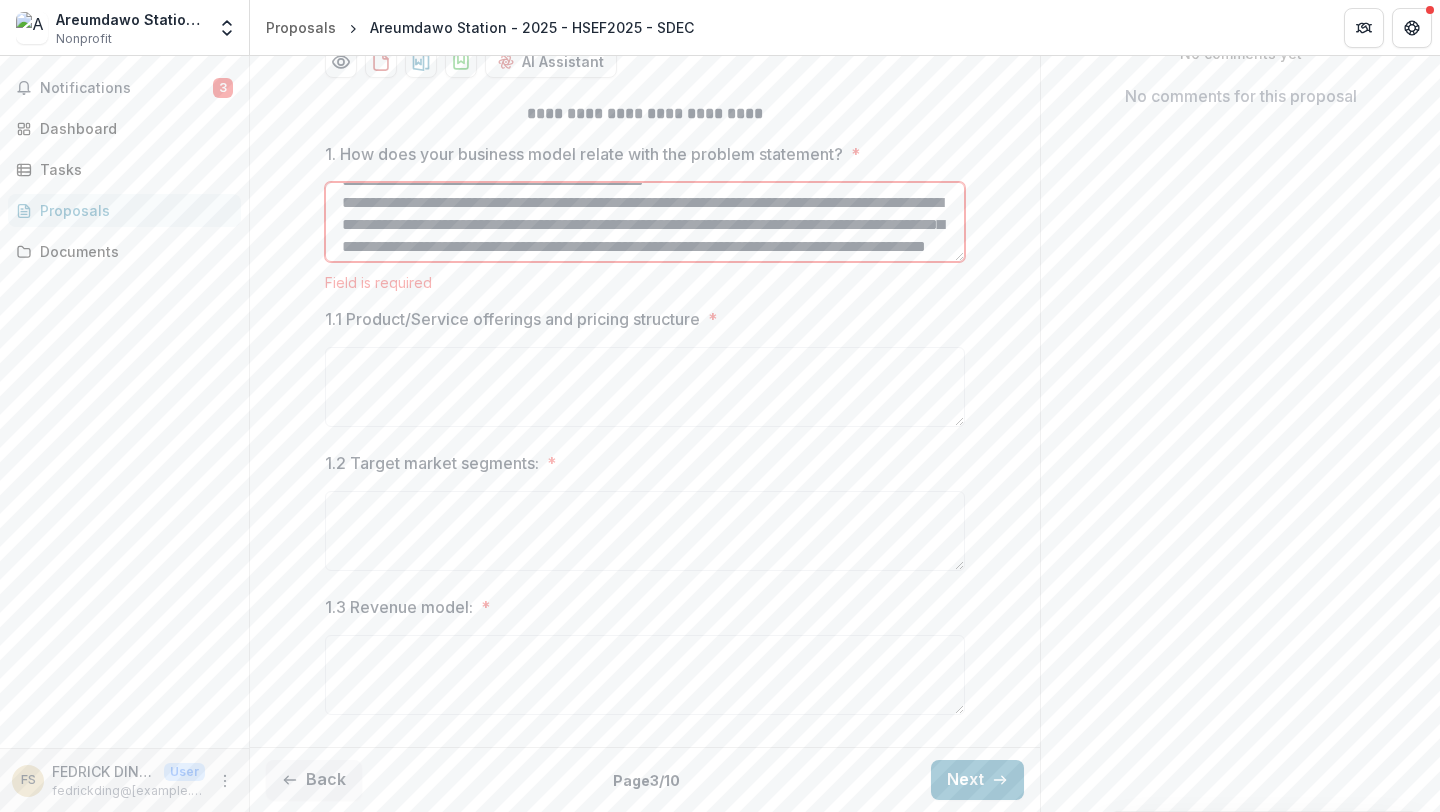 click on "1. How does your business model relate with the problem statement? *" at bounding box center (645, 222) 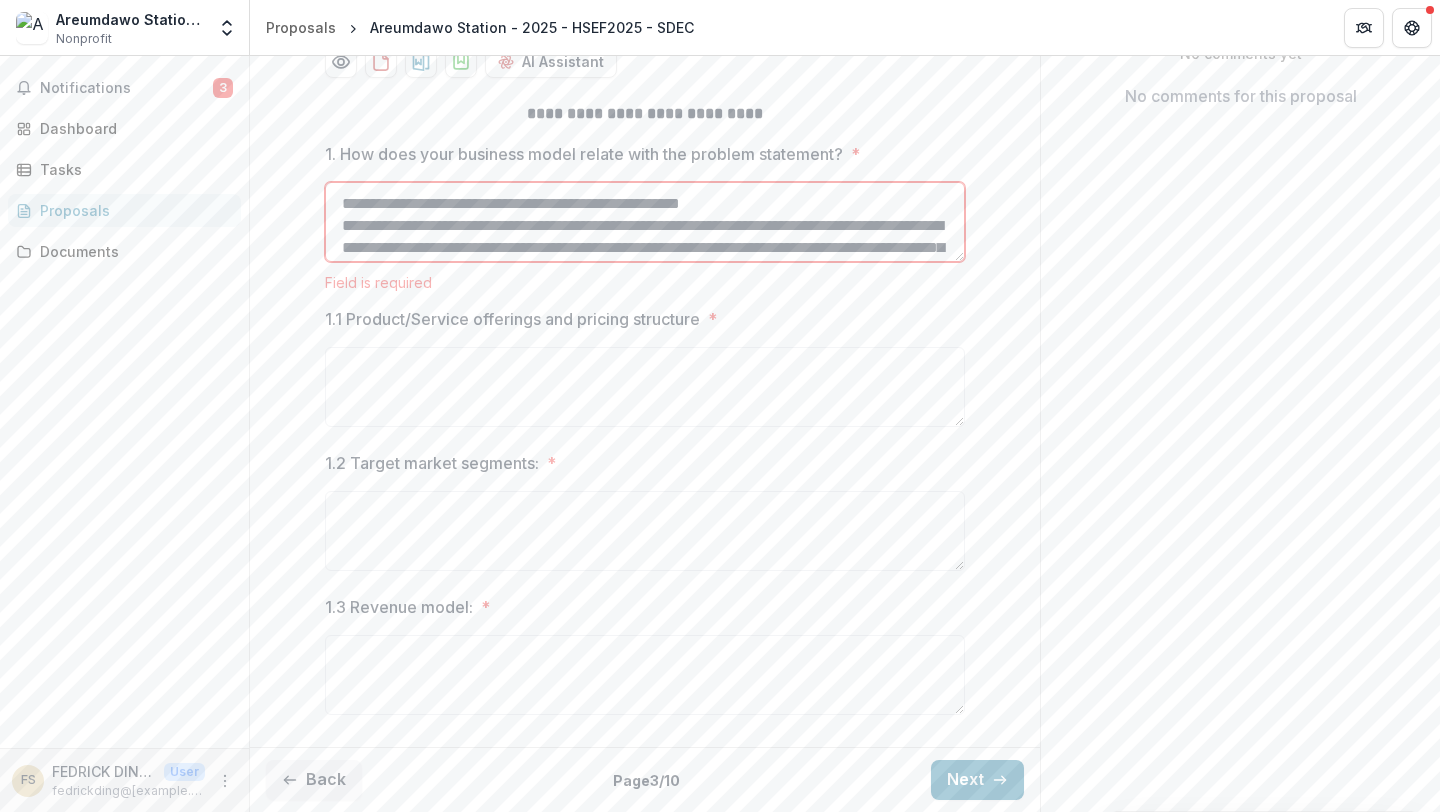 scroll, scrollTop: 184, scrollLeft: 0, axis: vertical 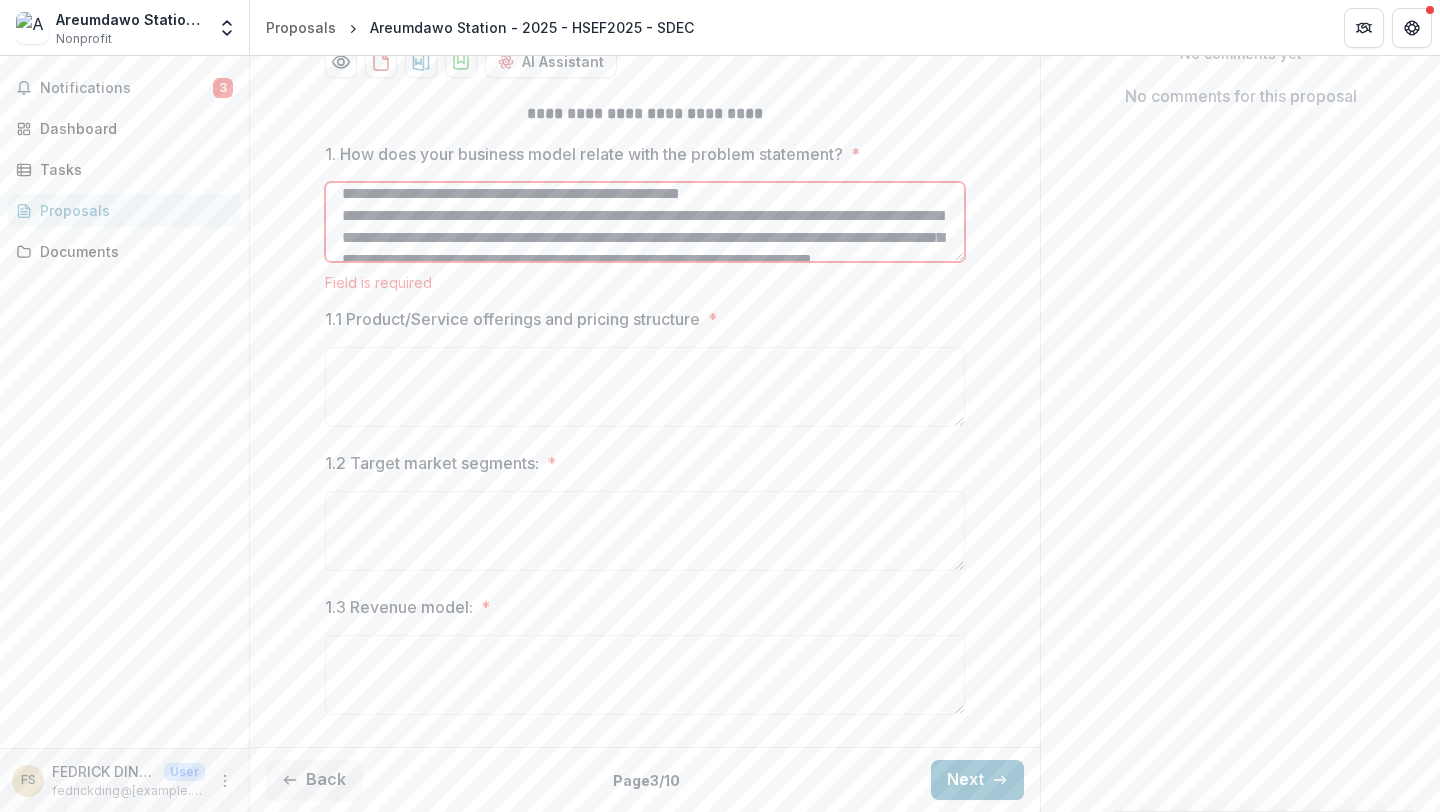 click on "1. How does your business model relate with the problem statement? *" at bounding box center [645, 222] 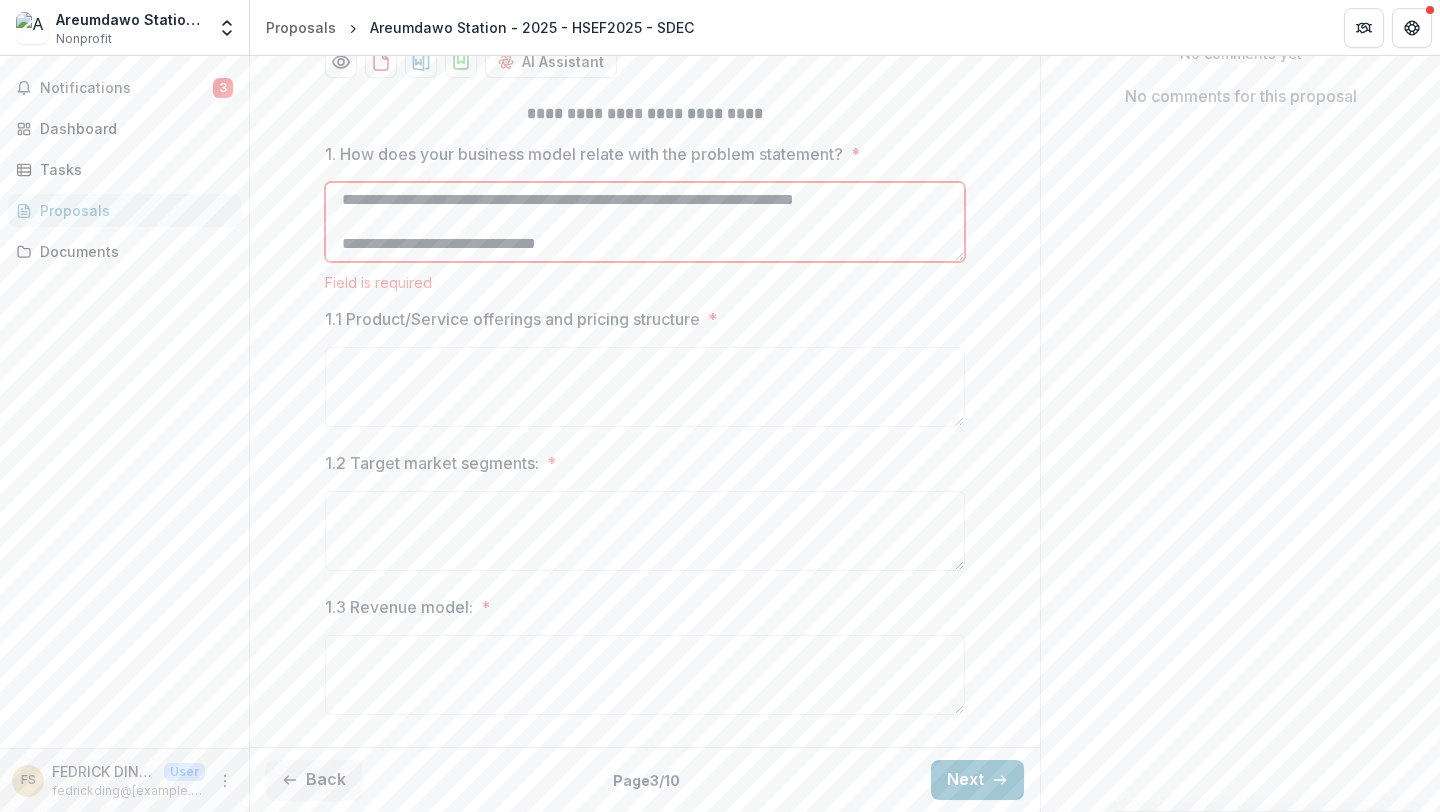 scroll, scrollTop: 357, scrollLeft: 0, axis: vertical 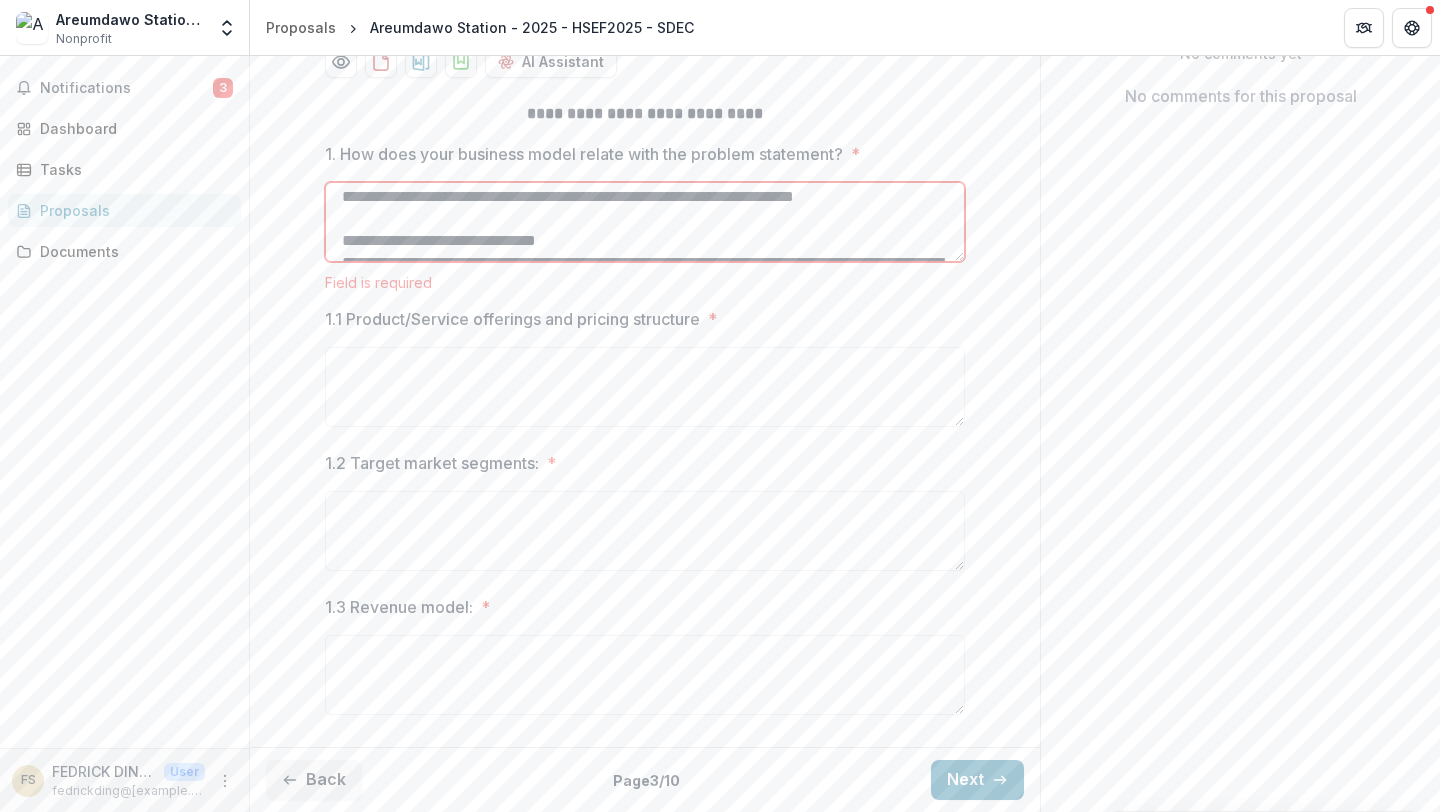 click on "1. How does your business model relate with the problem statement? *" at bounding box center (645, 222) 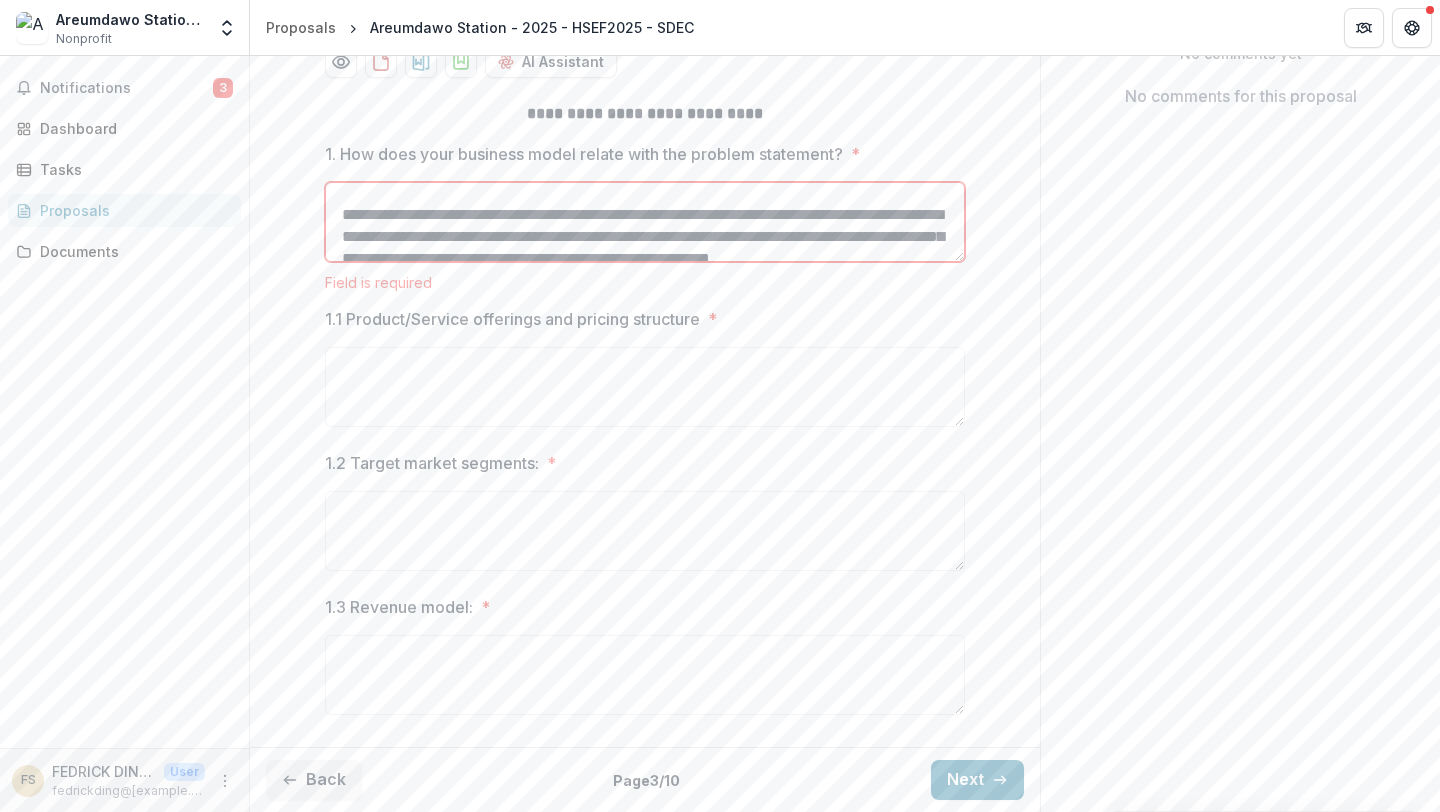 scroll, scrollTop: 496, scrollLeft: 0, axis: vertical 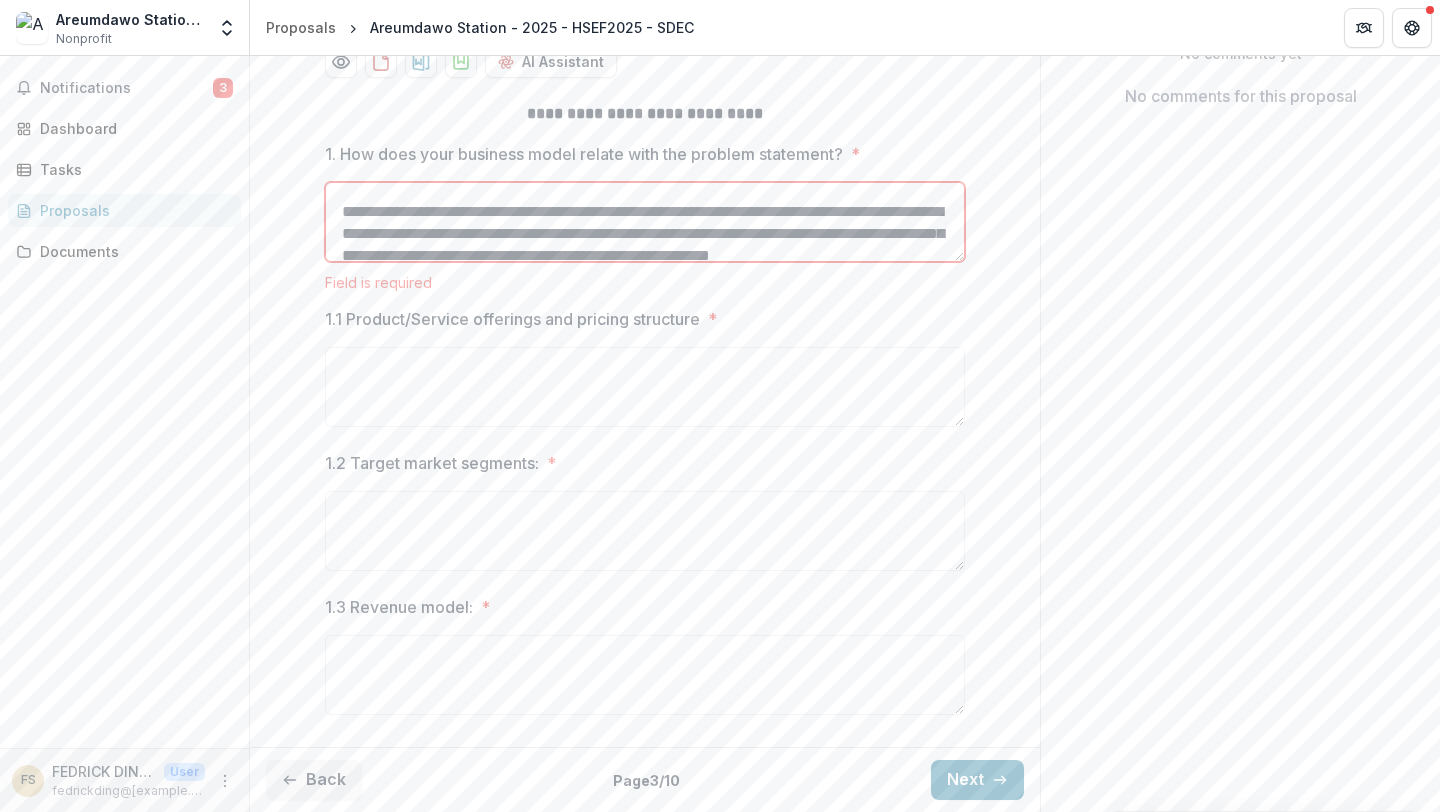 click on "1. How does your business model relate with the problem statement? *" at bounding box center [645, 222] 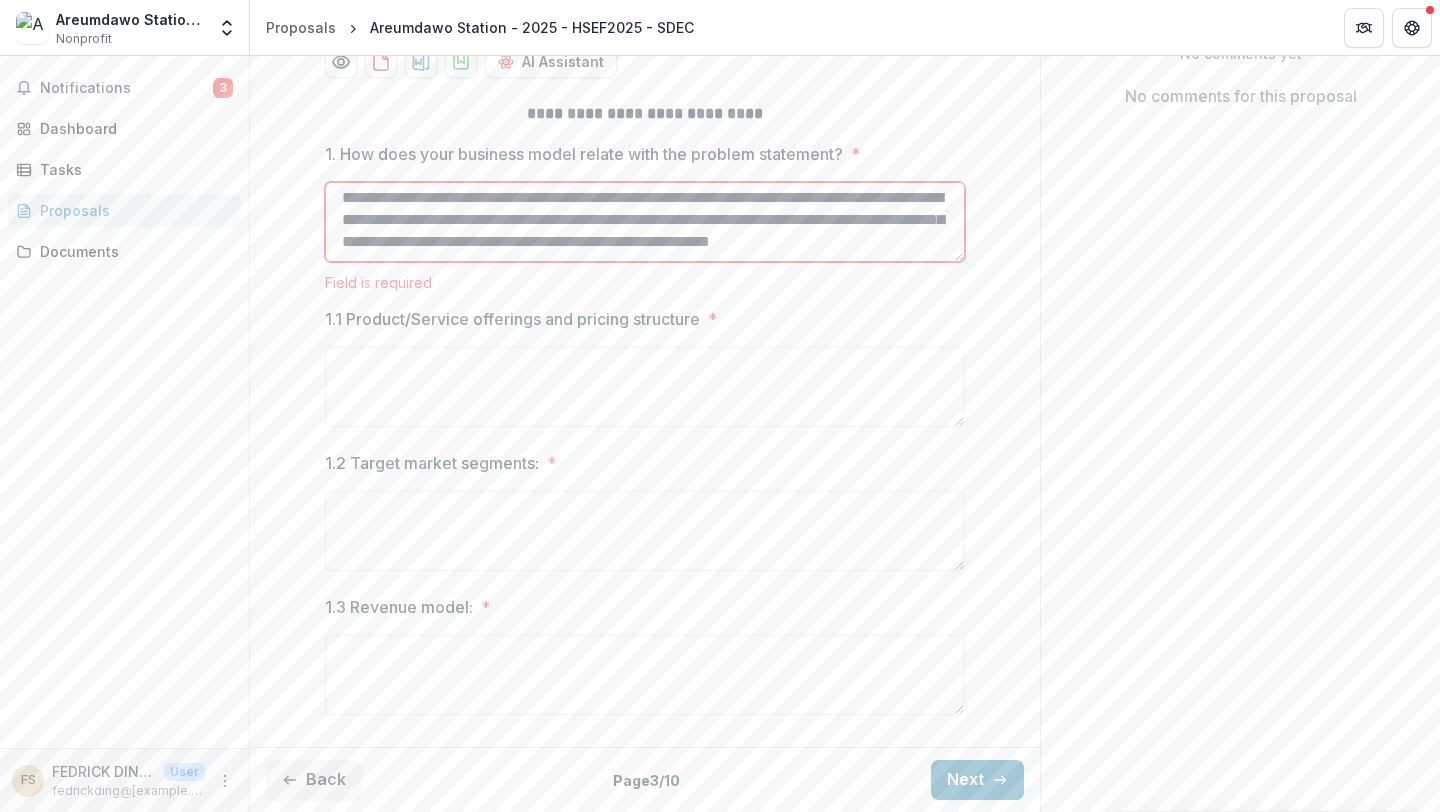 scroll, scrollTop: 581, scrollLeft: 0, axis: vertical 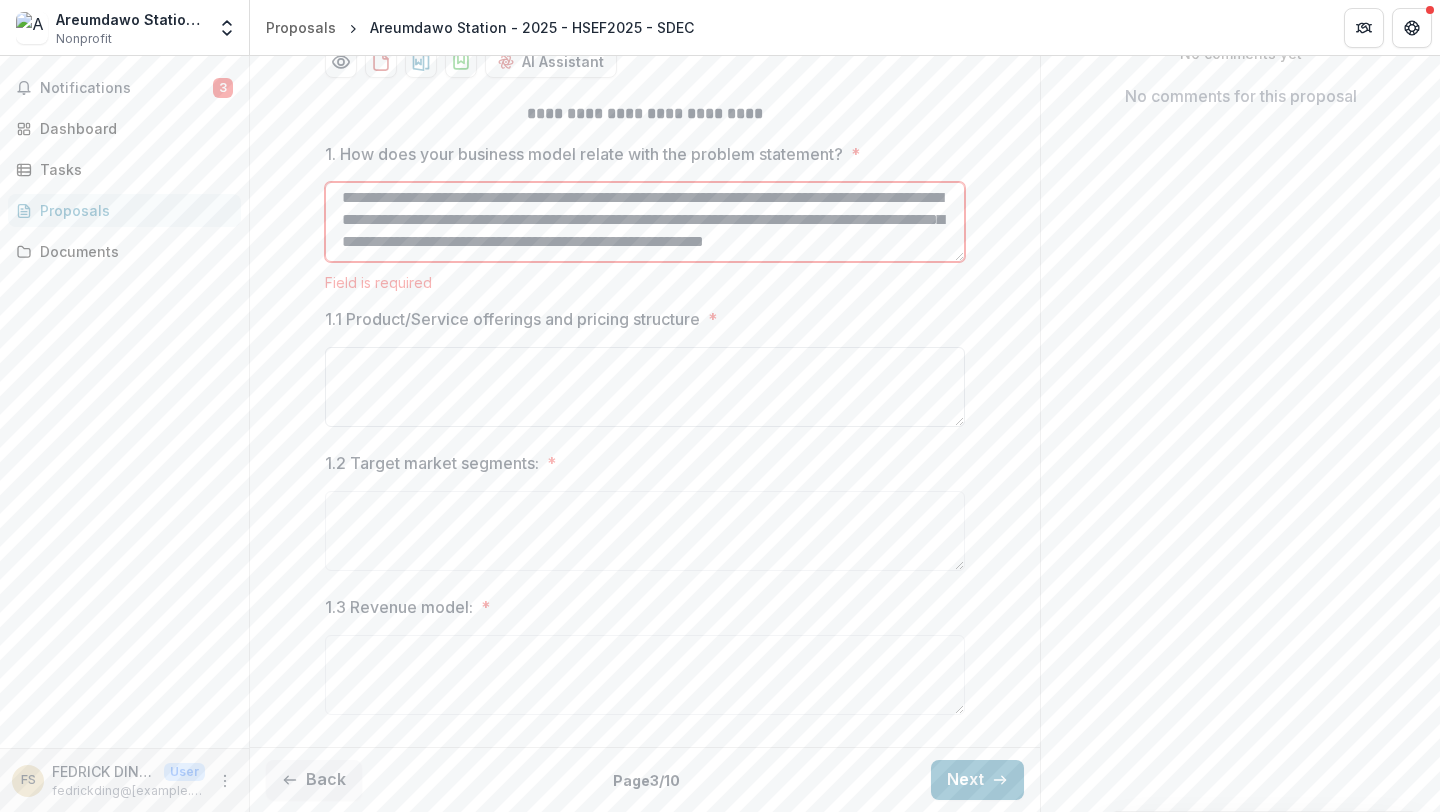 type on "**********" 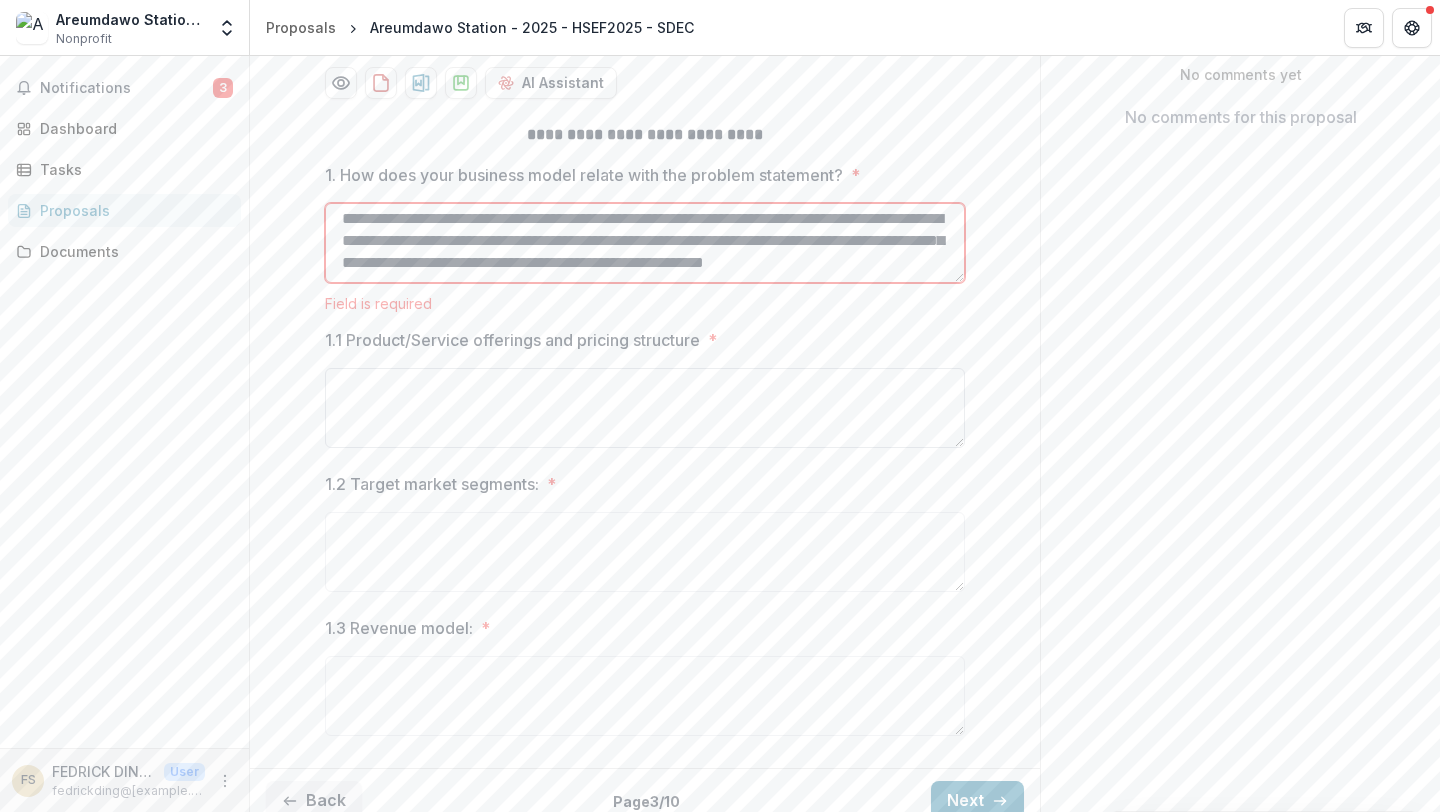 click on "1.1 Product/Service offerings and pricing structure *" at bounding box center [645, 408] 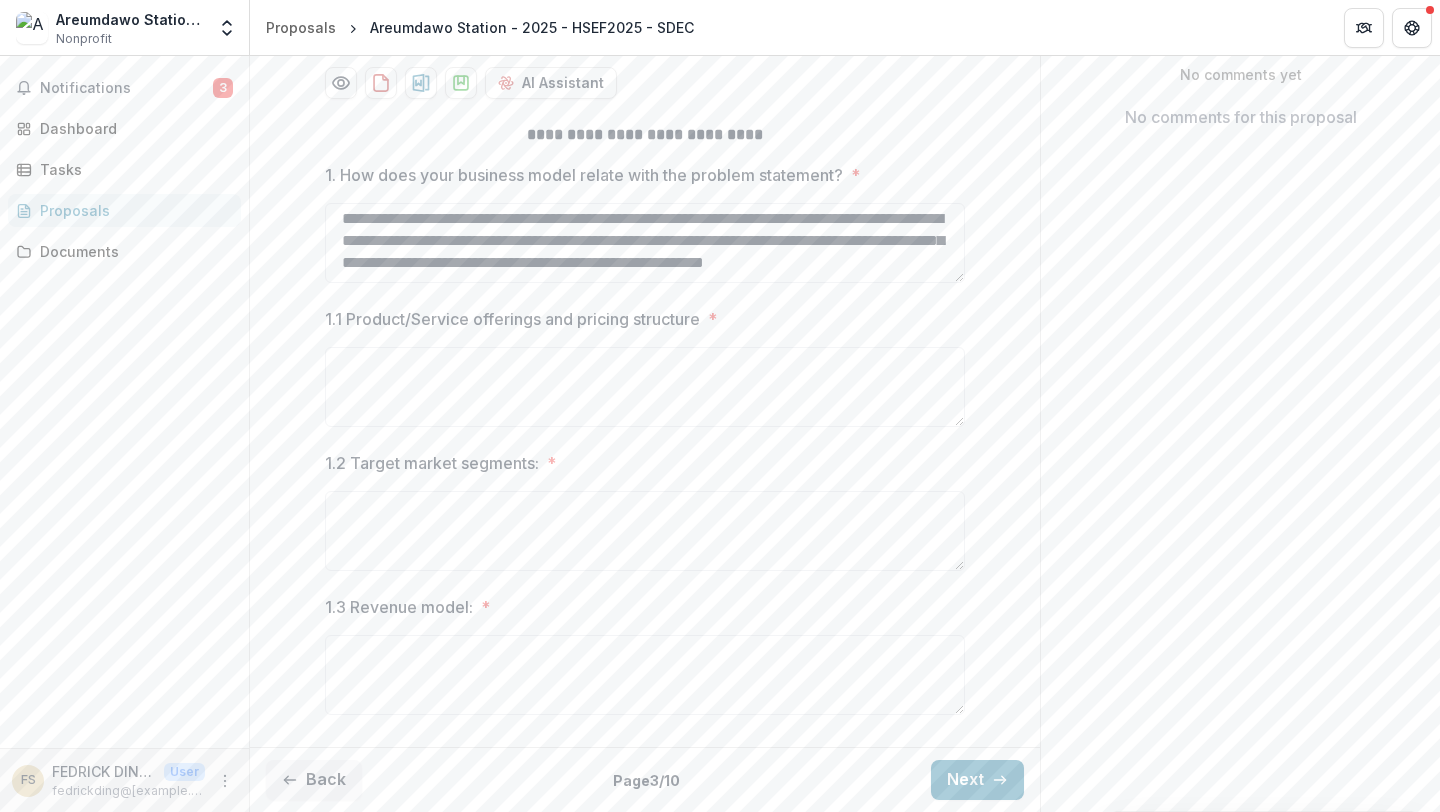 click on "1.1 Product/Service offerings and pricing structure" at bounding box center [512, 319] 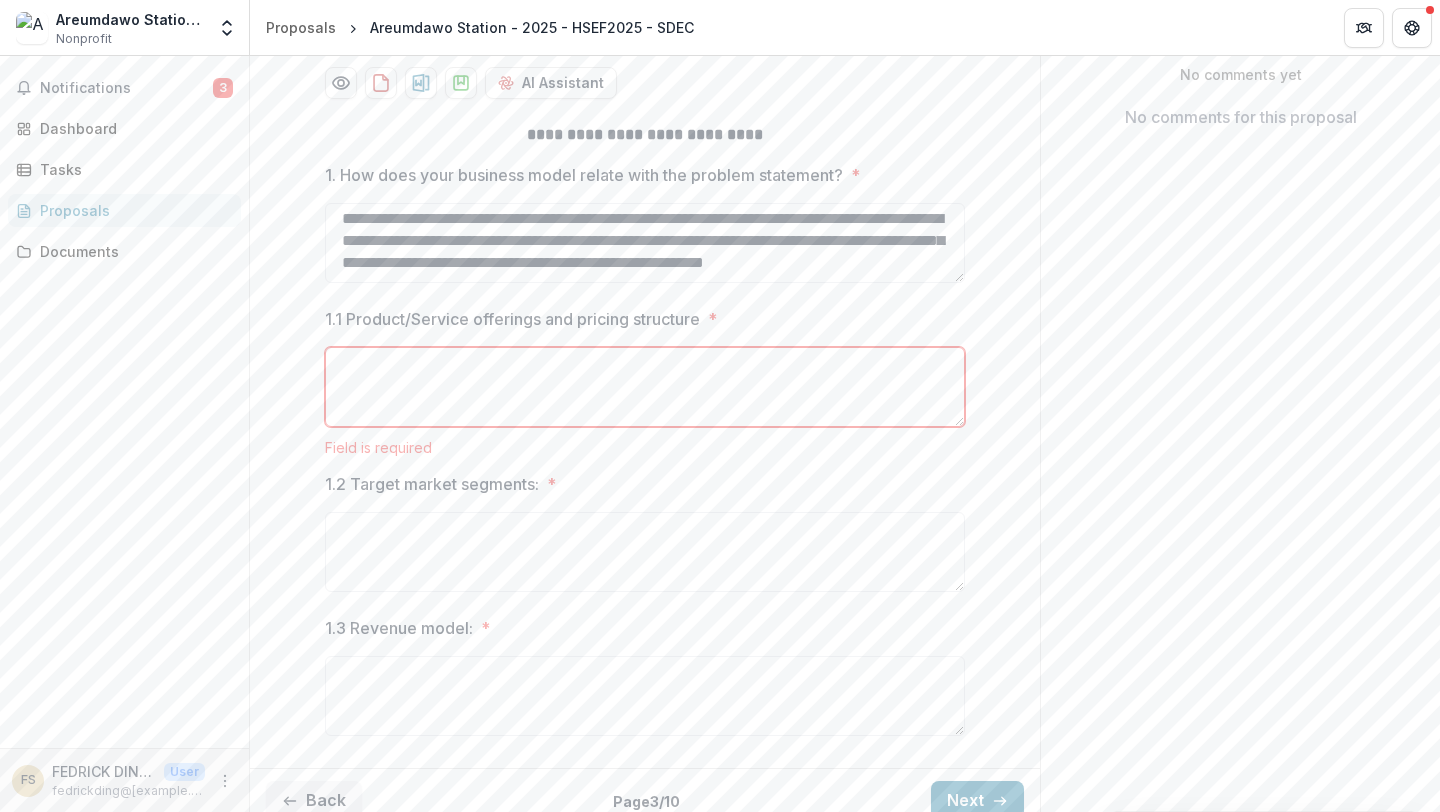 click on "1.1 Product/Service offerings and pricing structure" at bounding box center [512, 319] 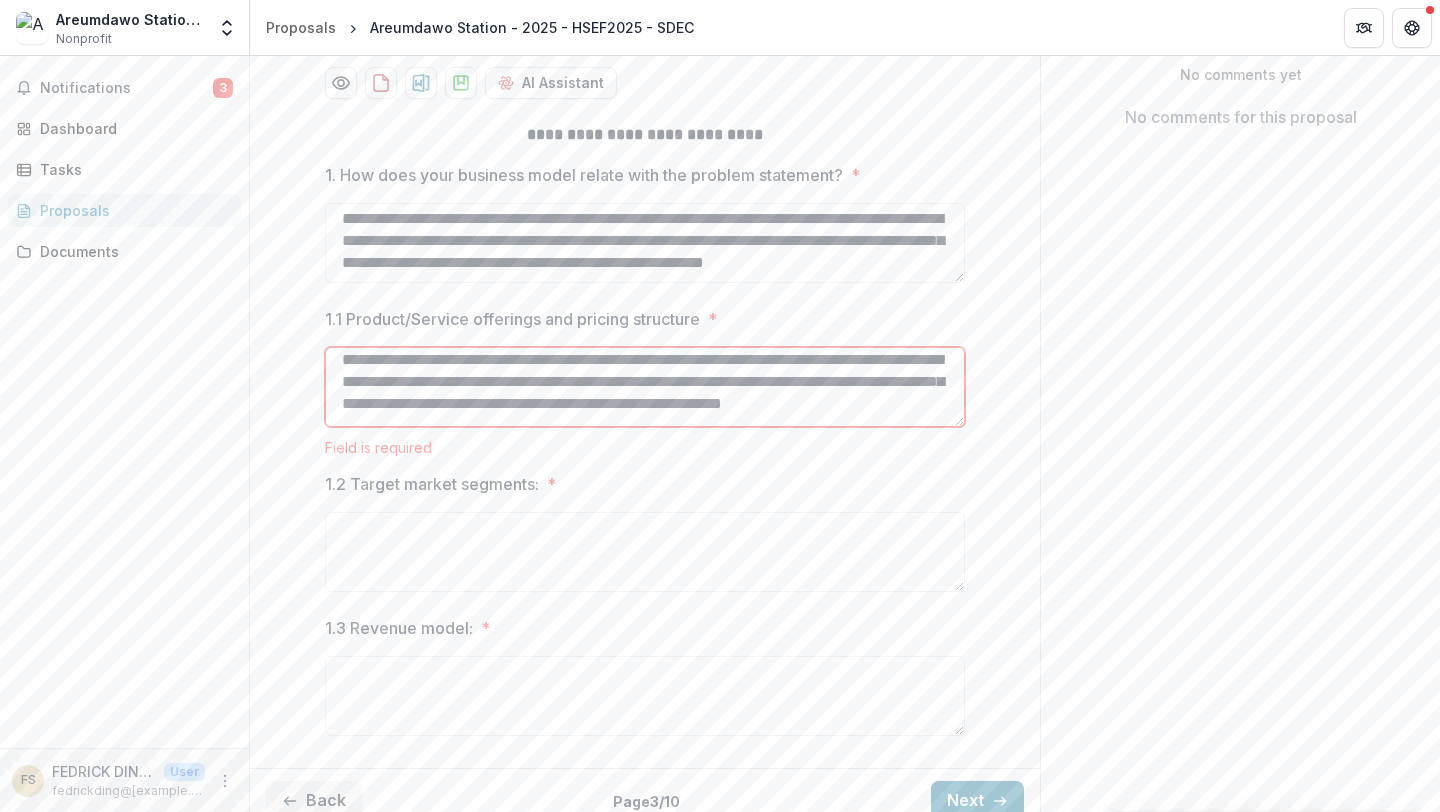 scroll, scrollTop: 0, scrollLeft: 0, axis: both 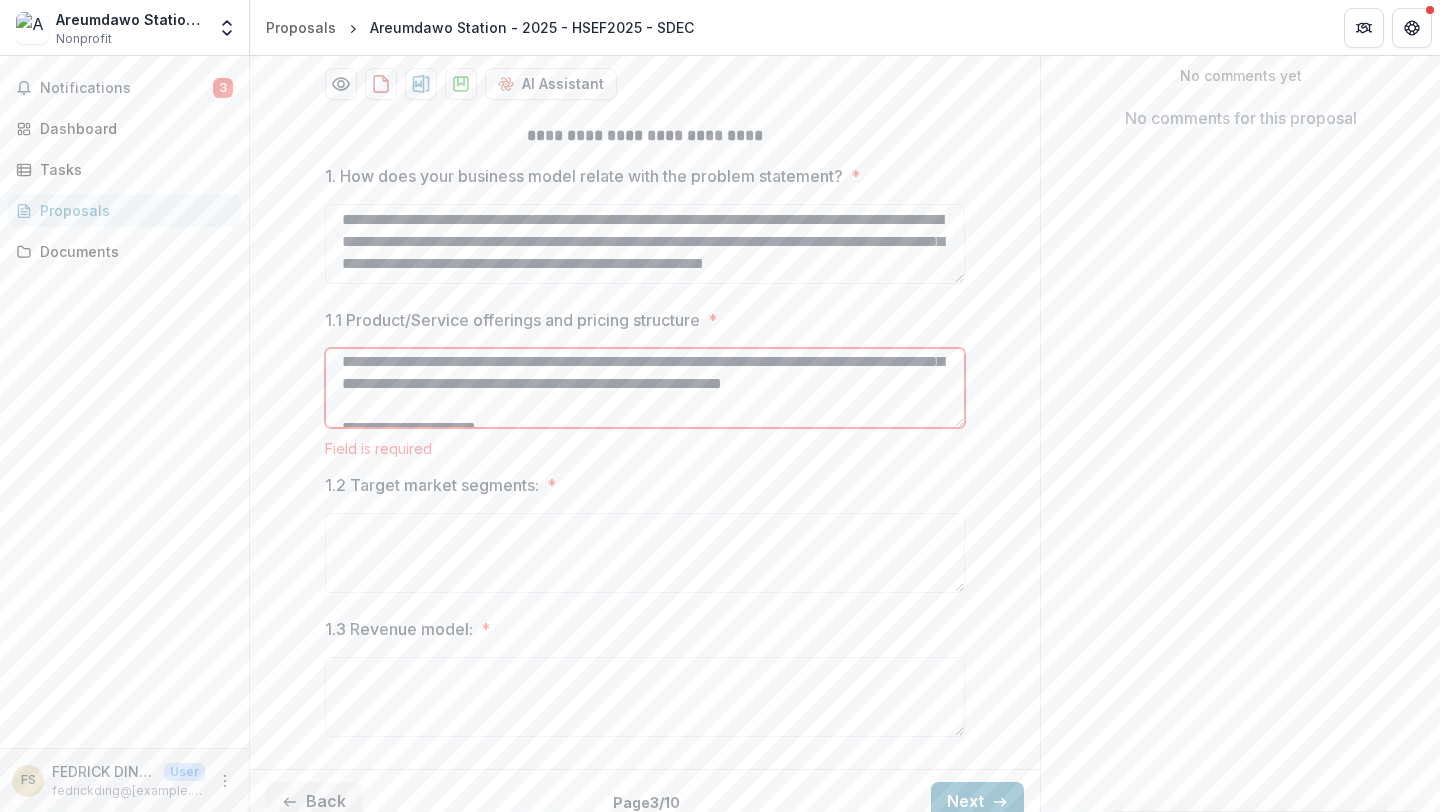 click on "1.1 Product/Service offerings and pricing structure *" at bounding box center (645, 388) 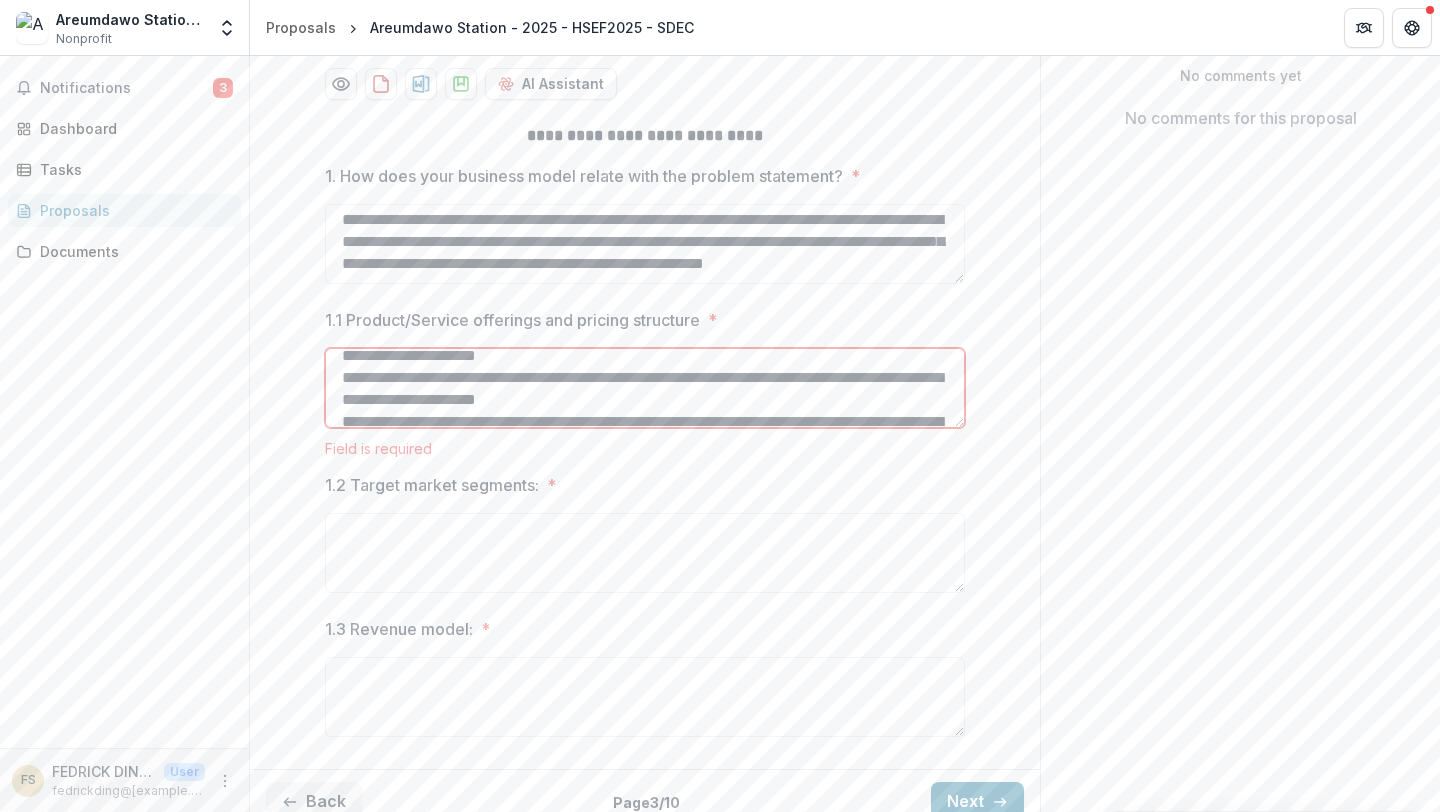 scroll, scrollTop: 105, scrollLeft: 0, axis: vertical 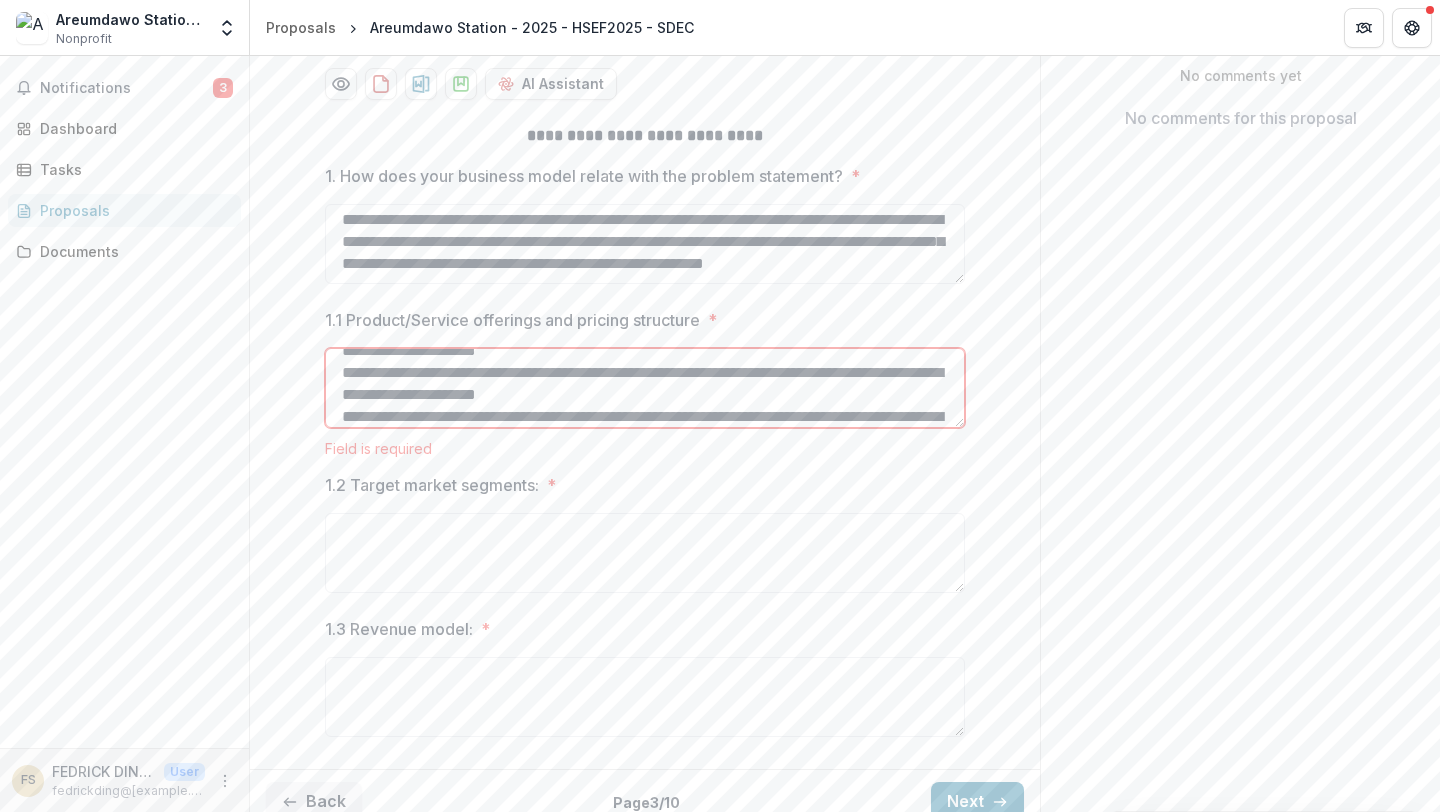 click on "1.1 Product/Service offerings and pricing structure *" at bounding box center [645, 388] 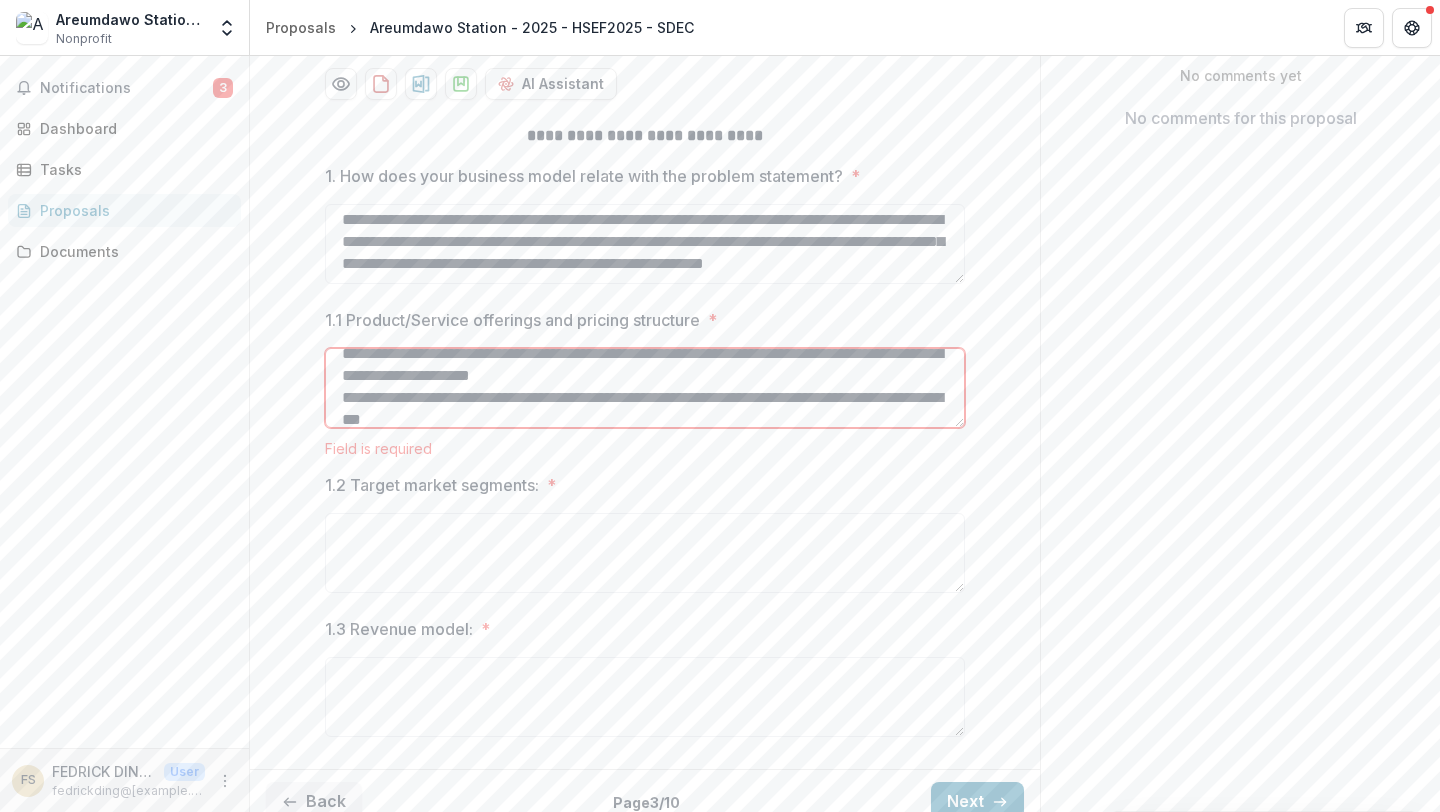 scroll, scrollTop: 119, scrollLeft: 0, axis: vertical 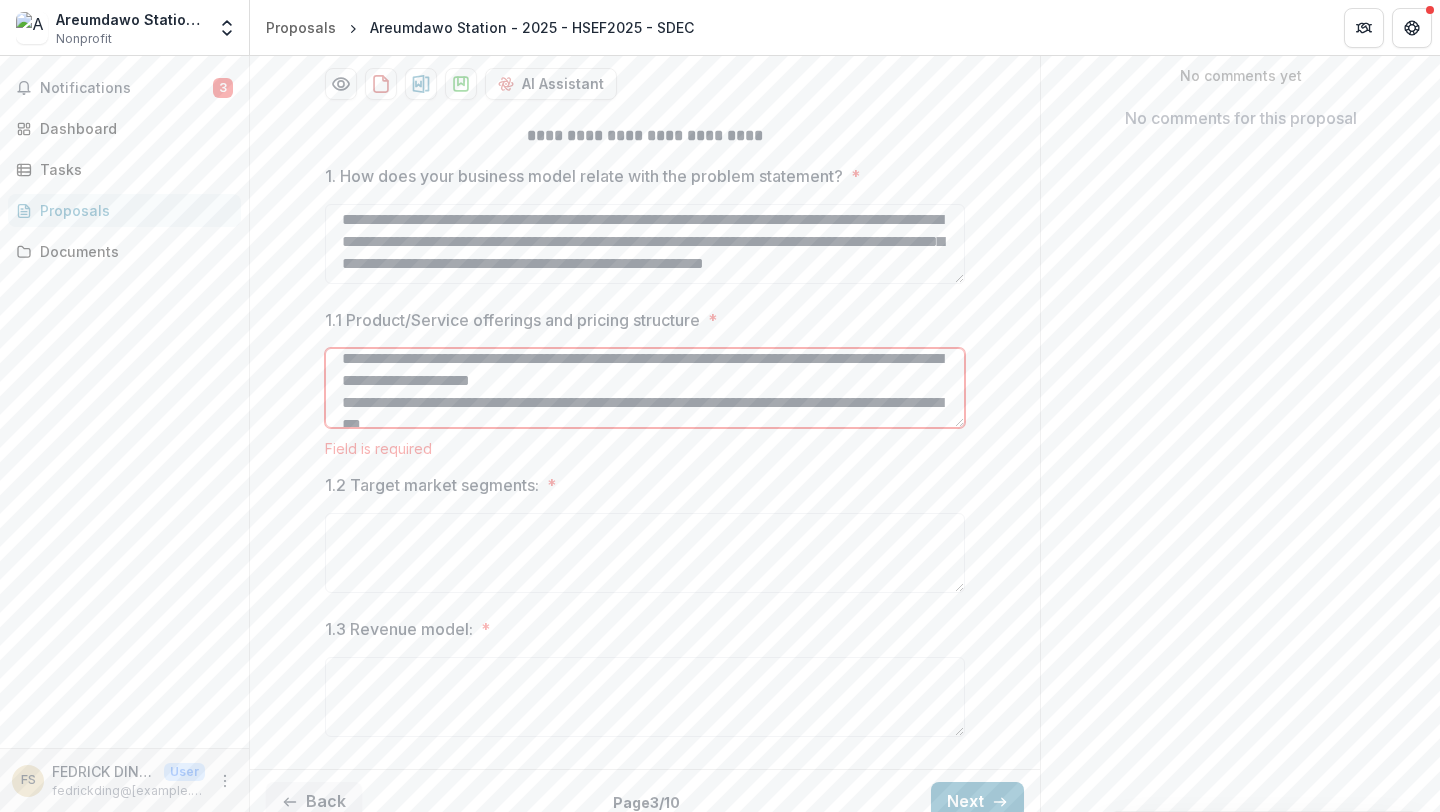 click on "1.1 Product/Service offerings and pricing structure *" at bounding box center [645, 388] 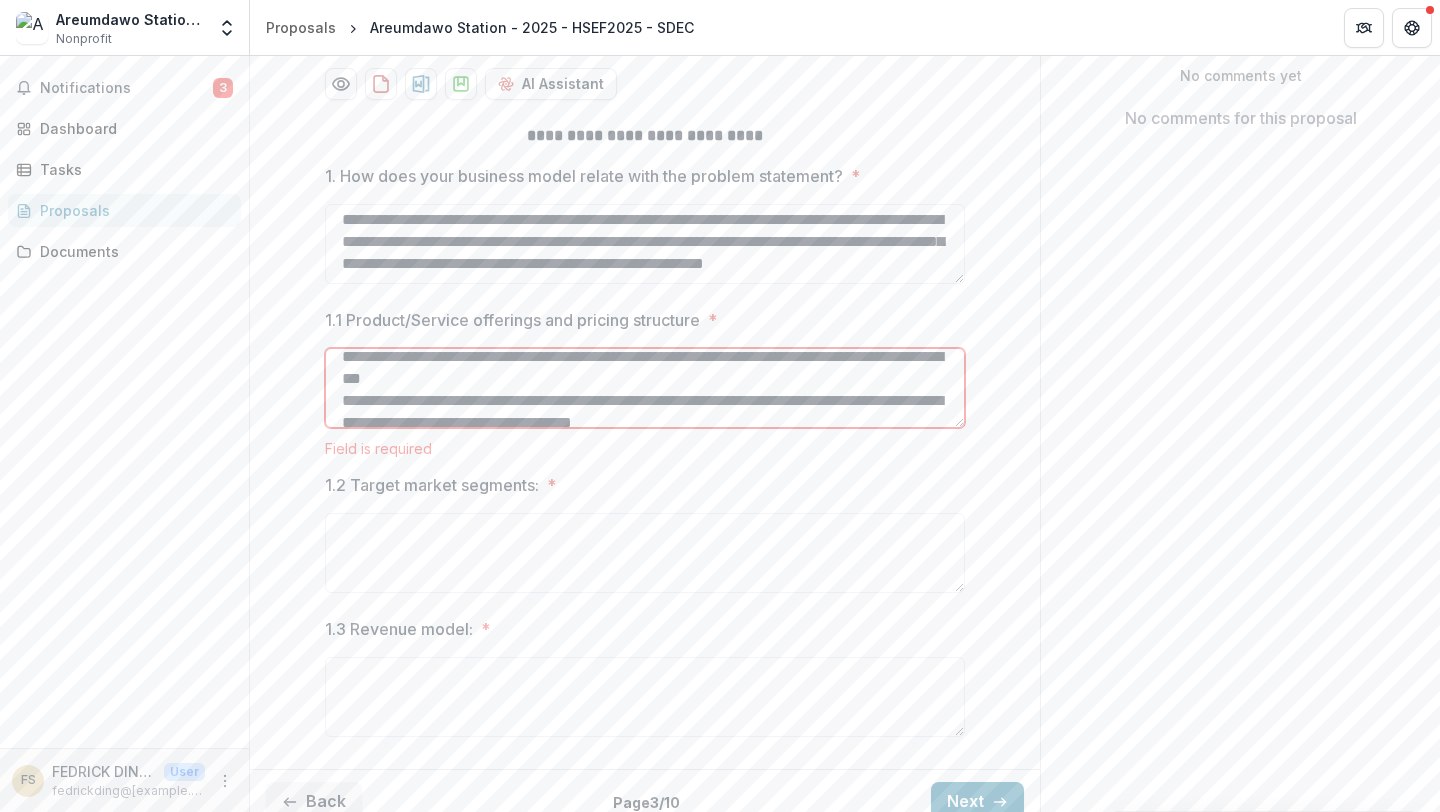 scroll, scrollTop: 166, scrollLeft: 0, axis: vertical 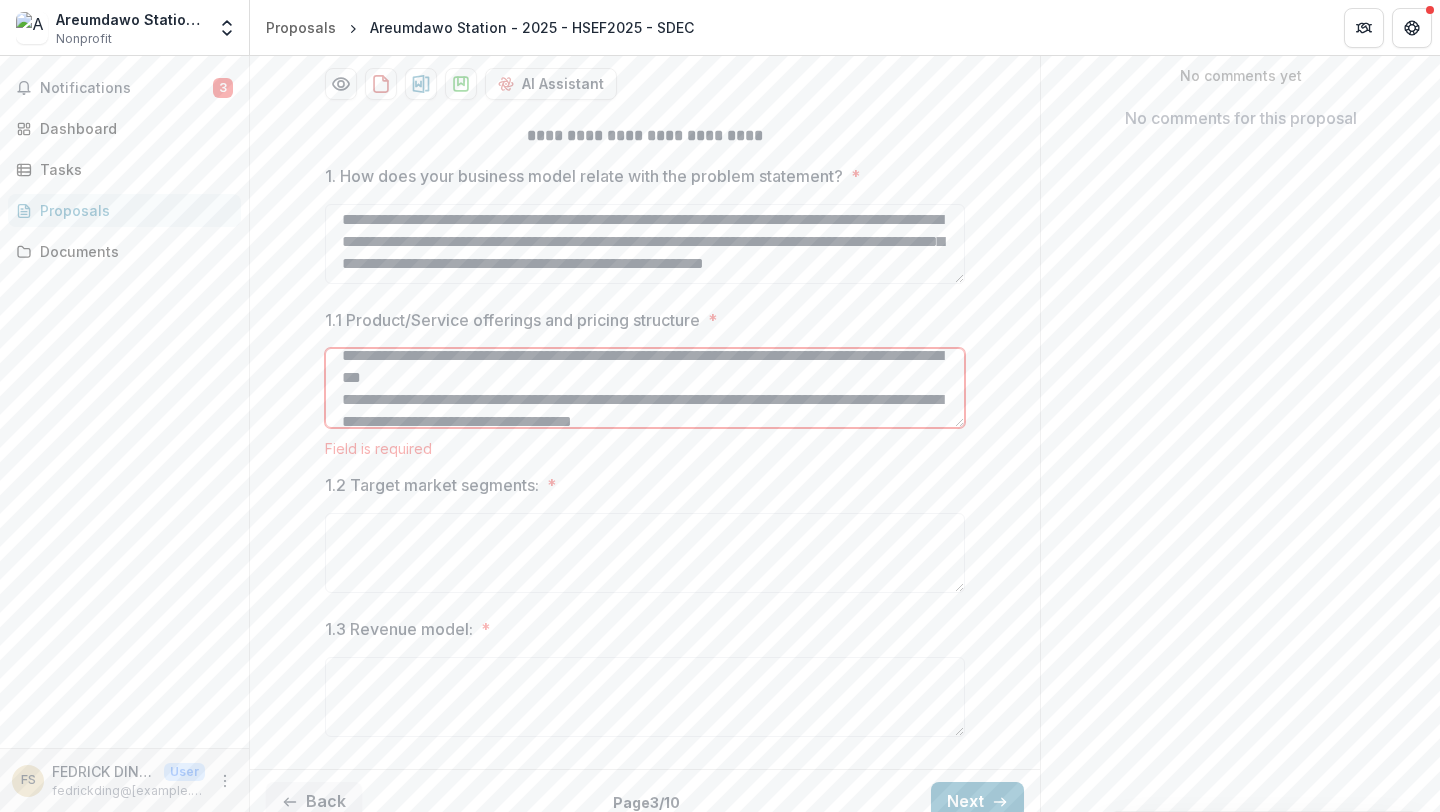 click on "1.1 Product/Service offerings and pricing structure *" at bounding box center (645, 388) 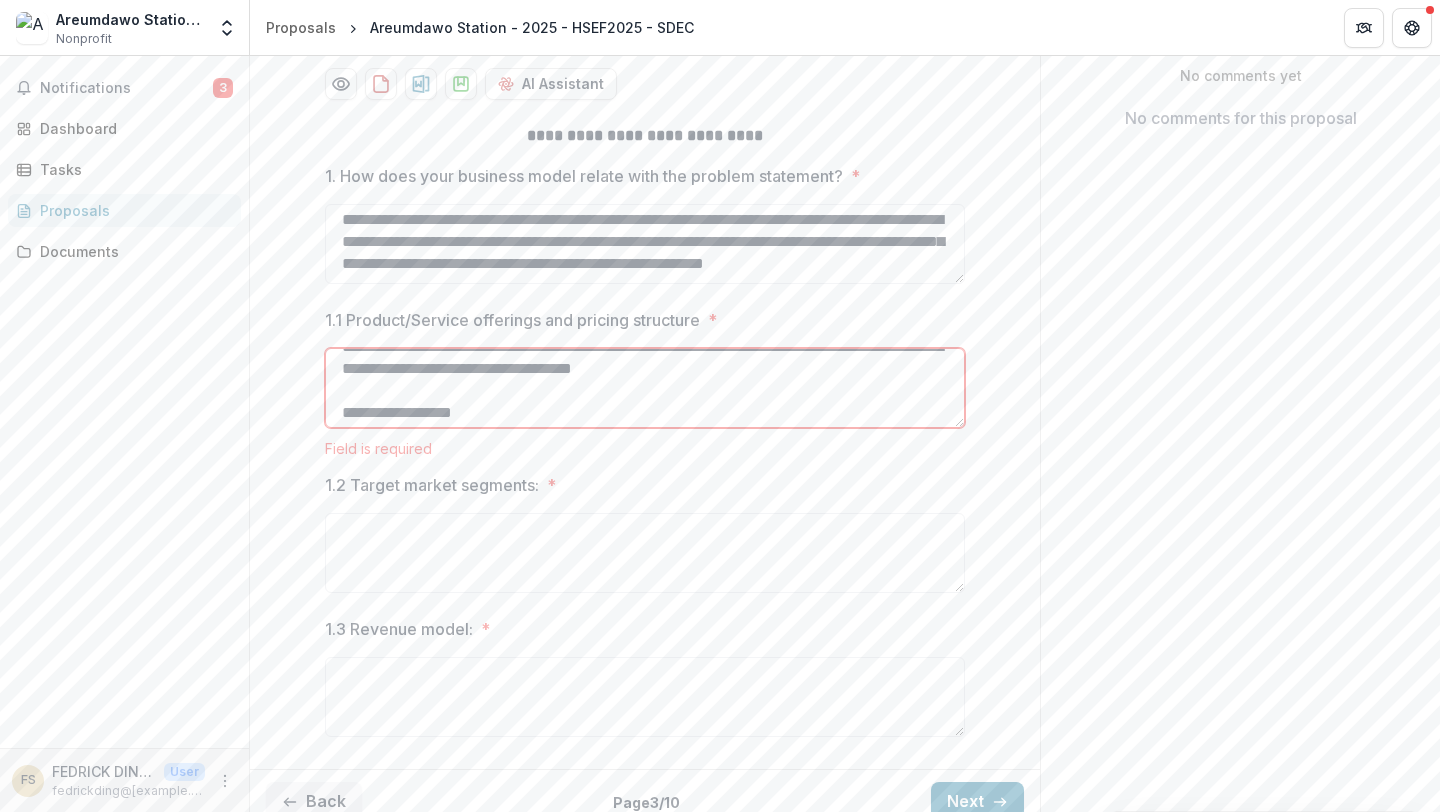 scroll, scrollTop: 211, scrollLeft: 0, axis: vertical 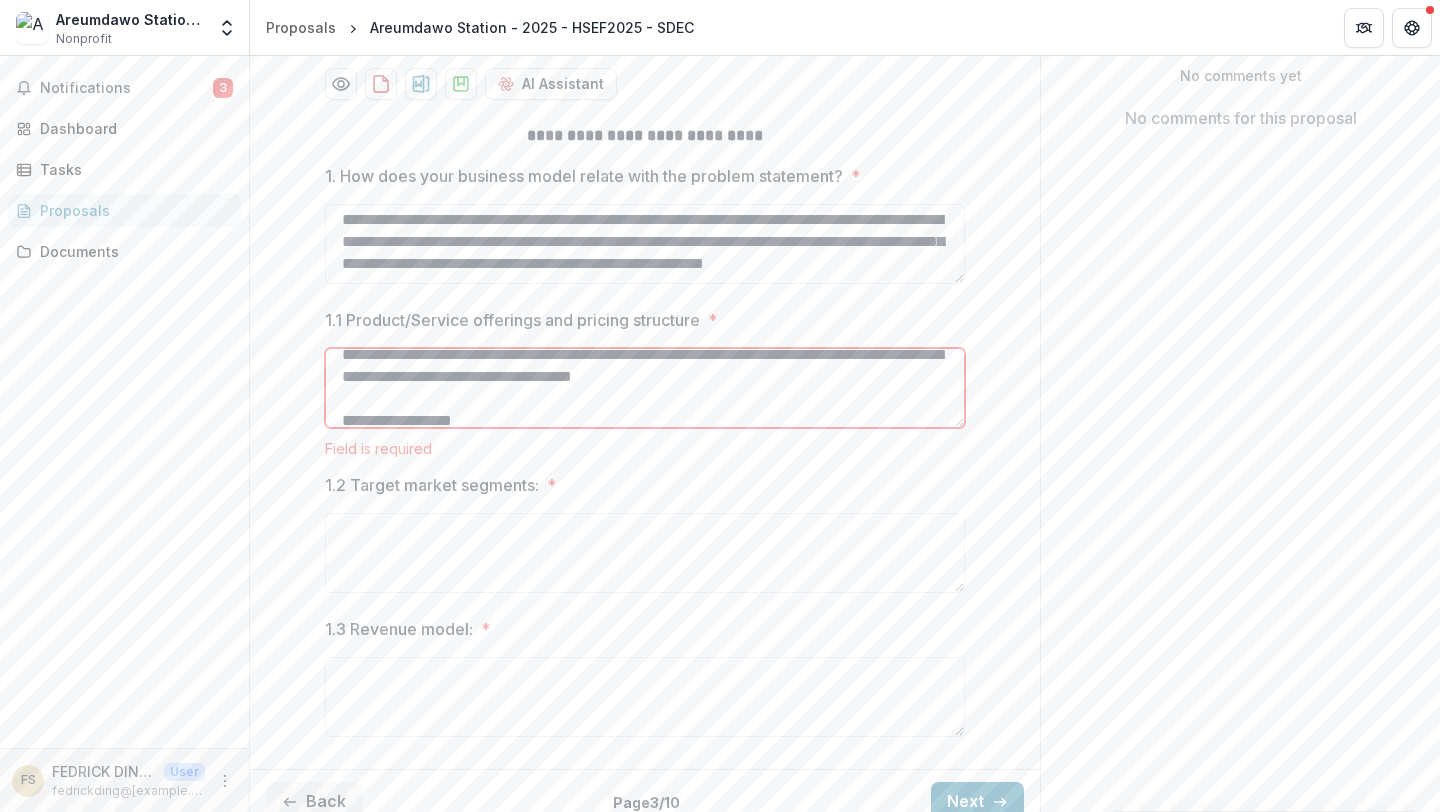 click on "1.1 Product/Service offerings and pricing structure *" at bounding box center (645, 388) 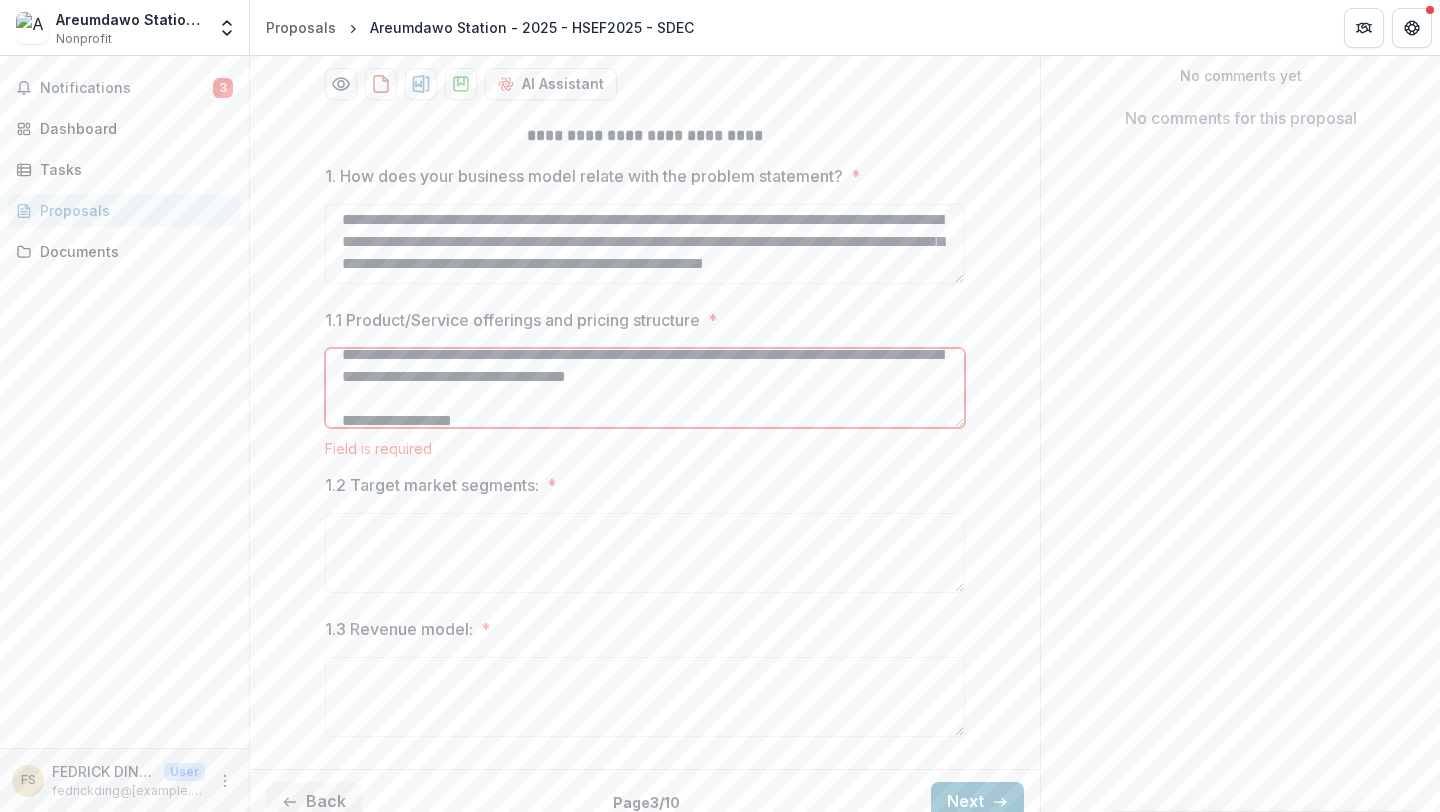 click on "1.1 Product/Service offerings and pricing structure *" at bounding box center [645, 388] 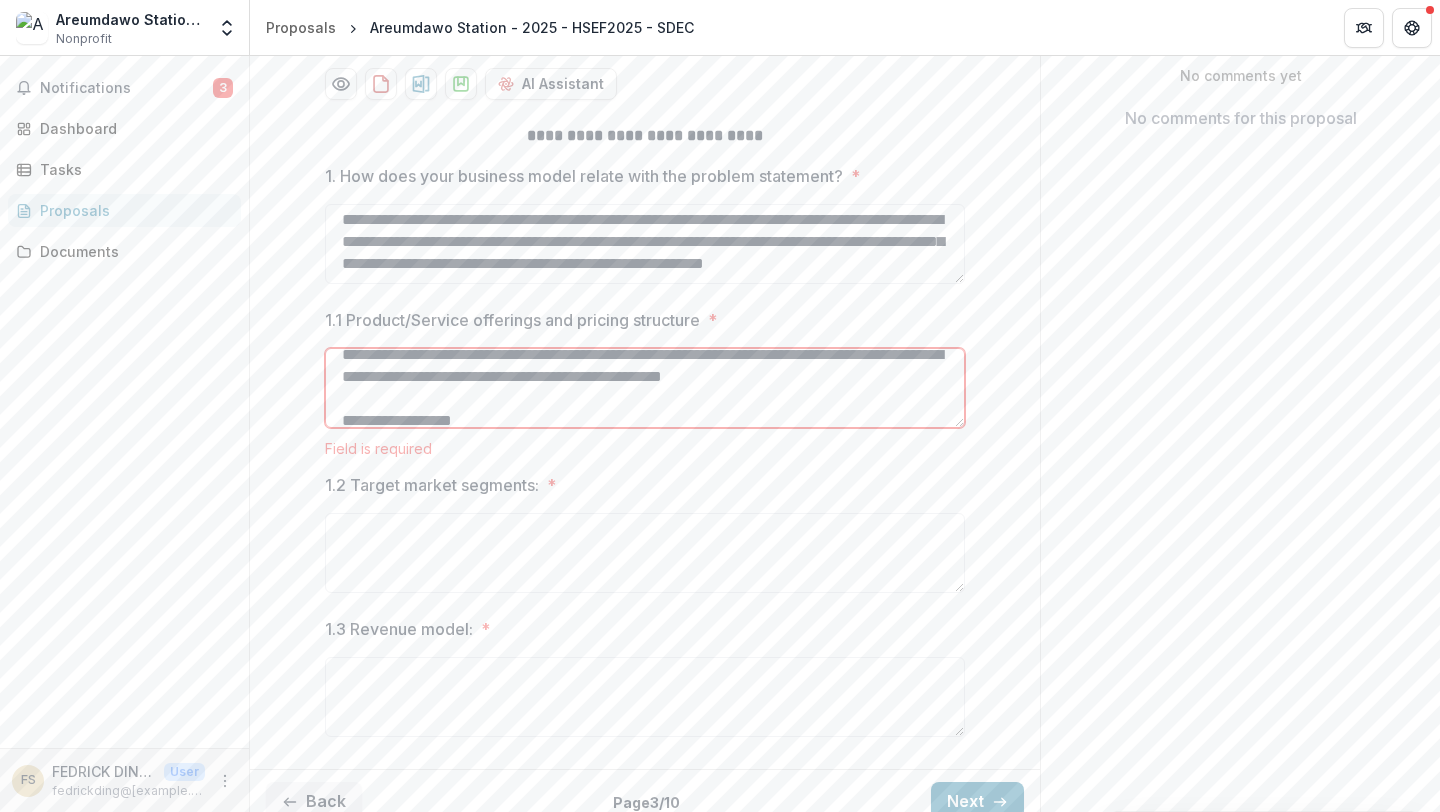 scroll, scrollTop: 215, scrollLeft: 0, axis: vertical 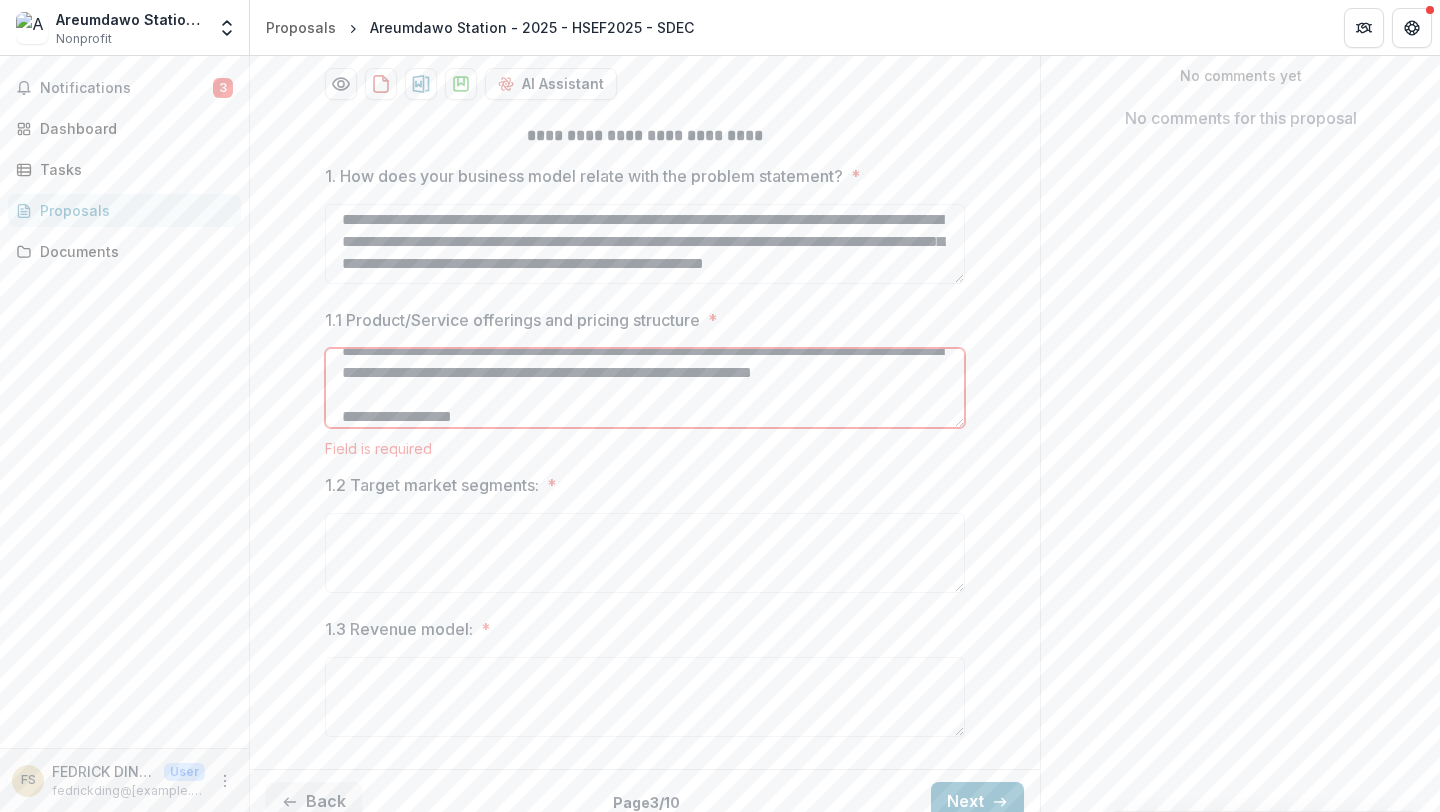 click on "1.1 Product/Service offerings and pricing structure *" at bounding box center (645, 388) 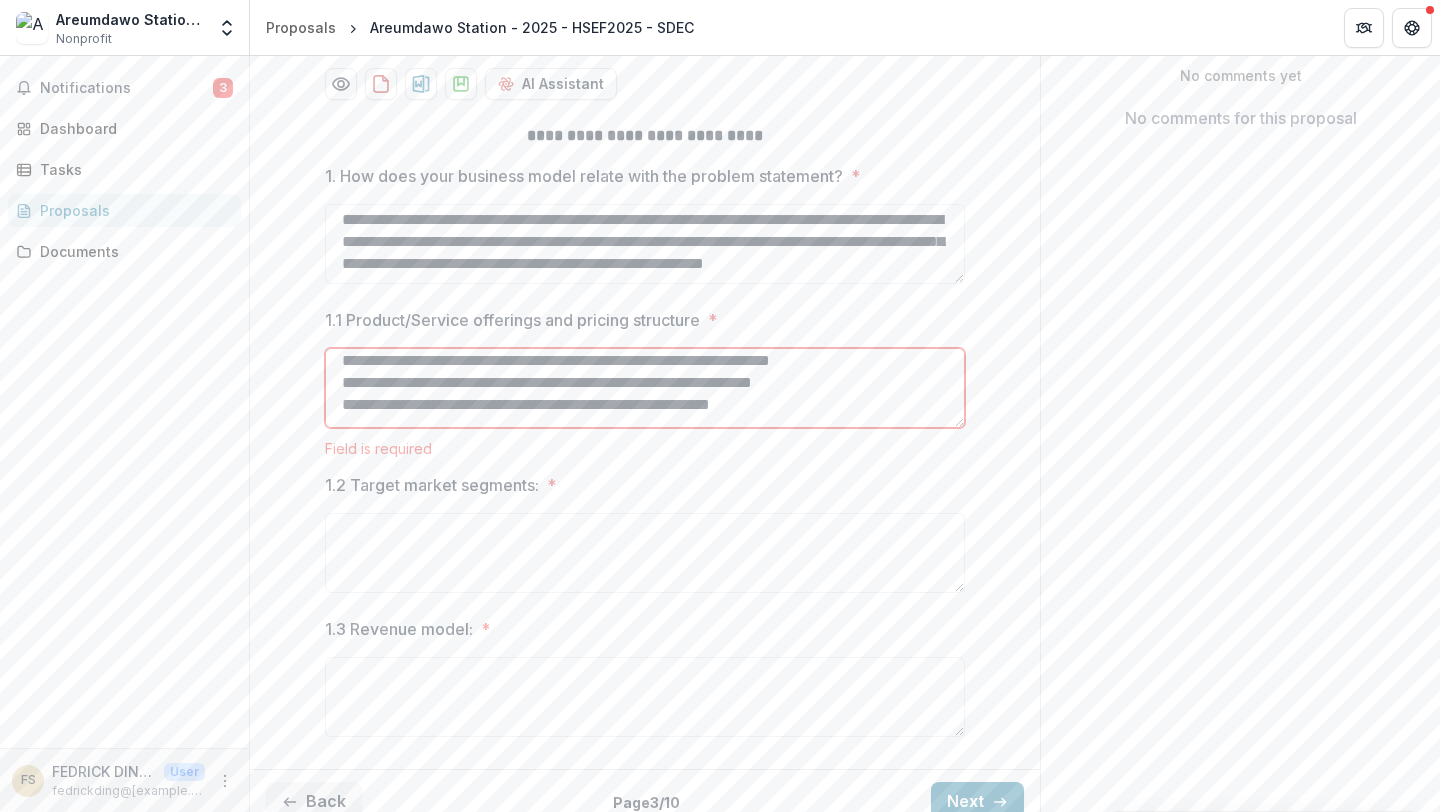scroll, scrollTop: 331, scrollLeft: 0, axis: vertical 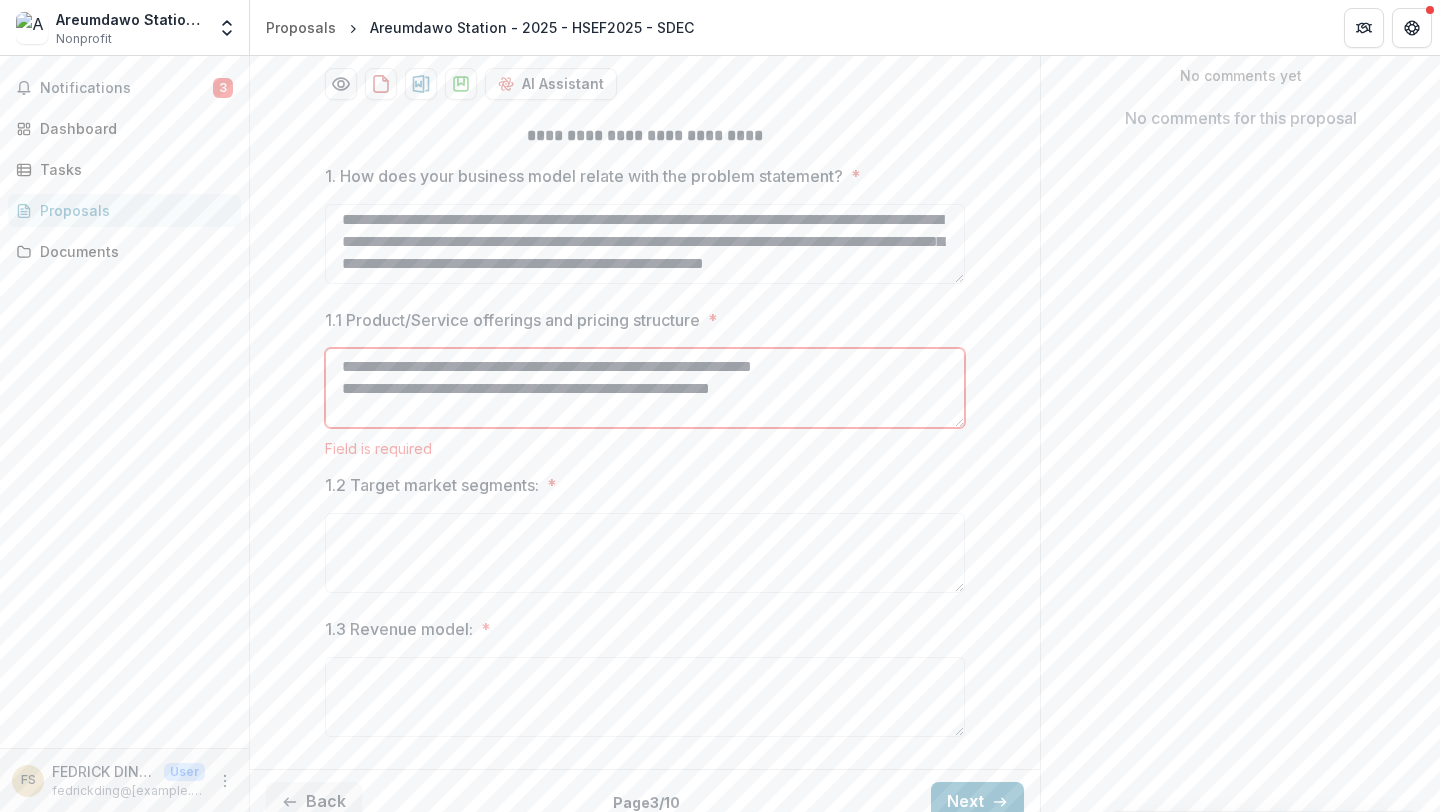 click on "1.1 Product/Service offerings and pricing structure *" at bounding box center [645, 388] 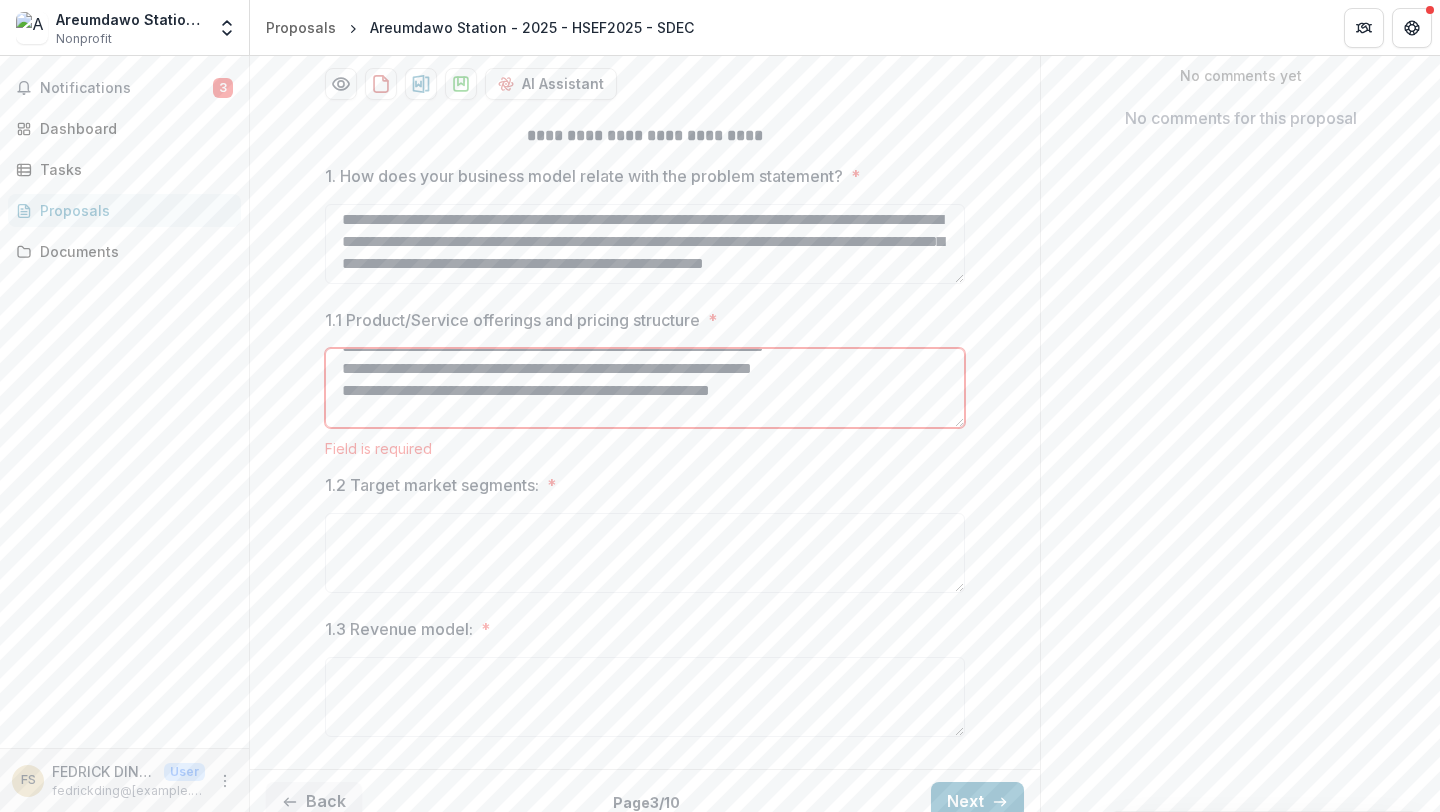 scroll, scrollTop: 326, scrollLeft: 0, axis: vertical 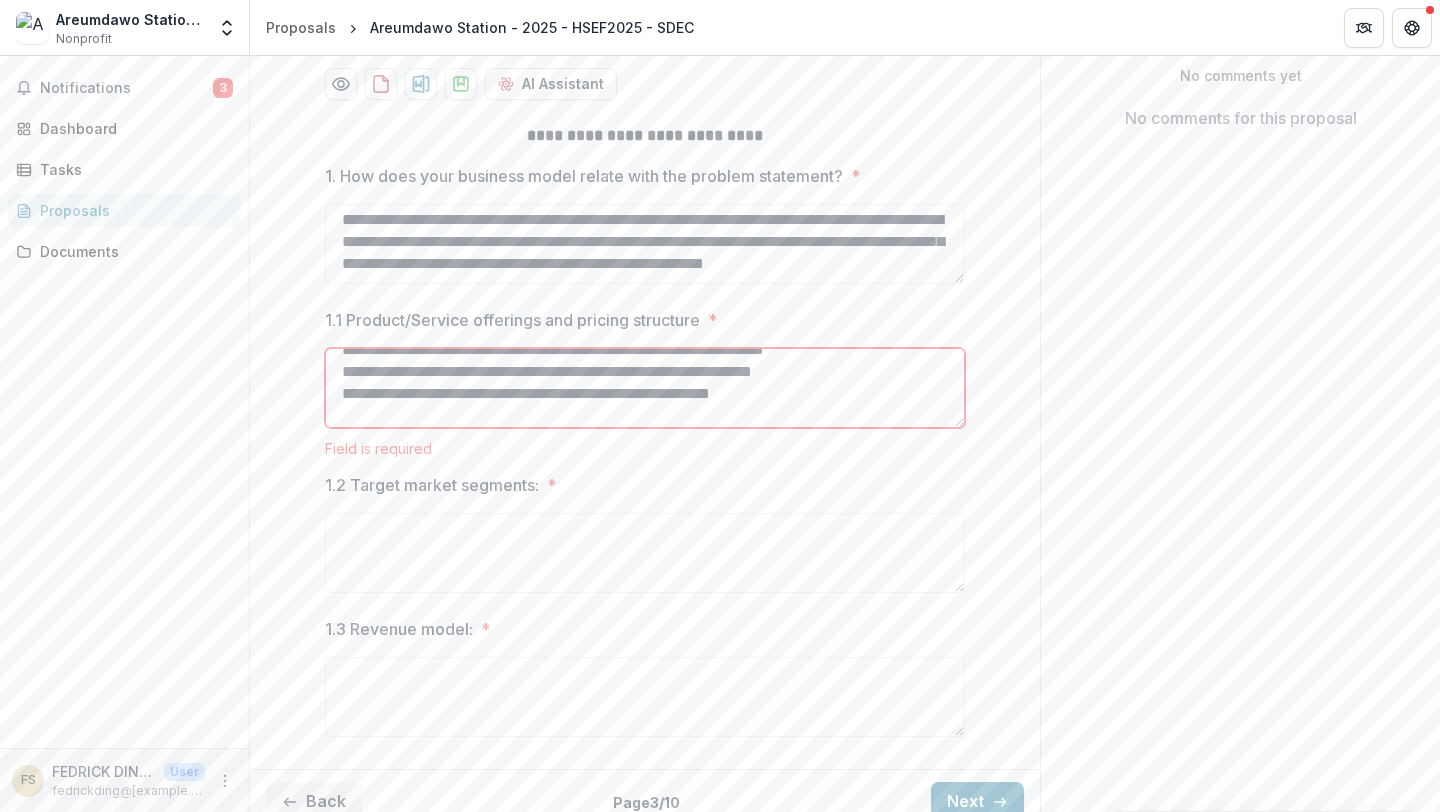 click on "1.1 Product/Service offerings and pricing structure *" at bounding box center (645, 388) 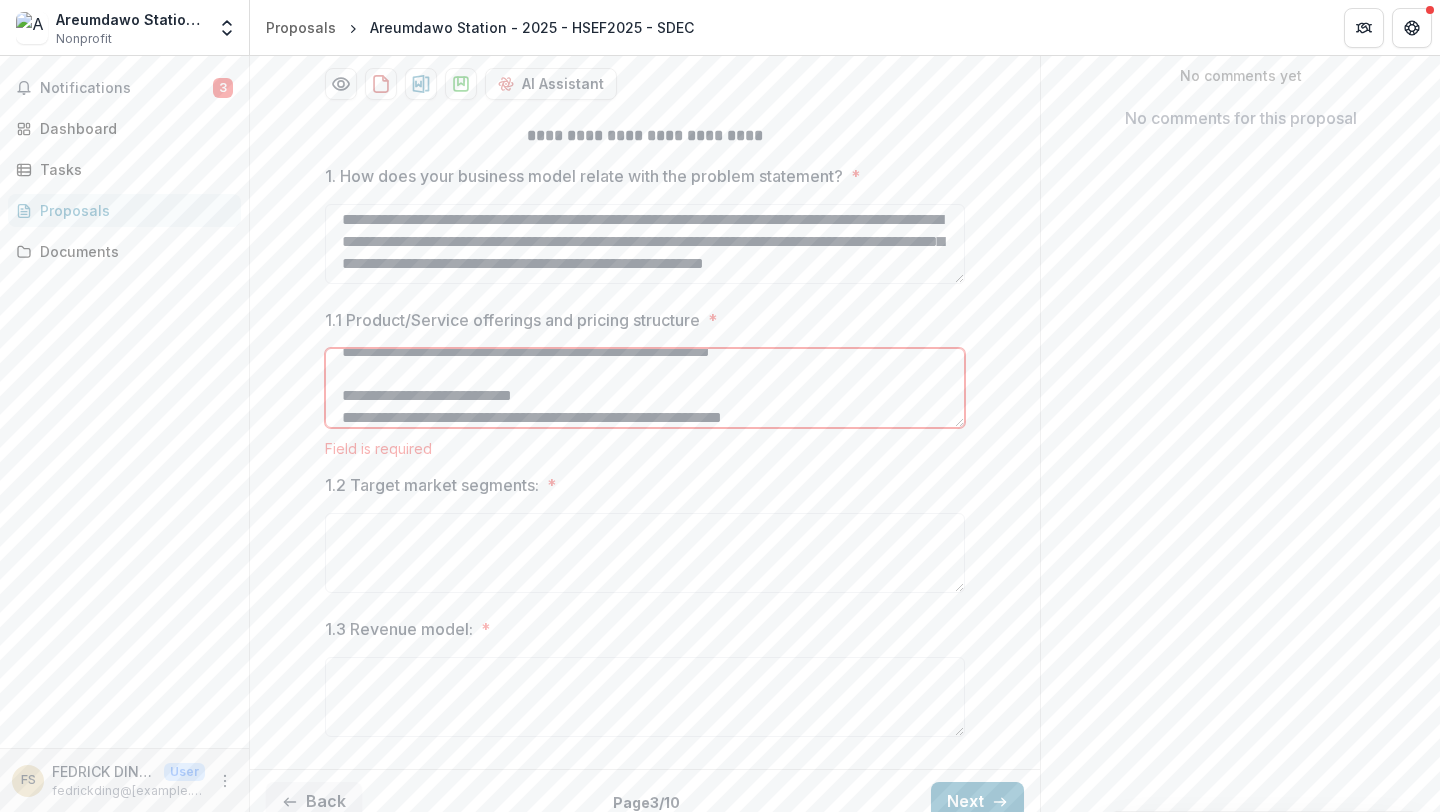 scroll, scrollTop: 373, scrollLeft: 0, axis: vertical 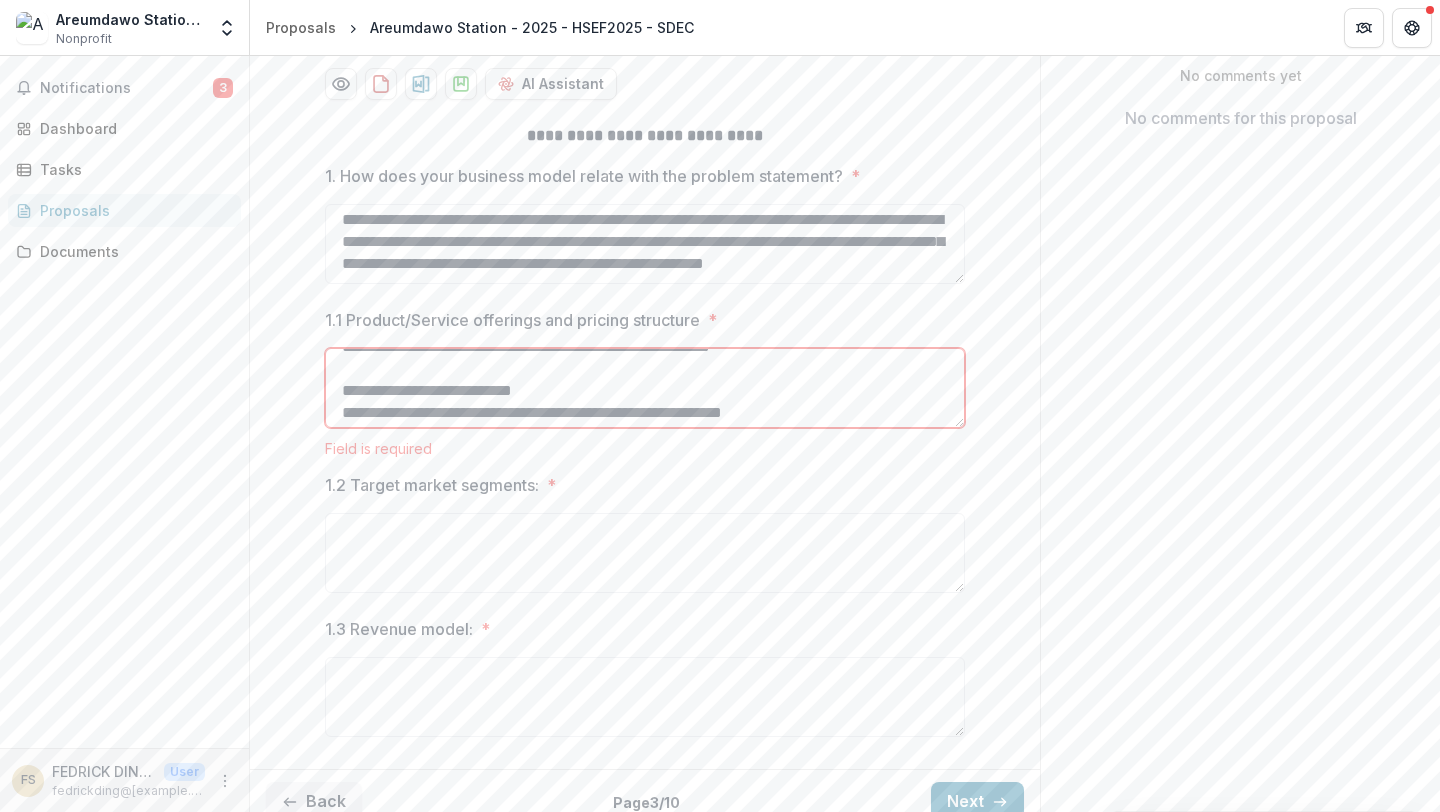 click on "1.1 Product/Service offerings and pricing structure *" at bounding box center (645, 388) 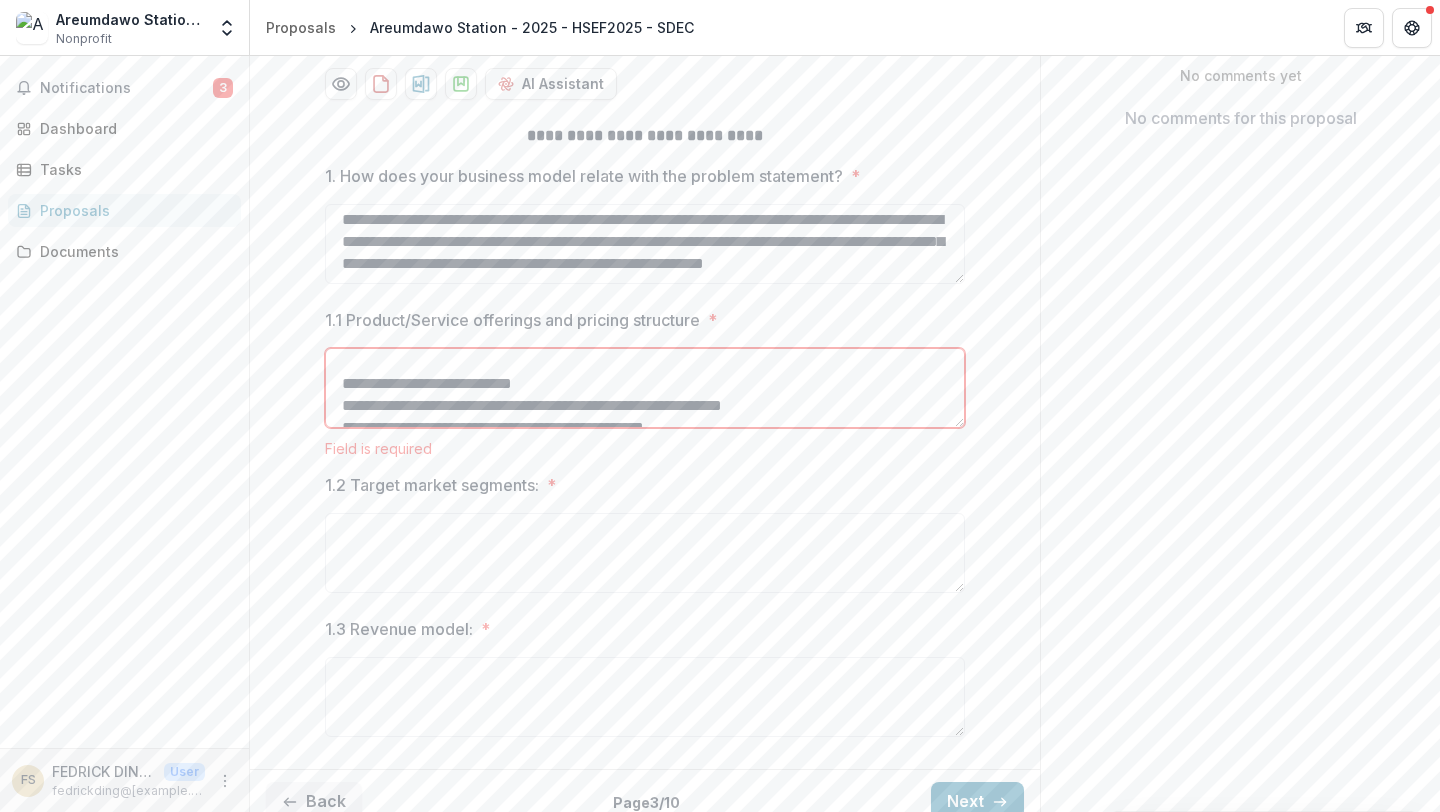 scroll, scrollTop: 372, scrollLeft: 0, axis: vertical 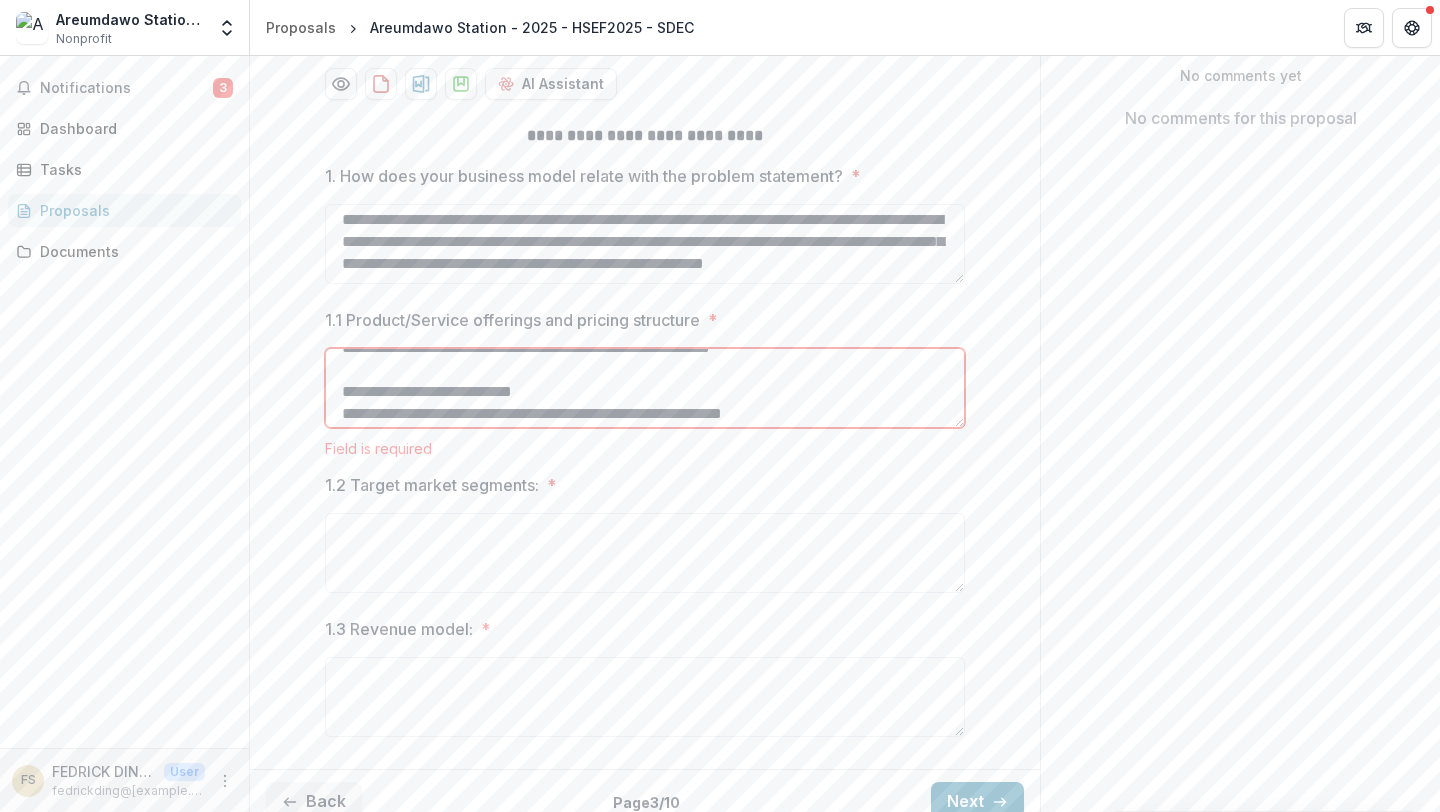 click on "1.1 Product/Service offerings and pricing structure *" at bounding box center (645, 388) 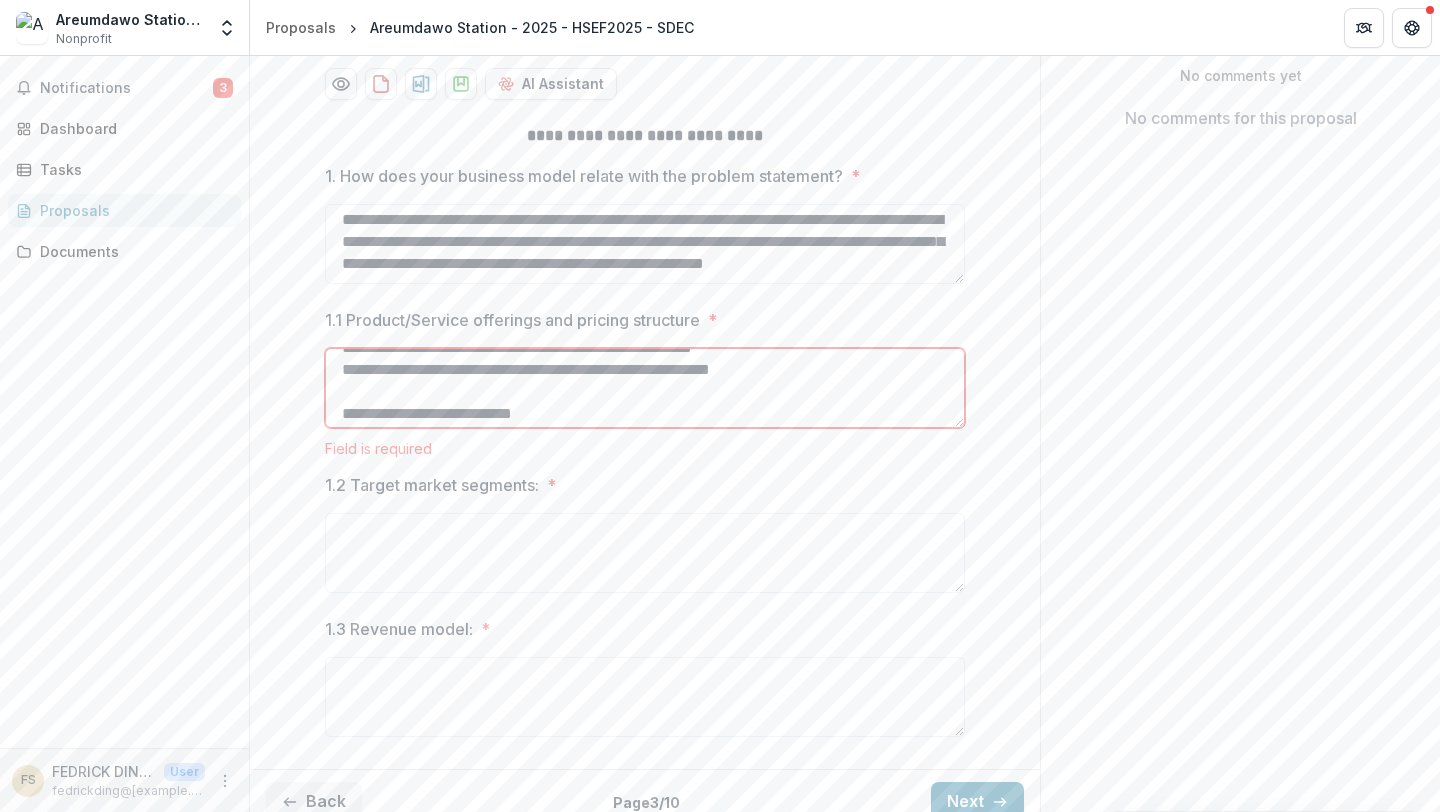 scroll, scrollTop: 404, scrollLeft: 0, axis: vertical 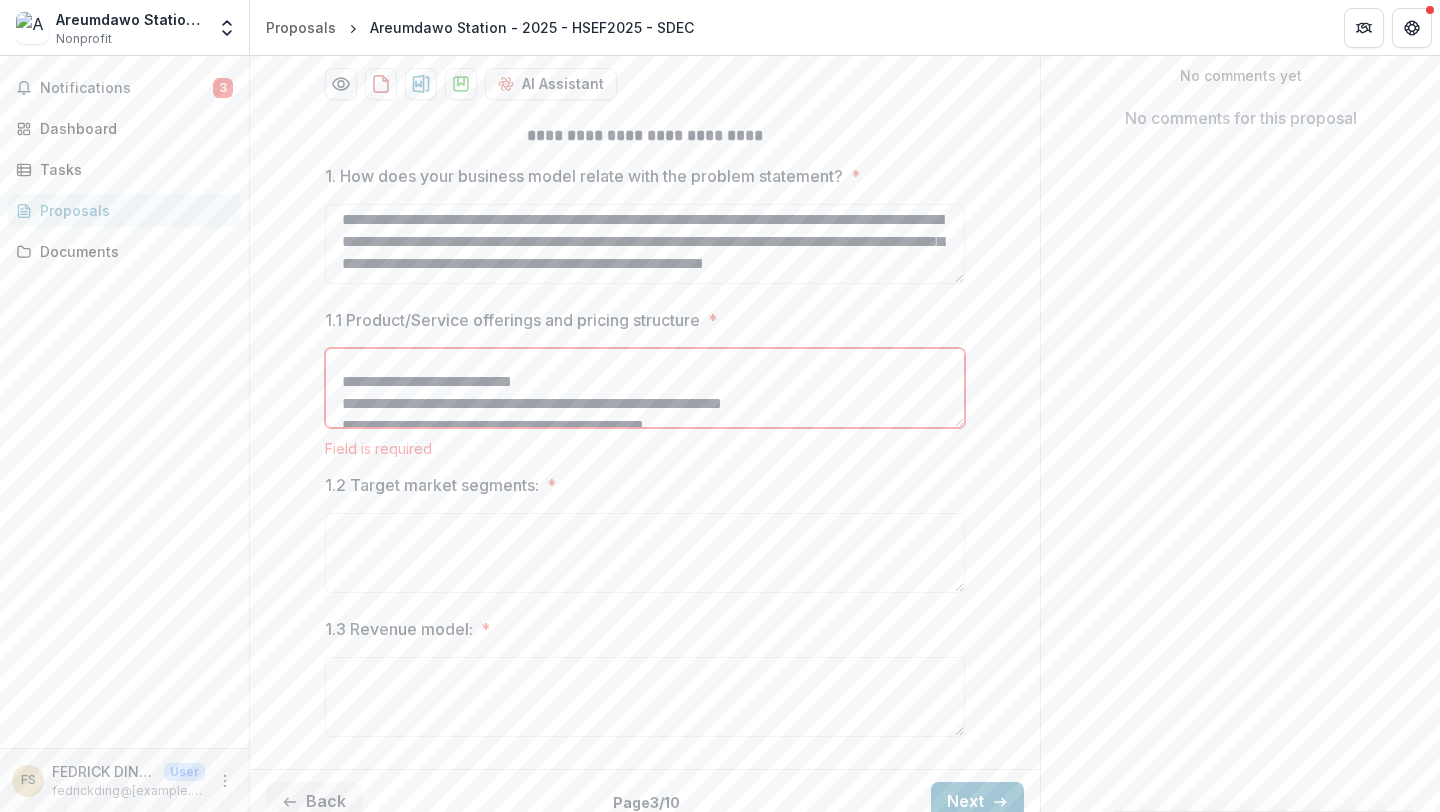 click on "1.1 Product/Service offerings and pricing structure *" at bounding box center [645, 388] 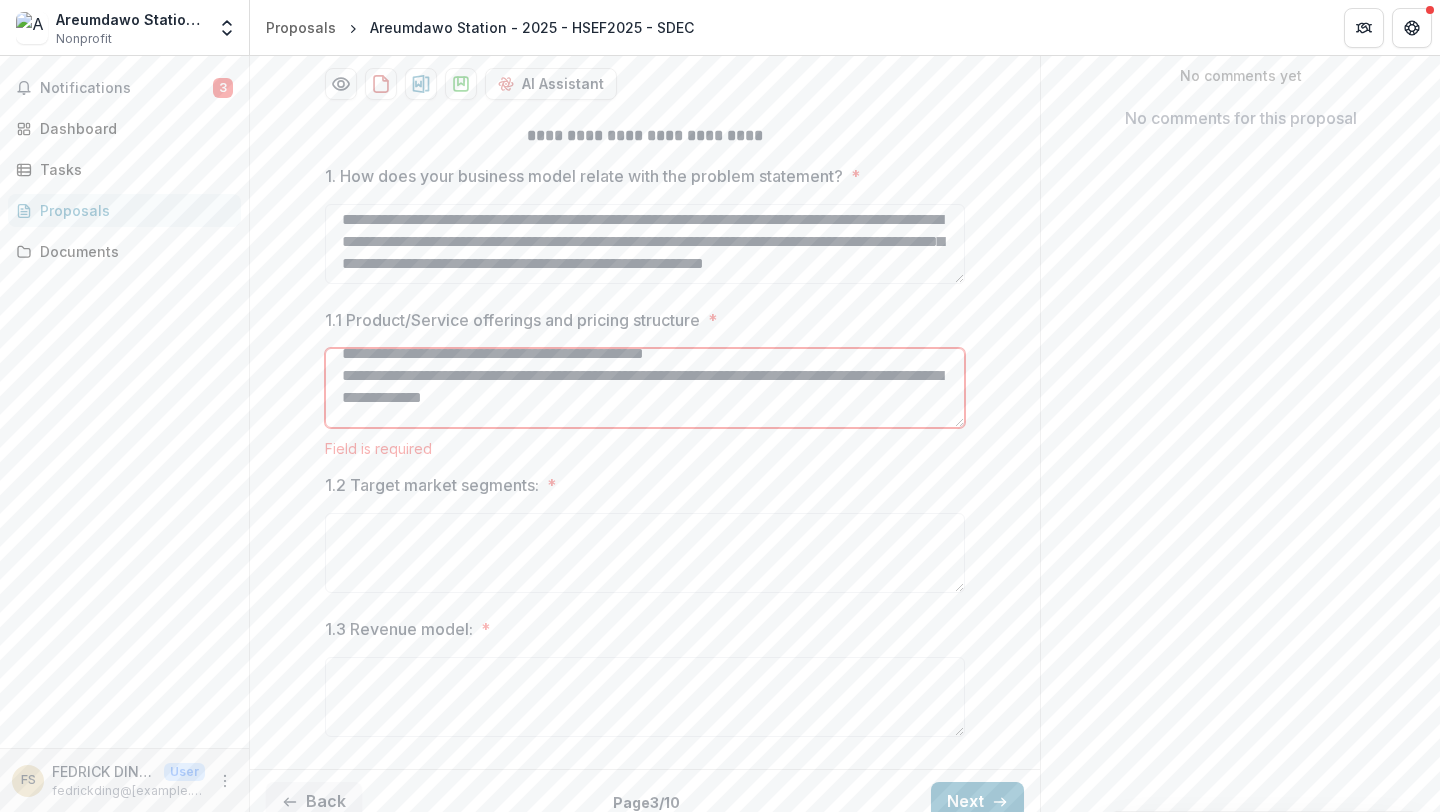 scroll, scrollTop: 478, scrollLeft: 0, axis: vertical 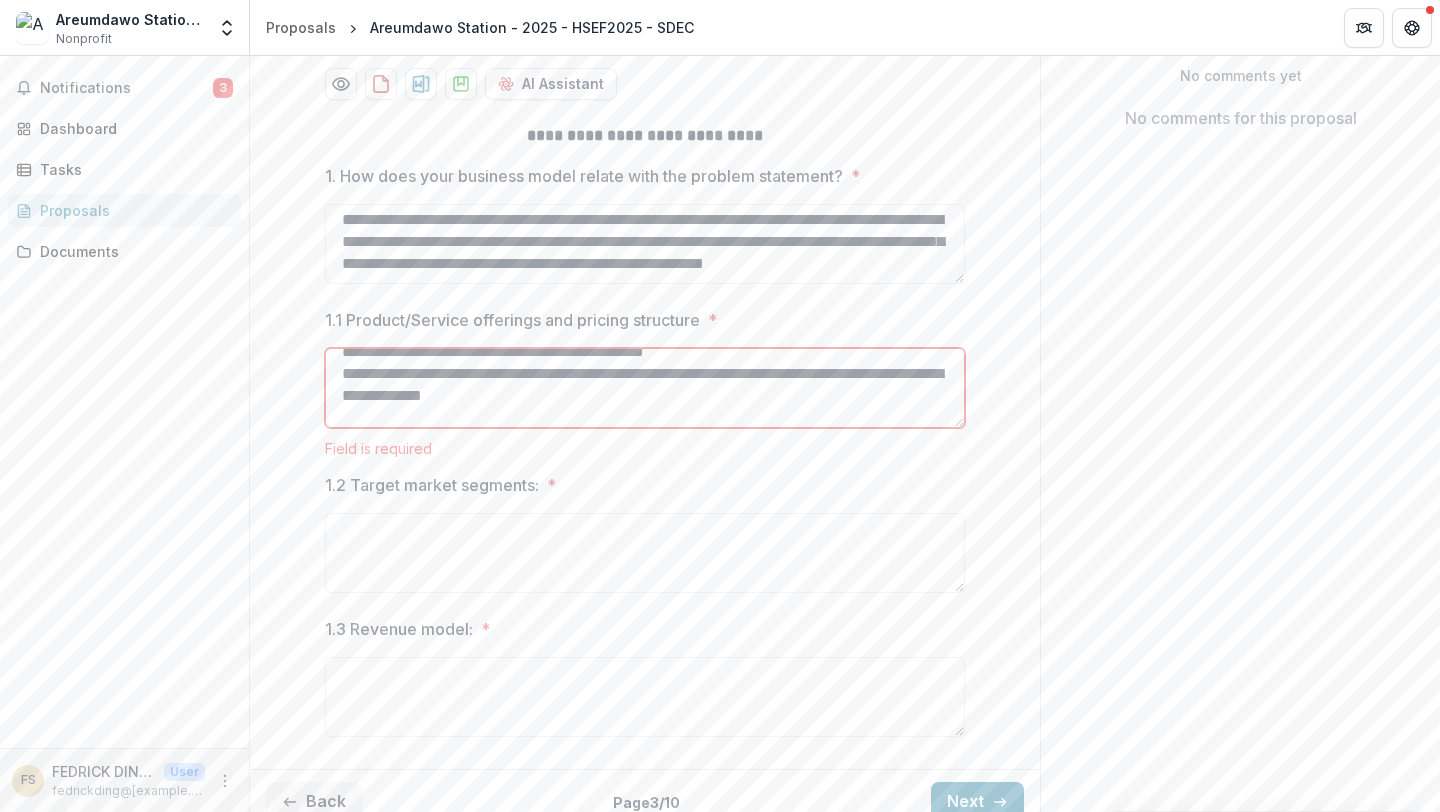 click on "1.1 Product/Service offerings and pricing structure *" at bounding box center [645, 388] 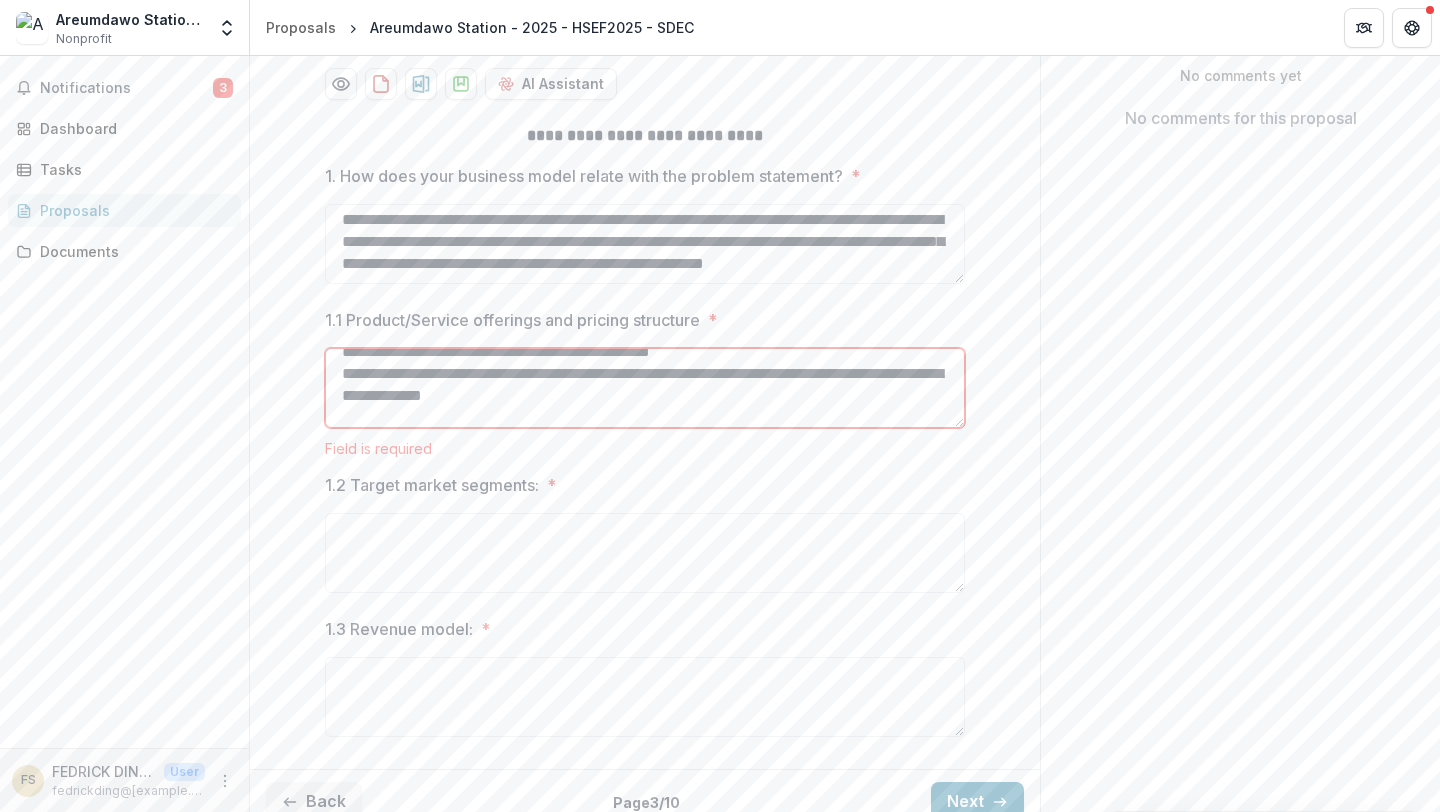 click on "1.1 Product/Service offerings and pricing structure *" at bounding box center [645, 388] 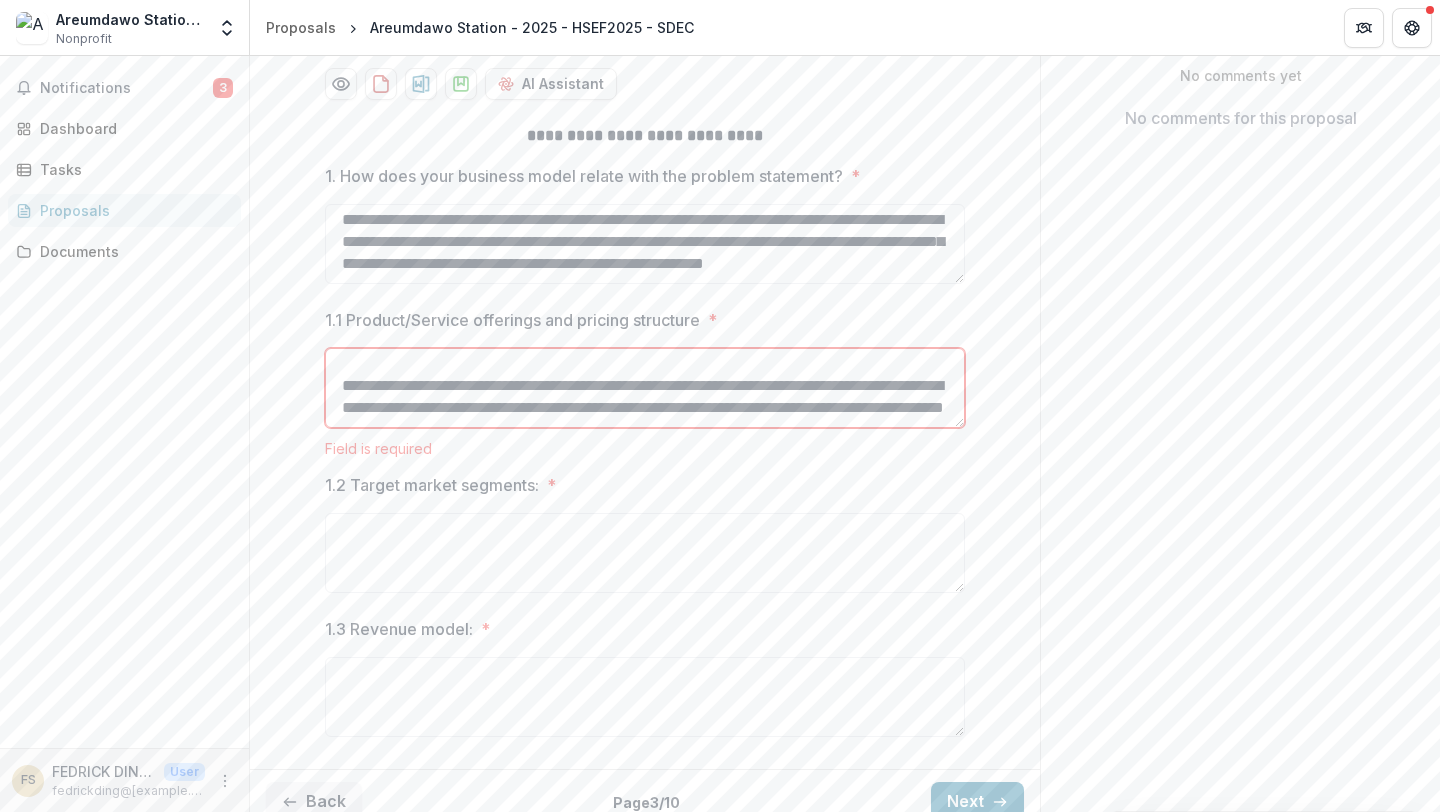 scroll, scrollTop: 598, scrollLeft: 0, axis: vertical 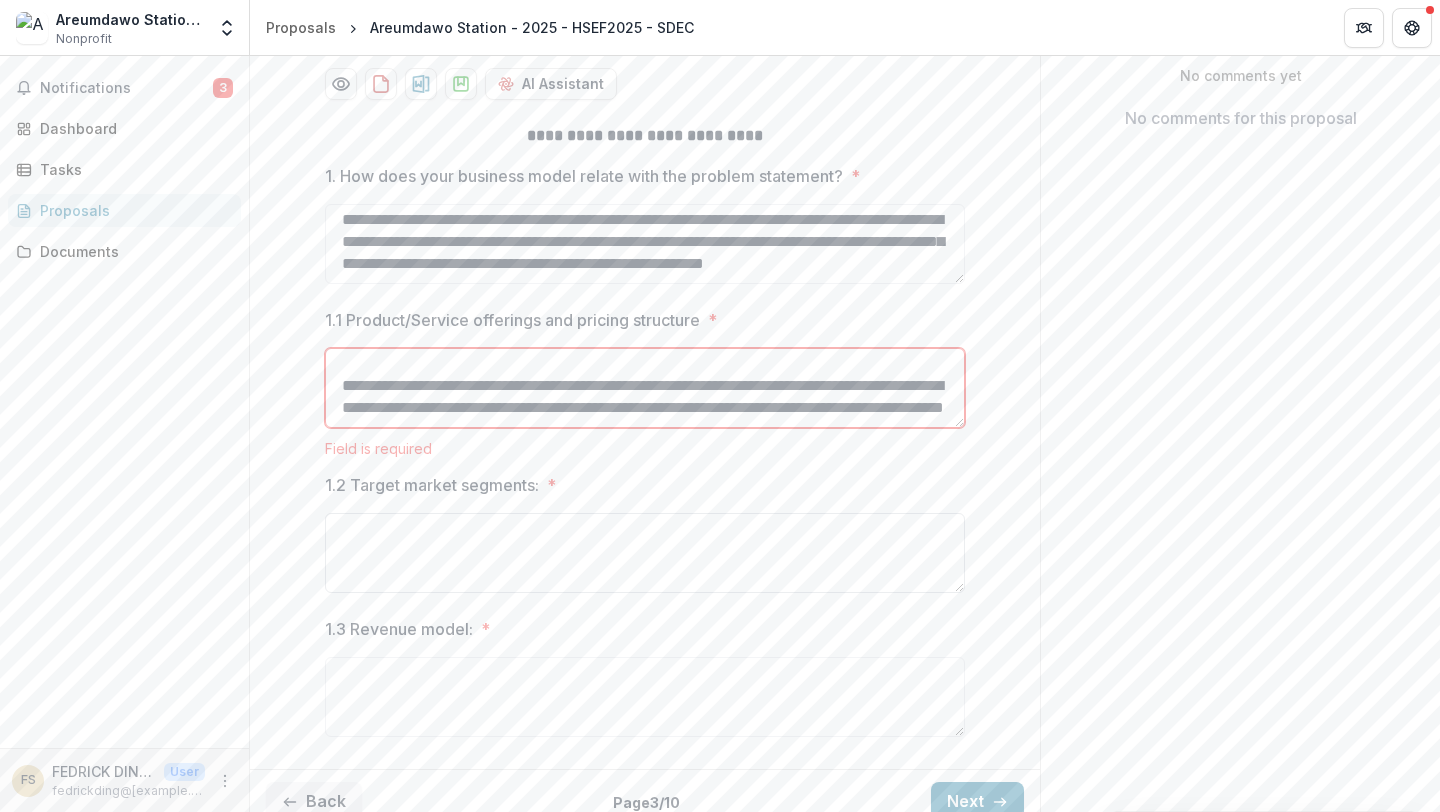 type on "**********" 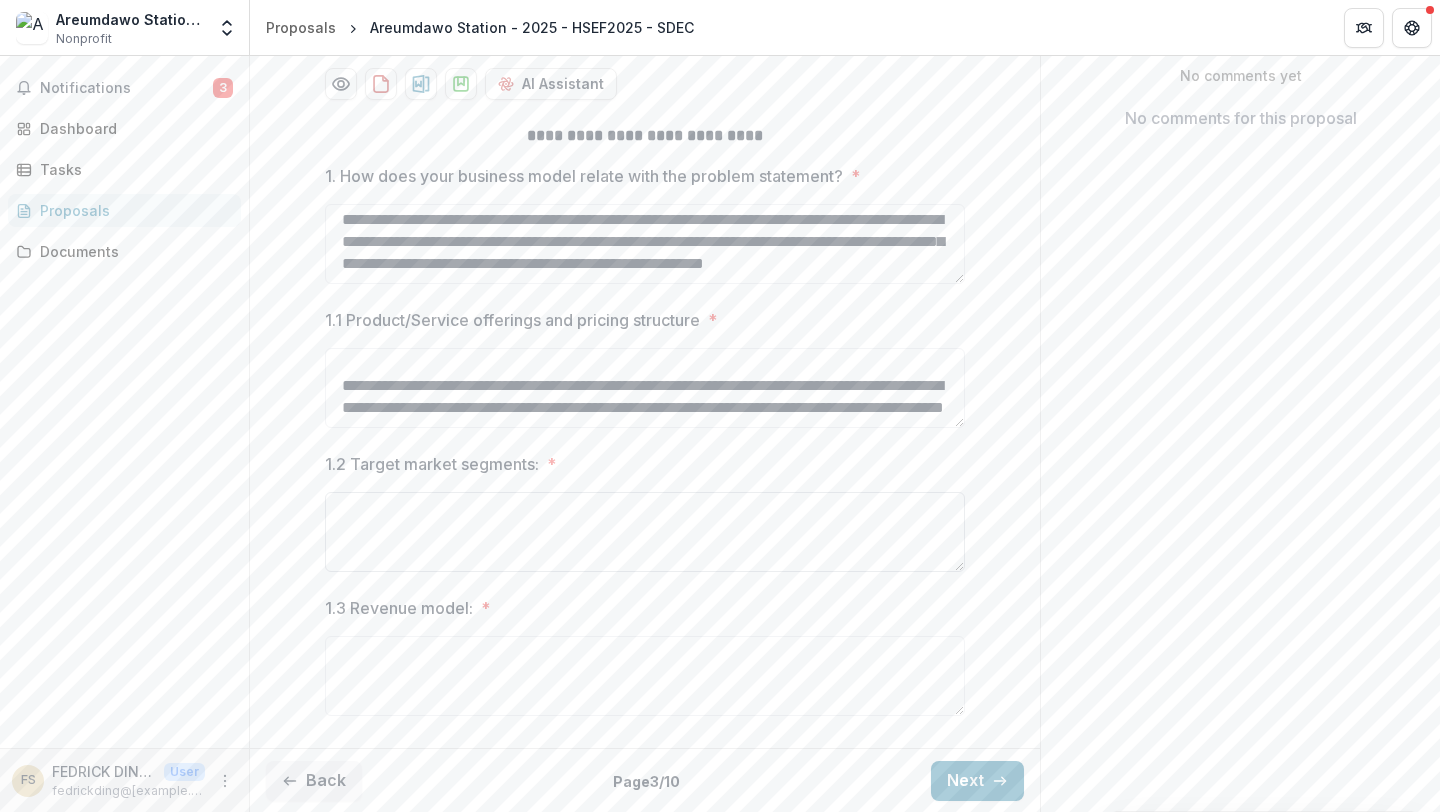 click on "1.2 Target market segments: *" at bounding box center (645, 532) 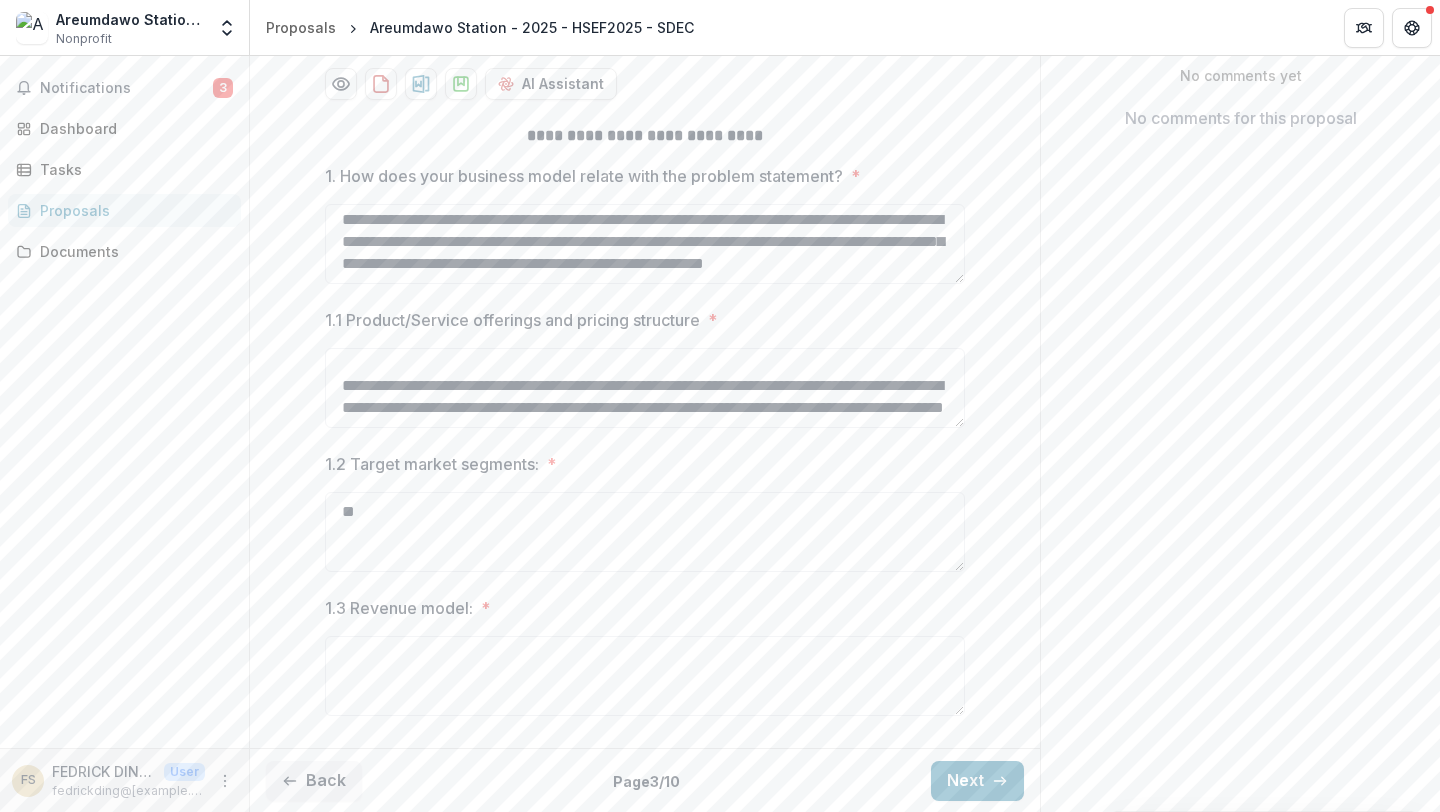 type on "*" 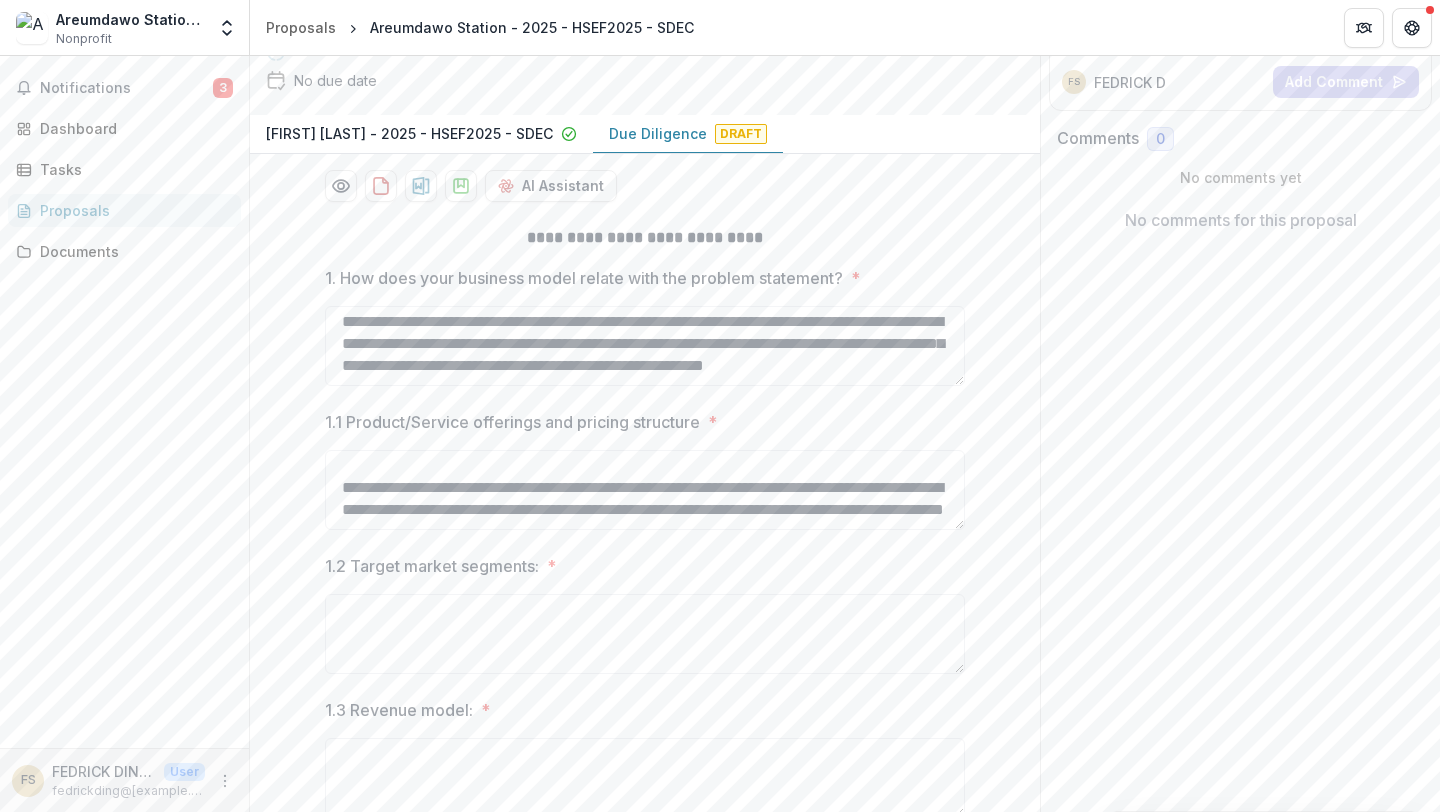 scroll, scrollTop: 267, scrollLeft: 0, axis: vertical 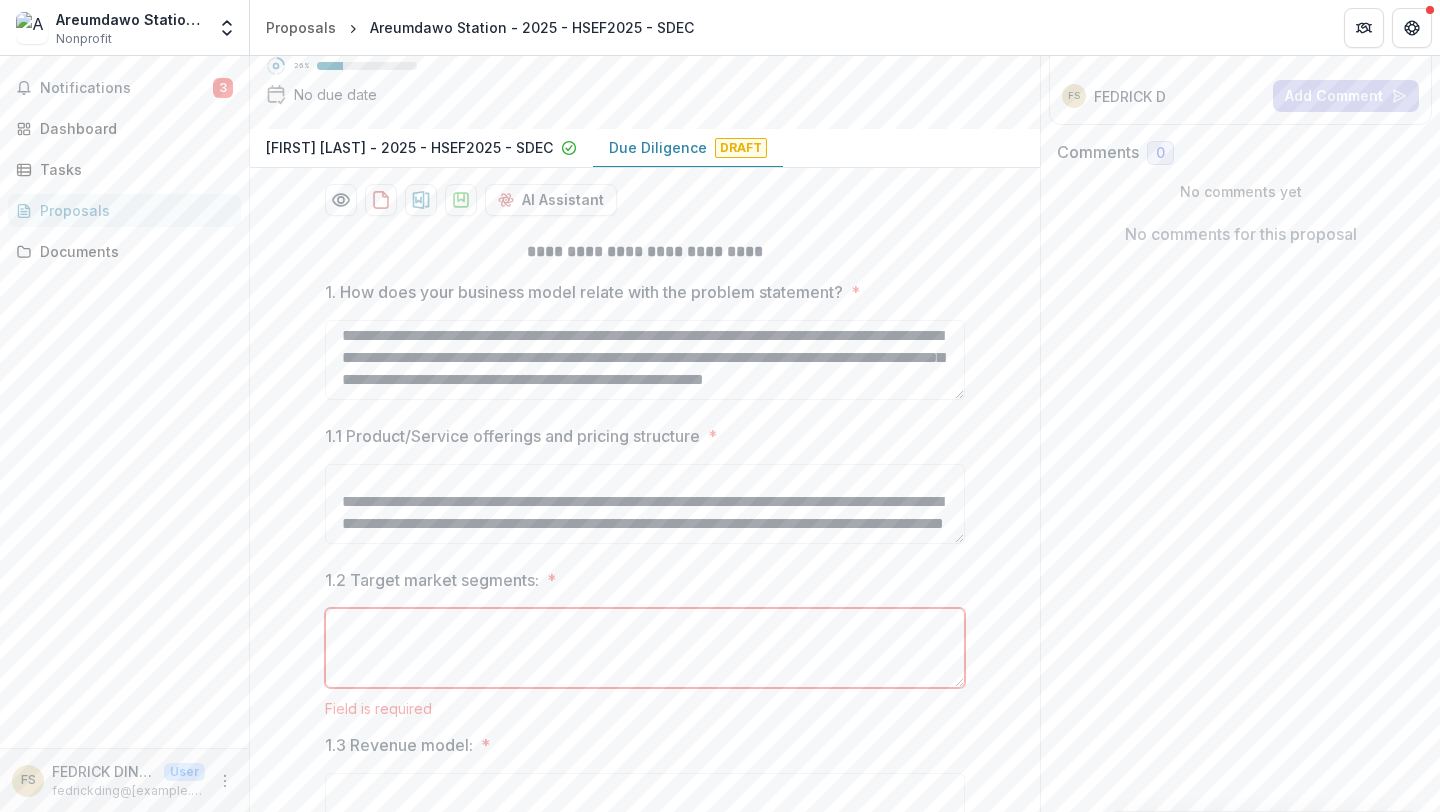 click on "1.2 Target market segments: *" at bounding box center (645, 648) 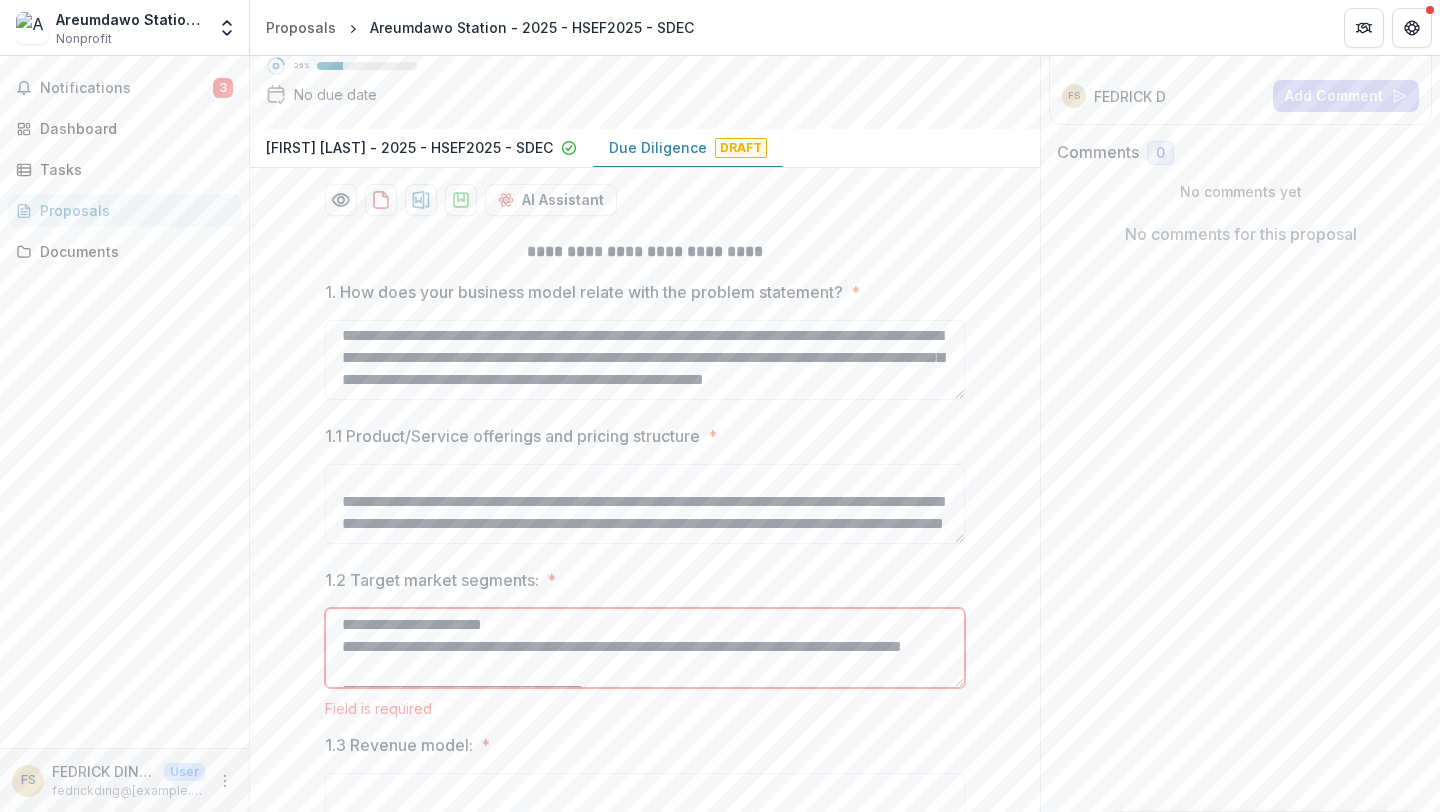 scroll, scrollTop: 0, scrollLeft: 0, axis: both 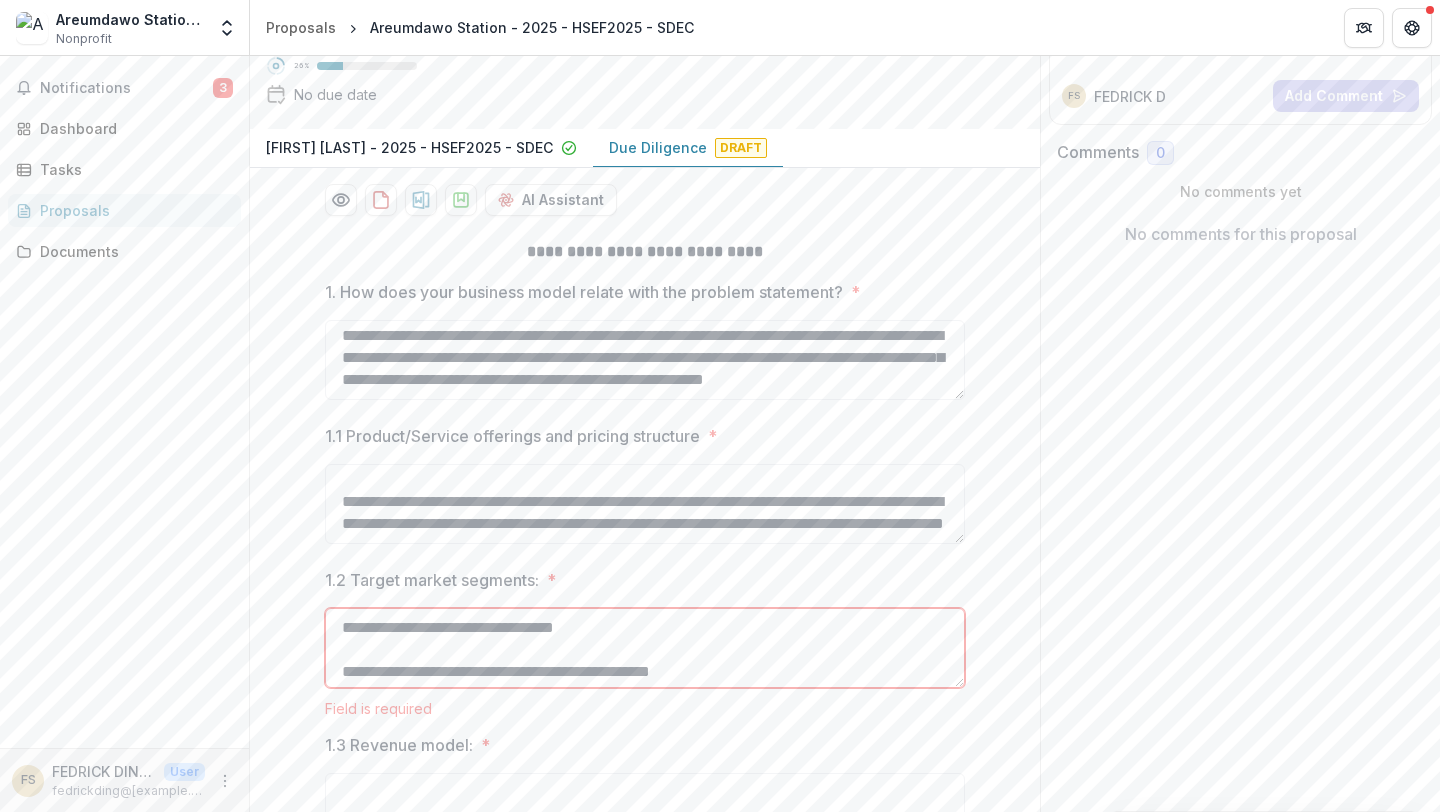 click on "1.2 Target market segments: *" at bounding box center [645, 648] 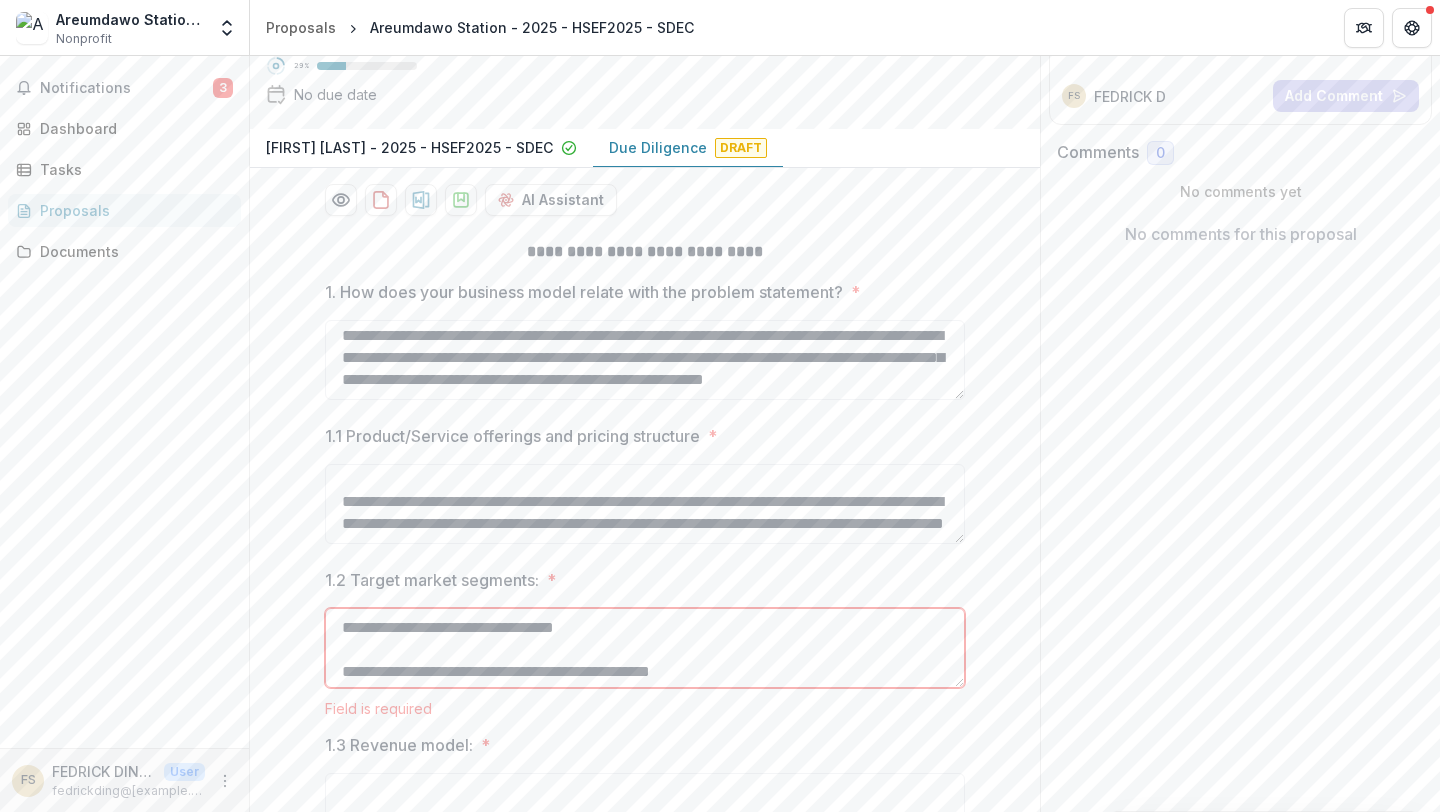 click on "1.2 Target market segments: *" at bounding box center [645, 648] 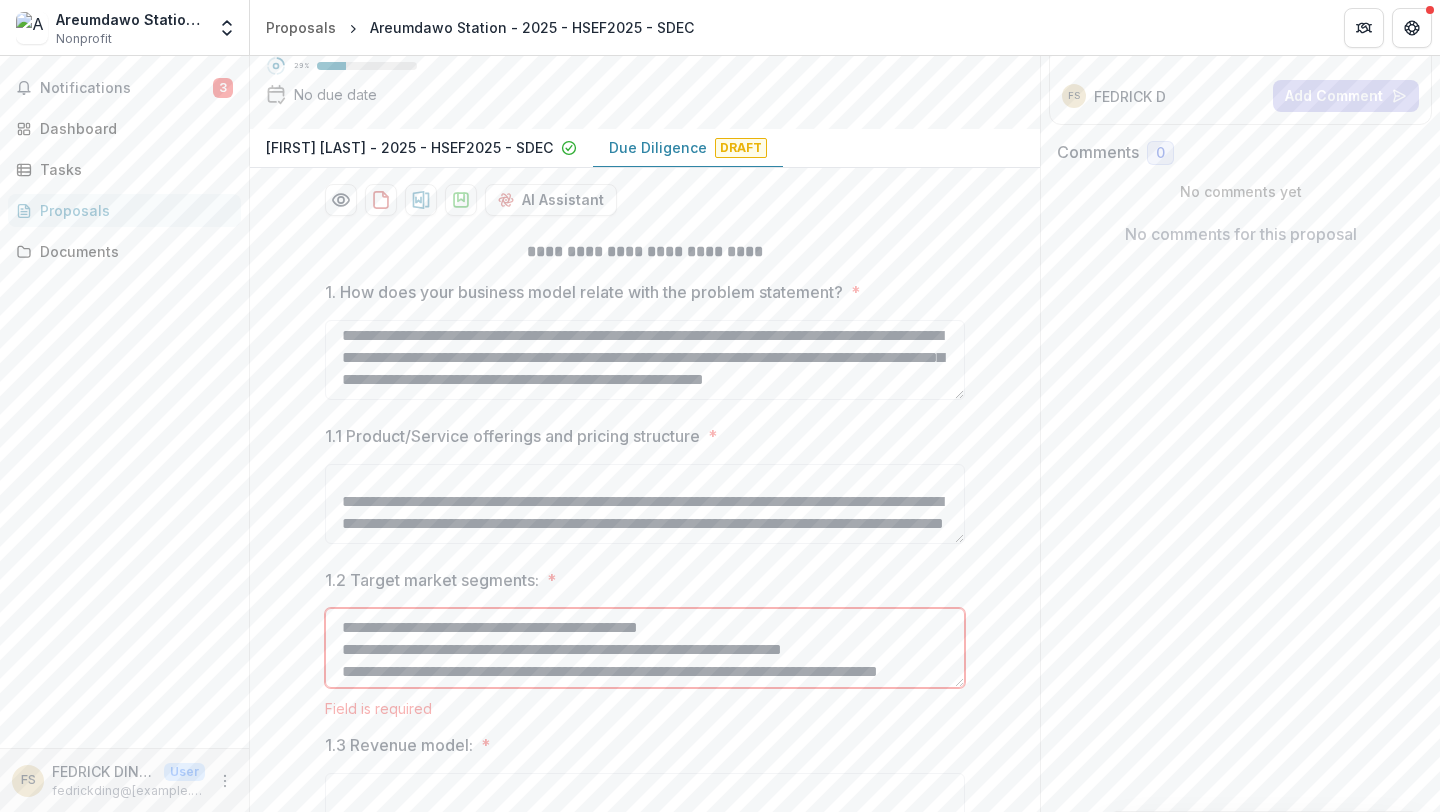scroll, scrollTop: 43, scrollLeft: 0, axis: vertical 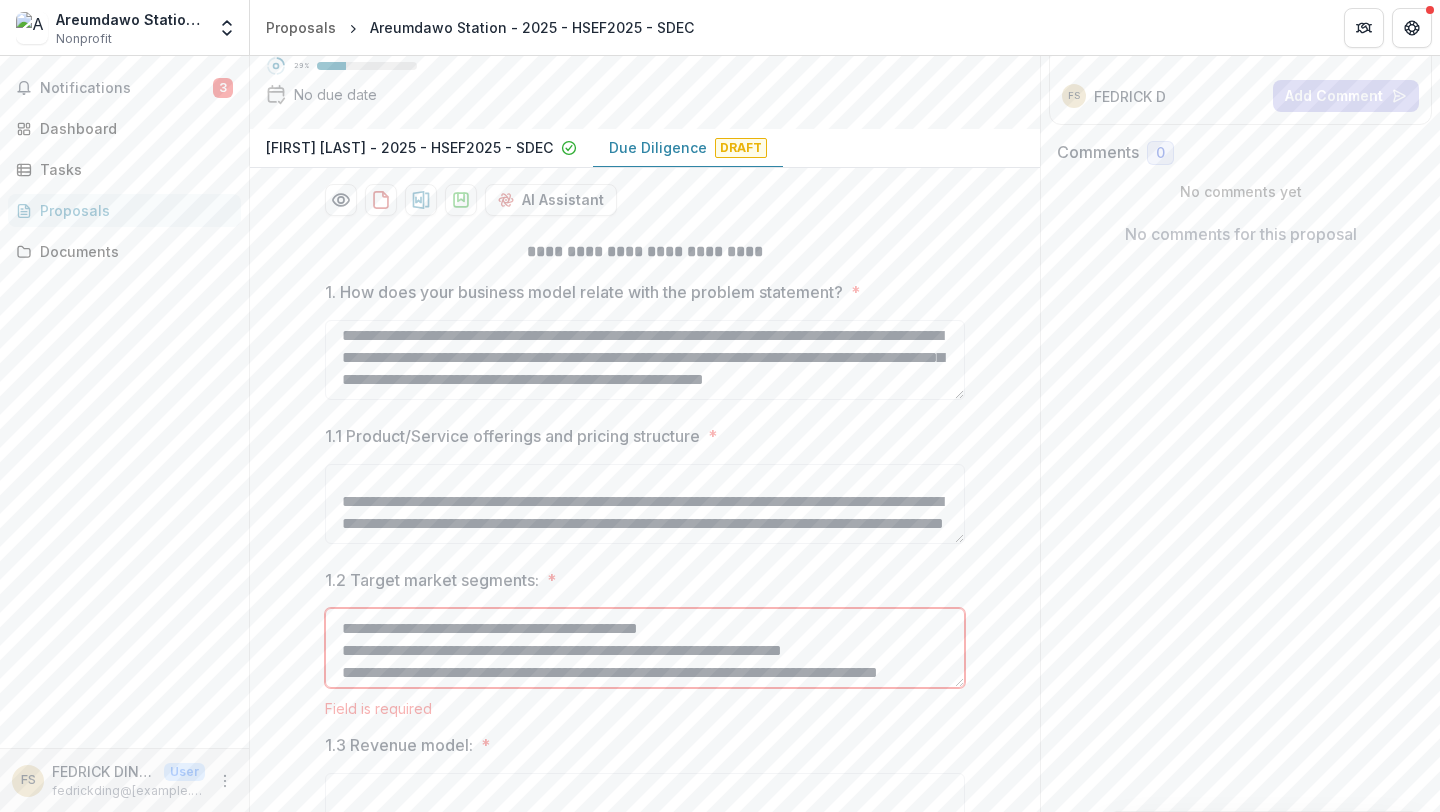 click on "1.2 Target market segments: *" at bounding box center (645, 648) 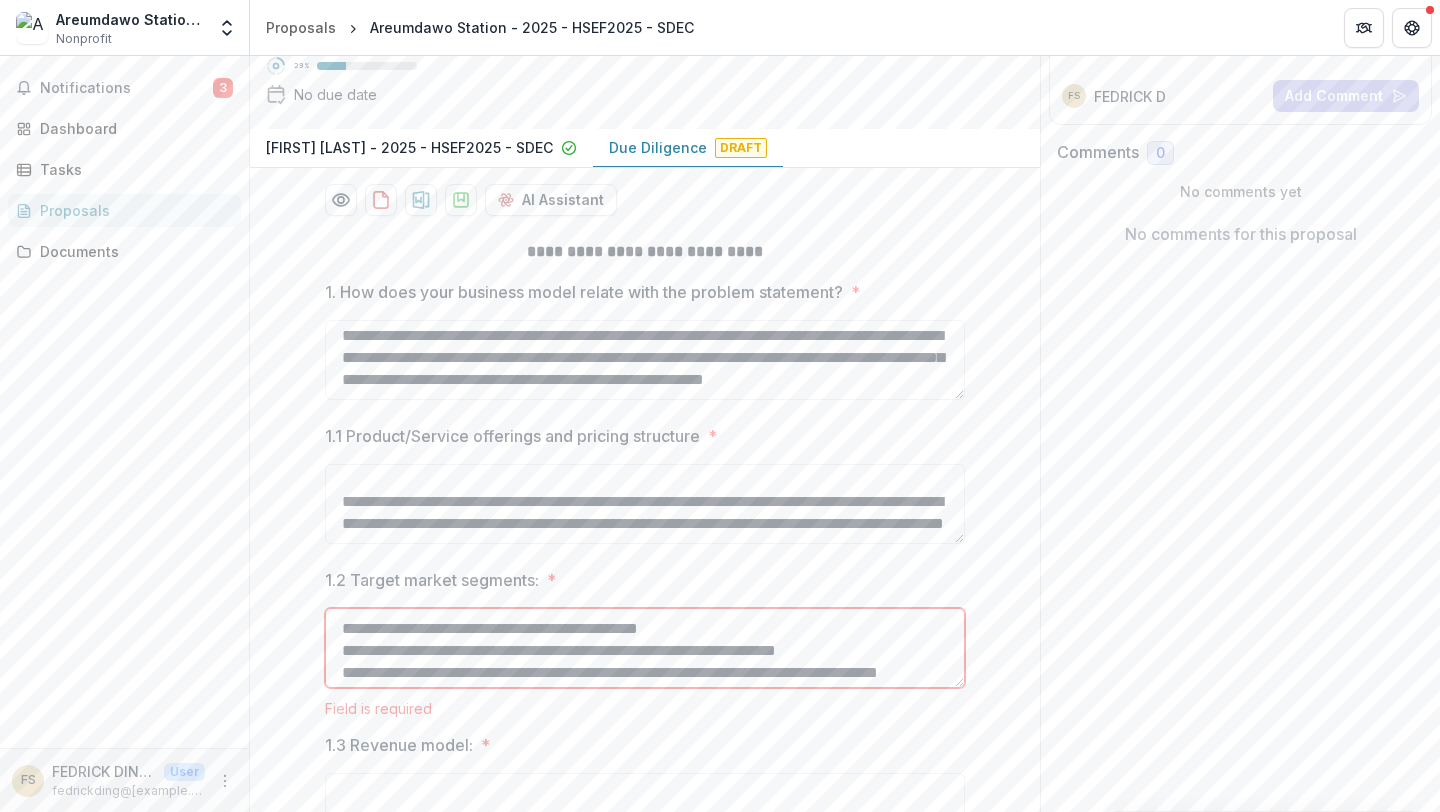 click on "1.2 Target market segments: *" at bounding box center (645, 648) 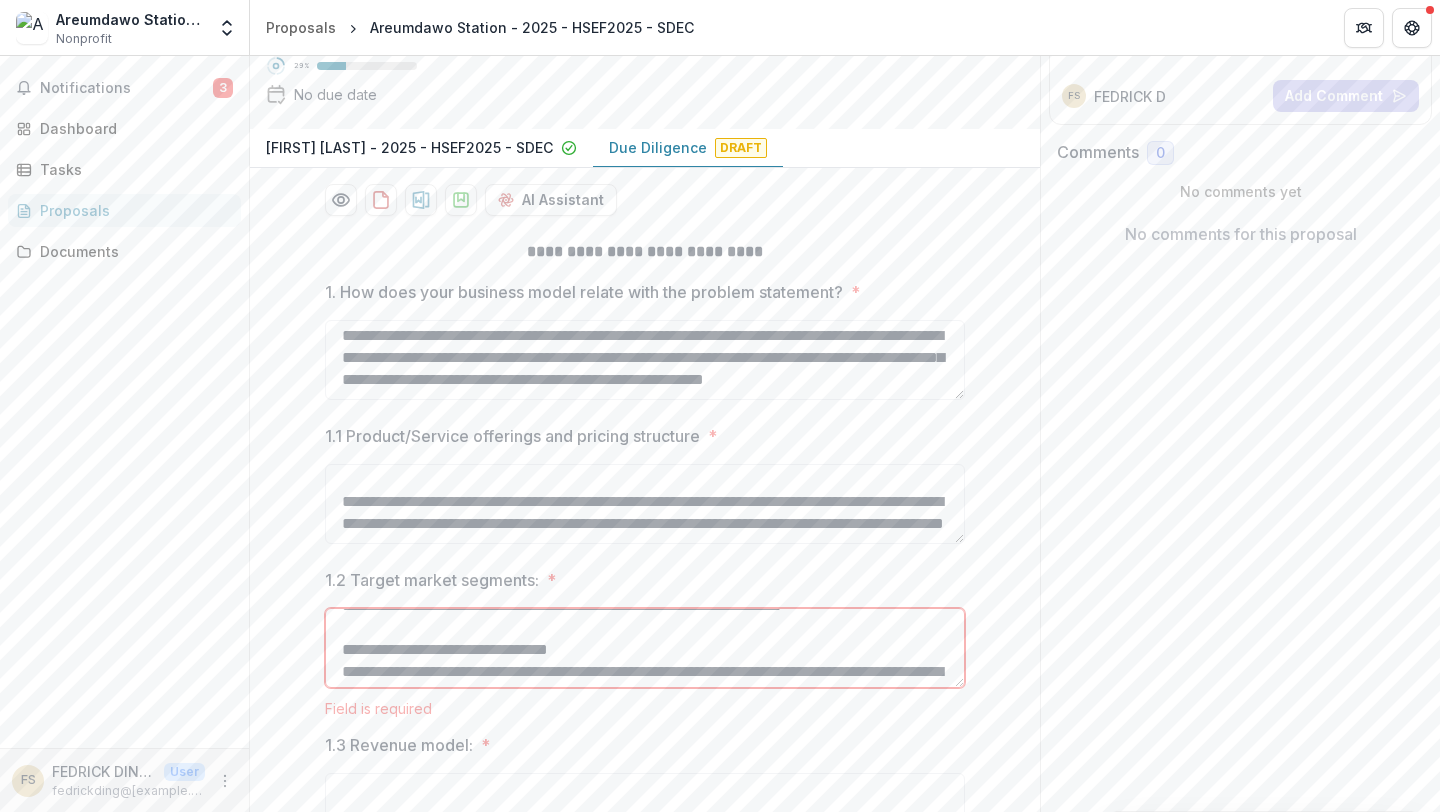 scroll, scrollTop: 133, scrollLeft: 0, axis: vertical 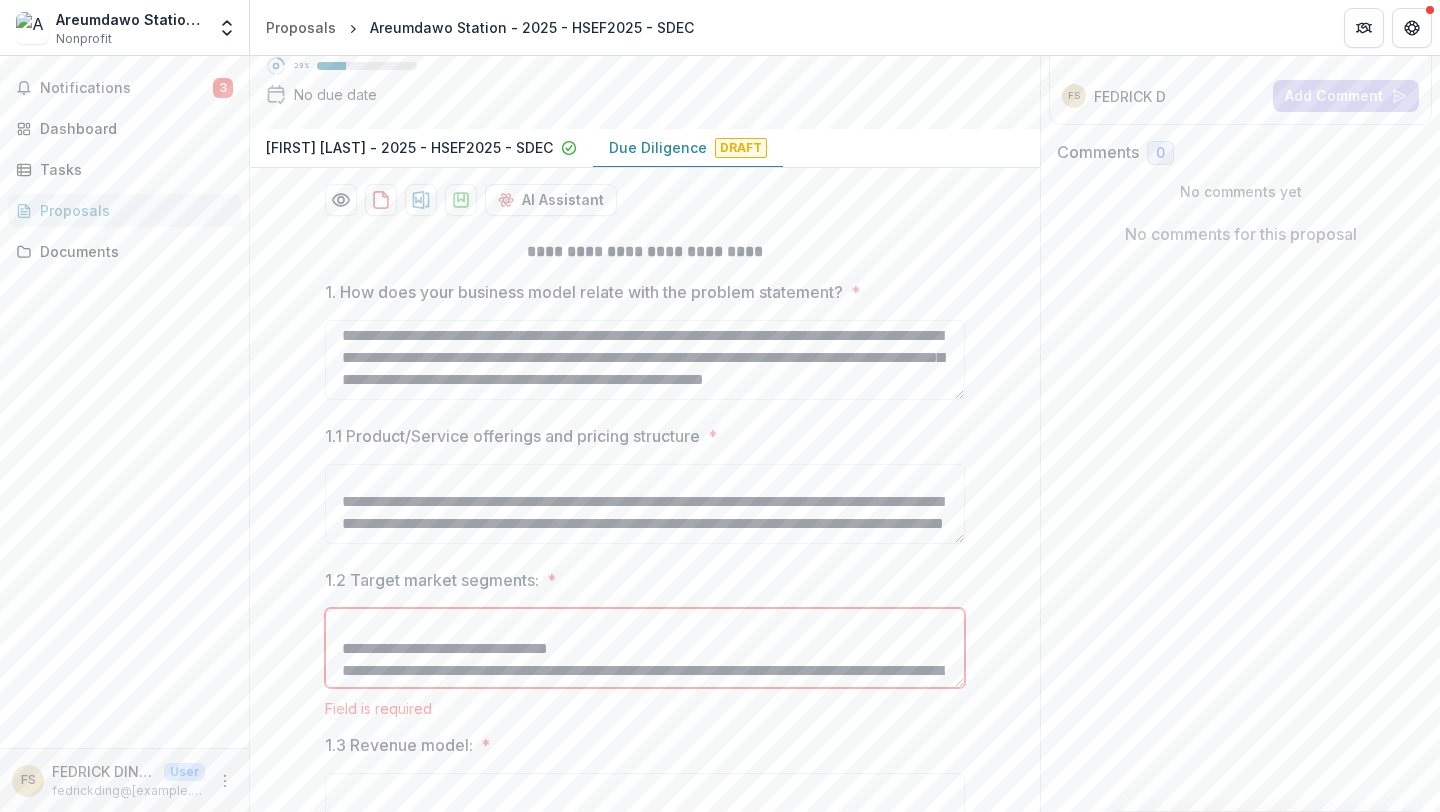 click on "1.2 Target market segments: *" at bounding box center [645, 648] 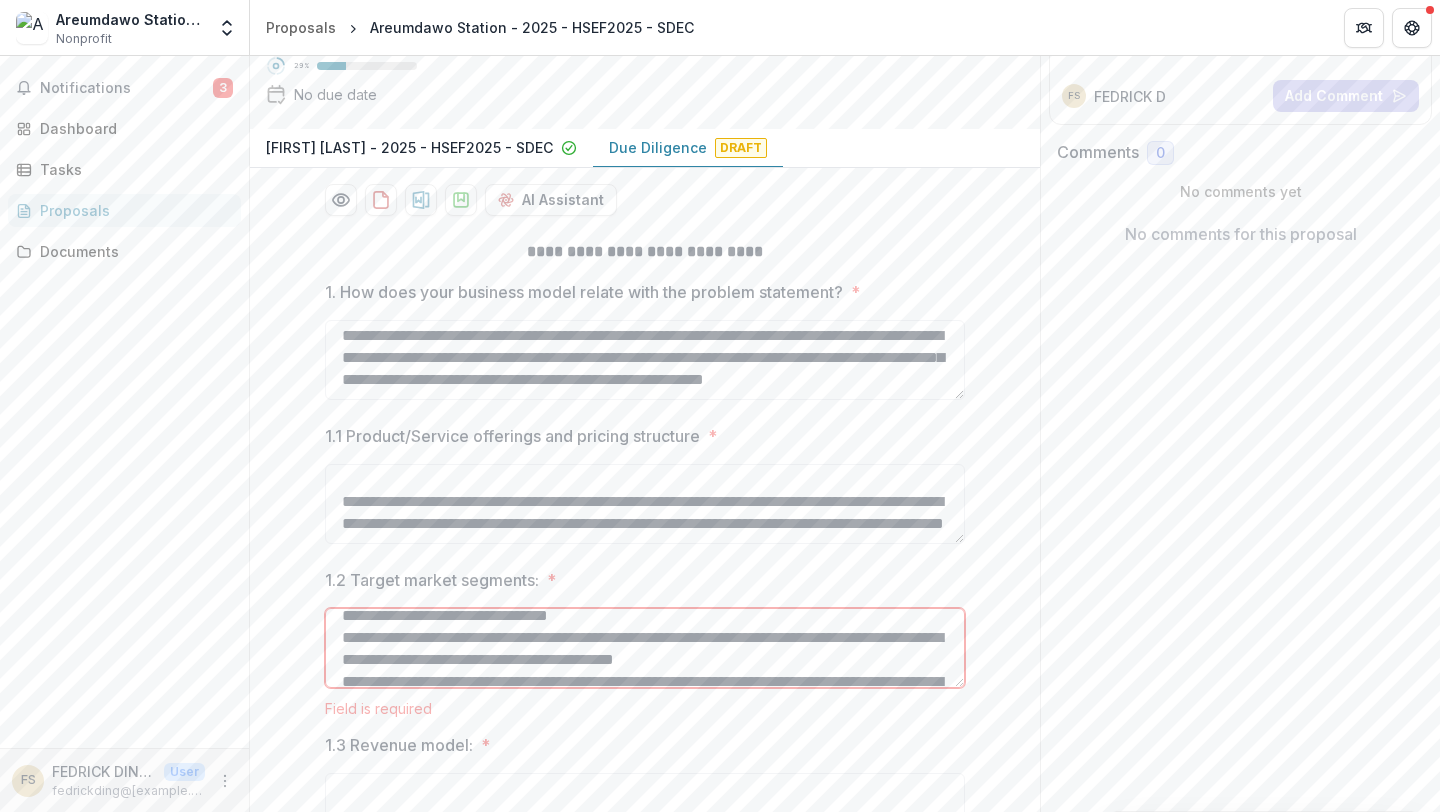 scroll, scrollTop: 165, scrollLeft: 0, axis: vertical 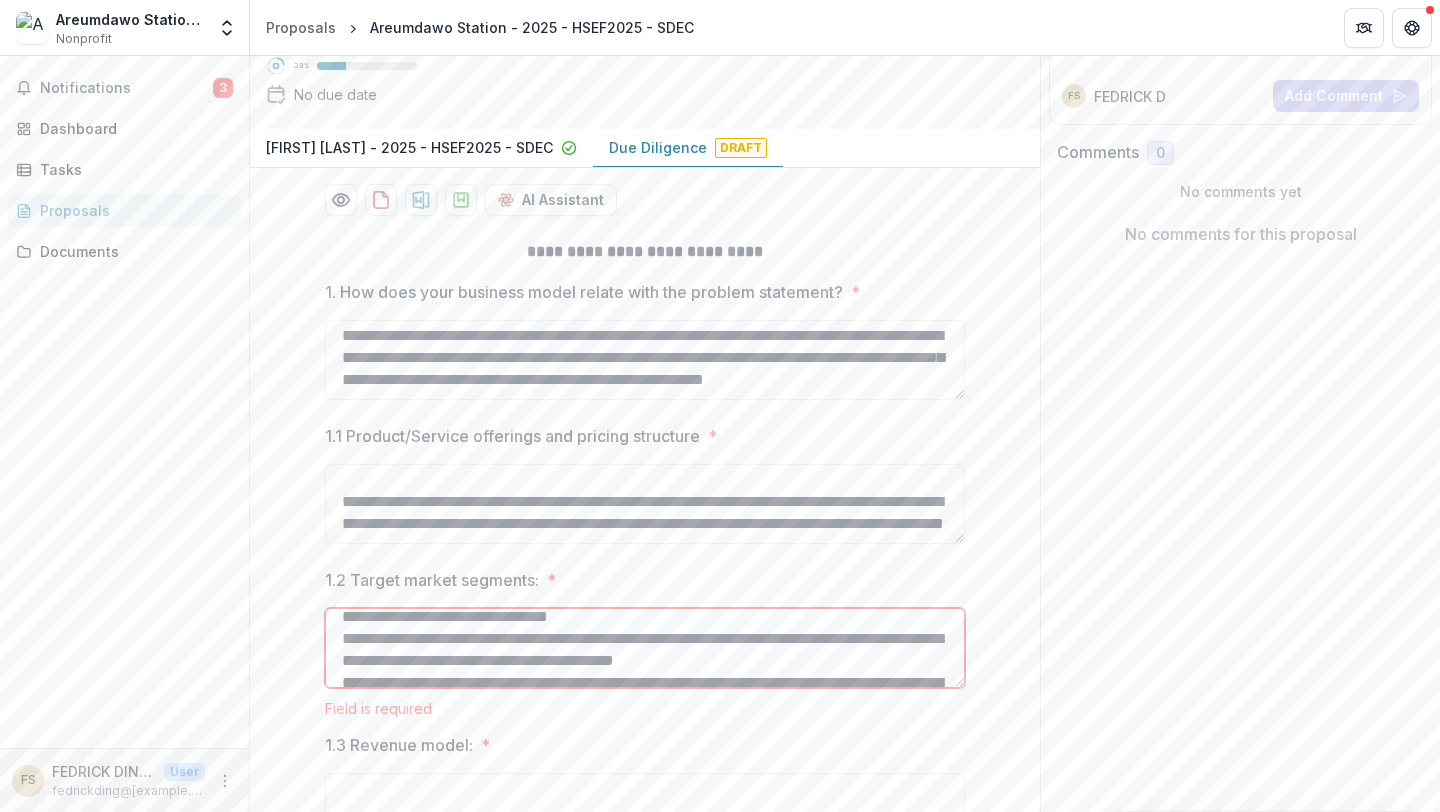 click on "1.2 Target market segments: *" at bounding box center [645, 648] 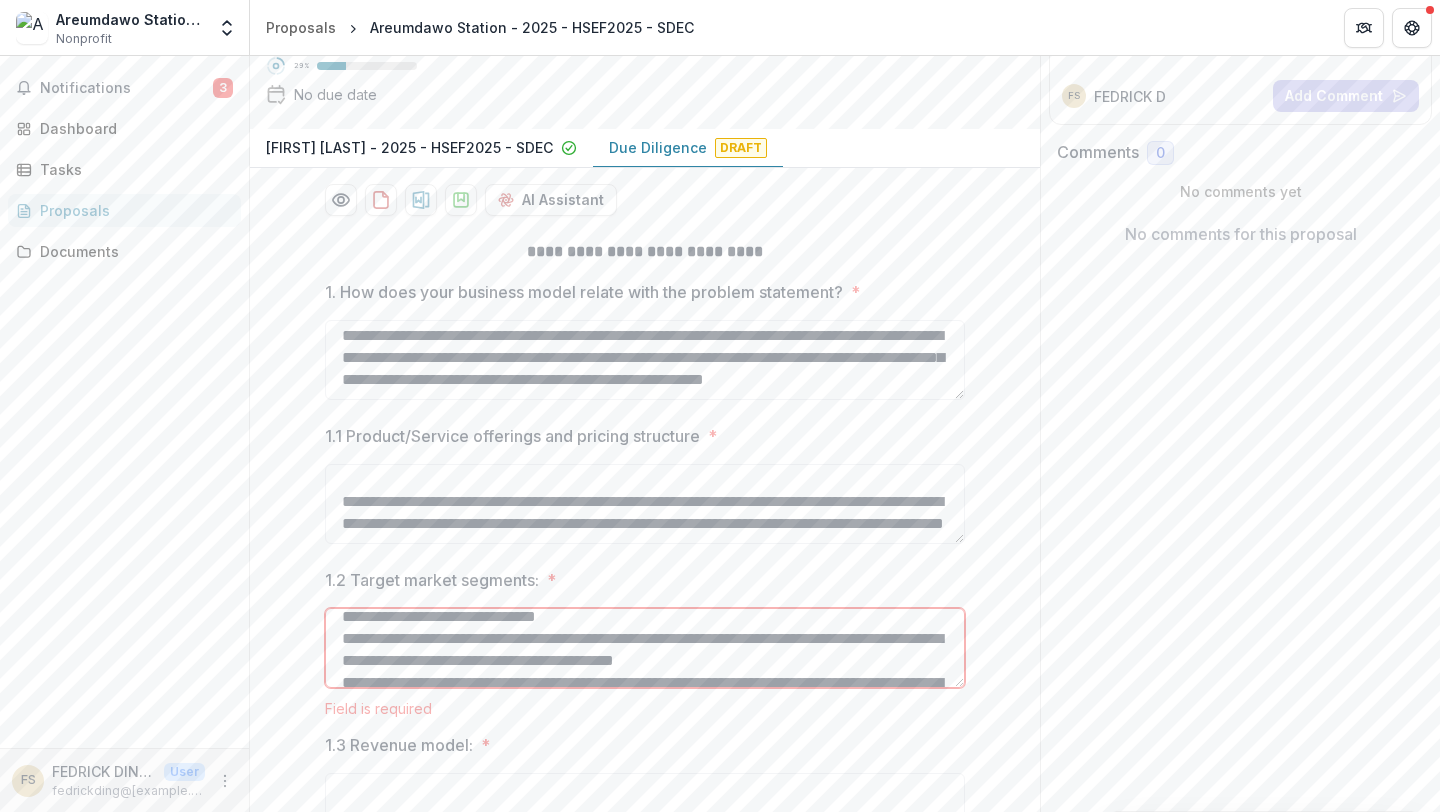click on "1.2 Target market segments: *" at bounding box center (645, 648) 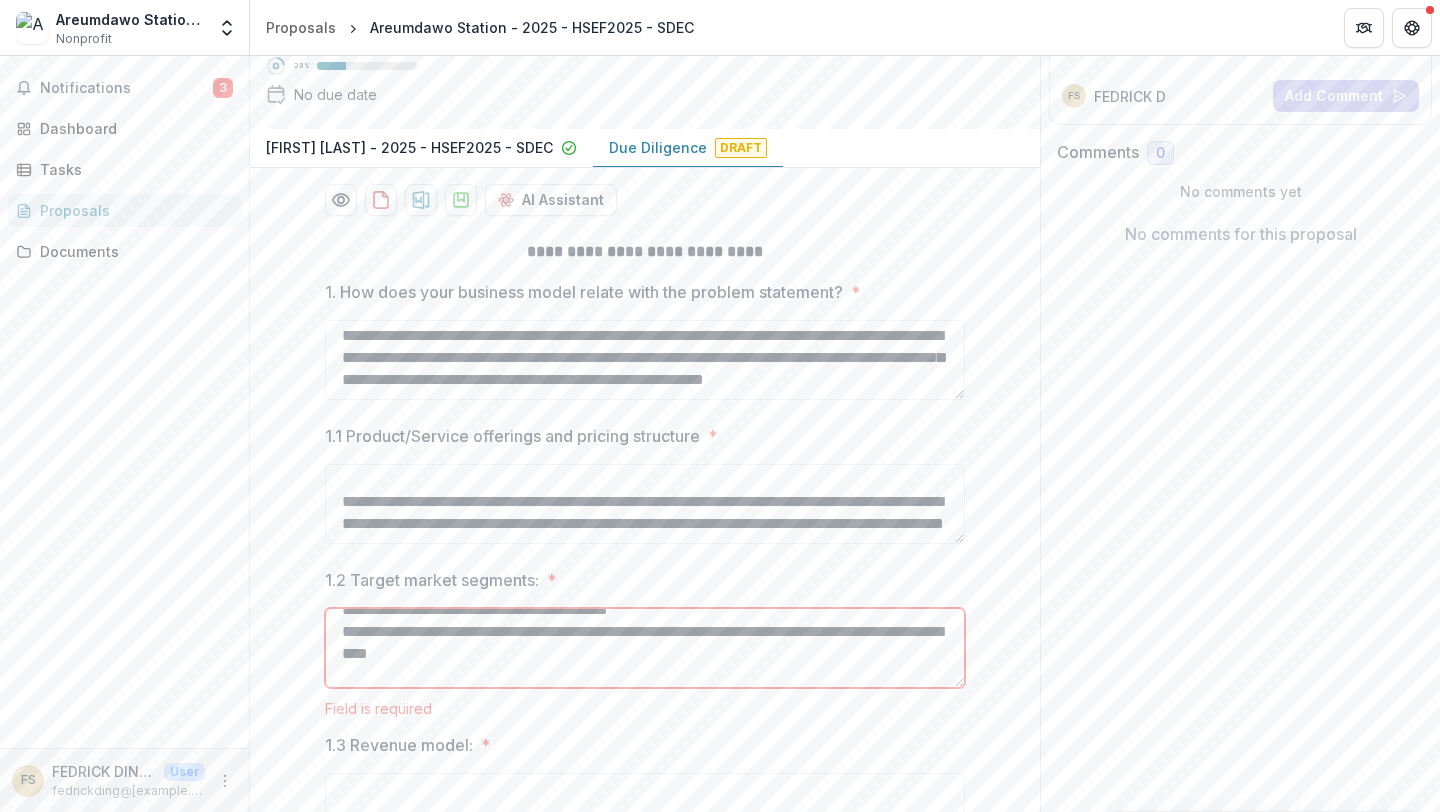 scroll, scrollTop: 228, scrollLeft: 0, axis: vertical 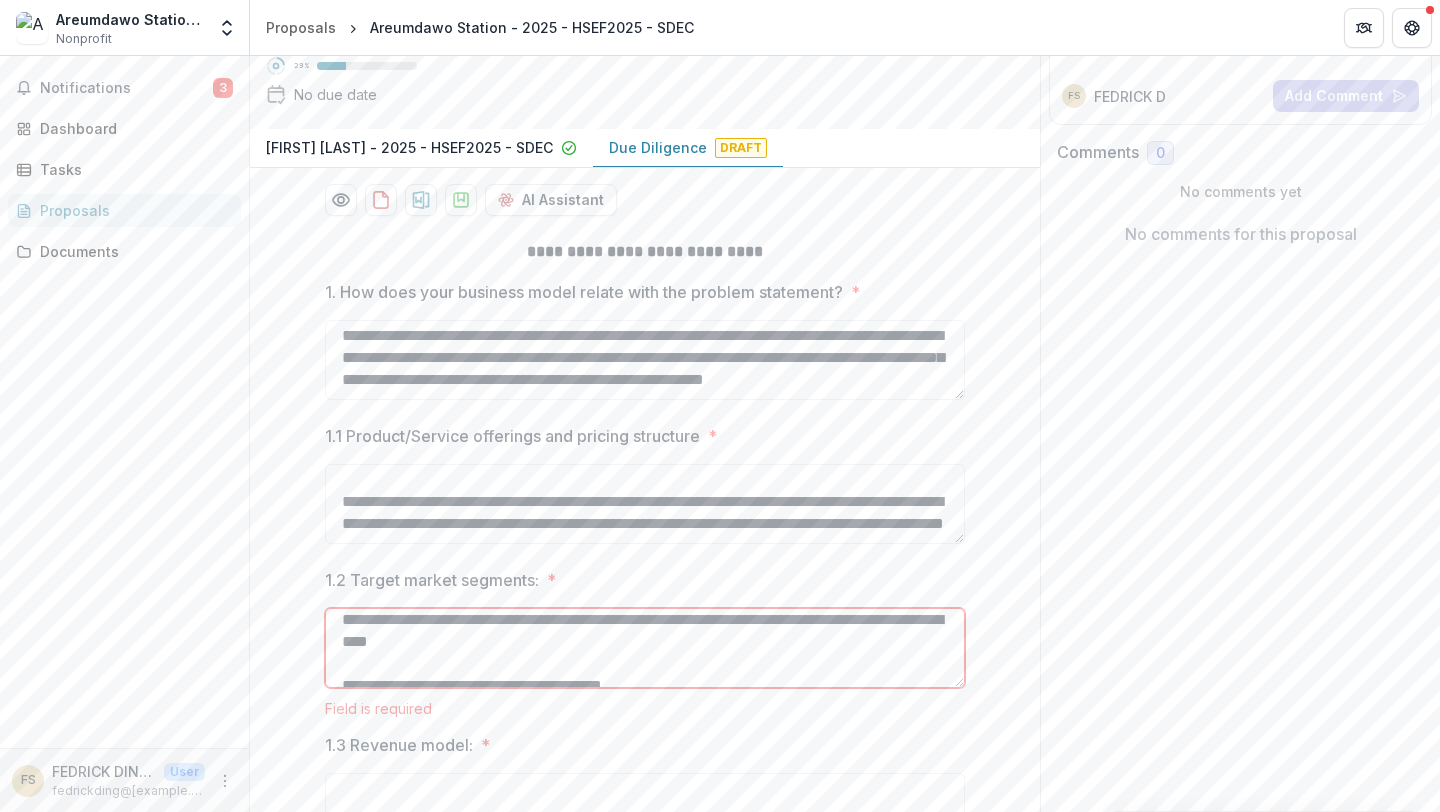 click on "1.2 Target market segments: *" at bounding box center [645, 648] 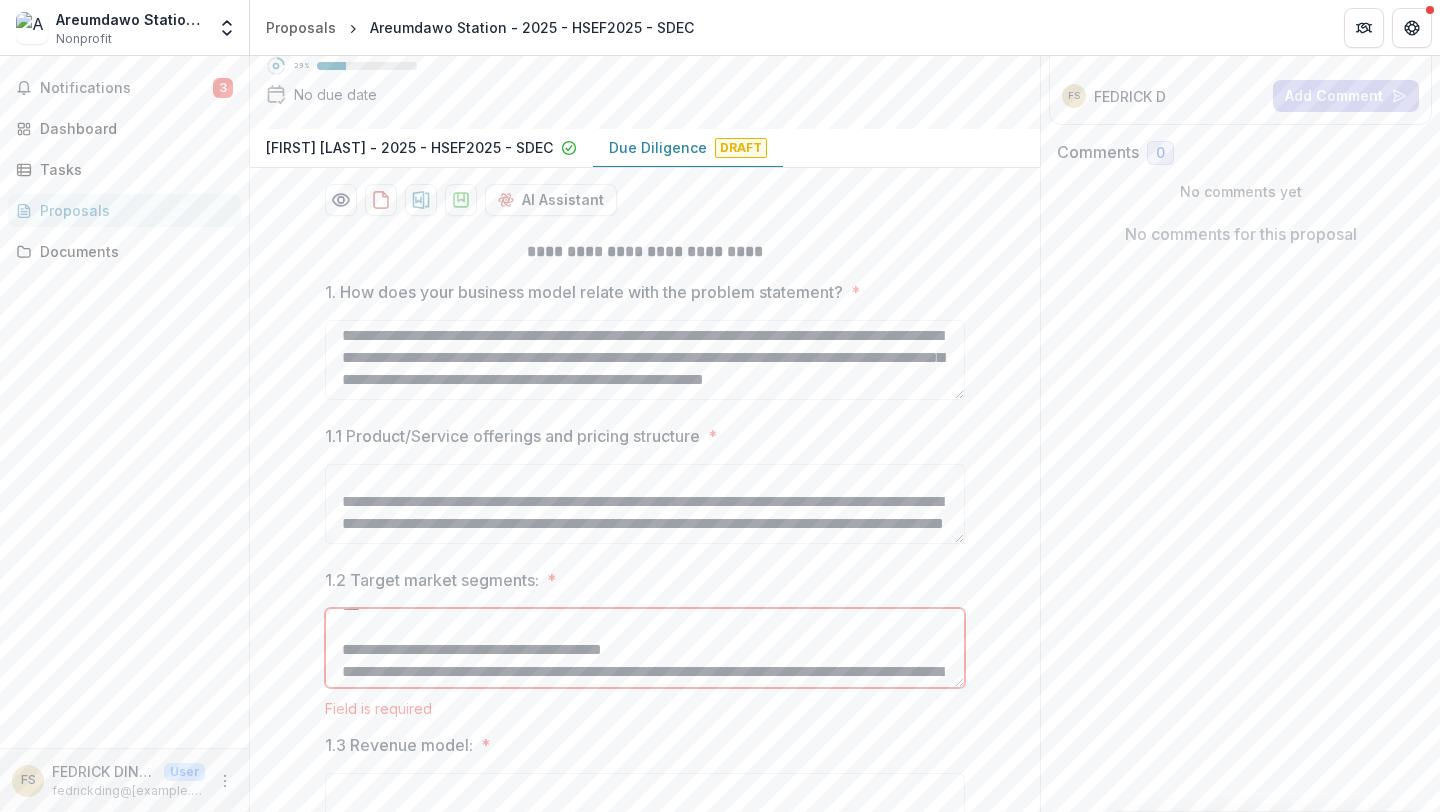 scroll, scrollTop: 284, scrollLeft: 0, axis: vertical 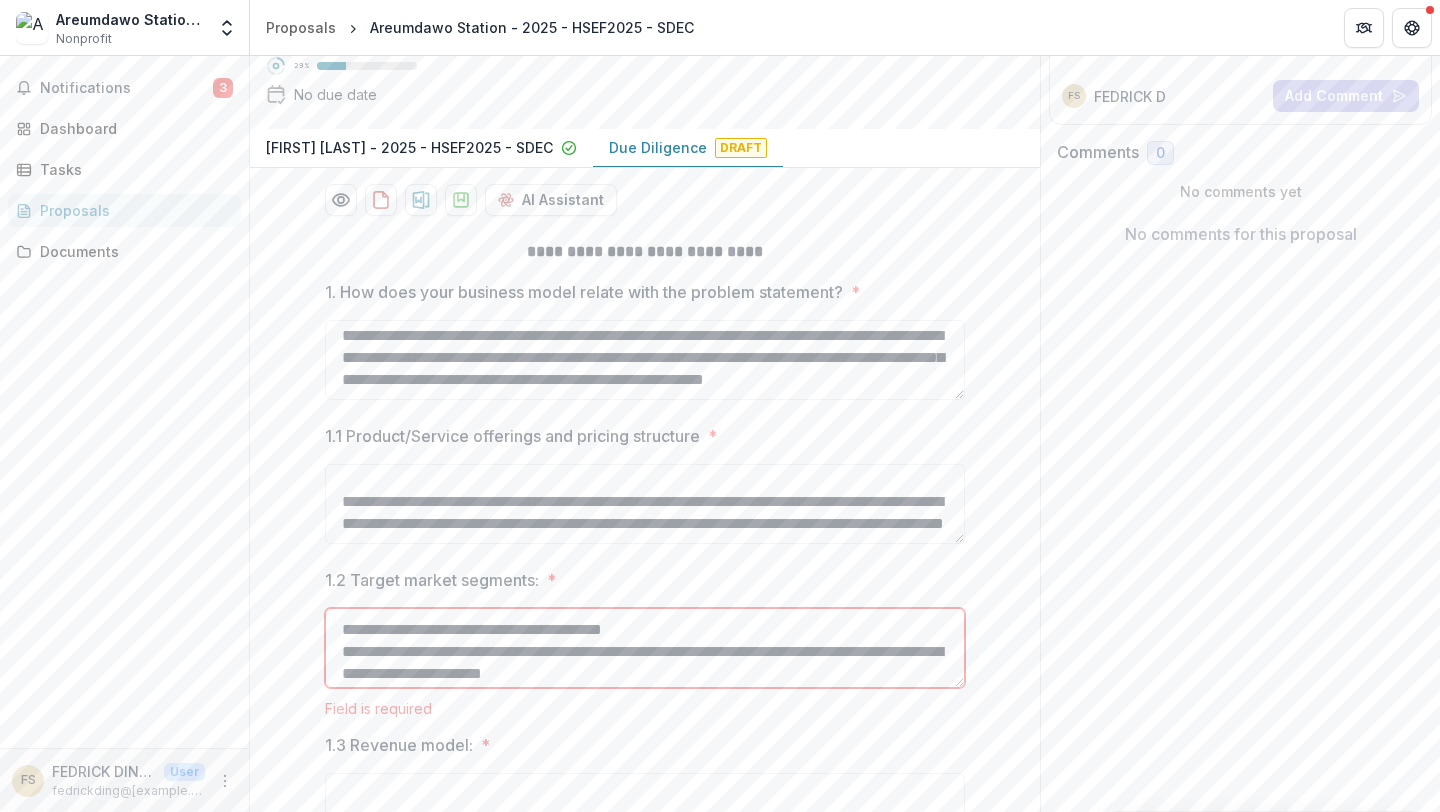 click on "1.2 Target market segments: *" at bounding box center (645, 648) 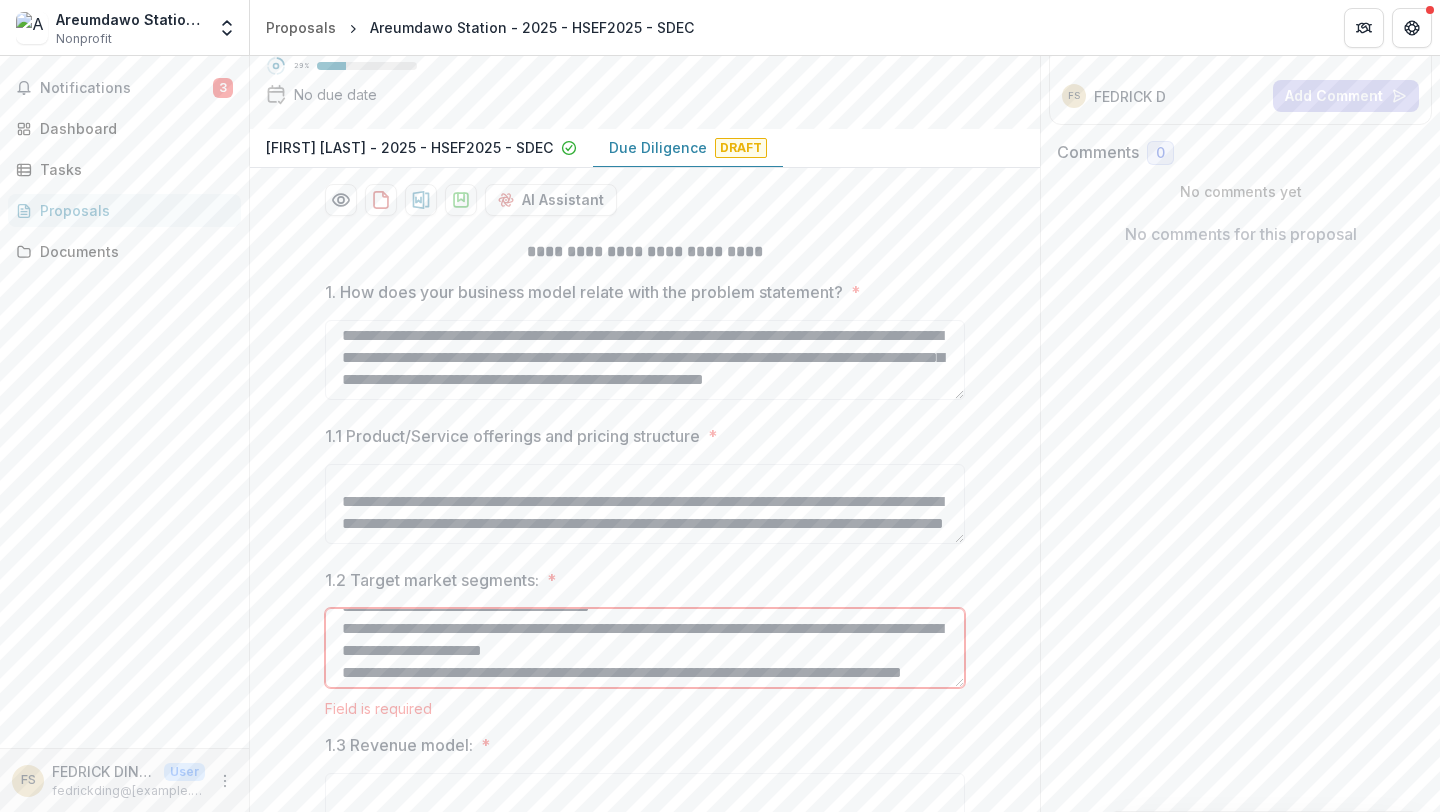 scroll, scrollTop: 310, scrollLeft: 0, axis: vertical 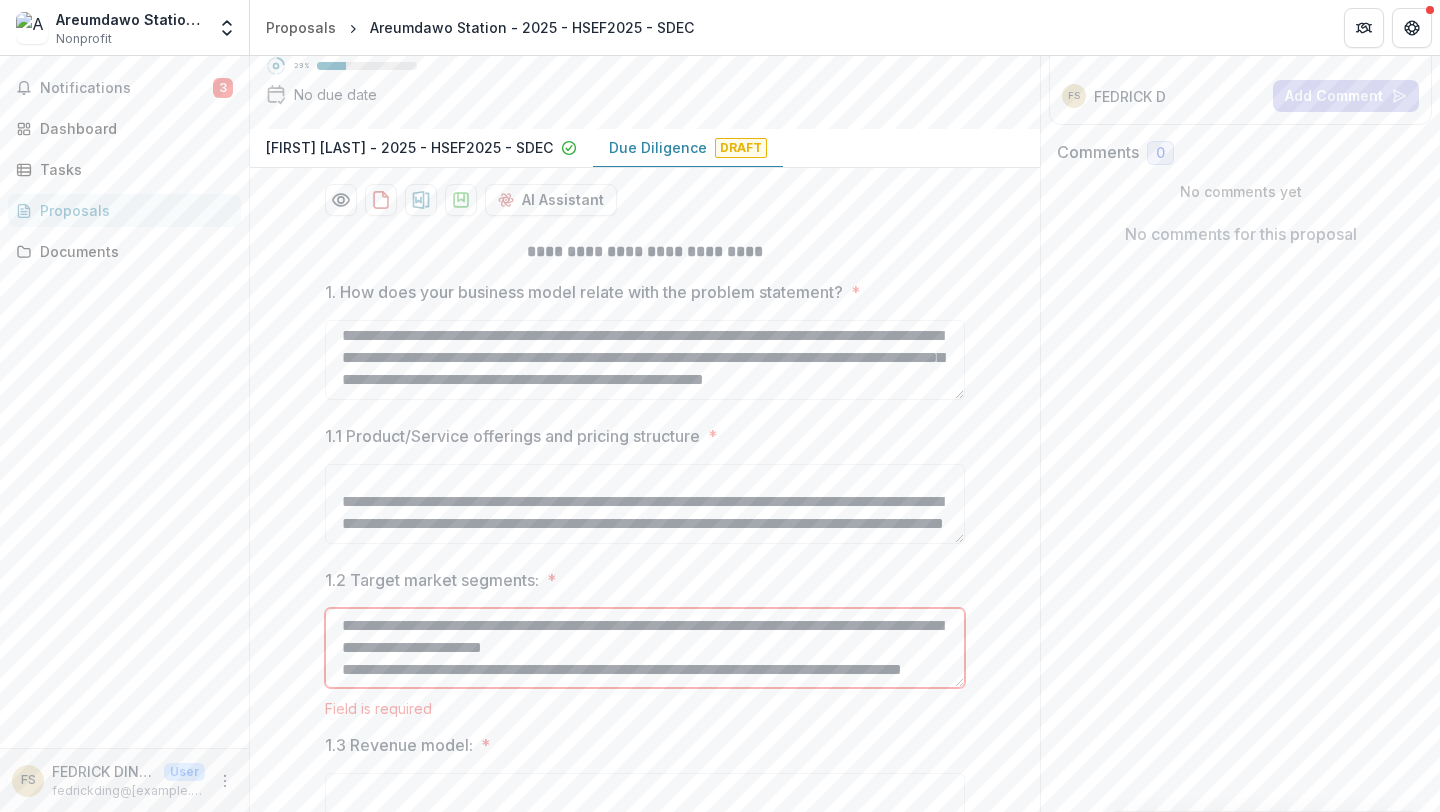 click on "1.2 Target market segments: *" at bounding box center [645, 648] 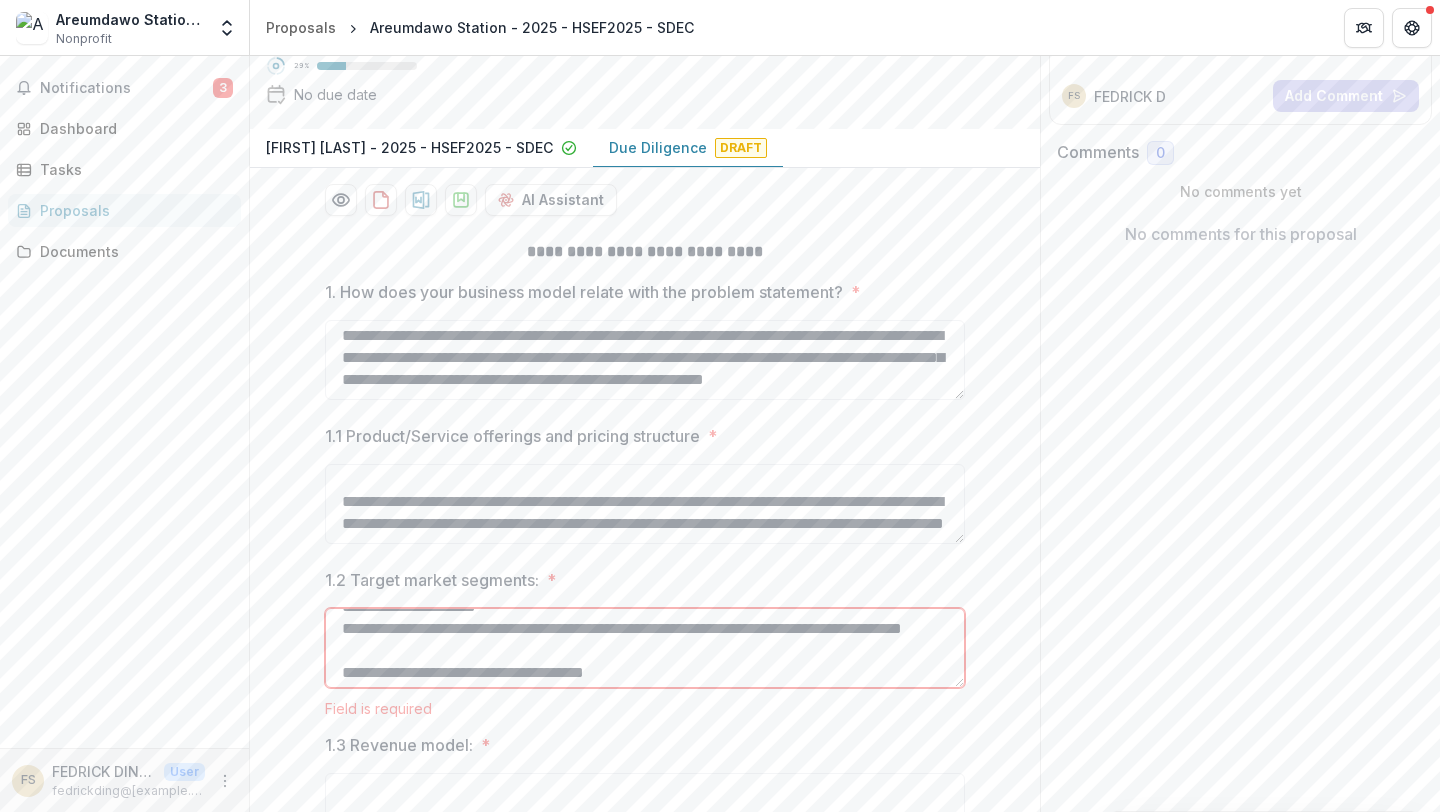 scroll, scrollTop: 354, scrollLeft: 0, axis: vertical 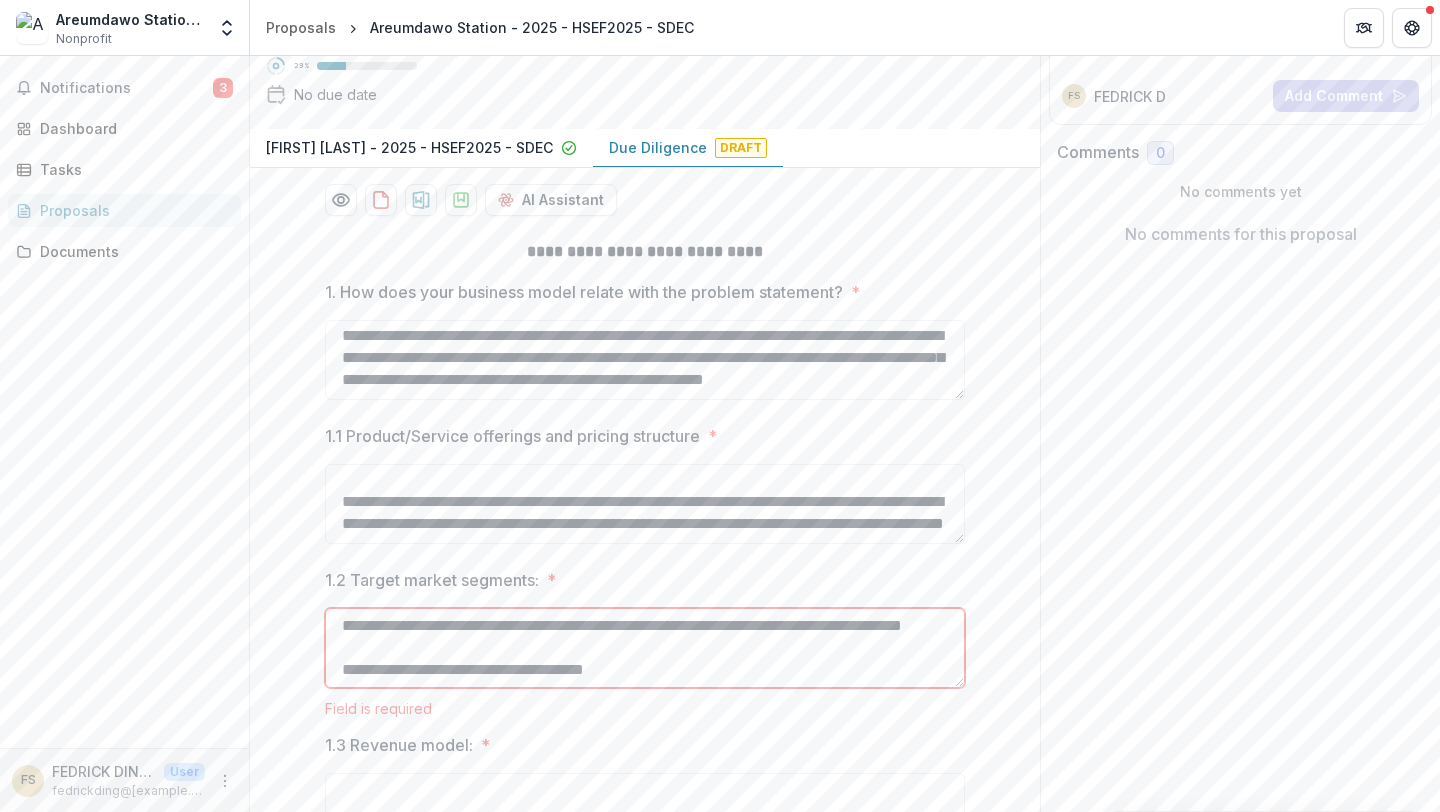click on "1.2 Target market segments: *" at bounding box center [645, 648] 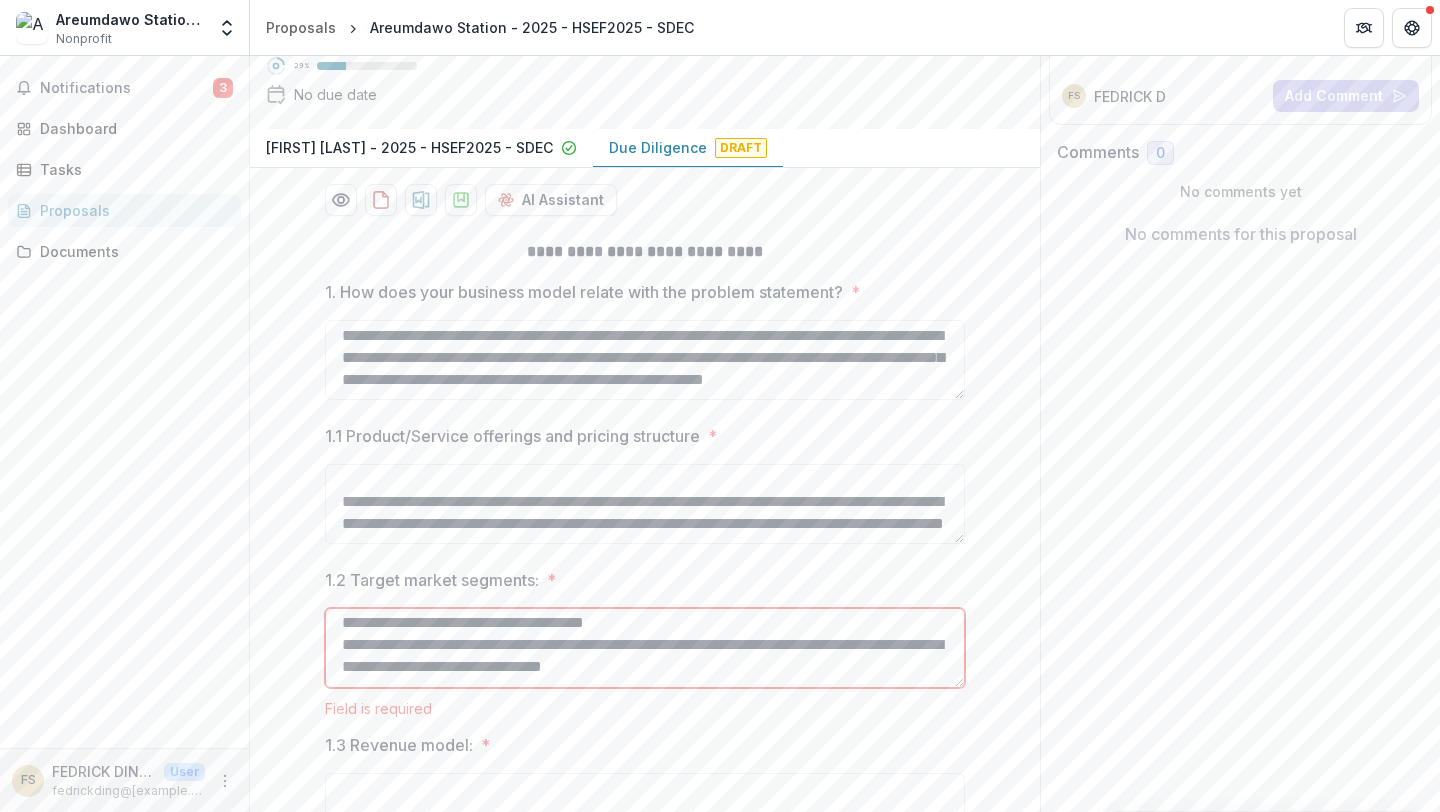 scroll, scrollTop: 416, scrollLeft: 0, axis: vertical 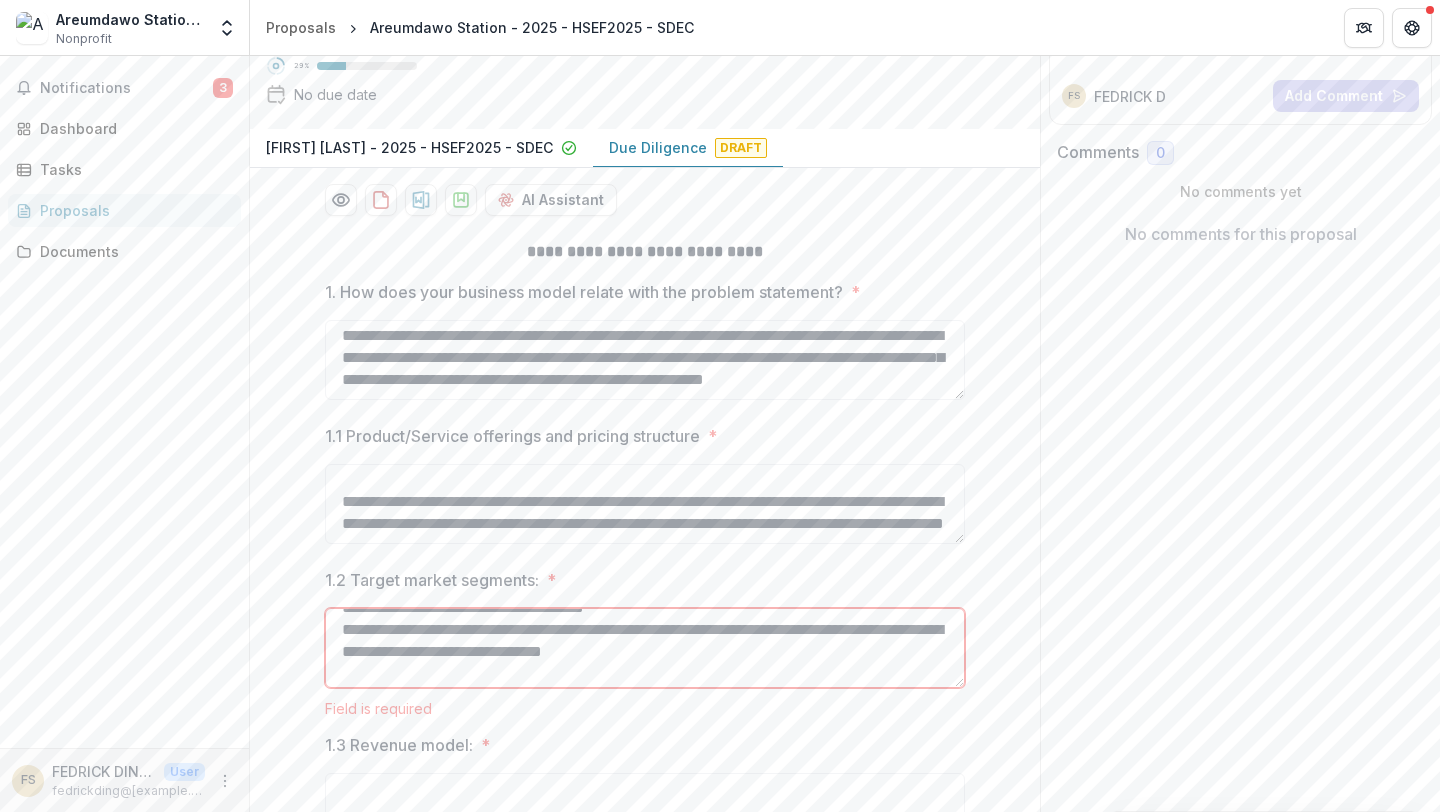 click on "1.2 Target market segments: *" at bounding box center [645, 648] 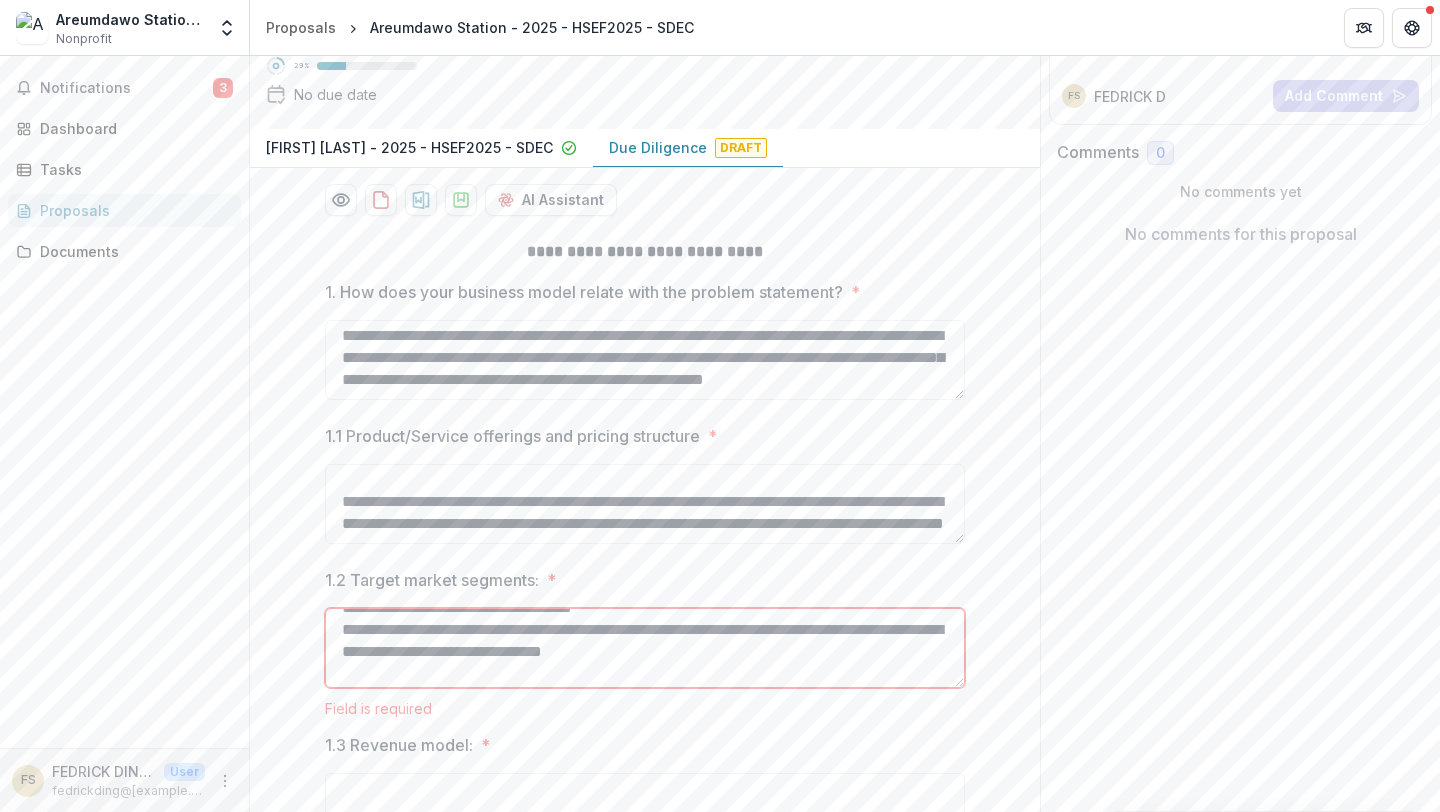 click on "1.2 Target market segments: *" at bounding box center (645, 648) 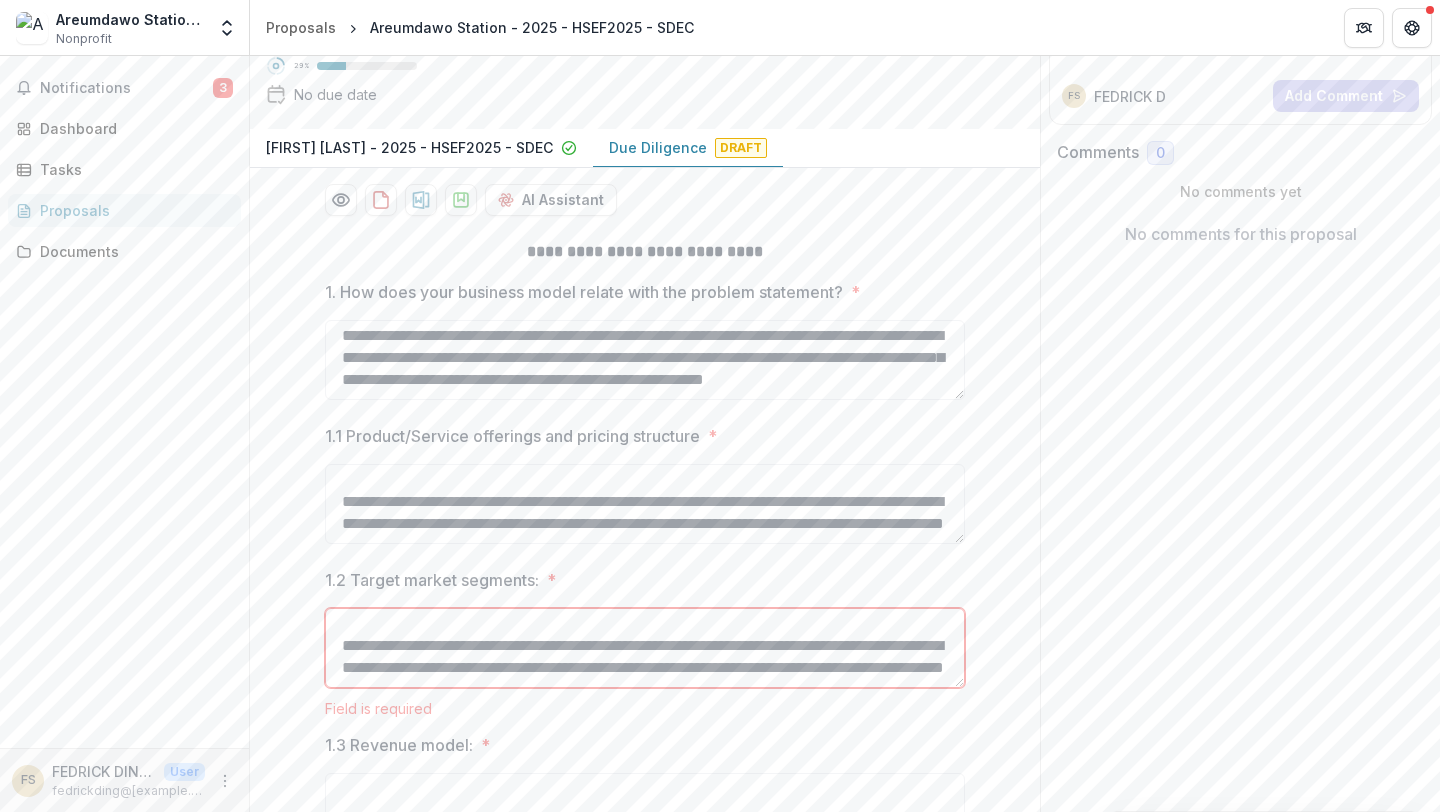scroll, scrollTop: 532, scrollLeft: 0, axis: vertical 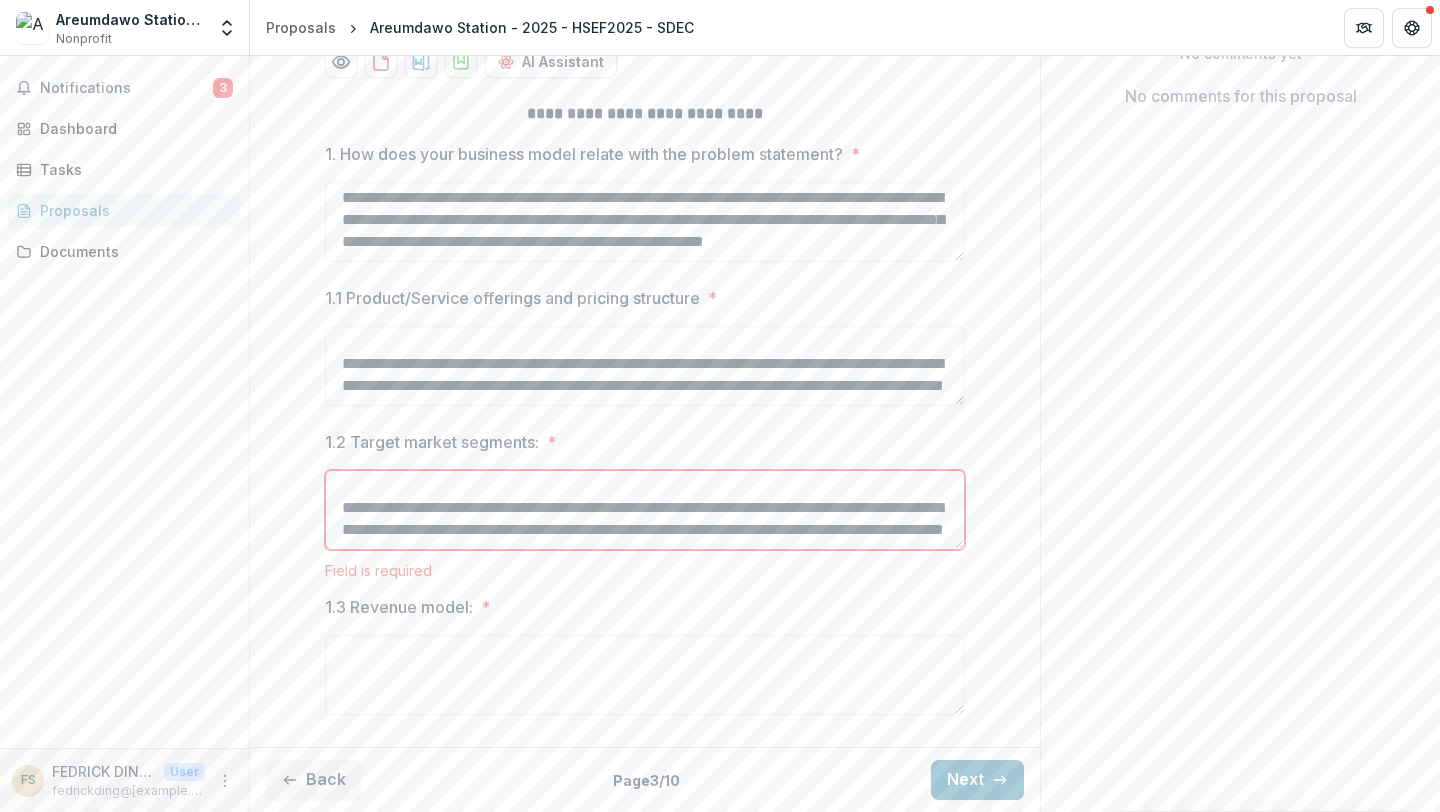click on "1.2 Target market segments: *" at bounding box center [645, 510] 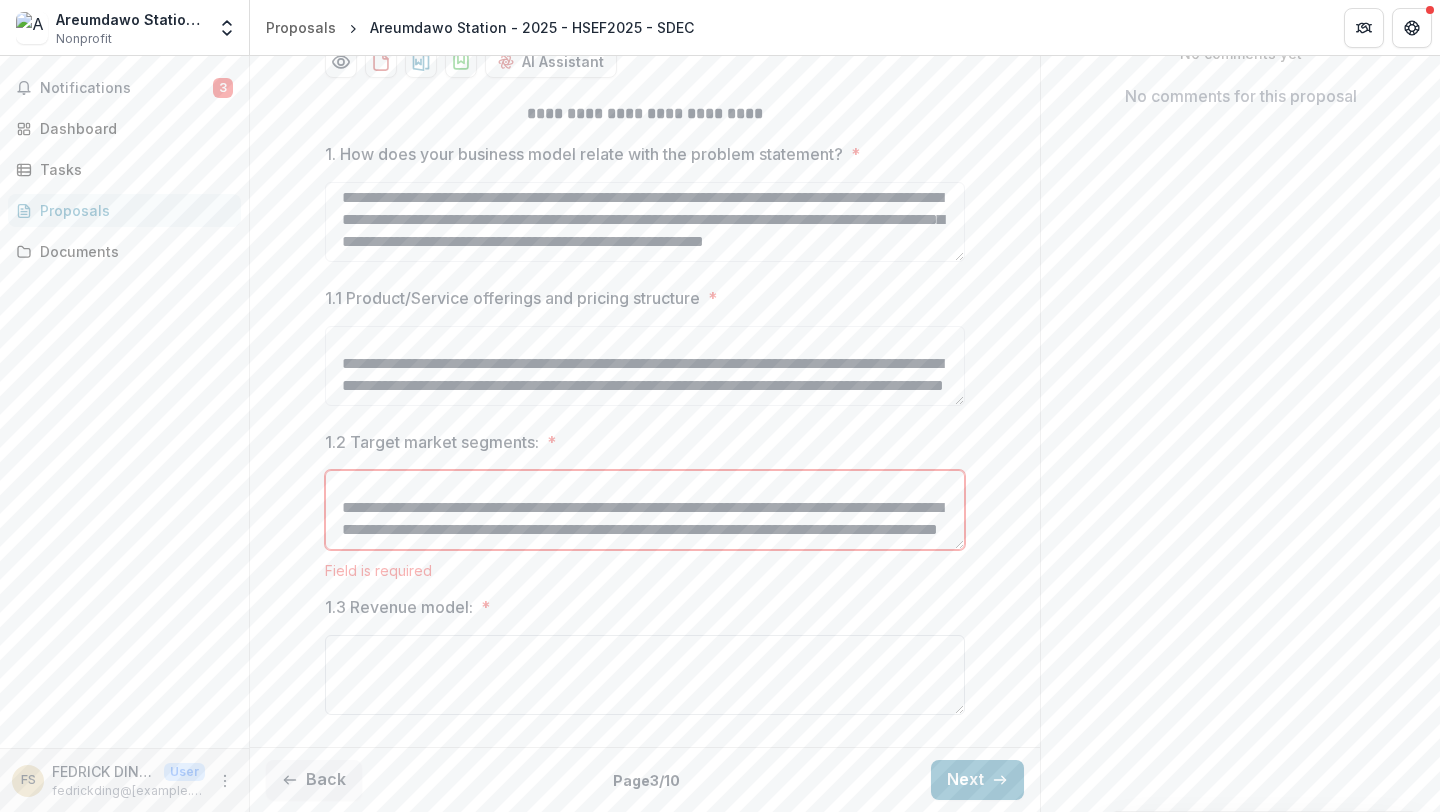 type on "**********" 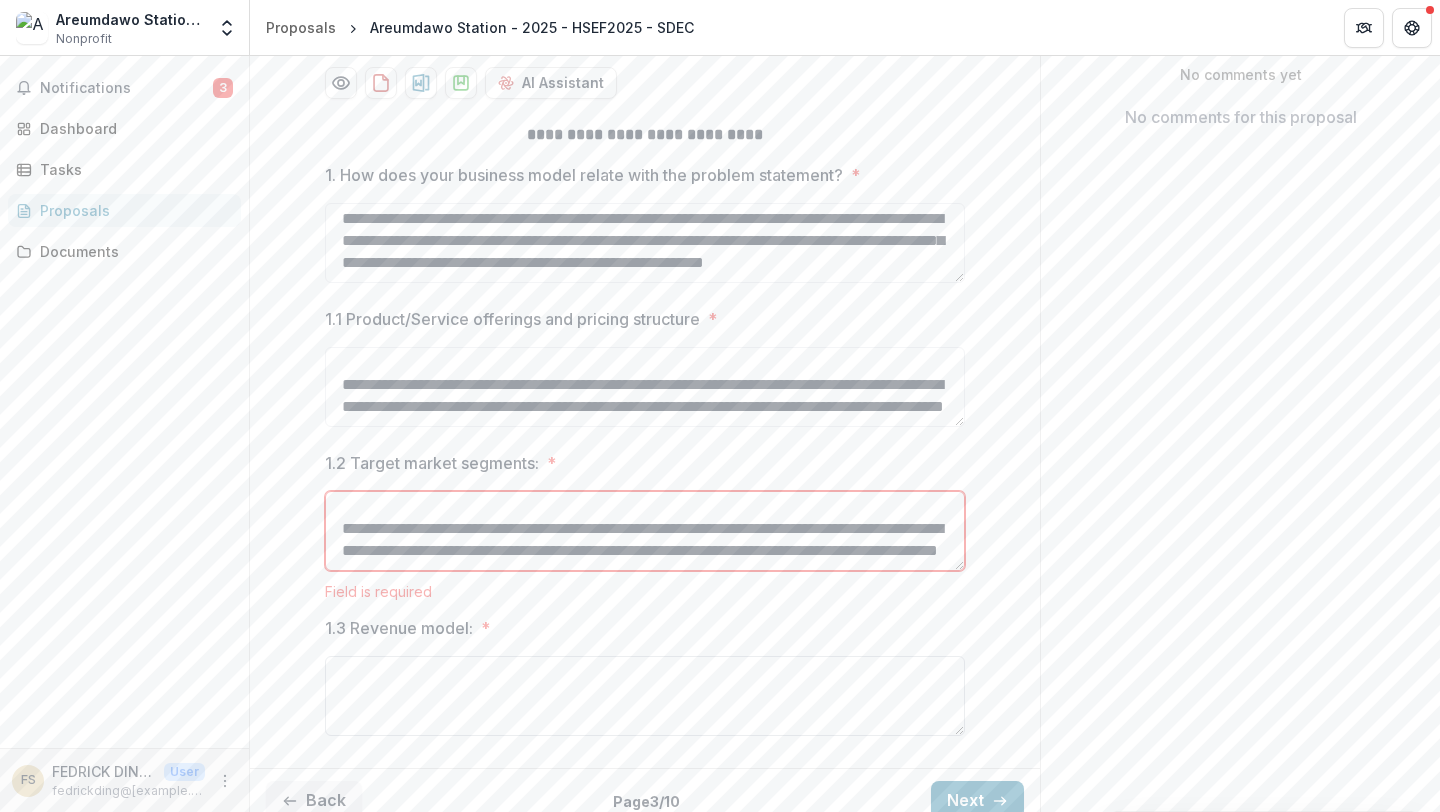 click on "1.3 Revenue model: *" at bounding box center [645, 696] 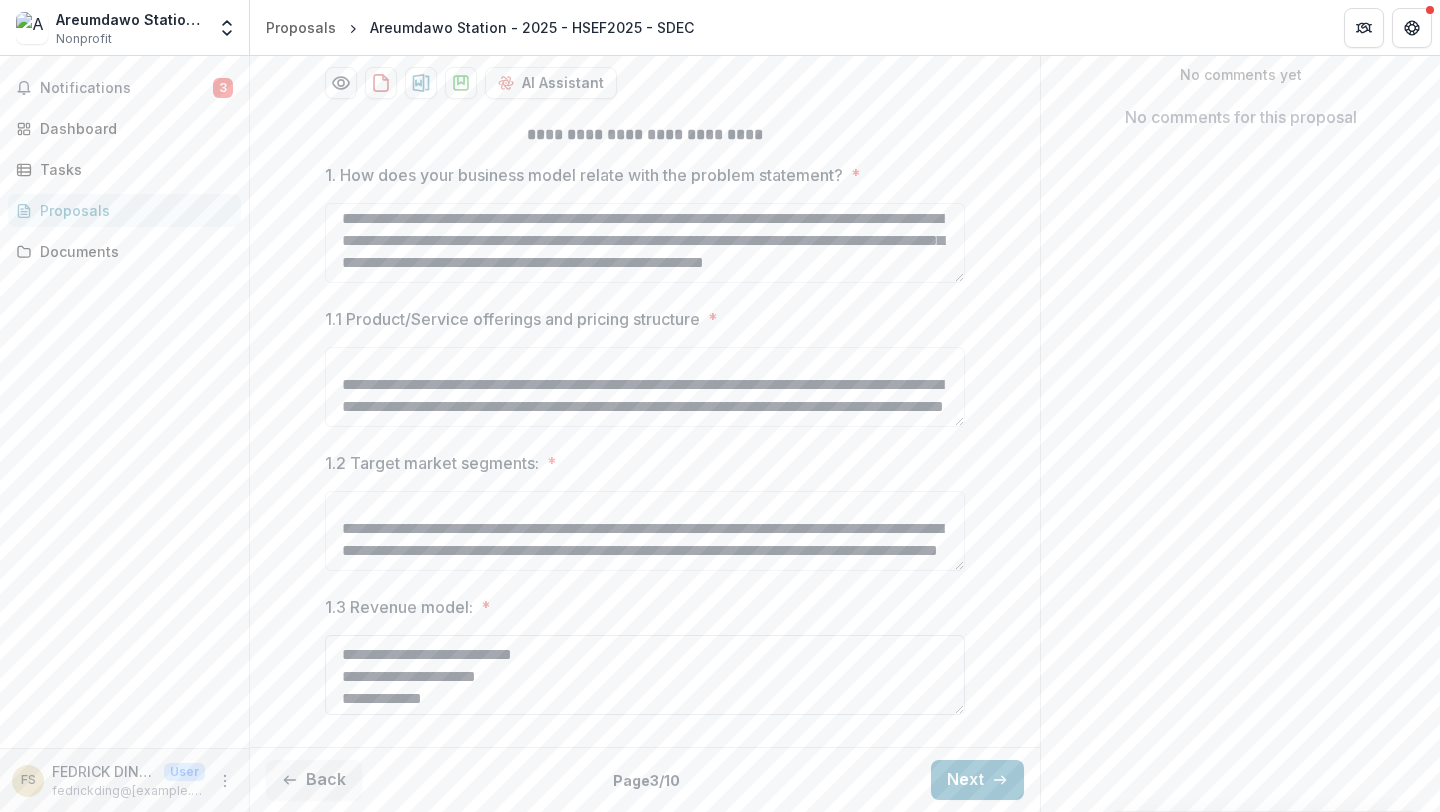 scroll, scrollTop: 4, scrollLeft: 0, axis: vertical 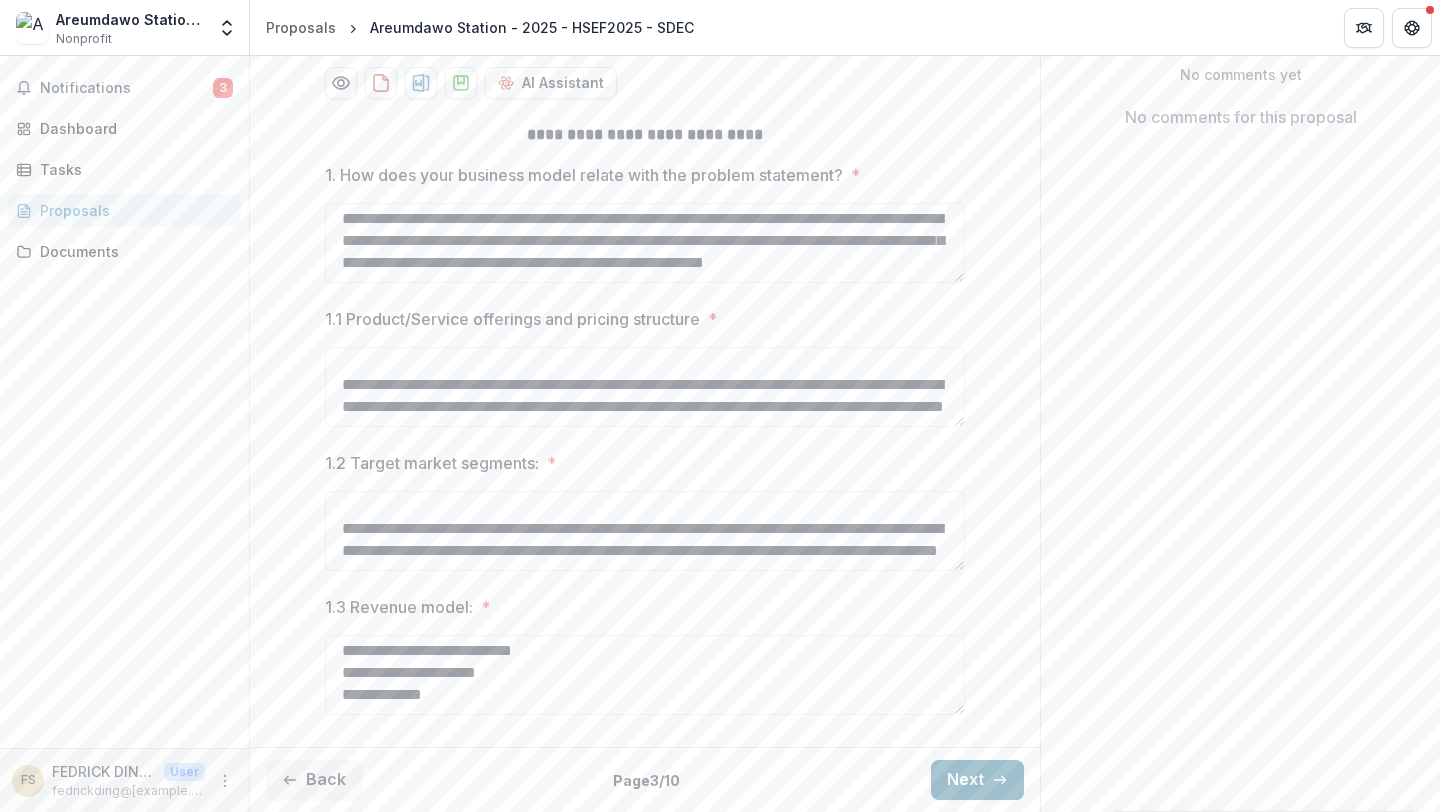 type on "**********" 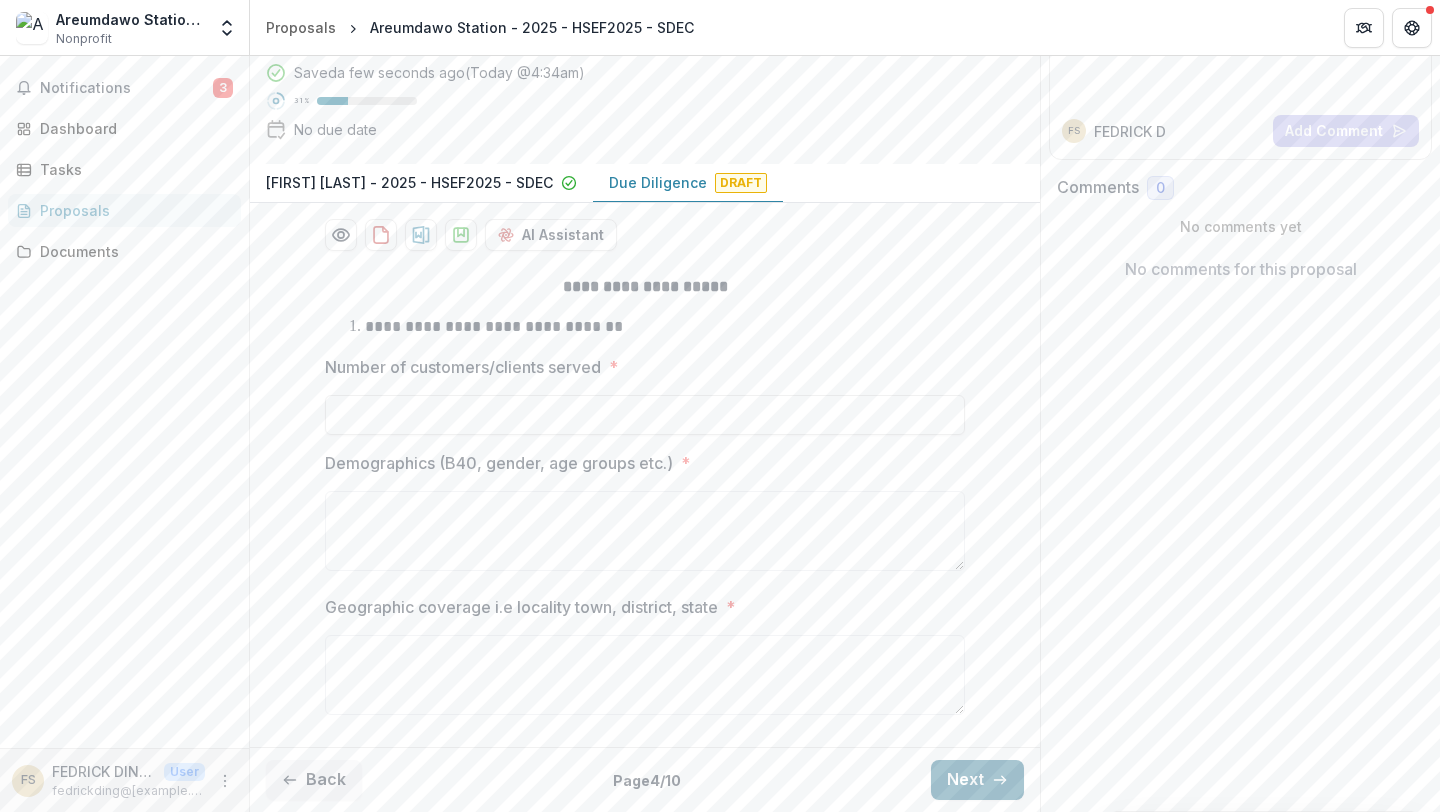scroll, scrollTop: 232, scrollLeft: 0, axis: vertical 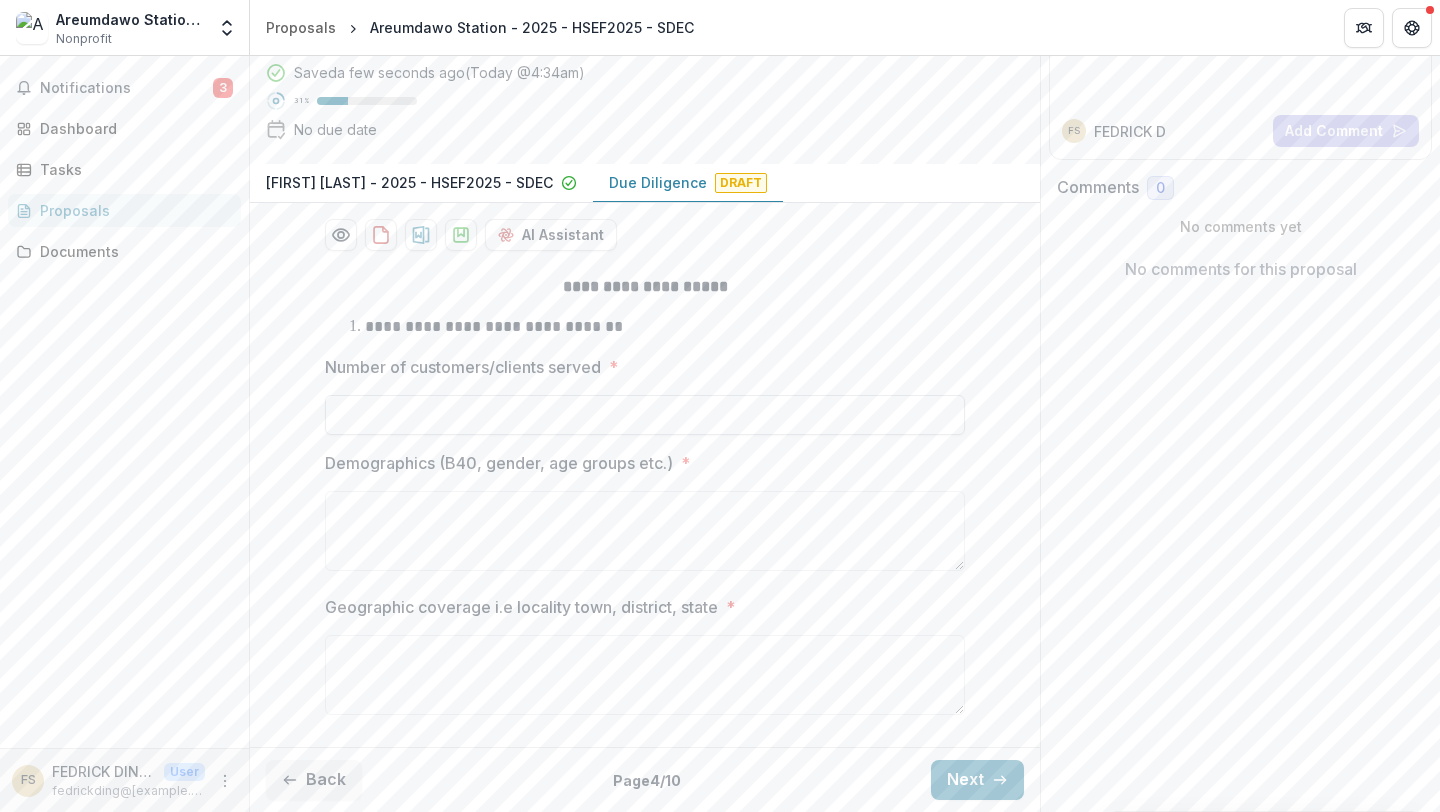 click on "Number of customers/clients served *" at bounding box center [645, 415] 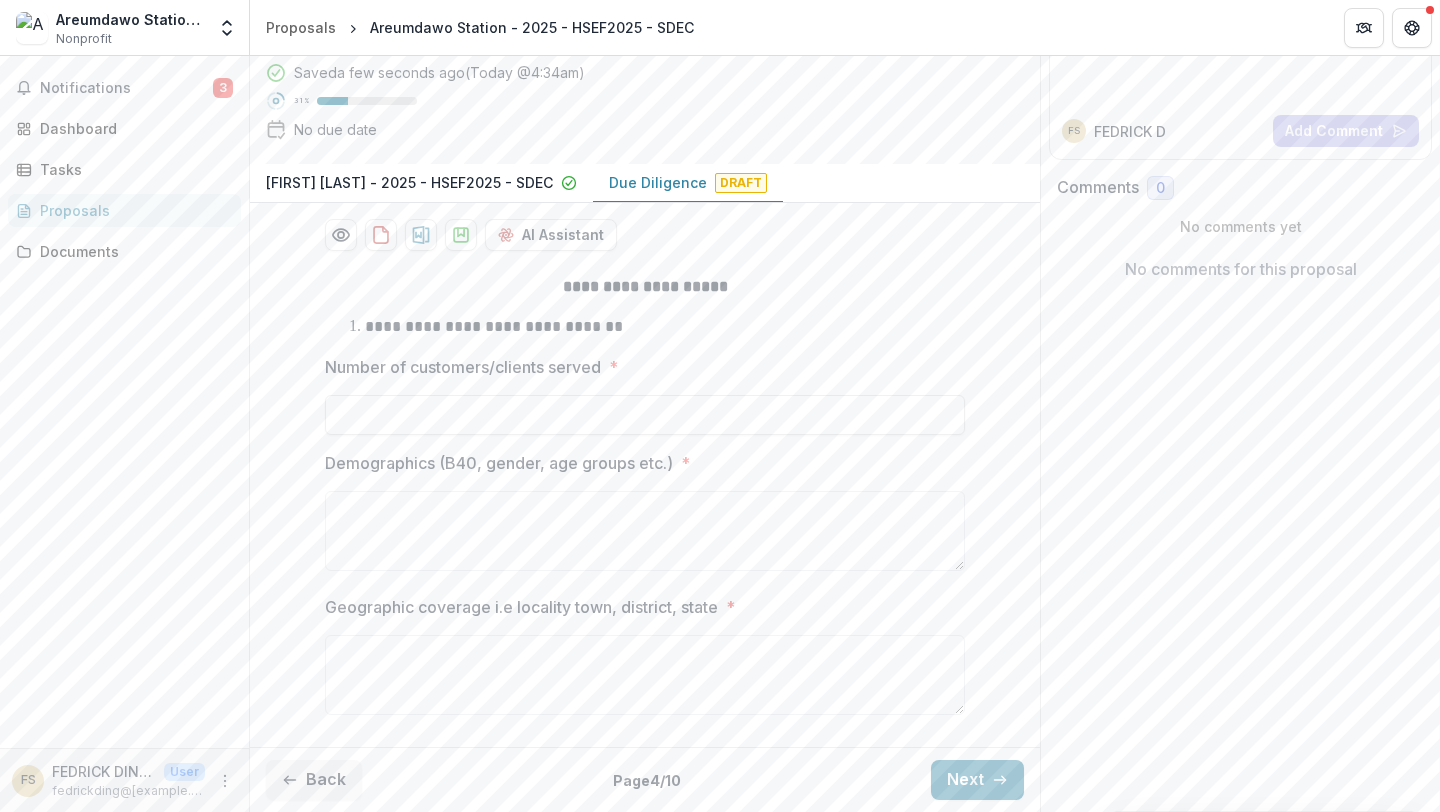 click on "**********" at bounding box center (645, 499) 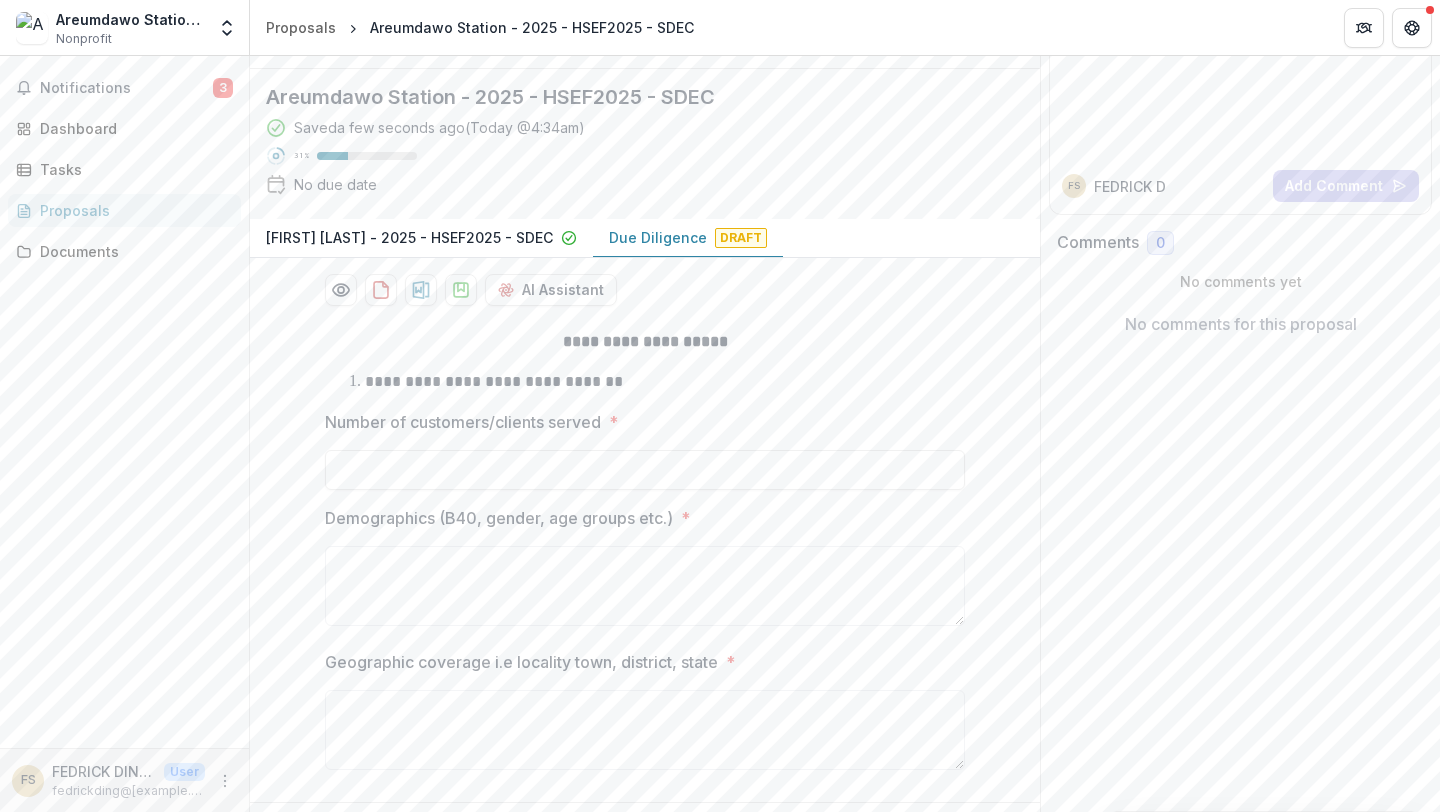 scroll, scrollTop: 232, scrollLeft: 0, axis: vertical 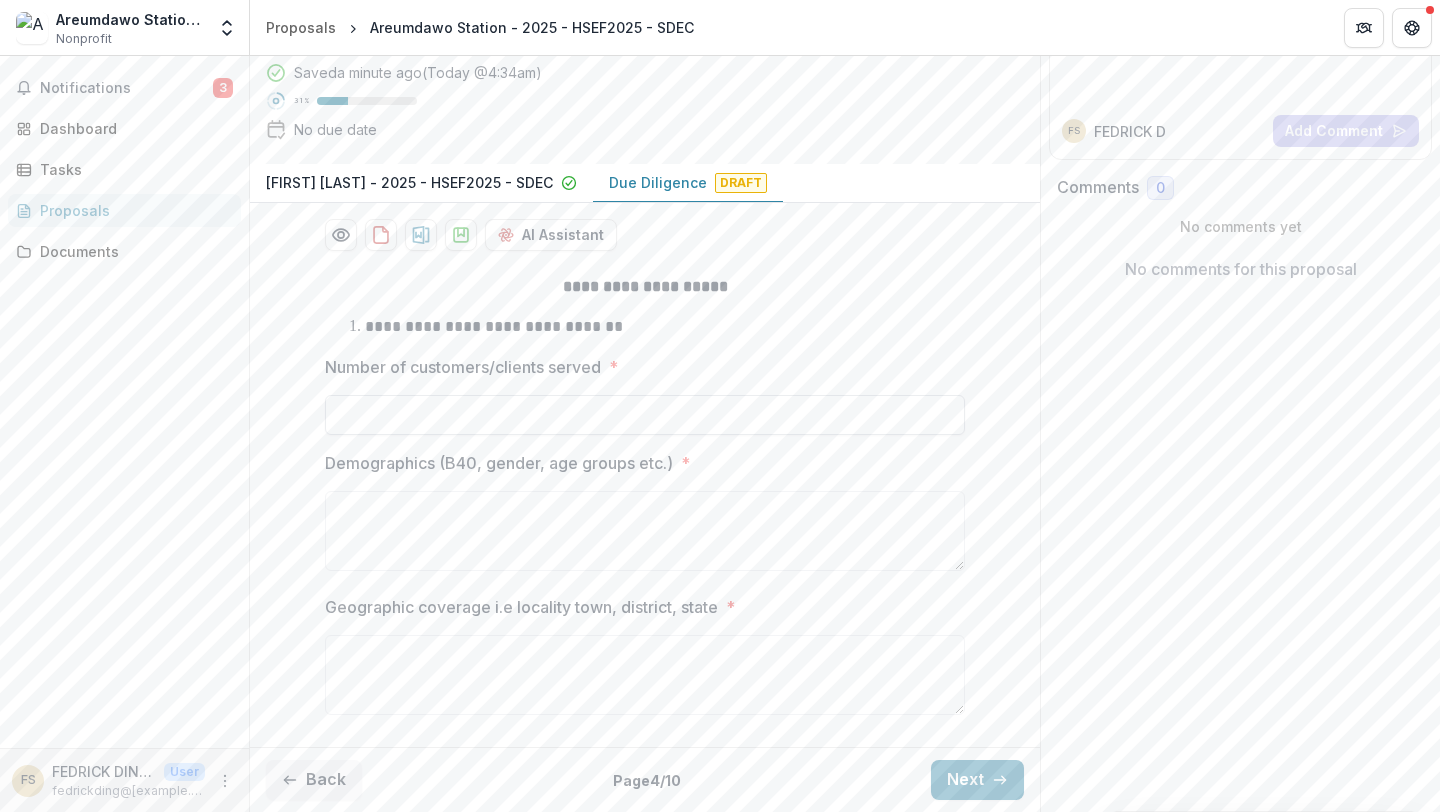 click on "Number of customers/clients served *" at bounding box center (645, 415) 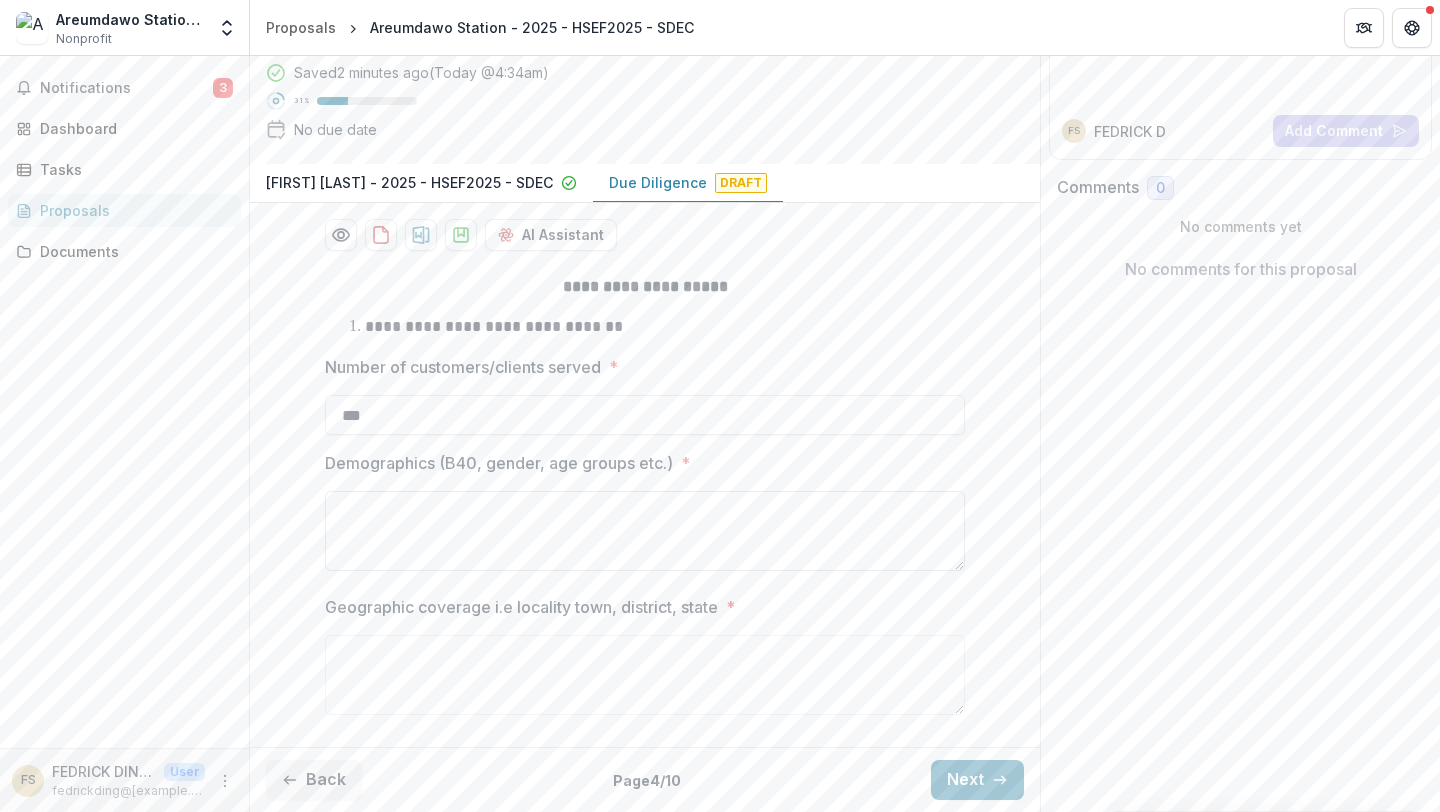 type on "***" 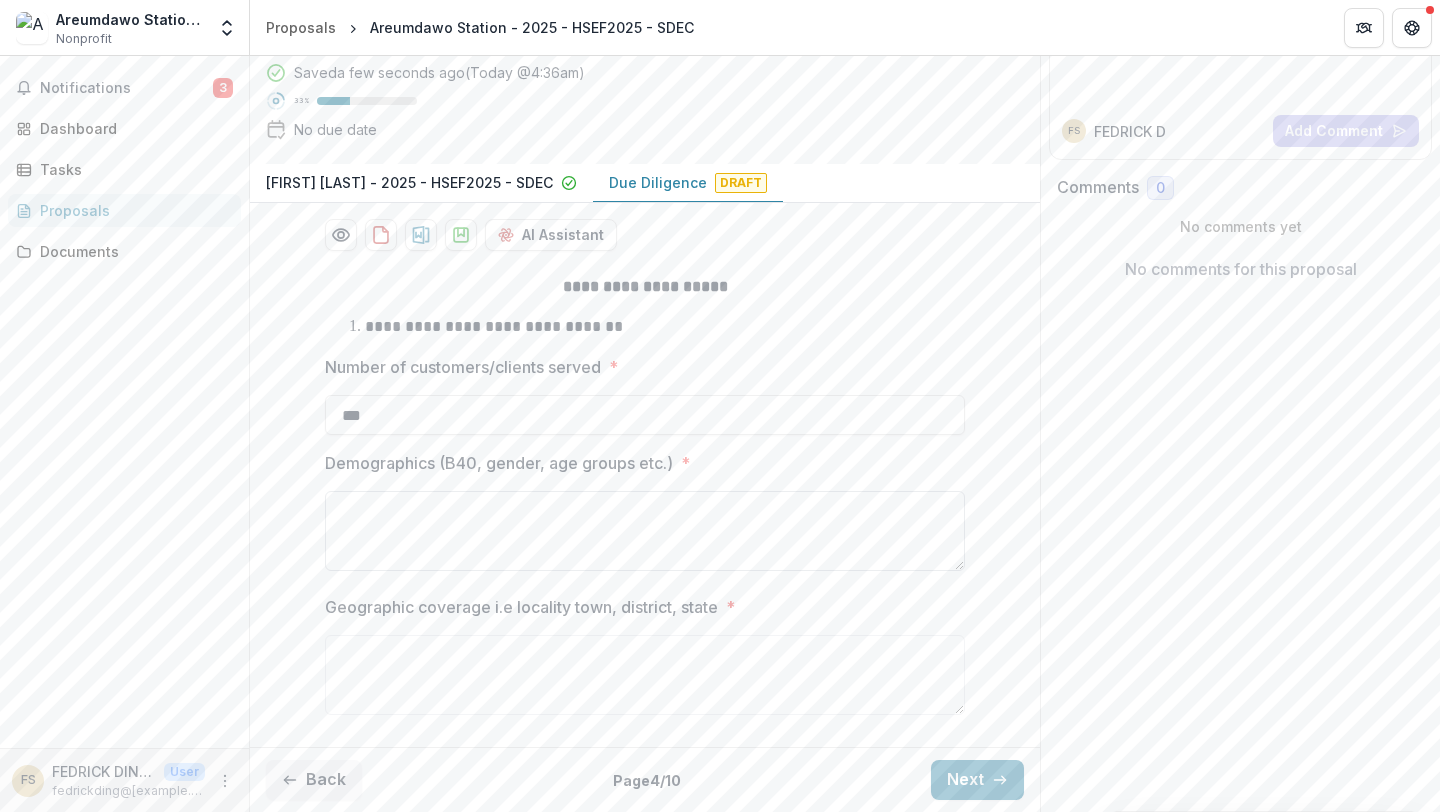type on "*" 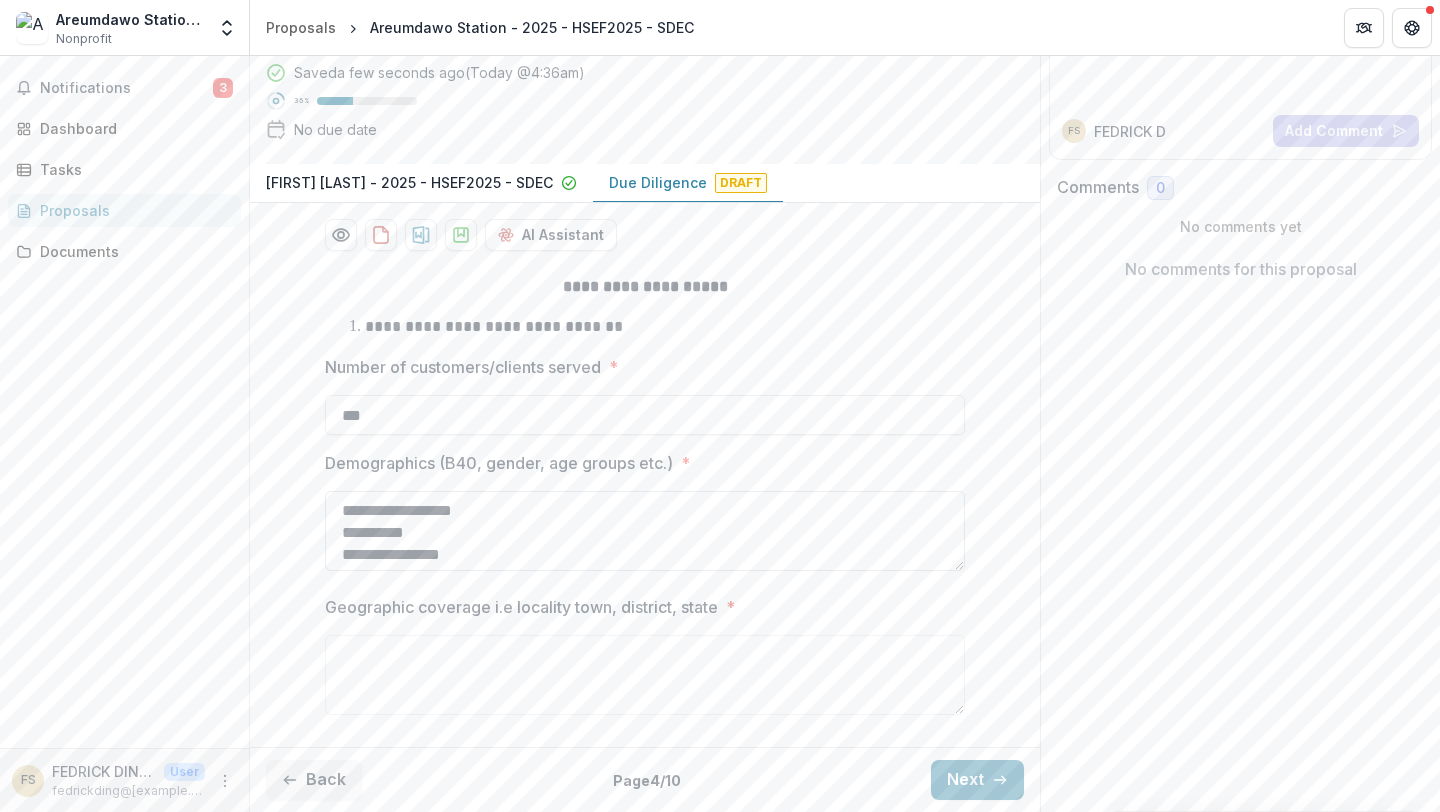 scroll, scrollTop: 17, scrollLeft: 0, axis: vertical 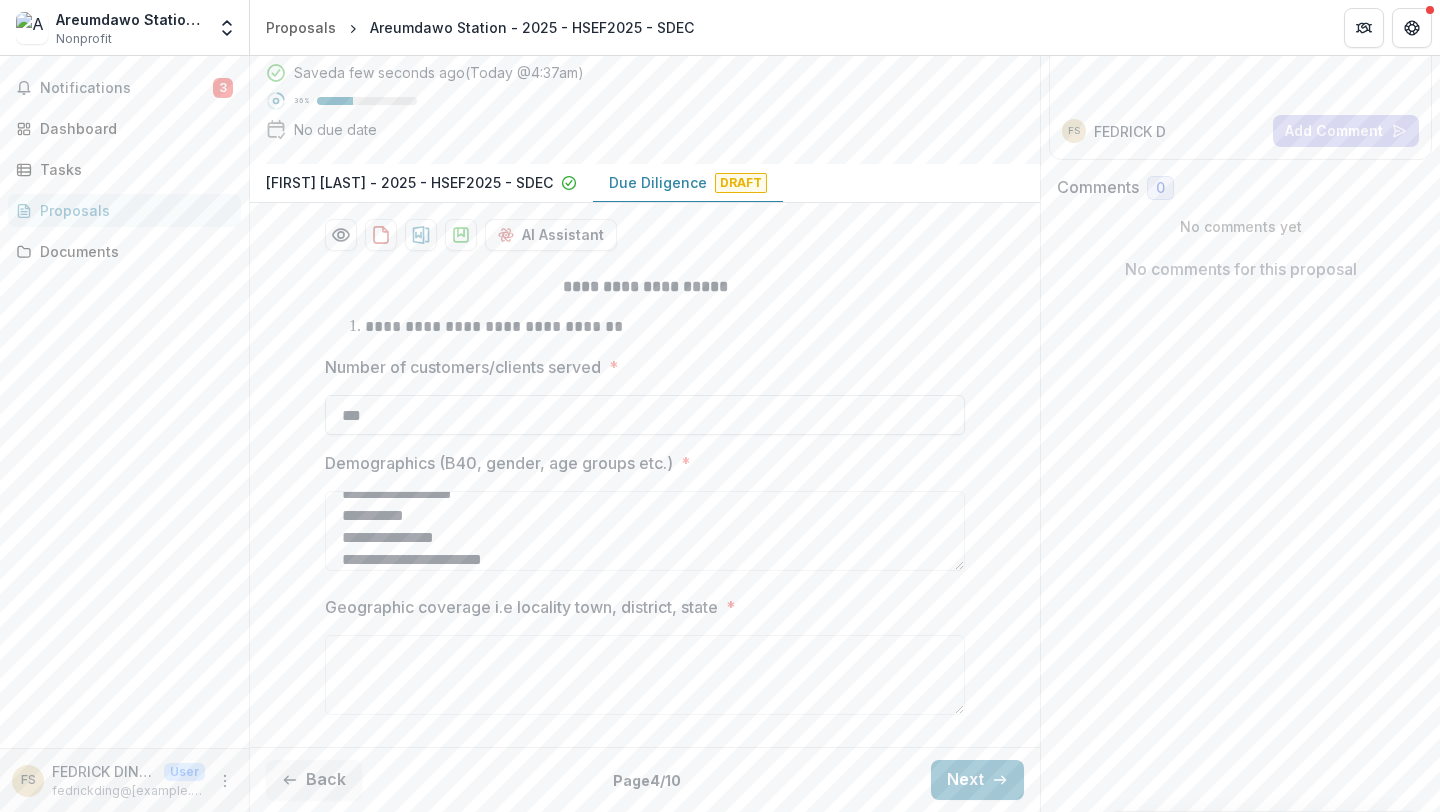 type on "**********" 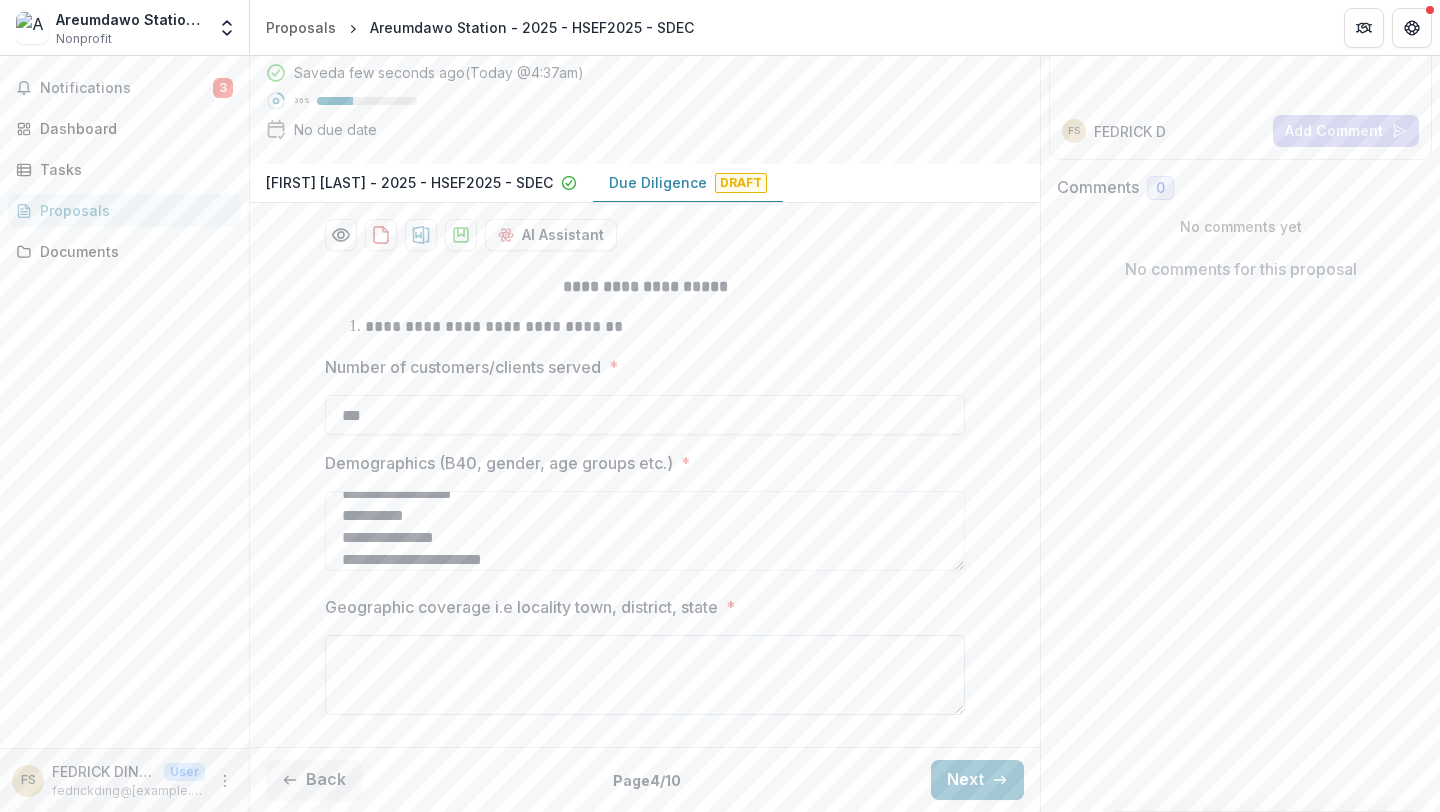 type on "***" 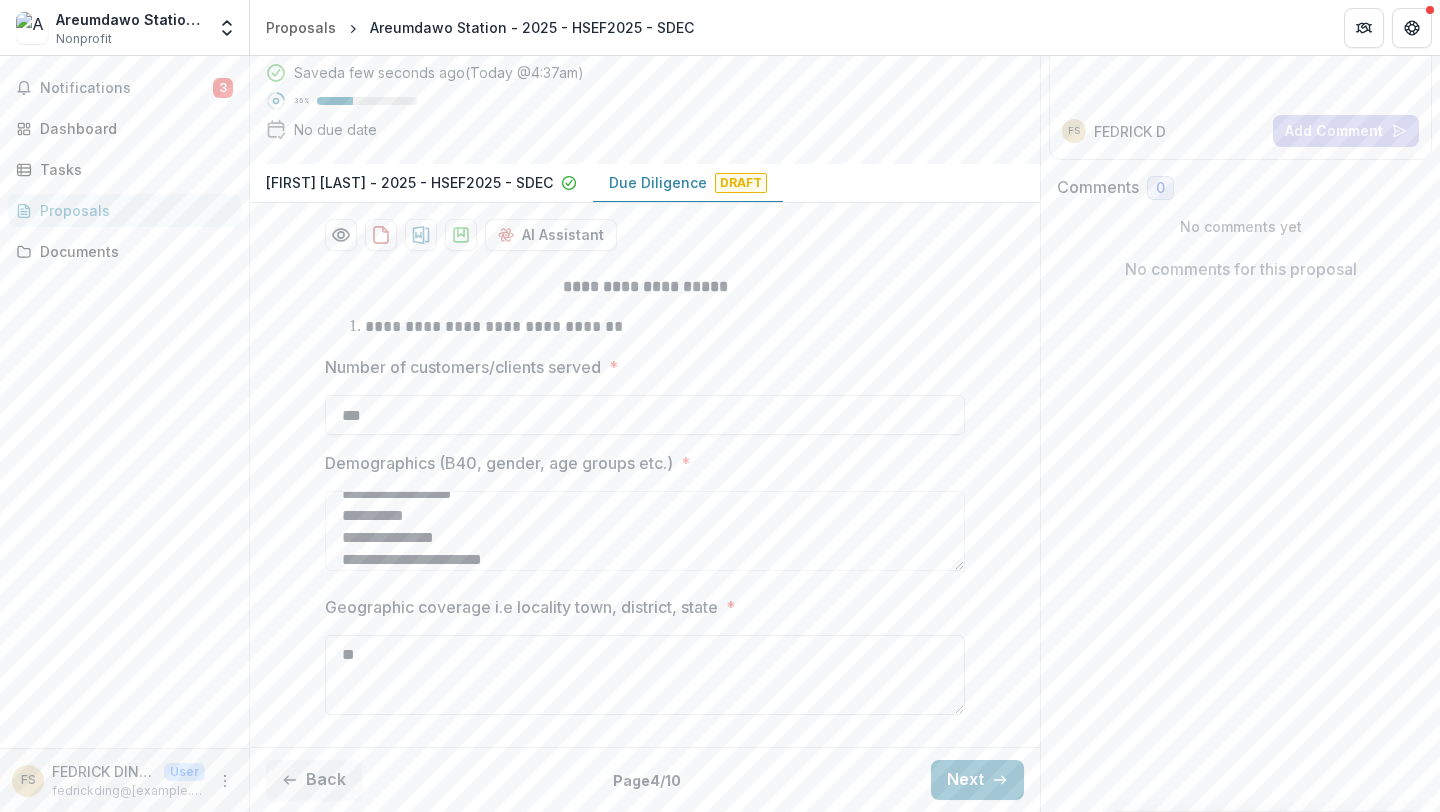 type on "*" 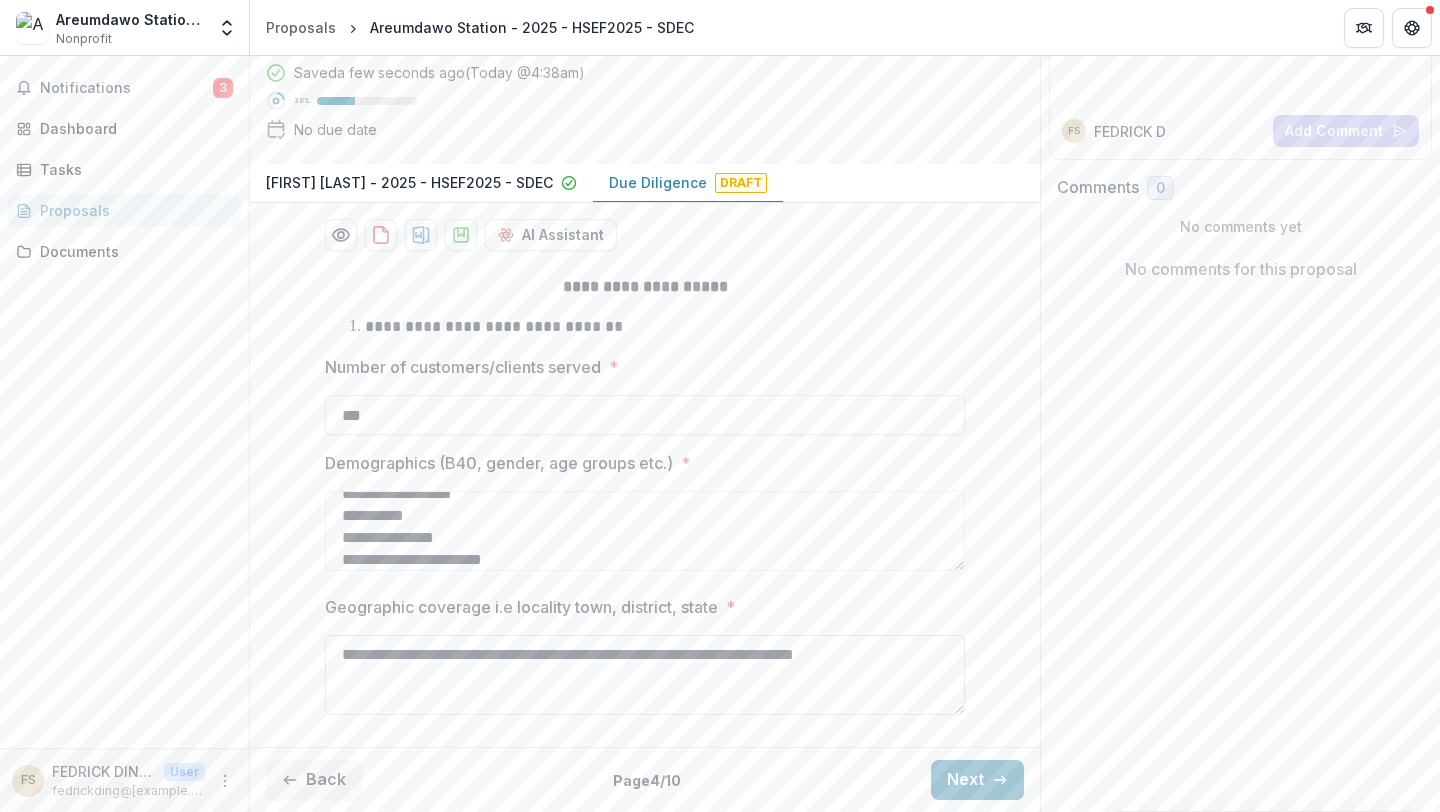 click on "**********" at bounding box center (645, 675) 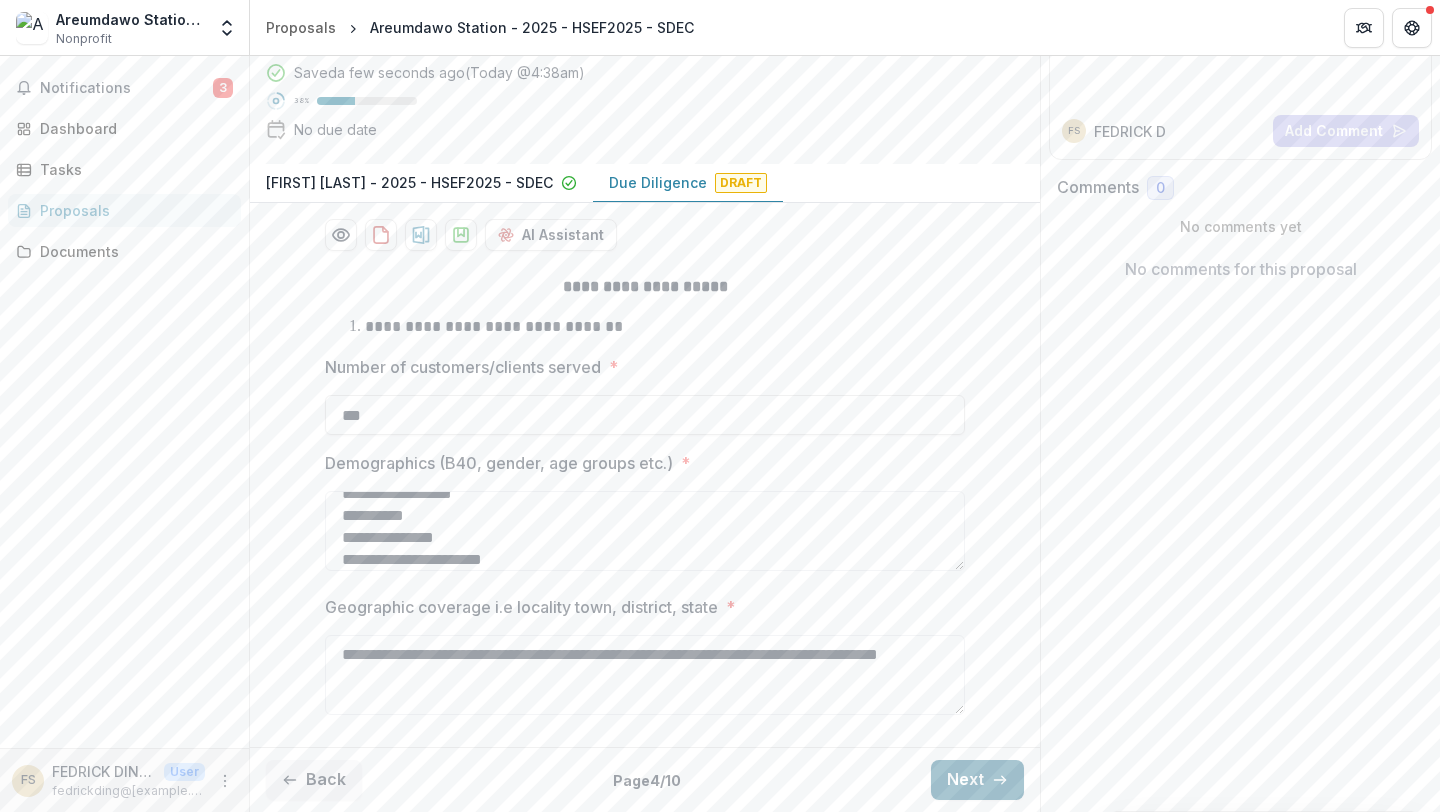 type on "**********" 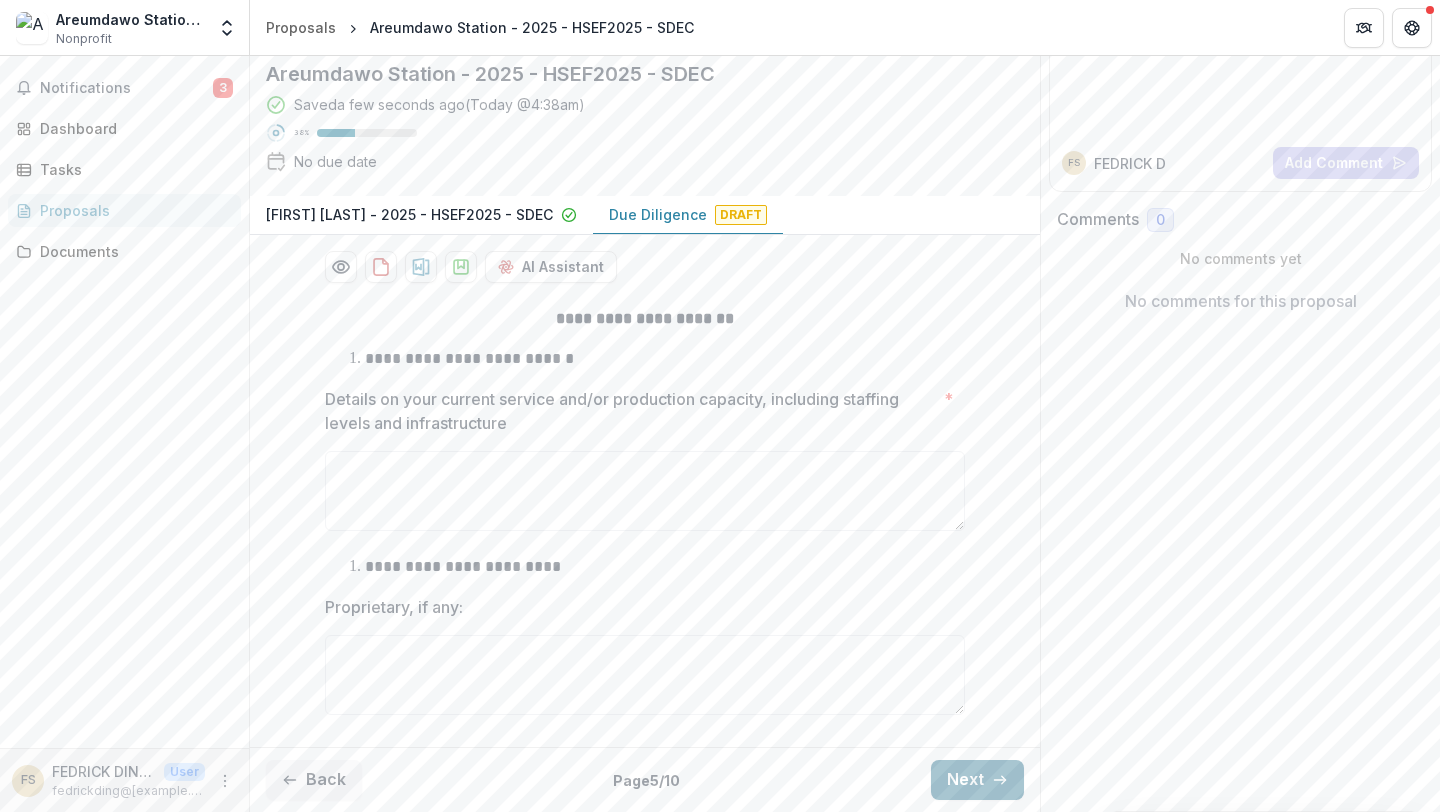 scroll, scrollTop: 200, scrollLeft: 0, axis: vertical 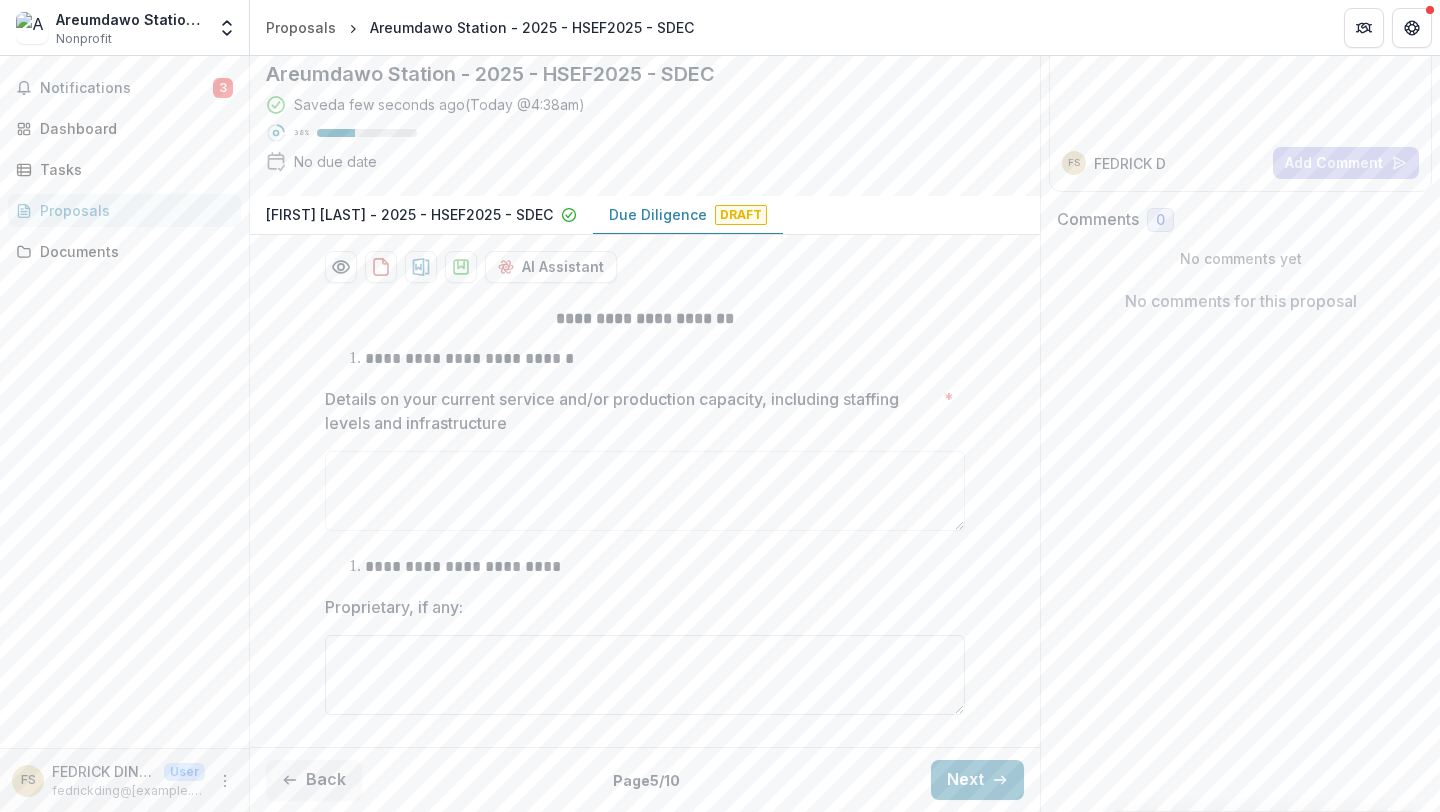 click on "Proprietary, if any:" at bounding box center [645, 675] 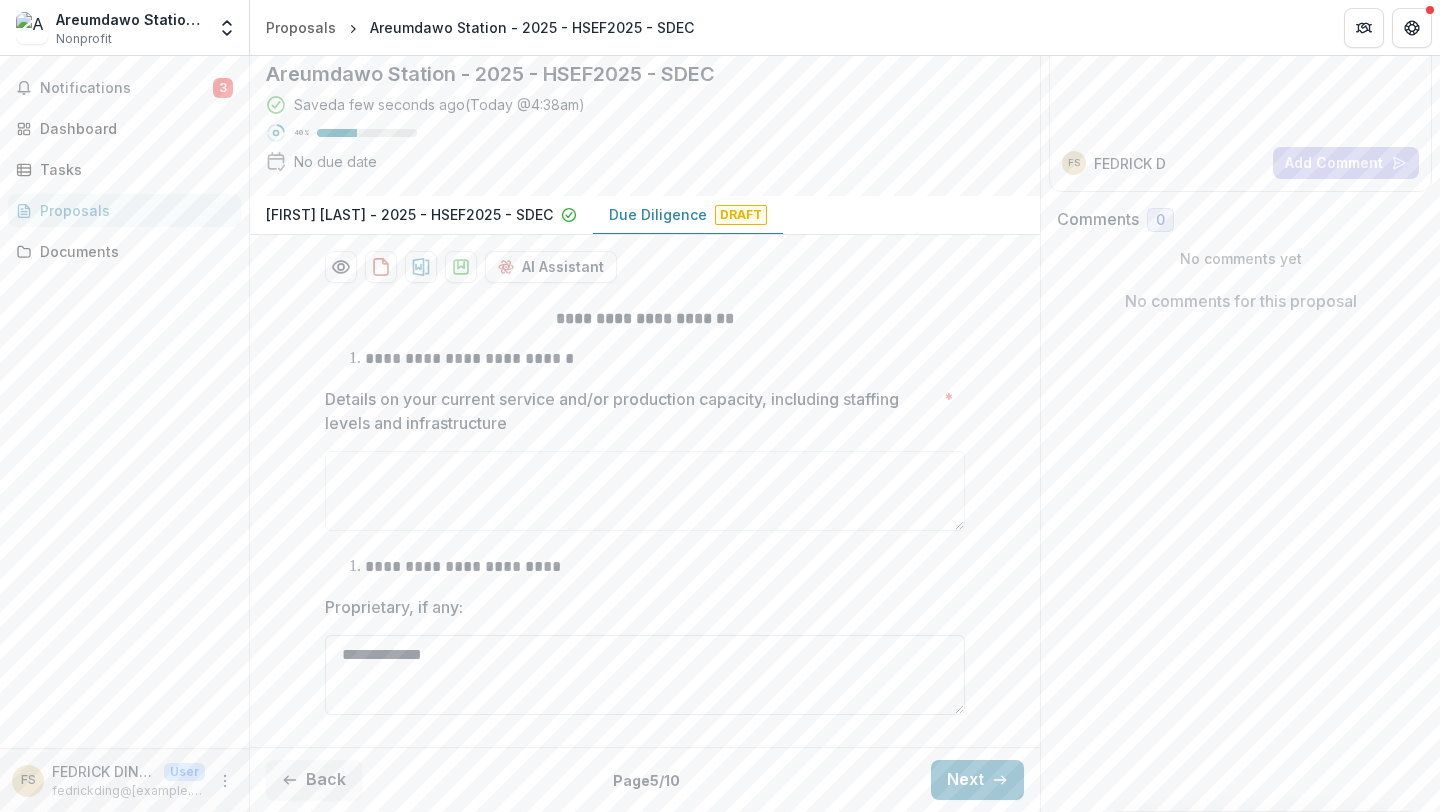 click on "**********" at bounding box center (645, 675) 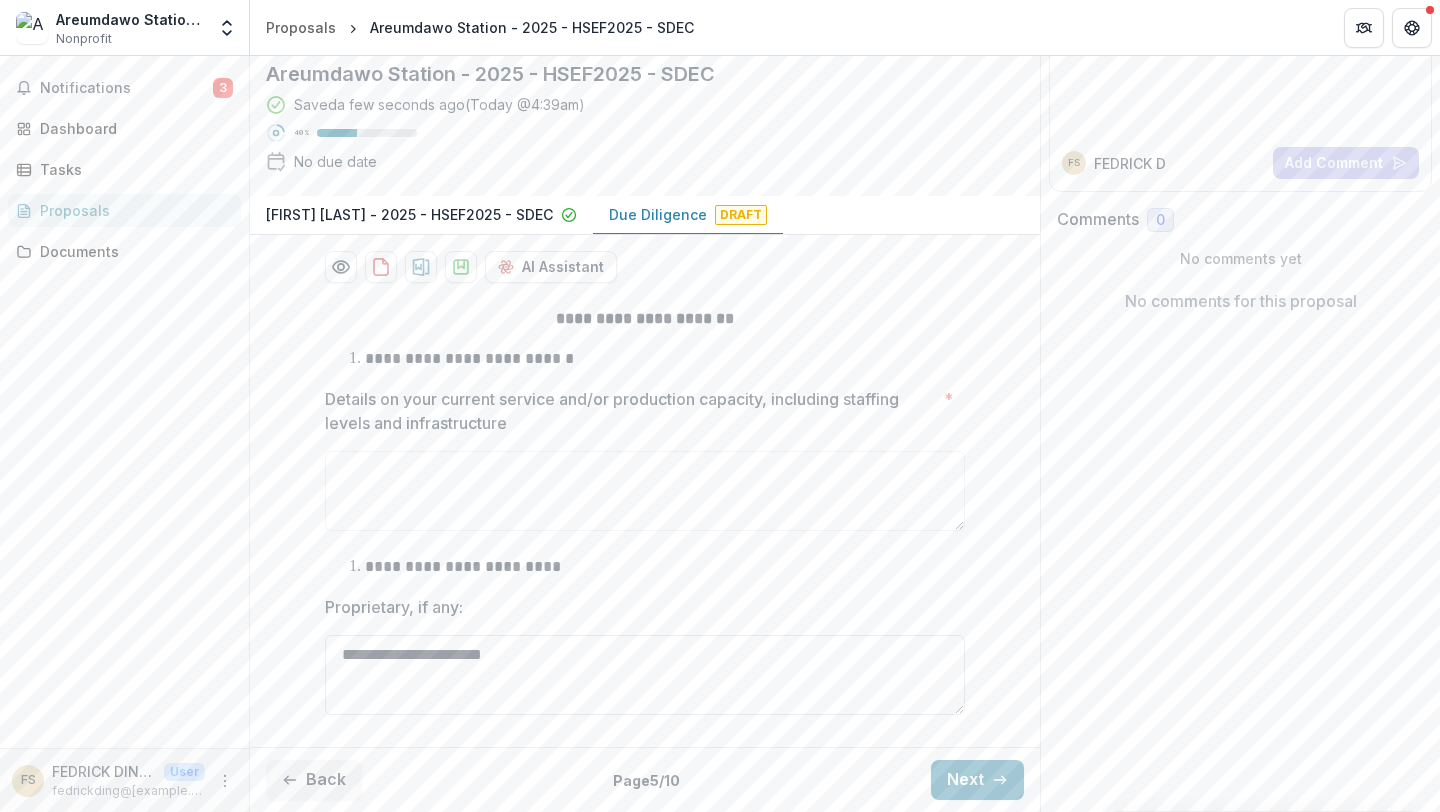click on "**********" at bounding box center [645, 675] 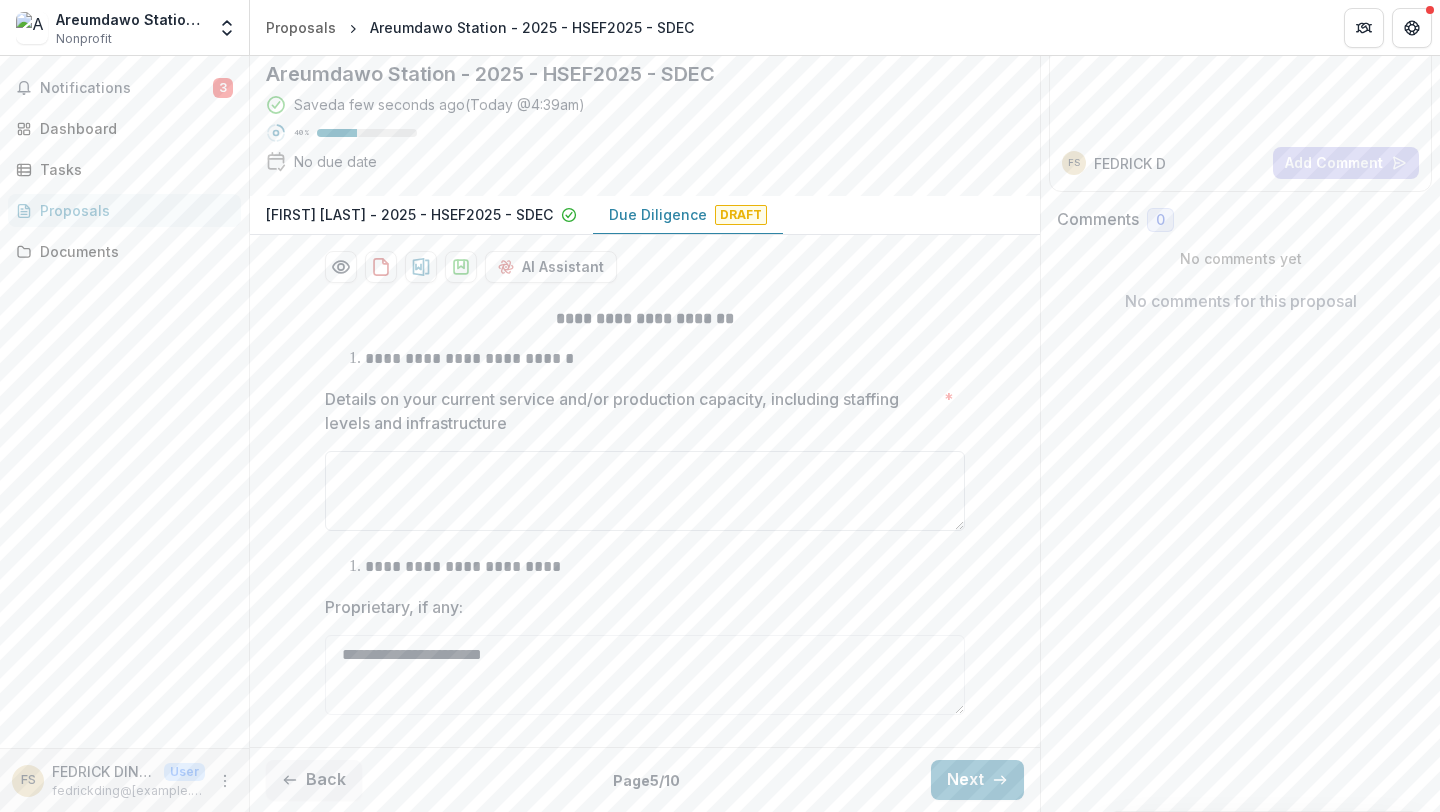 type on "**********" 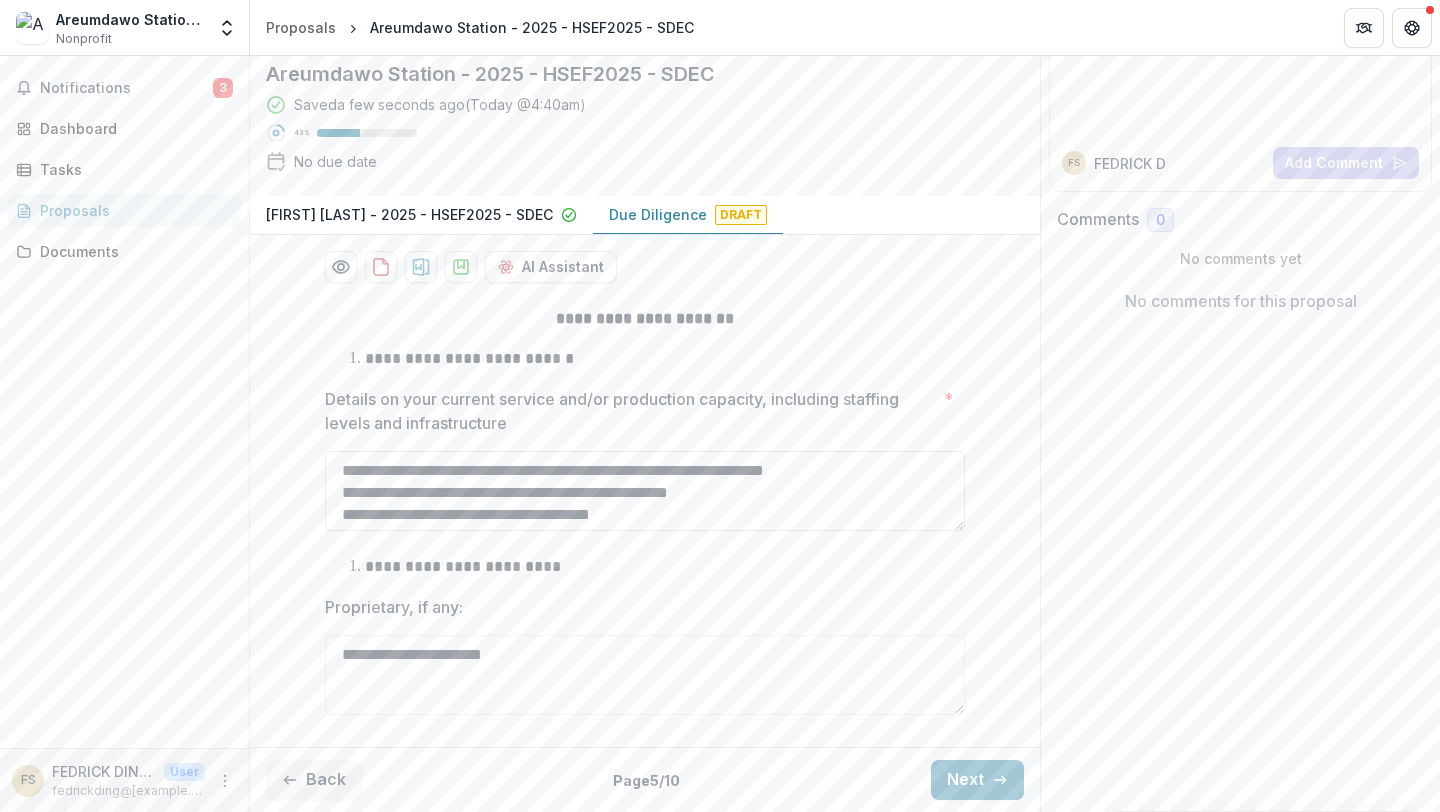 click on "**********" at bounding box center [645, 491] 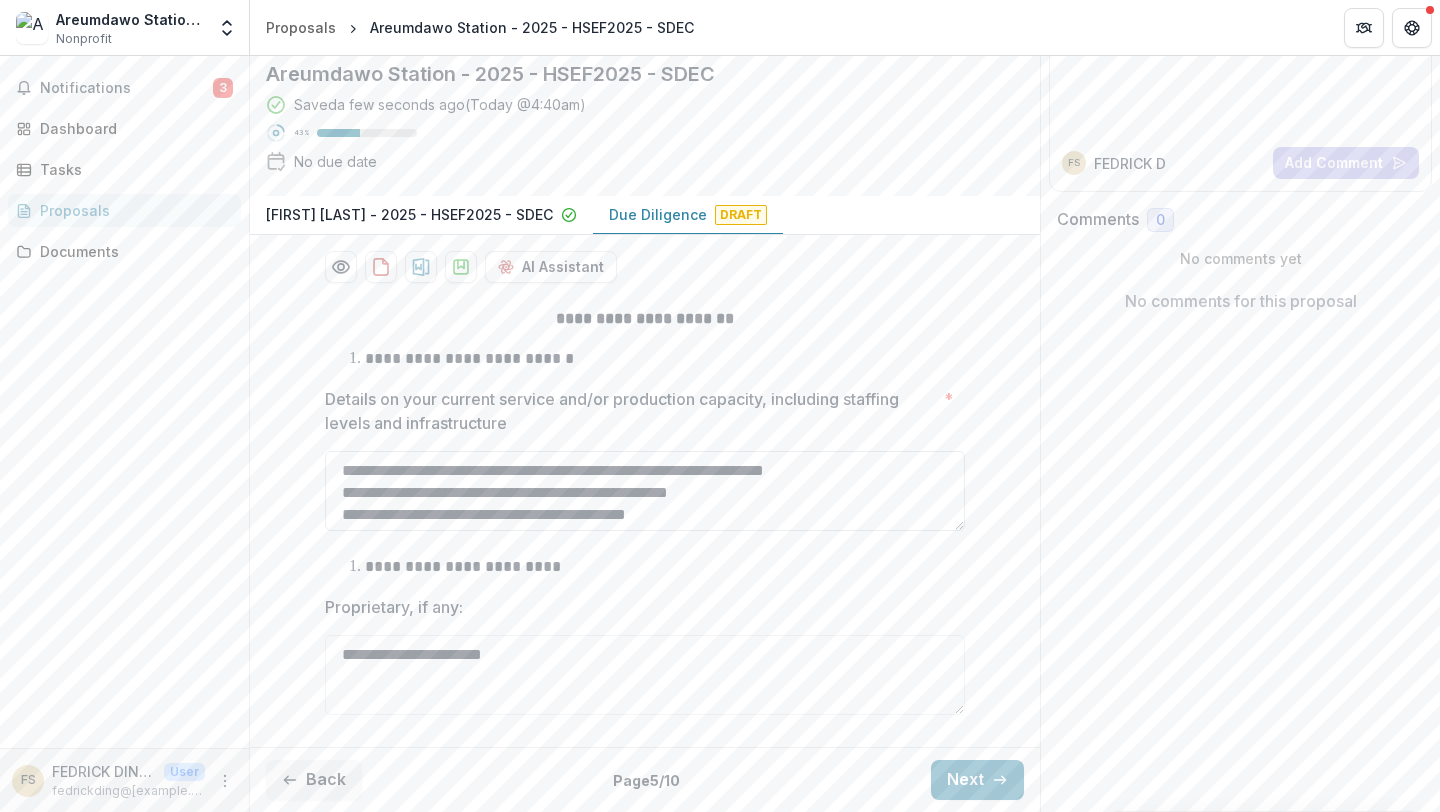 click on "**********" at bounding box center (645, 491) 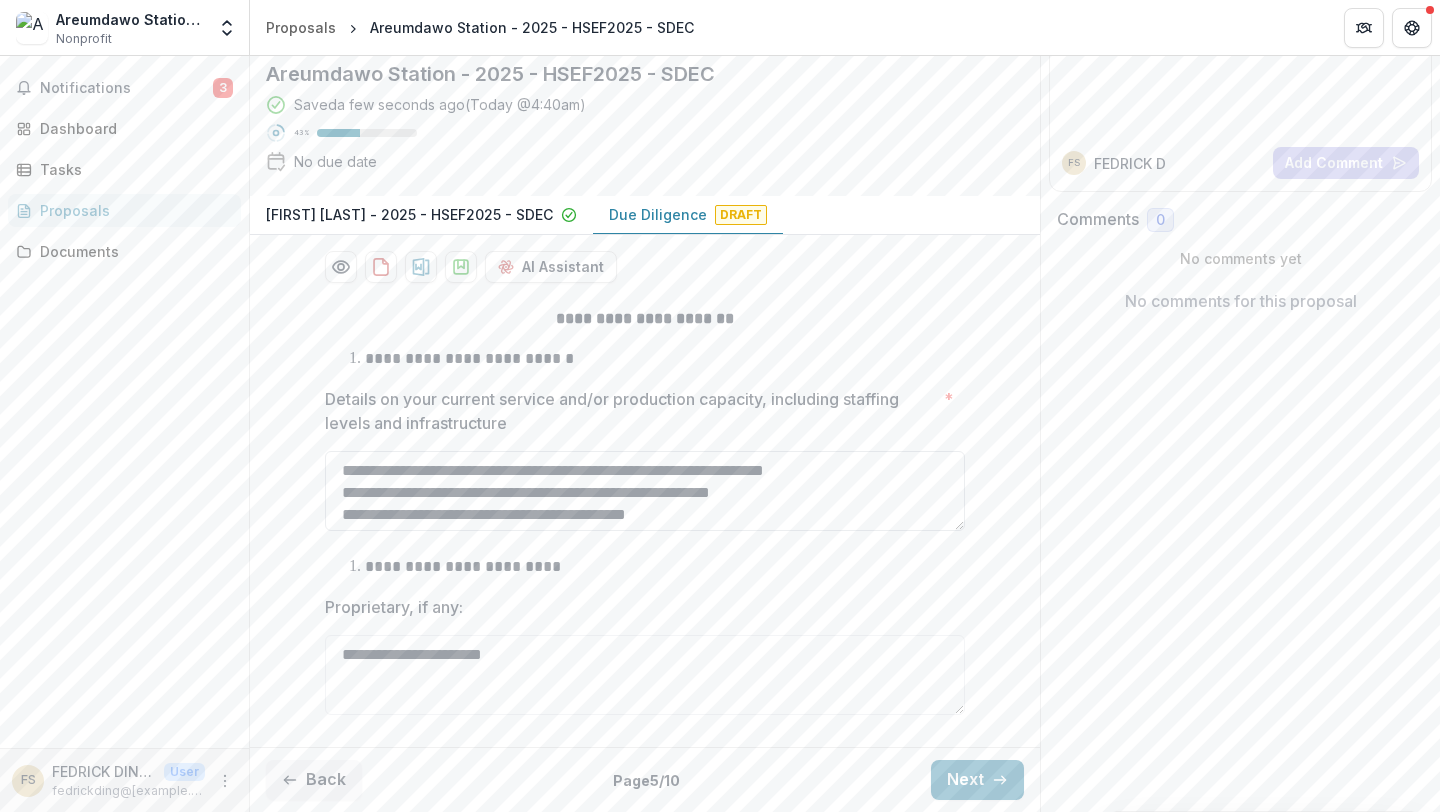 click on "**********" at bounding box center (645, 491) 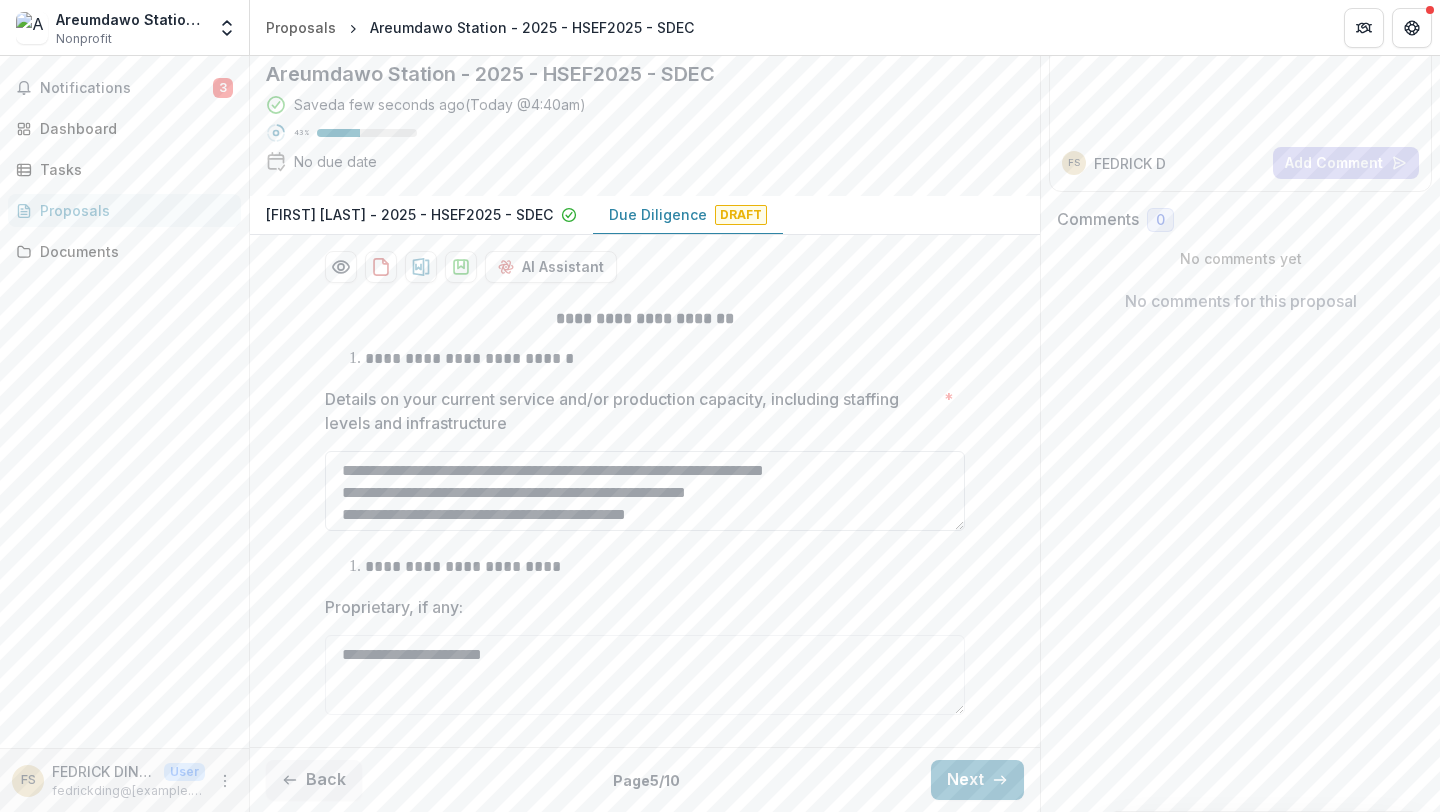 click on "**********" at bounding box center [645, 491] 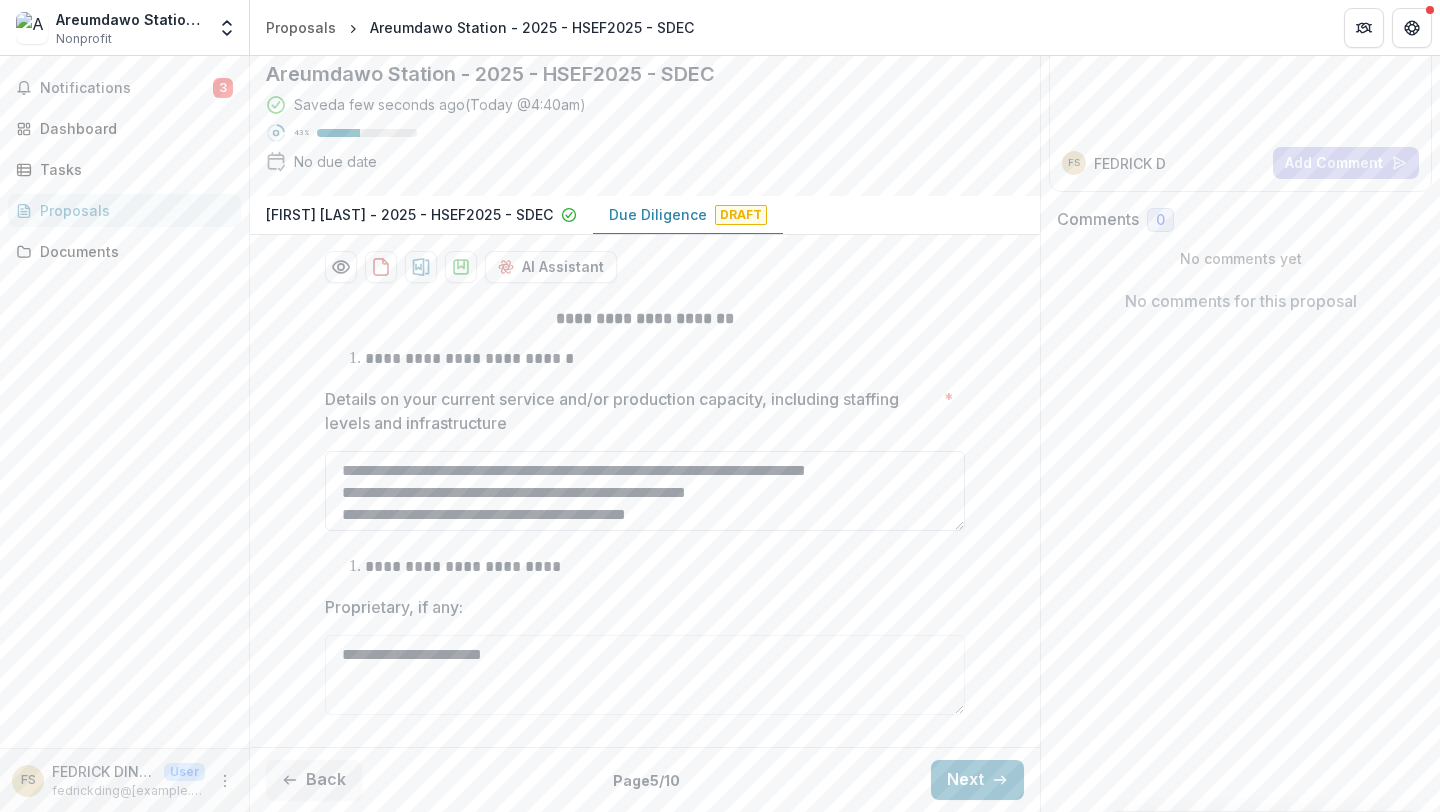 click on "**********" at bounding box center (645, 491) 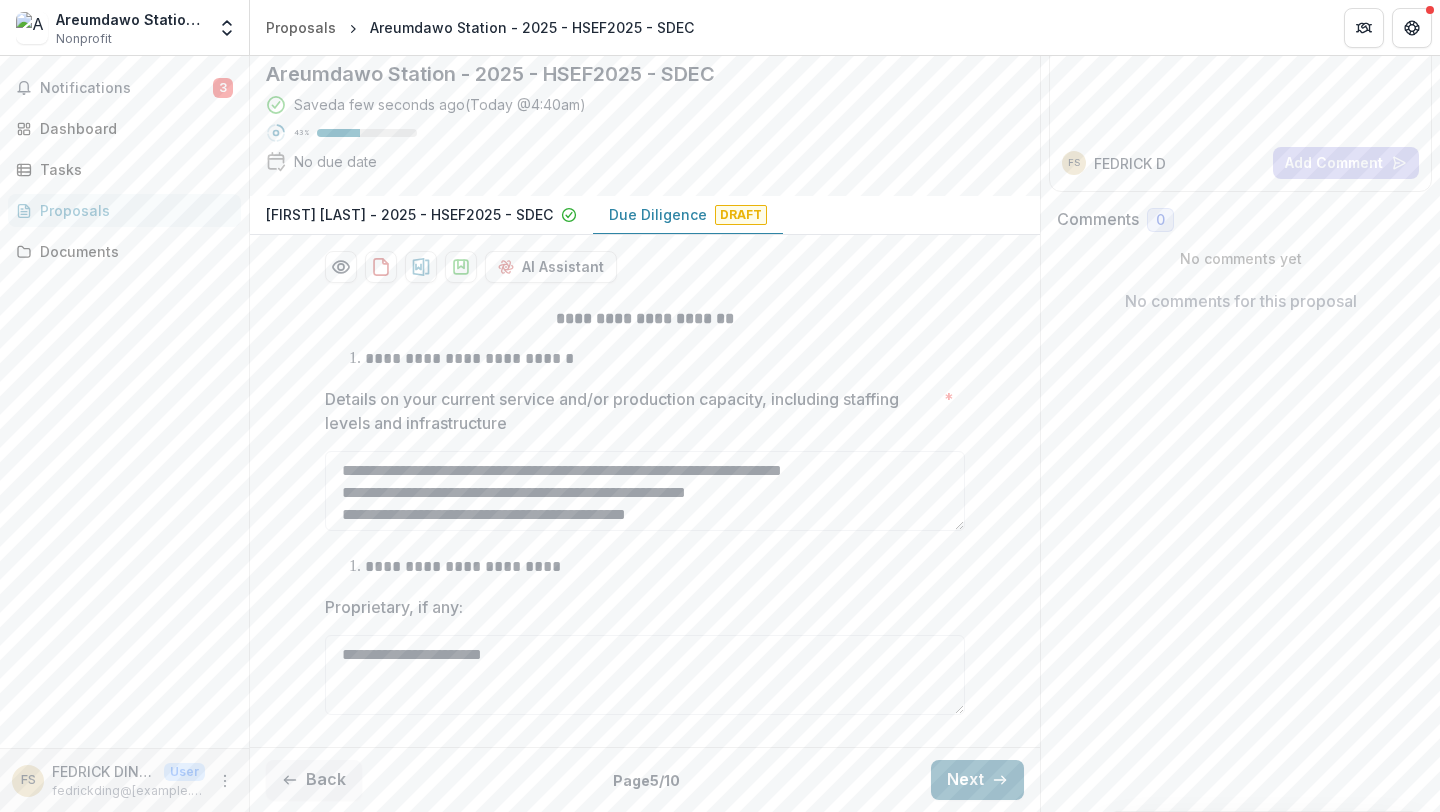 type on "**********" 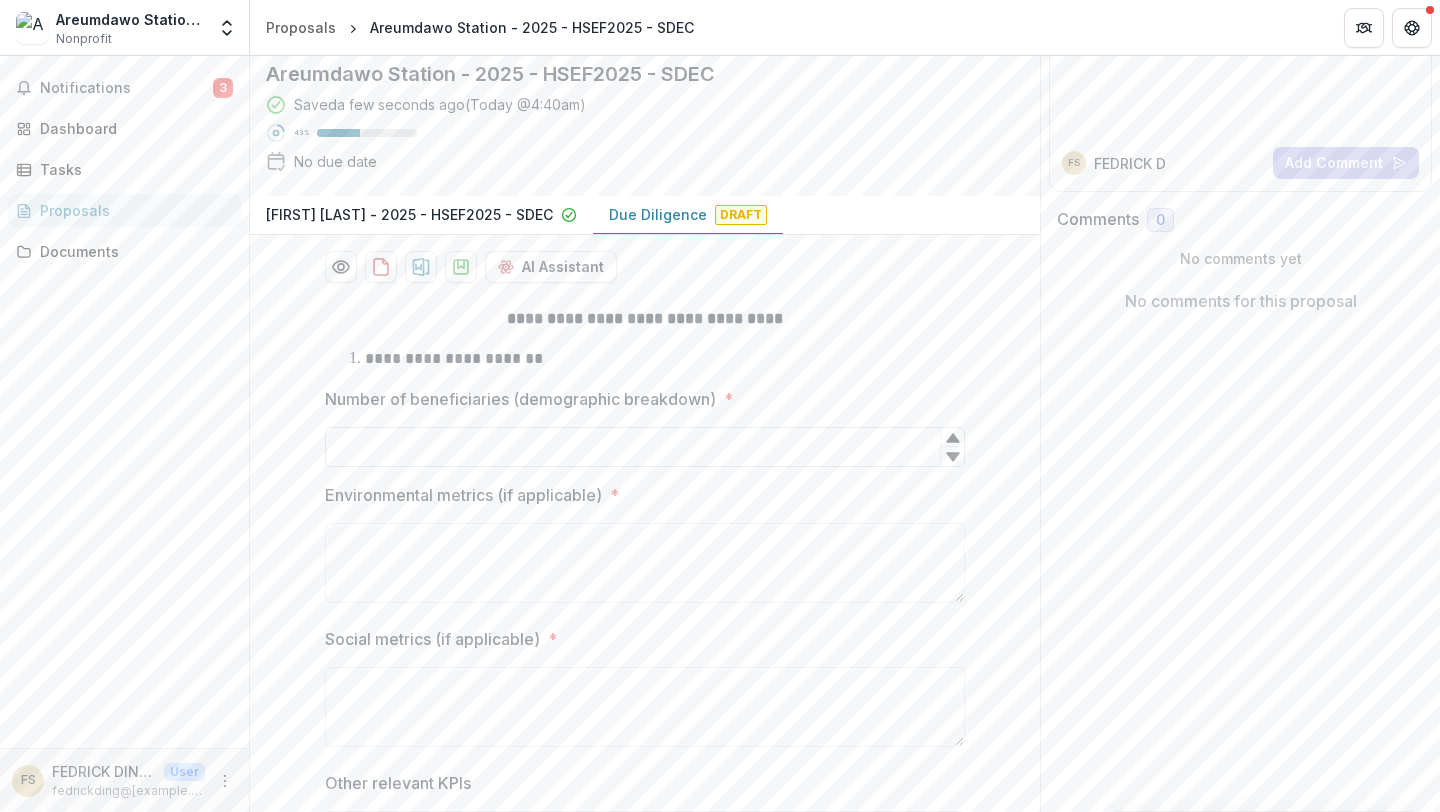 click on "Number of beneficiaries (demographic breakdown) *" at bounding box center [645, 447] 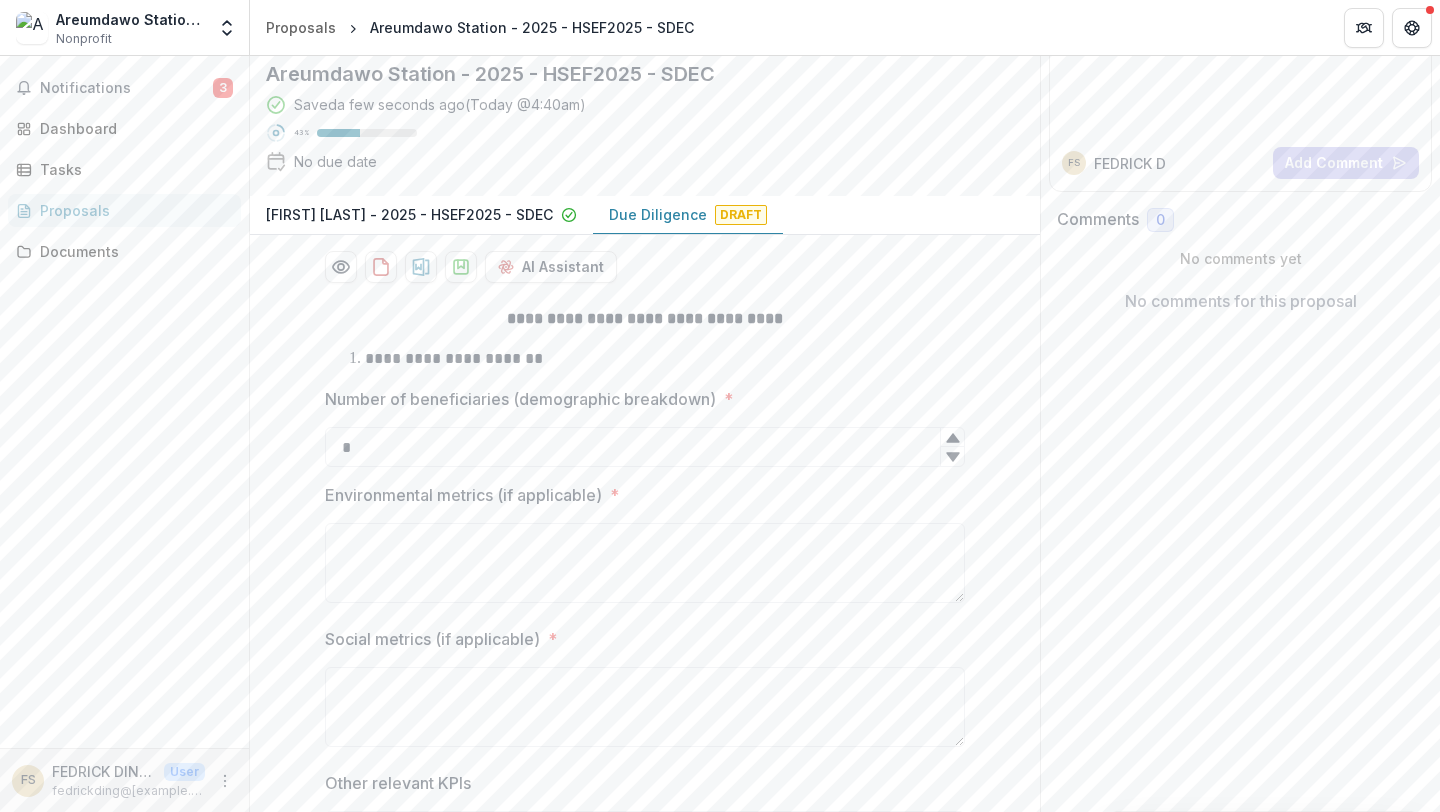 click 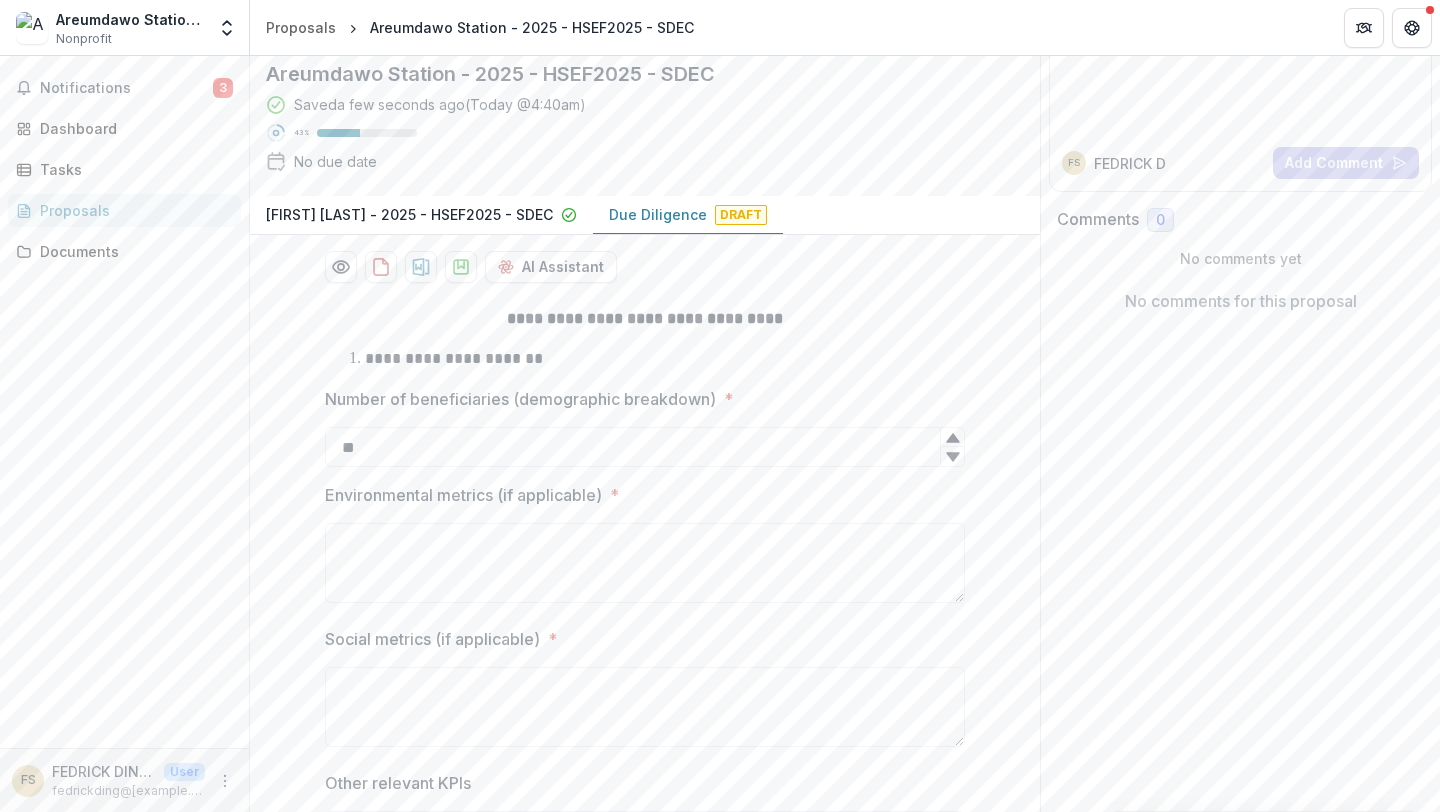 click 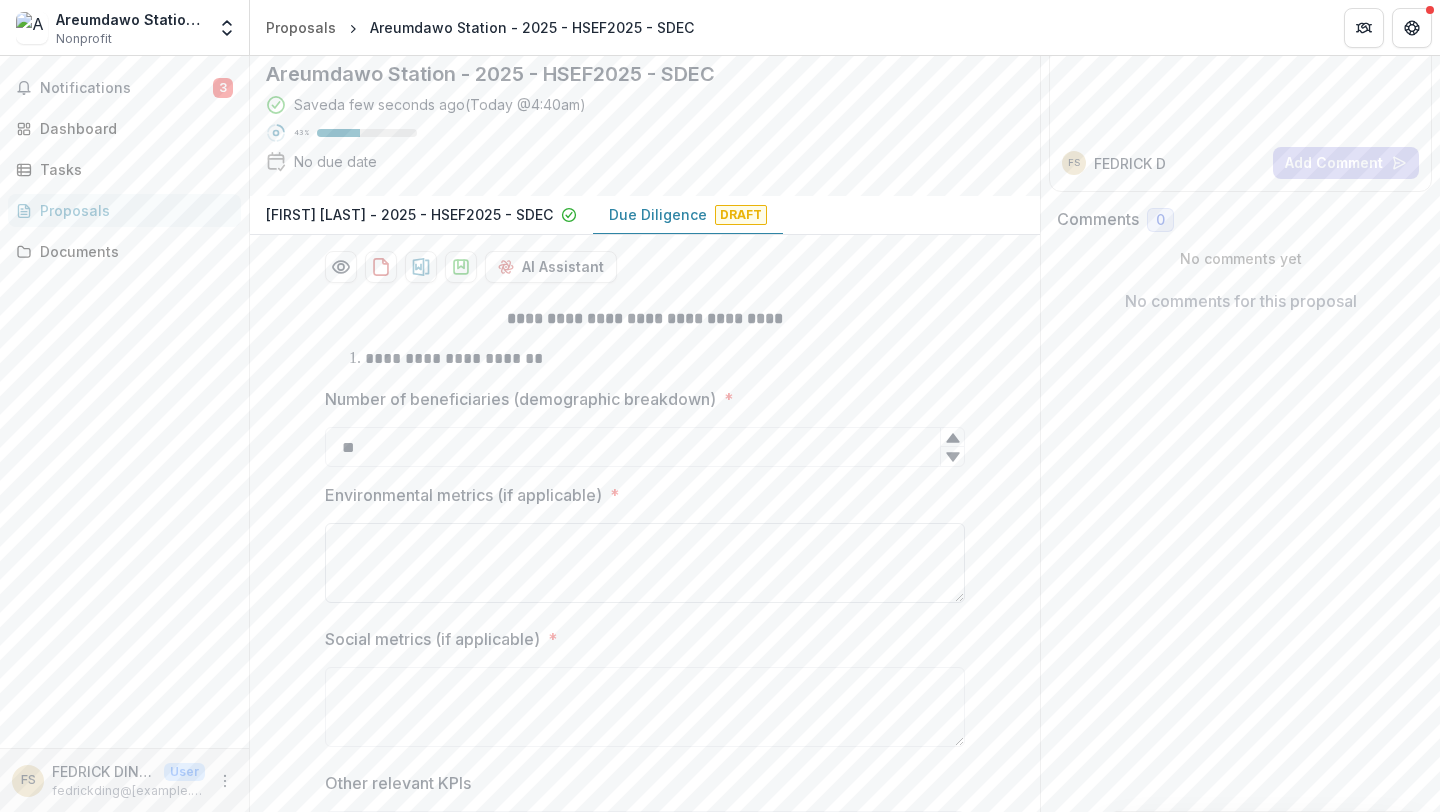 click on "Environmental metrics (if applicable) *" at bounding box center (645, 563) 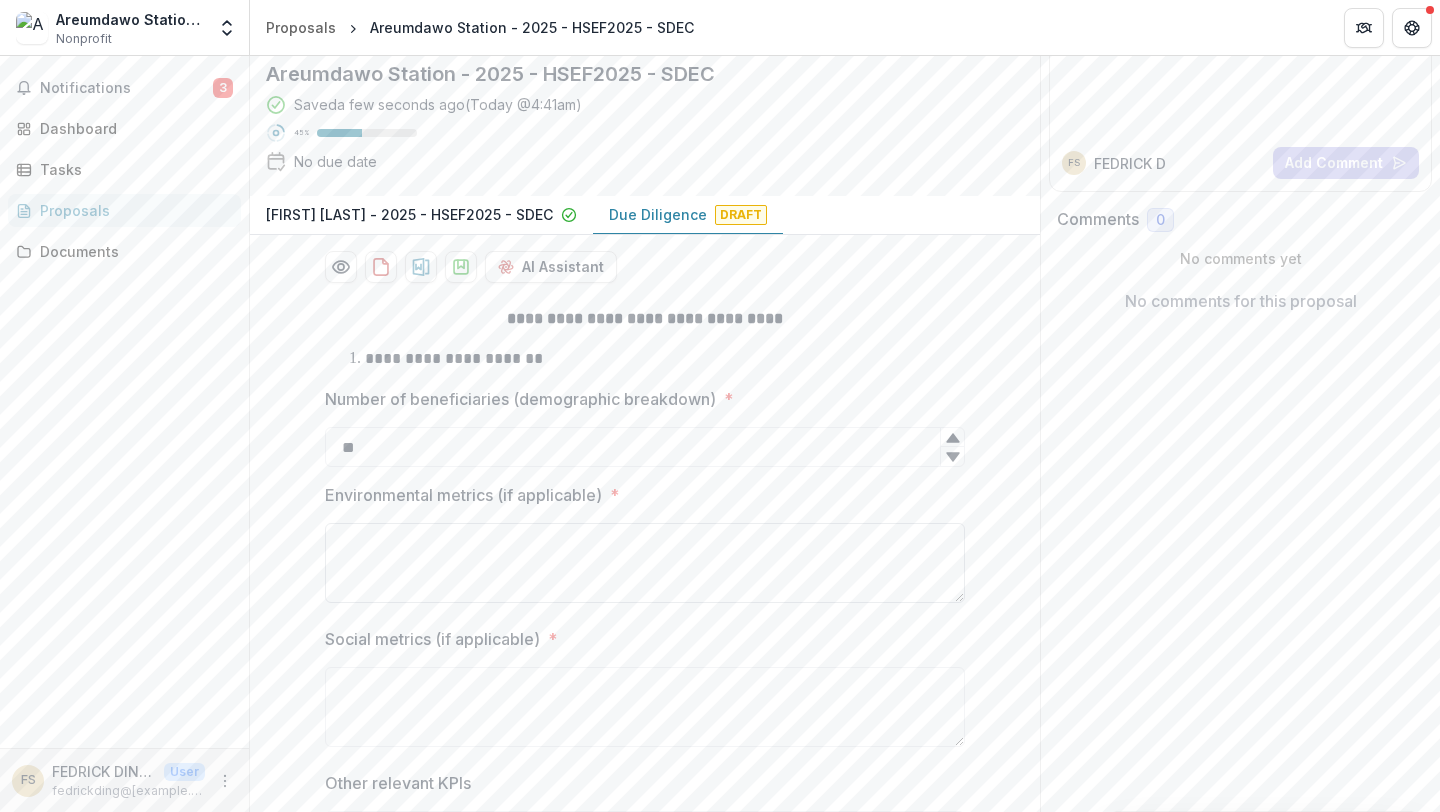 type on "*" 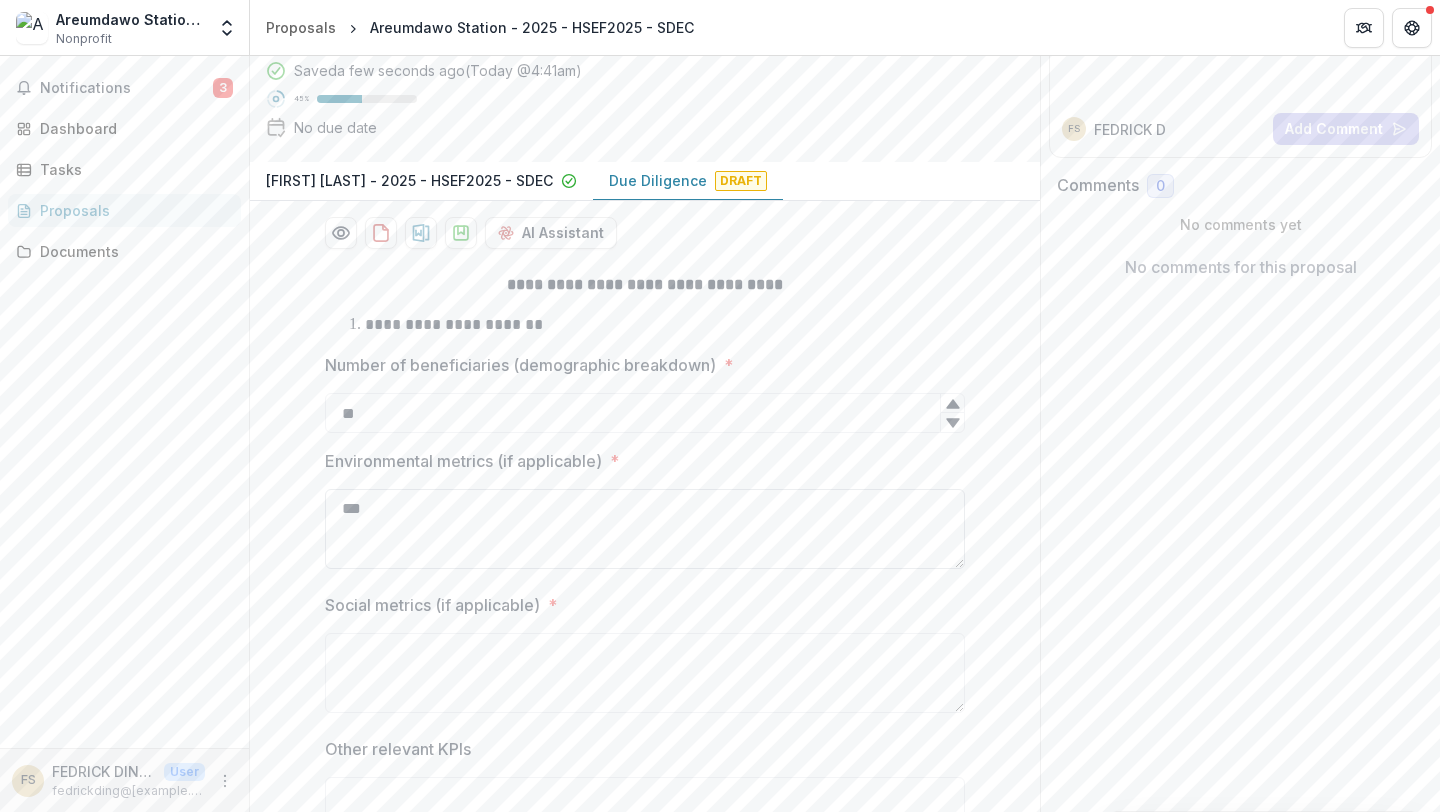 scroll, scrollTop: 250, scrollLeft: 0, axis: vertical 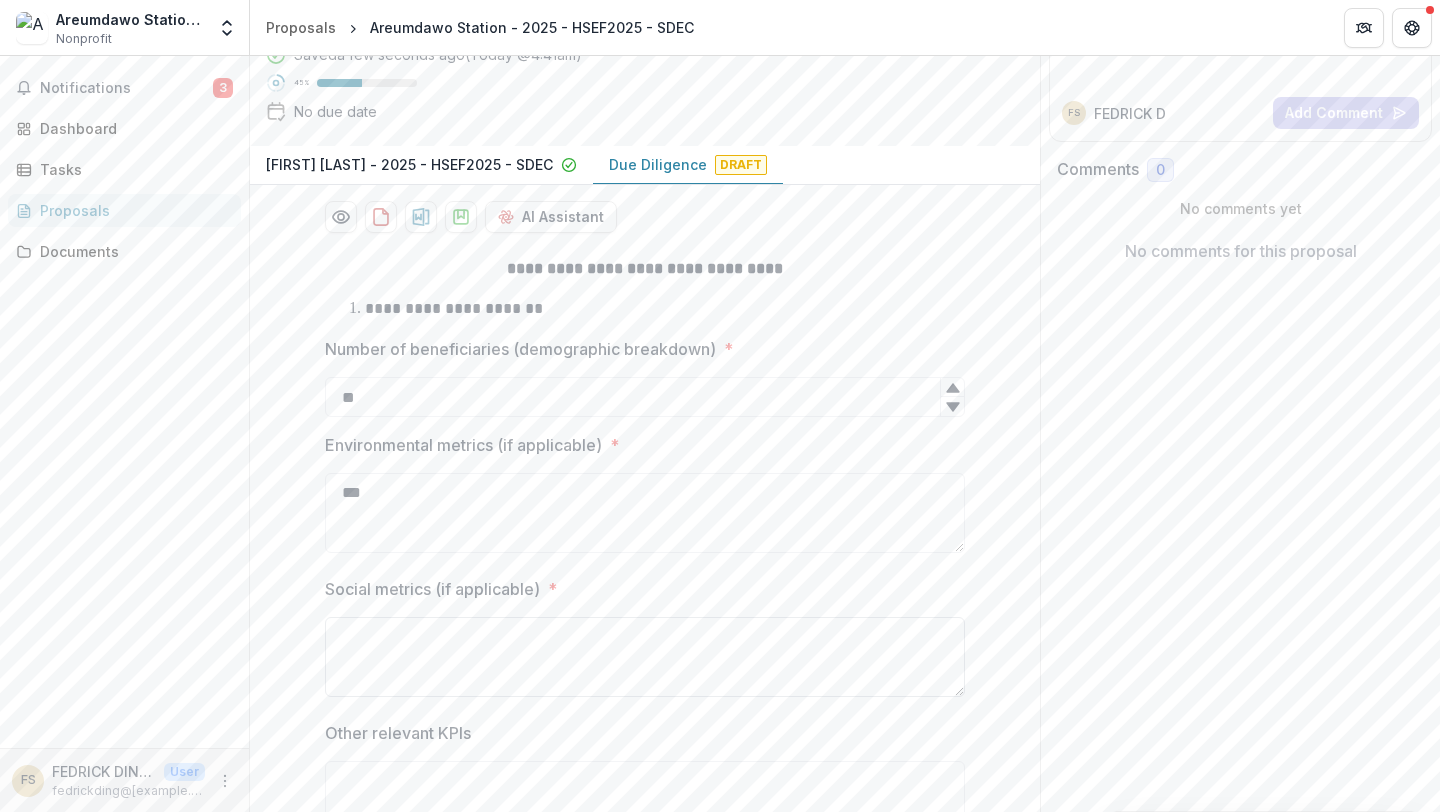 type on "***" 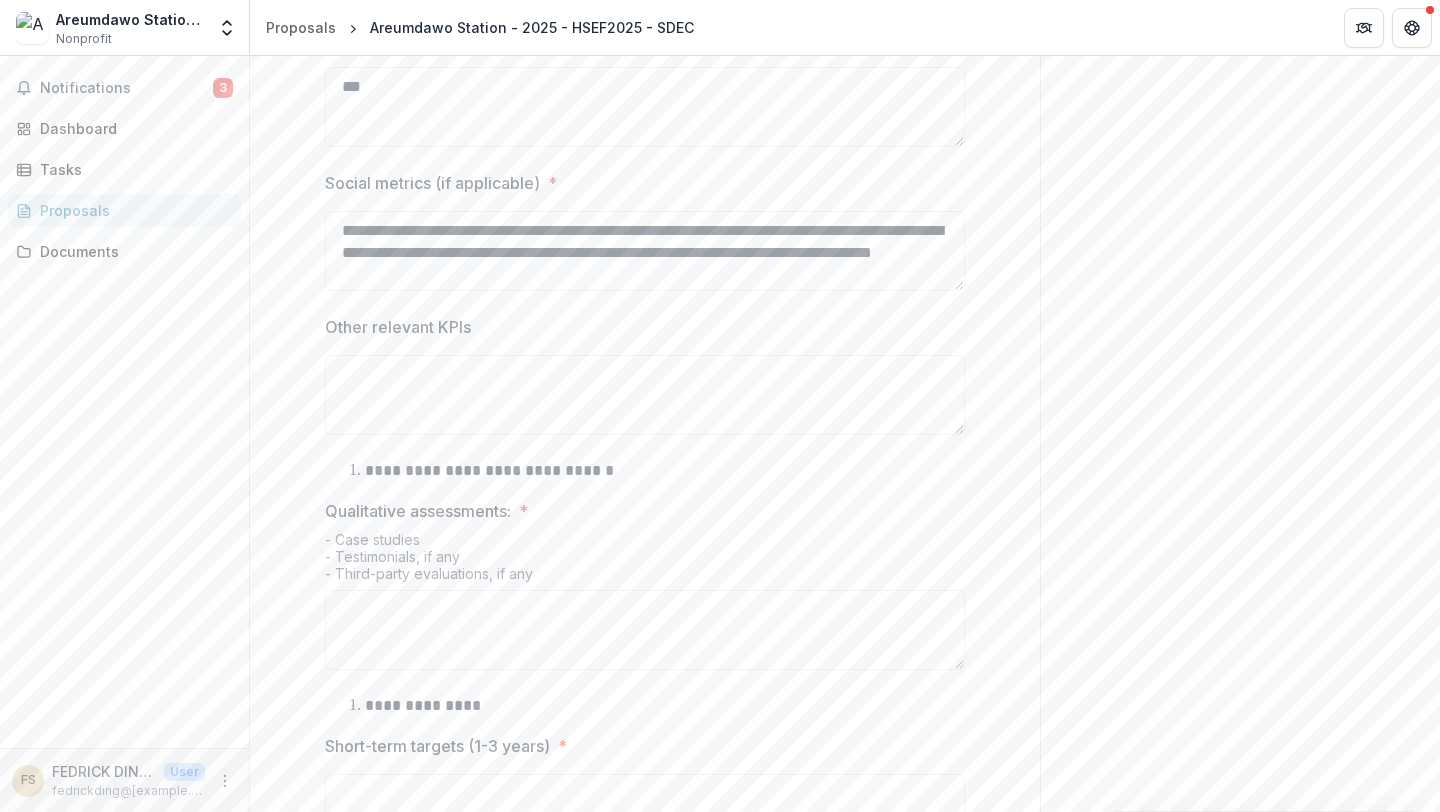 scroll, scrollTop: 785, scrollLeft: 0, axis: vertical 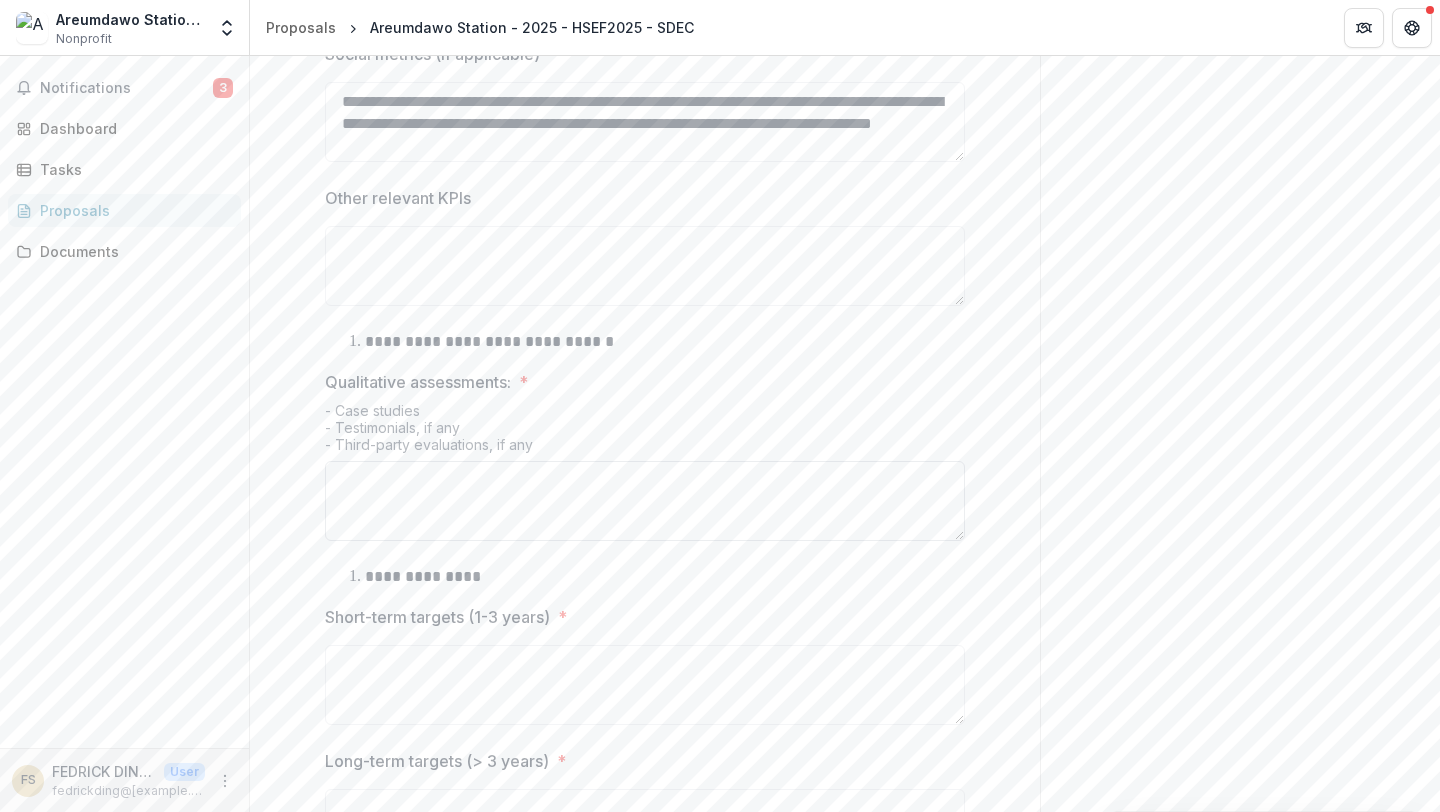 type on "**********" 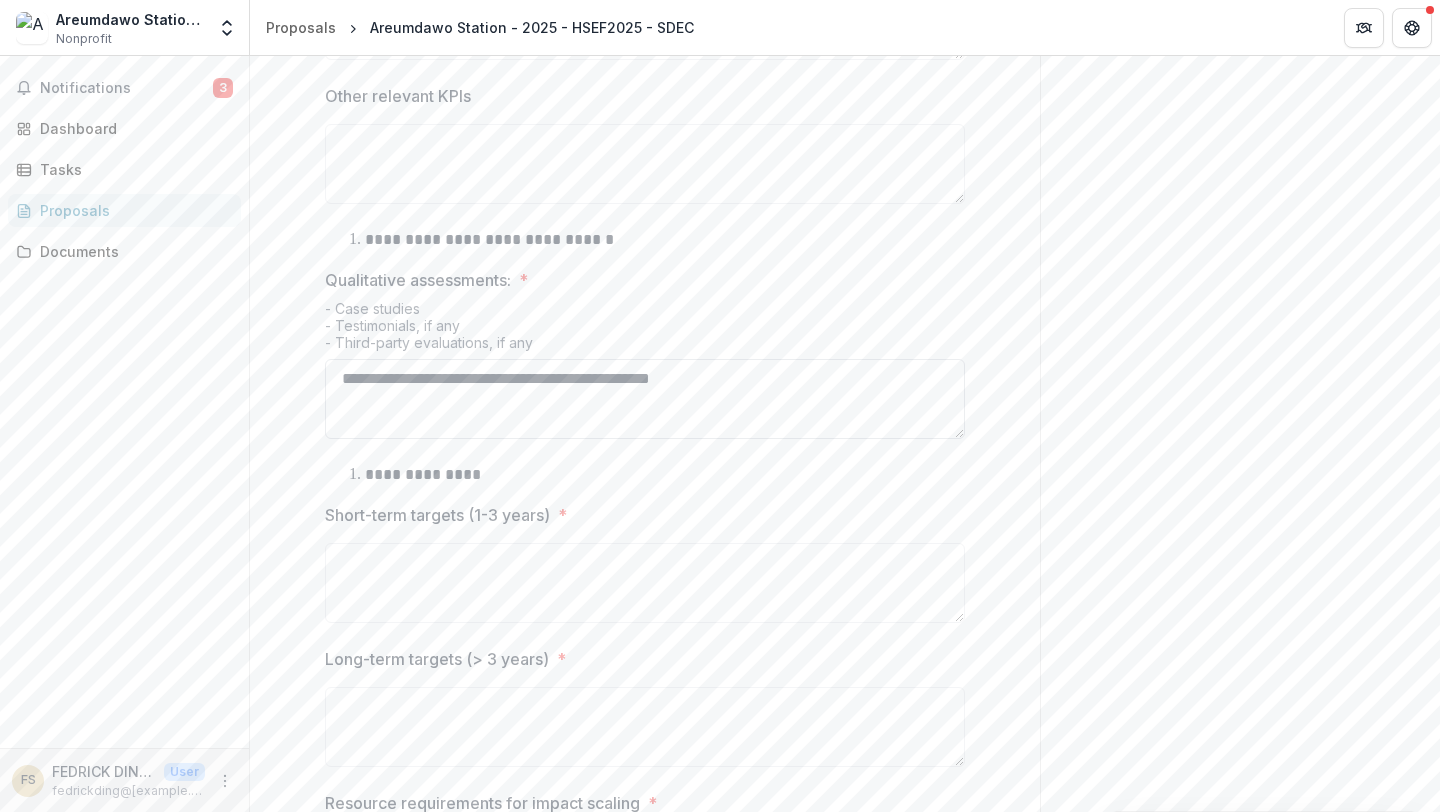 scroll, scrollTop: 894, scrollLeft: 0, axis: vertical 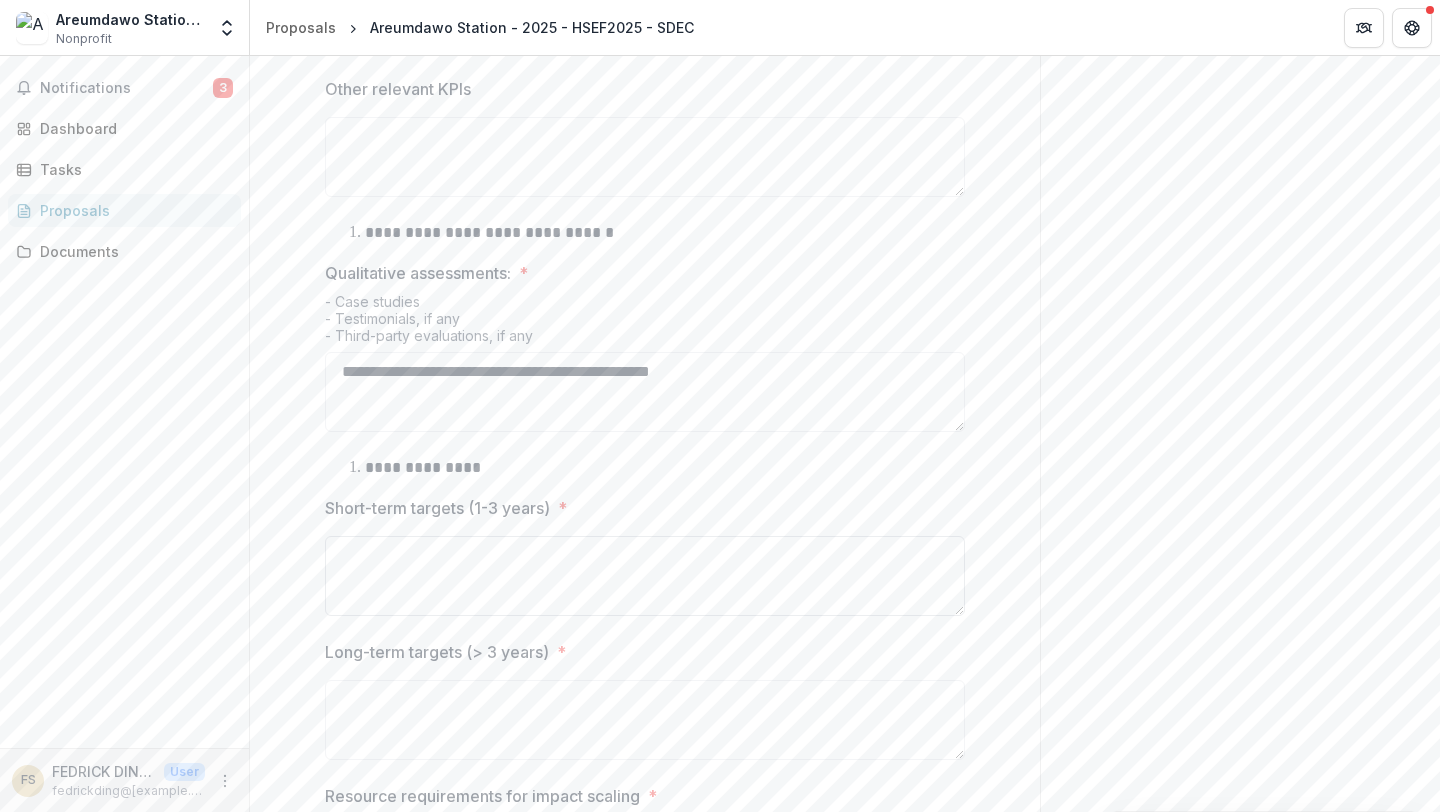 type on "**********" 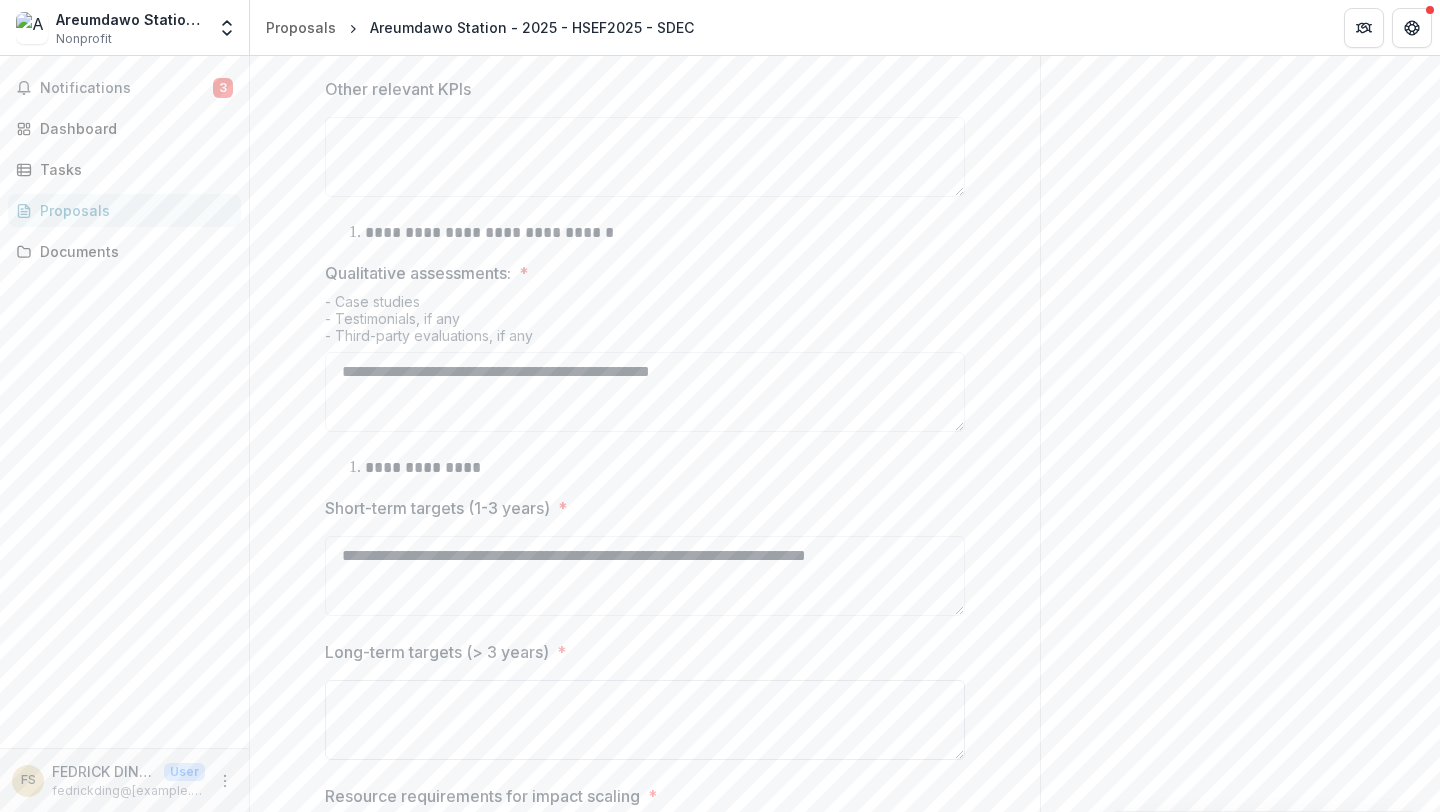 type on "**********" 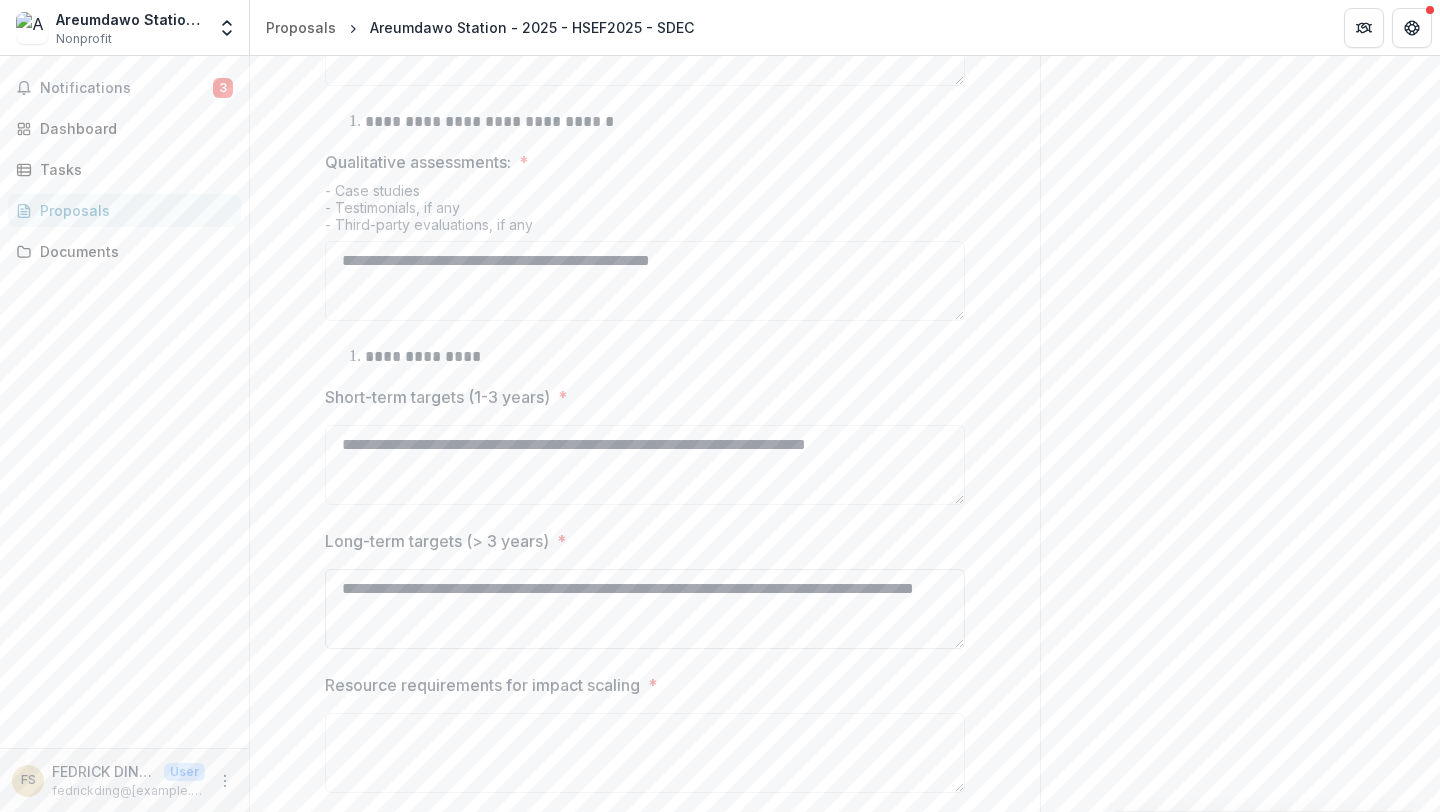 scroll, scrollTop: 1083, scrollLeft: 0, axis: vertical 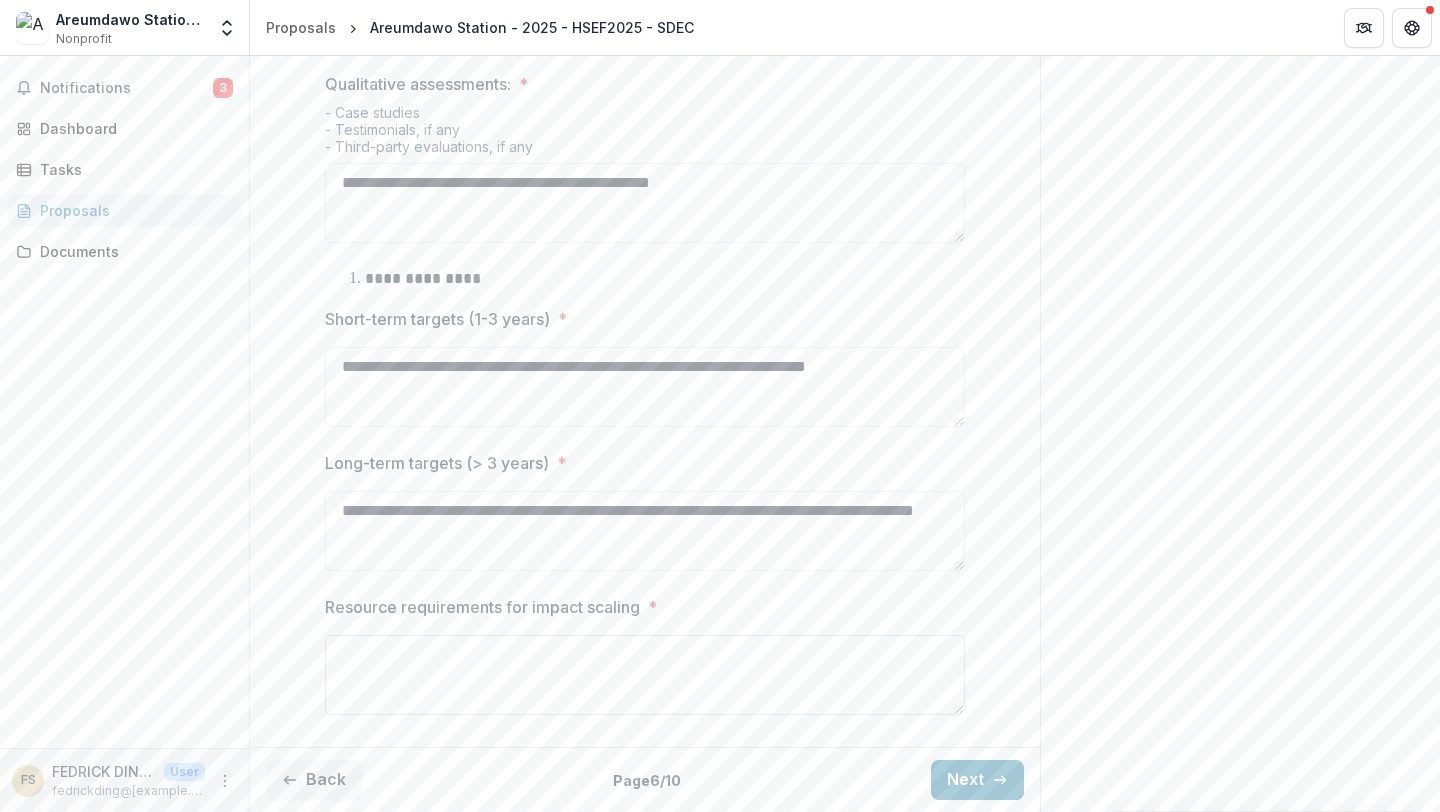 type on "**********" 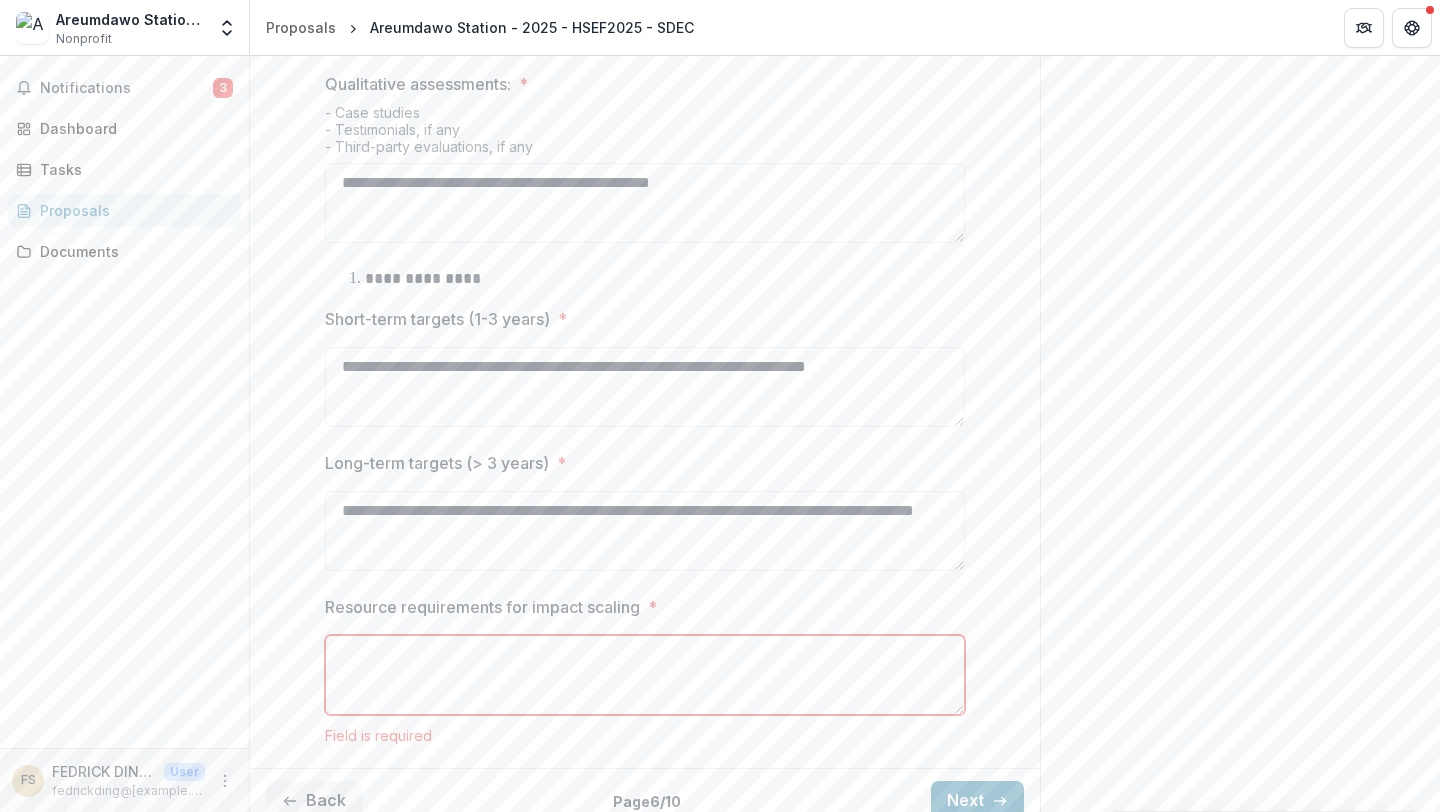 click on "Resource requirements for impact scaling *" at bounding box center (645, 675) 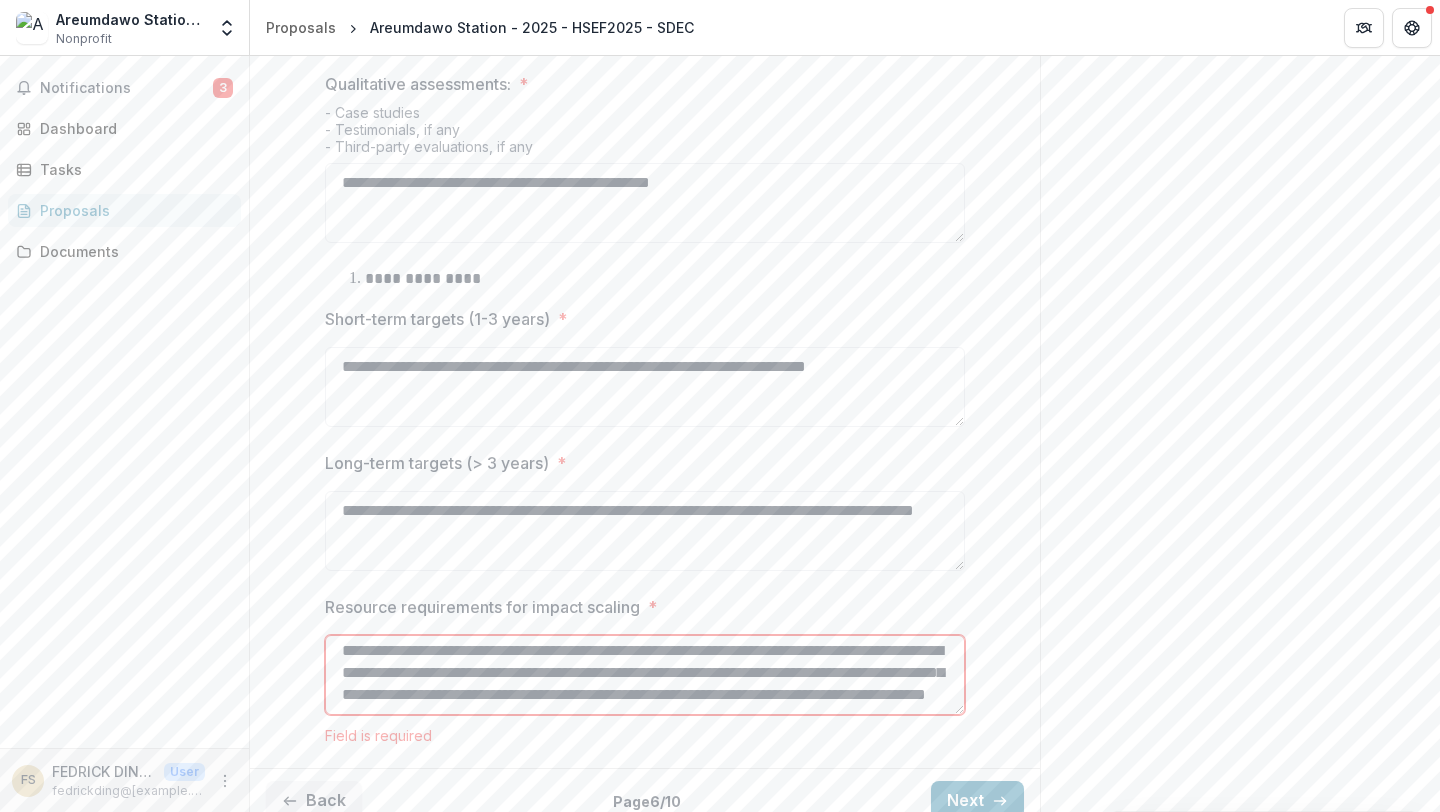 scroll, scrollTop: 0, scrollLeft: 0, axis: both 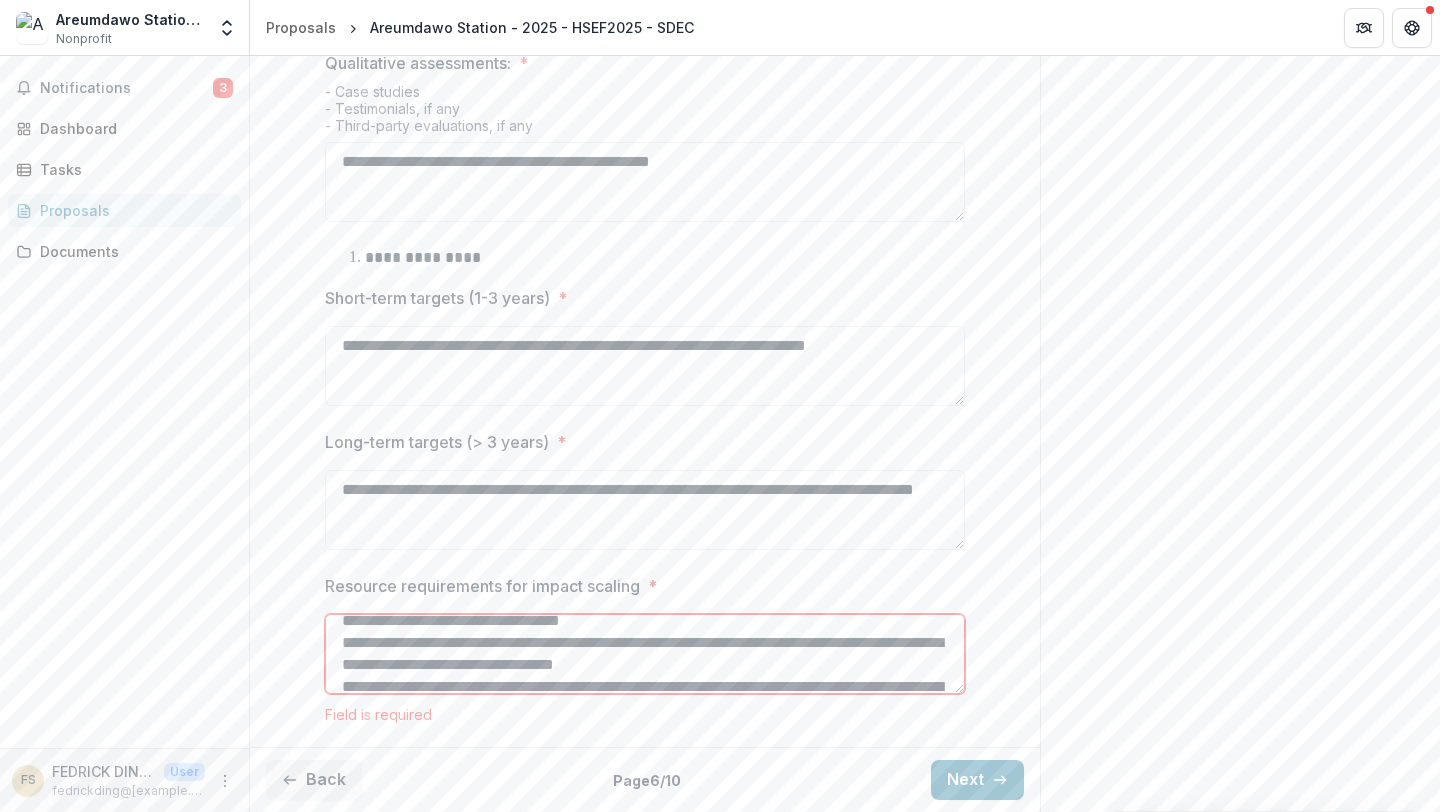 click on "Resource requirements for impact scaling *" at bounding box center [645, 654] 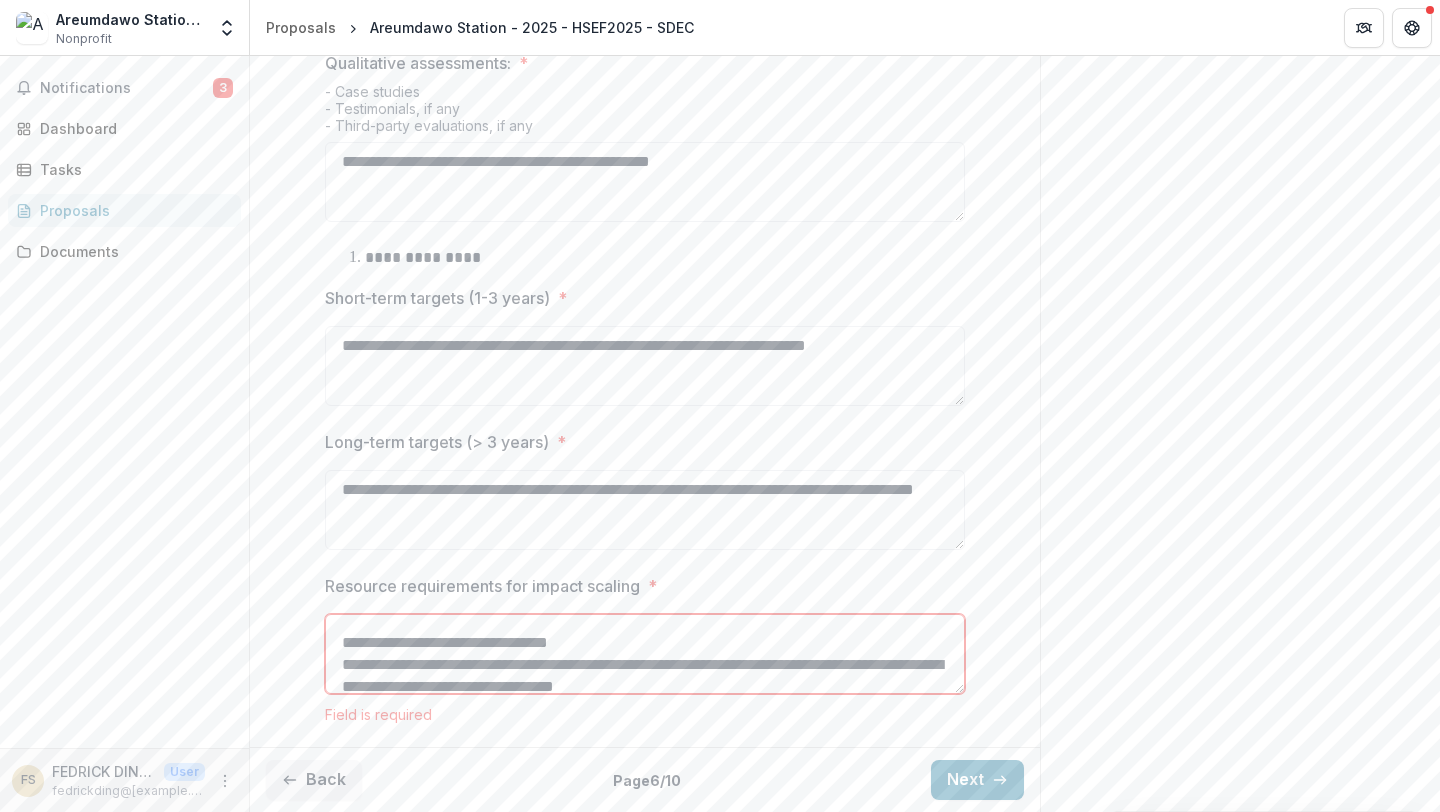 scroll, scrollTop: 79, scrollLeft: 0, axis: vertical 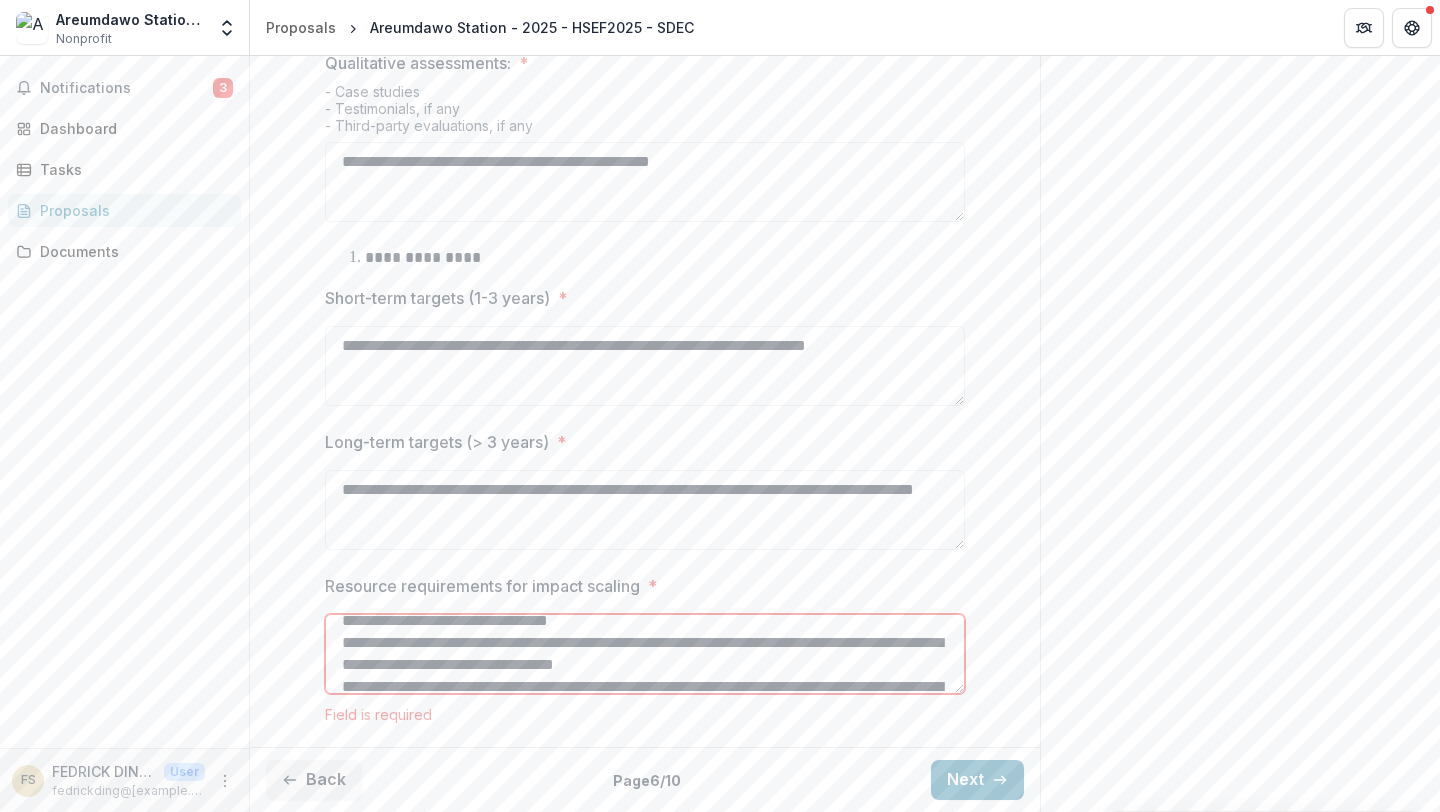 click on "Resource requirements for impact scaling *" at bounding box center (645, 654) 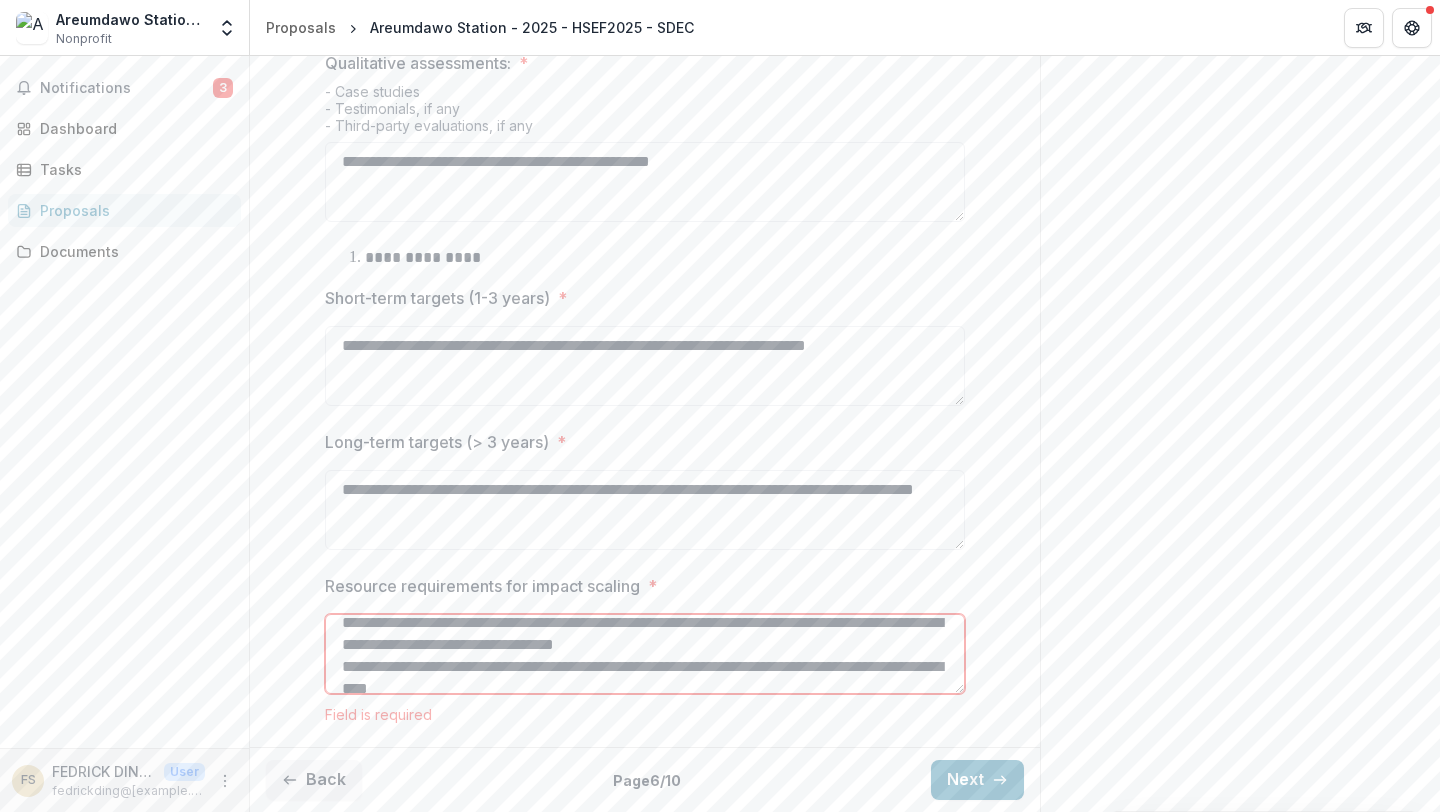 scroll, scrollTop: 99, scrollLeft: 0, axis: vertical 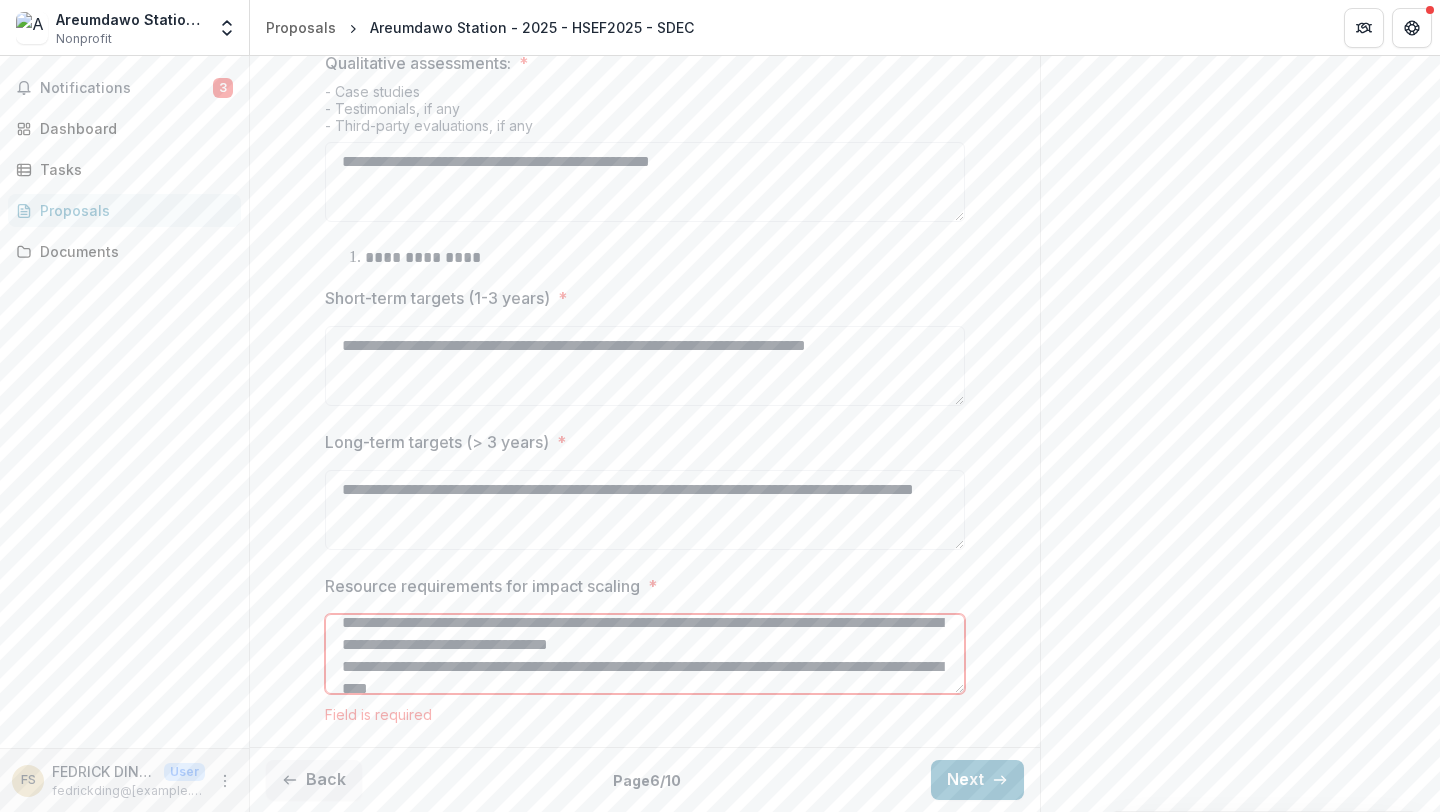 click on "Resource requirements for impact scaling *" at bounding box center (645, 654) 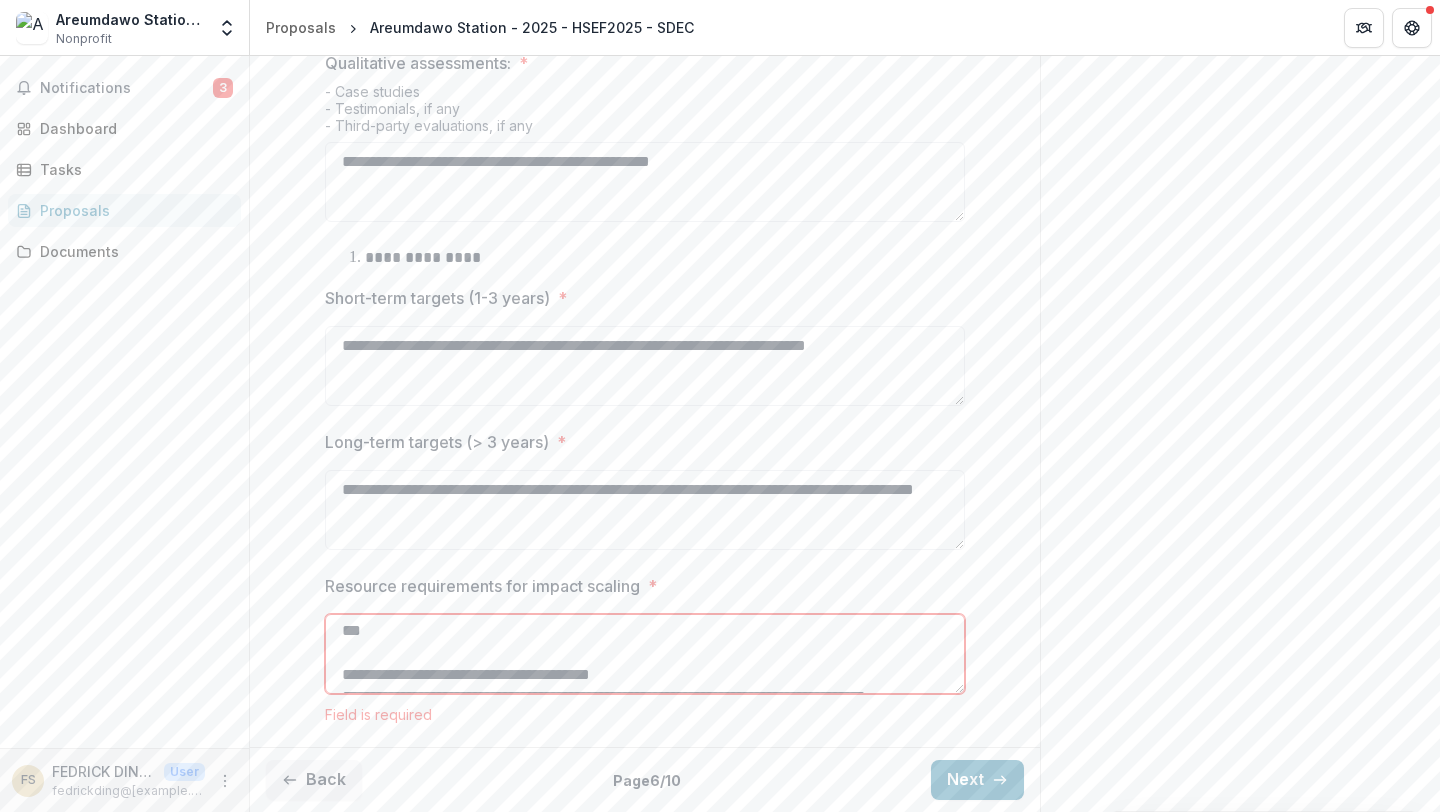 scroll, scrollTop: 182, scrollLeft: 0, axis: vertical 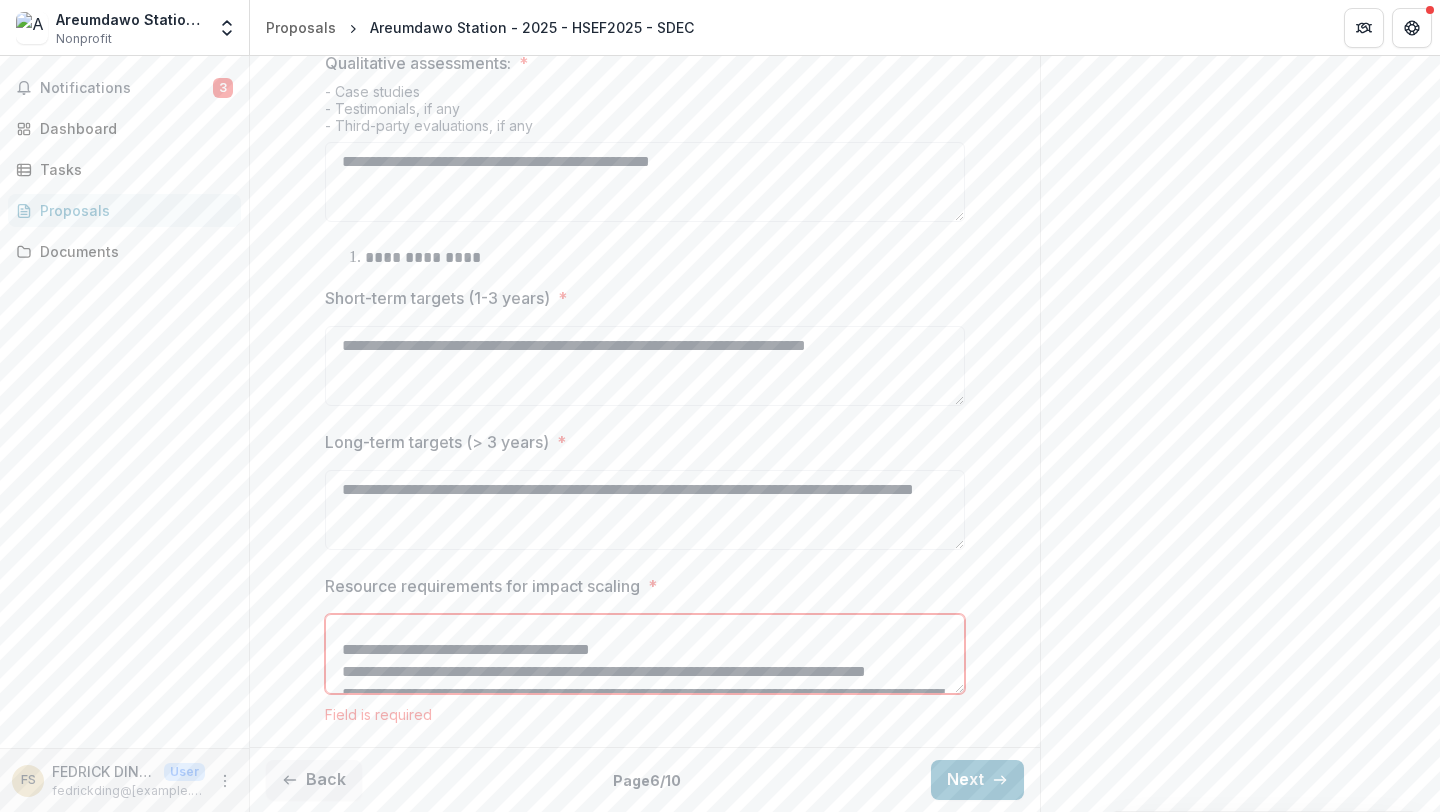 click on "Resource requirements for impact scaling *" at bounding box center [645, 654] 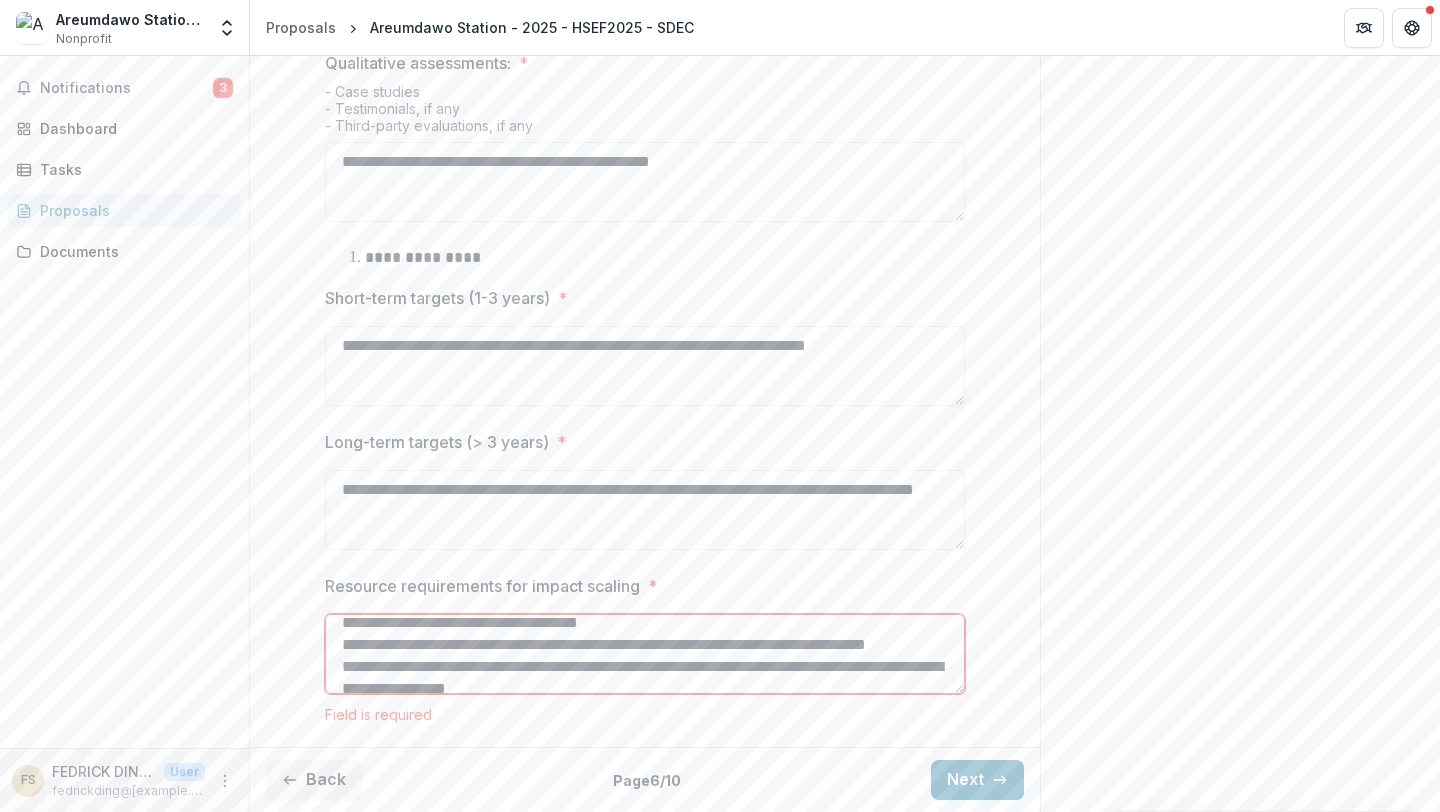 scroll, scrollTop: 222, scrollLeft: 0, axis: vertical 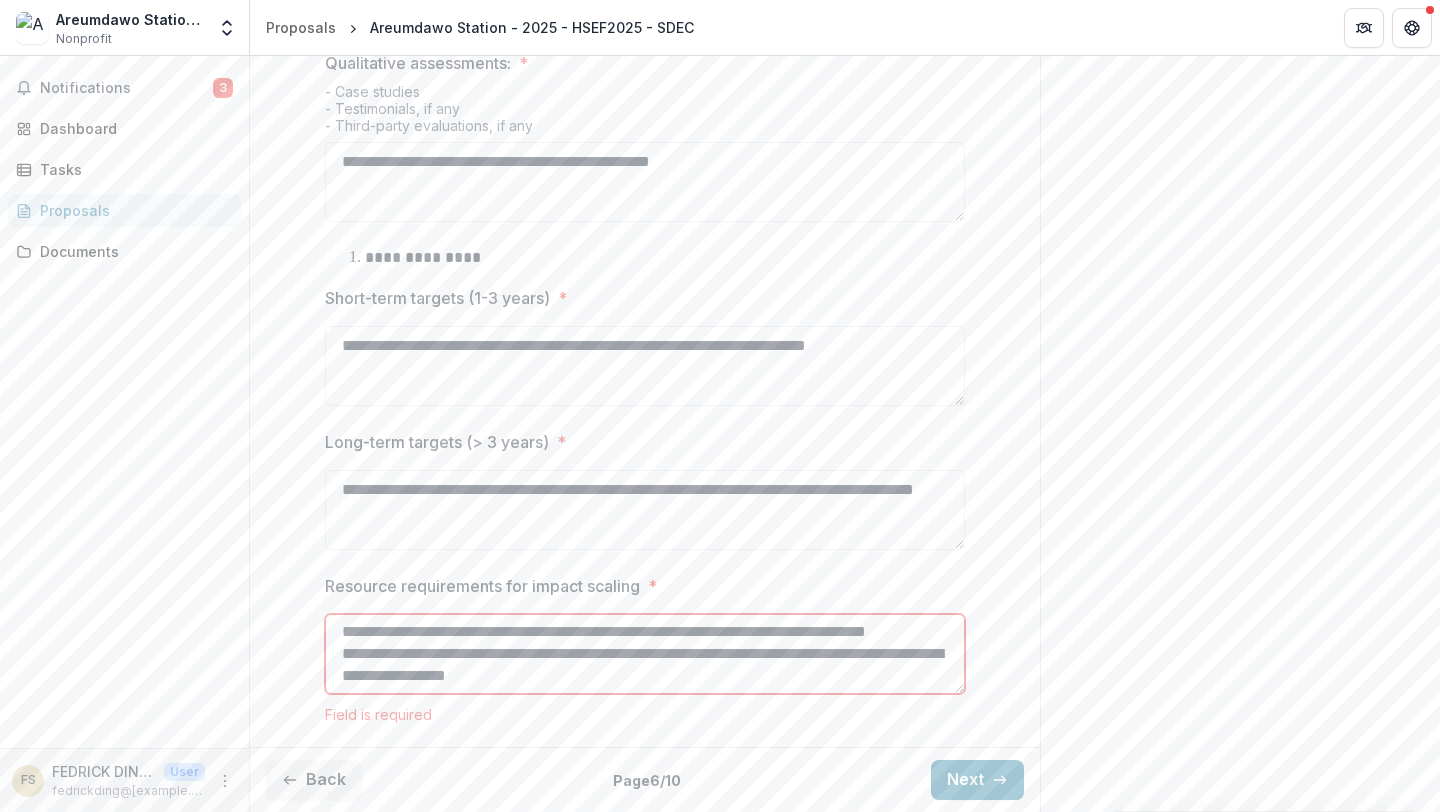 click on "Resource requirements for impact scaling *" at bounding box center (645, 654) 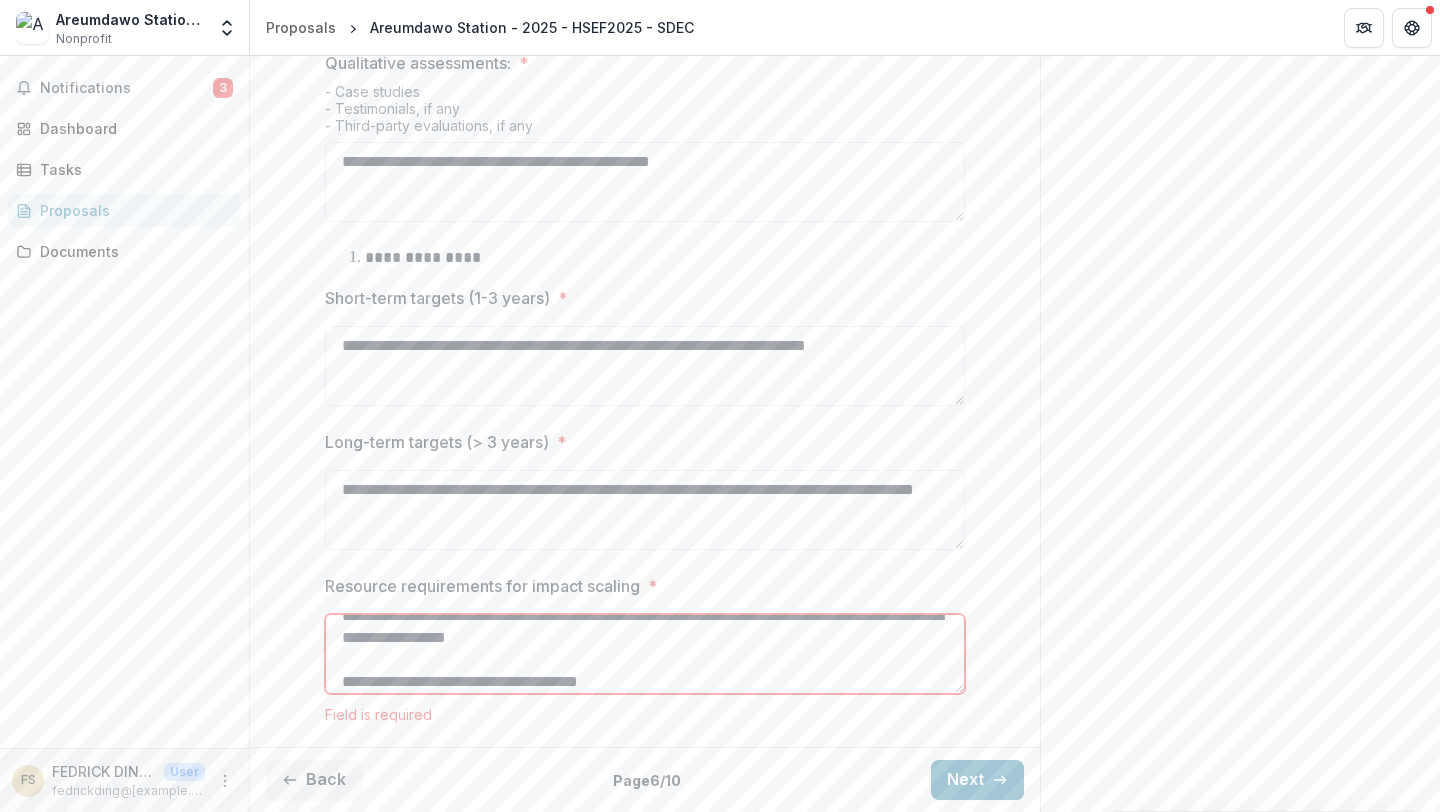 scroll, scrollTop: 282, scrollLeft: 0, axis: vertical 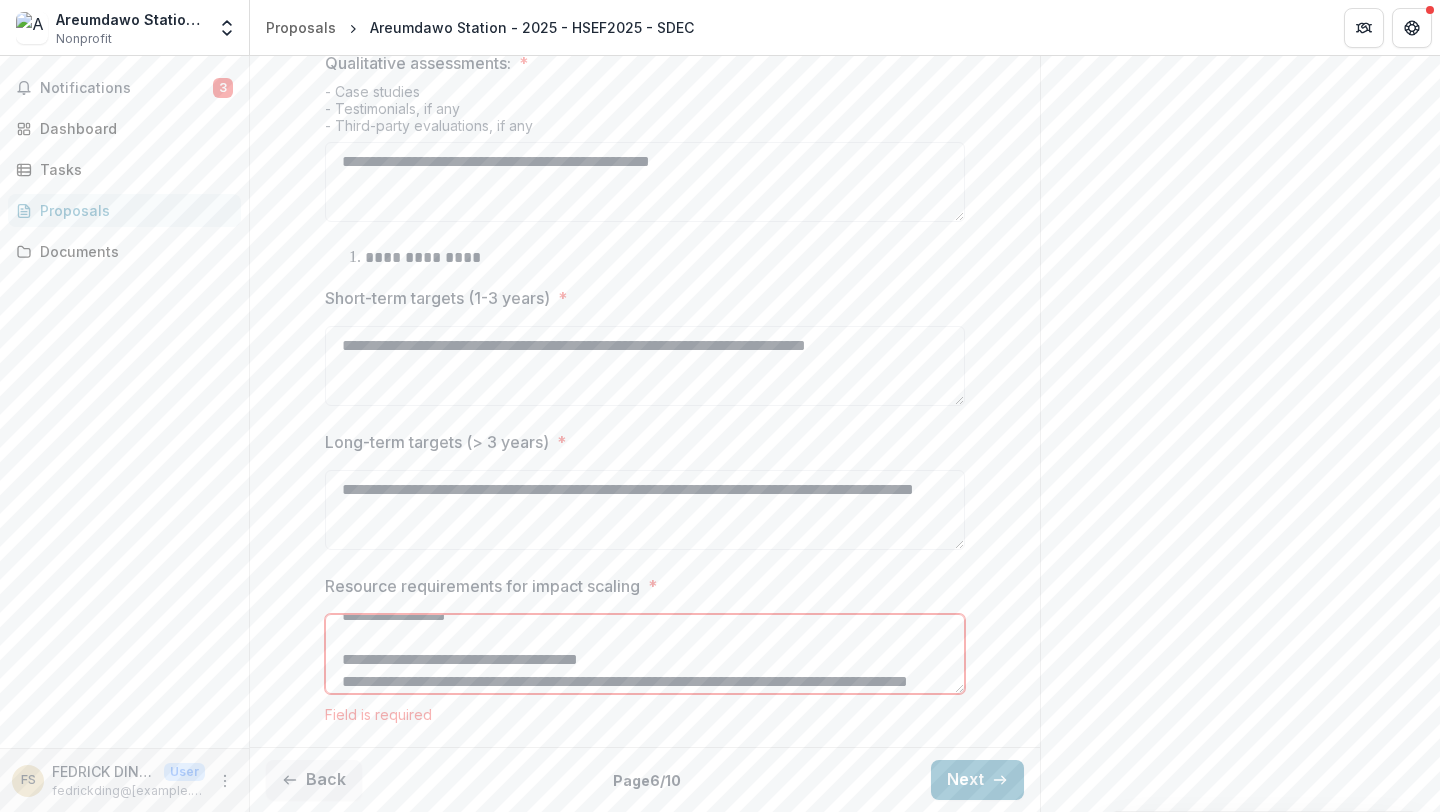 click on "Resource requirements for impact scaling *" at bounding box center [645, 654] 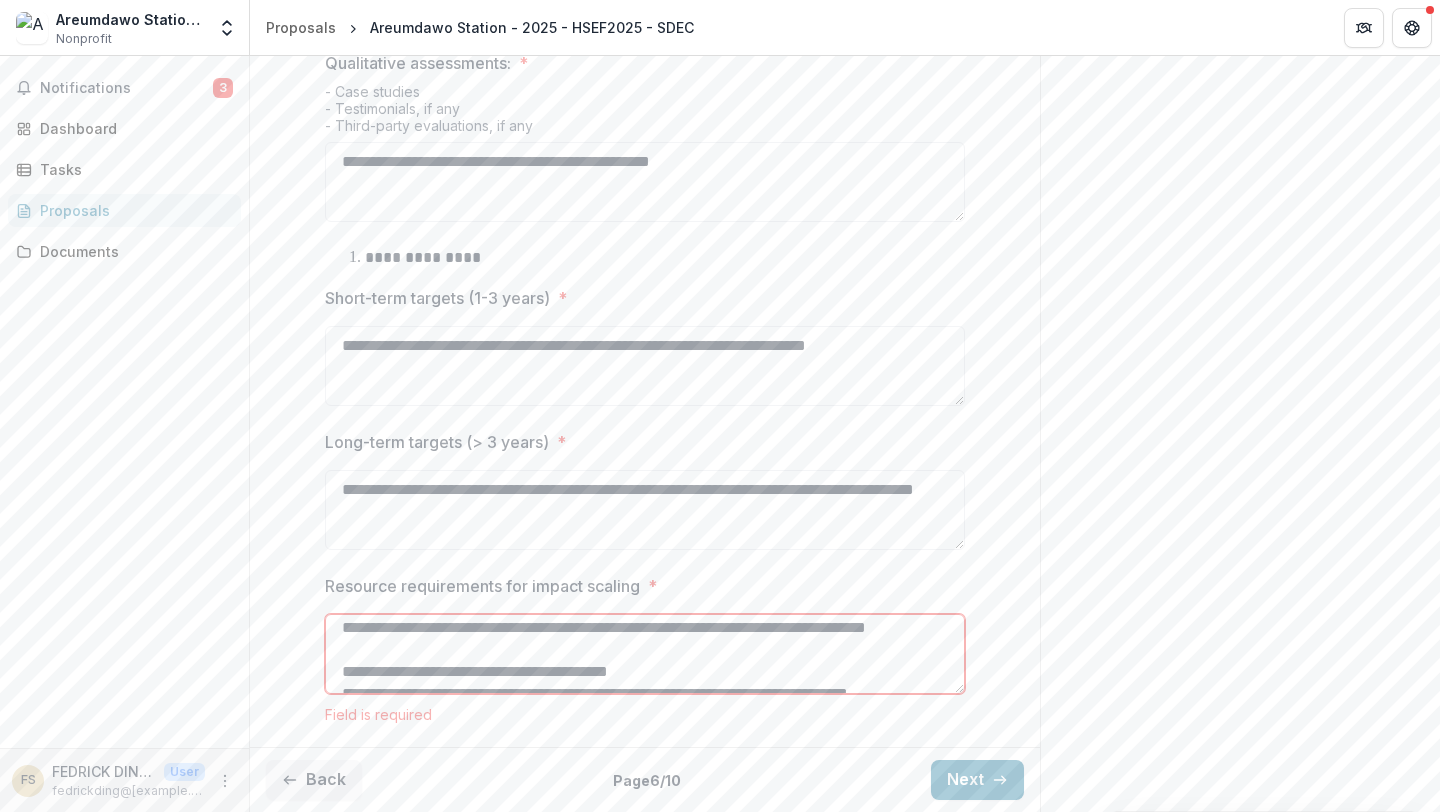 scroll, scrollTop: 360, scrollLeft: 0, axis: vertical 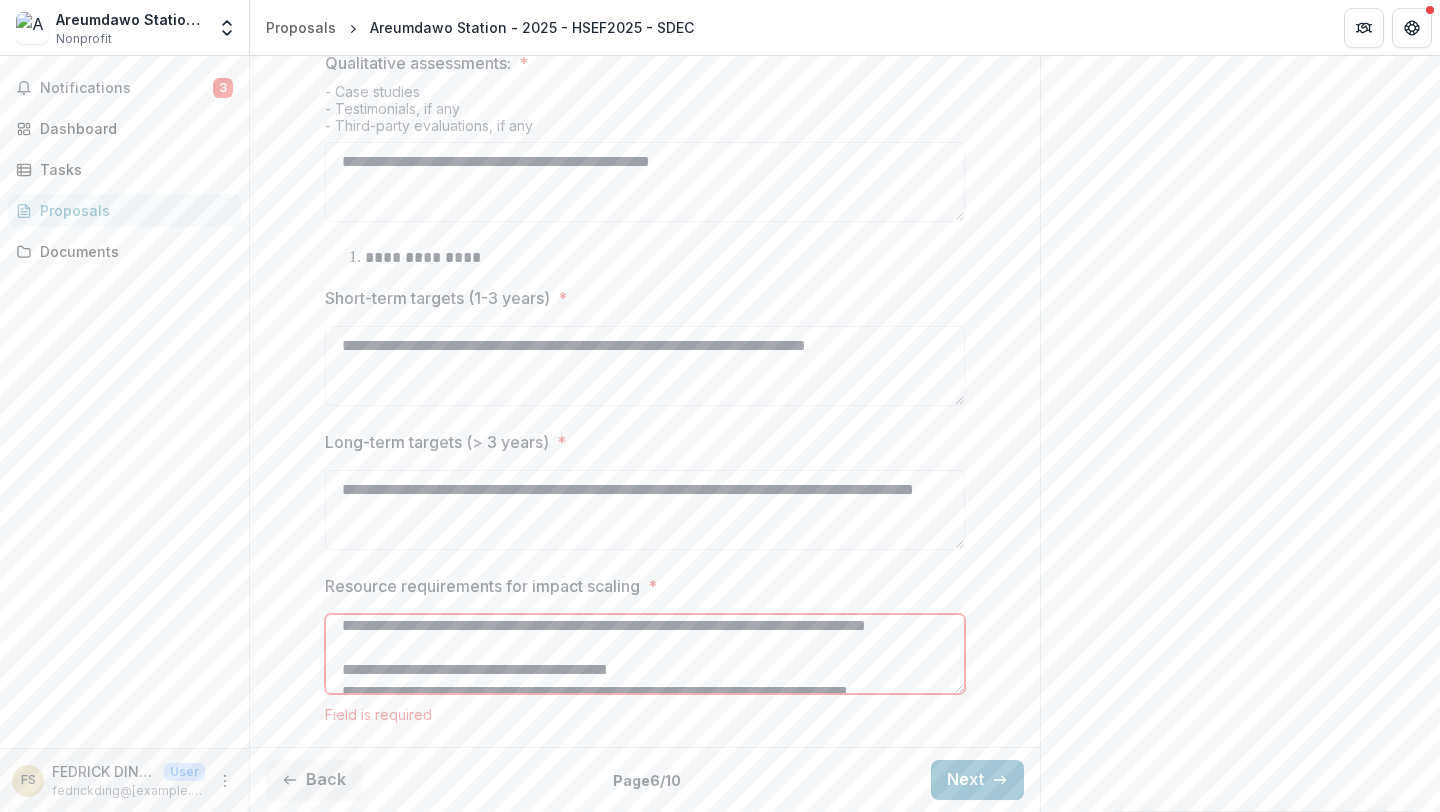 click on "Resource requirements for impact scaling *" at bounding box center [645, 654] 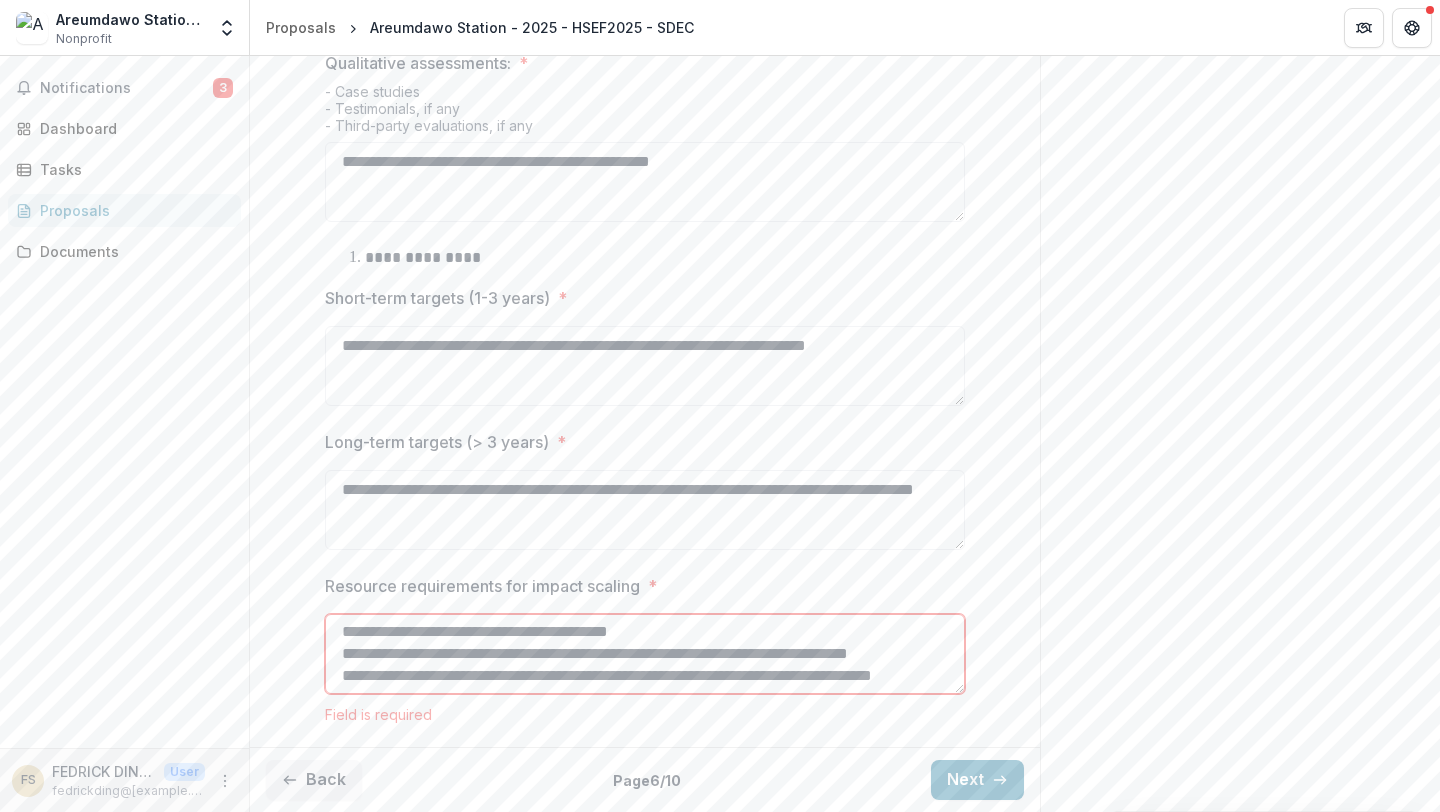 scroll, scrollTop: 406, scrollLeft: 0, axis: vertical 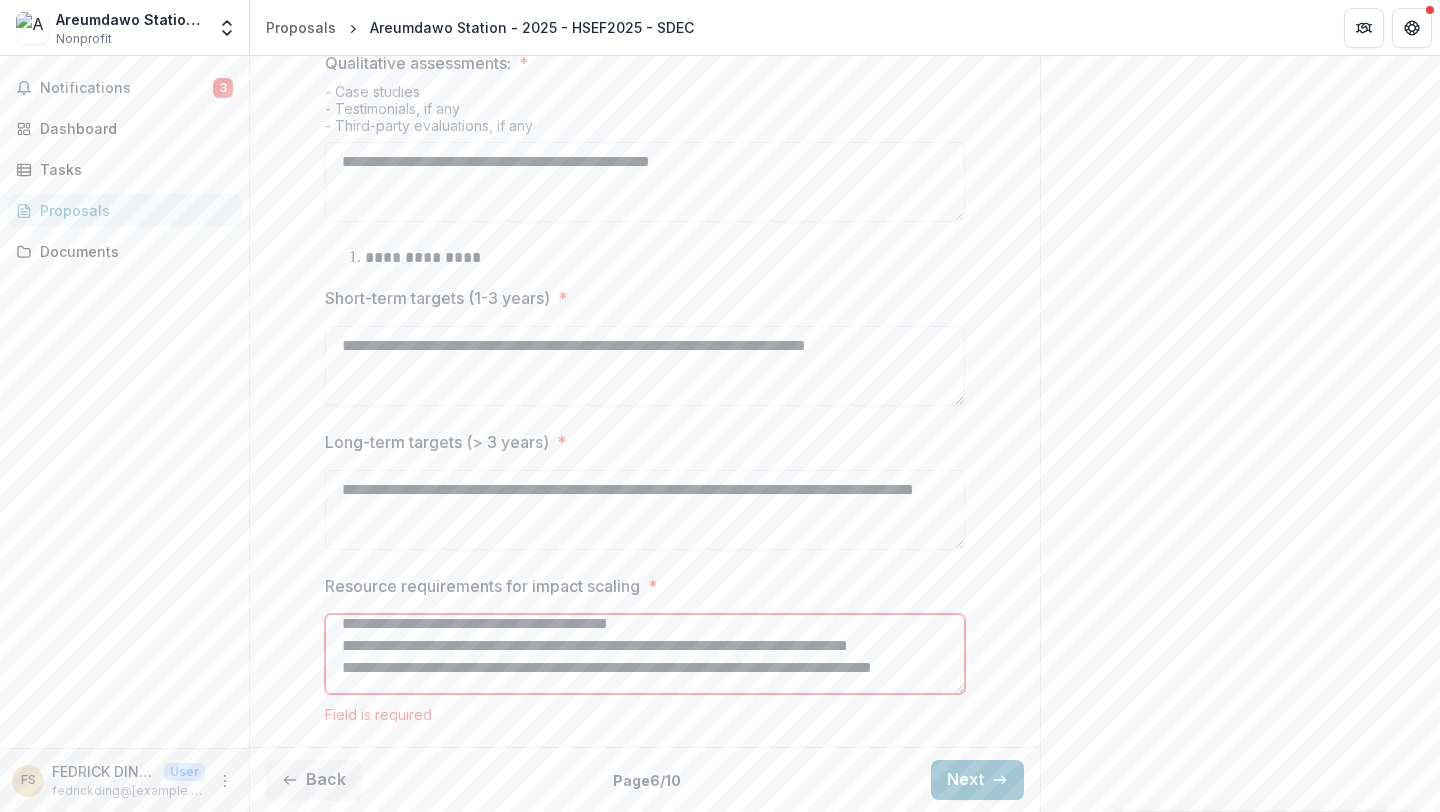 click on "Resource requirements for impact scaling *" at bounding box center [645, 654] 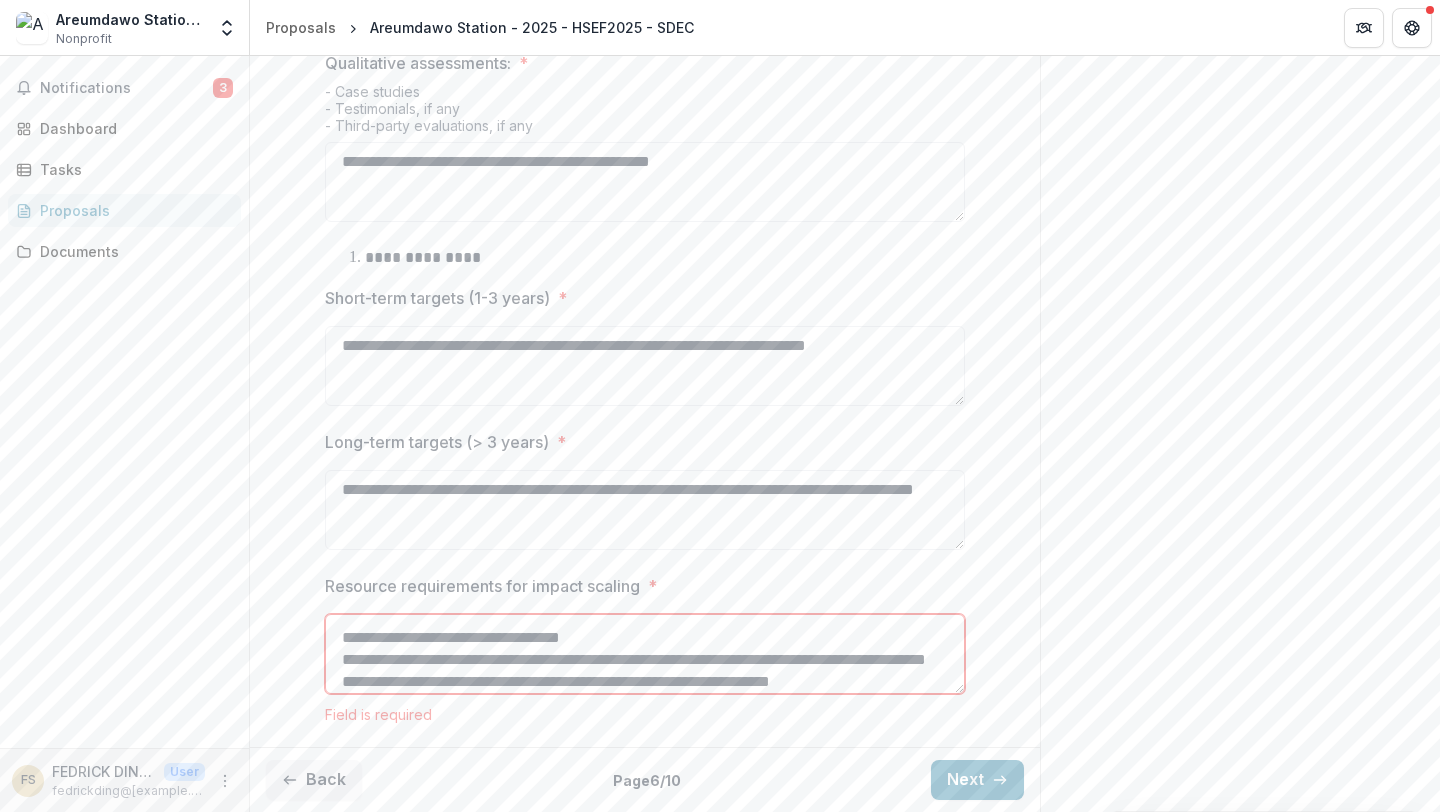 scroll, scrollTop: 482, scrollLeft: 0, axis: vertical 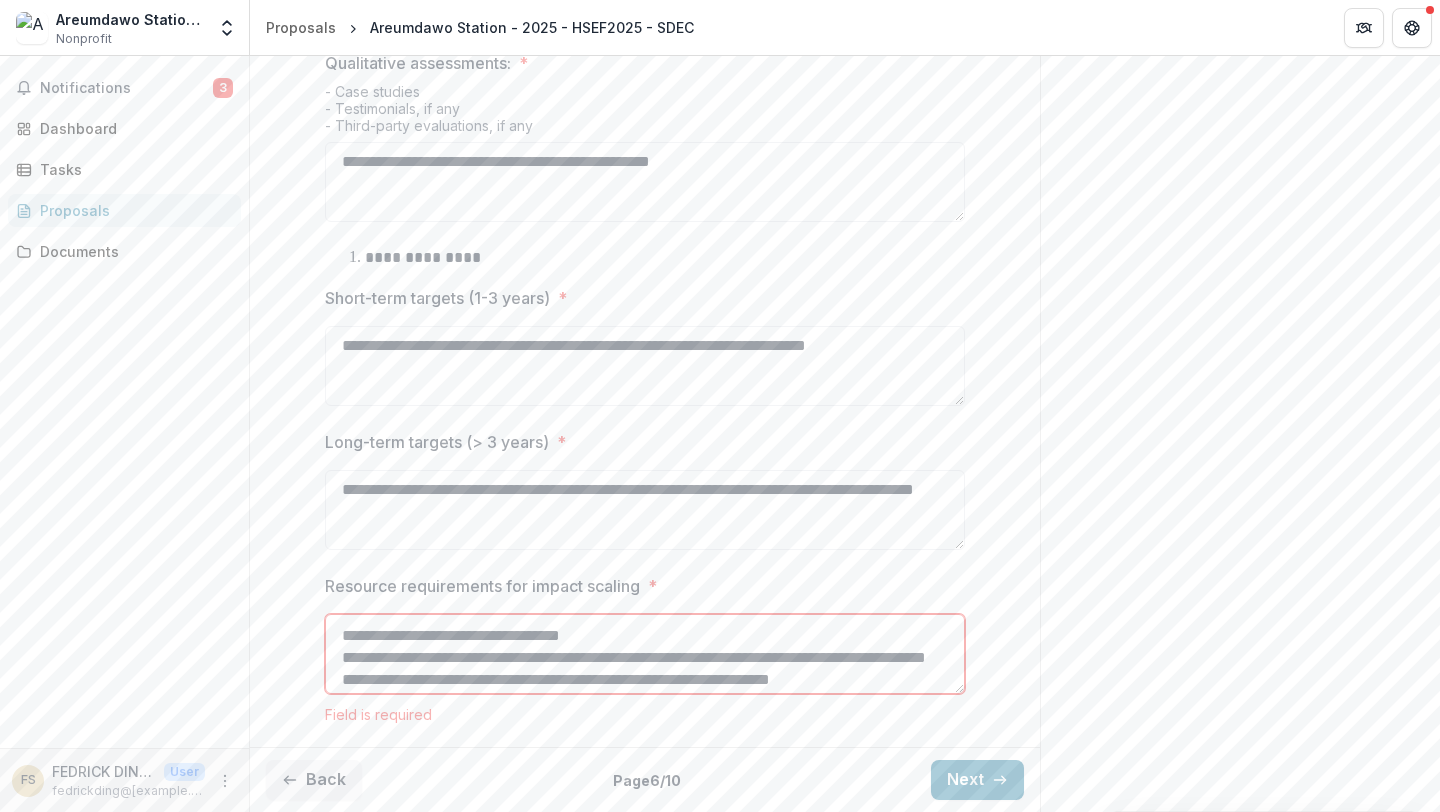 click on "Resource requirements for impact scaling *" at bounding box center (645, 654) 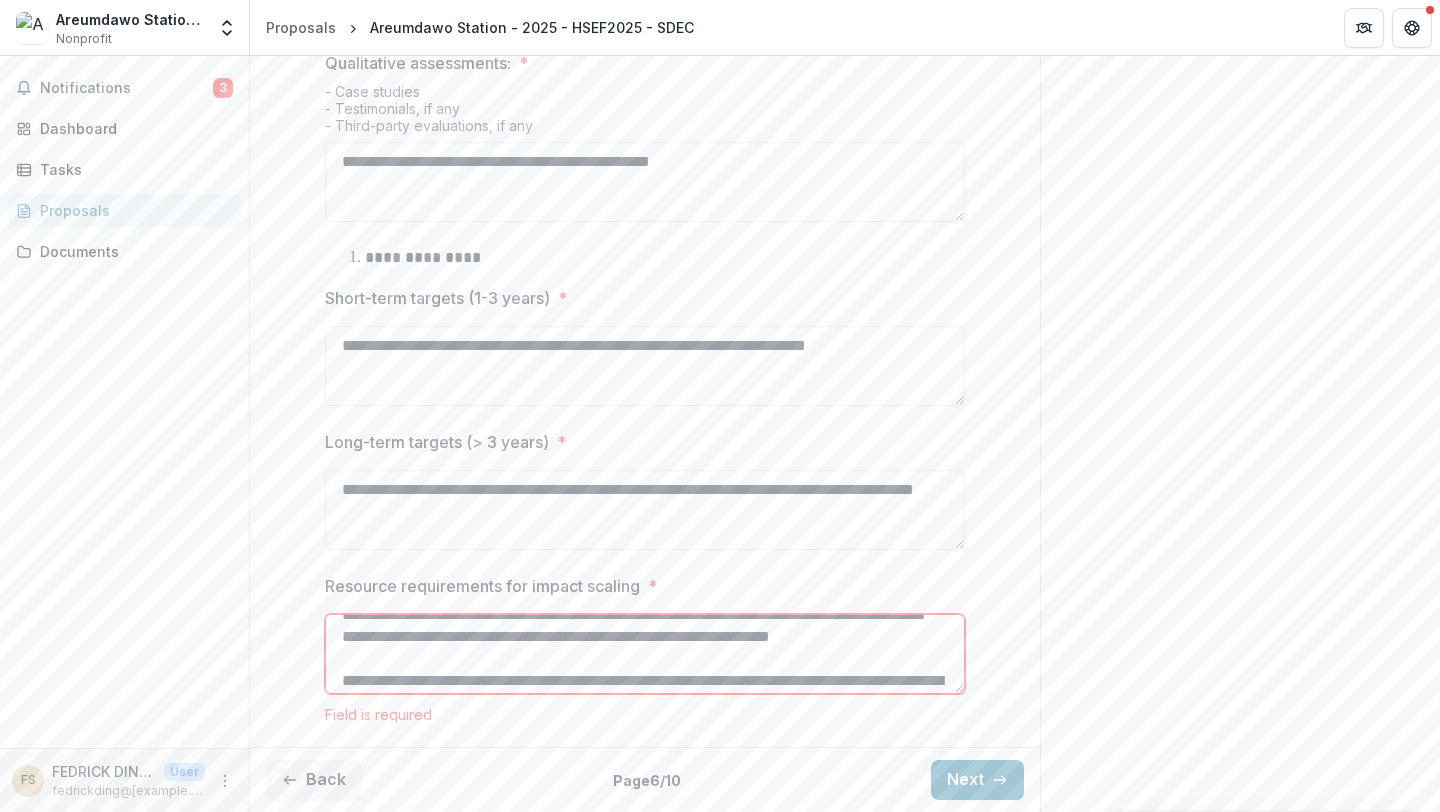 scroll, scrollTop: 560, scrollLeft: 0, axis: vertical 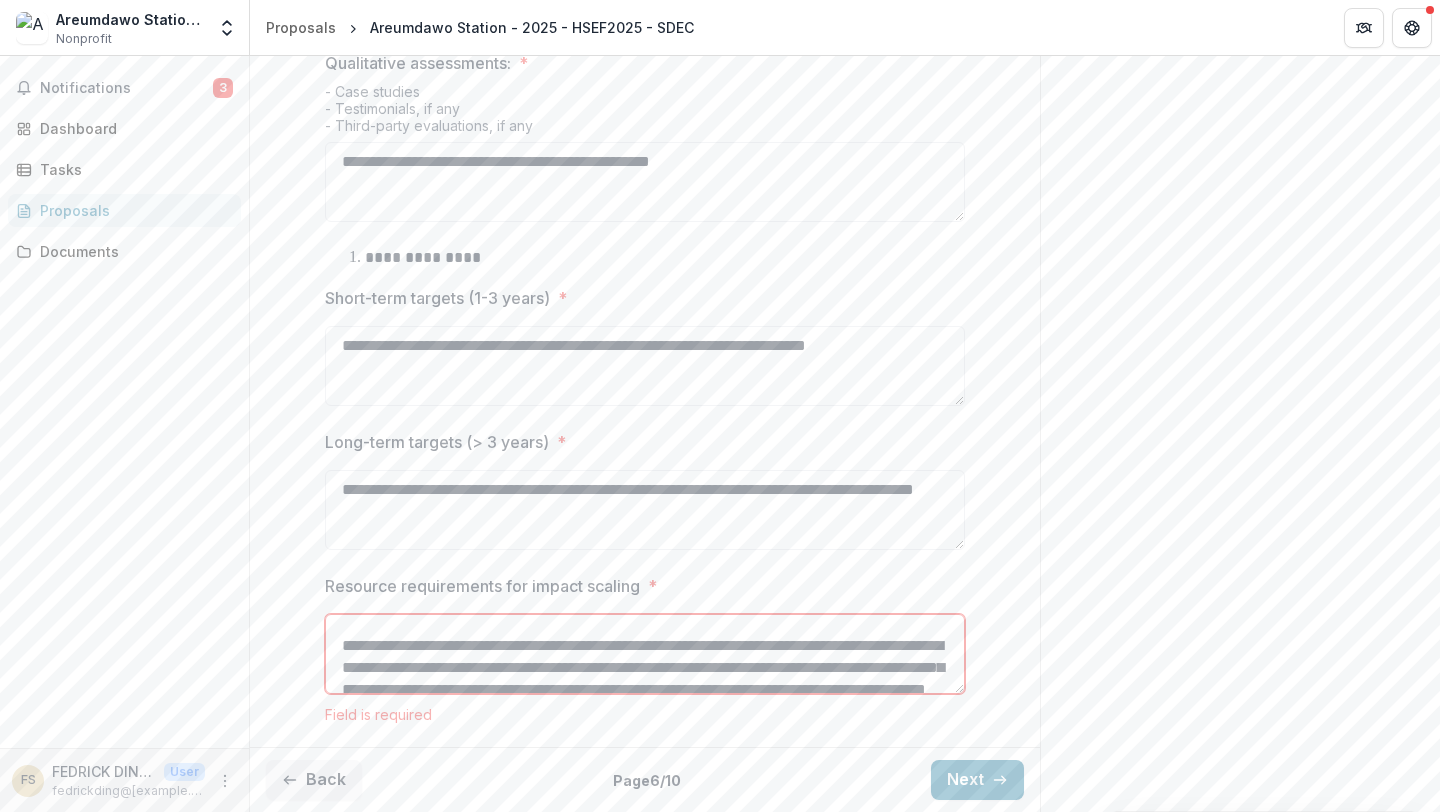click on "Resource requirements for impact scaling *" at bounding box center (645, 654) 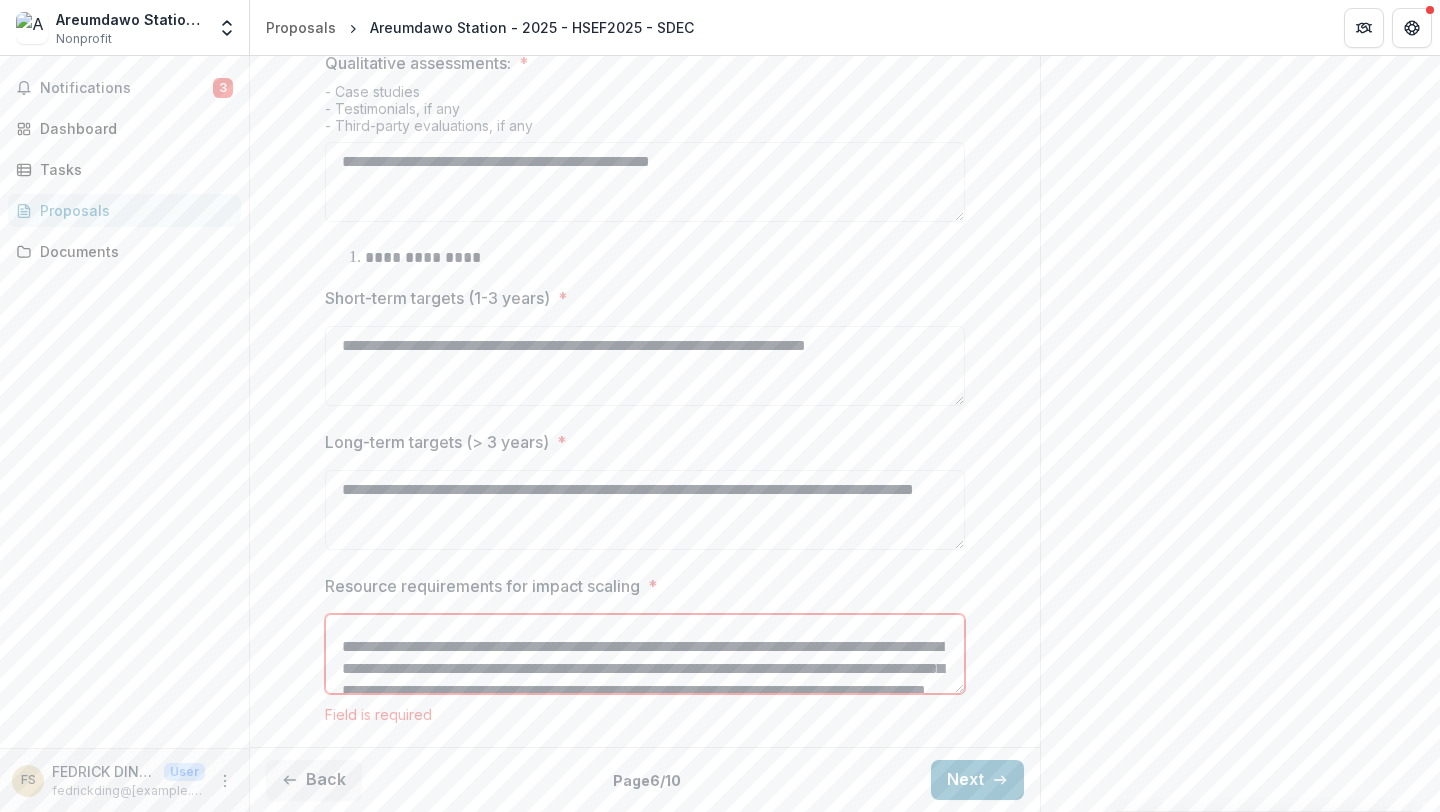 scroll, scrollTop: 593, scrollLeft: 0, axis: vertical 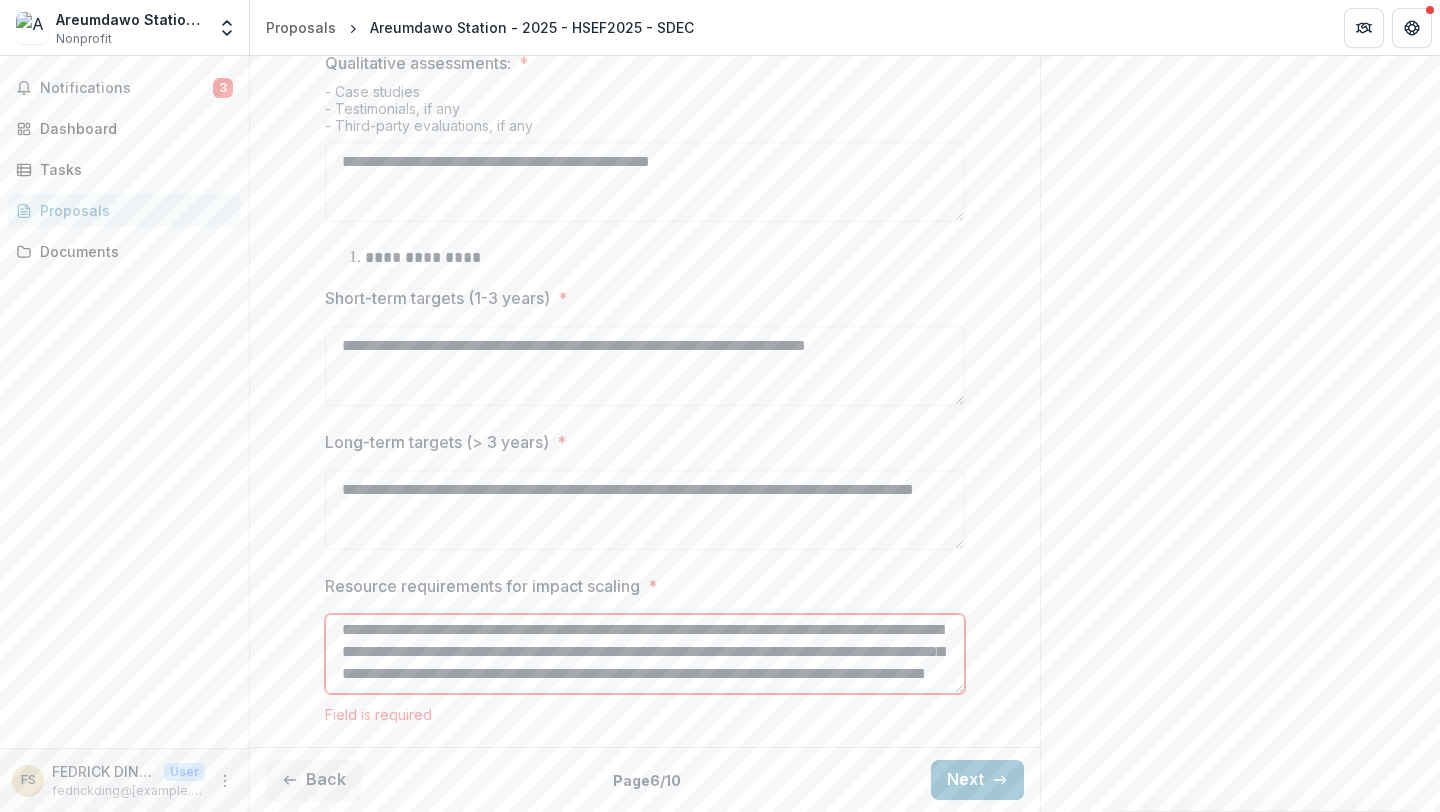 click on "Resource requirements for impact scaling *" at bounding box center (645, 654) 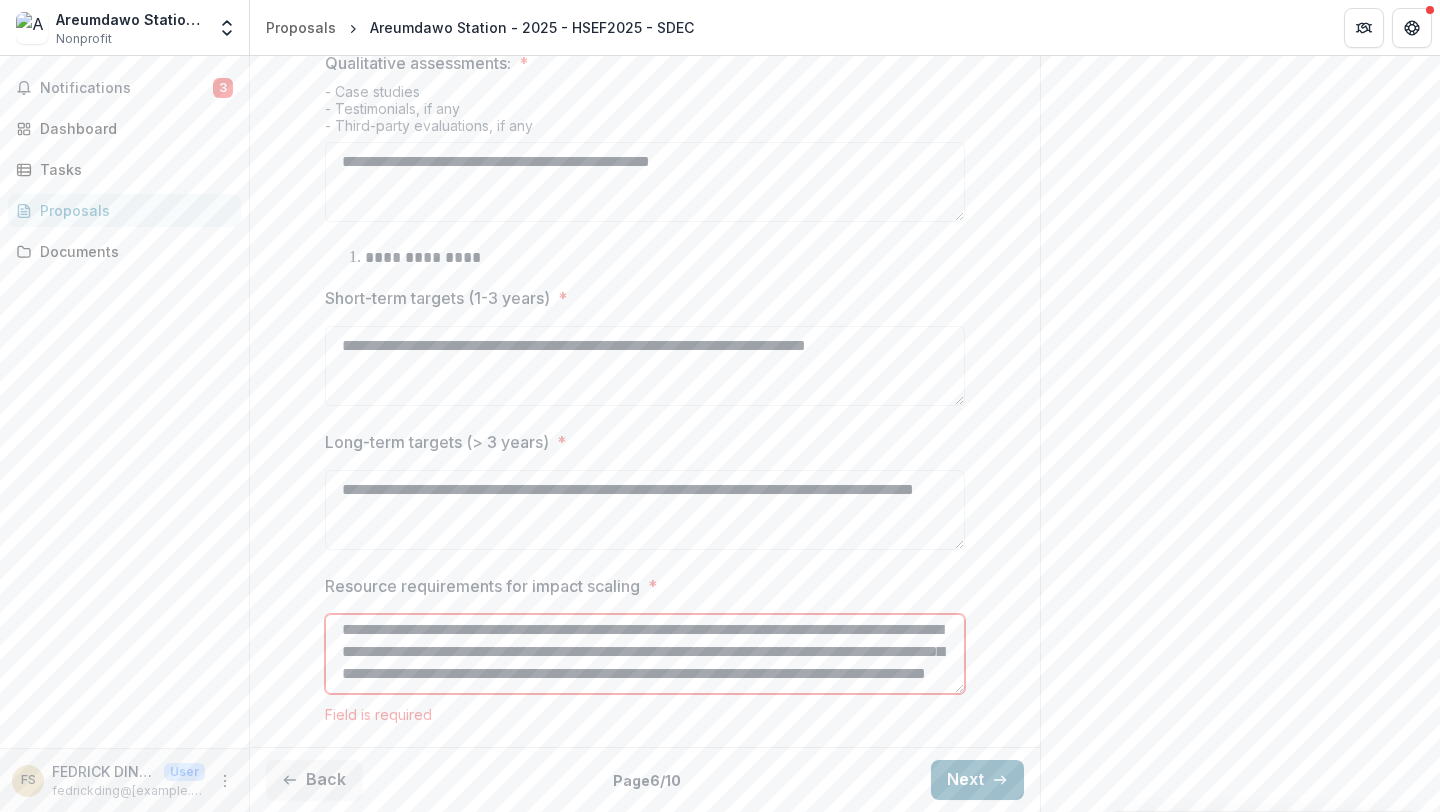 type on "**********" 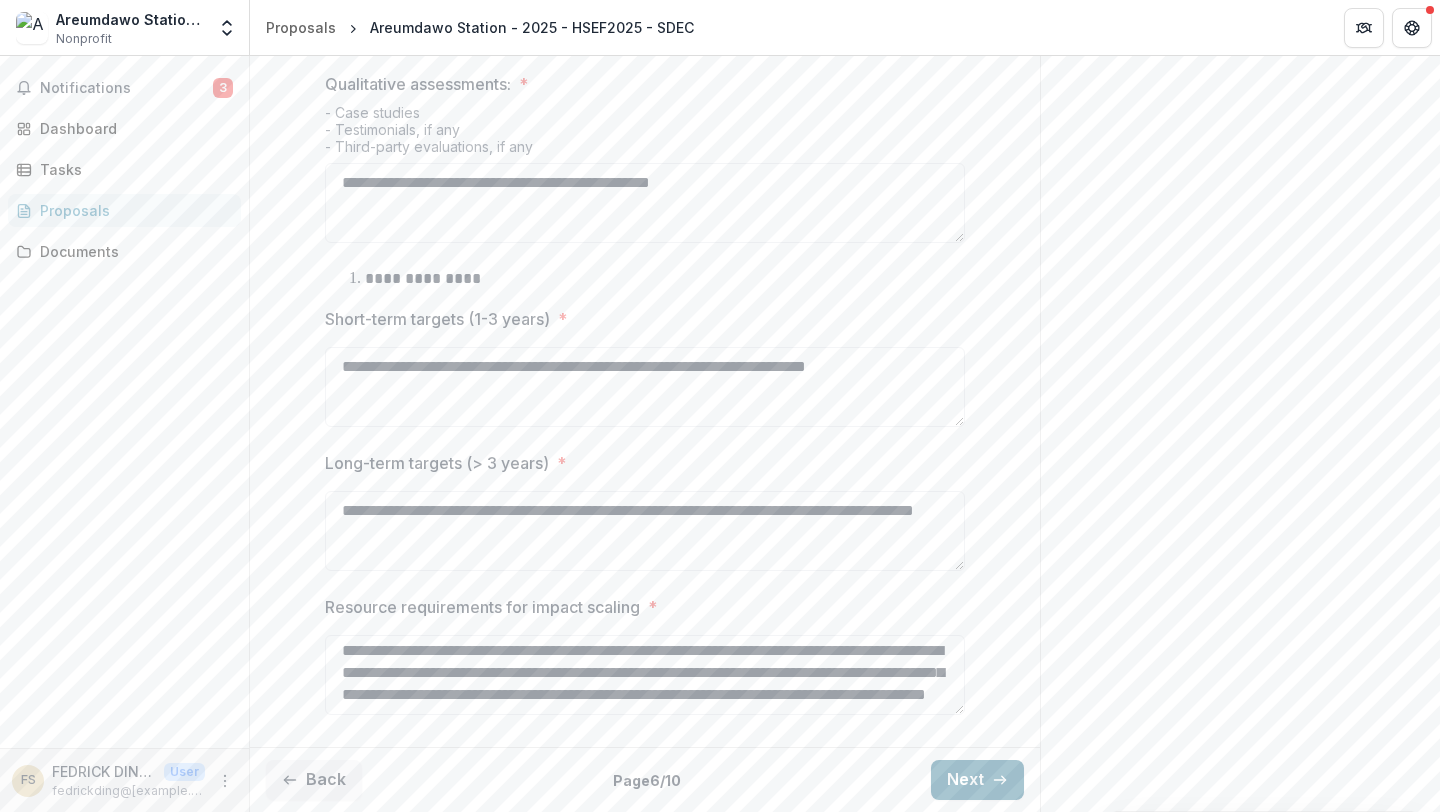 click on "Next" at bounding box center [977, 780] 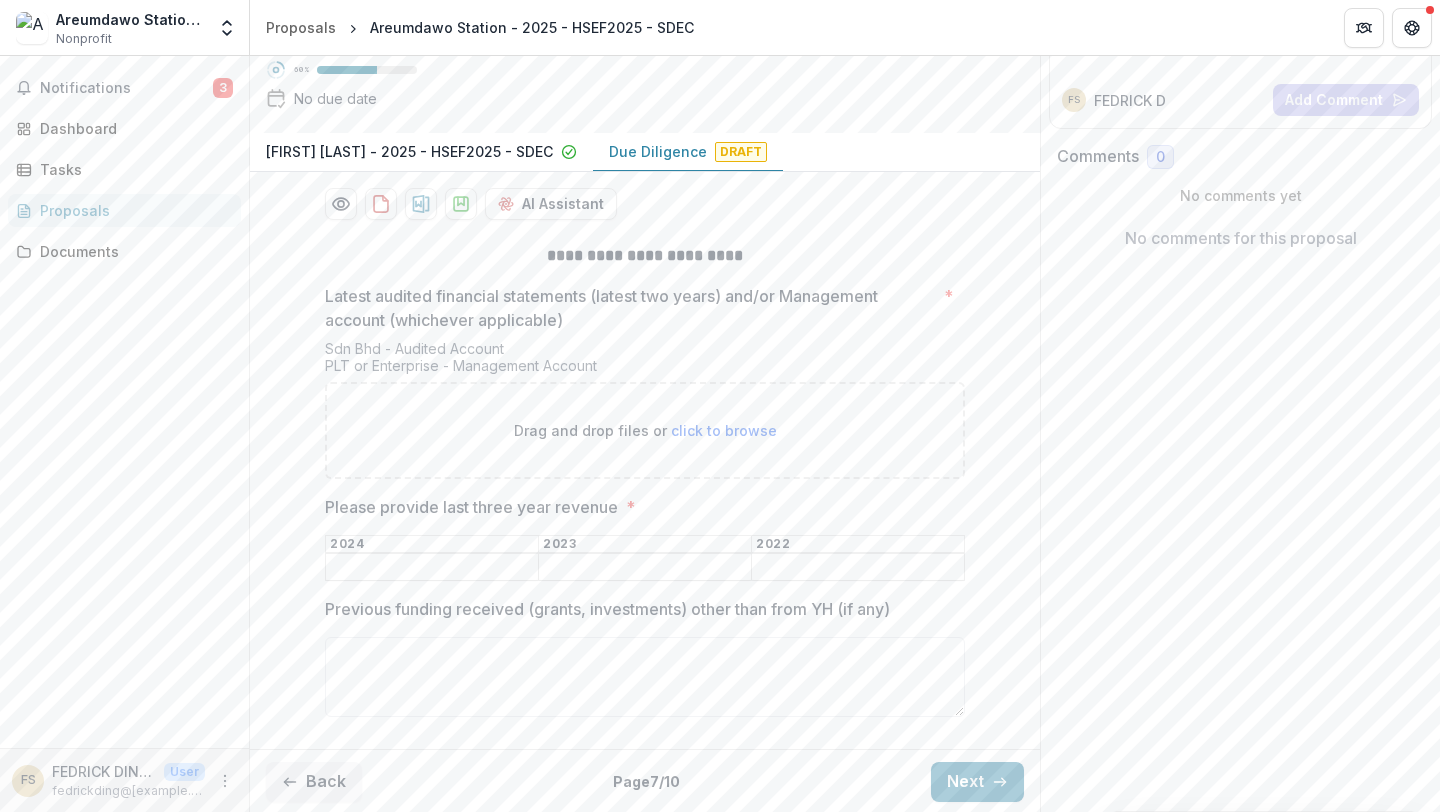 click on "Sdn Bhd - Audited Account
PLT or Enterprise - Management Account" at bounding box center [645, 361] 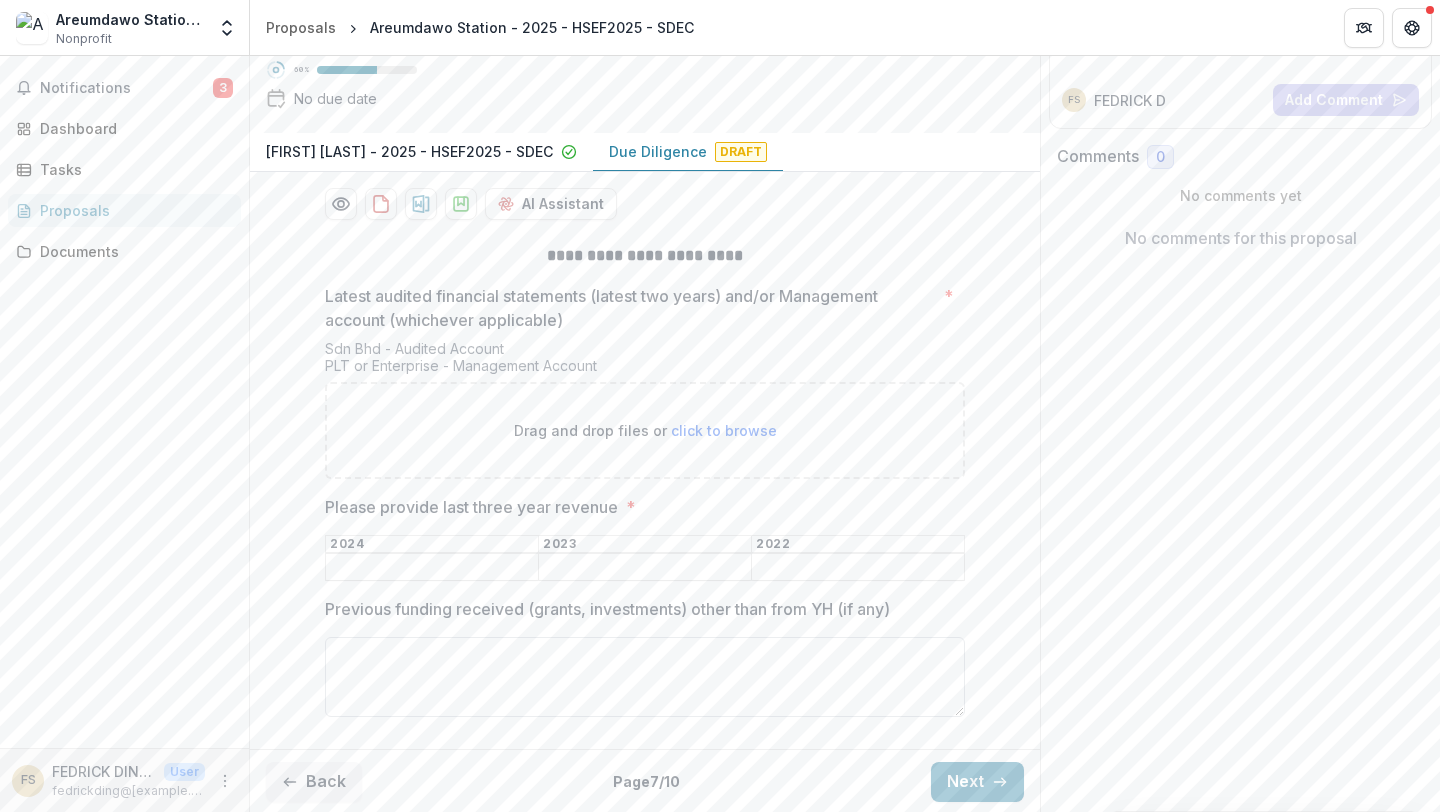 click on "Previous funding received (grants, investments) other than from YH (if any)" at bounding box center (645, 677) 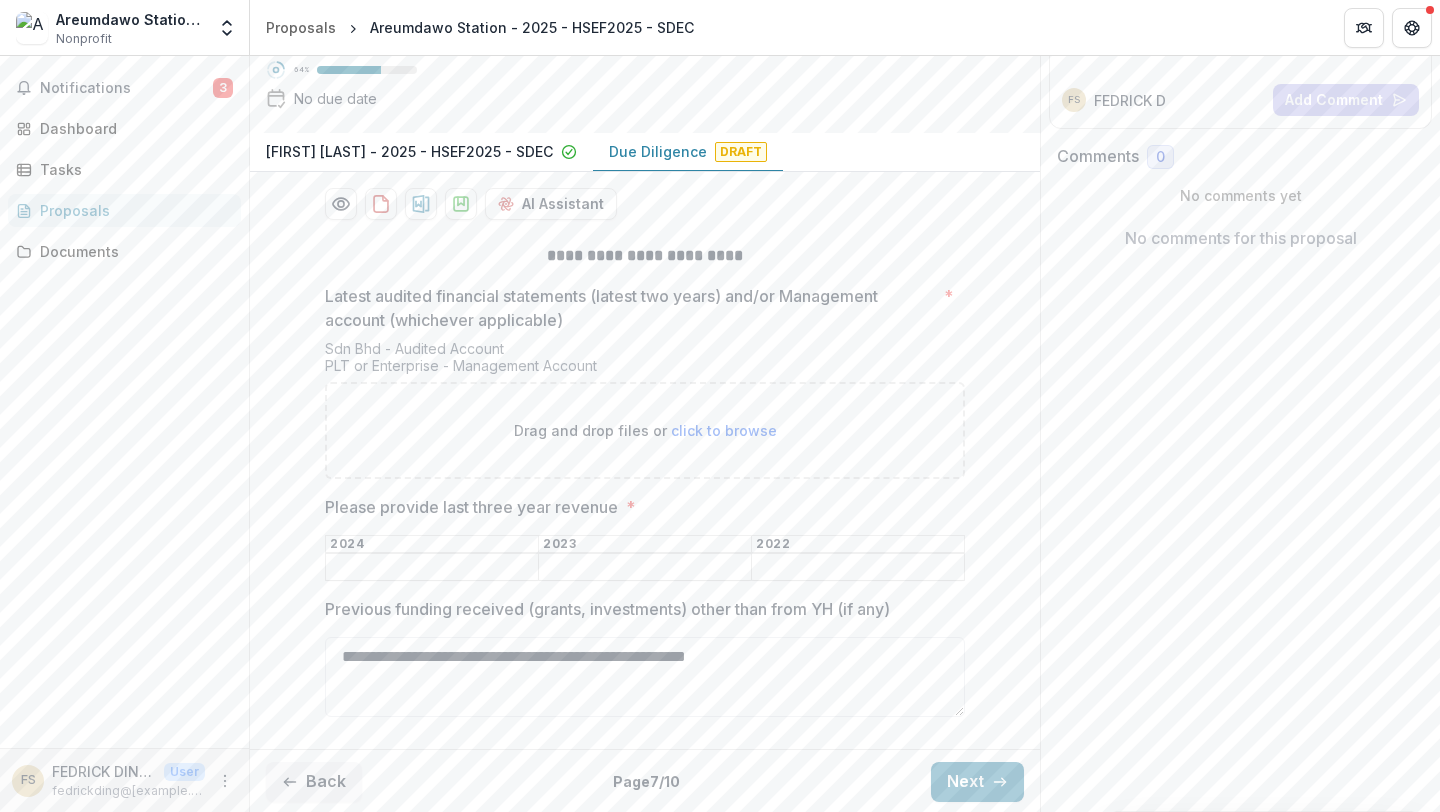 type on "**********" 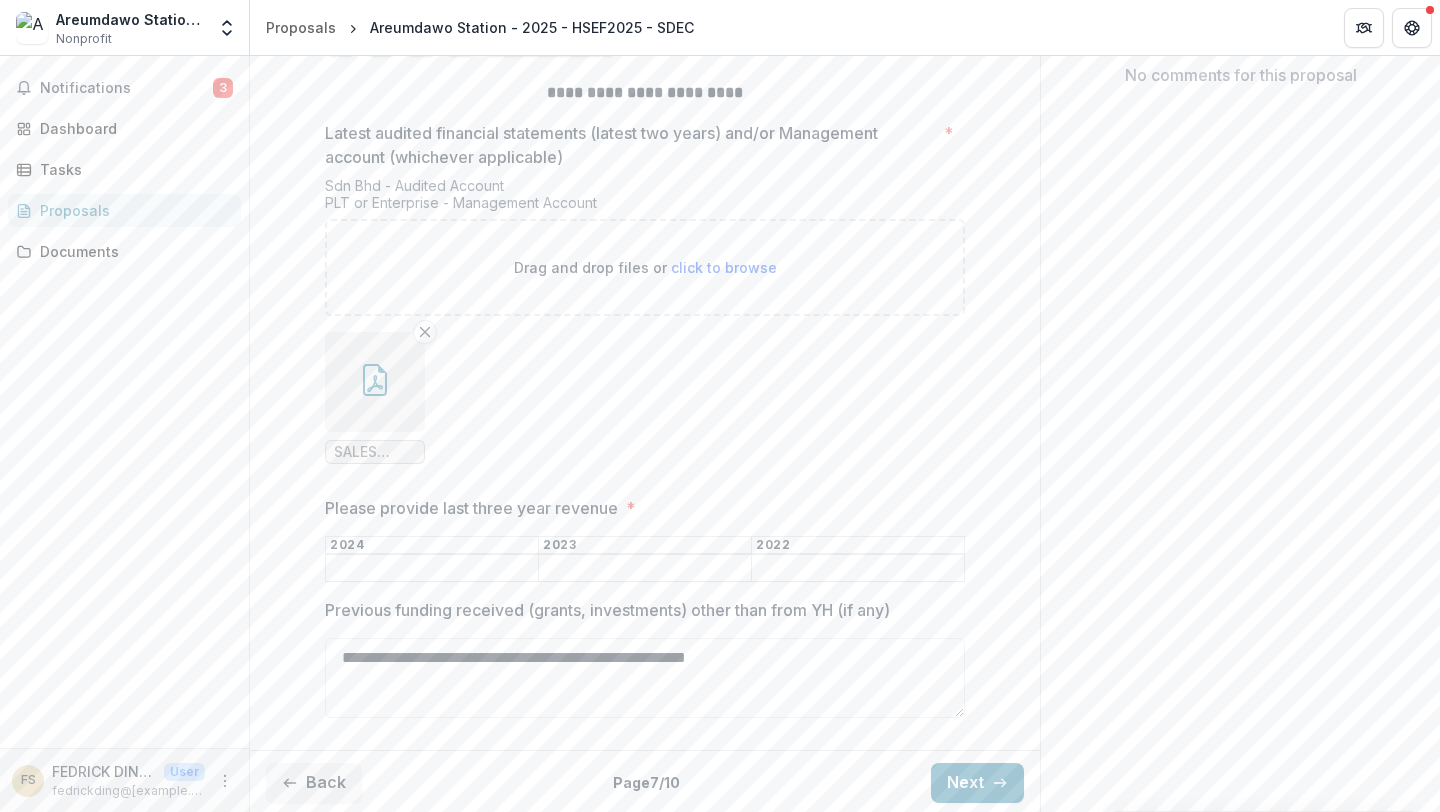 scroll, scrollTop: 427, scrollLeft: 0, axis: vertical 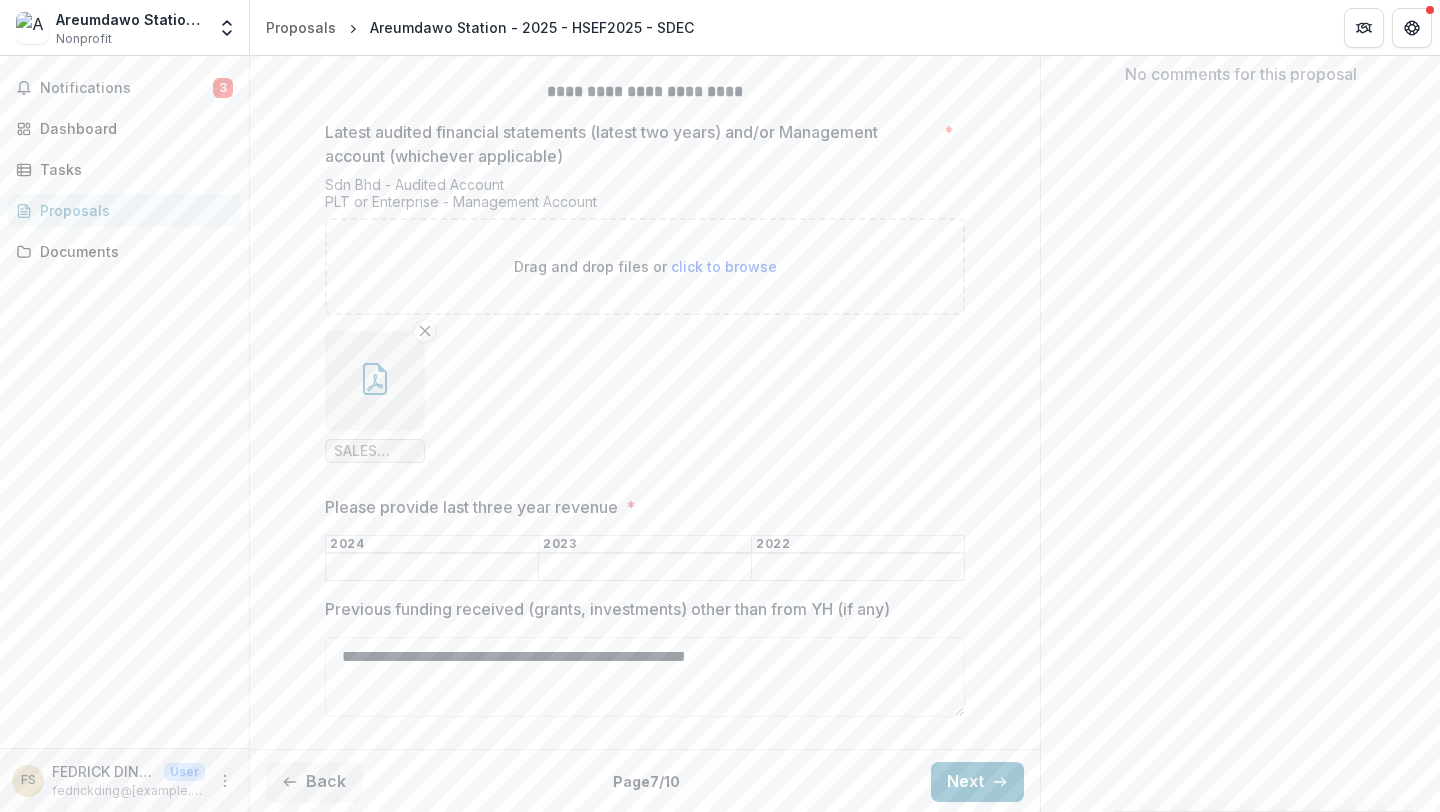 click on "Please provide last three year revenue *" at bounding box center [432, 568] 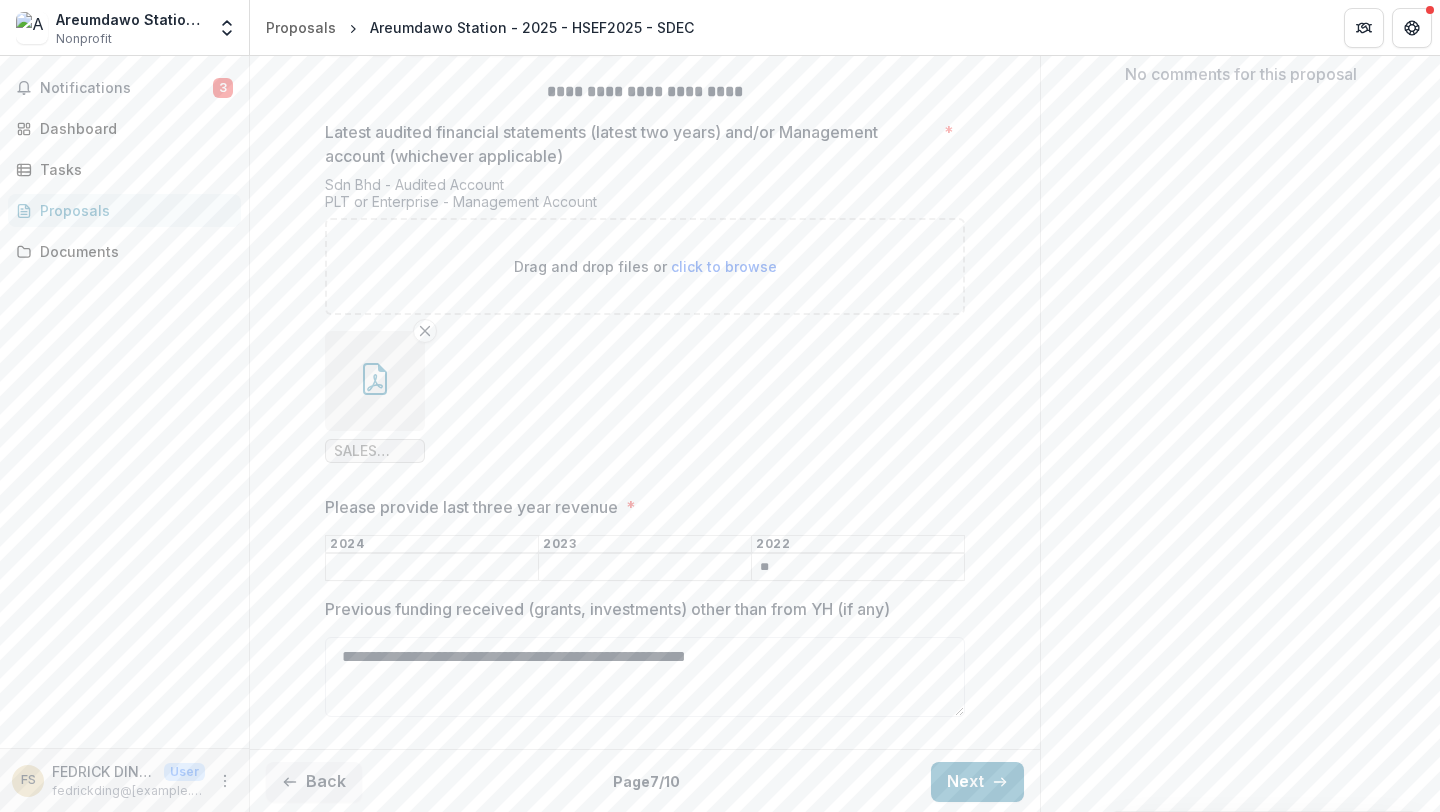 type on "*" 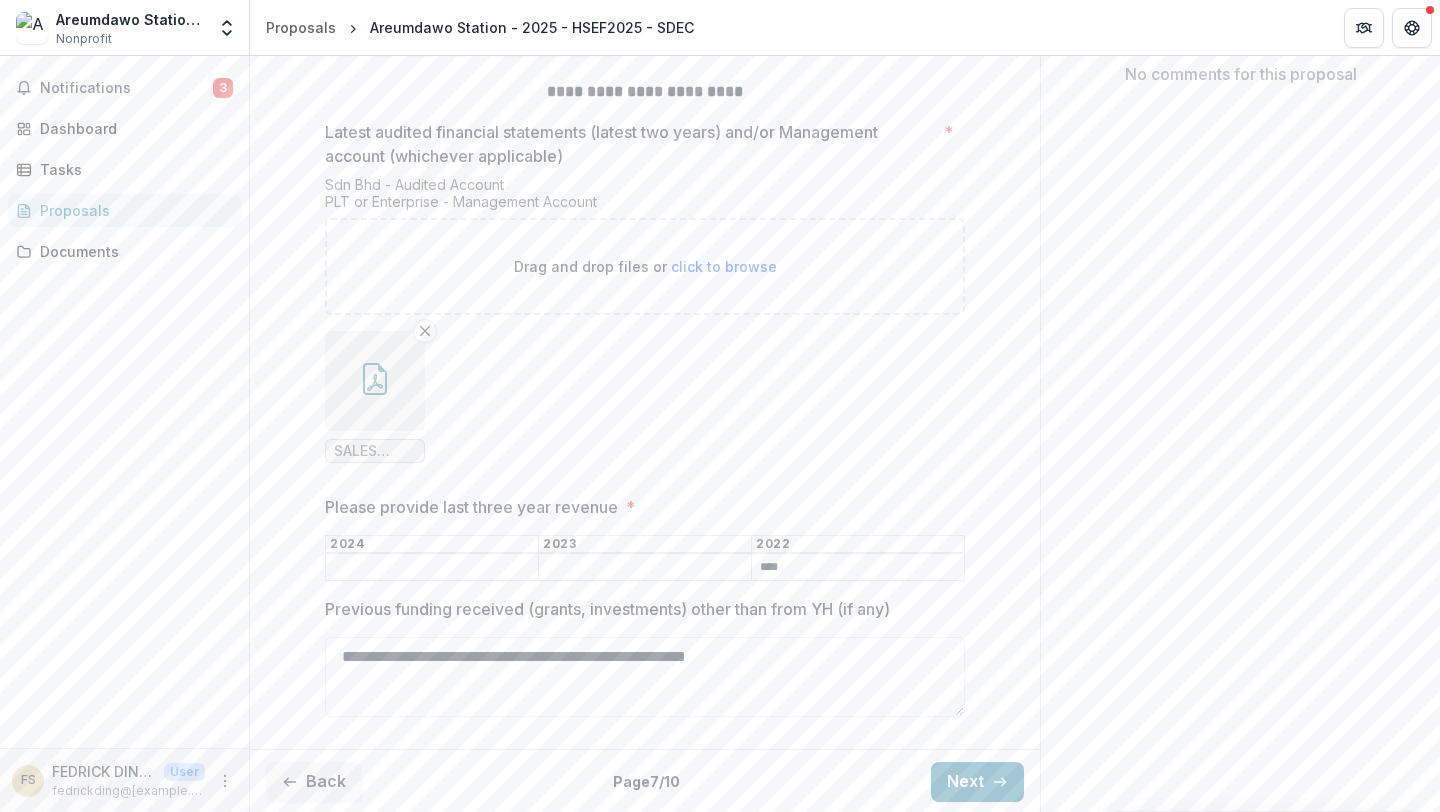 type on "****" 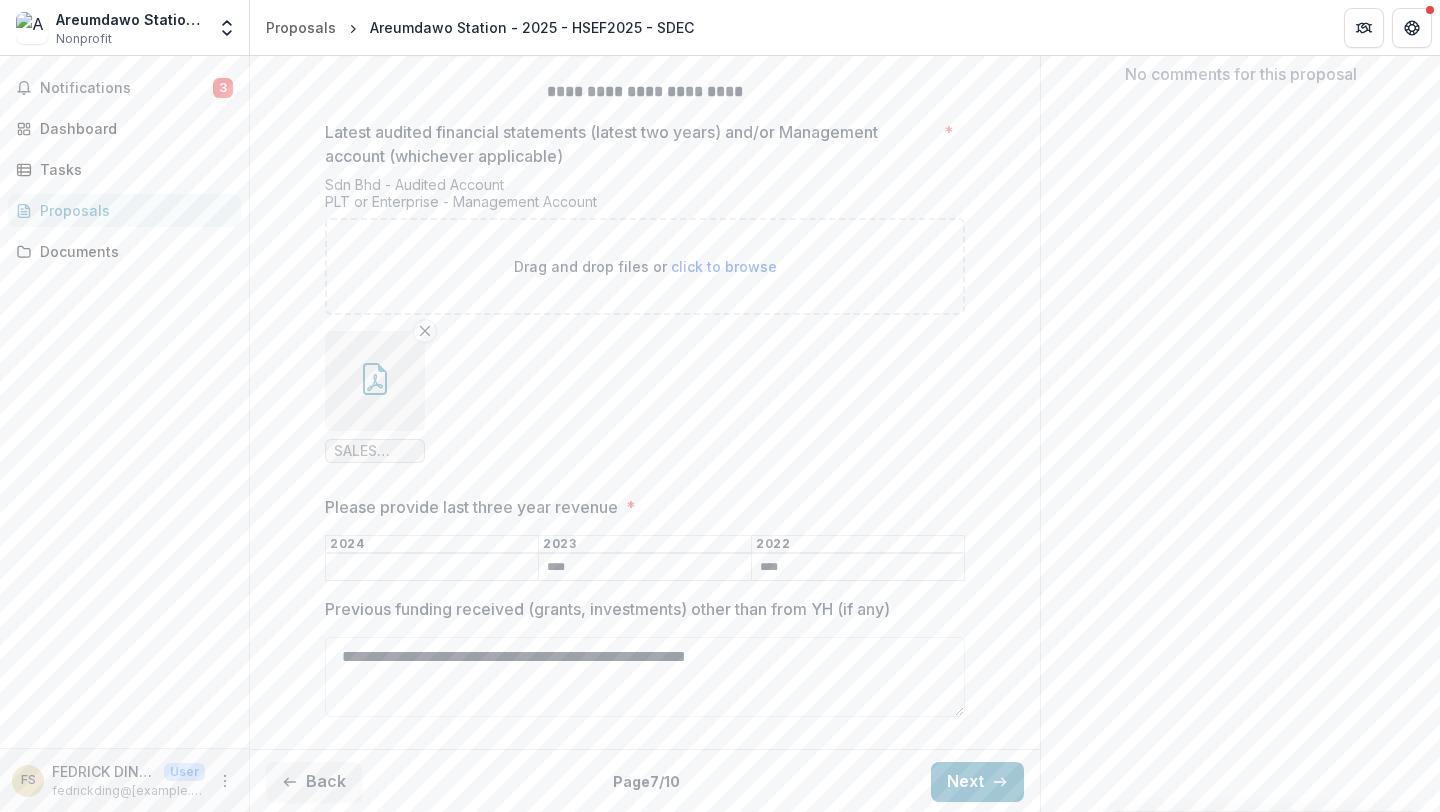 type on "****" 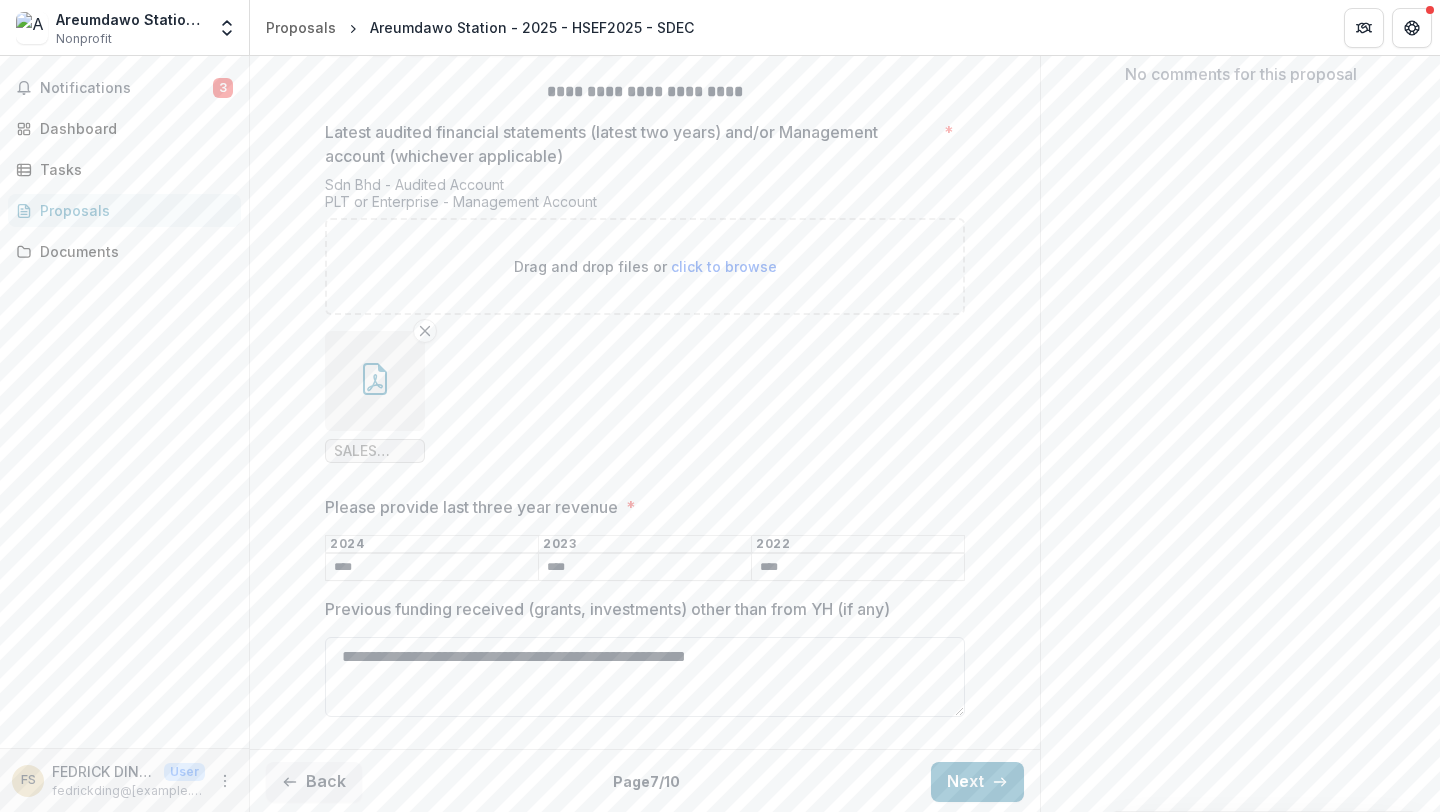 type on "****" 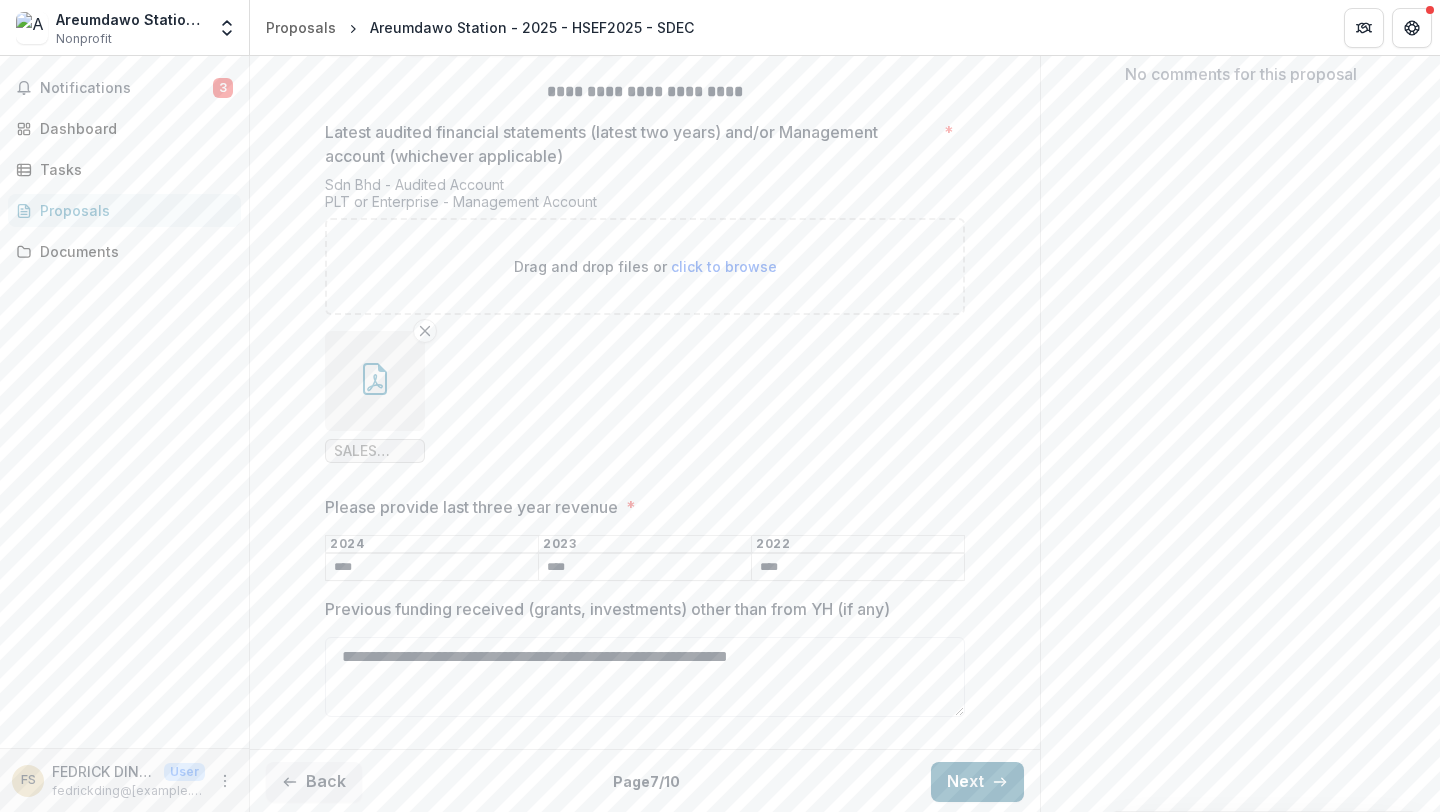 type on "**********" 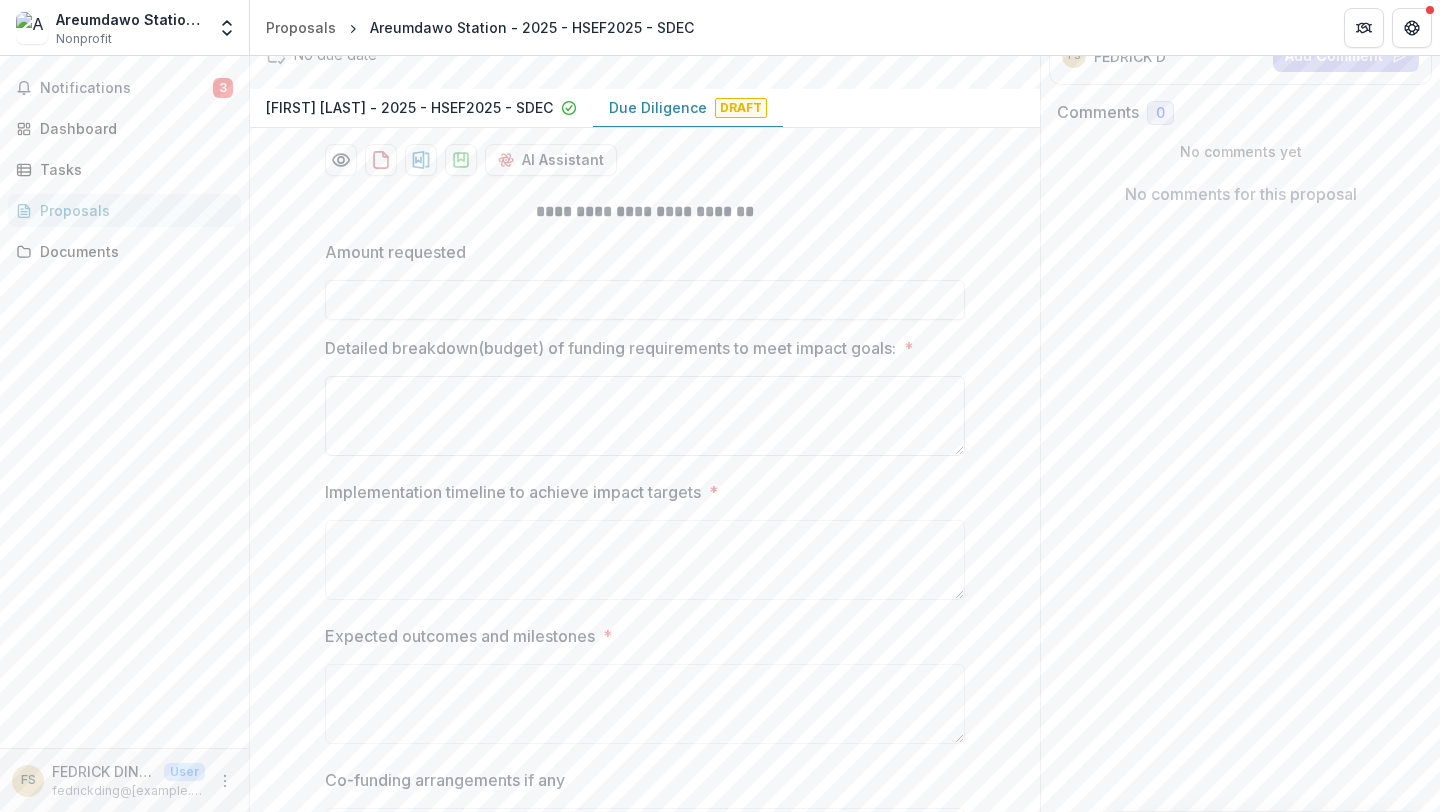 scroll, scrollTop: 305, scrollLeft: 0, axis: vertical 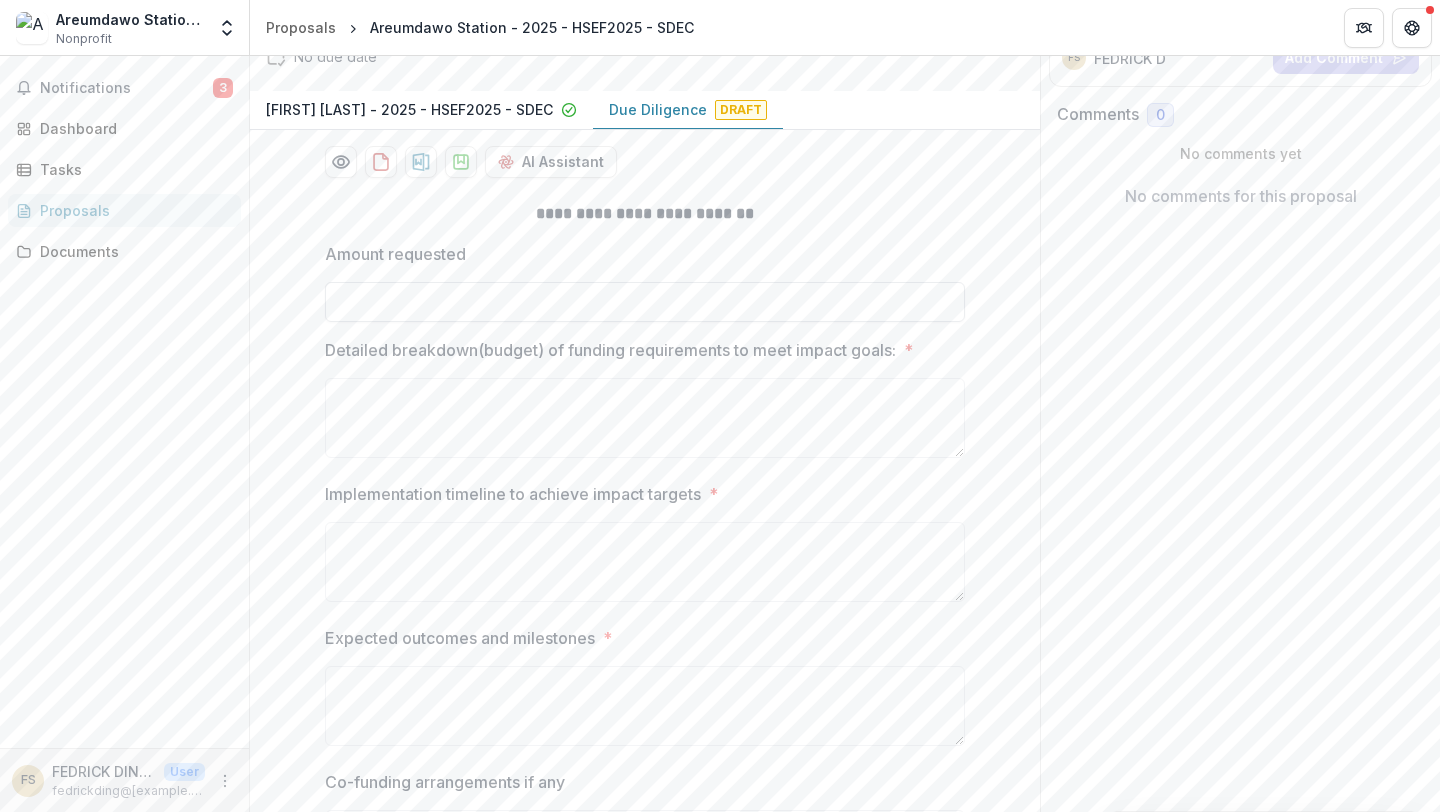 click on "Amount requested" at bounding box center (645, 302) 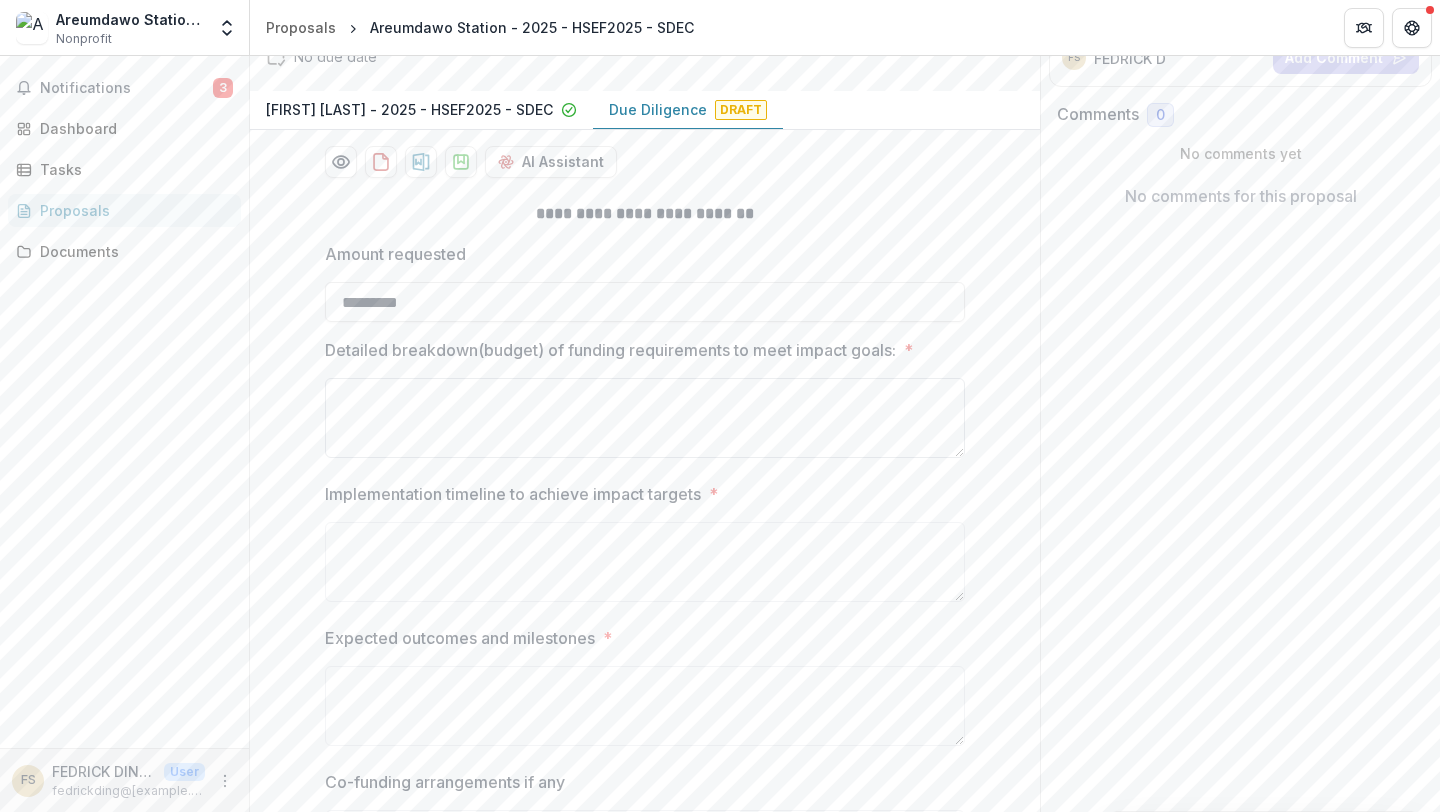 type on "*********" 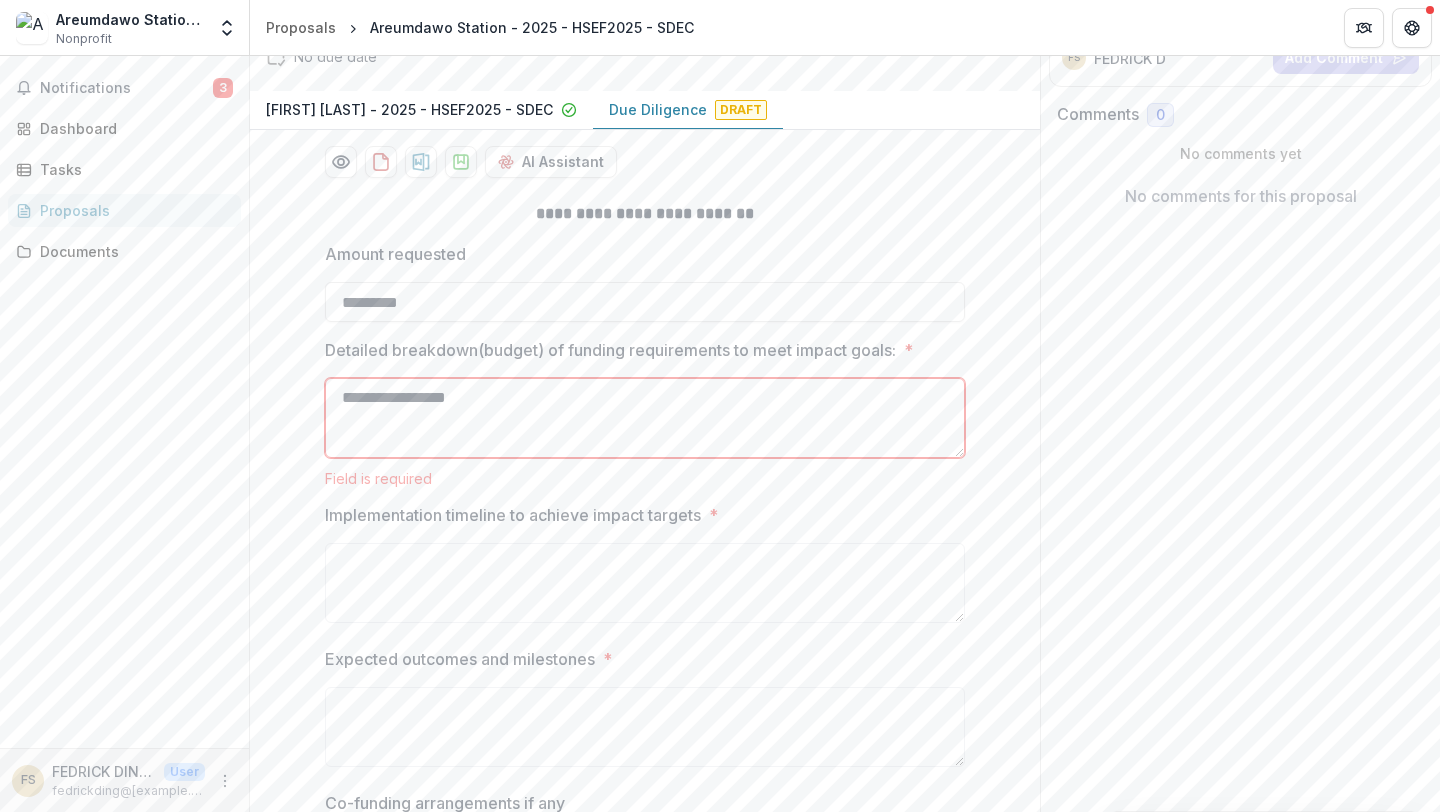 click on "**********" at bounding box center [645, 412] 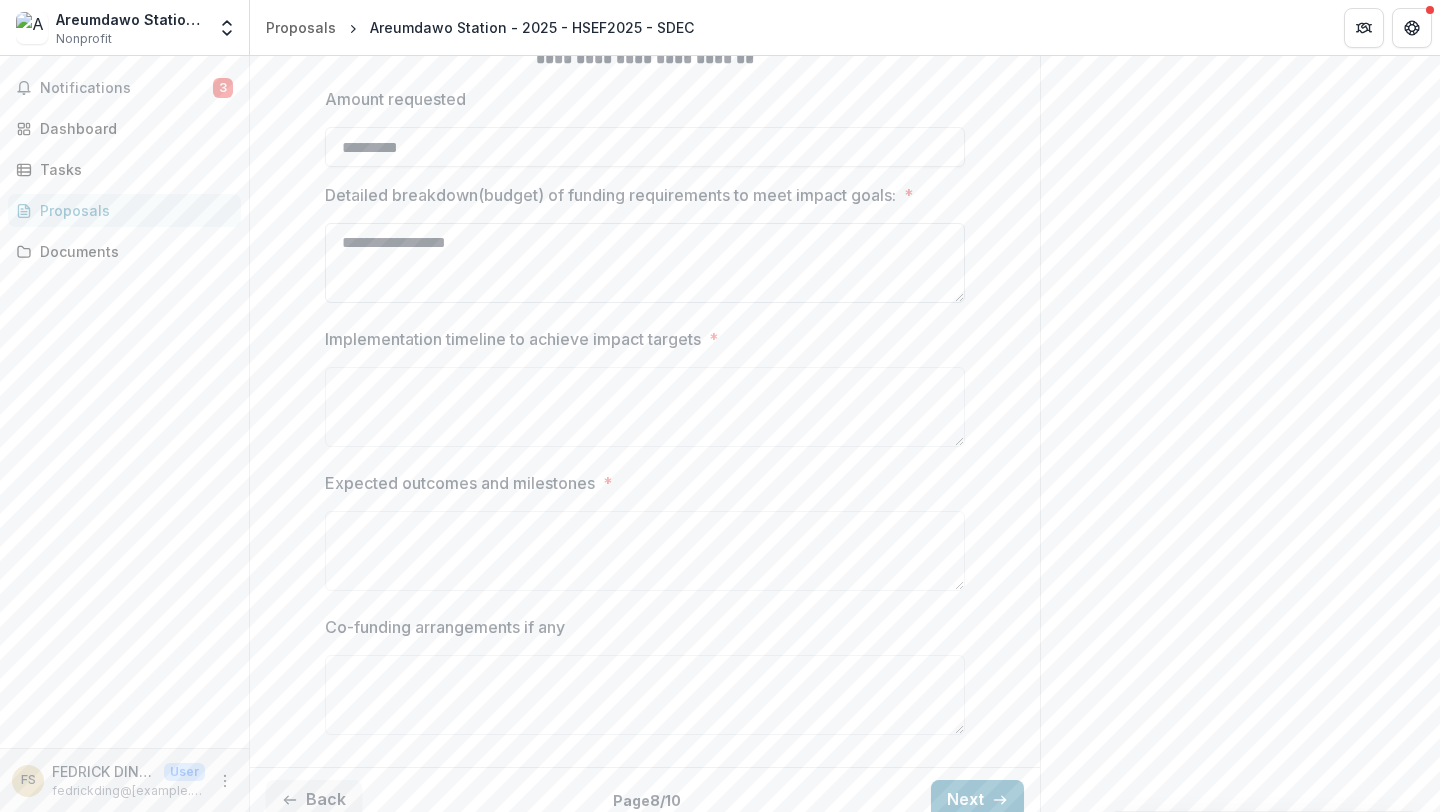 scroll, scrollTop: 480, scrollLeft: 0, axis: vertical 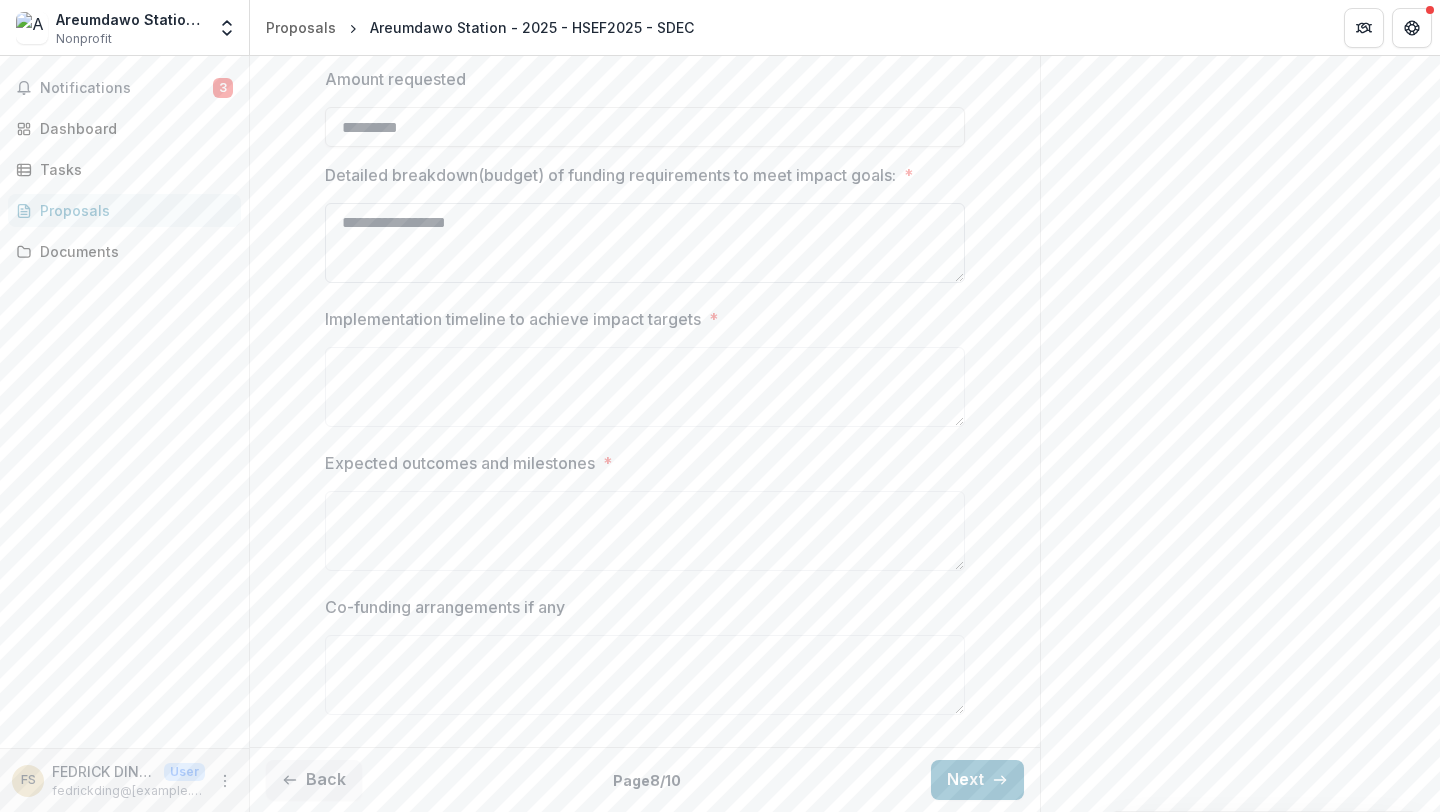 click on "**********" at bounding box center [645, 243] 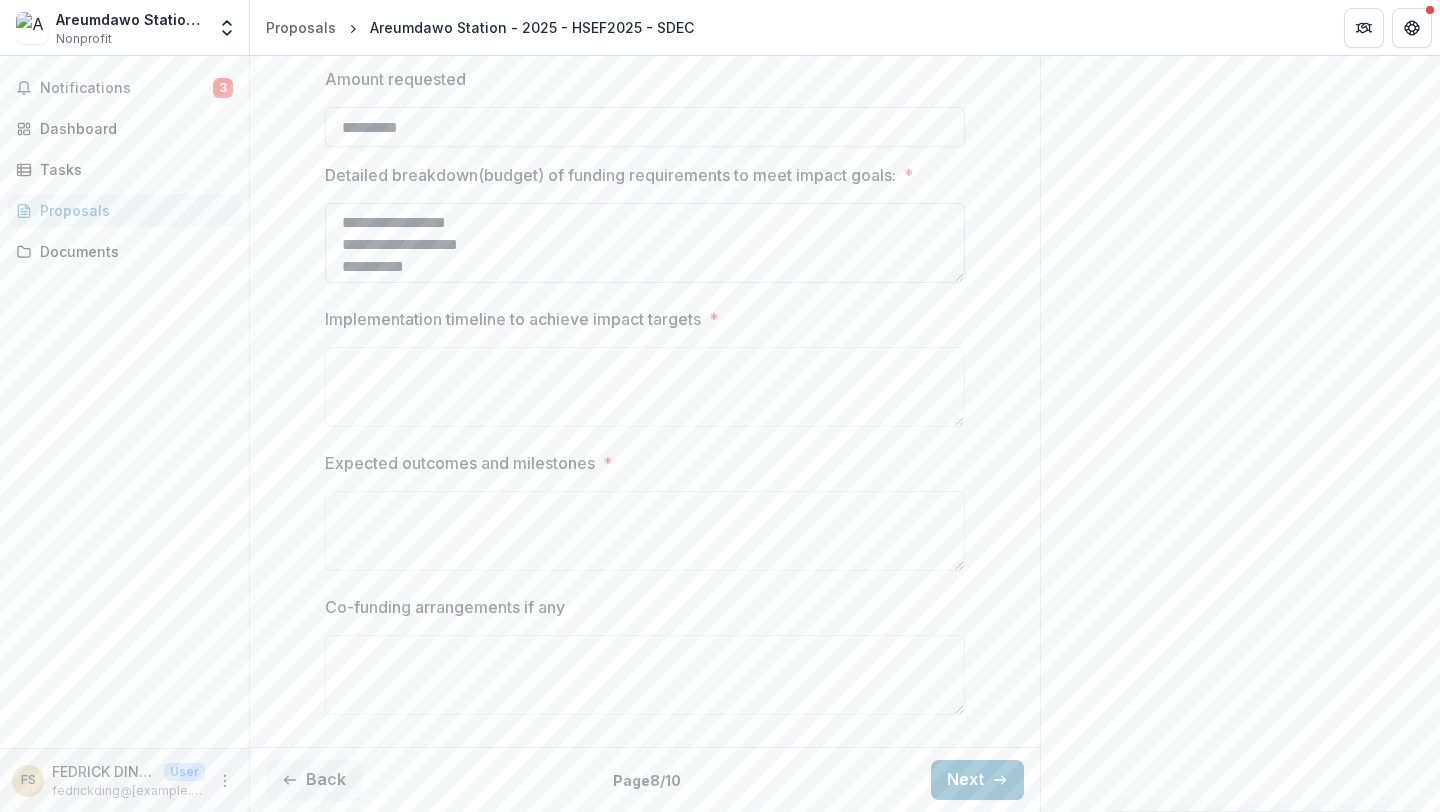 scroll, scrollTop: 17, scrollLeft: 0, axis: vertical 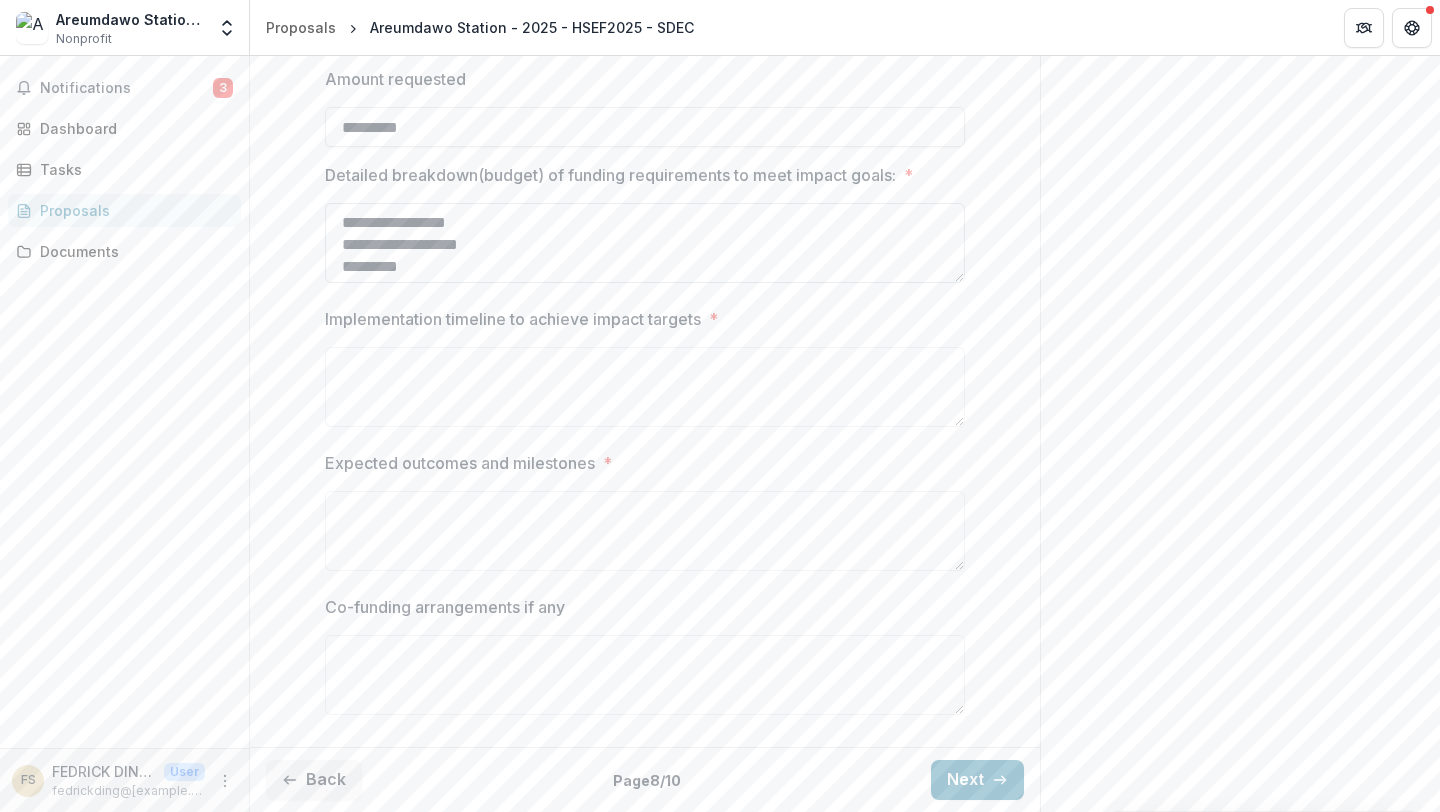 click on "**********" at bounding box center (645, 243) 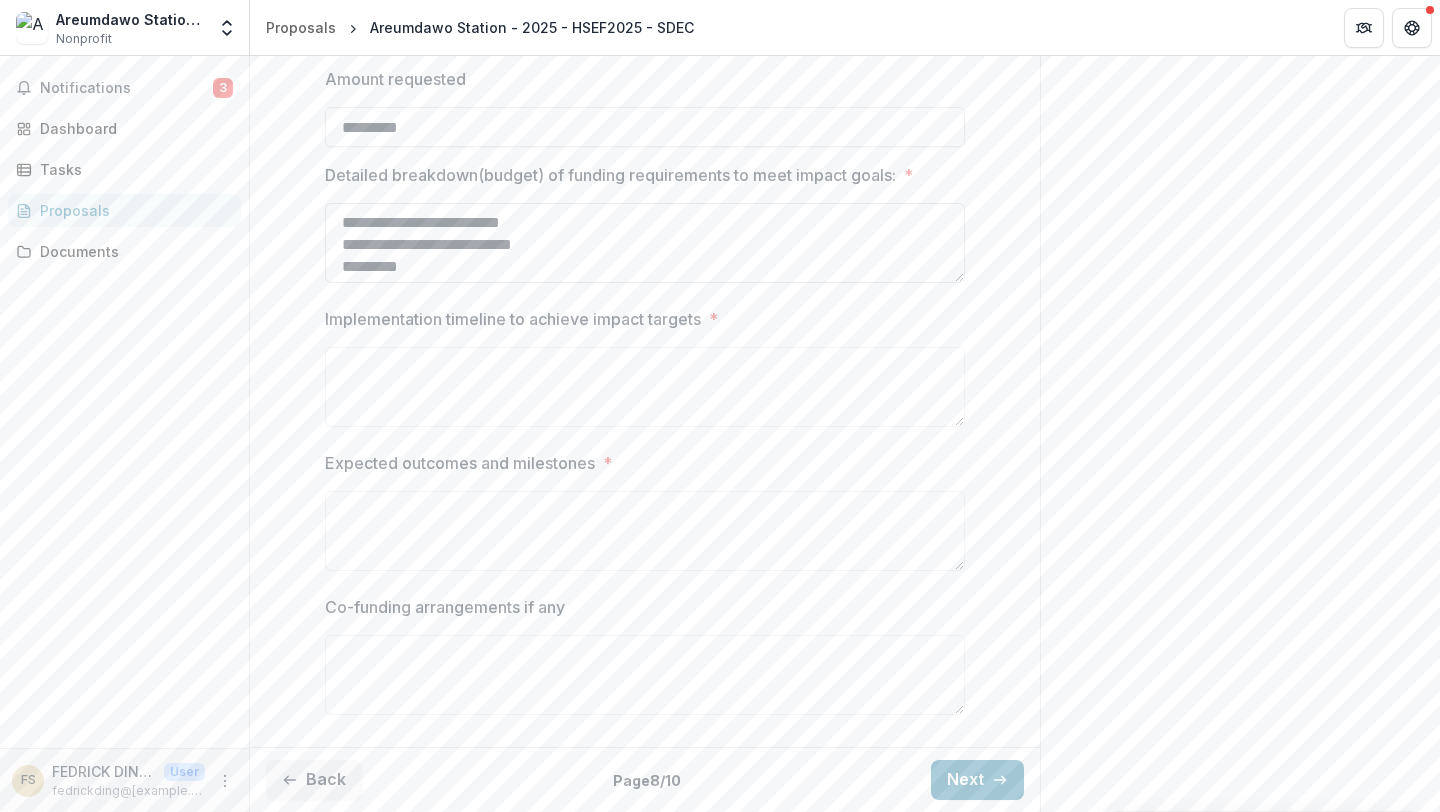 click on "**********" at bounding box center (645, 243) 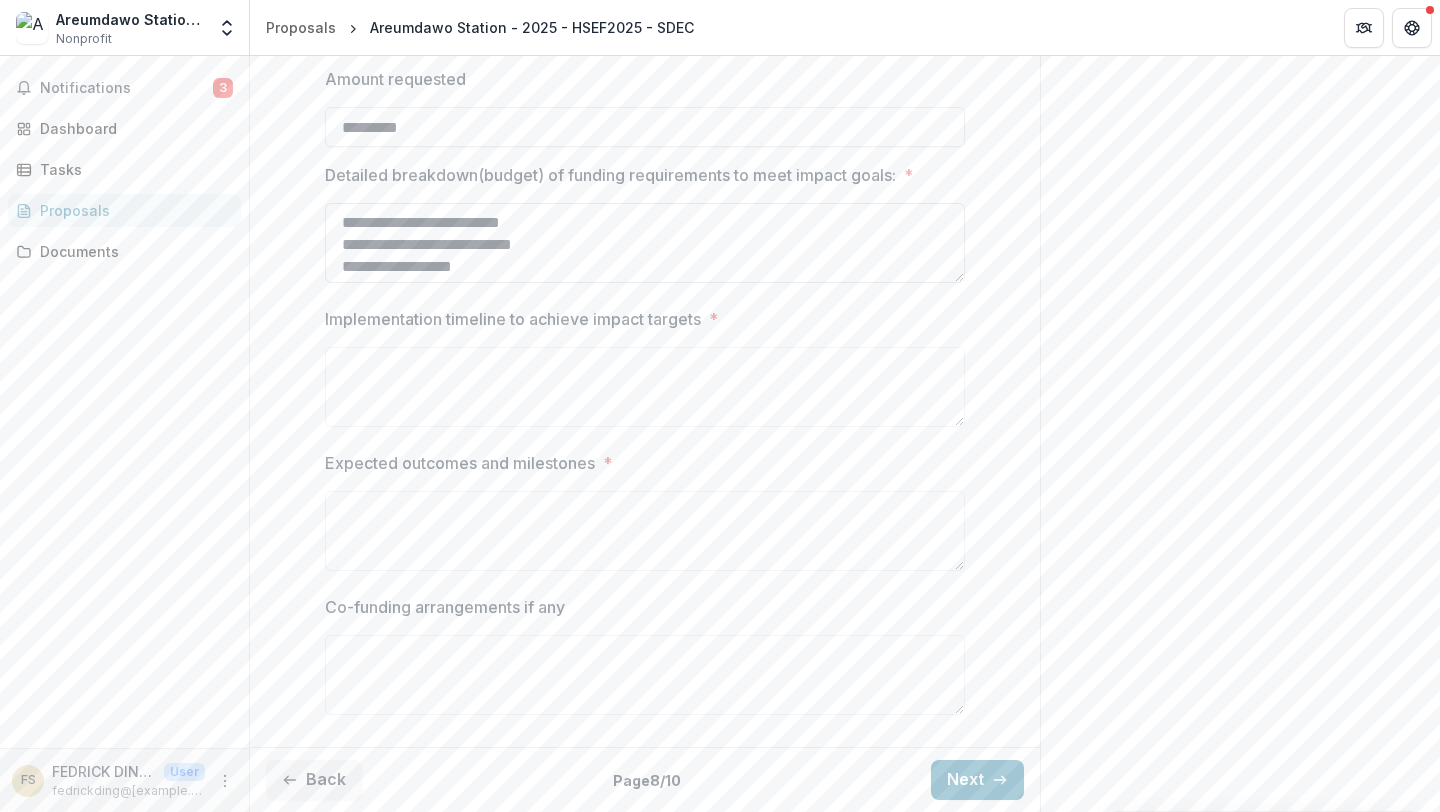 scroll, scrollTop: 26, scrollLeft: 0, axis: vertical 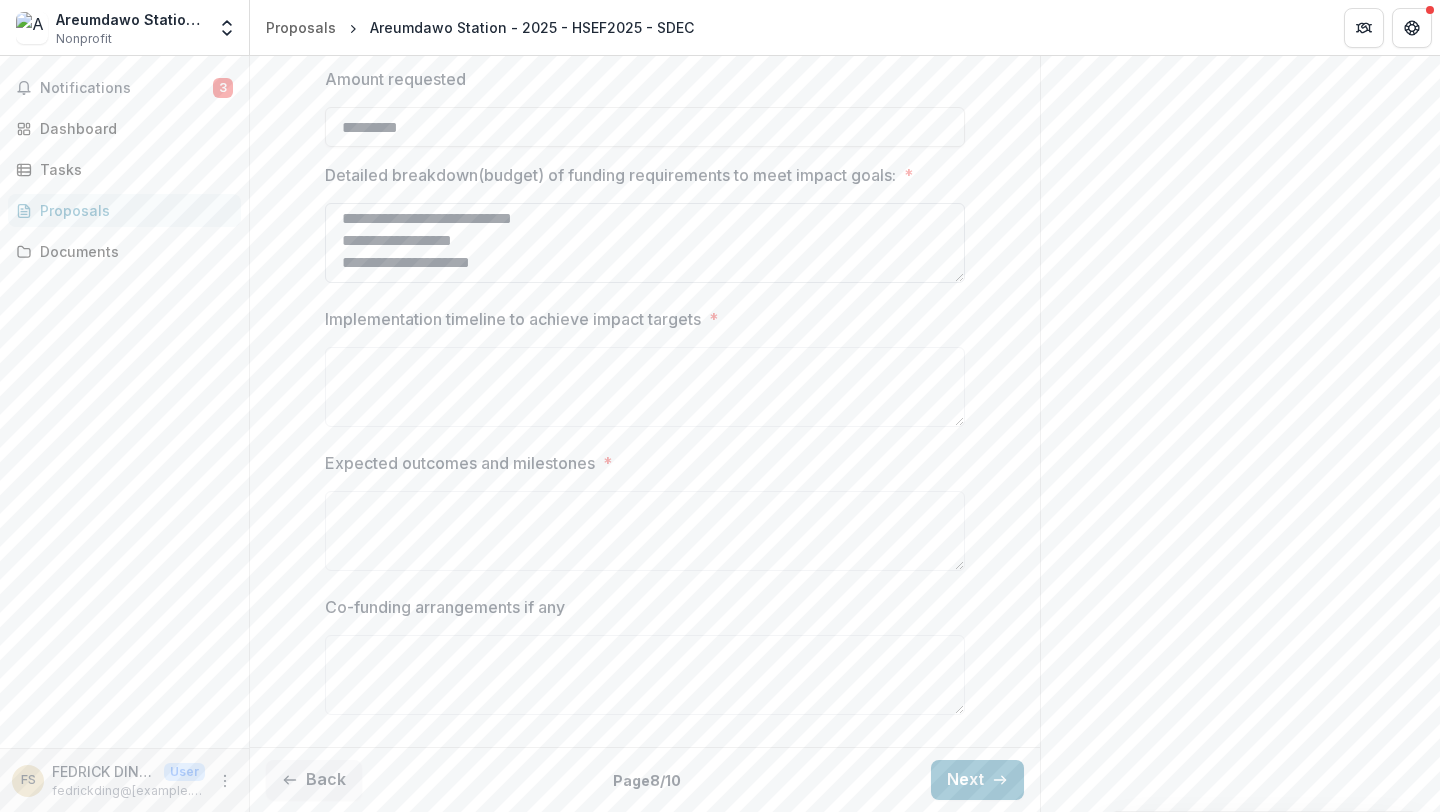 click on "**********" at bounding box center [645, 243] 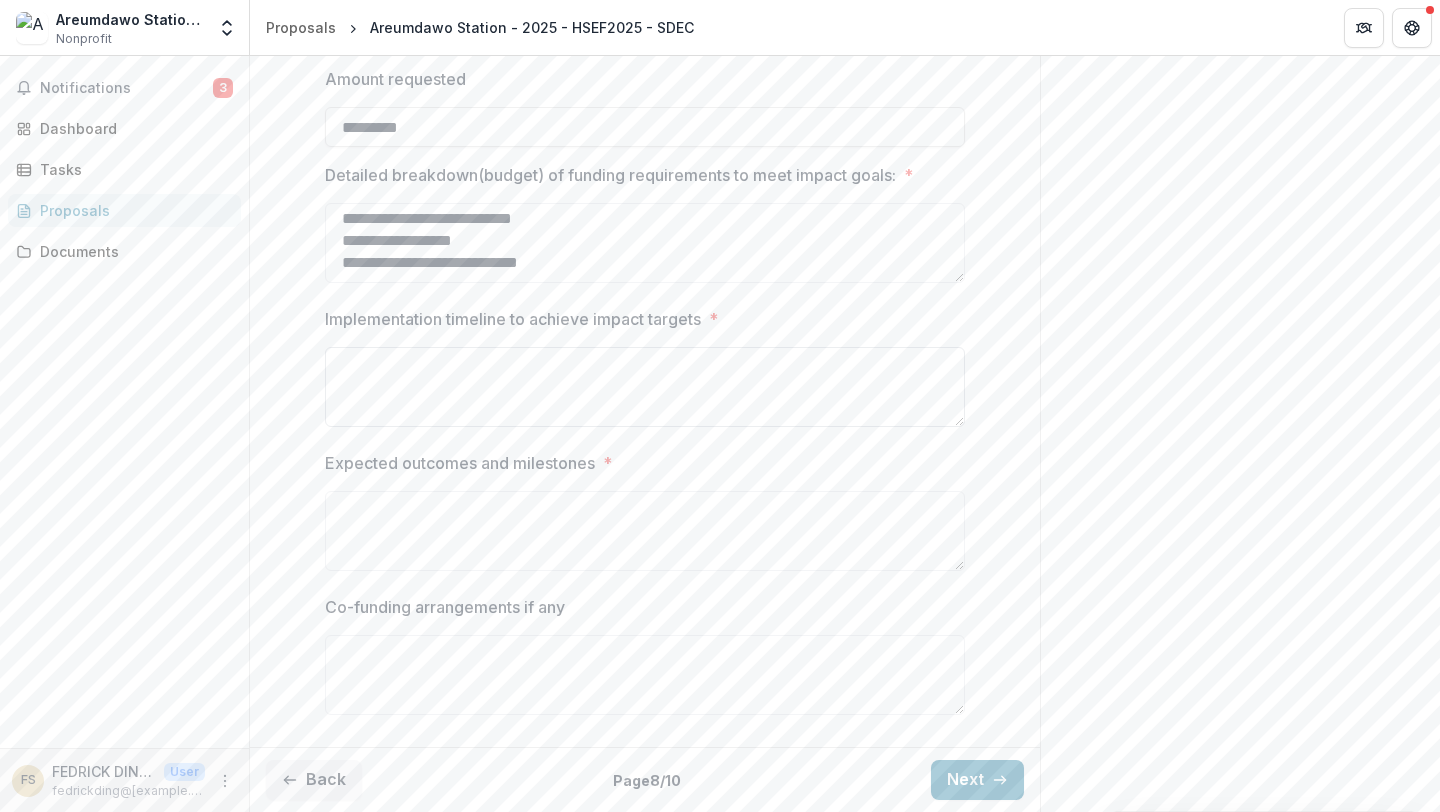type on "**********" 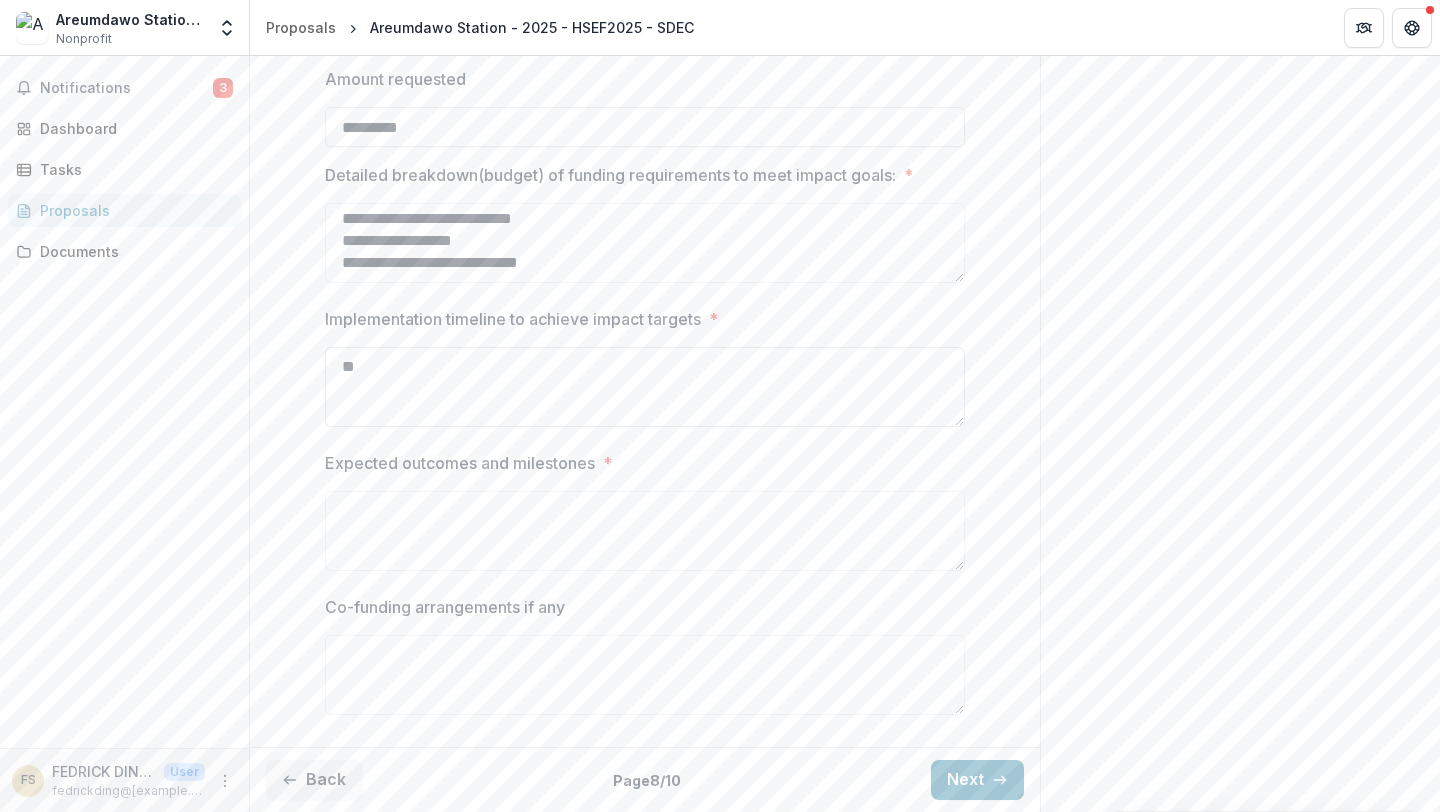 type on "*" 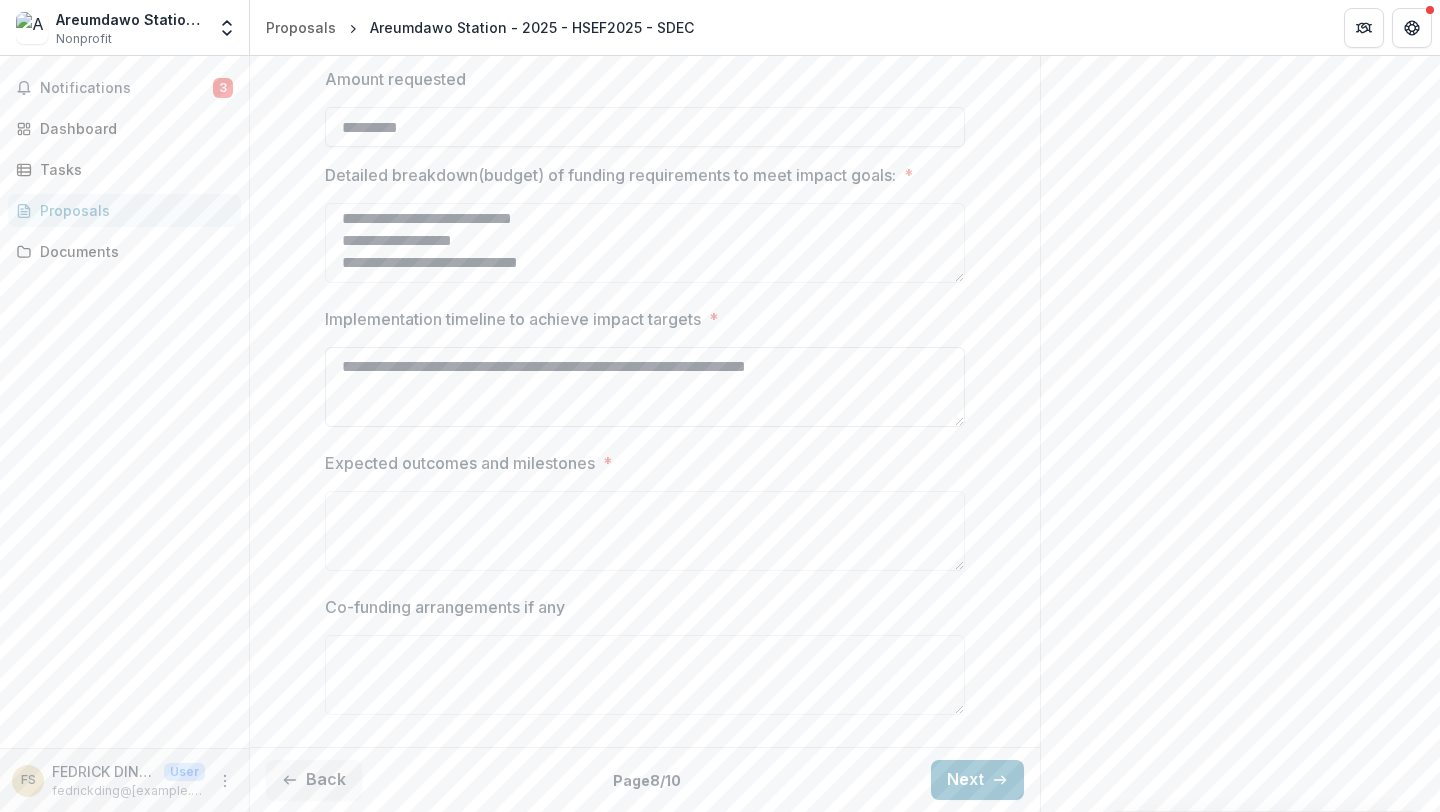 click on "**********" at bounding box center (645, 387) 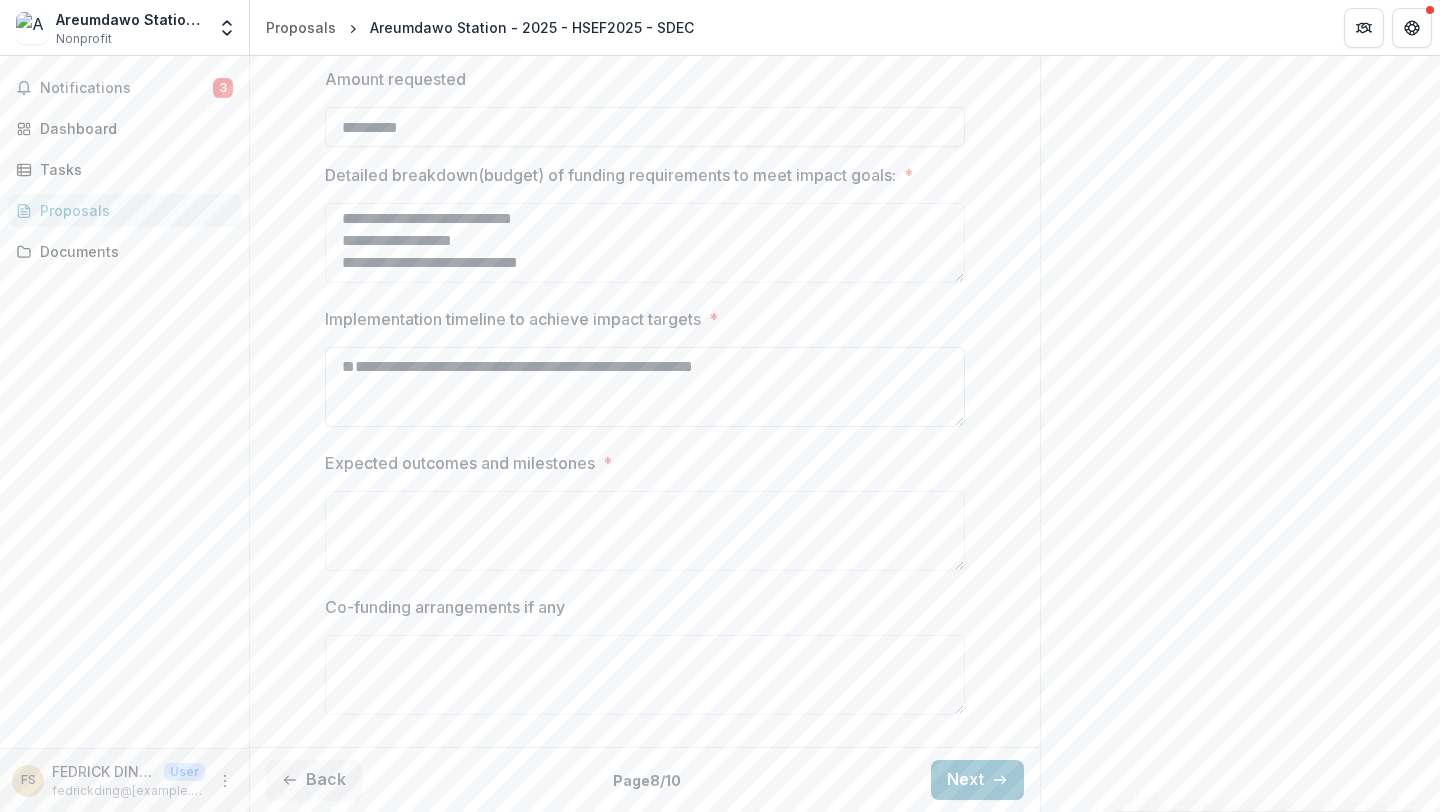click on "**********" at bounding box center [645, 387] 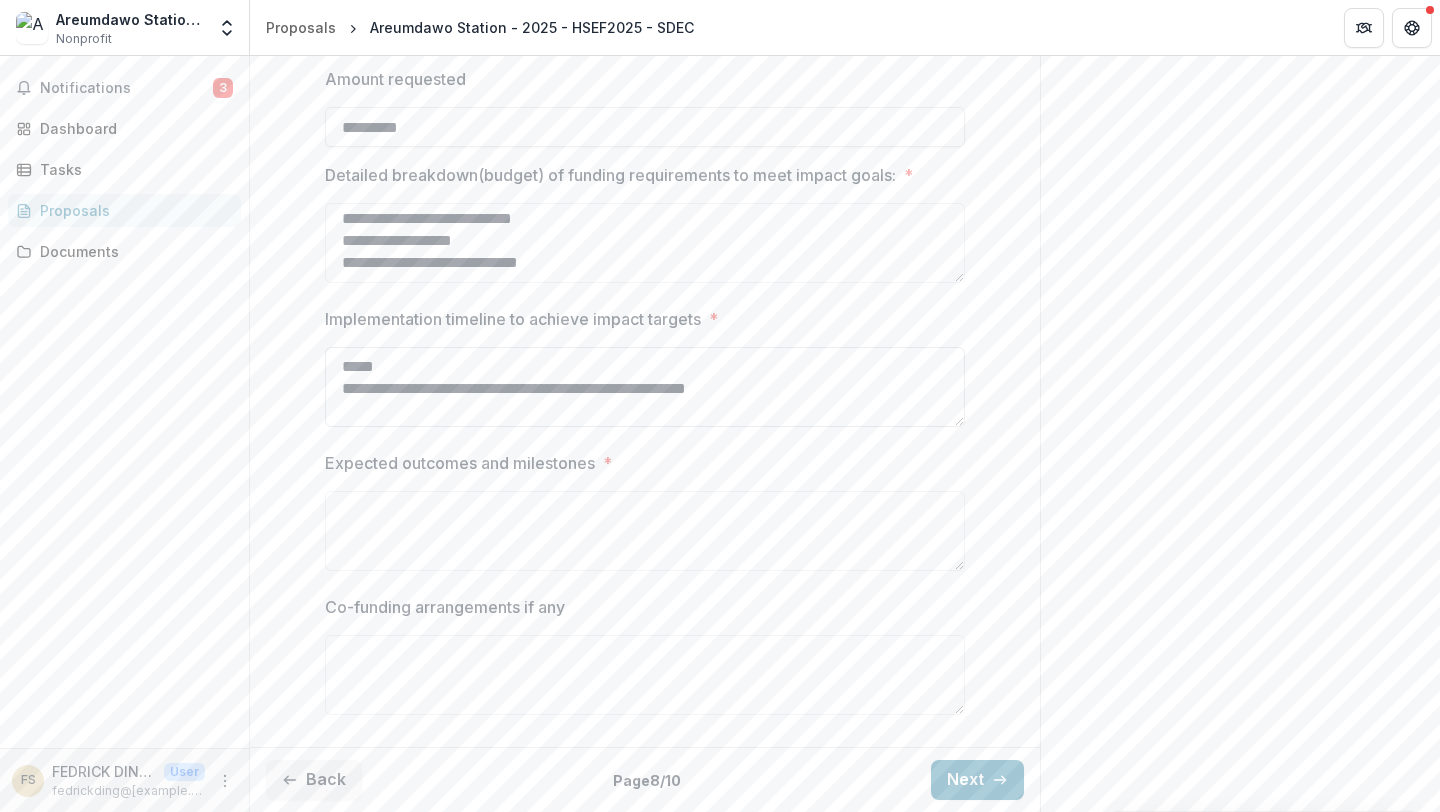 click on "**********" at bounding box center [645, 387] 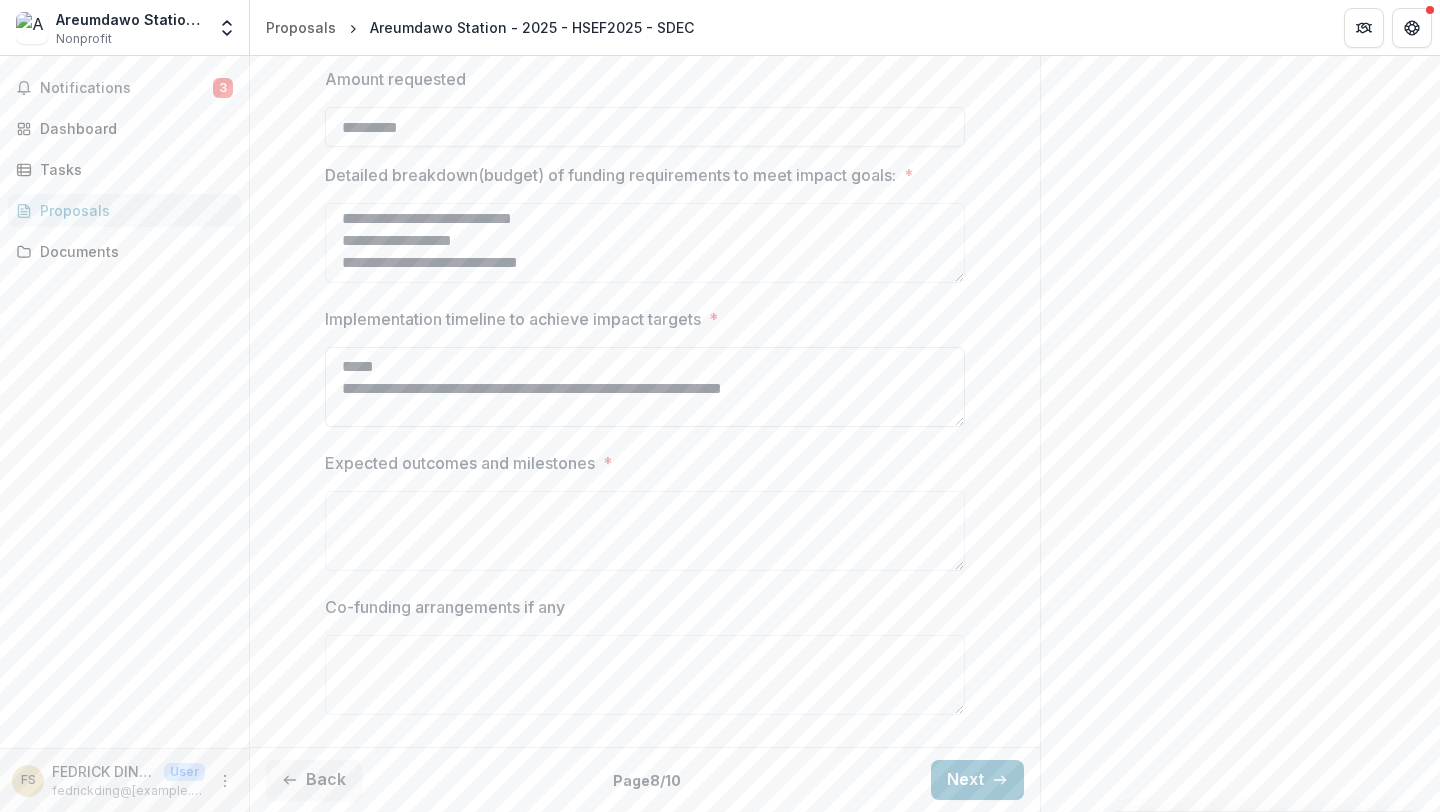 click on "**********" at bounding box center (645, 387) 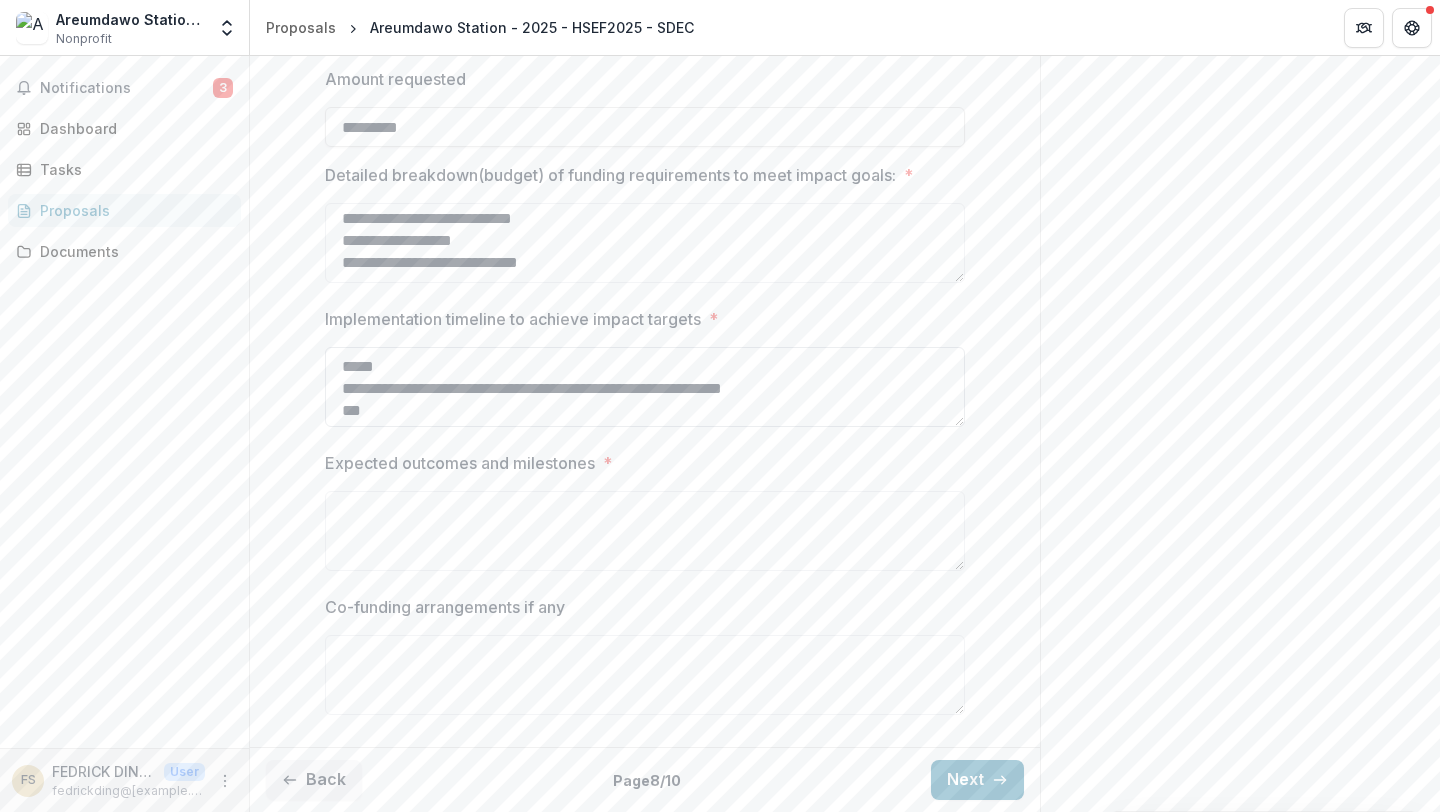 click on "**********" at bounding box center [645, 387] 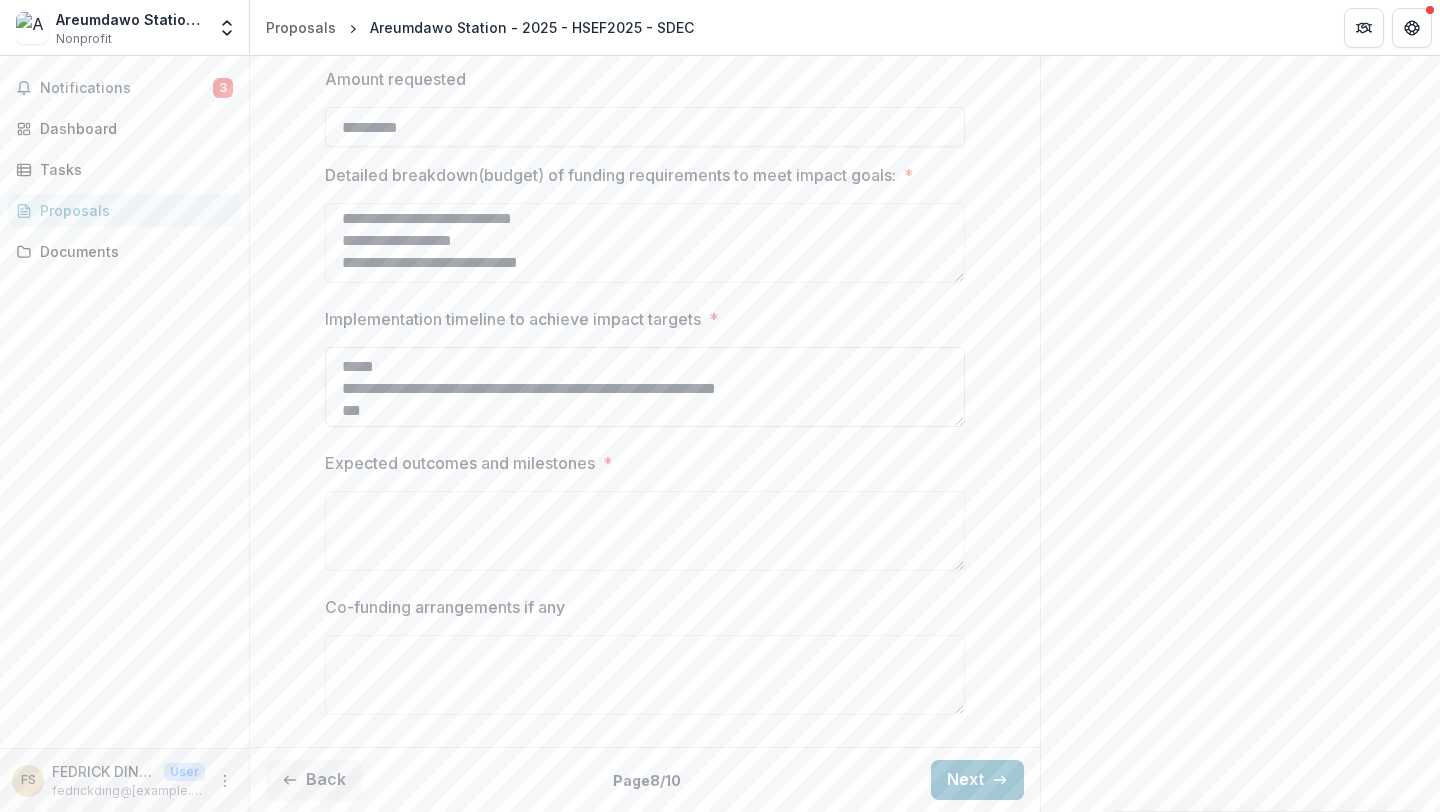 click on "**********" at bounding box center [645, 387] 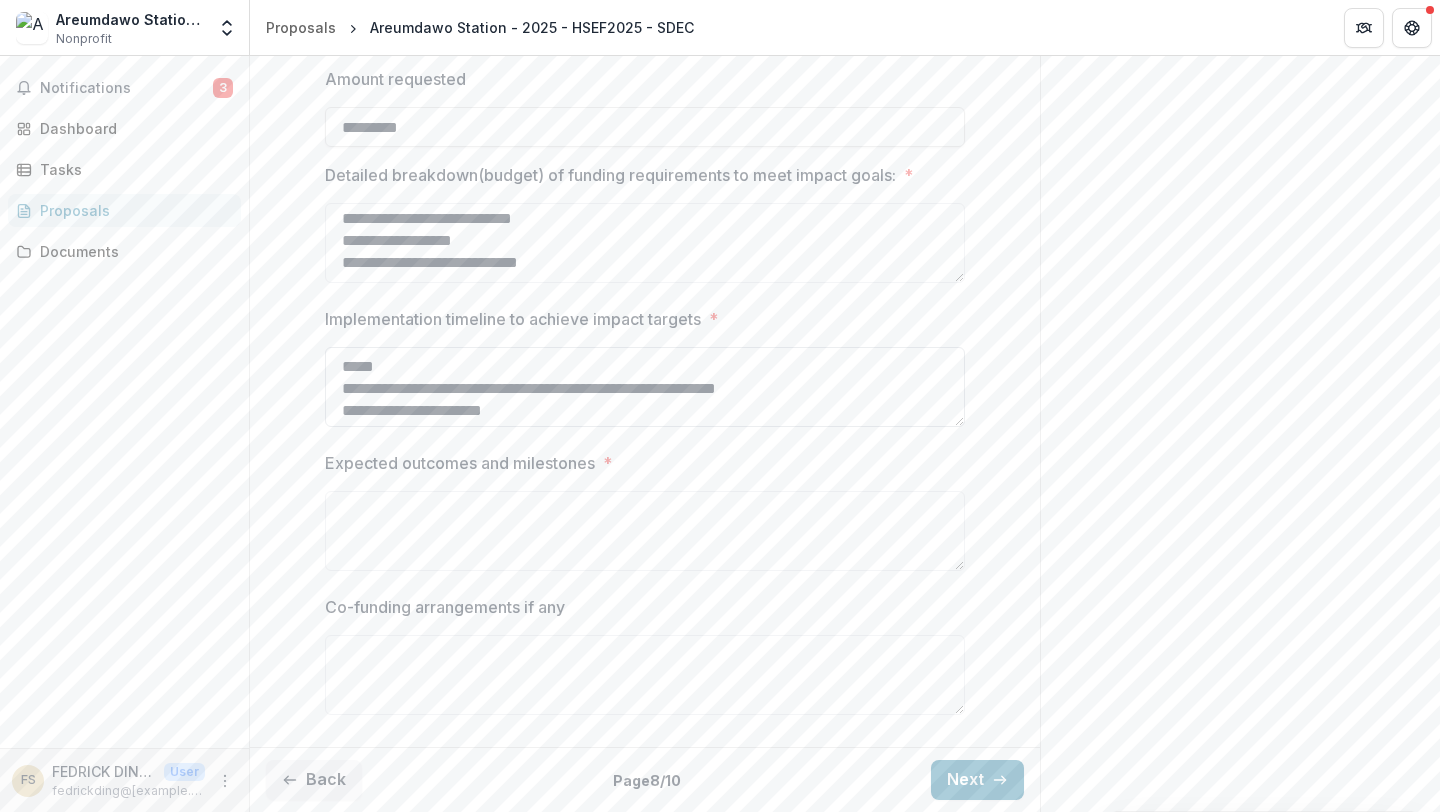 click on "**********" at bounding box center [645, 387] 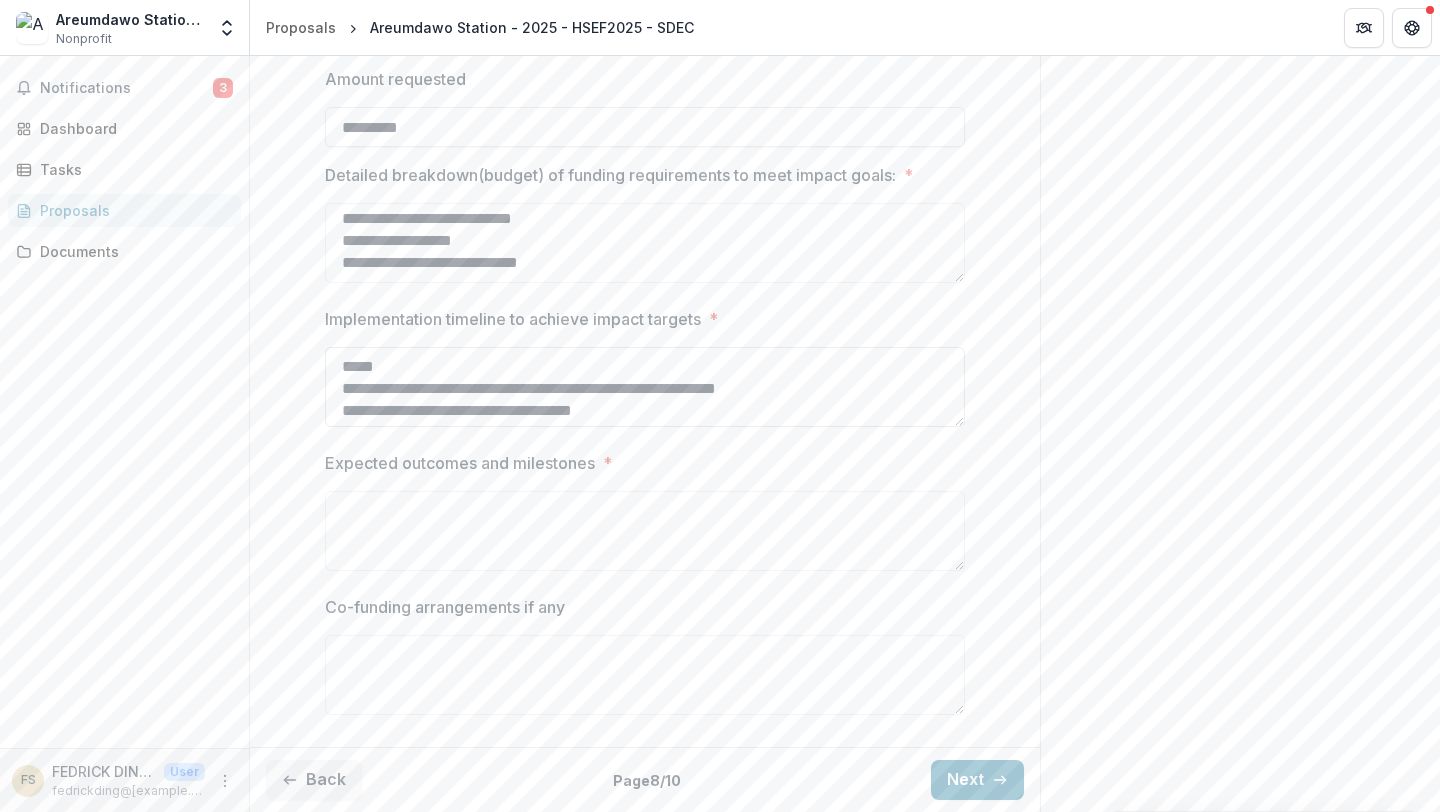 click on "**********" at bounding box center [645, 387] 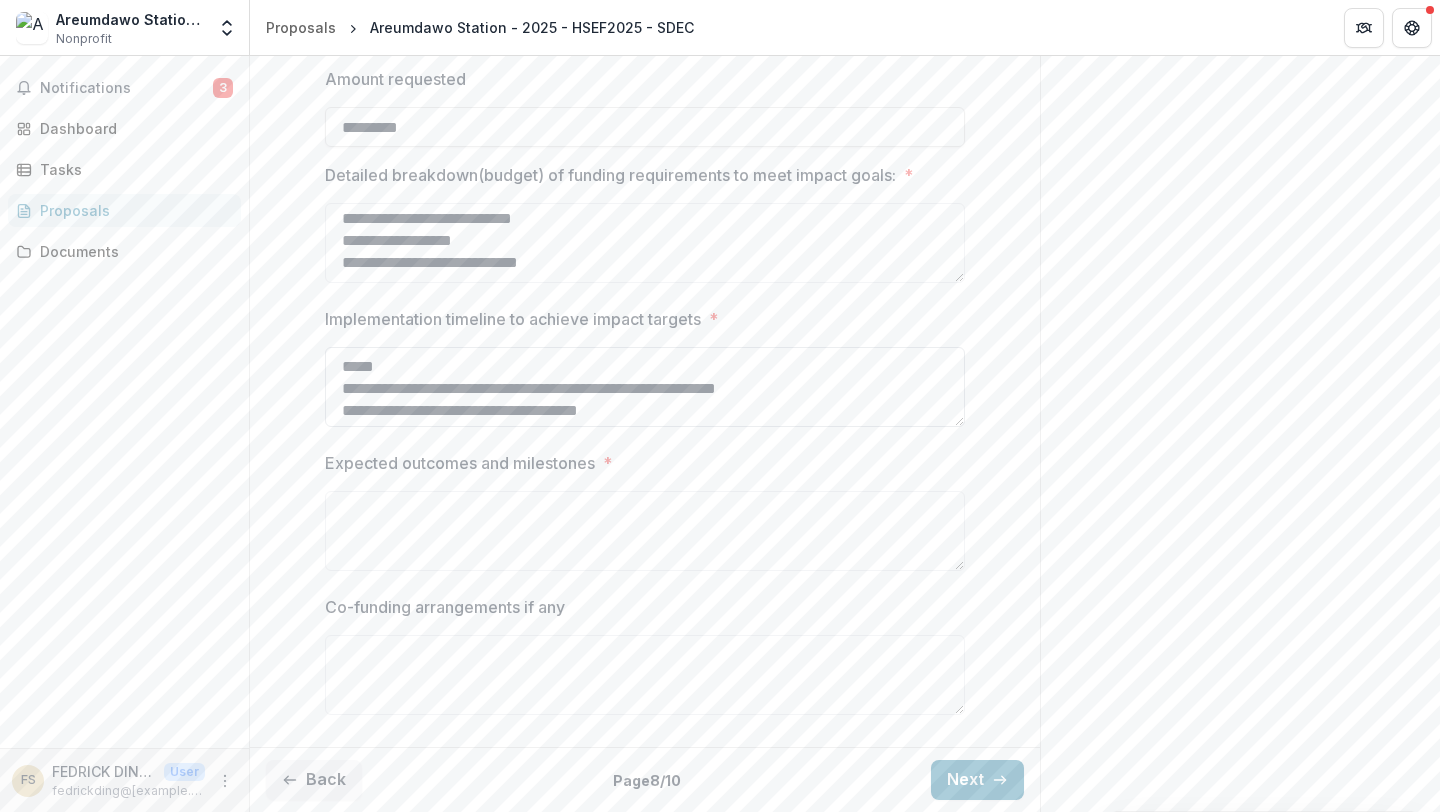 scroll, scrollTop: 17, scrollLeft: 0, axis: vertical 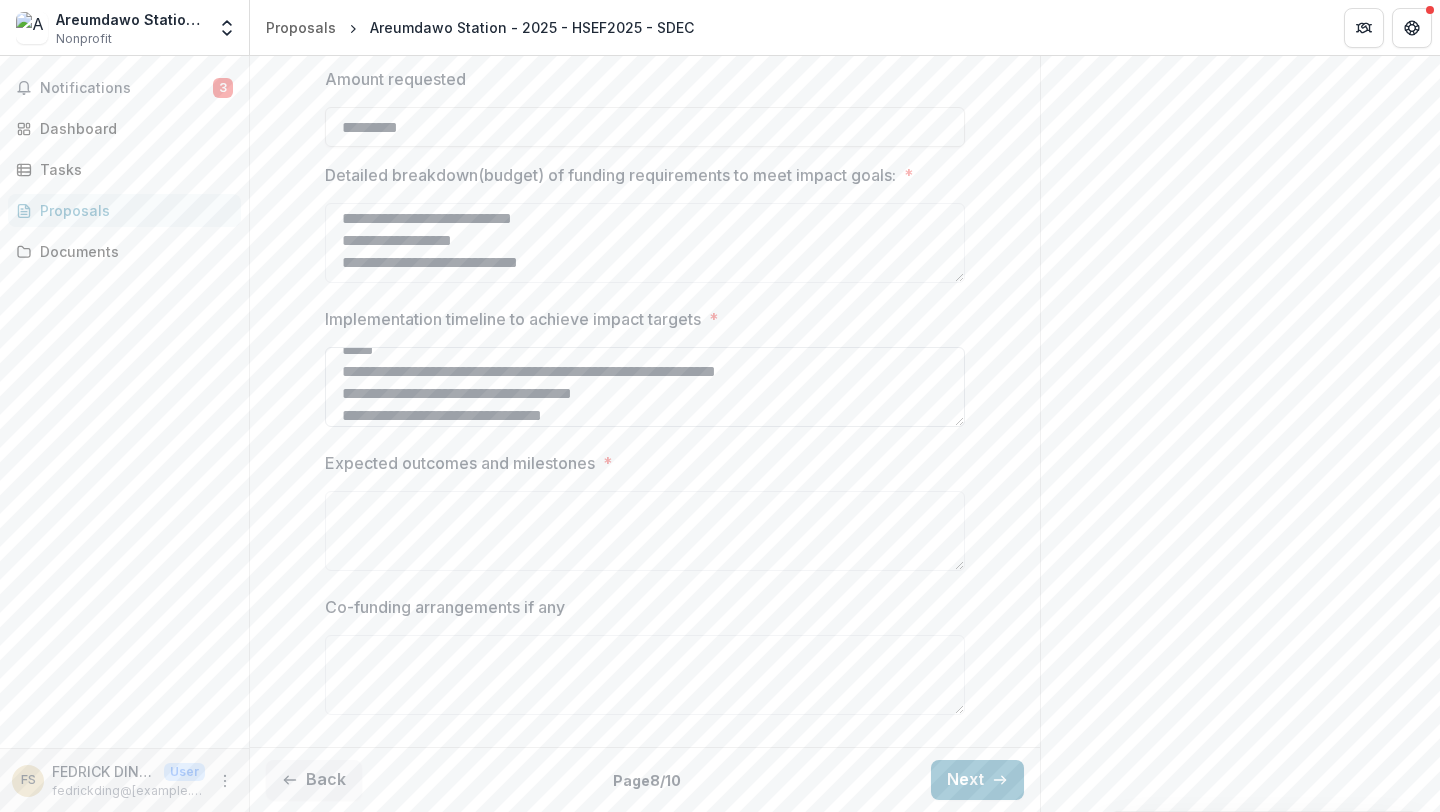 click on "**********" at bounding box center [645, 387] 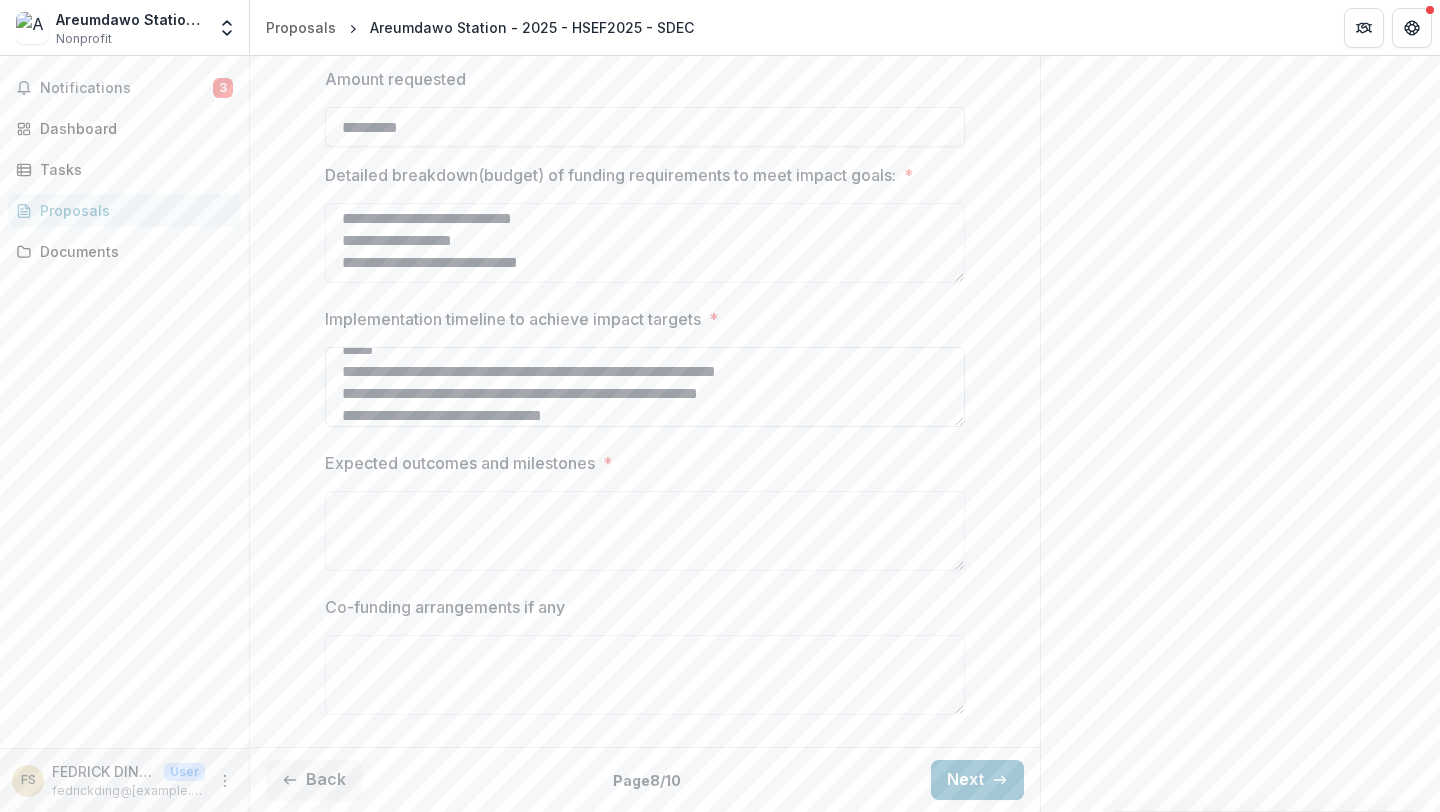 click on "**********" at bounding box center [645, 387] 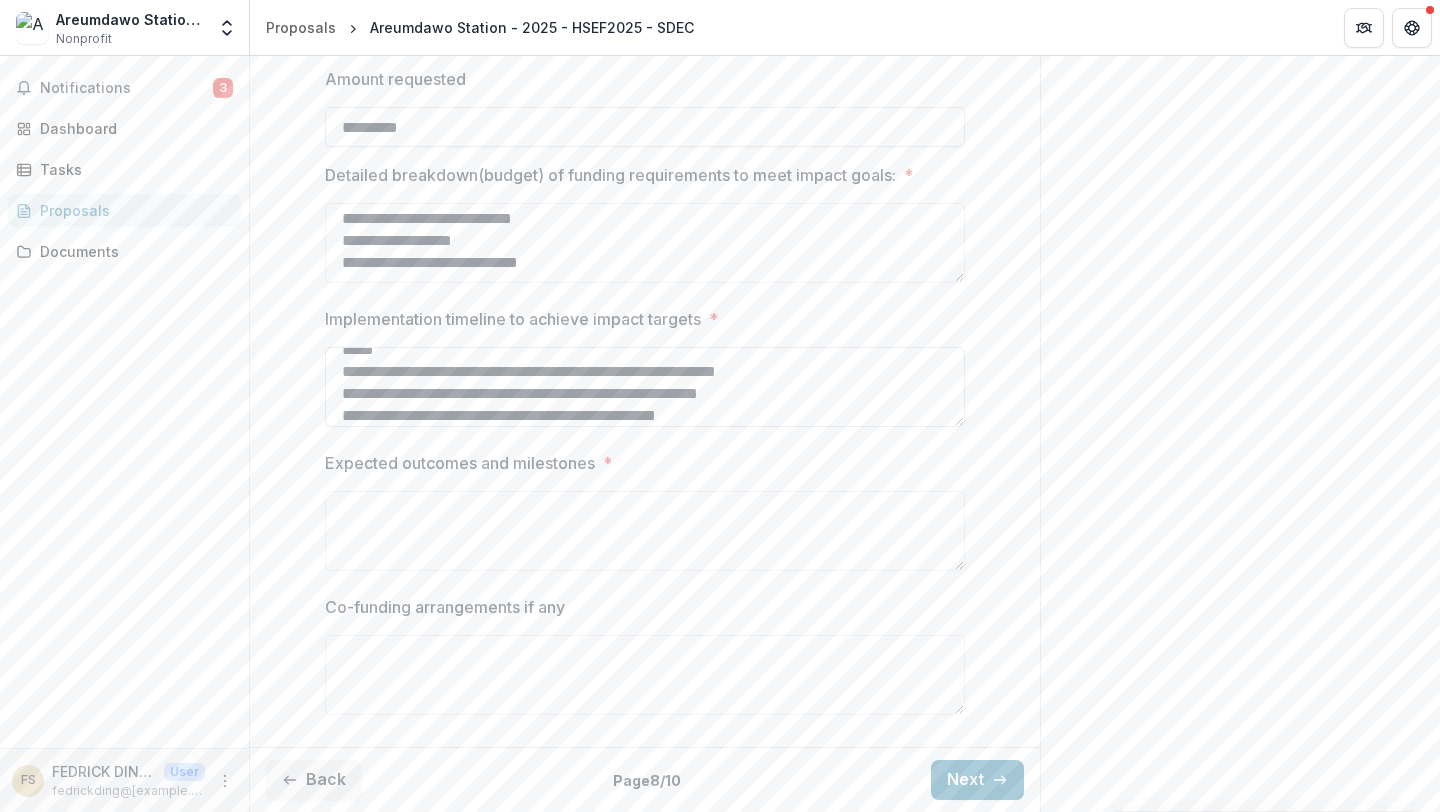 scroll, scrollTop: 39, scrollLeft: 0, axis: vertical 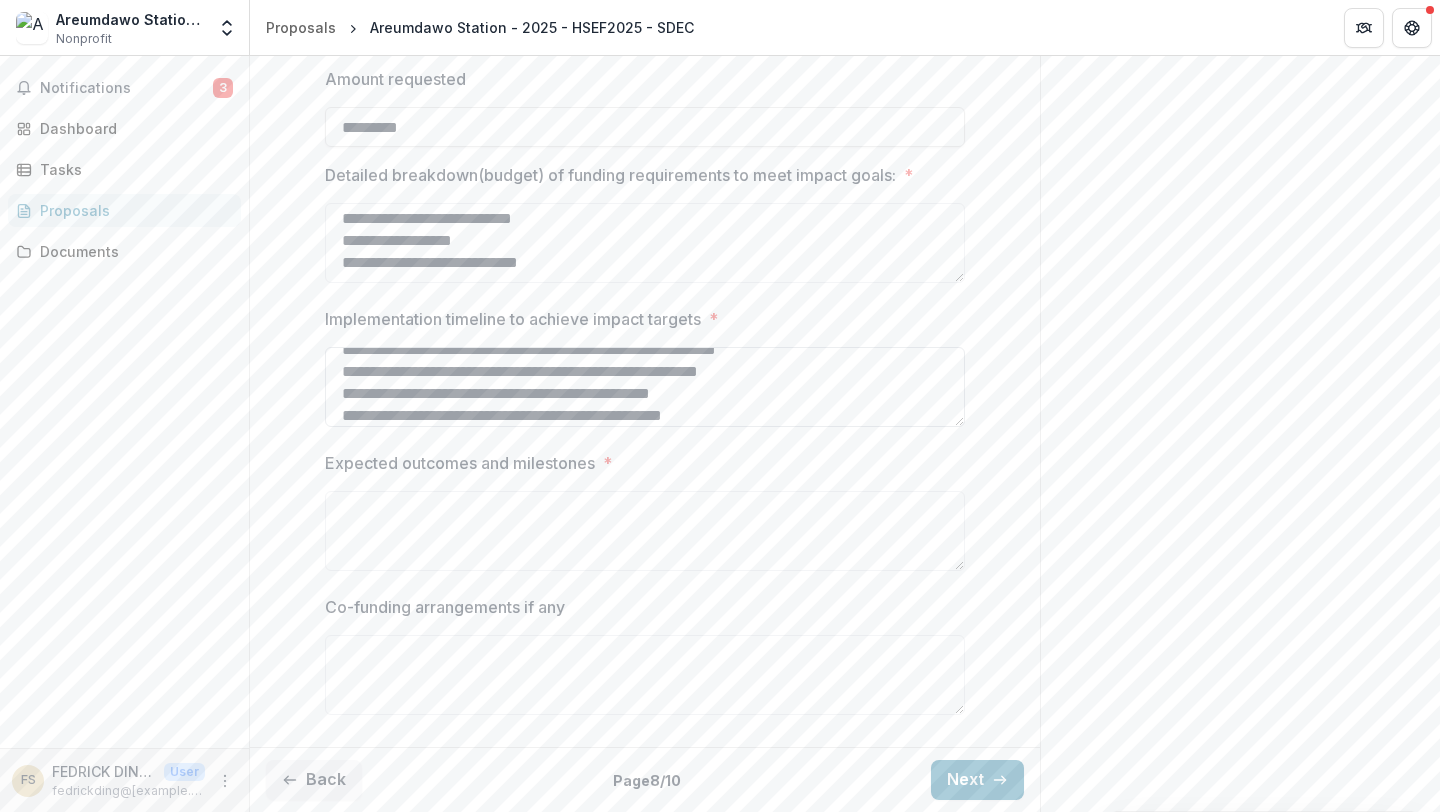 click on "**********" at bounding box center (645, 387) 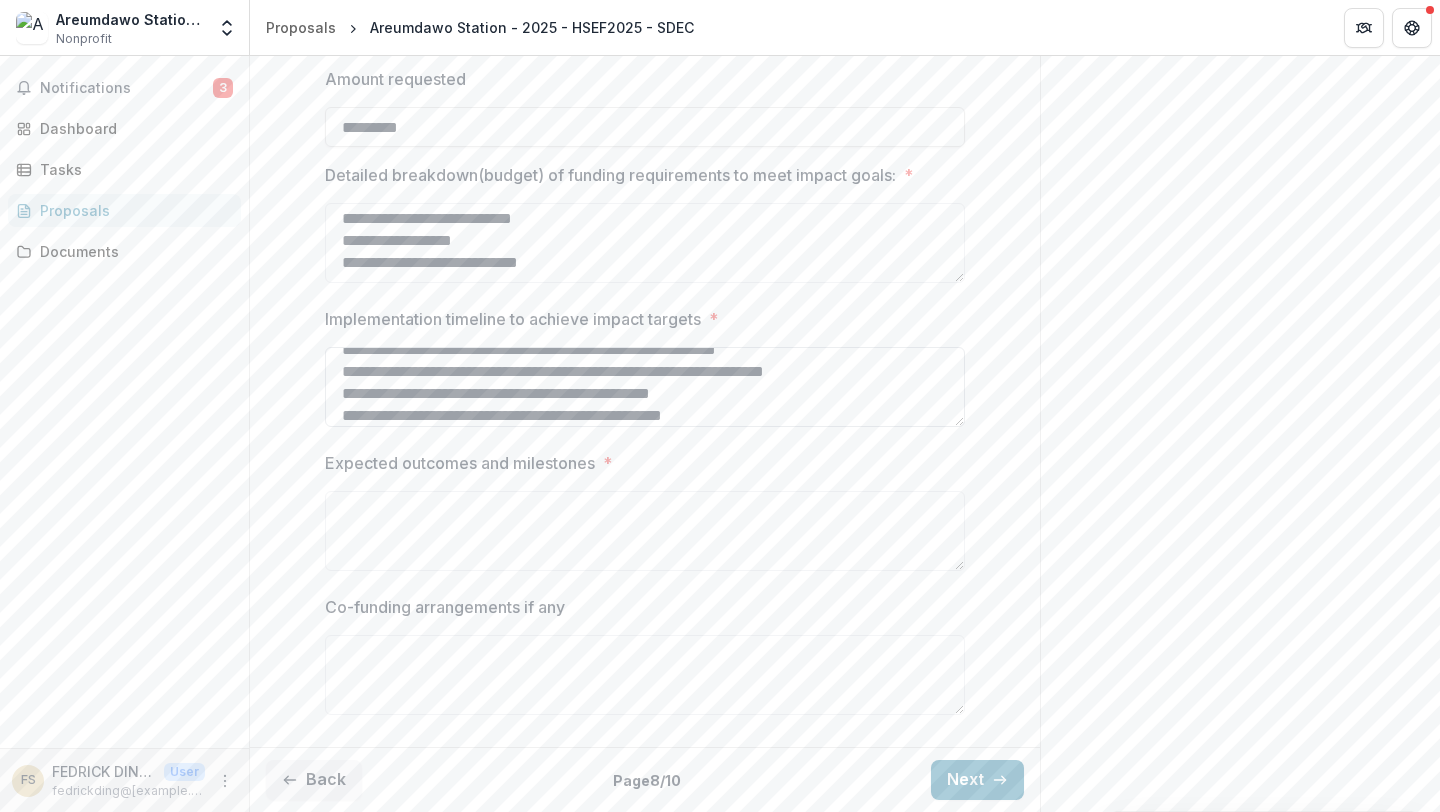 click on "**********" at bounding box center [645, 387] 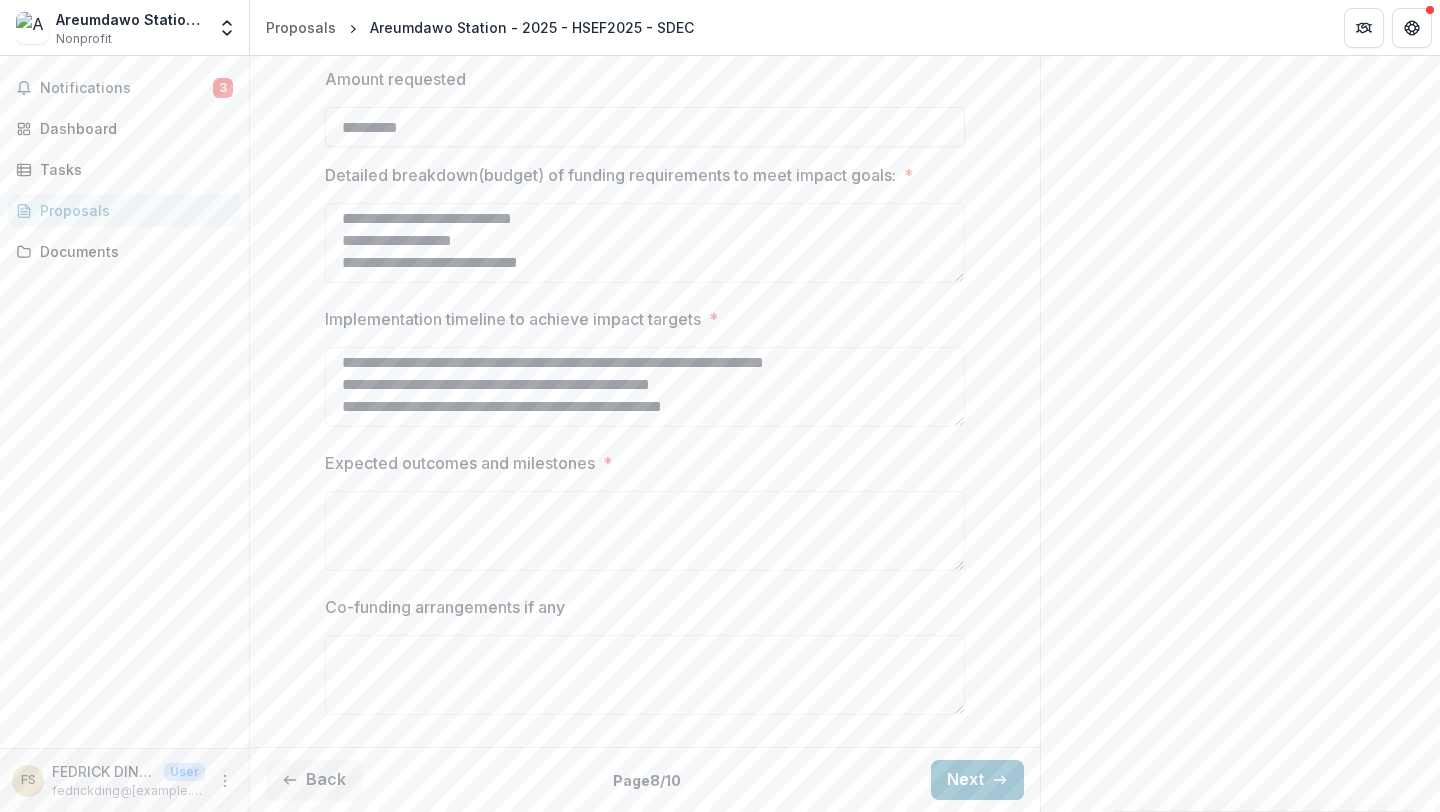 type on "**********" 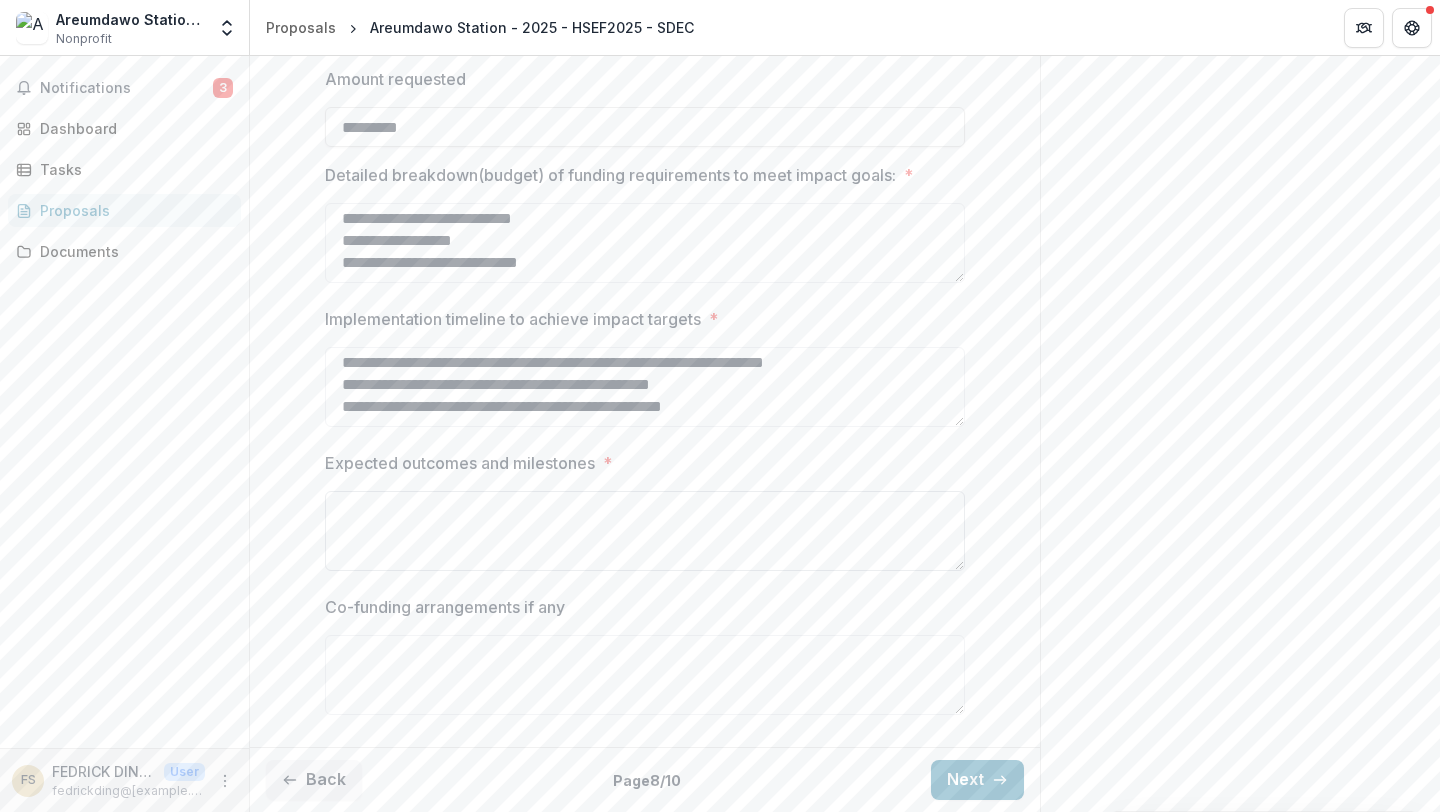 click on "Expected outcomes and milestones  *" at bounding box center (645, 531) 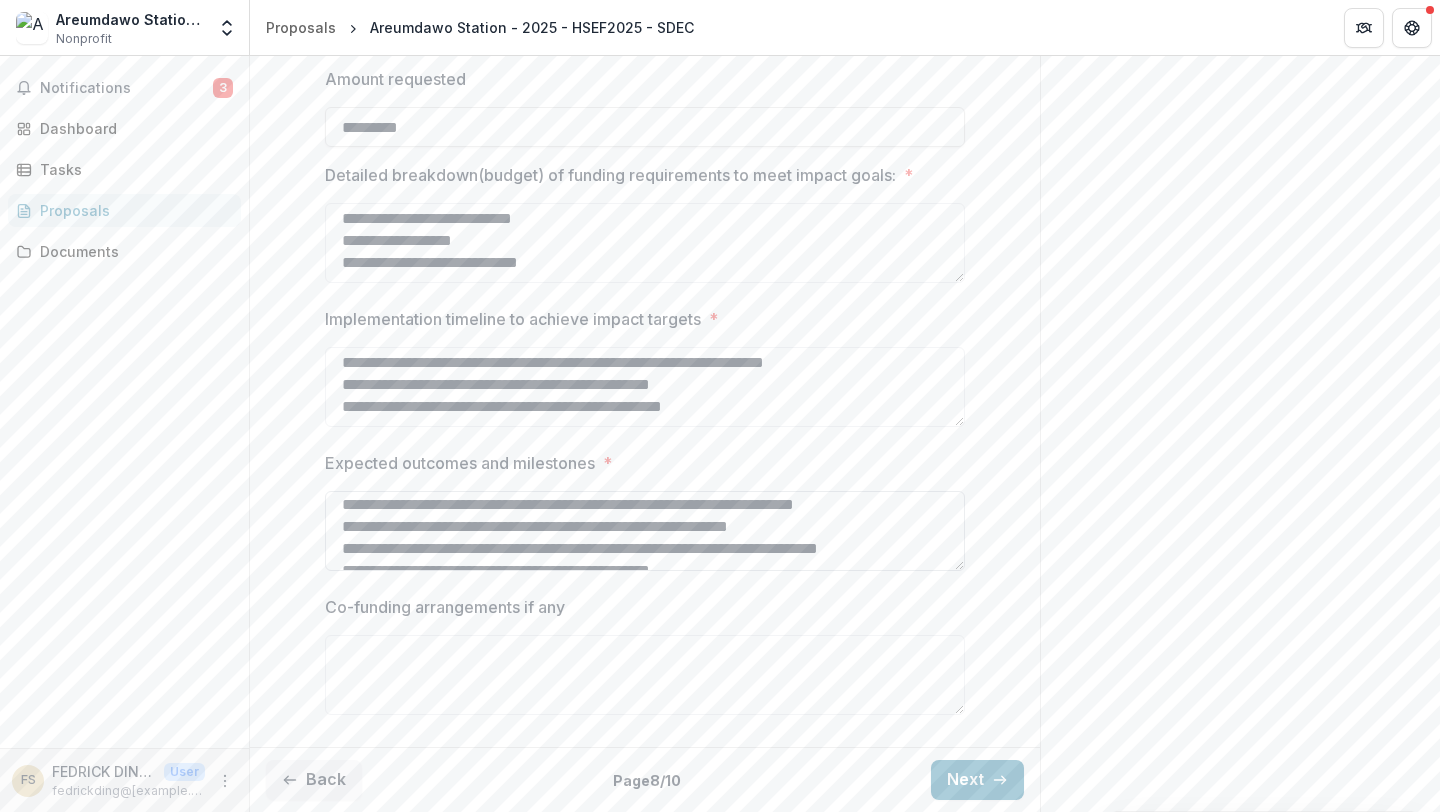 scroll, scrollTop: 0, scrollLeft: 0, axis: both 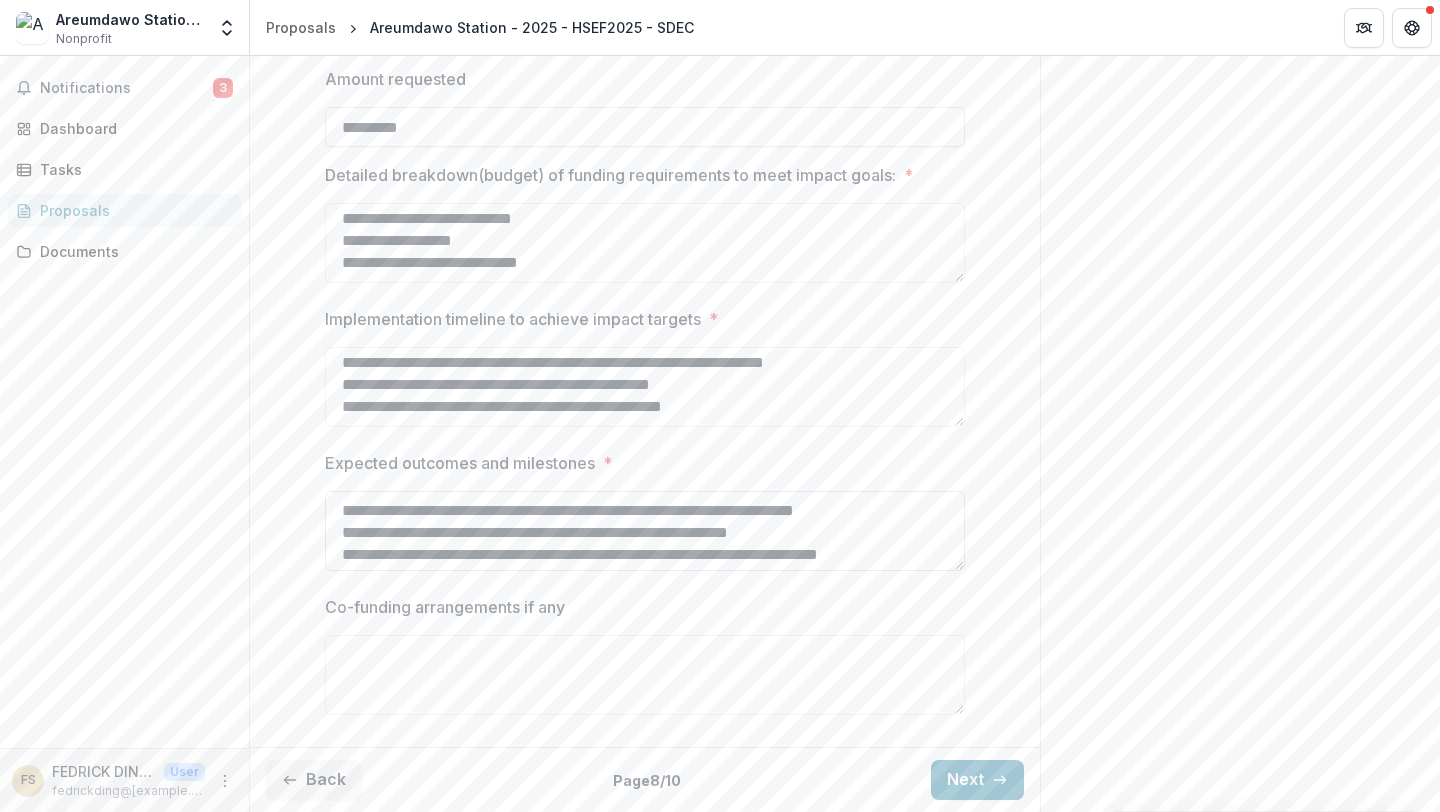 click on "**********" at bounding box center (645, 531) 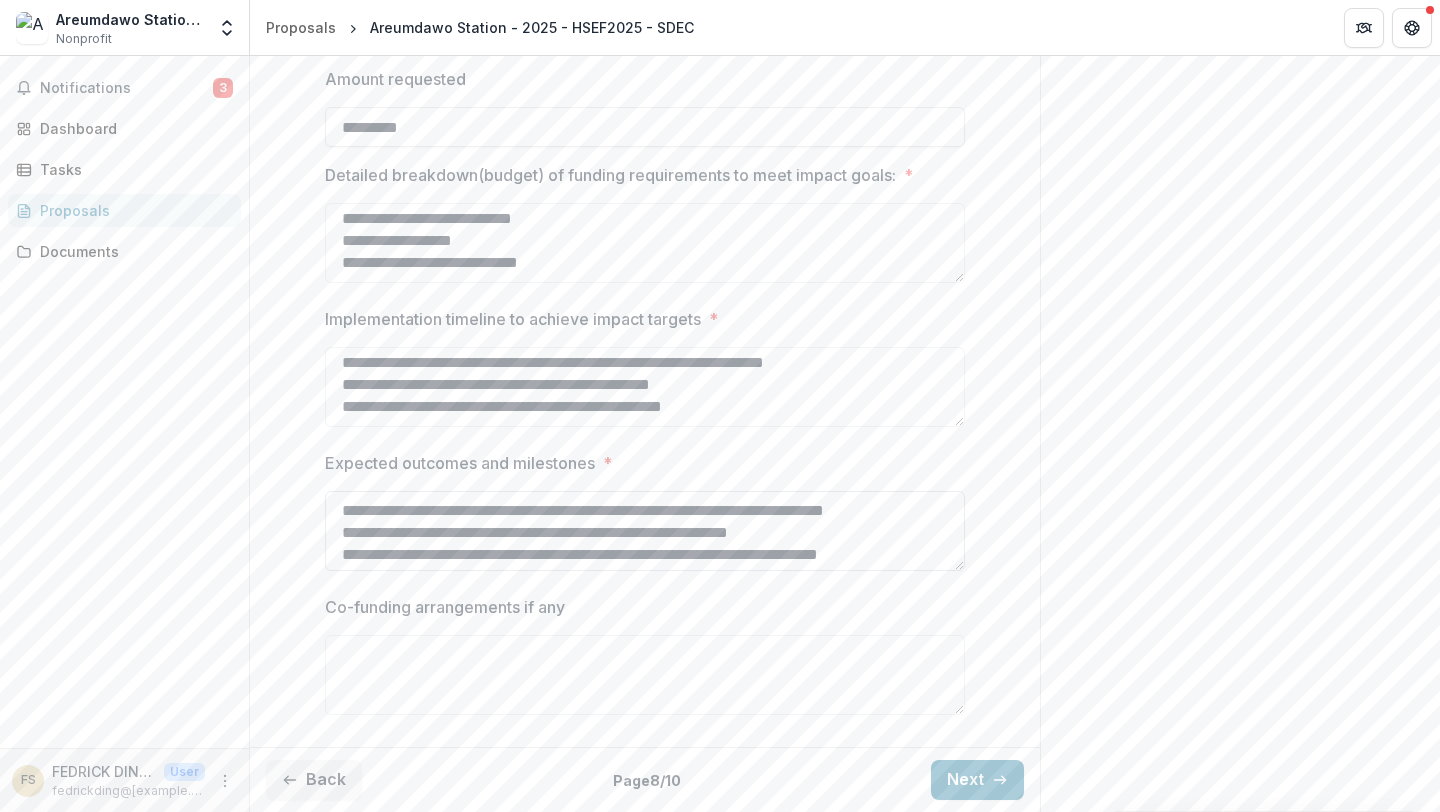 click on "**********" at bounding box center (645, 531) 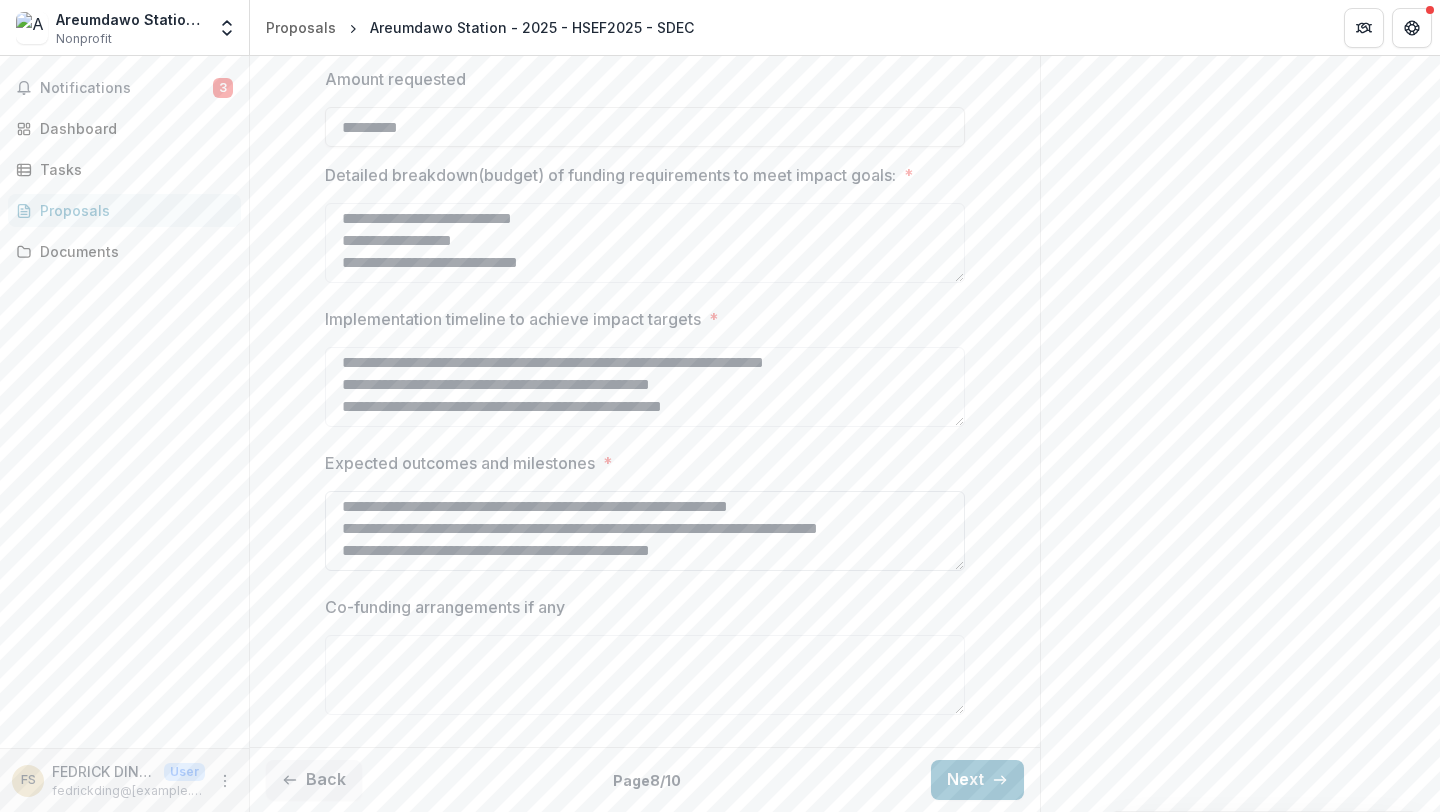 scroll, scrollTop: 27, scrollLeft: 0, axis: vertical 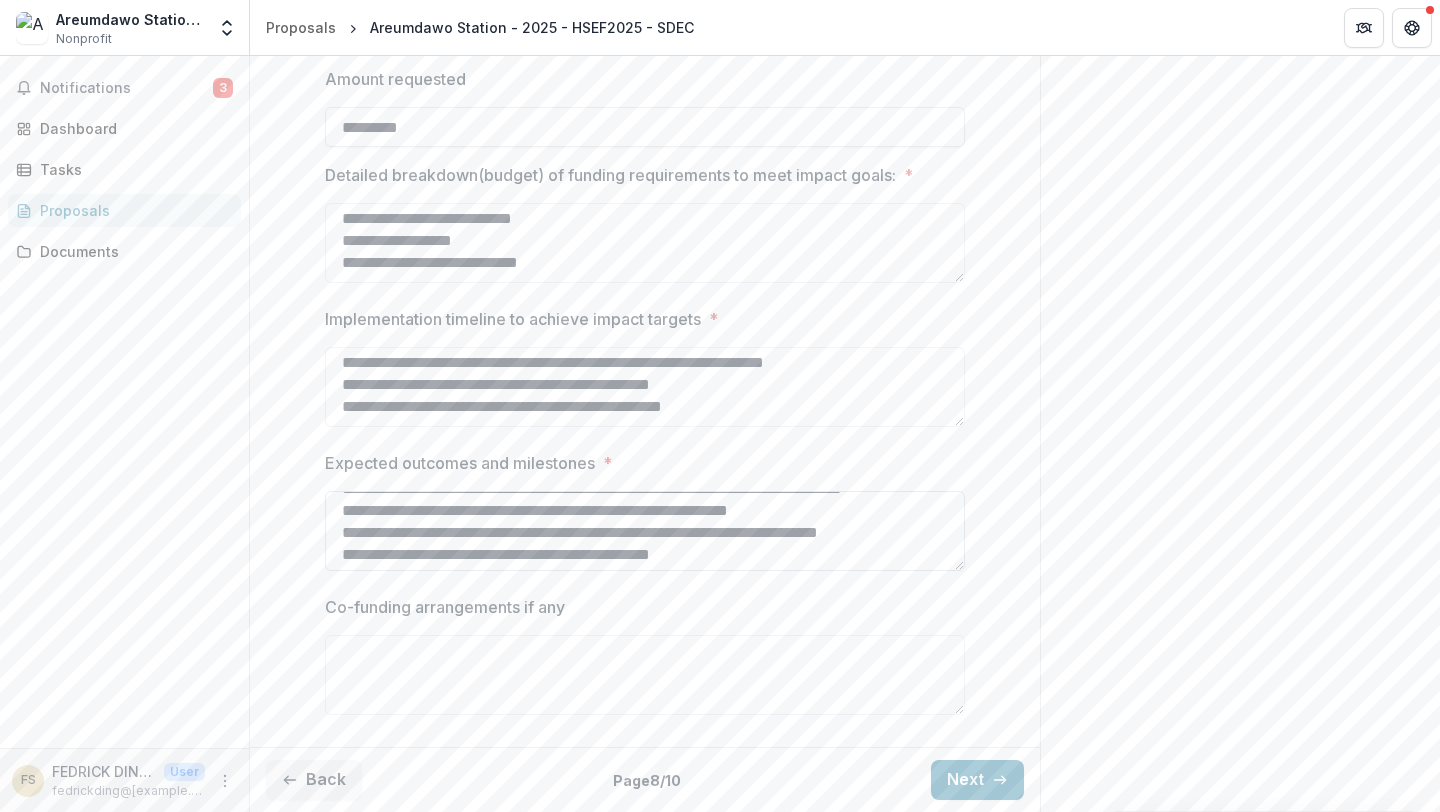 click on "**********" at bounding box center (645, 531) 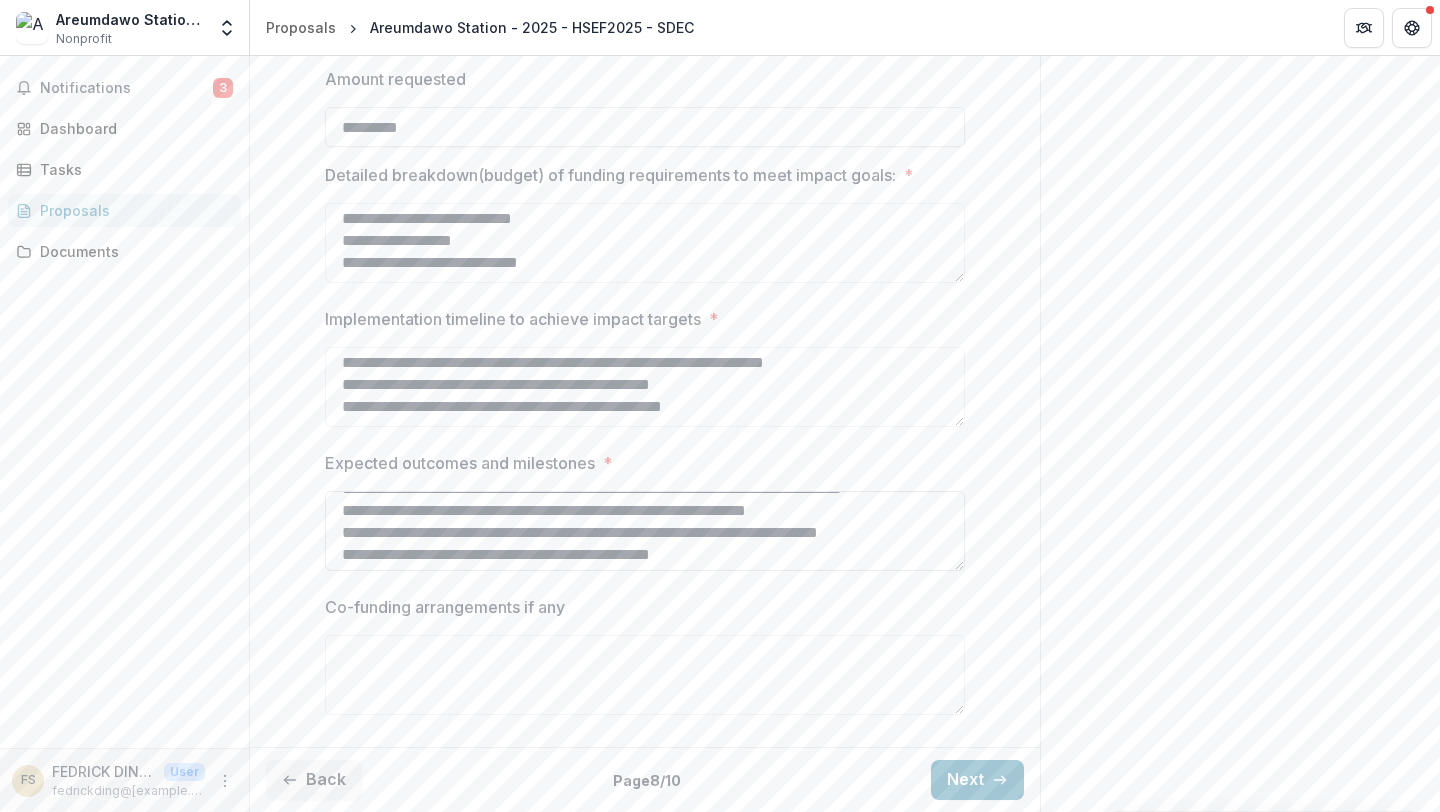 click on "**********" at bounding box center (645, 531) 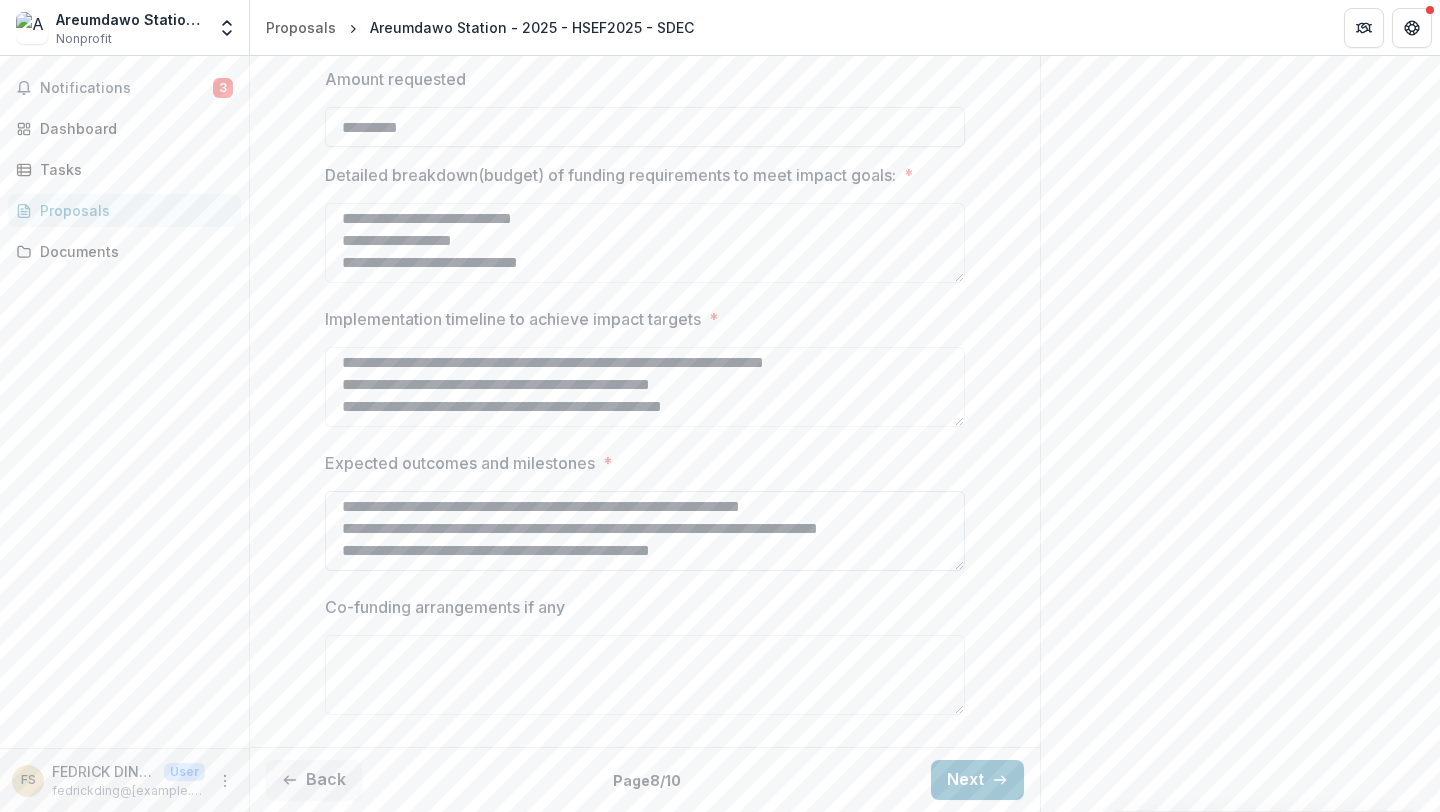 scroll, scrollTop: 70, scrollLeft: 0, axis: vertical 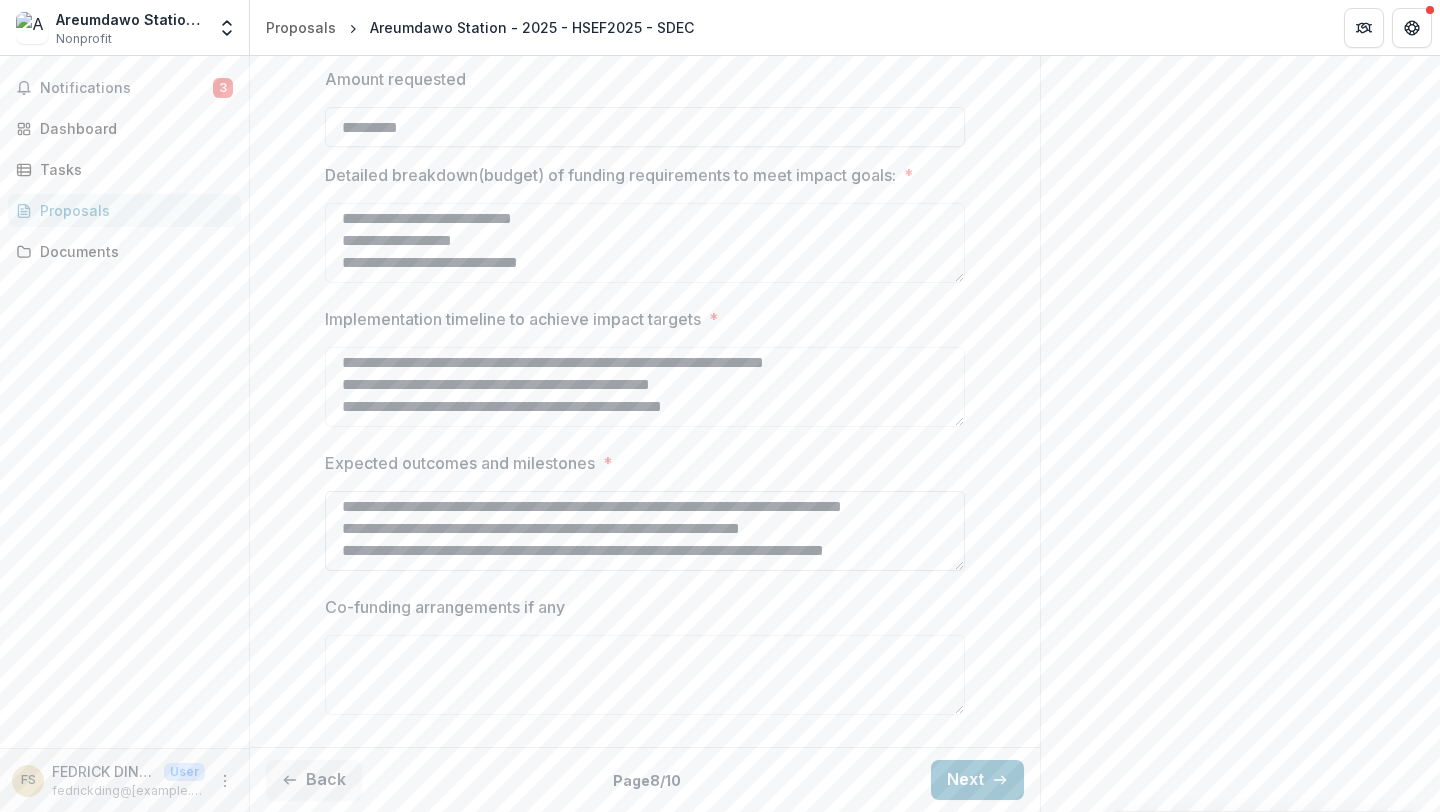 click on "**********" at bounding box center [645, 531] 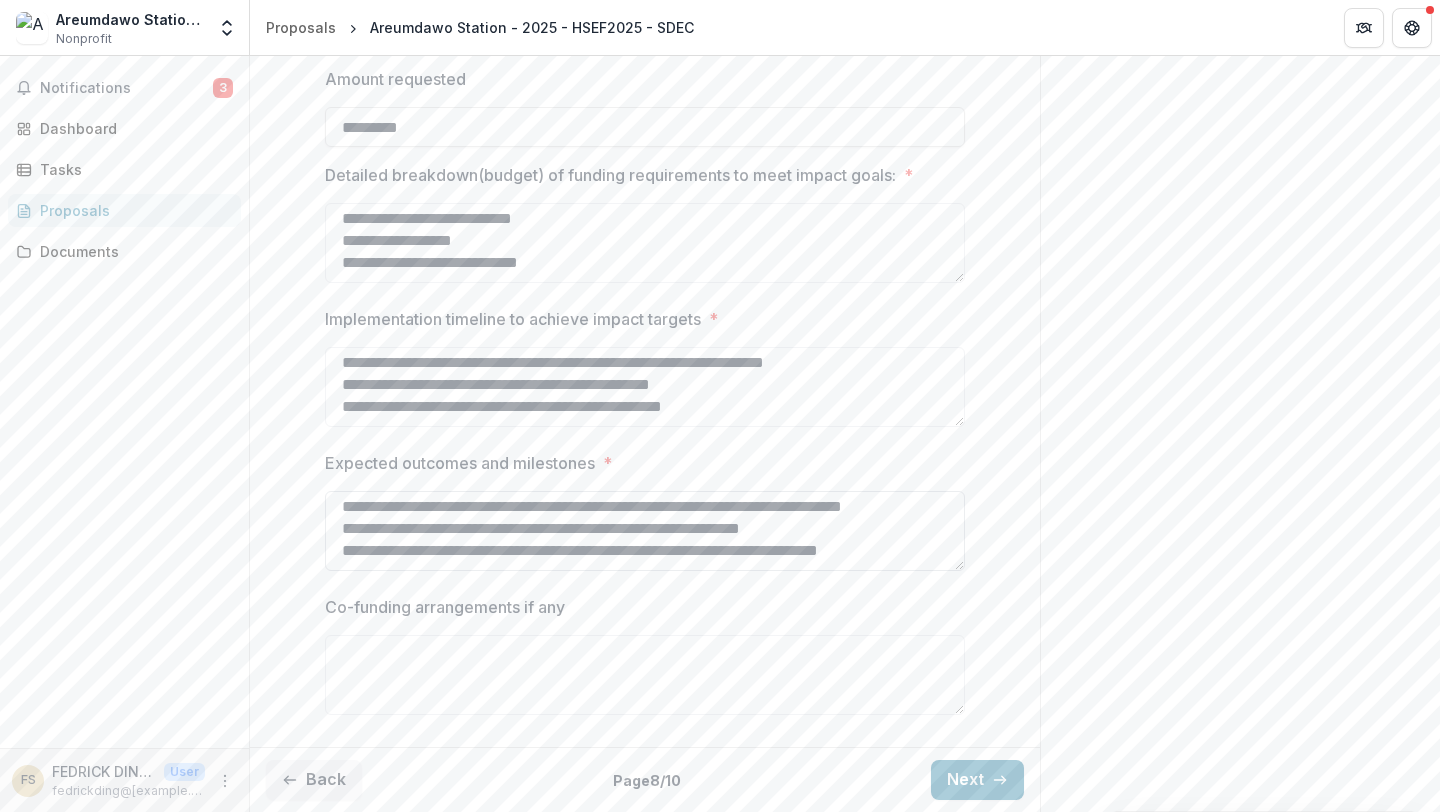scroll, scrollTop: 48, scrollLeft: 0, axis: vertical 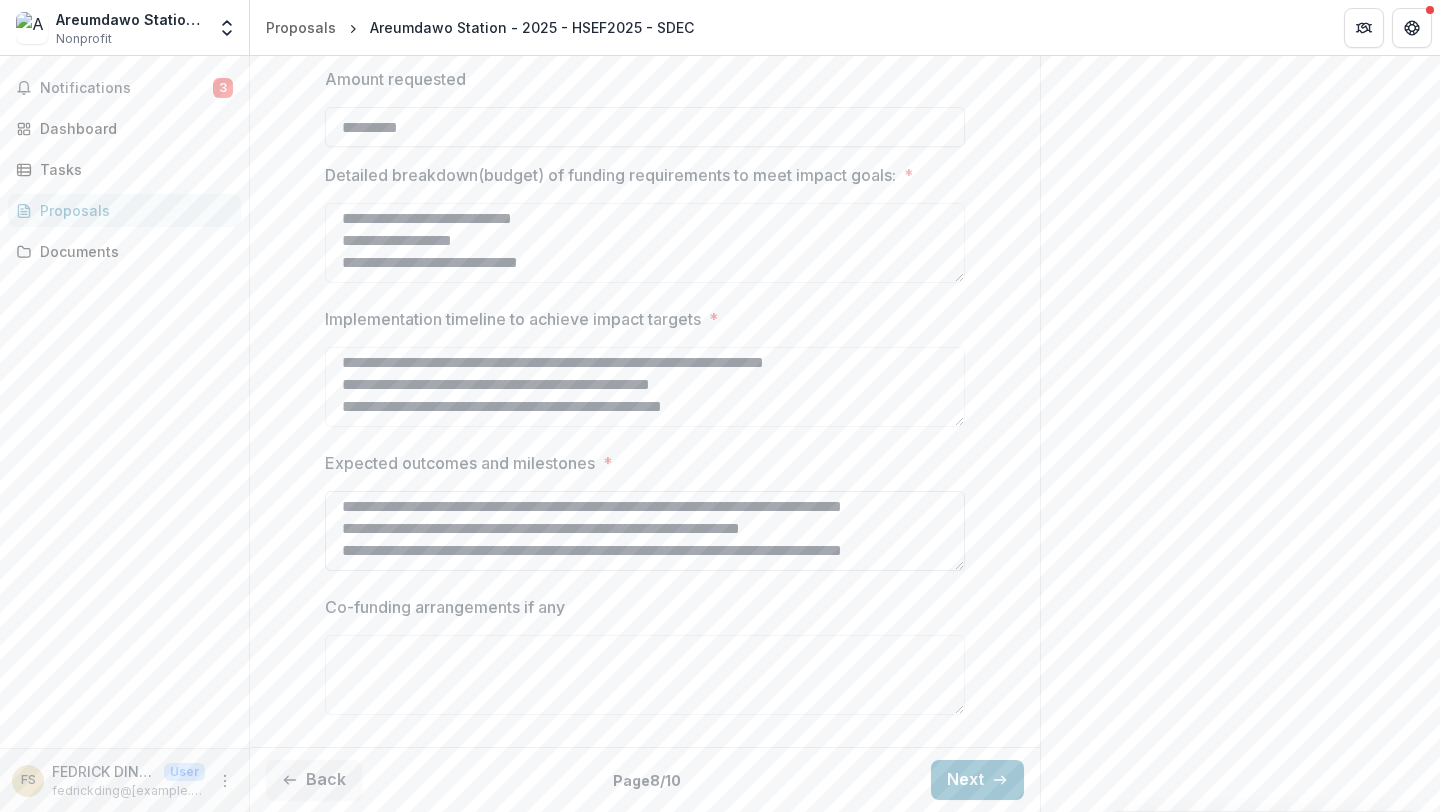 click on "**********" at bounding box center (645, 531) 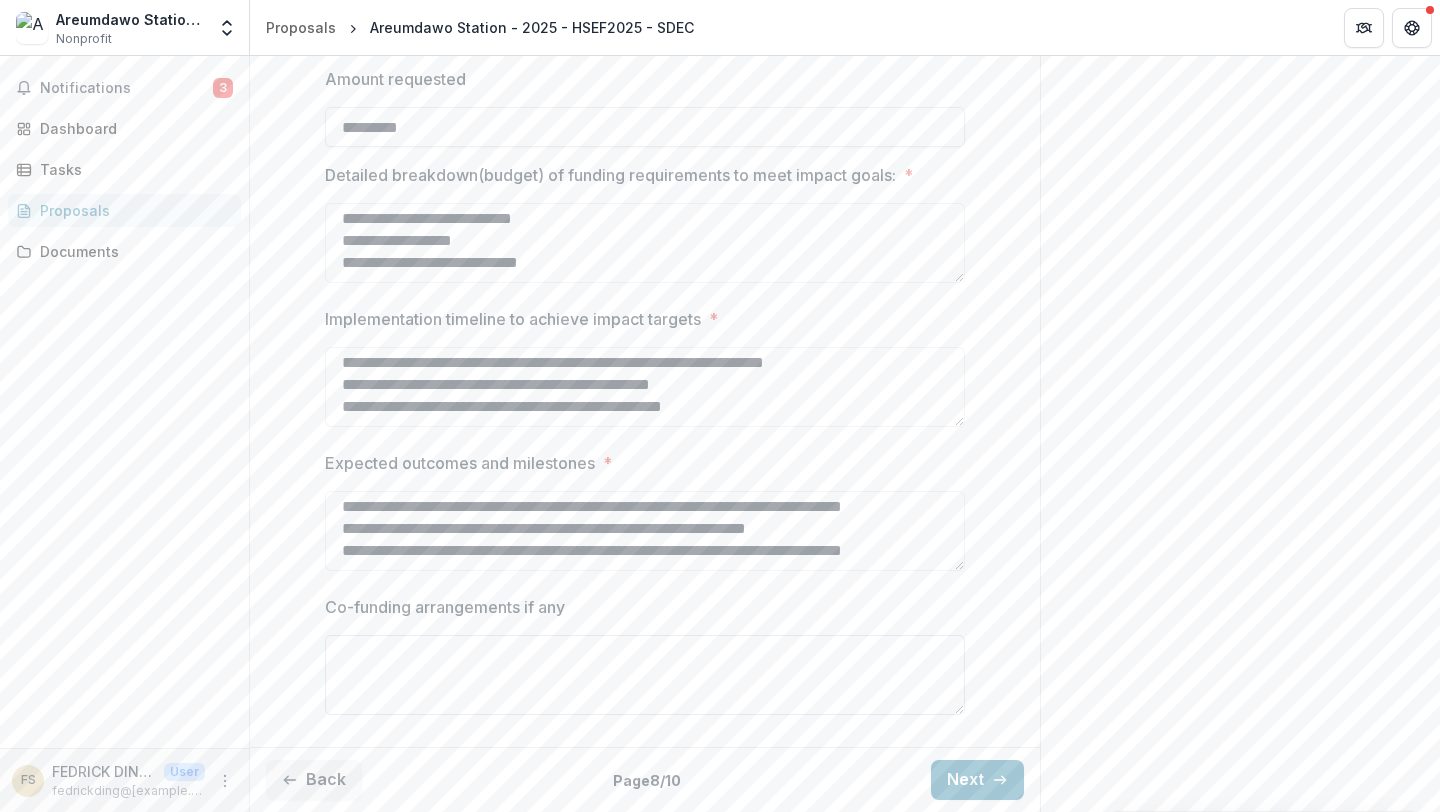 type on "**********" 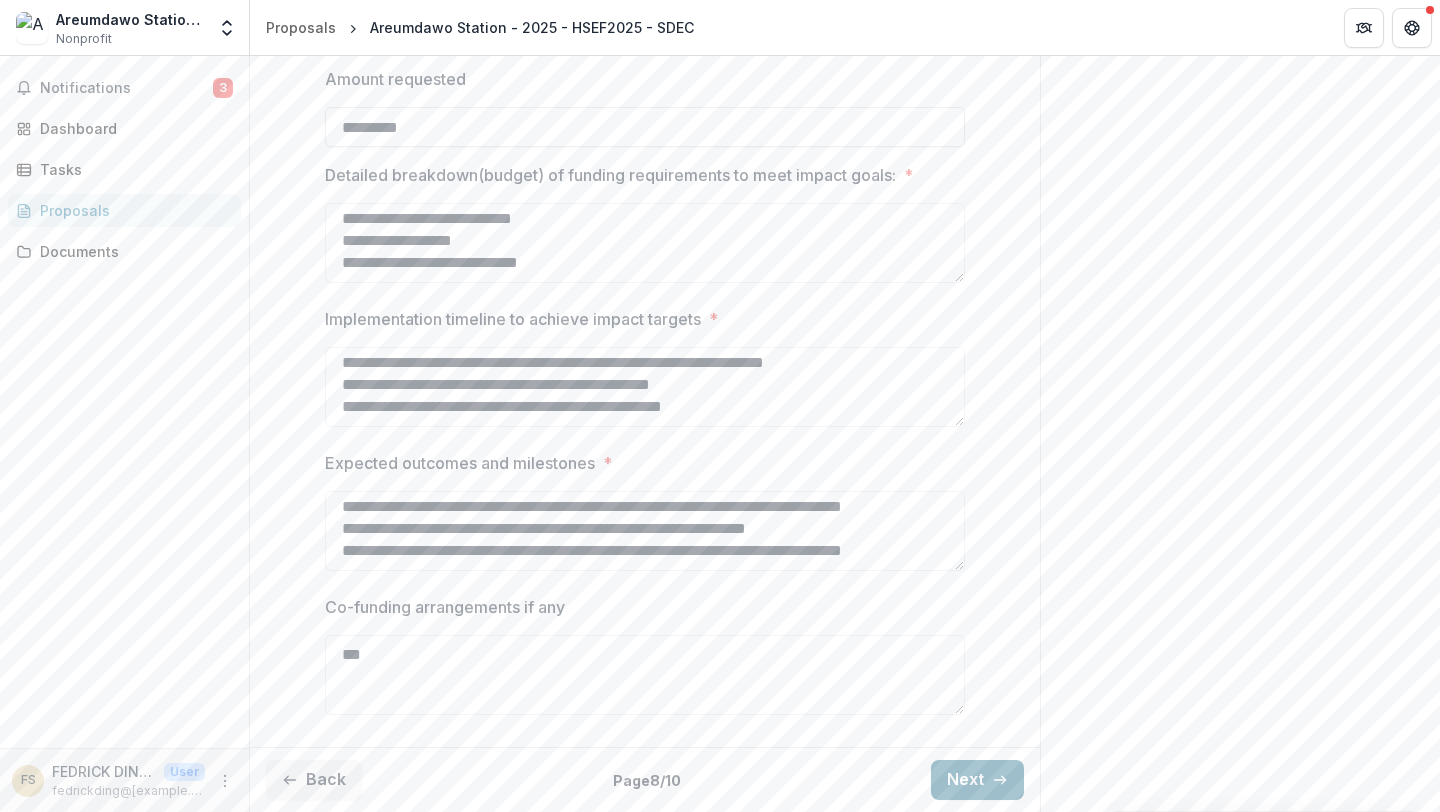 type on "***" 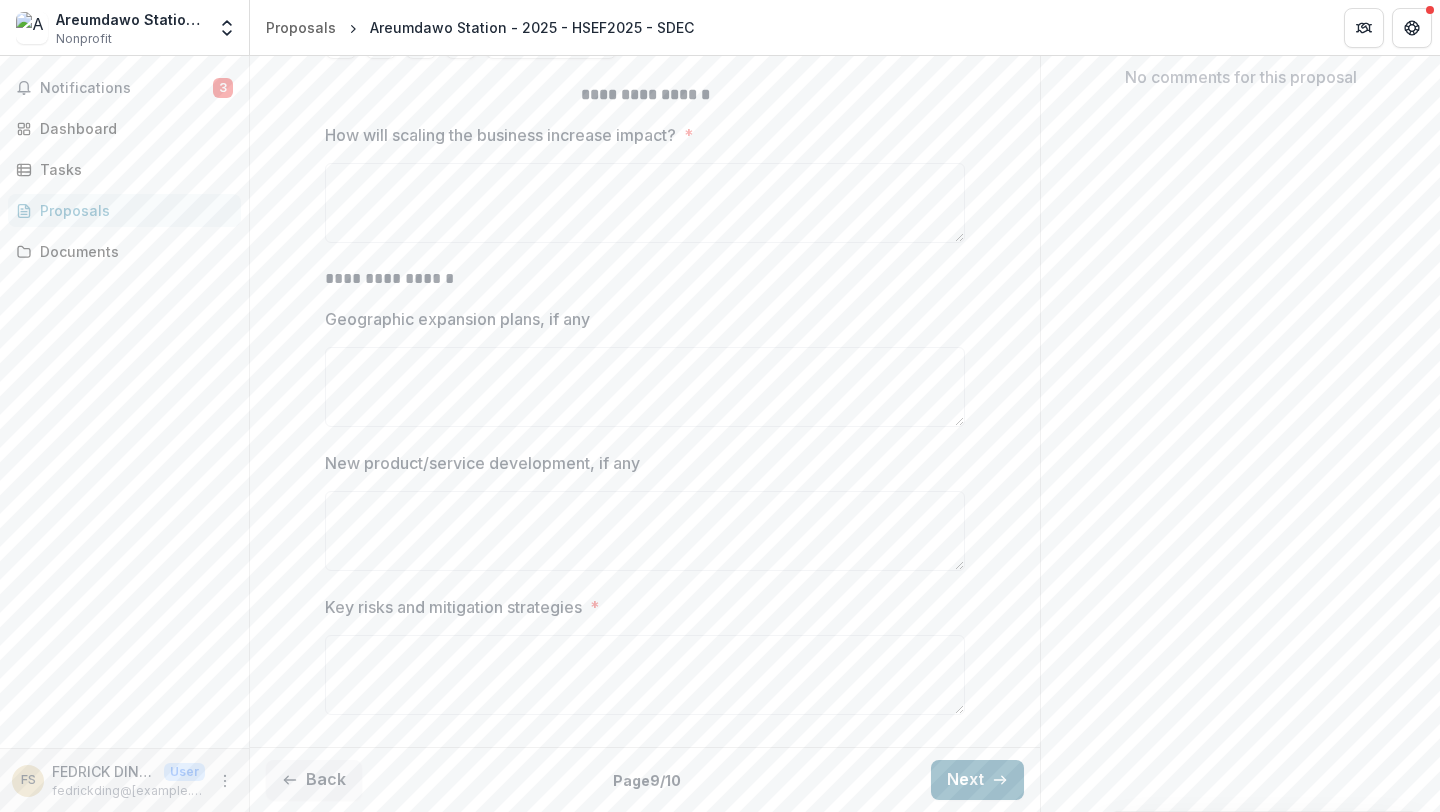 scroll, scrollTop: 424, scrollLeft: 0, axis: vertical 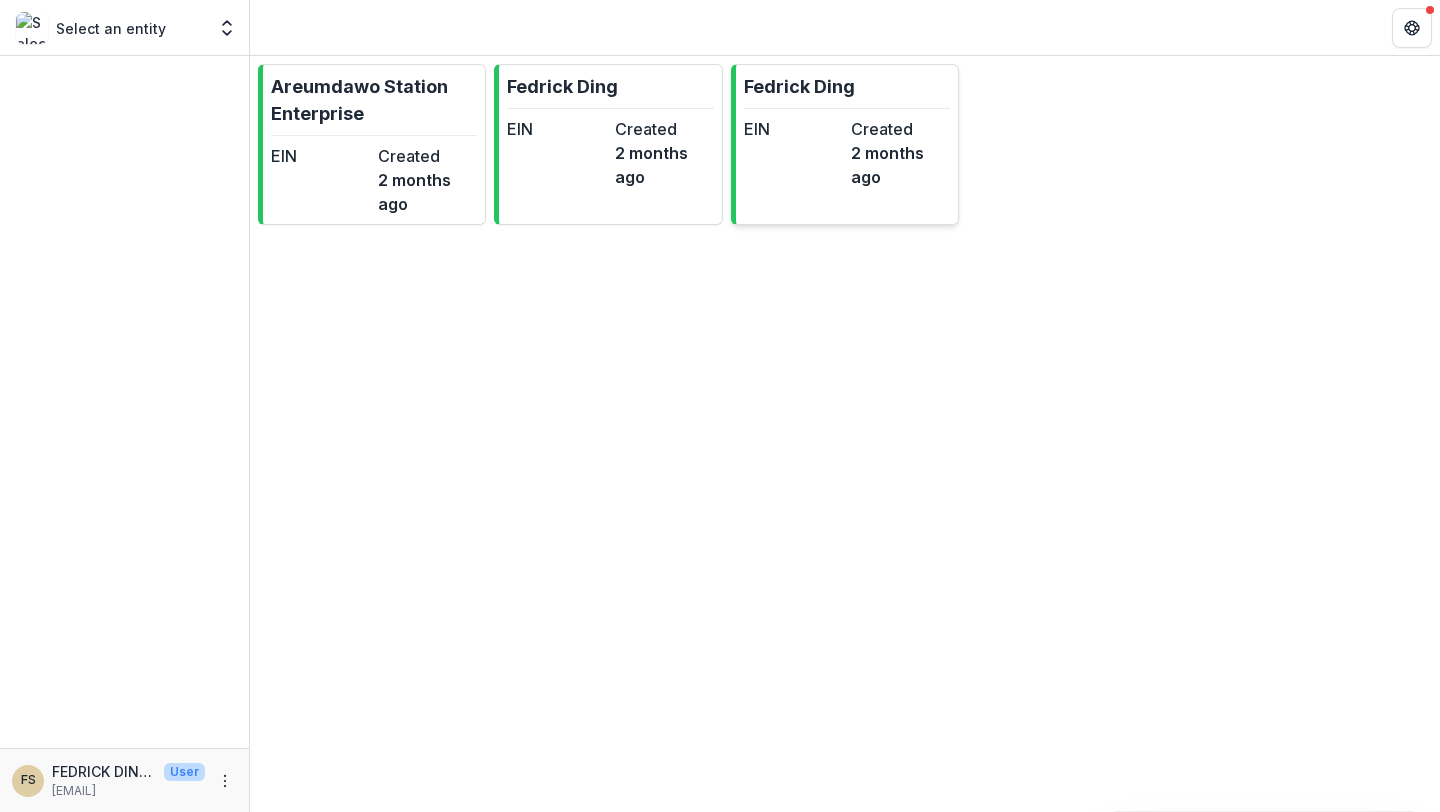 click on "EIN" at bounding box center [793, 153] 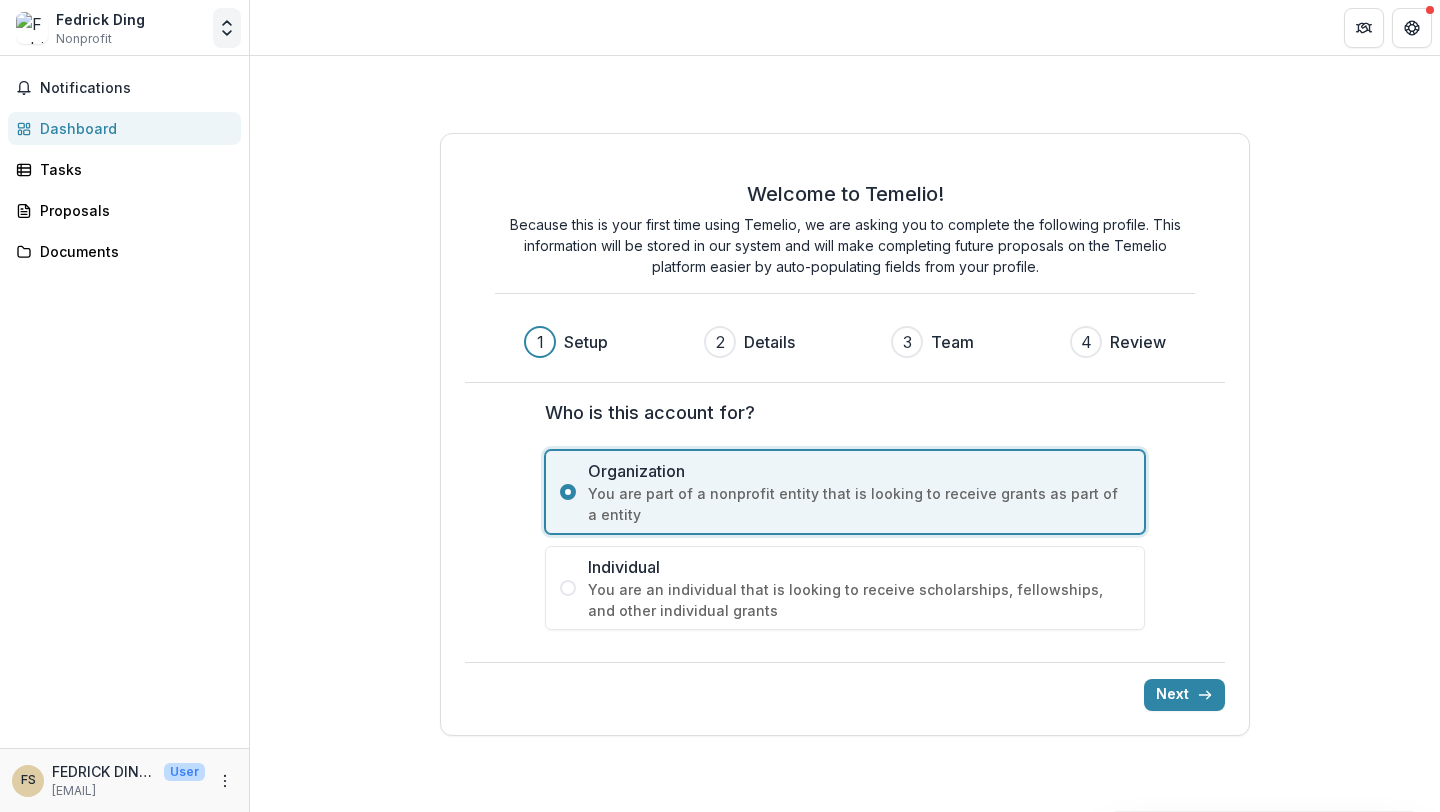 click 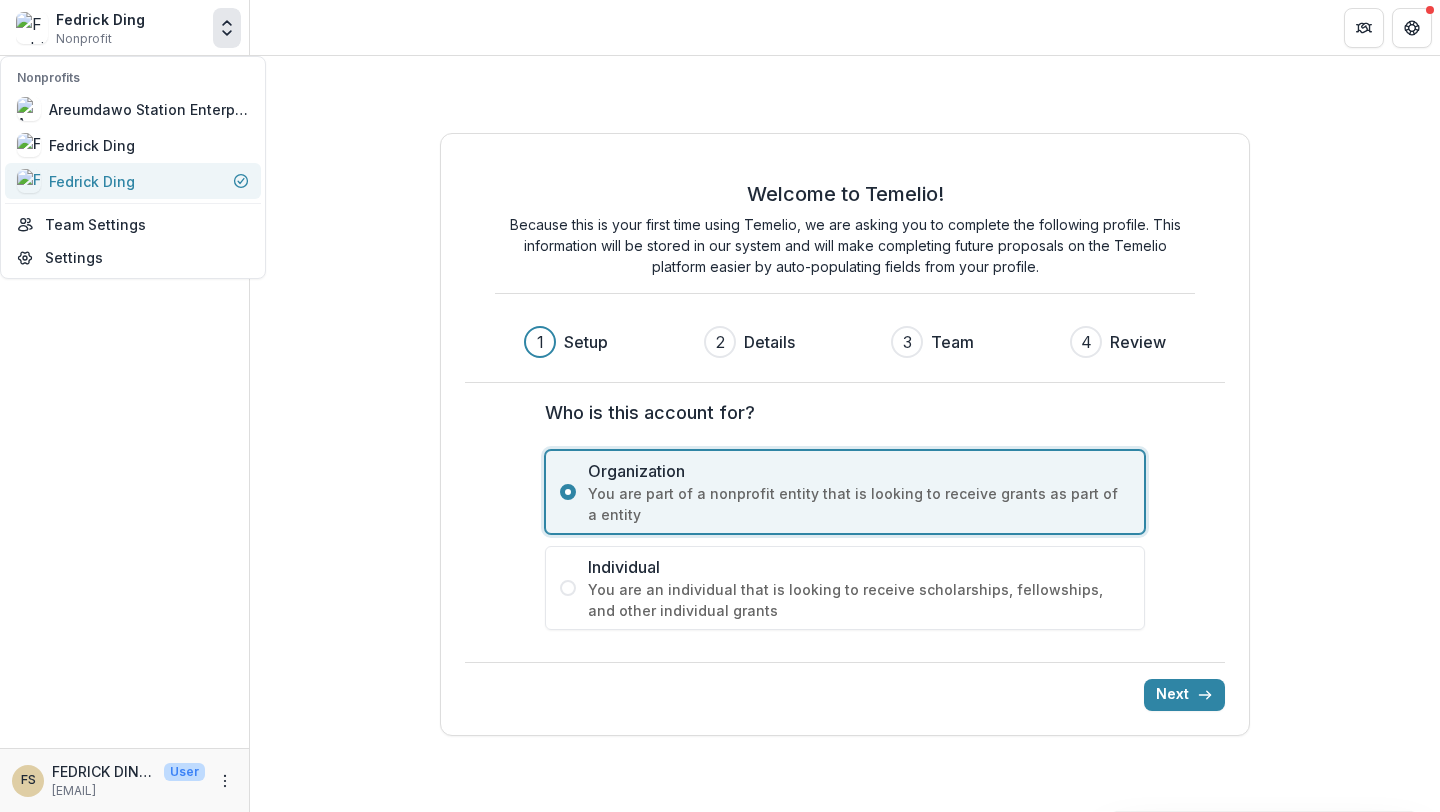 click on "Fedrick Ding" at bounding box center (133, 181) 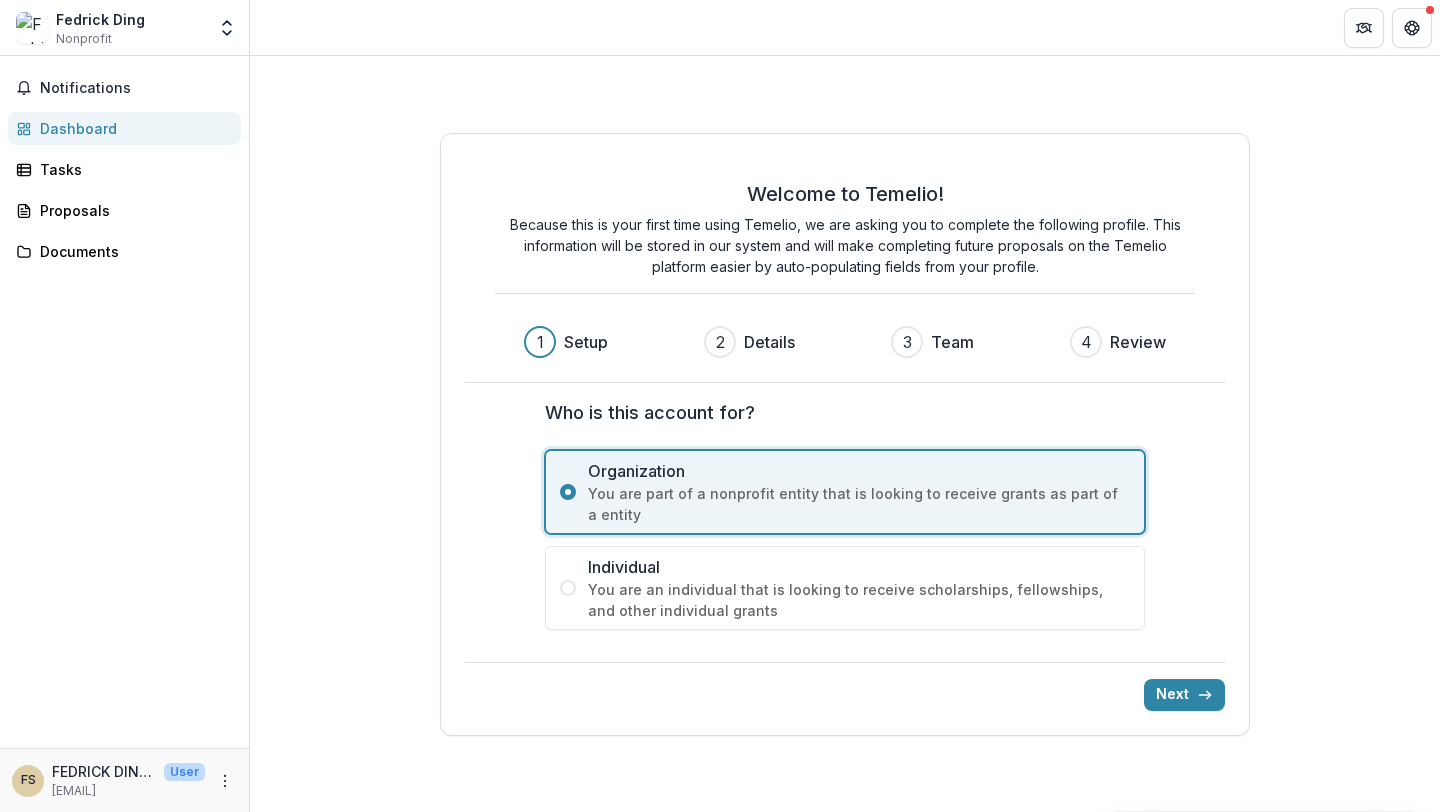 click on "[ORGANIZATION]" at bounding box center (110, 28) 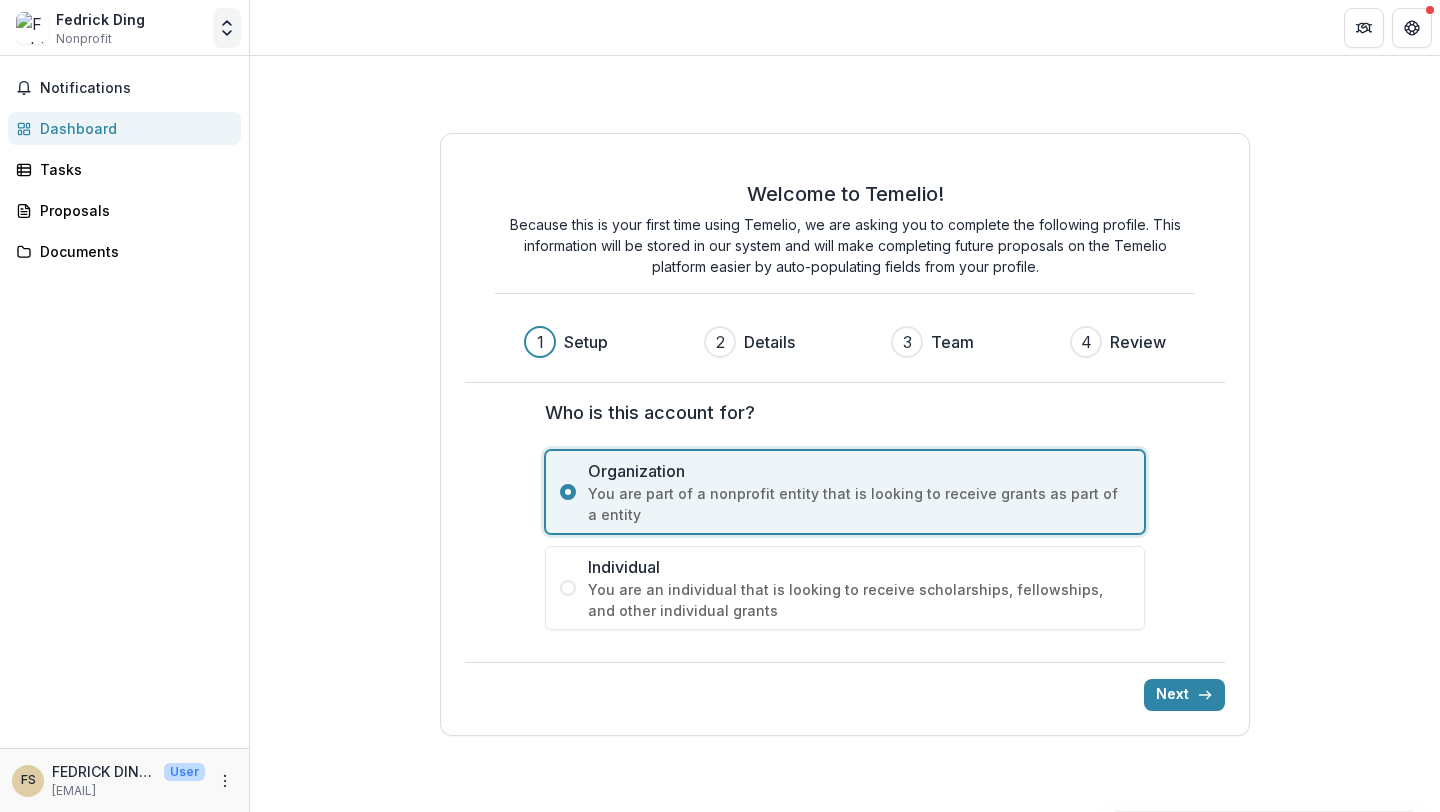 click at bounding box center (227, 28) 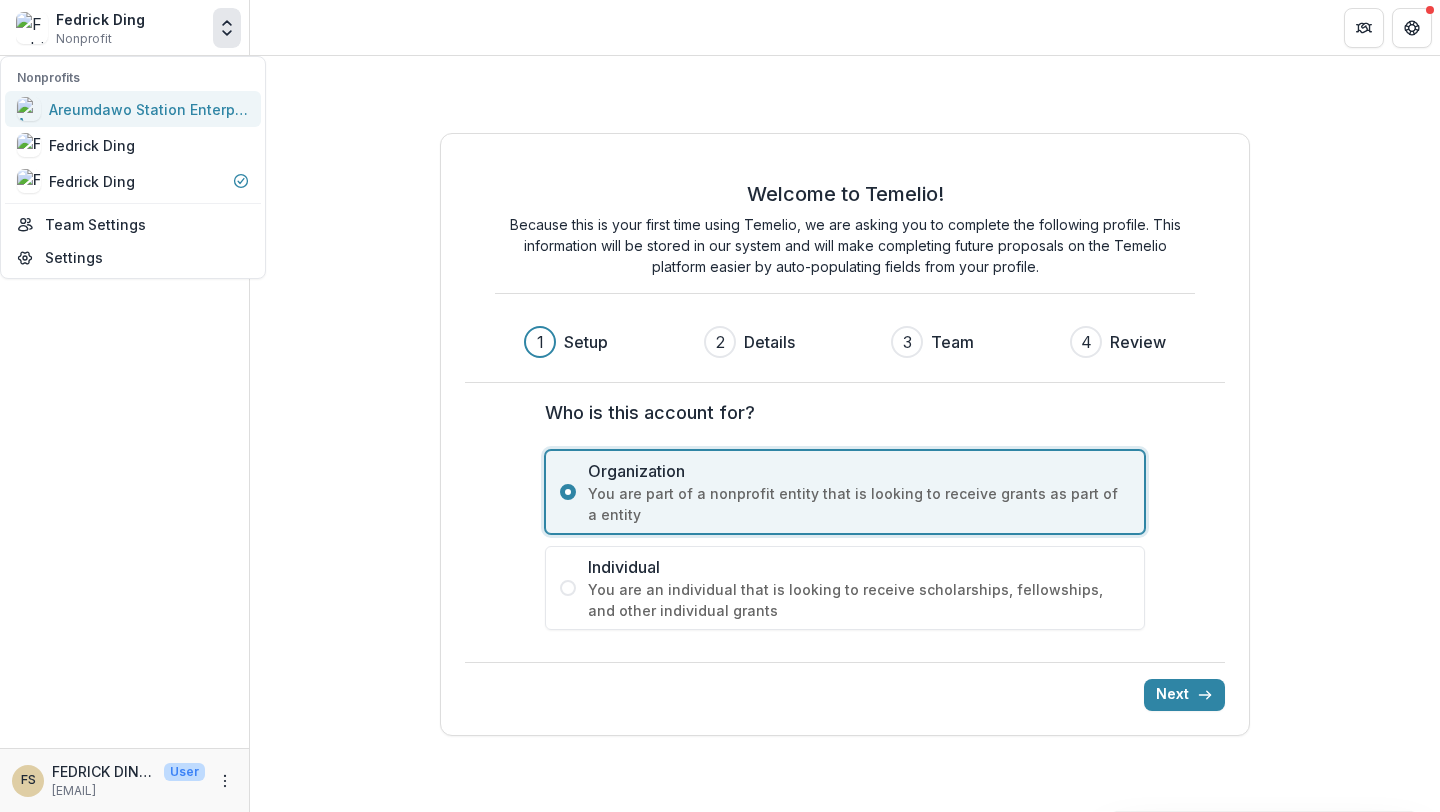 click on "Areumdawo Station Enterprise" at bounding box center (149, 109) 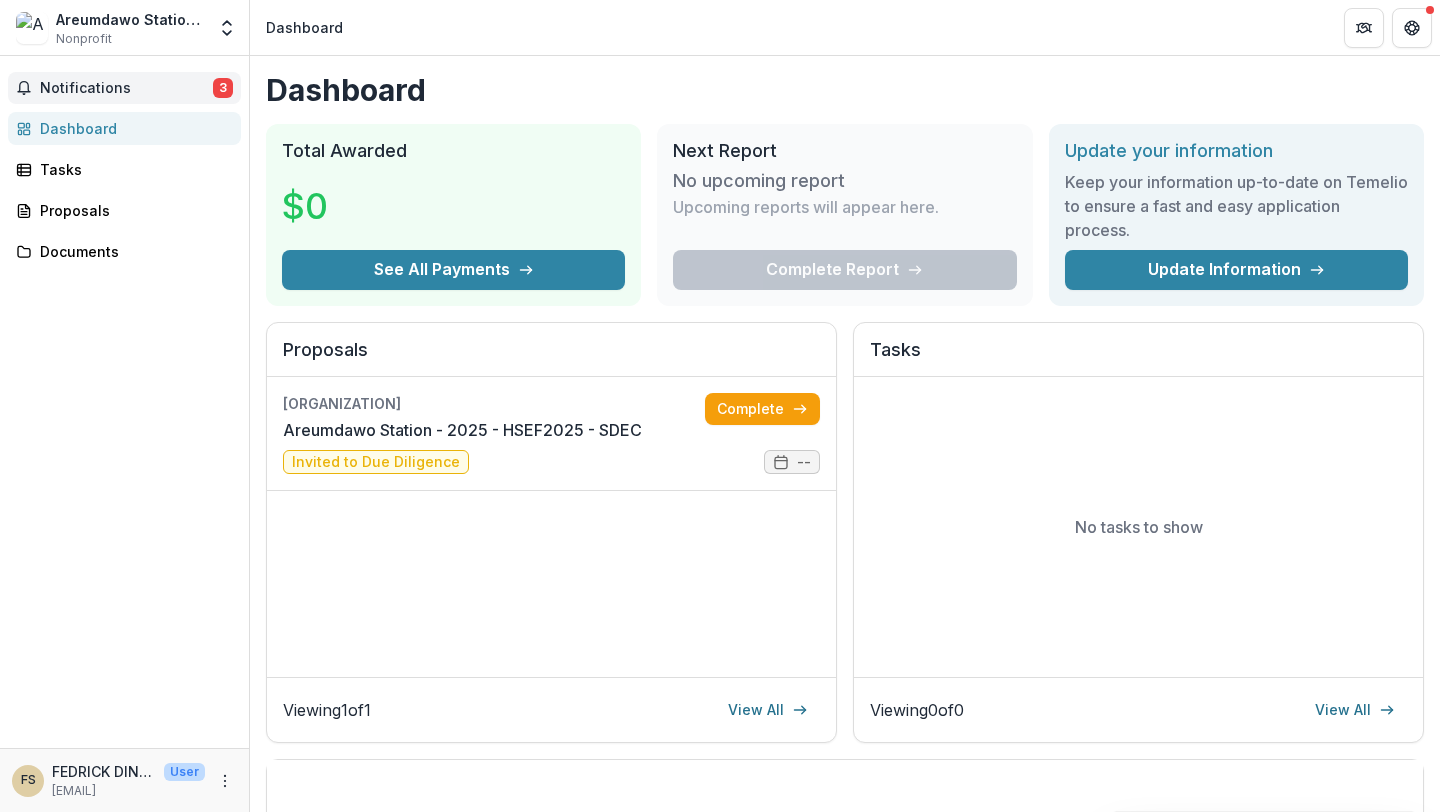 click on "Notifications" at bounding box center [126, 88] 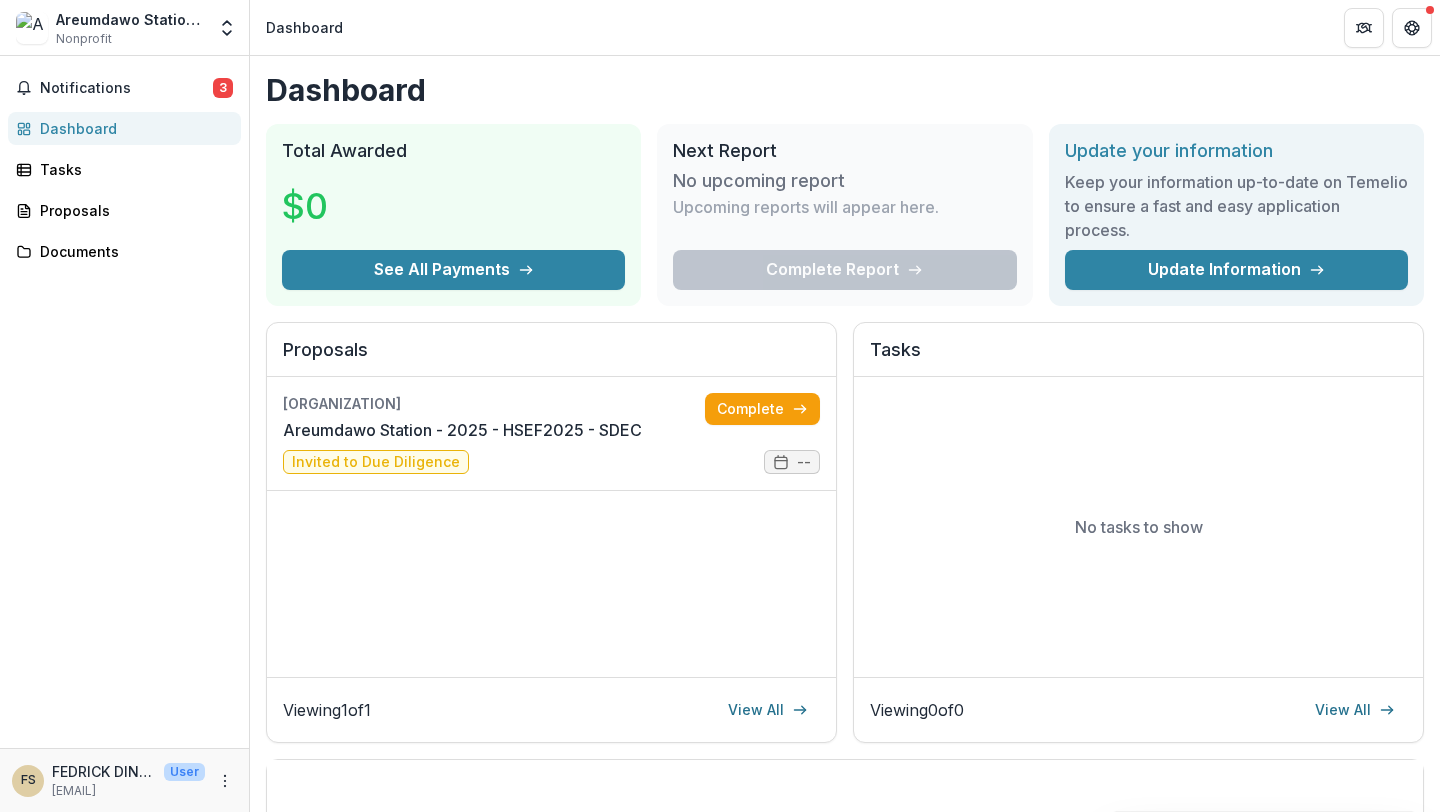 click on "Yayasan Hasanah Areumdawo Station - 2025 - HSEF2025 - SDEC Complete Invited to Due Diligence --" at bounding box center (551, 527) 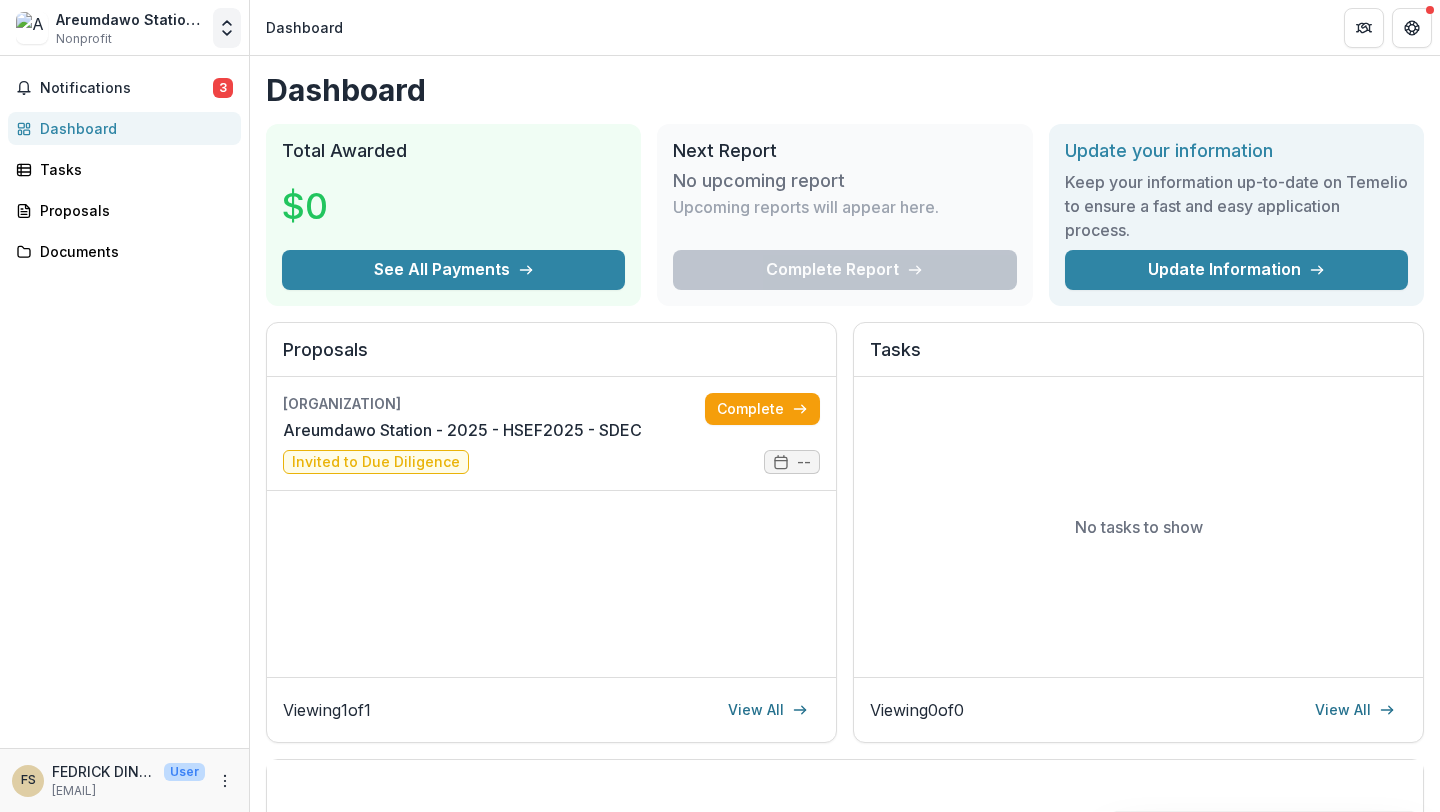 click 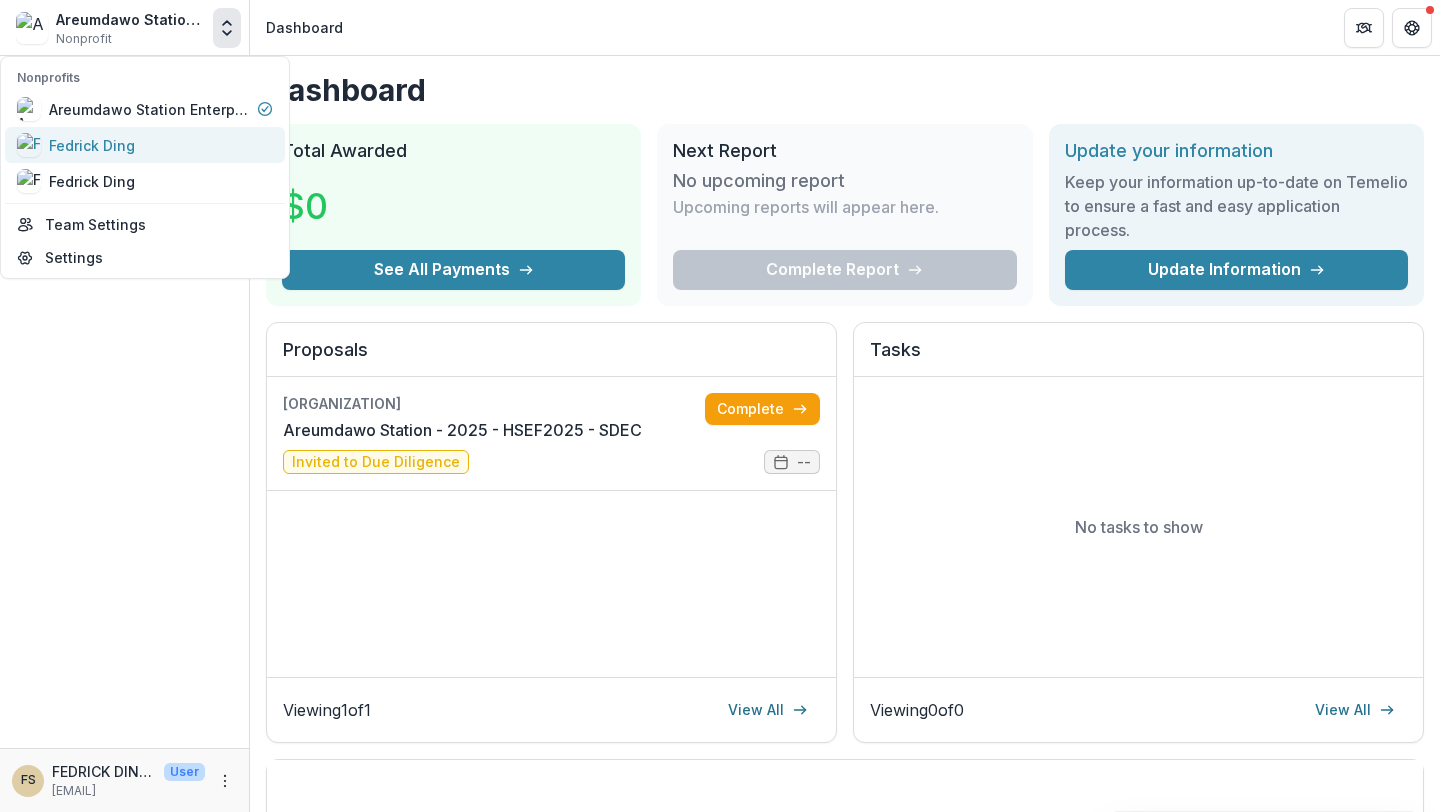 click on "Fedrick Ding" at bounding box center (145, 145) 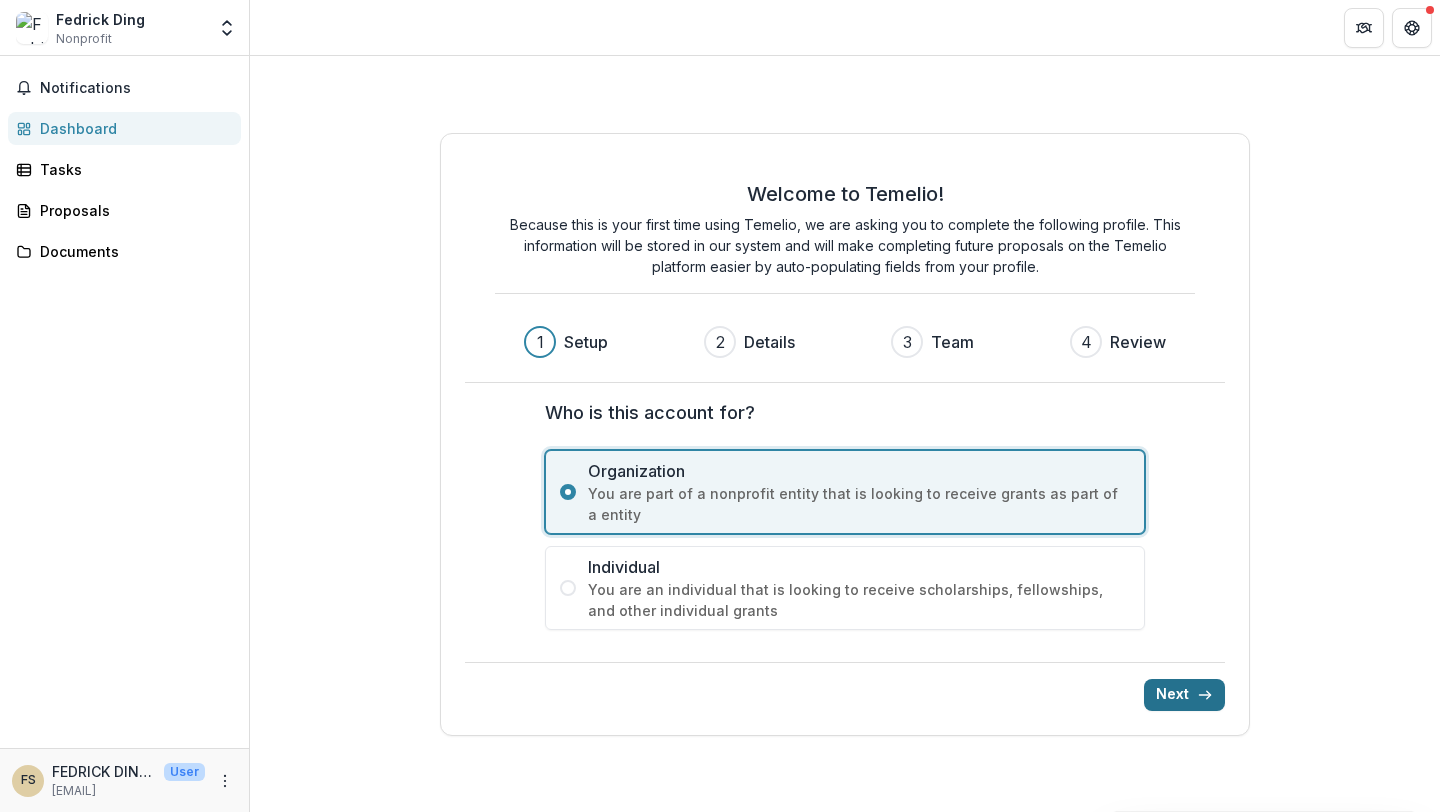 click on "Next" at bounding box center (1184, 695) 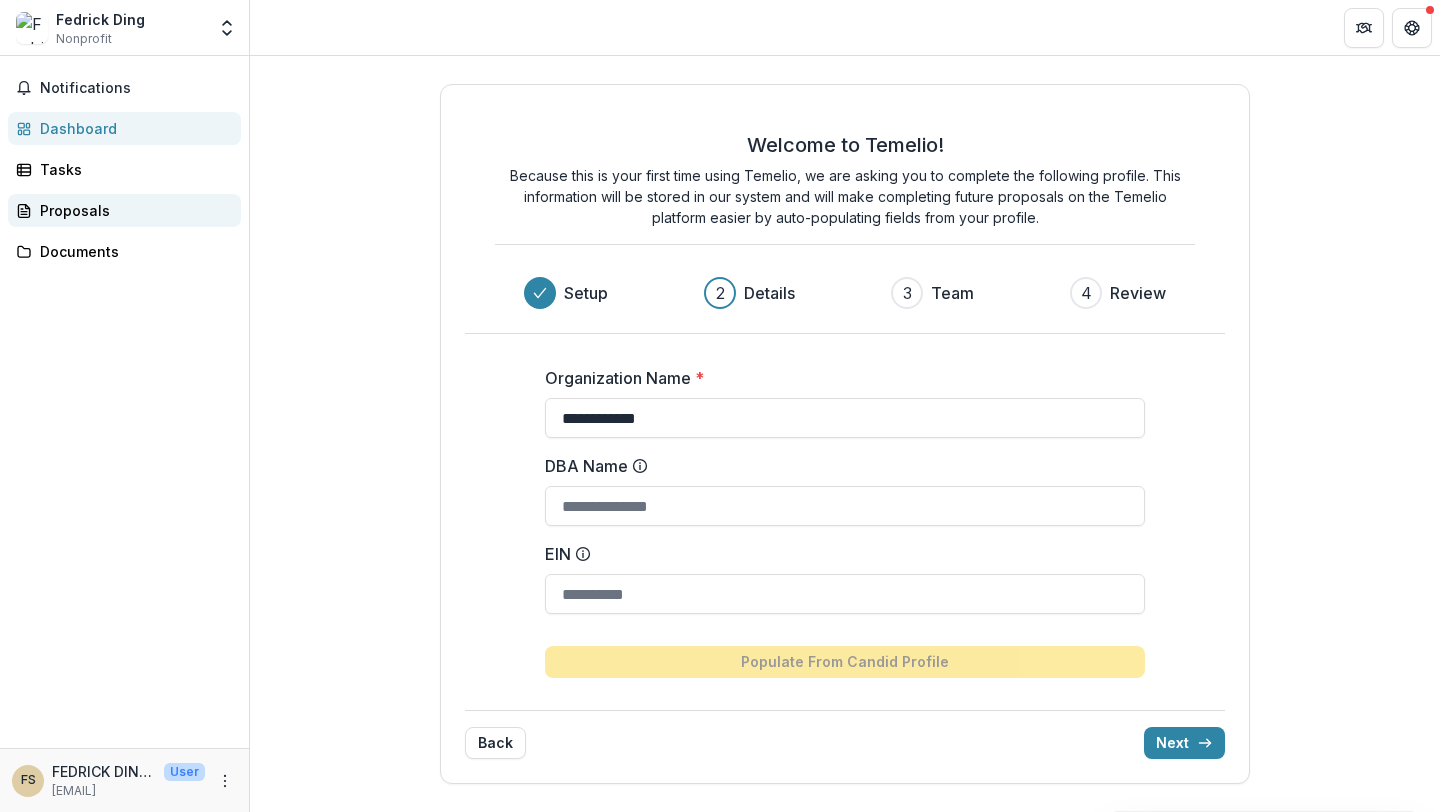 click on "Proposals" at bounding box center (132, 210) 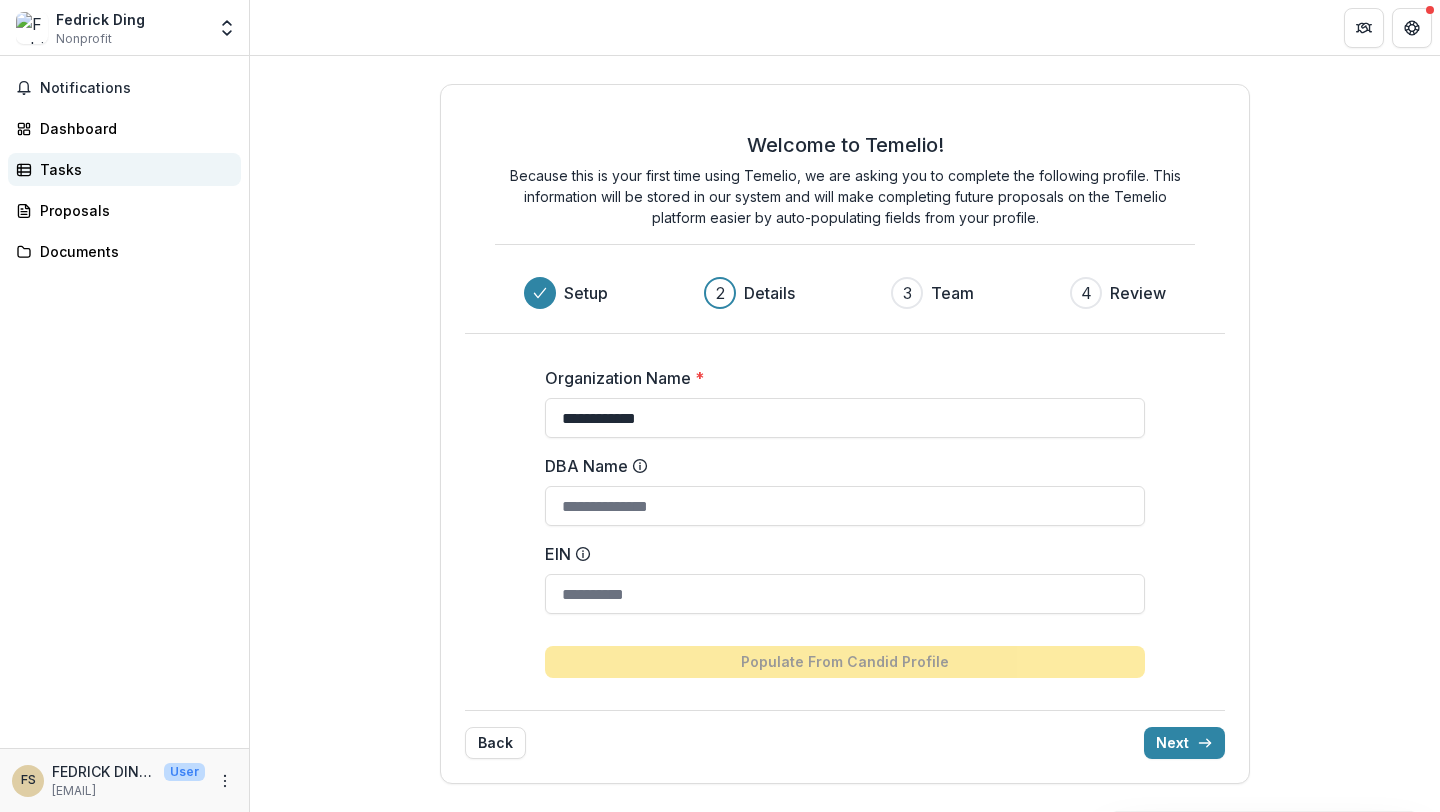 click on "Tasks" at bounding box center [132, 169] 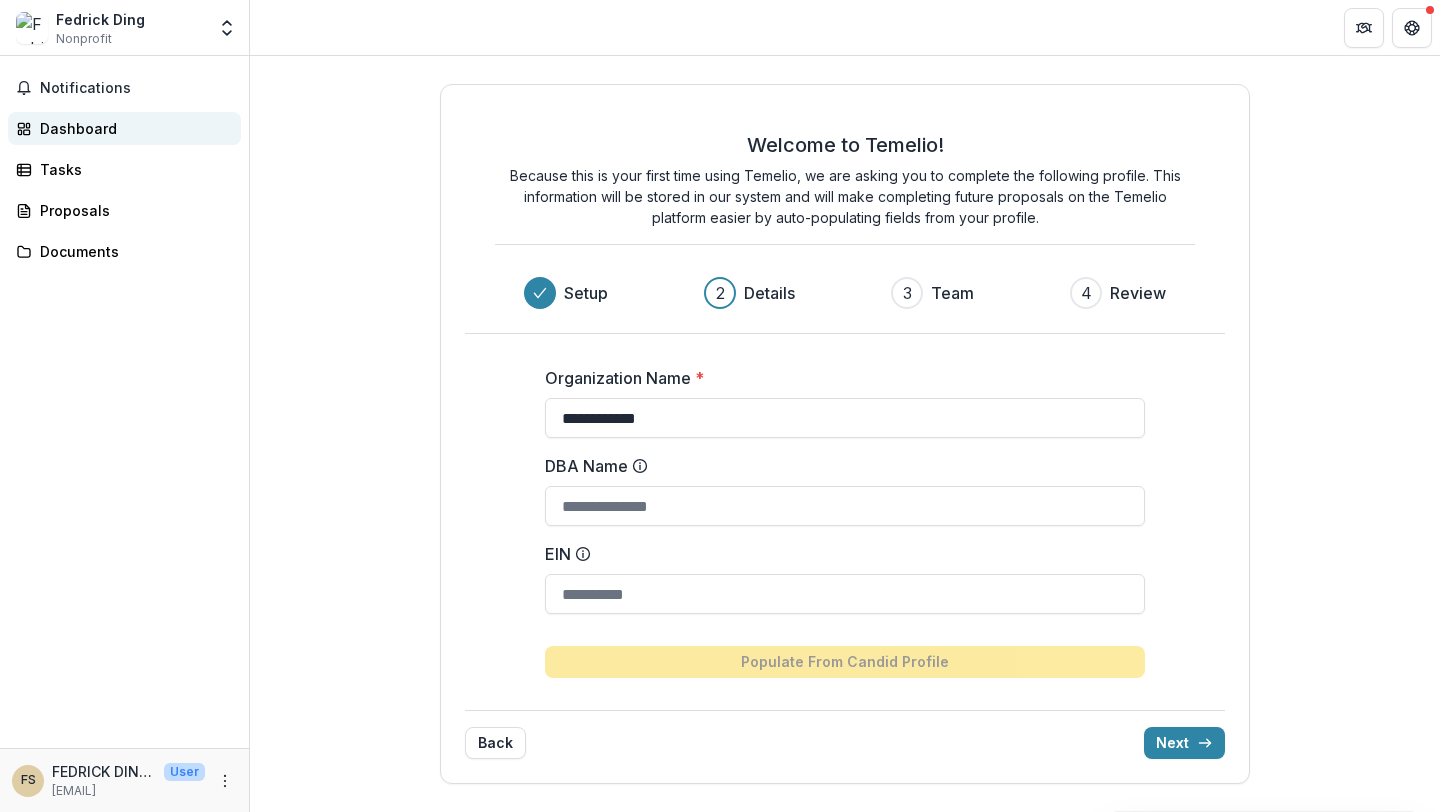 click on "Dashboard" at bounding box center [132, 128] 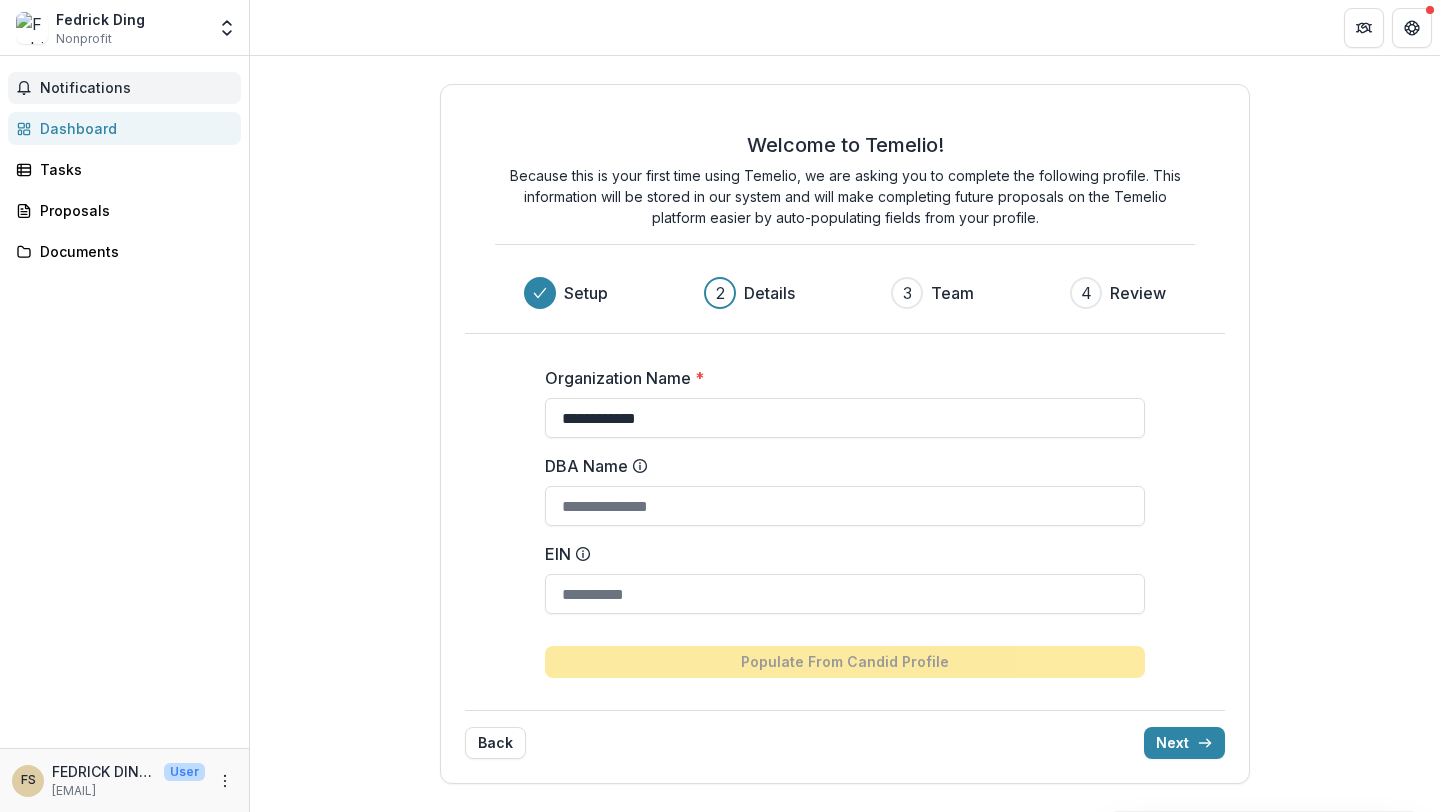 click on "Notifications" at bounding box center (124, 88) 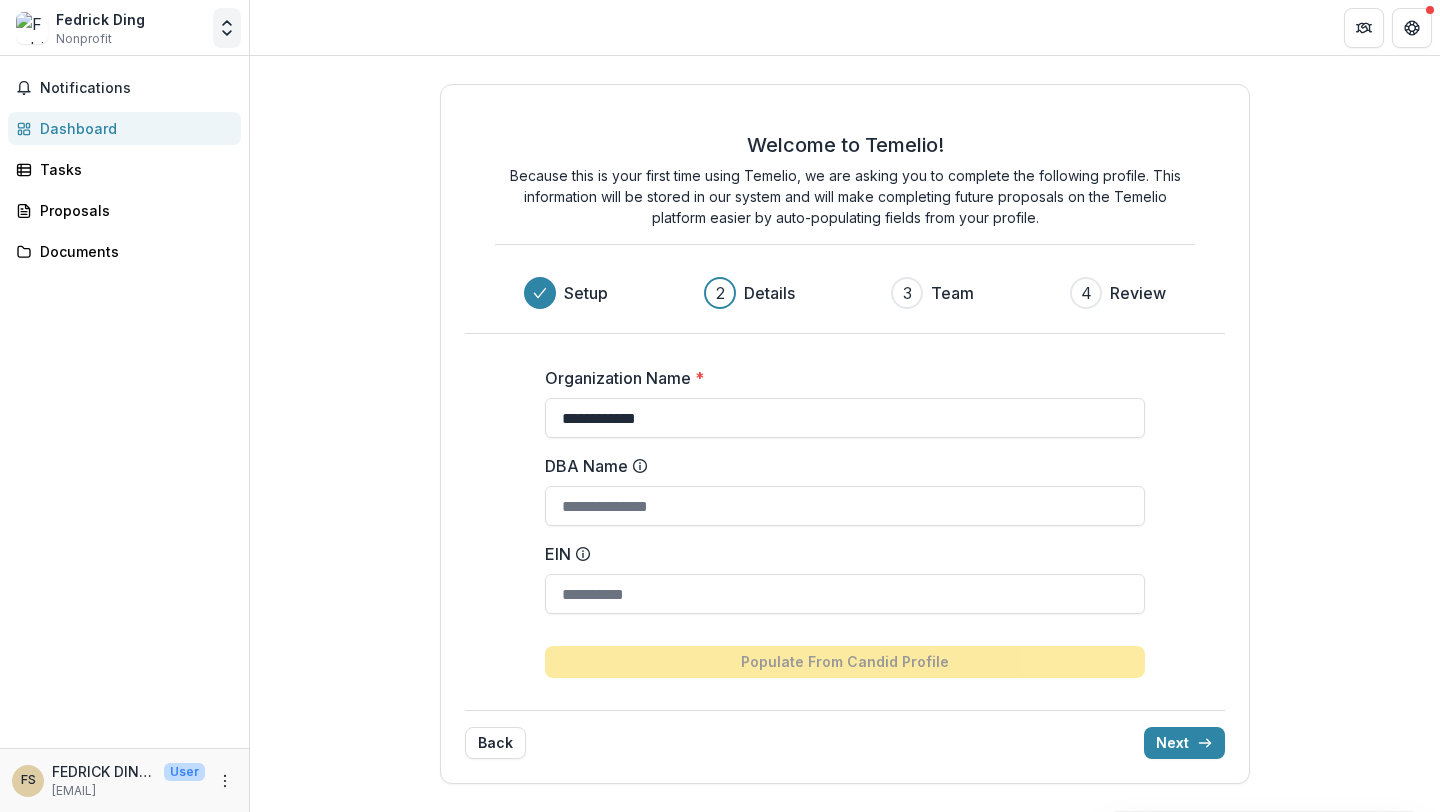 click 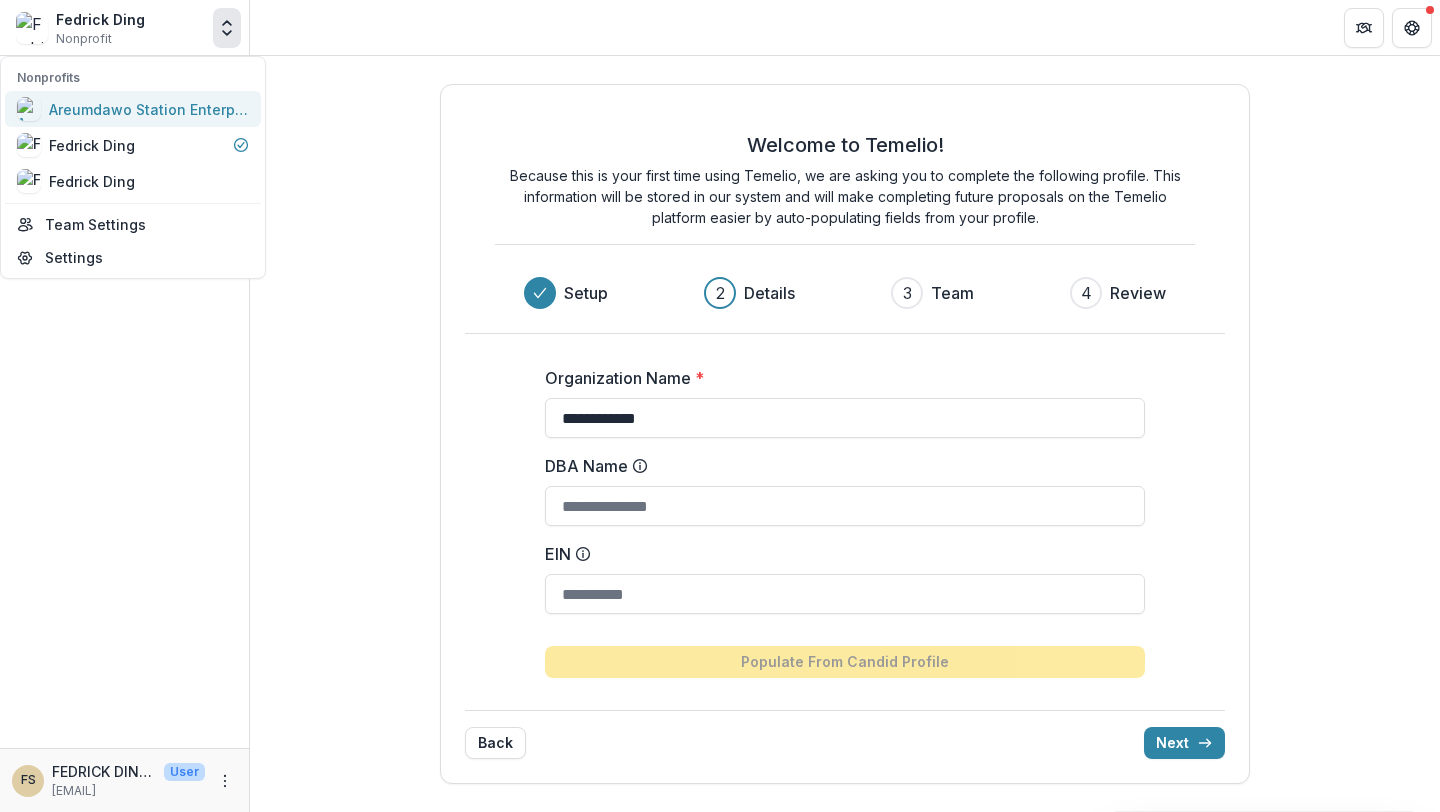 click on "Areumdawo Station Enterprise" at bounding box center (149, 109) 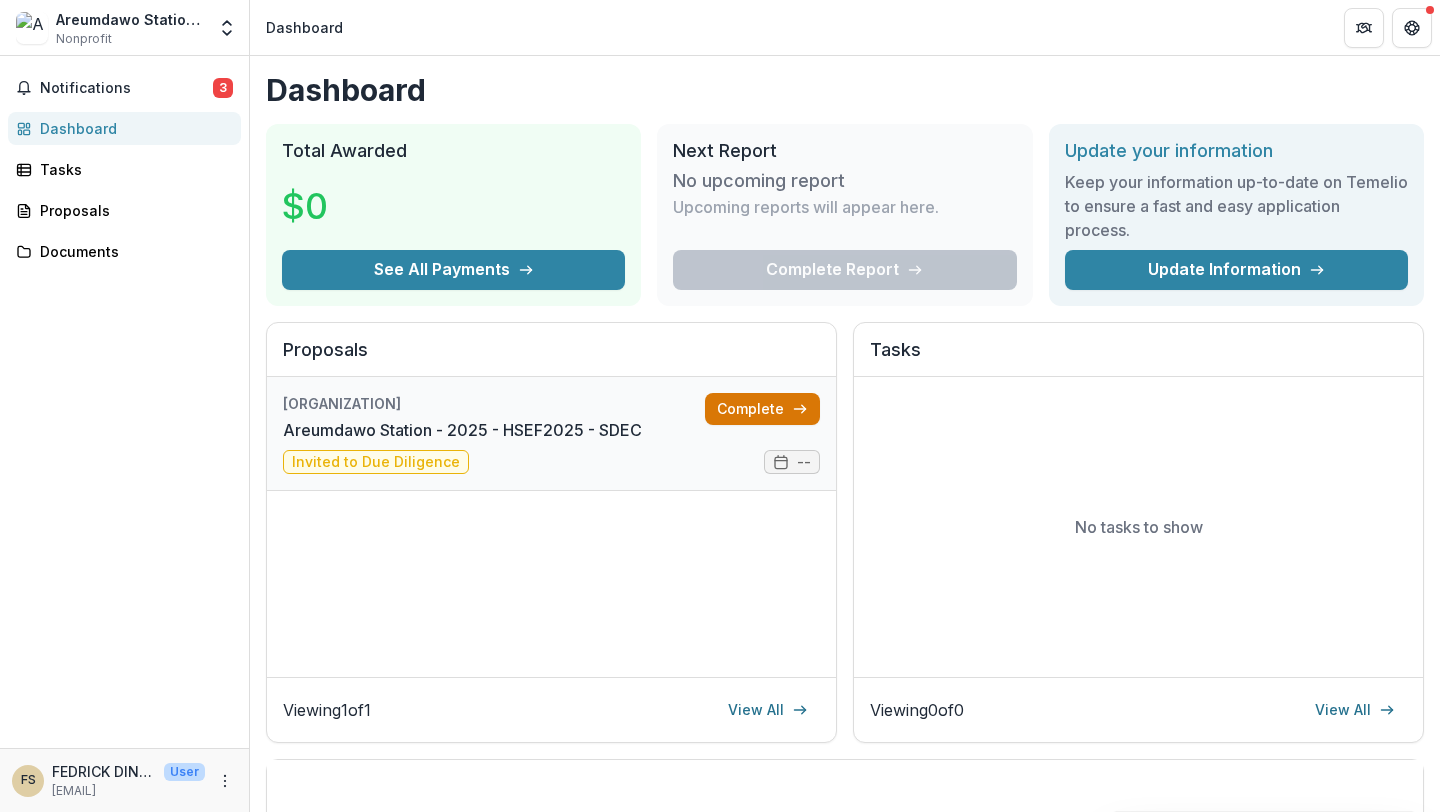 click on "Complete" at bounding box center (762, 409) 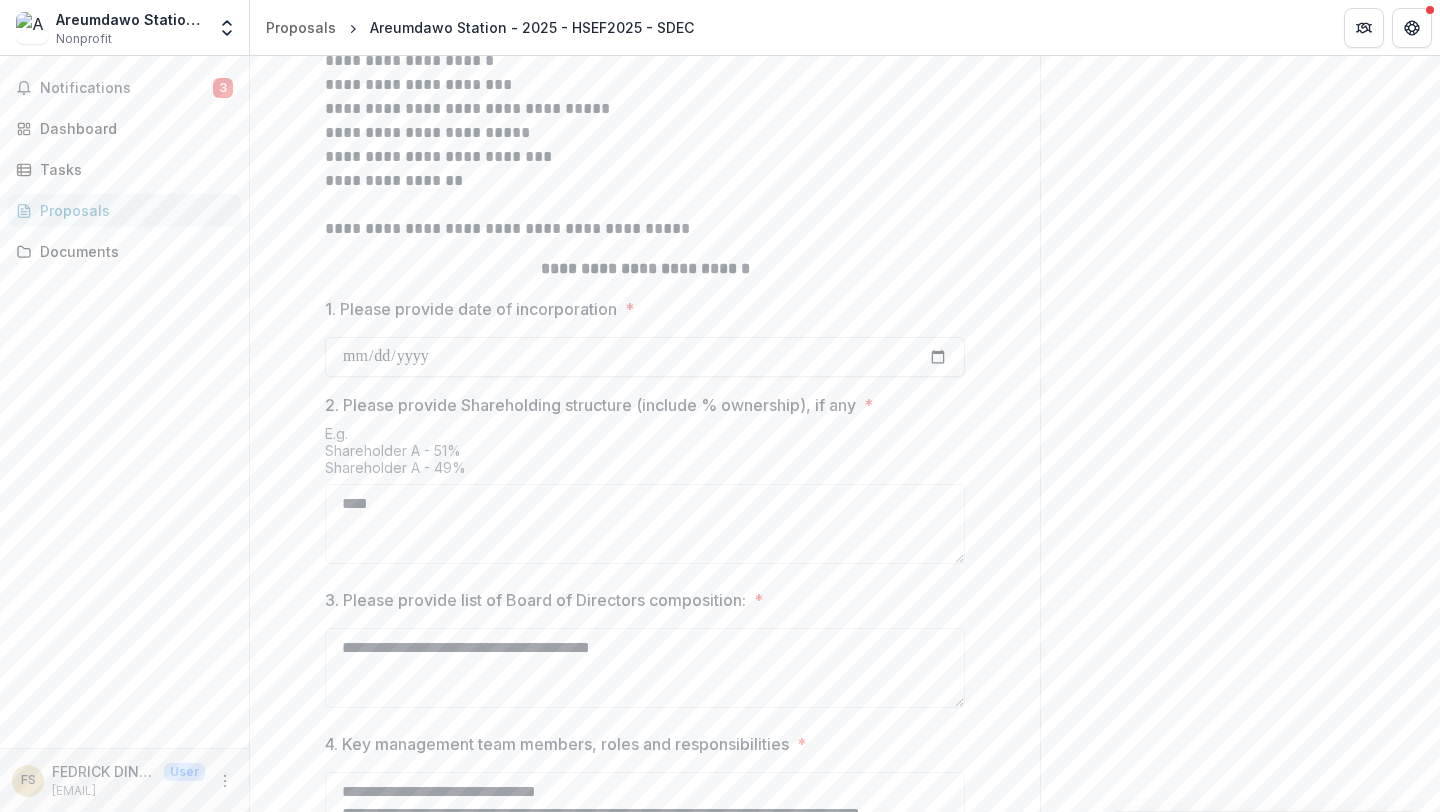 scroll, scrollTop: 840, scrollLeft: 0, axis: vertical 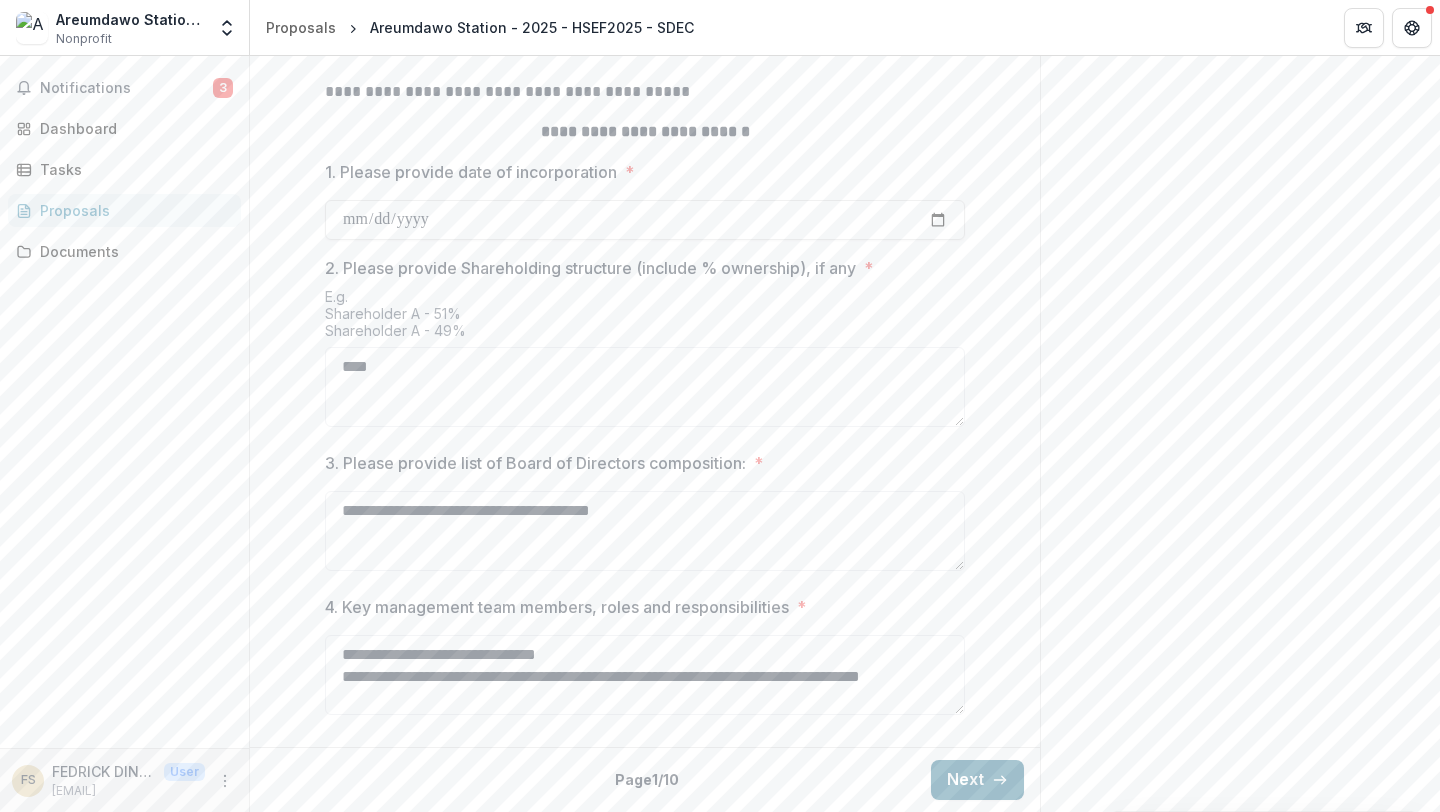click on "Next" at bounding box center [977, 780] 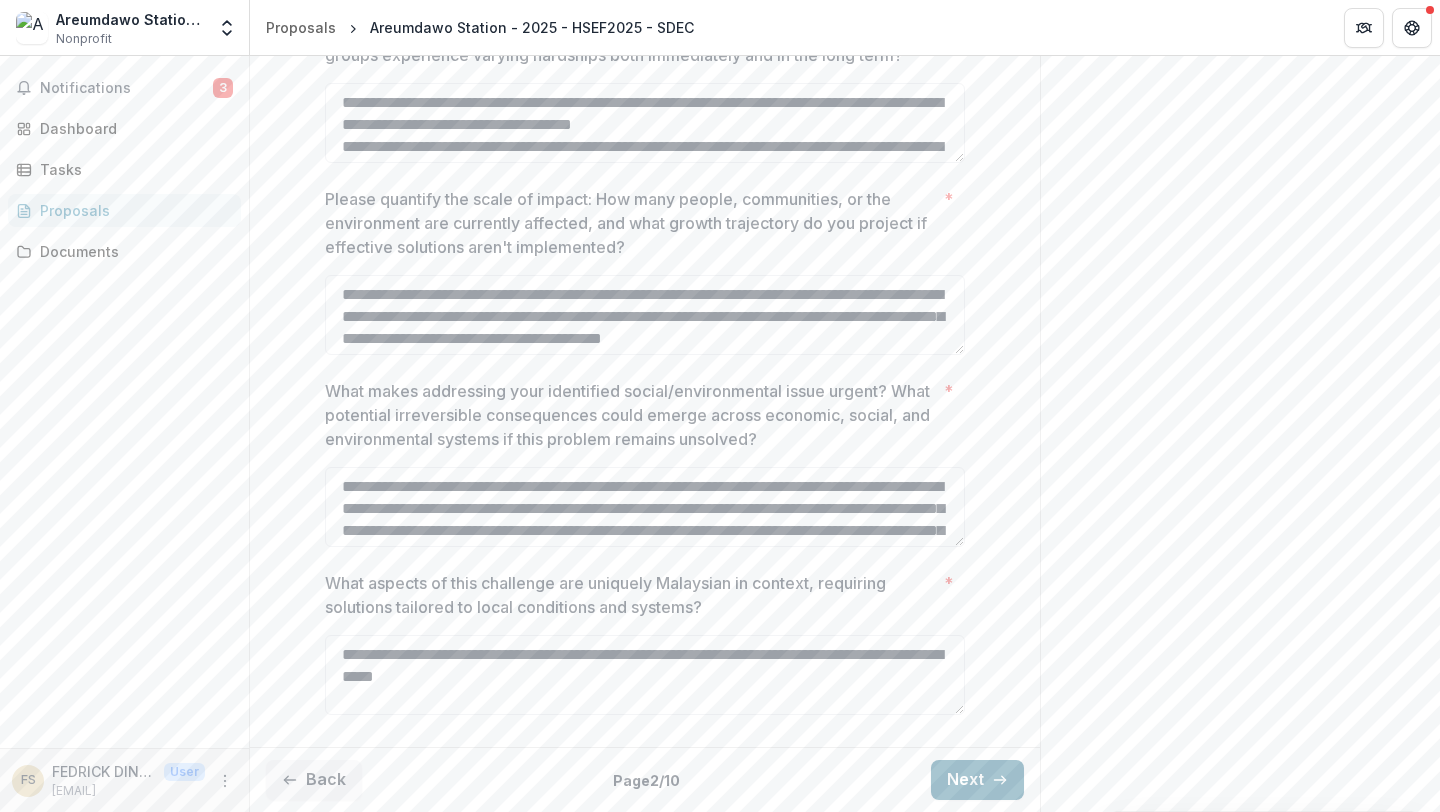 click on "Next" at bounding box center [977, 780] 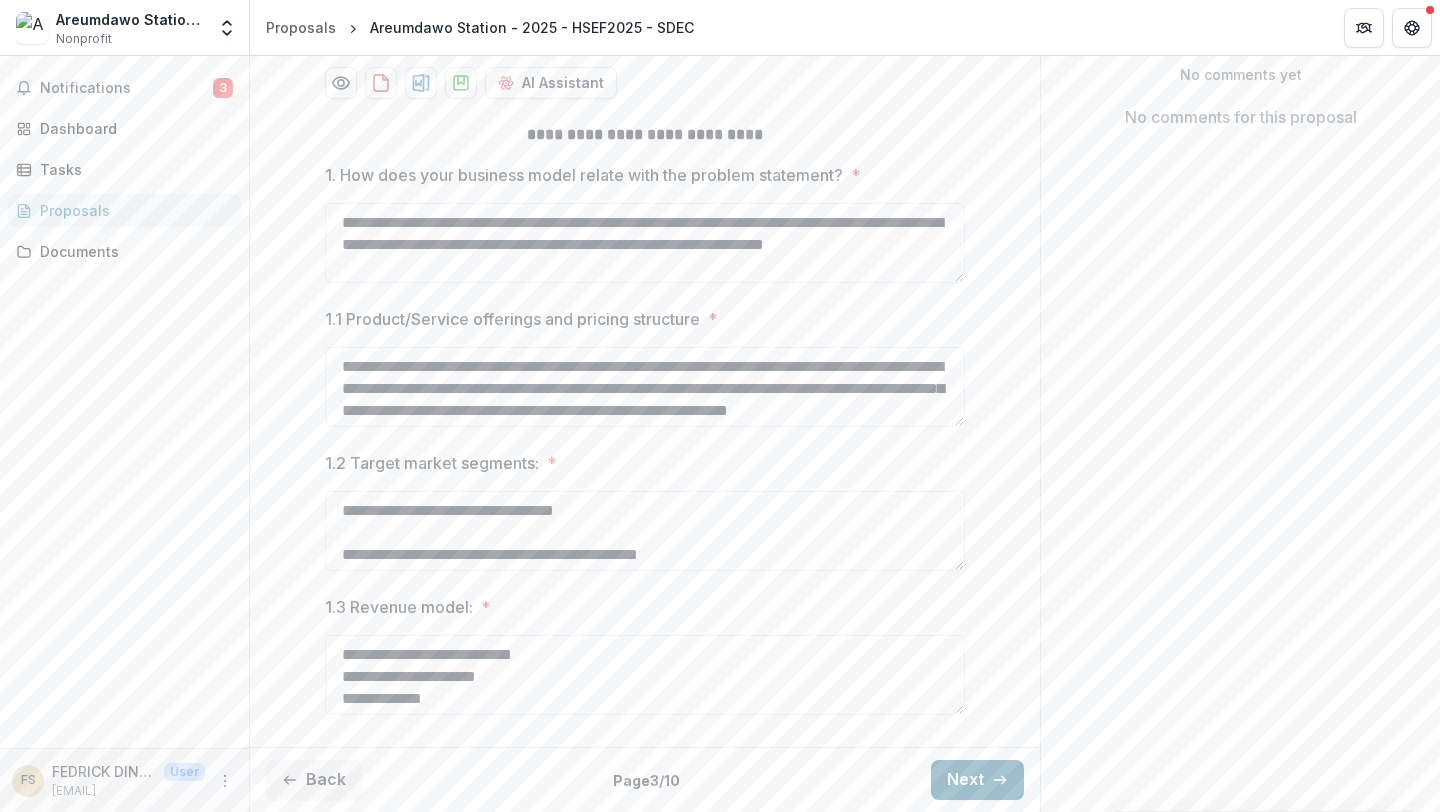 click on "Next" at bounding box center [977, 780] 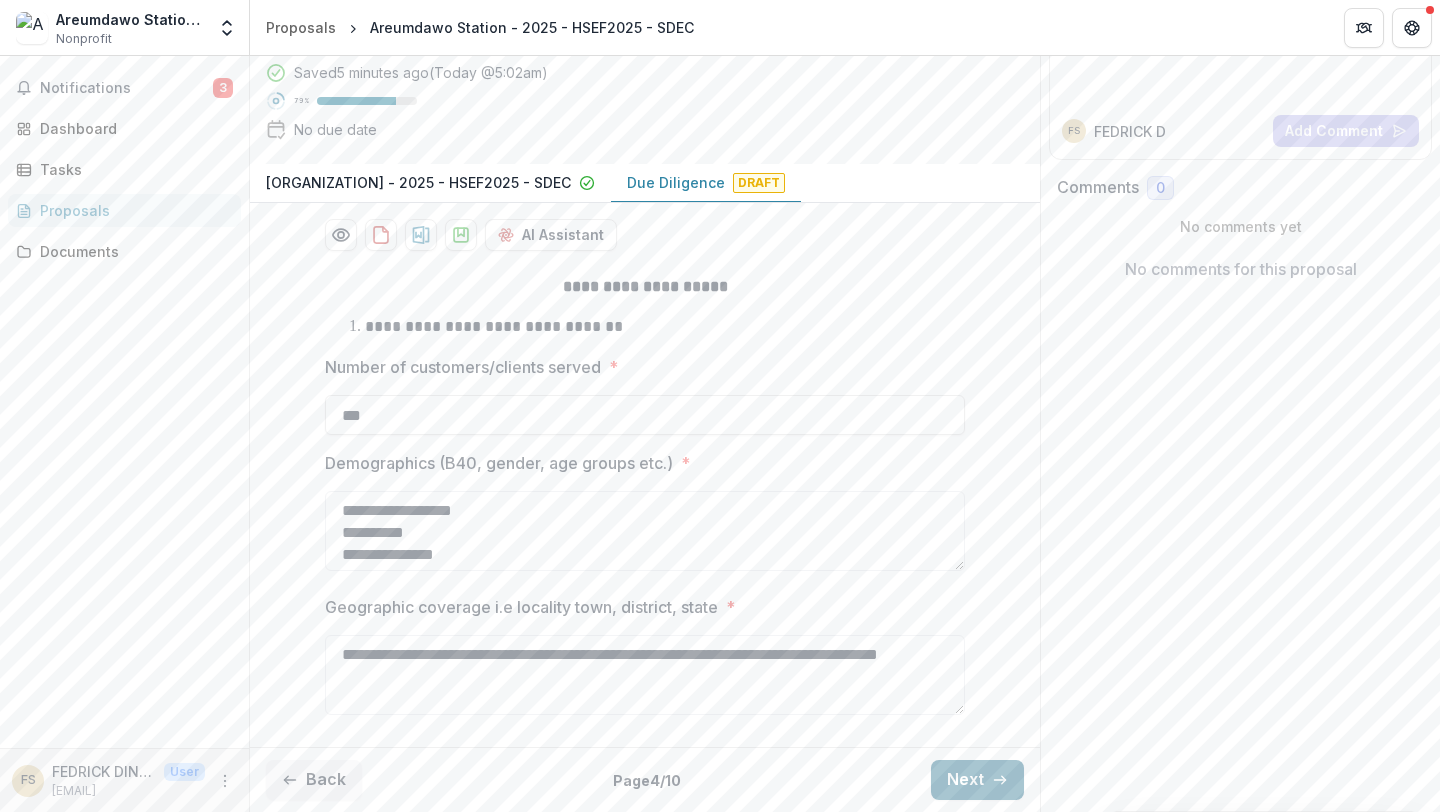 click on "Next" at bounding box center [977, 780] 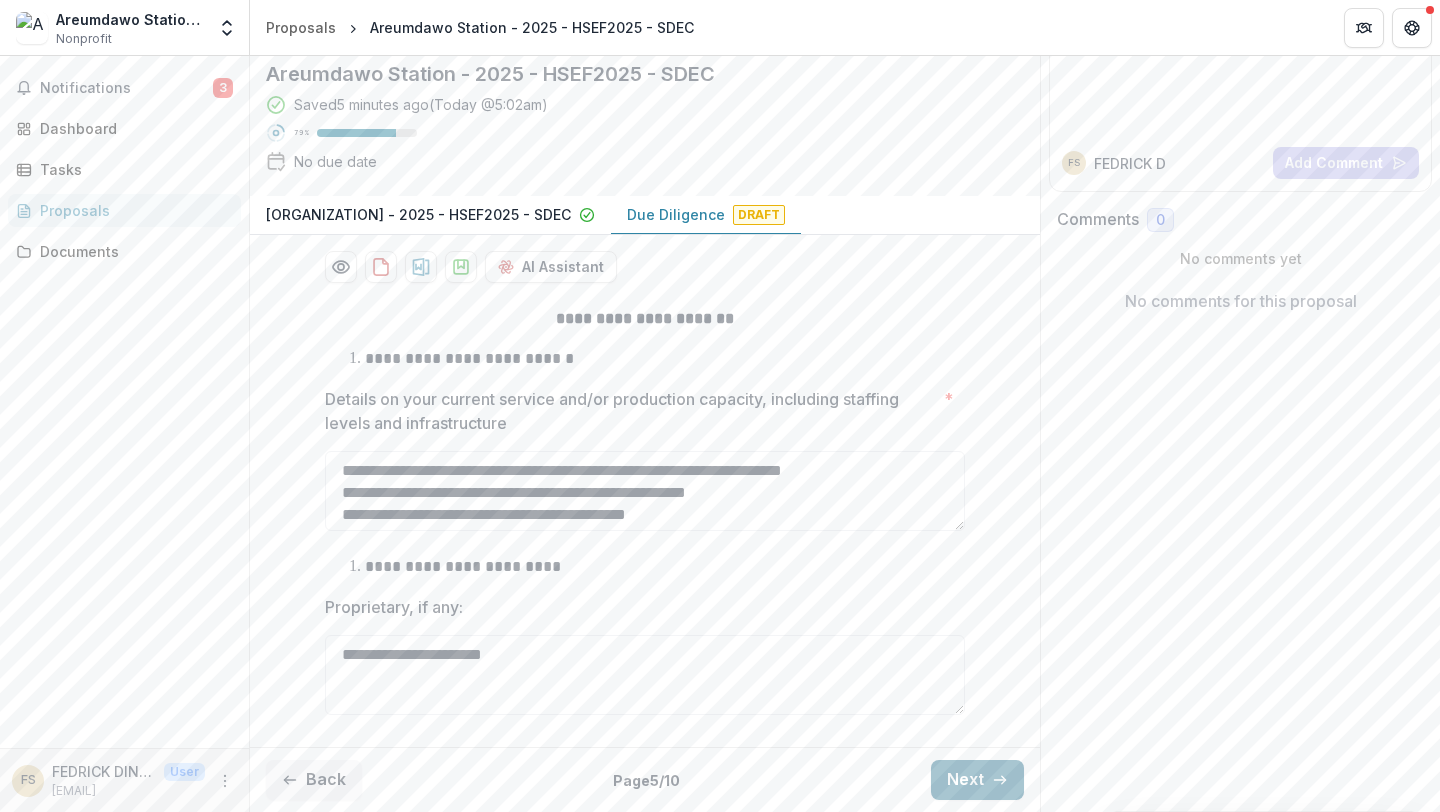 click on "Next" at bounding box center [977, 780] 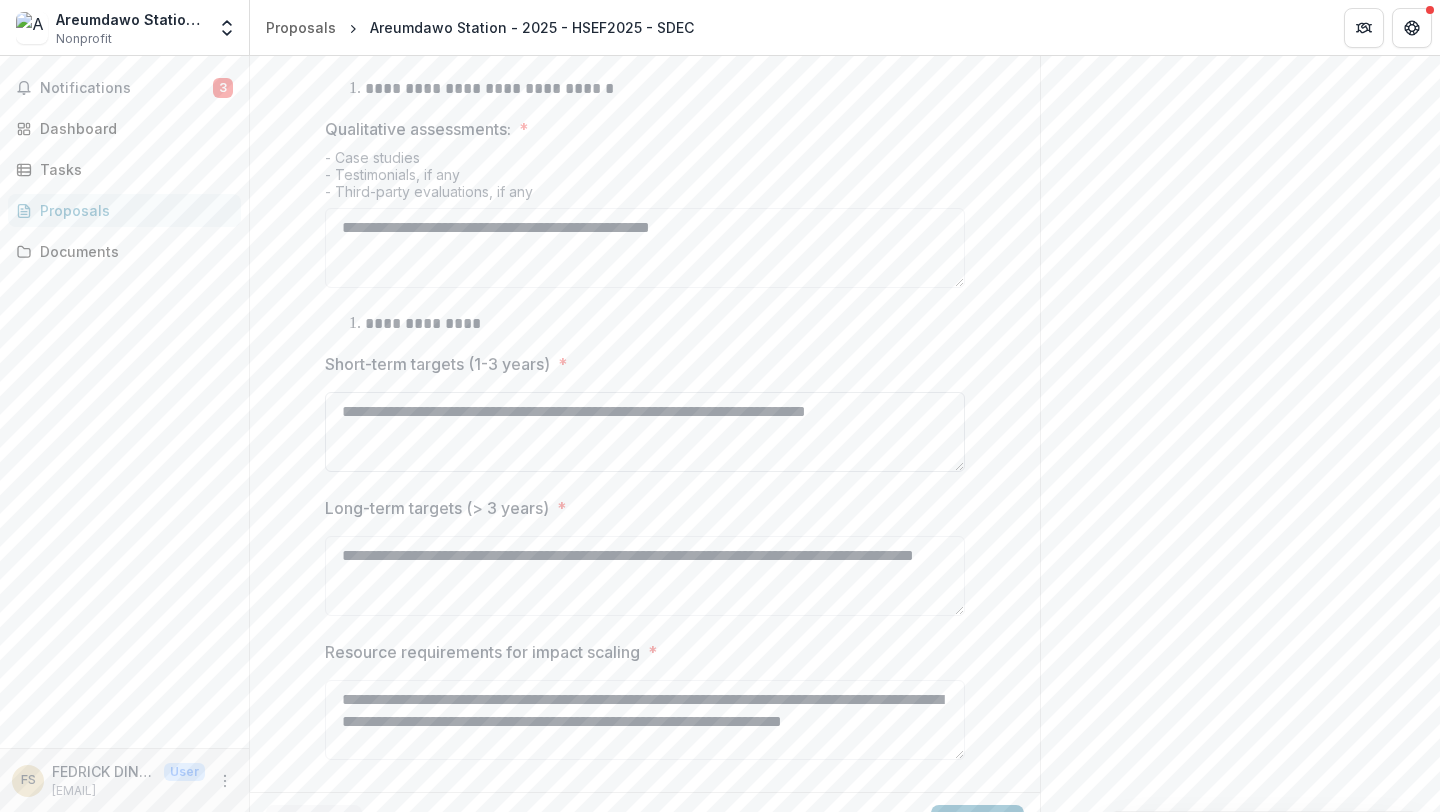 scroll, scrollTop: 1083, scrollLeft: 0, axis: vertical 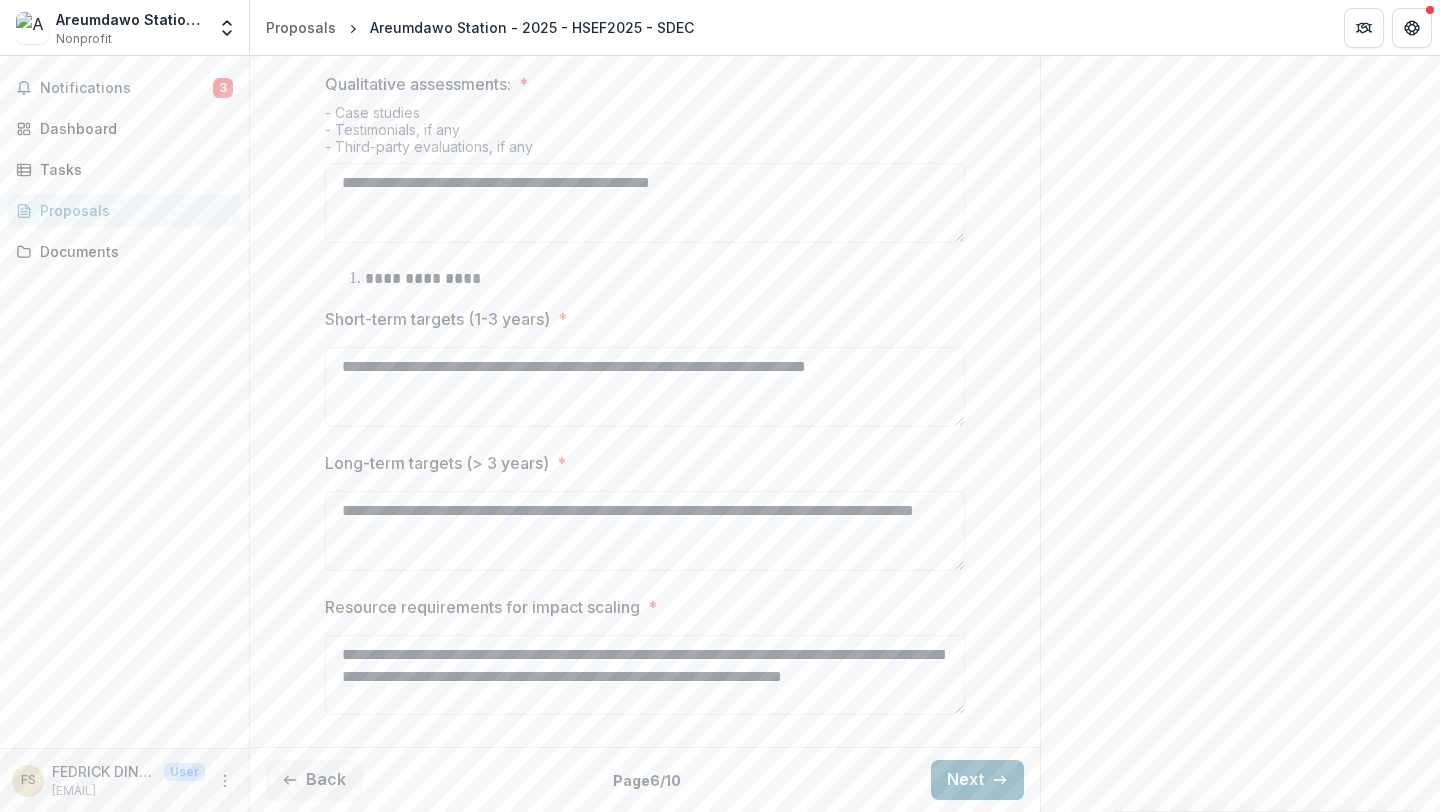 click on "Next" at bounding box center [977, 780] 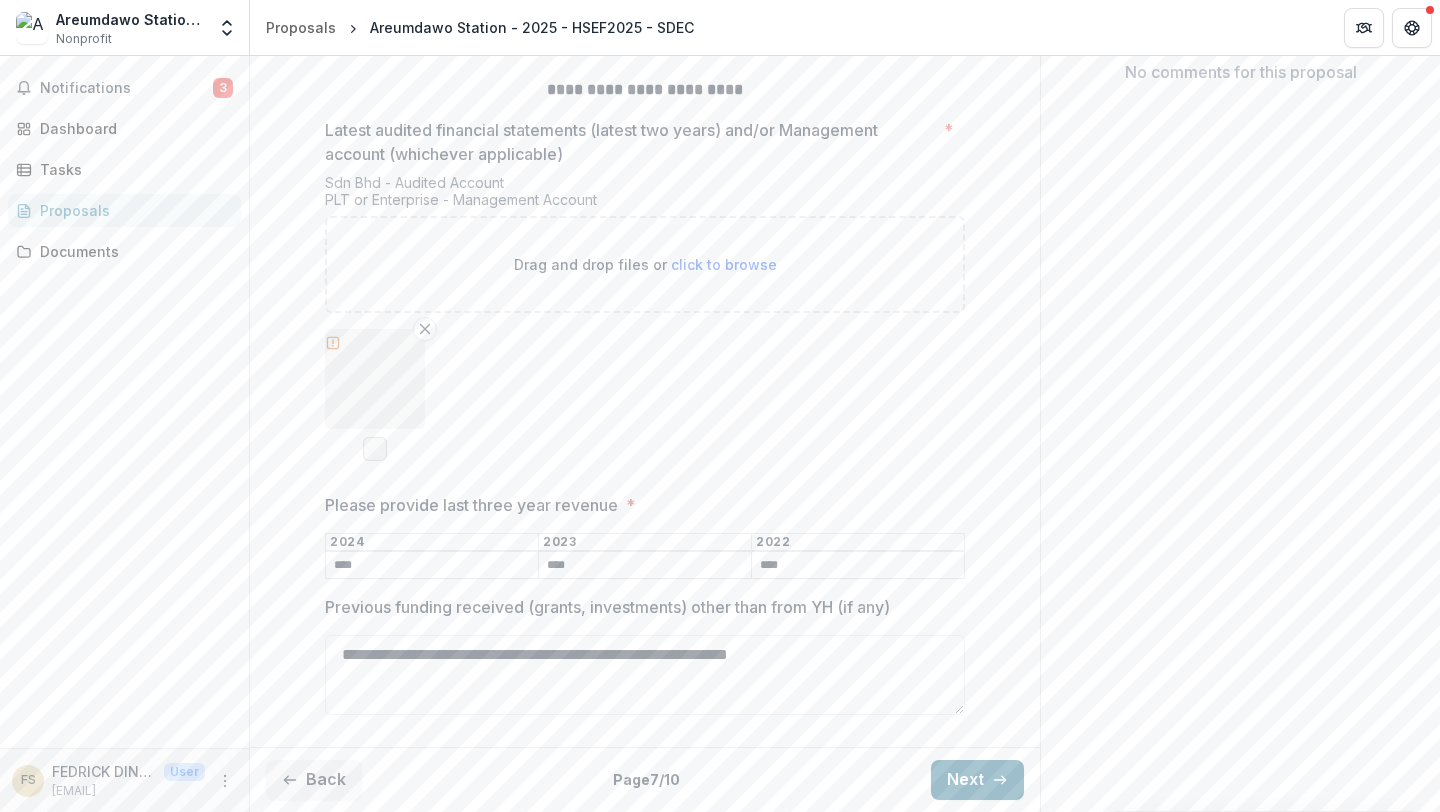 scroll, scrollTop: 427, scrollLeft: 0, axis: vertical 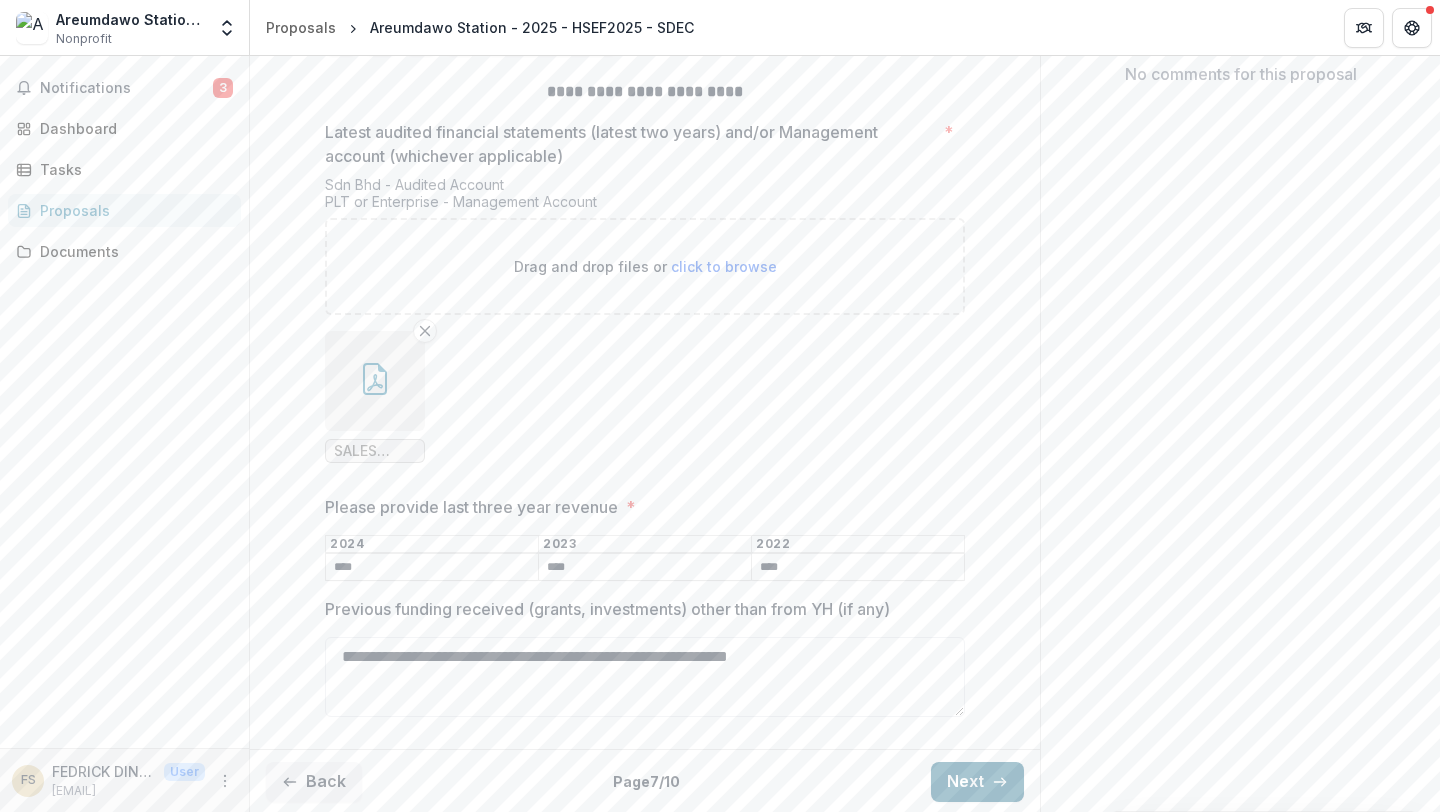 click on "Next" at bounding box center (977, 782) 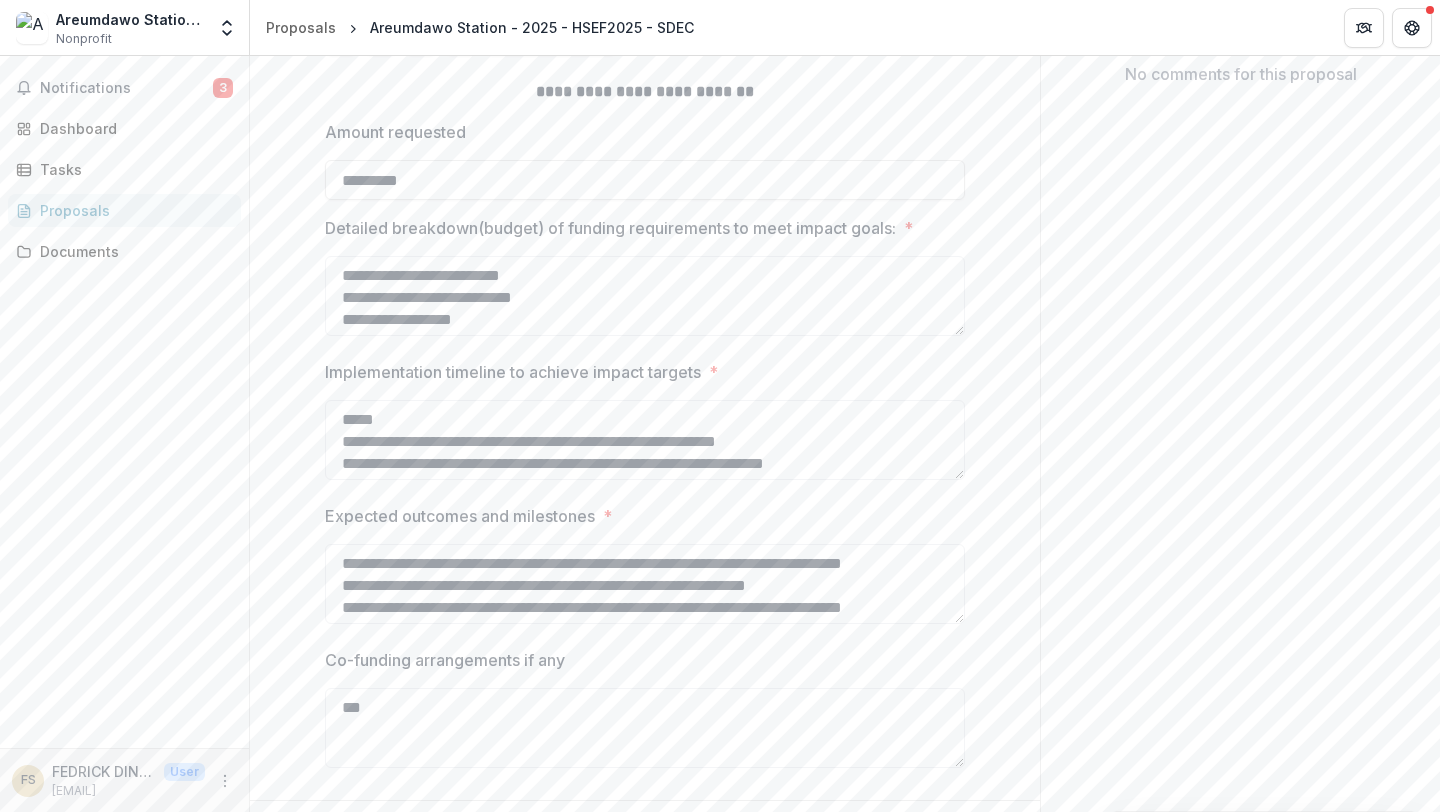 scroll, scrollTop: 480, scrollLeft: 0, axis: vertical 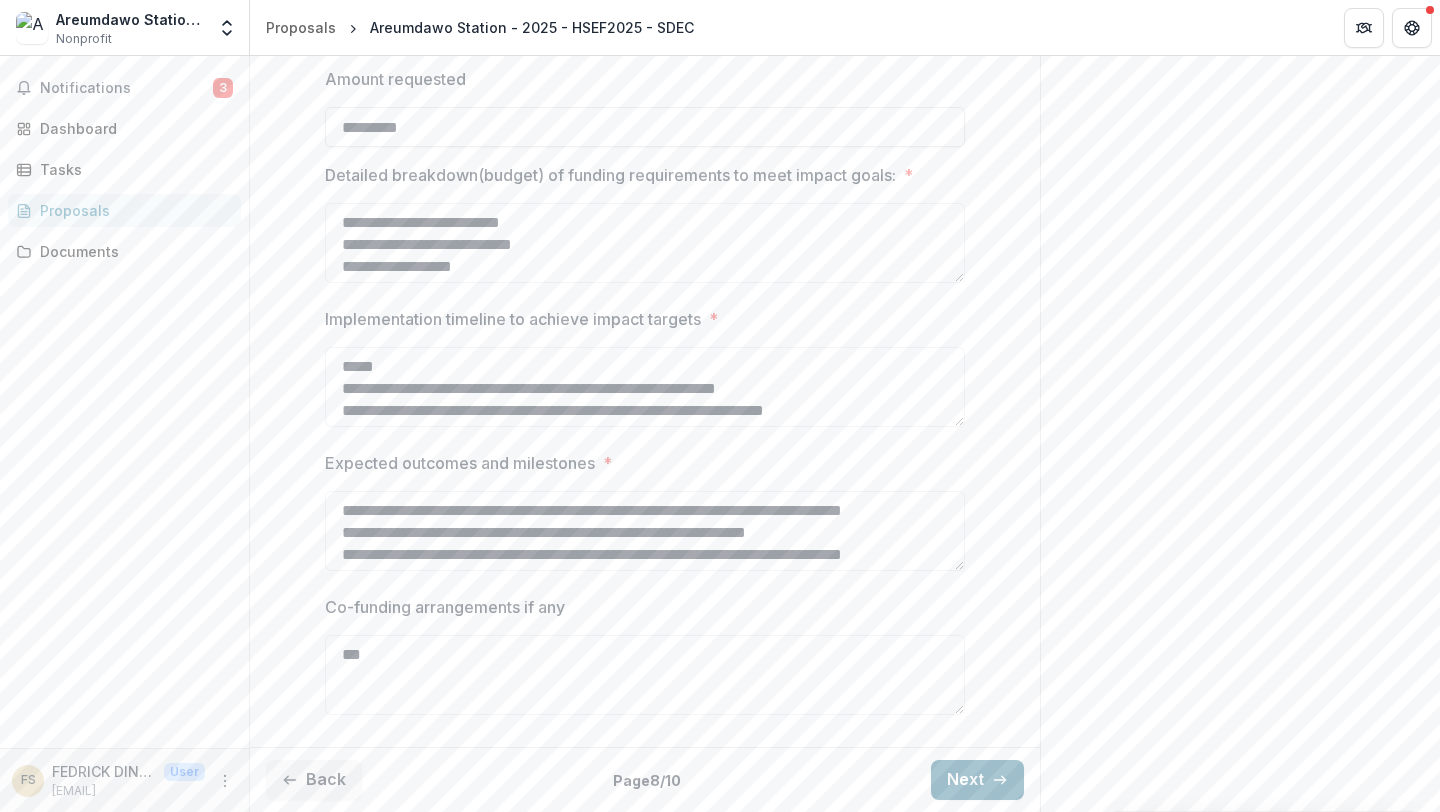 click on "Next" at bounding box center (977, 780) 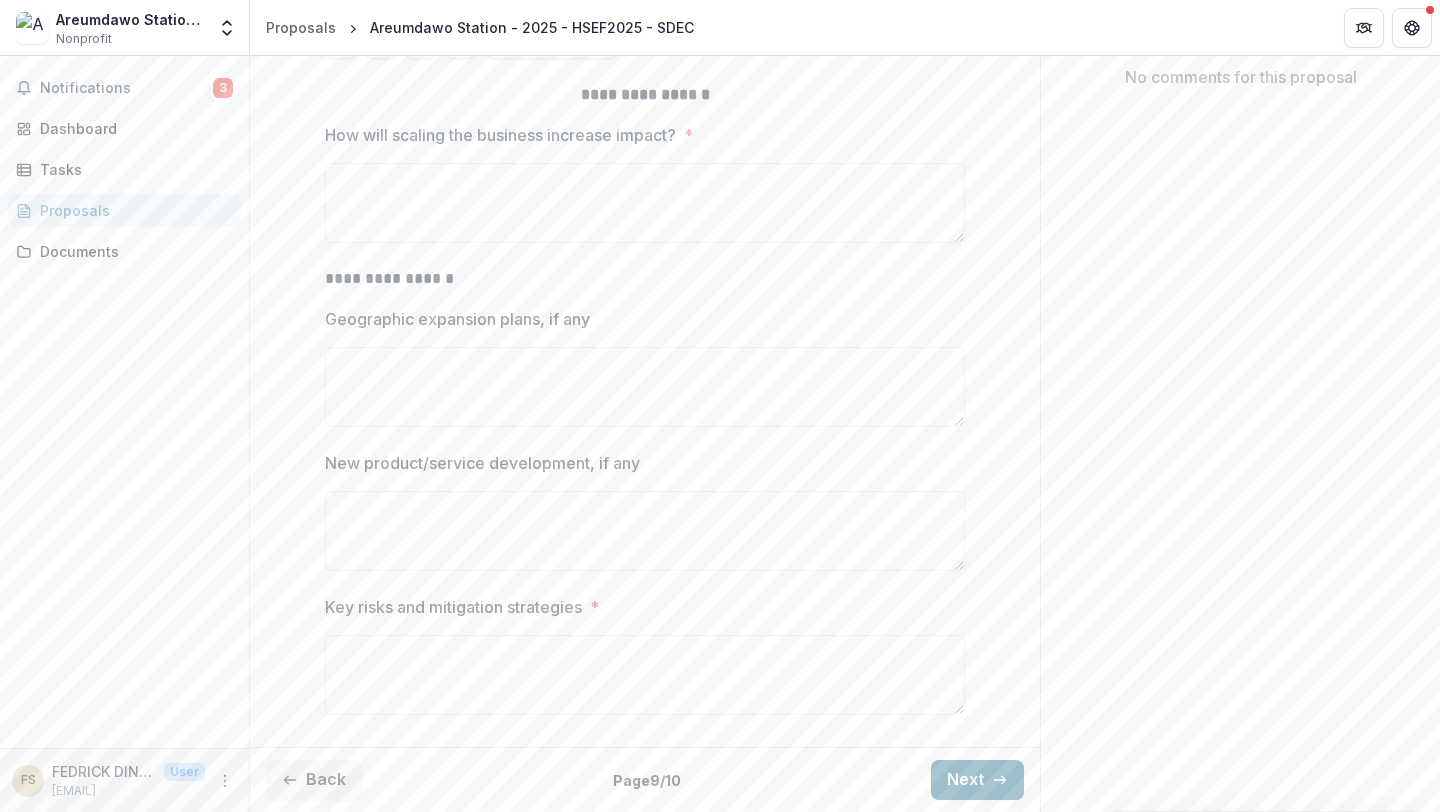 scroll, scrollTop: 424, scrollLeft: 0, axis: vertical 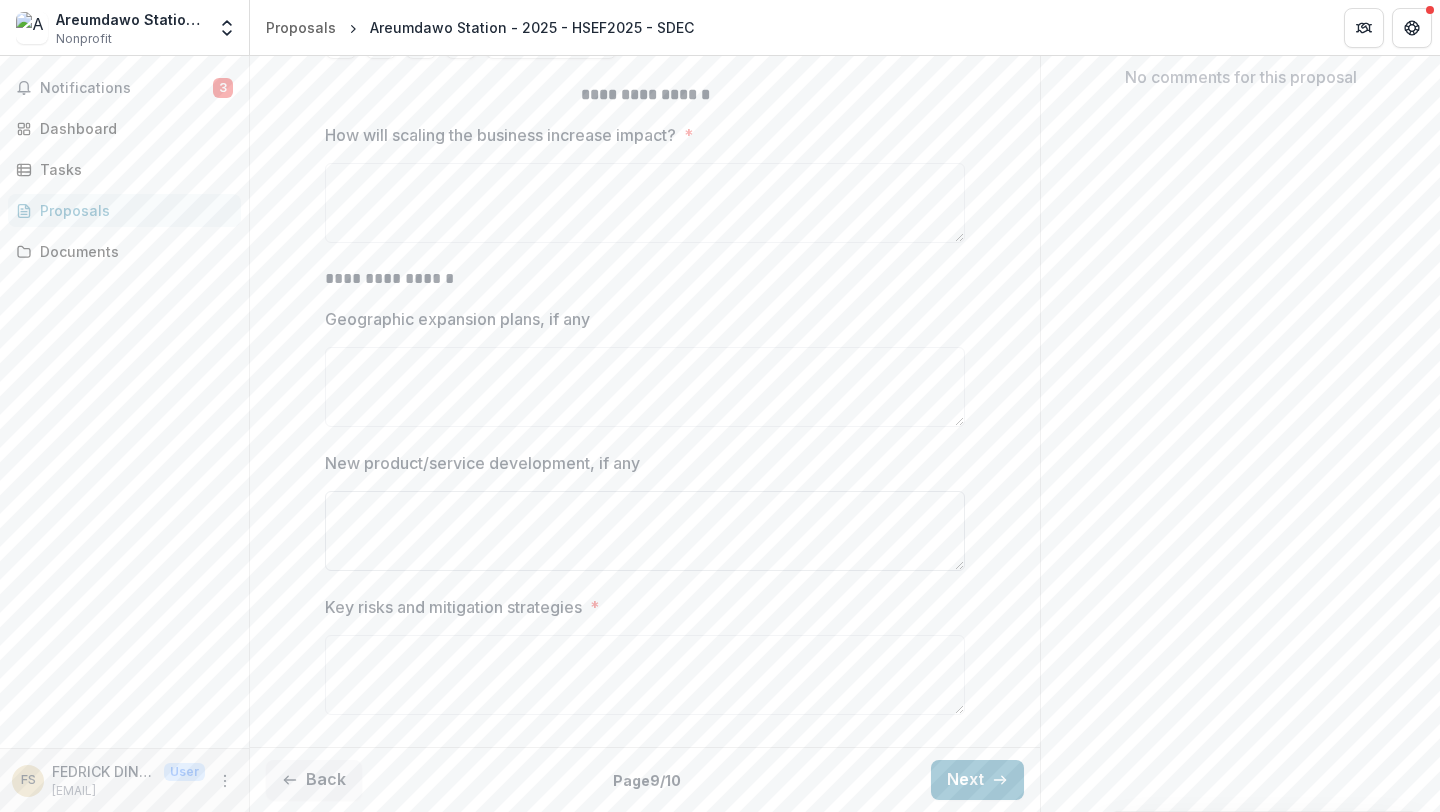 click on "New product/service development, if any" at bounding box center (645, 531) 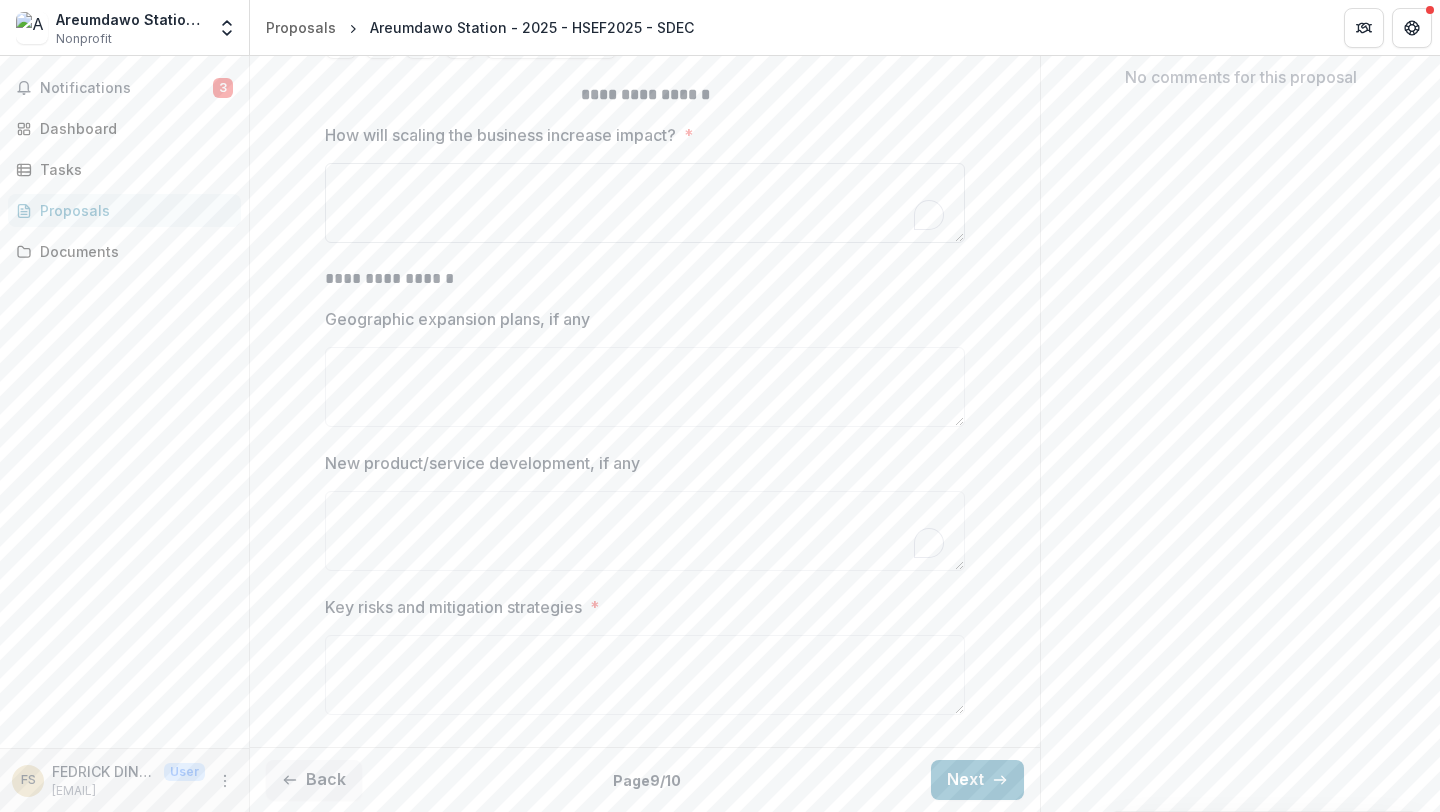 click on "How will scaling the business increase impact? *" at bounding box center (645, 203) 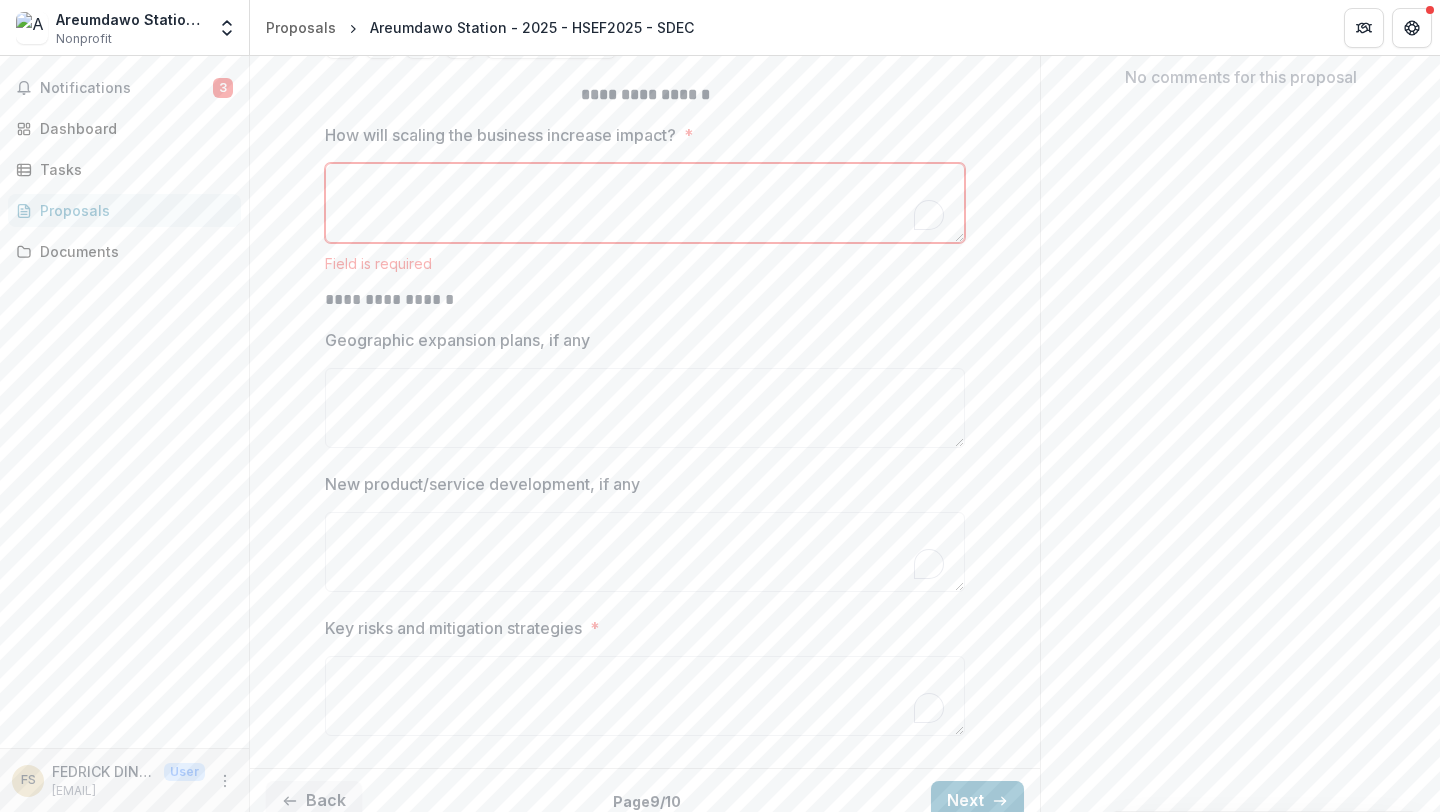 click on "Key risks and mitigation strategies *" at bounding box center [645, 680] 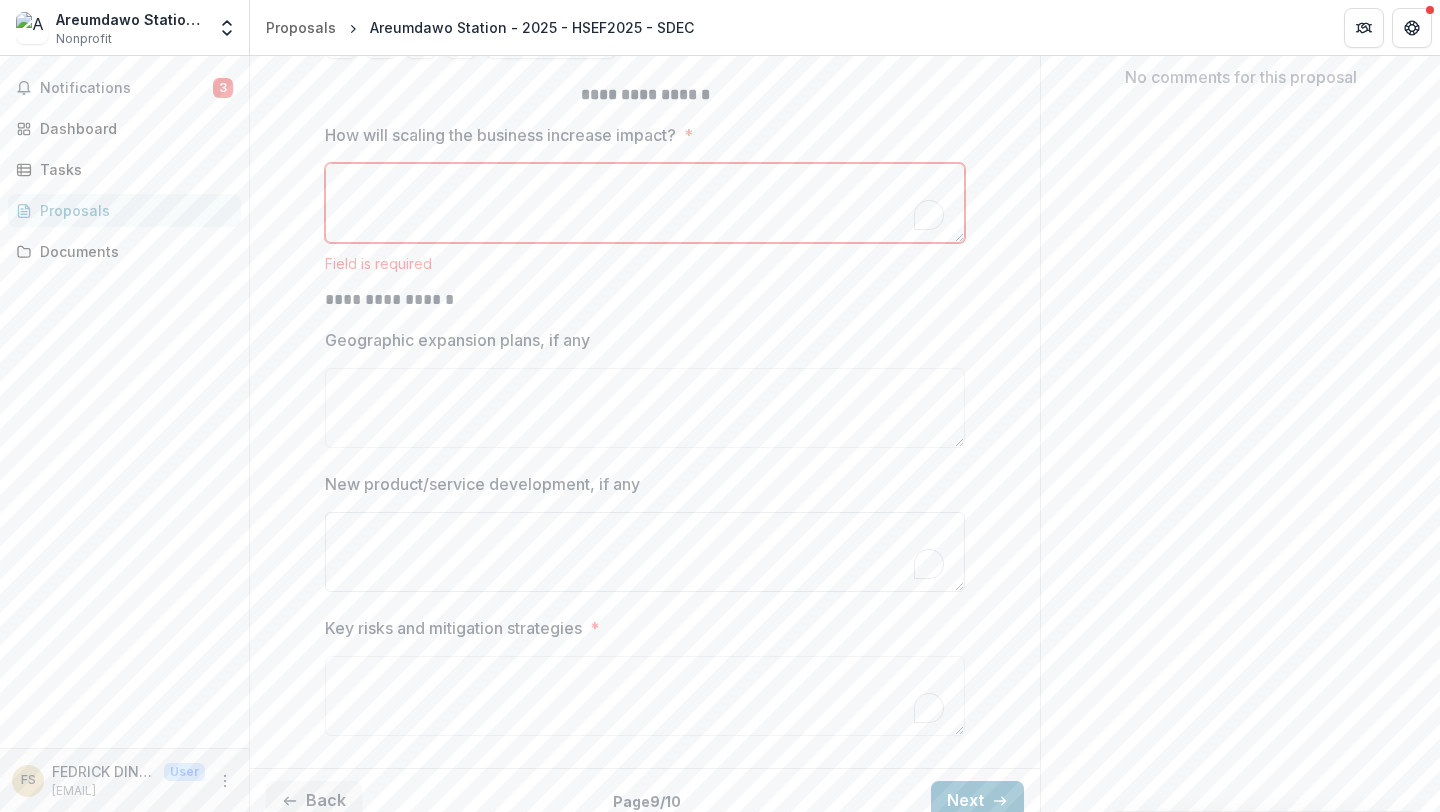 scroll, scrollTop: 445, scrollLeft: 0, axis: vertical 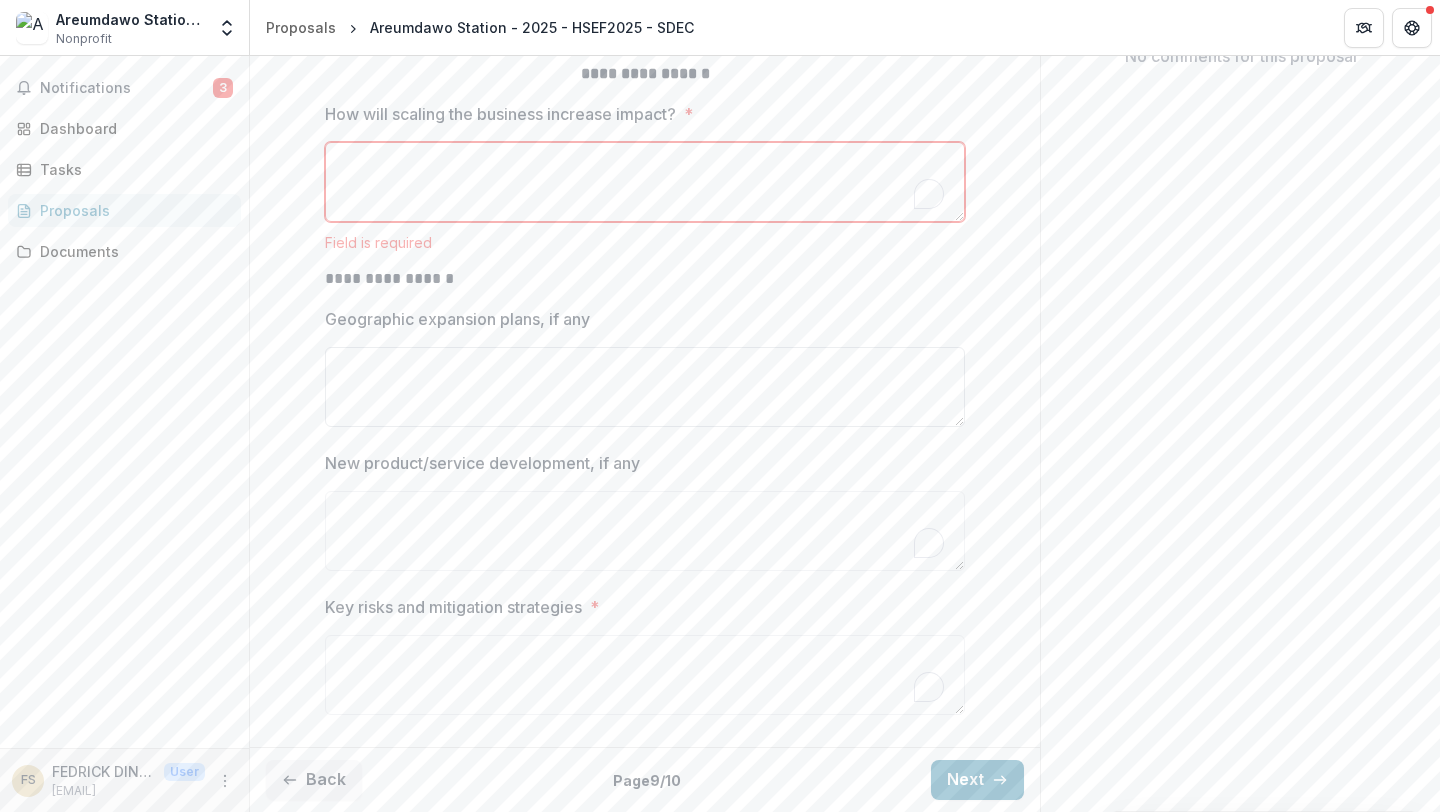 click on "Geographic expansion plans, if any" at bounding box center [645, 387] 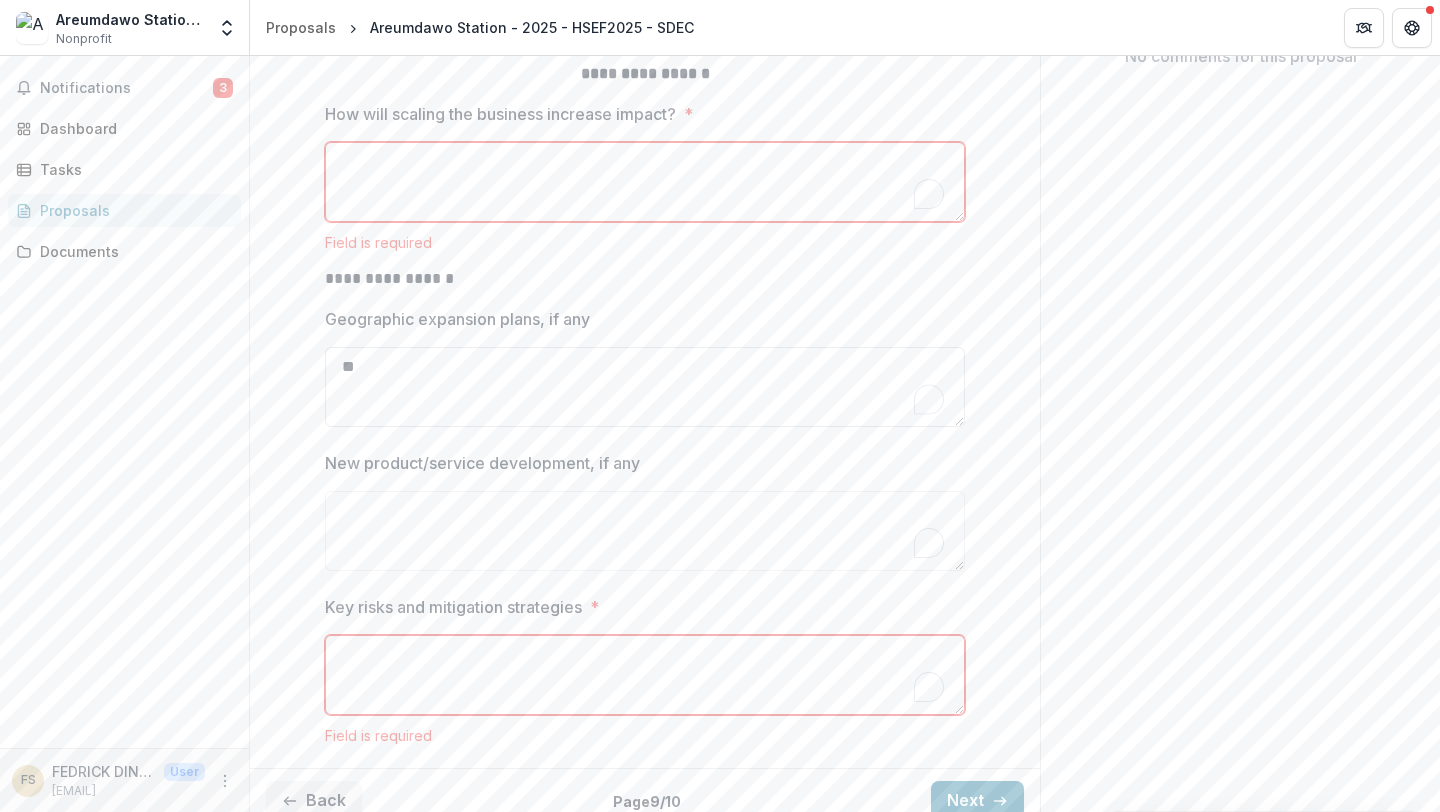 type on "*" 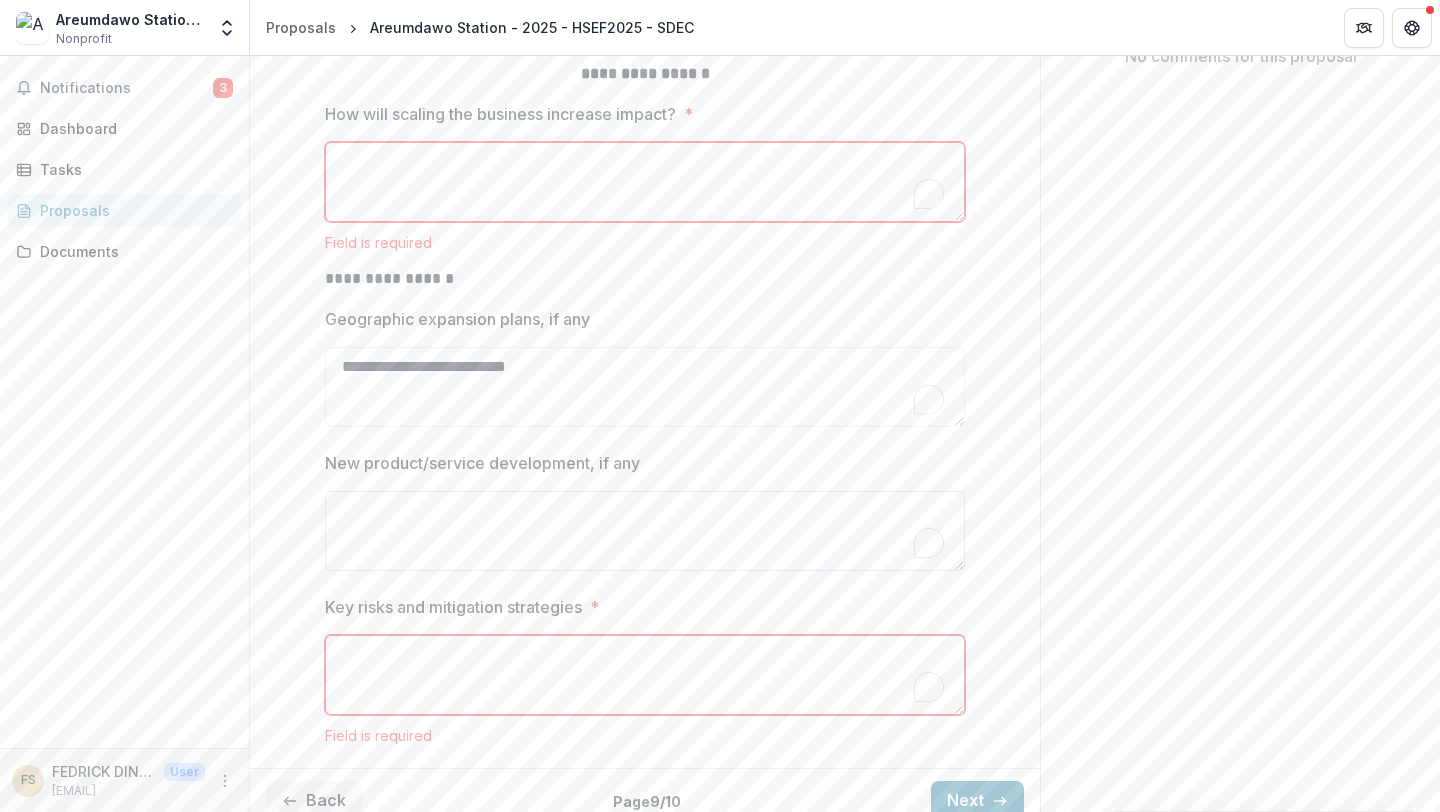 type on "**********" 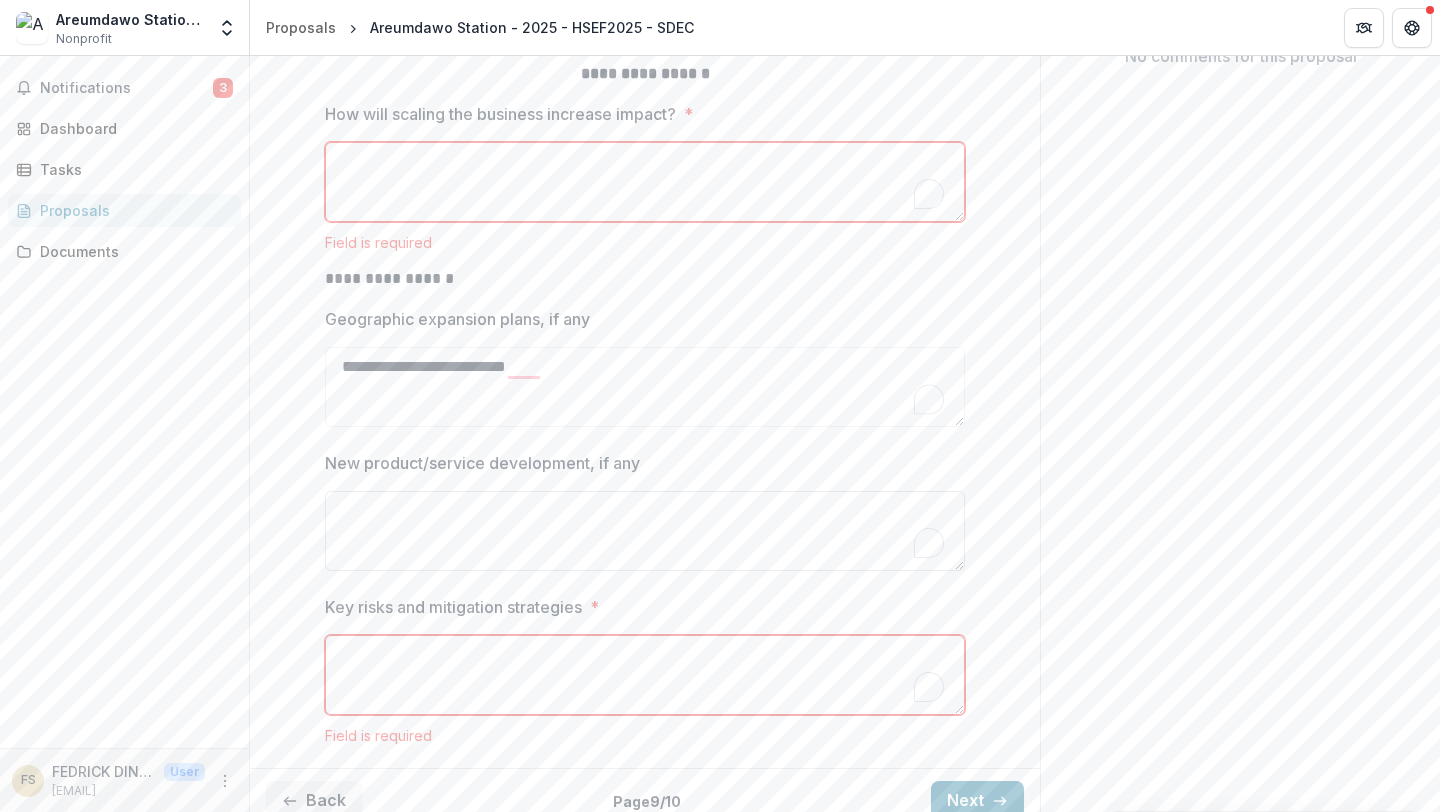 click on "New product/service development, if any" at bounding box center (645, 531) 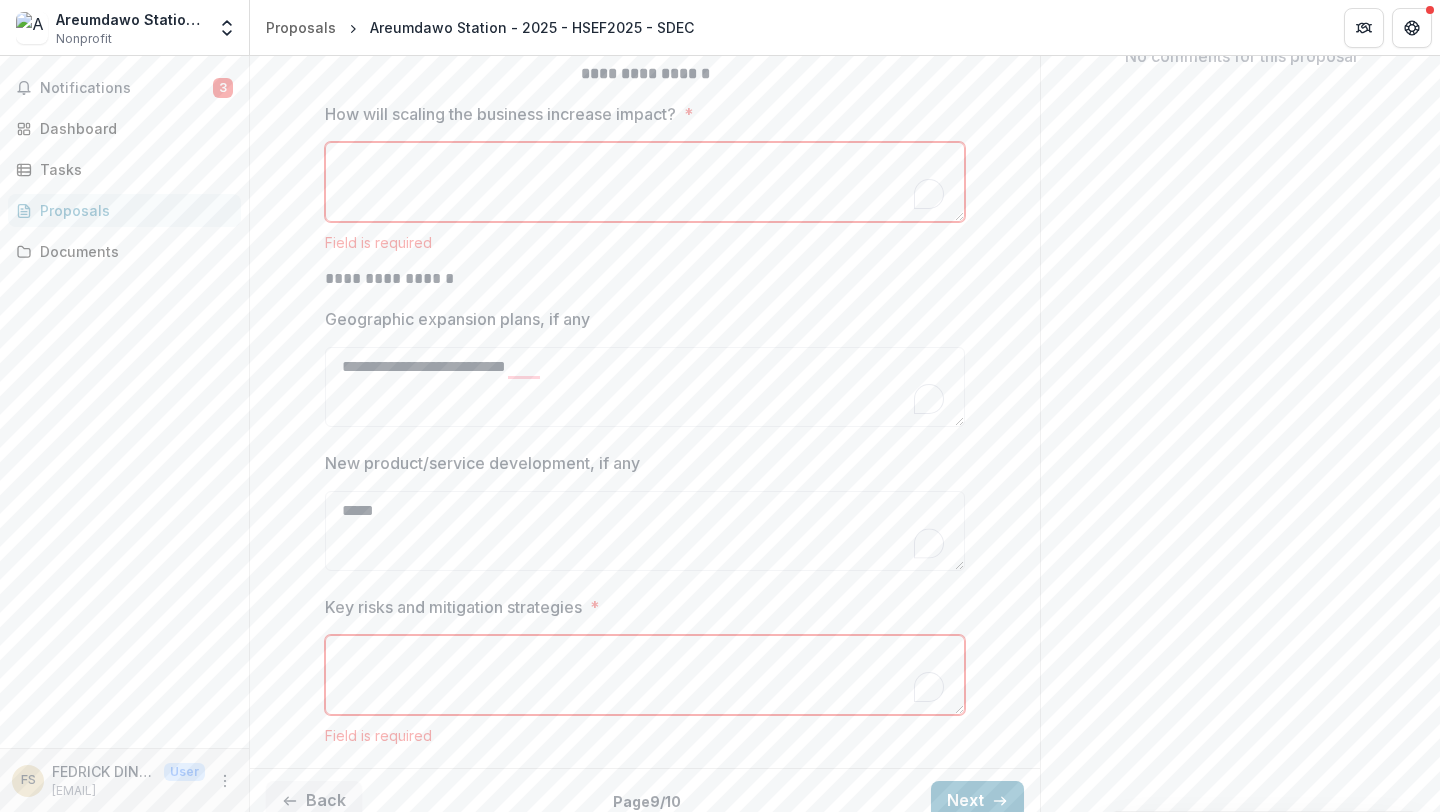 type on "*****" 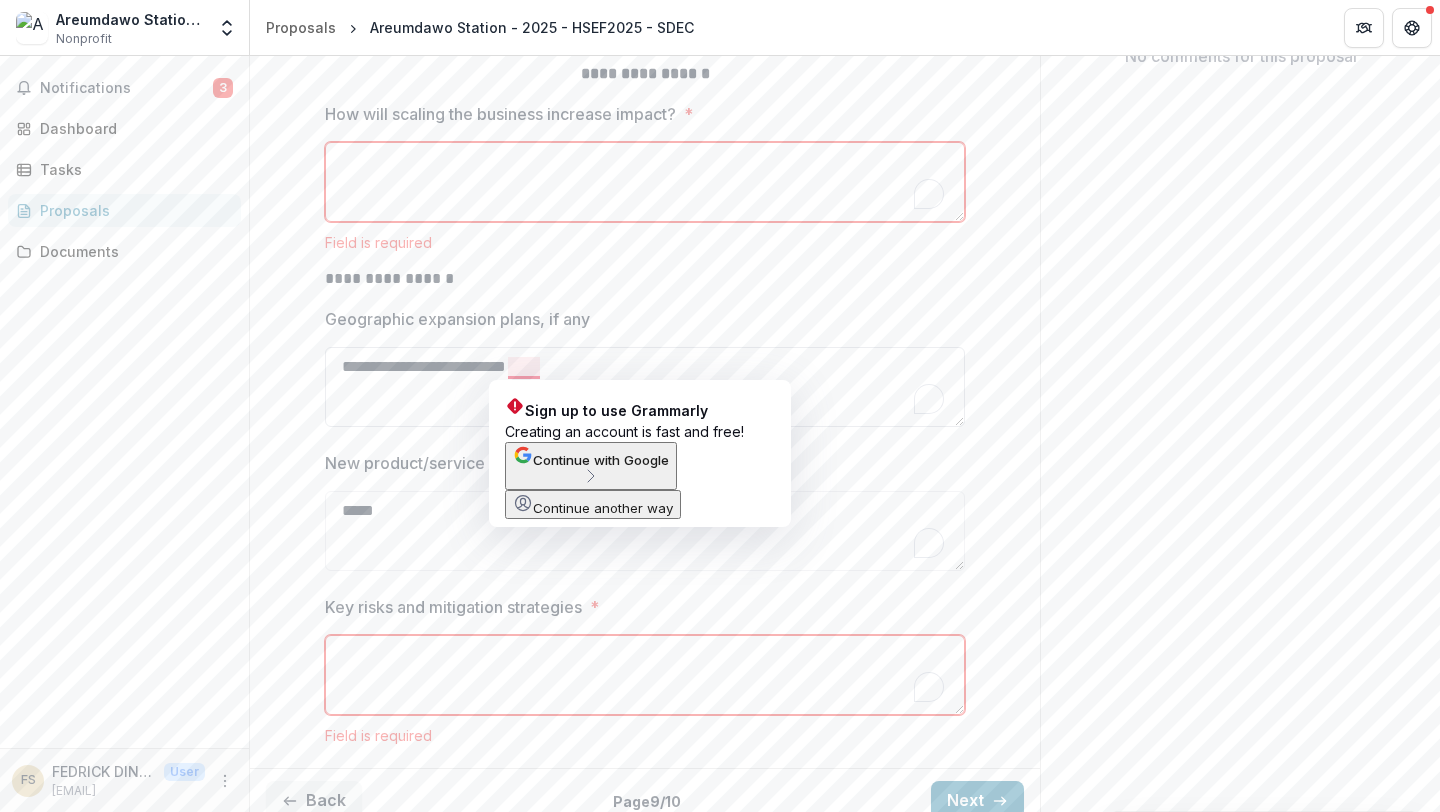 click on "**********" at bounding box center [645, 387] 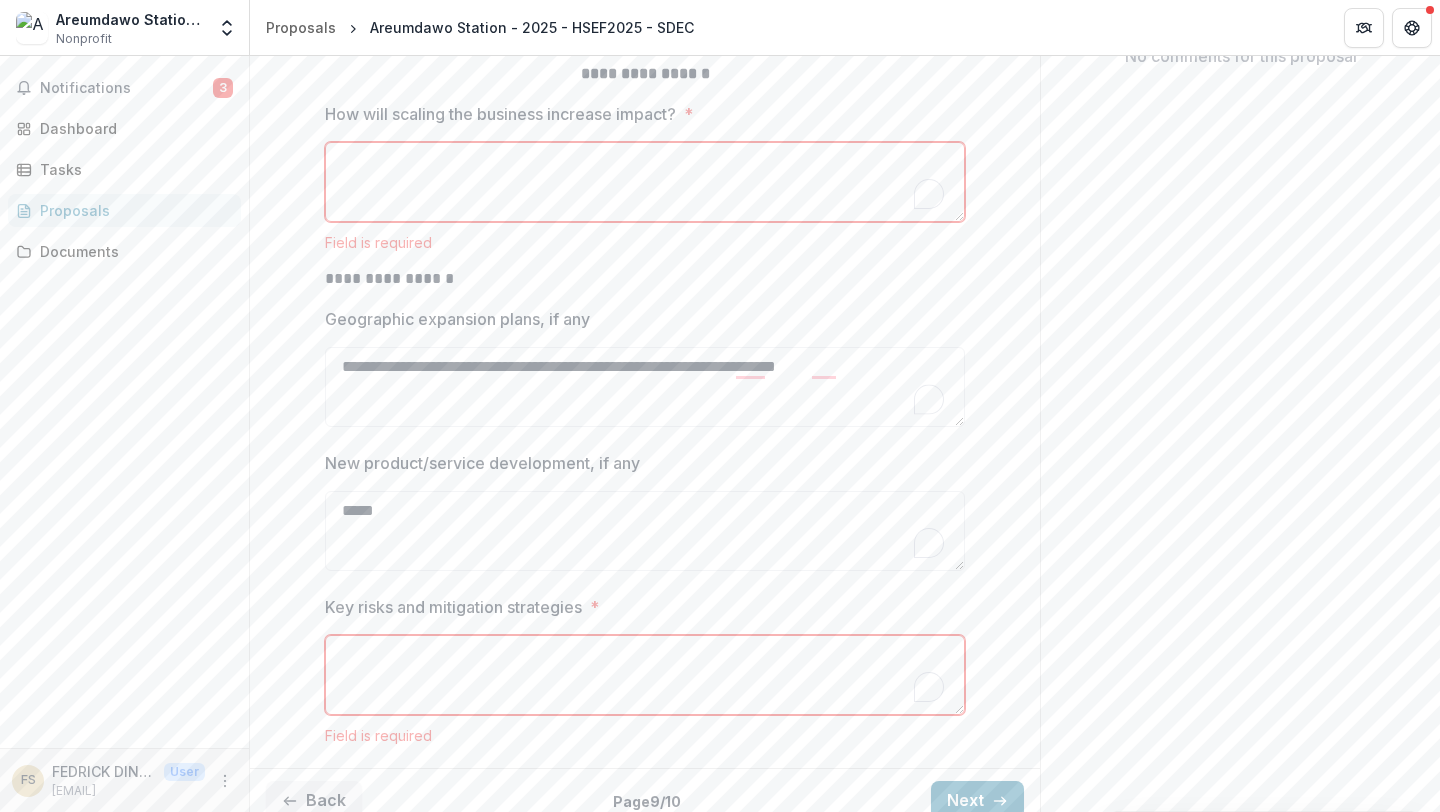 type on "**********" 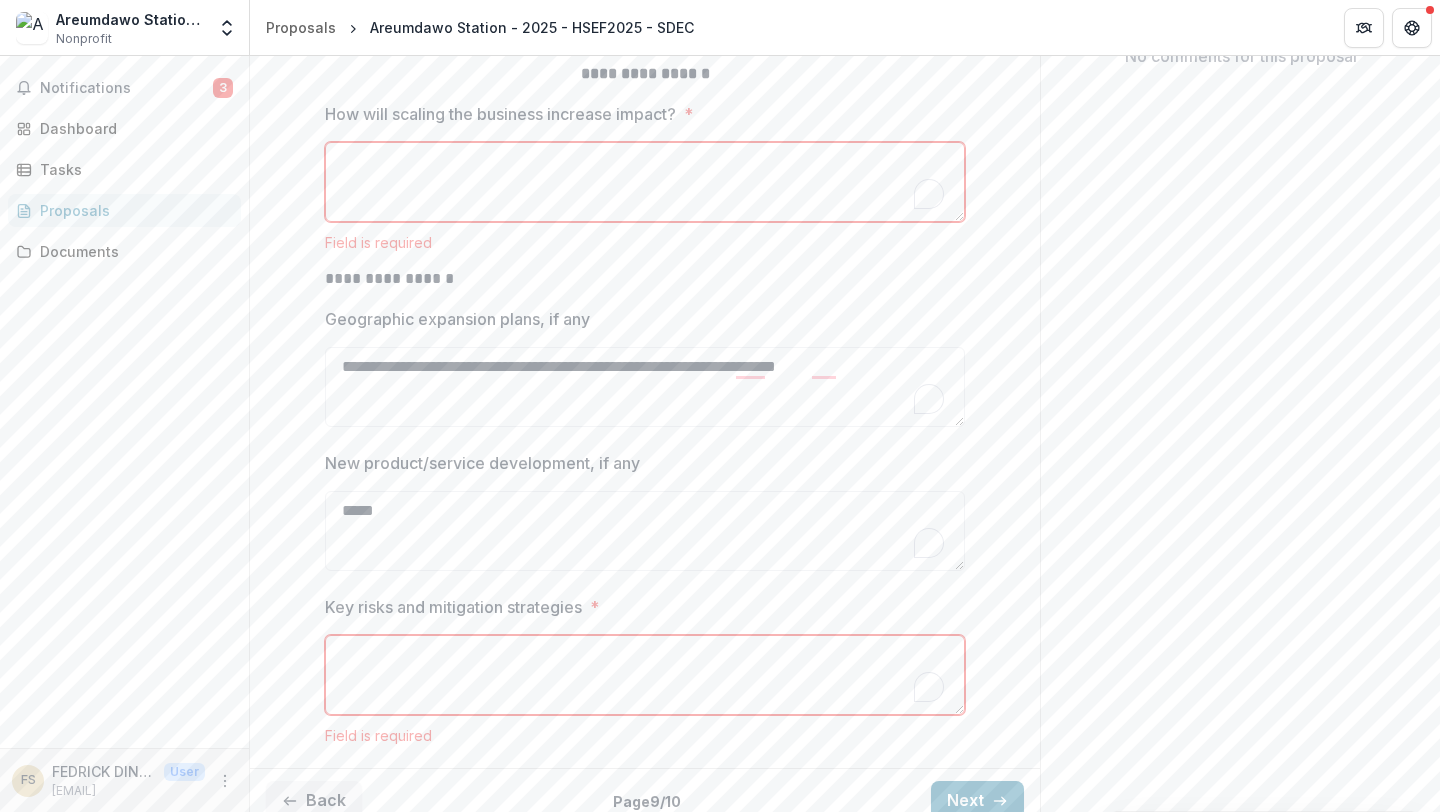 click on "How will scaling the business increase impact? *" at bounding box center (645, 182) 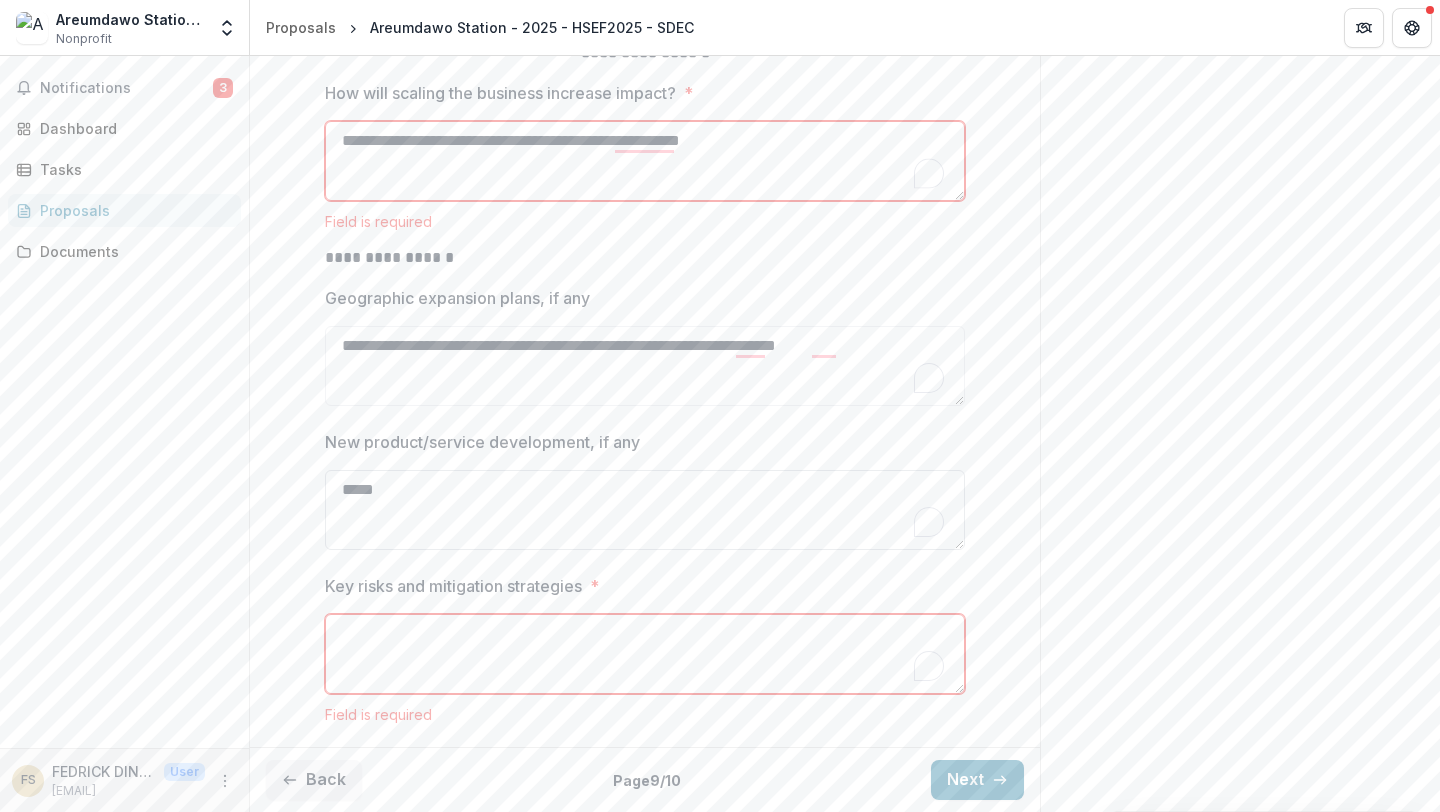 scroll, scrollTop: 465, scrollLeft: 0, axis: vertical 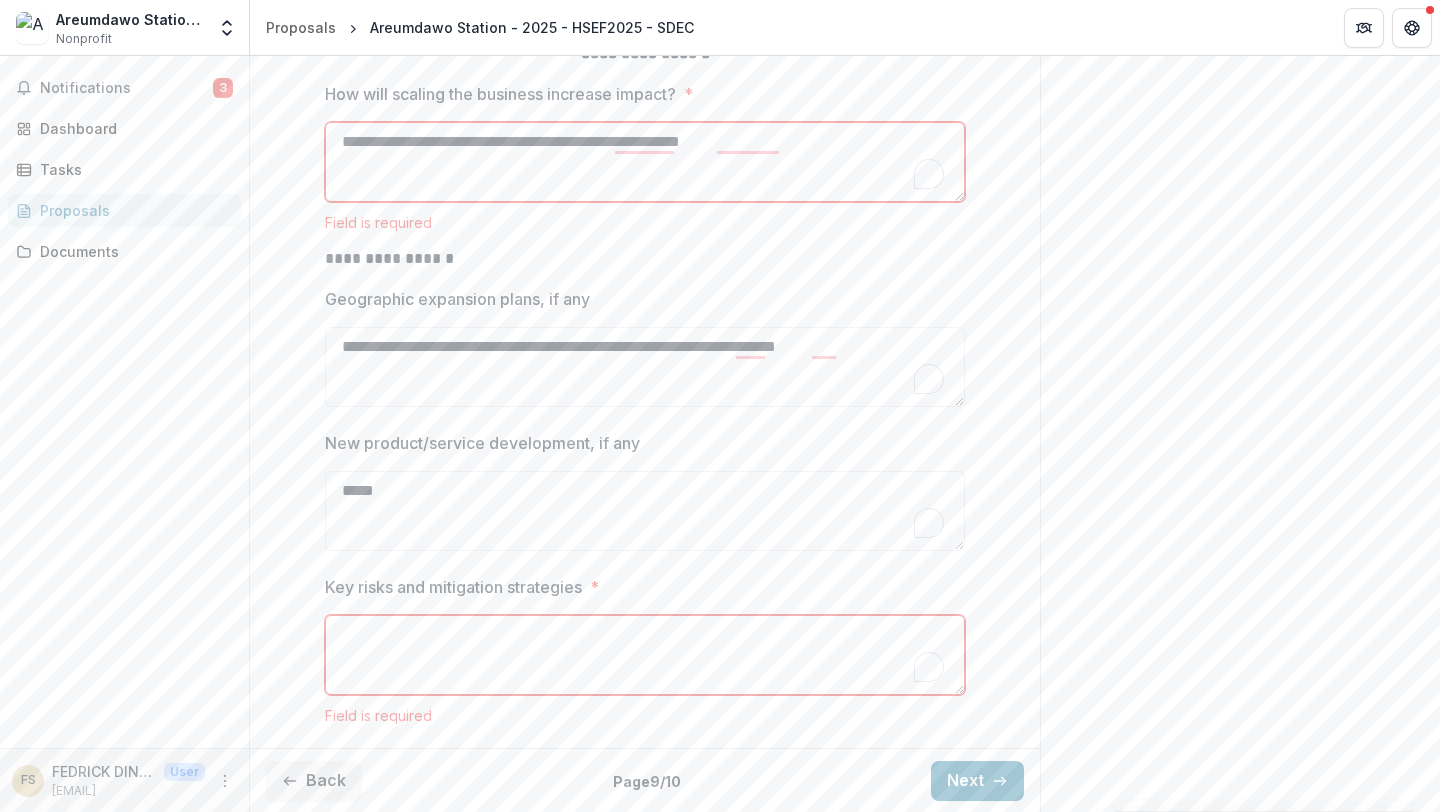type on "**********" 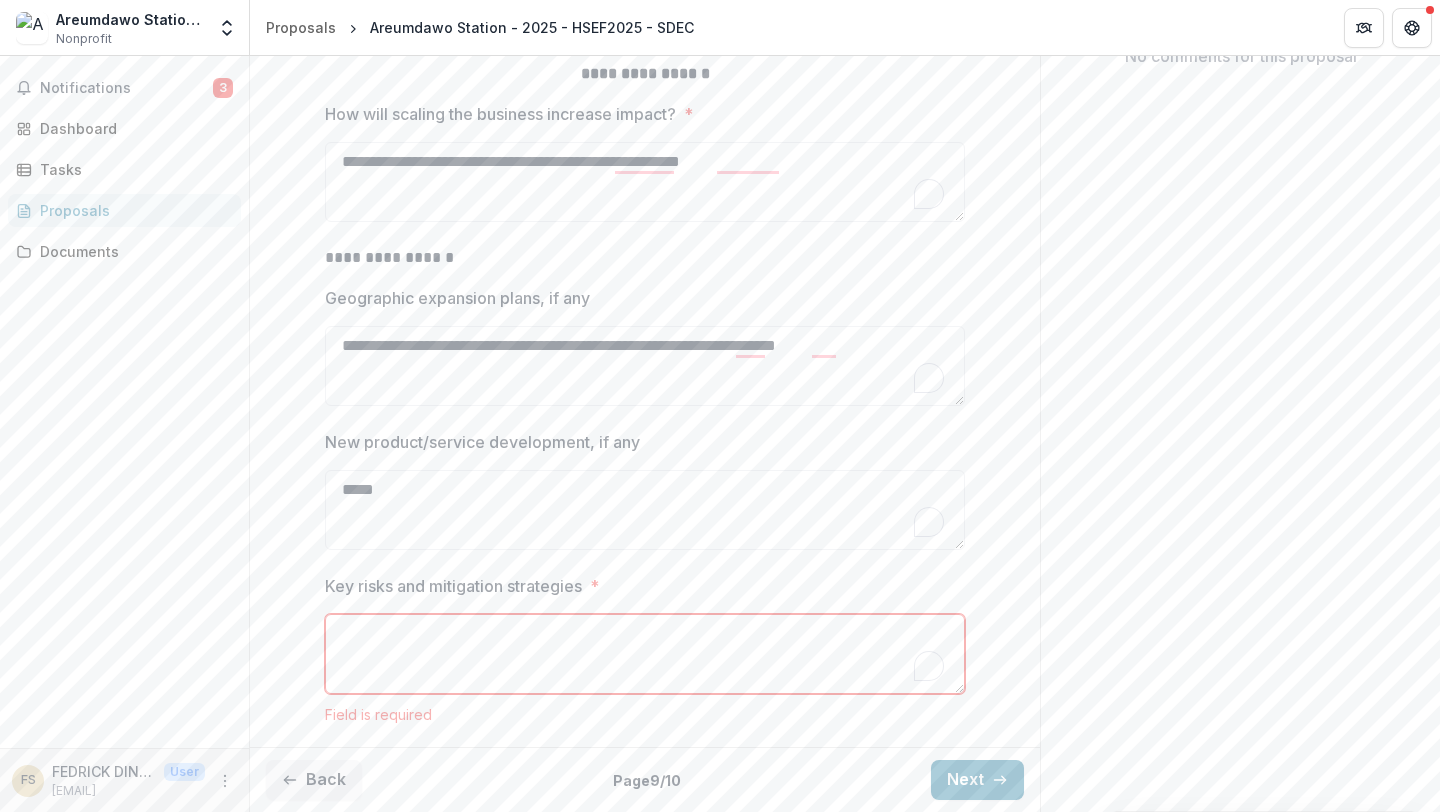 scroll, scrollTop: 445, scrollLeft: 0, axis: vertical 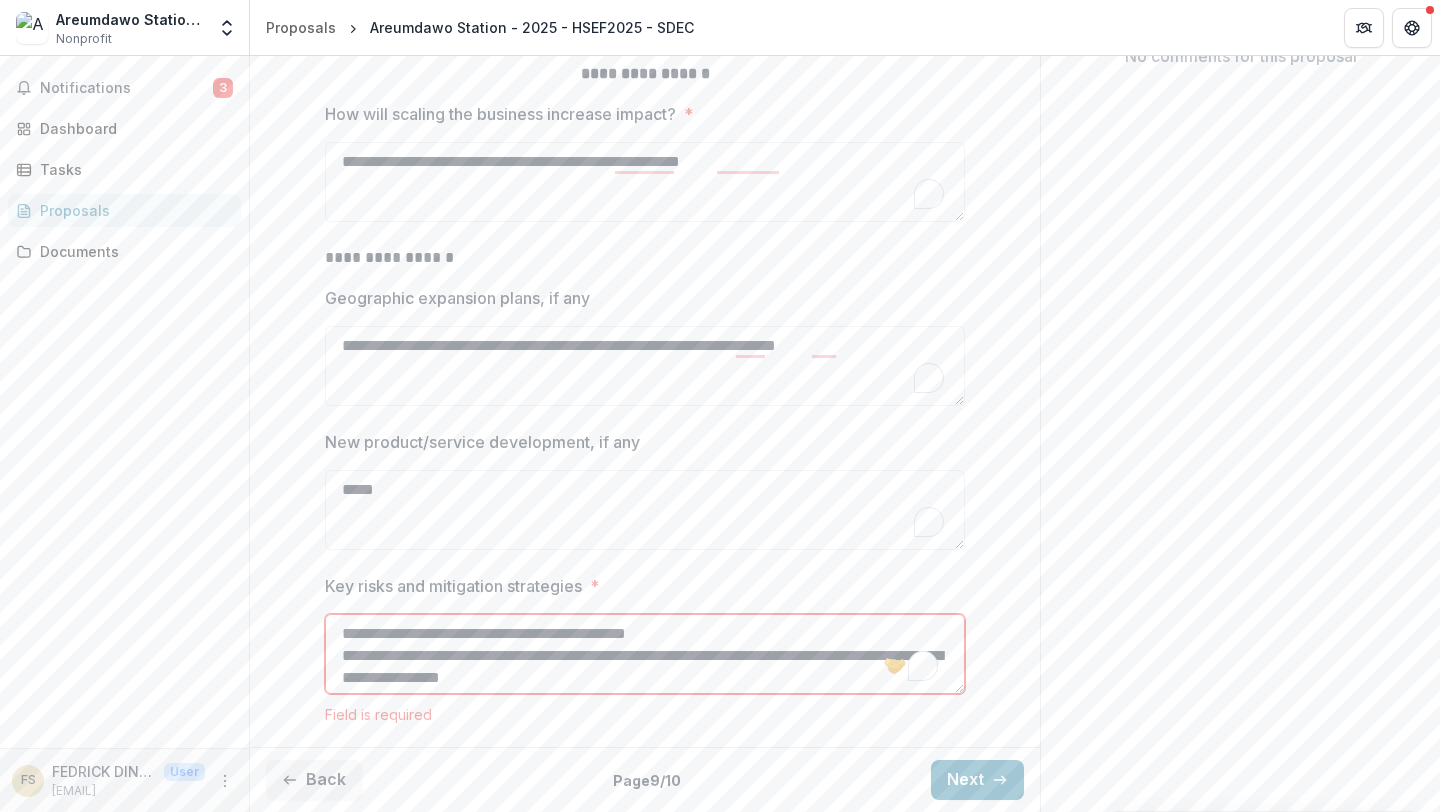 click on "Key risks and mitigation strategies *" at bounding box center (645, 654) 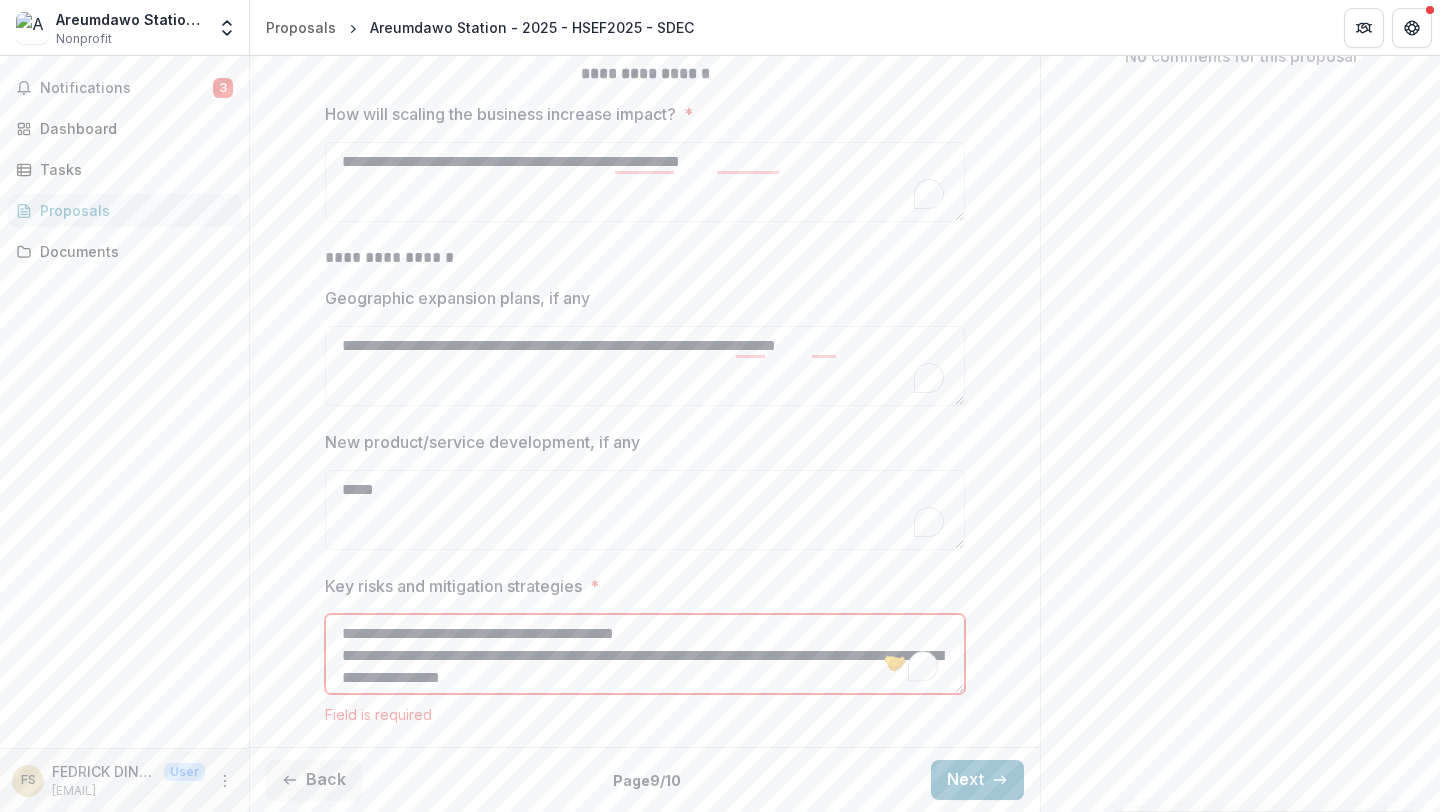 scroll, scrollTop: 92, scrollLeft: 0, axis: vertical 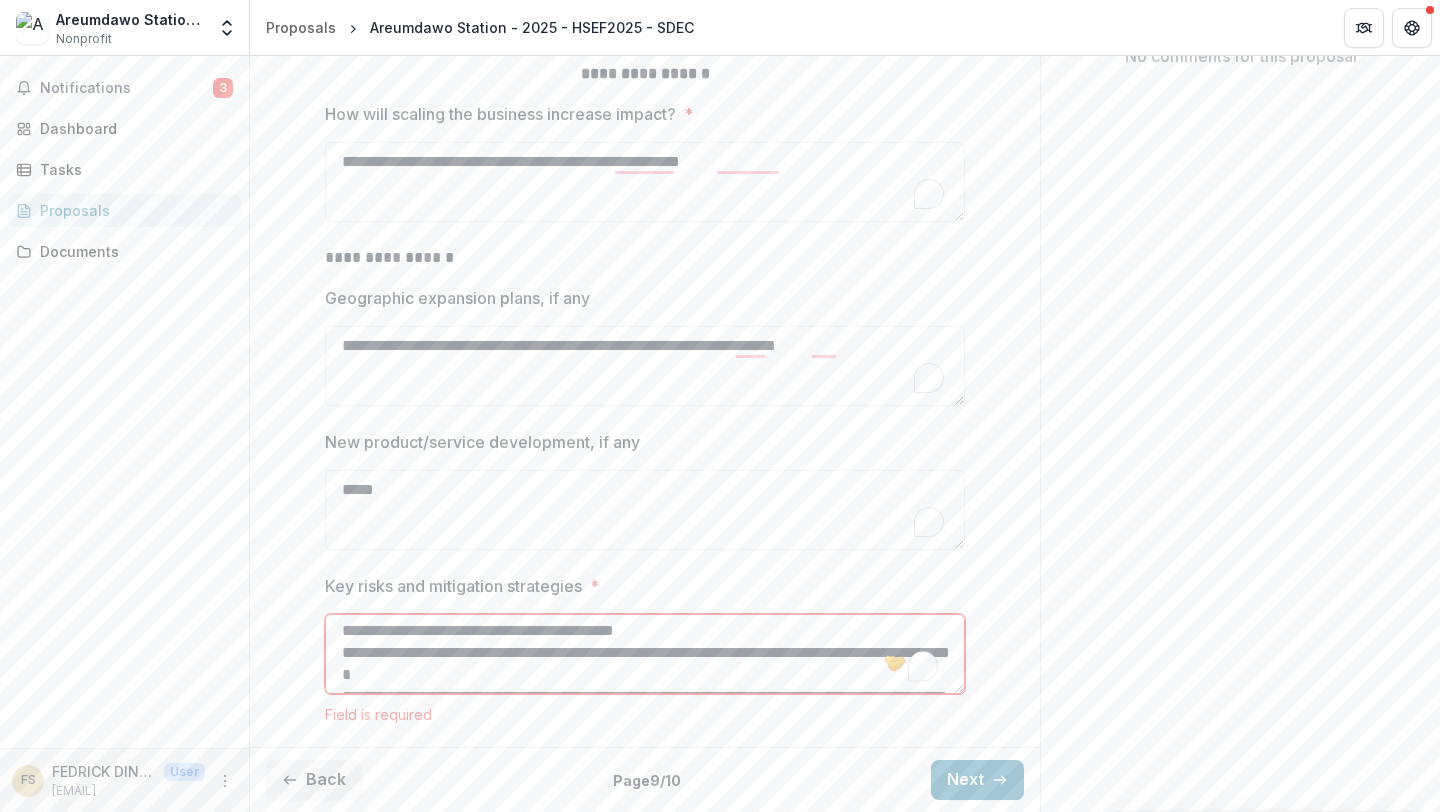 click on "Key risks and mitigation strategies *" at bounding box center [645, 654] 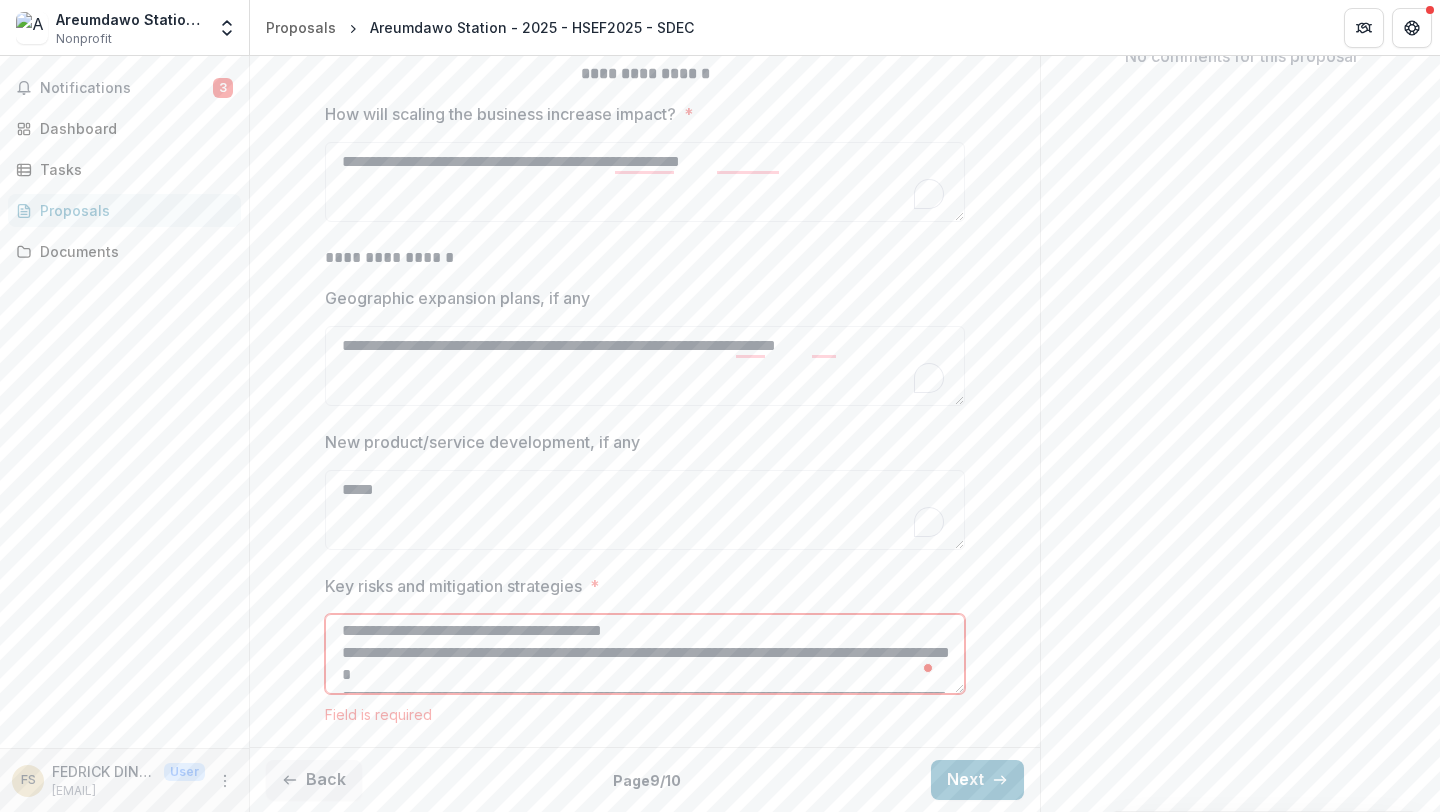 scroll, scrollTop: 203, scrollLeft: 0, axis: vertical 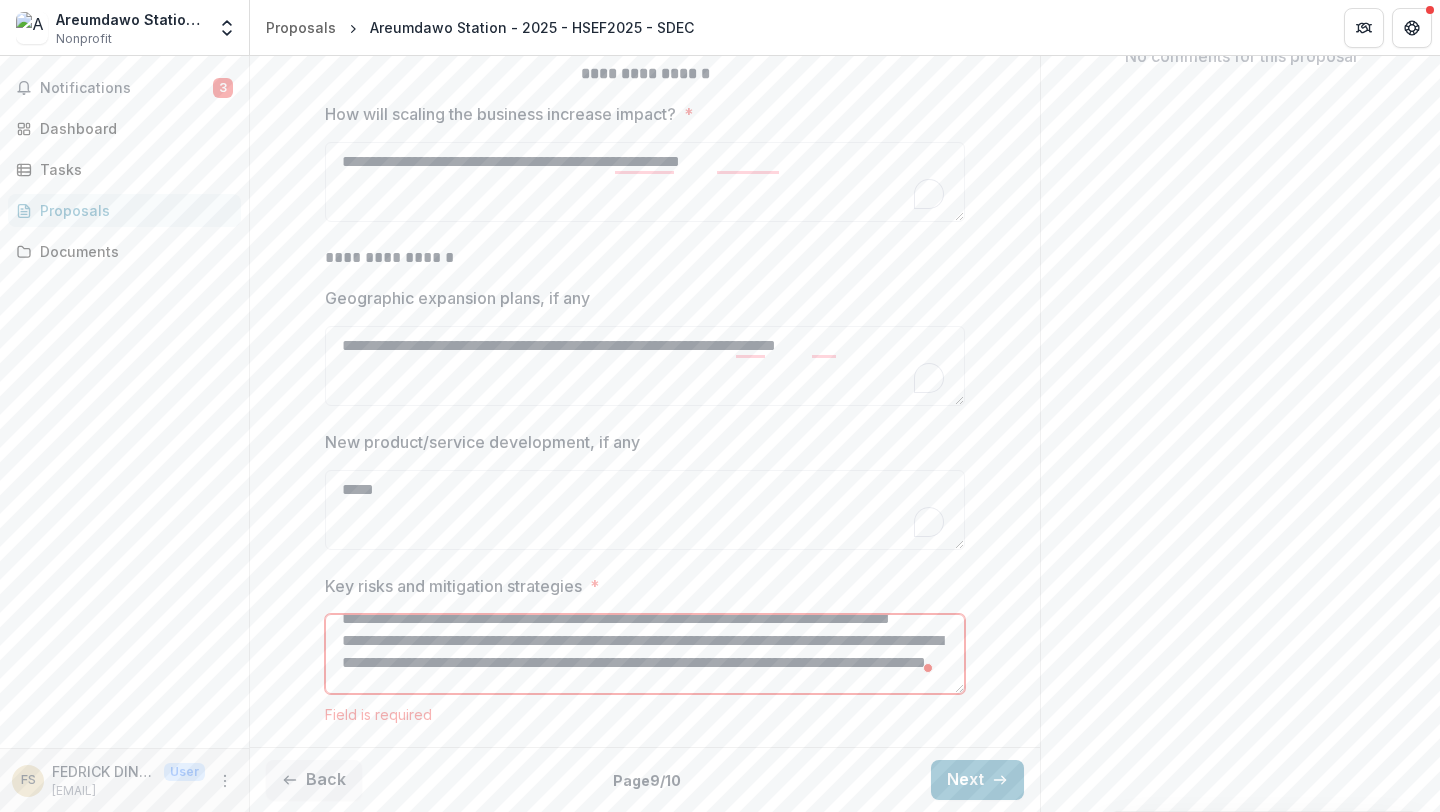 click on "Key risks and mitigation strategies *" at bounding box center [645, 654] 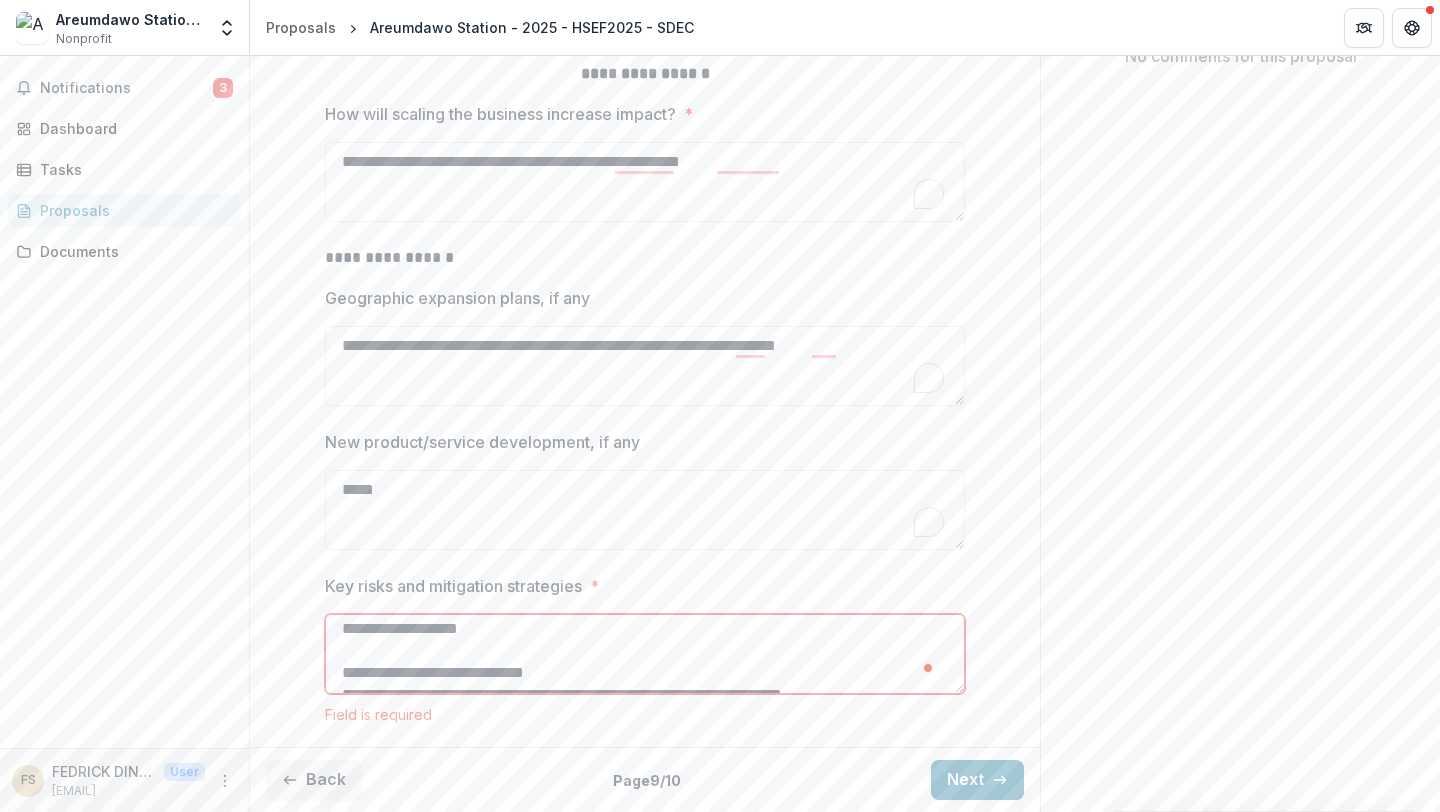 click on "Key risks and mitigation strategies *" at bounding box center (645, 654) 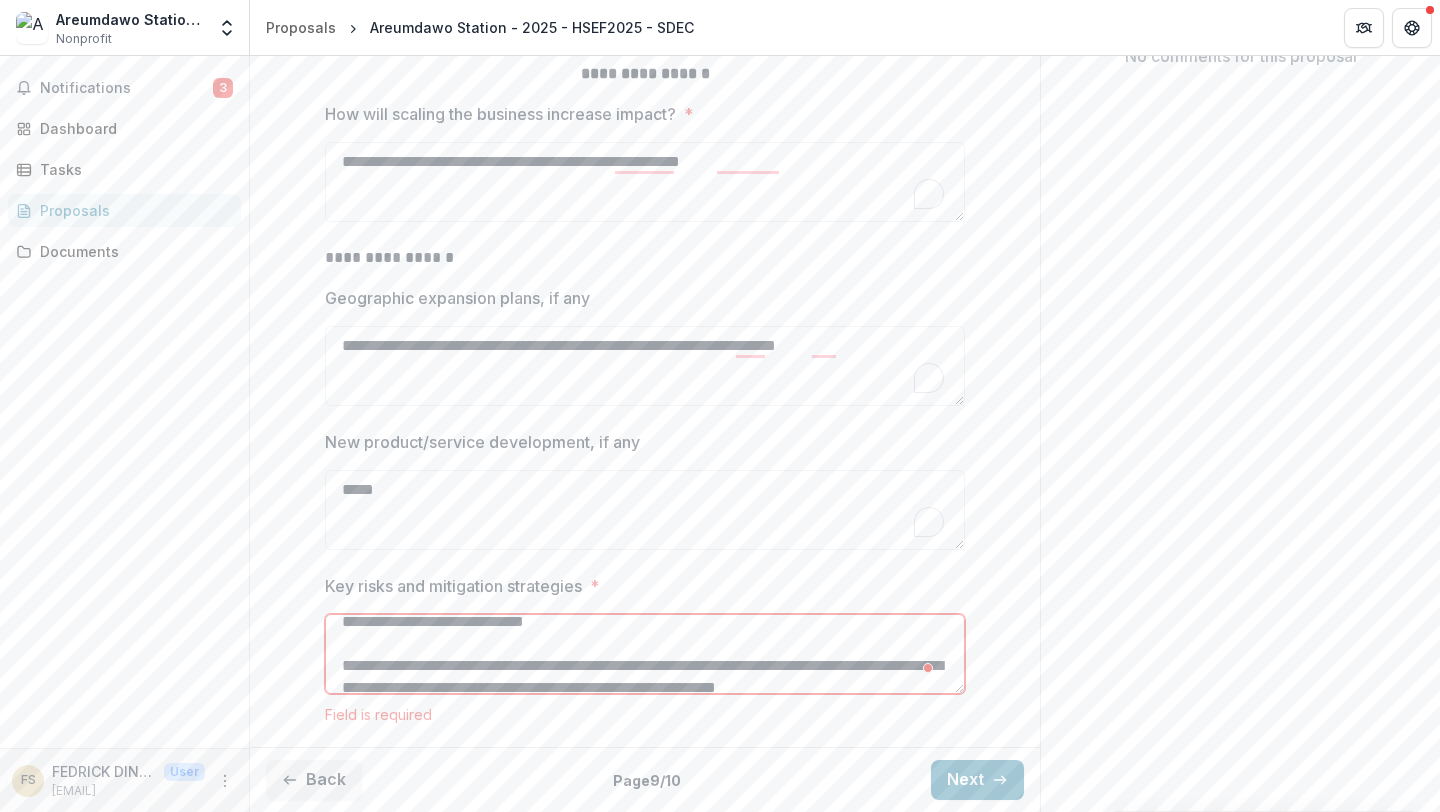 click on "Key risks and mitigation strategies *" at bounding box center (645, 654) 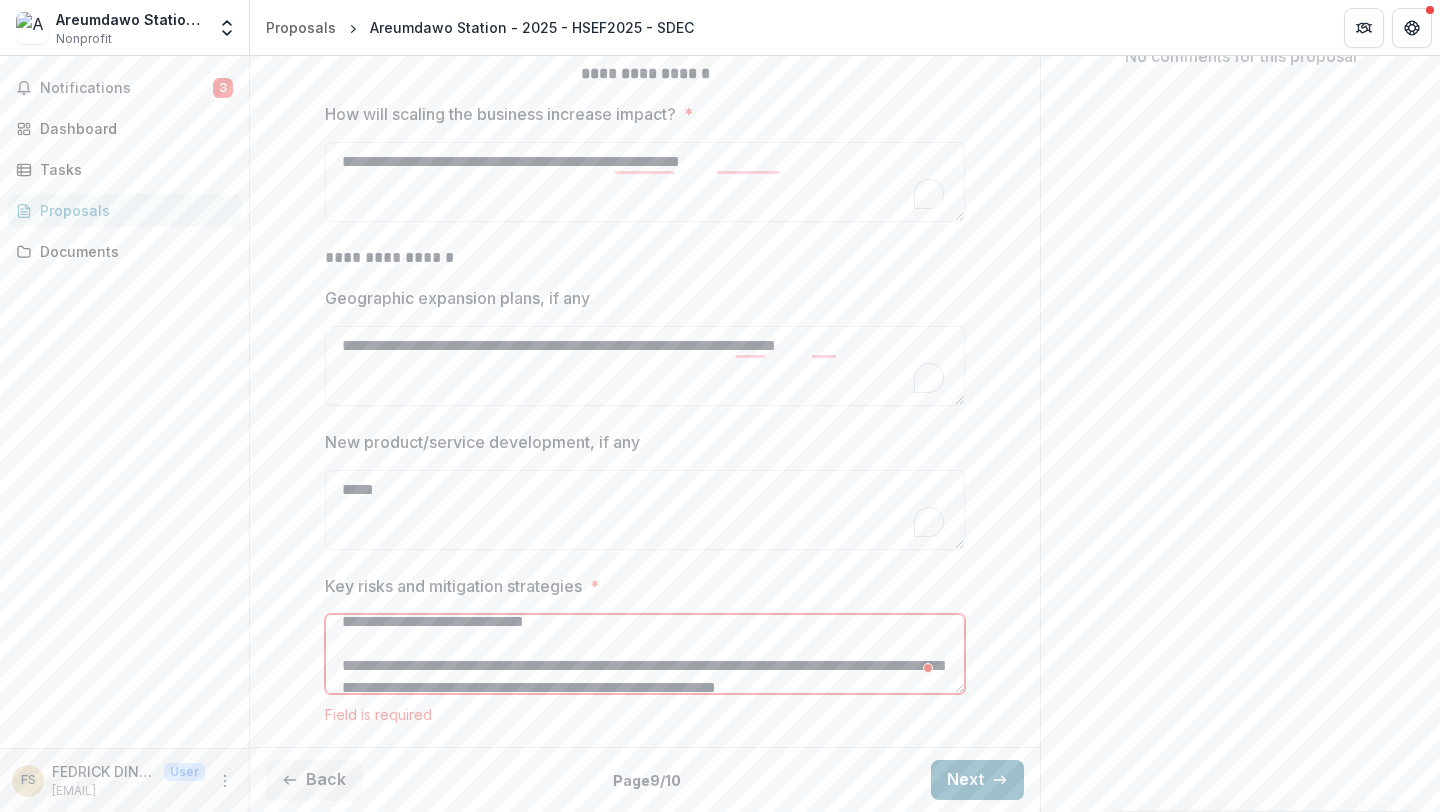 type on "**********" 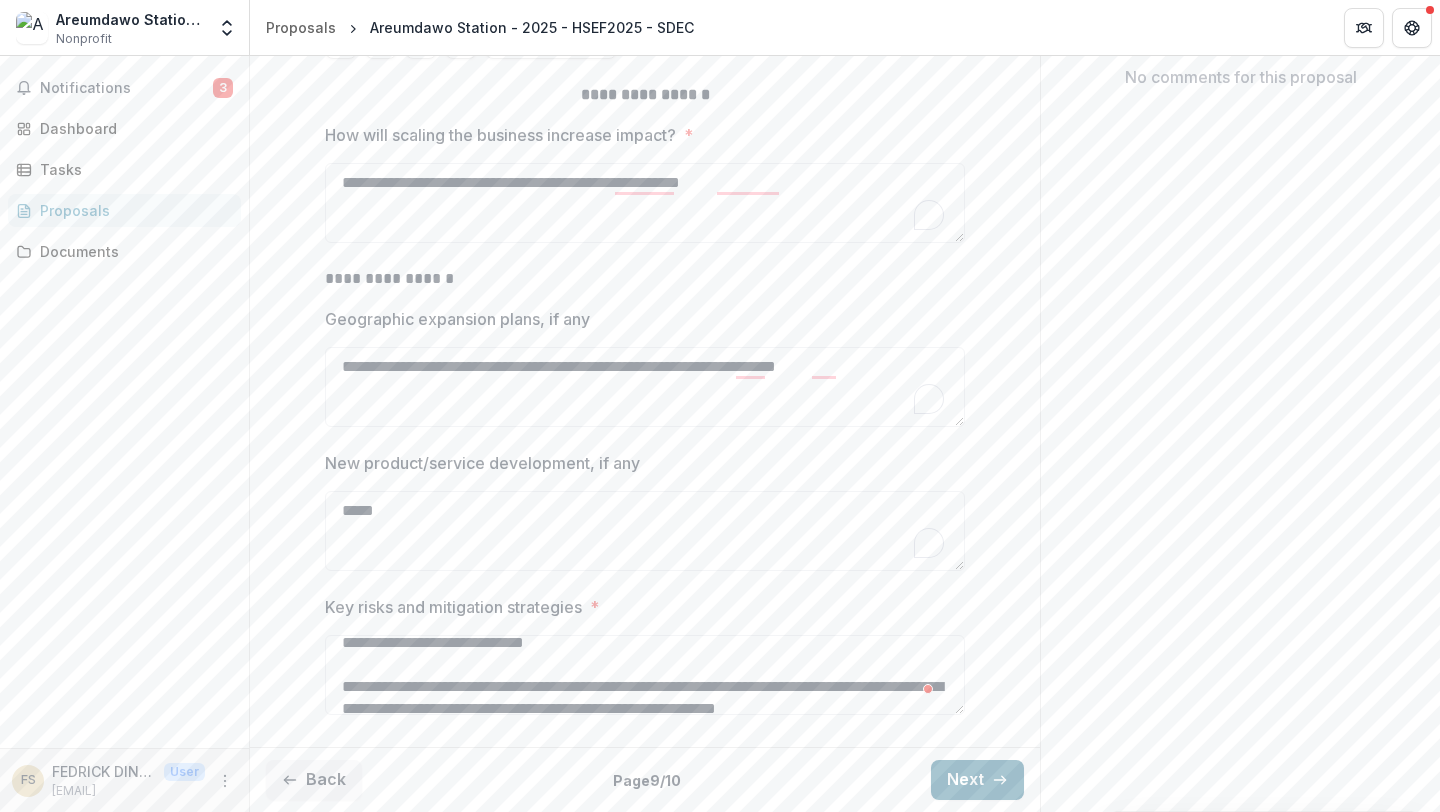 click on "Next" at bounding box center (977, 780) 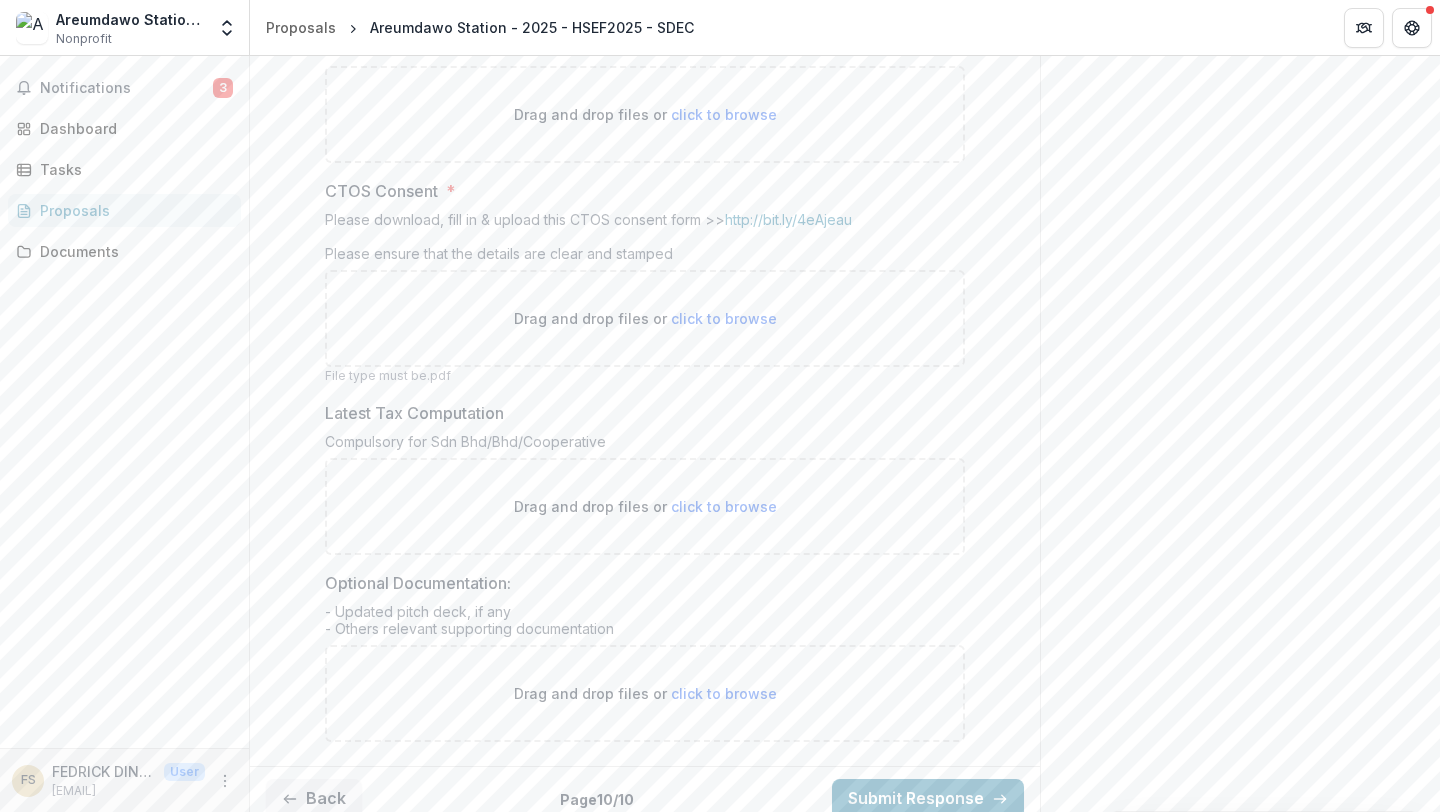 click on "click to browse" at bounding box center (724, 693) 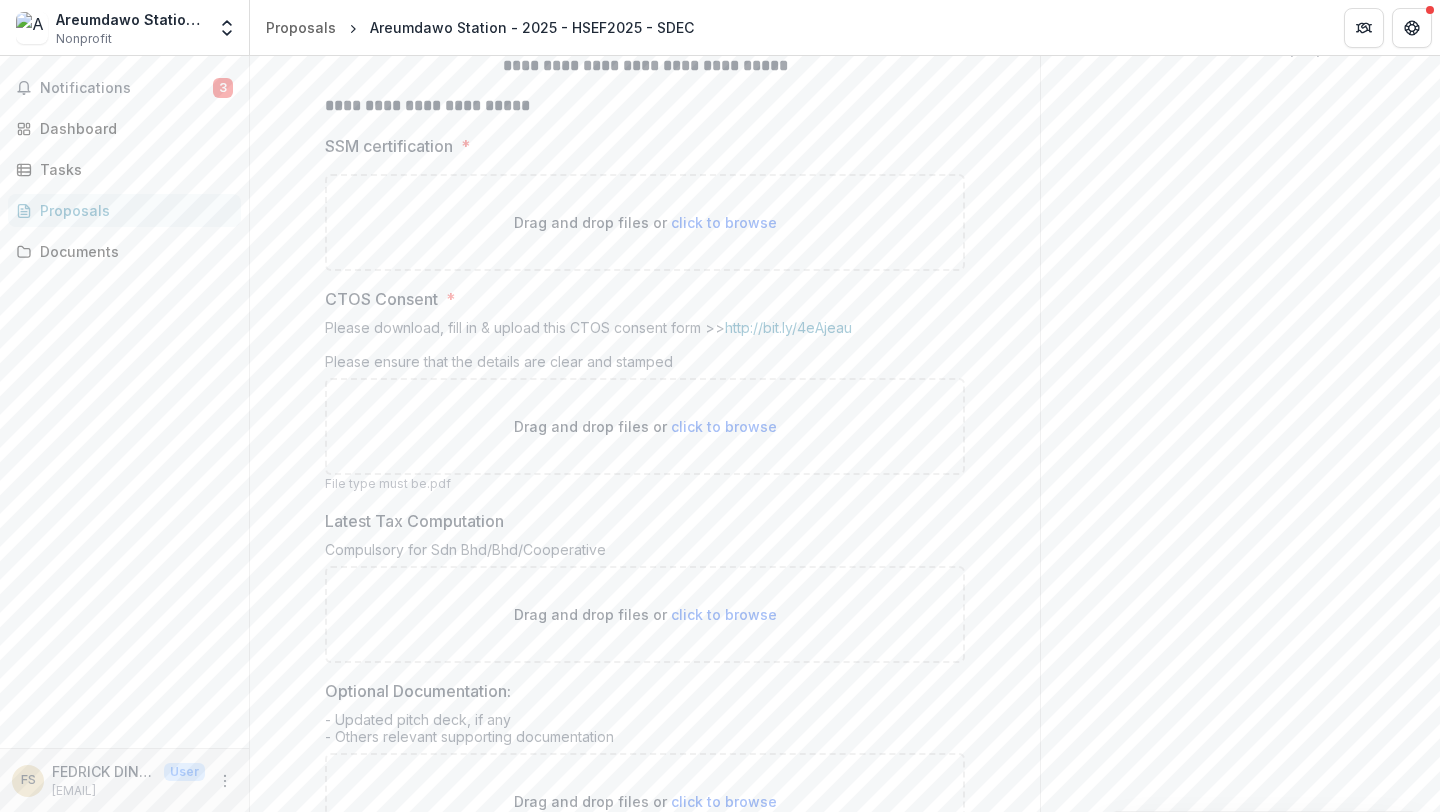 scroll, scrollTop: 448, scrollLeft: 0, axis: vertical 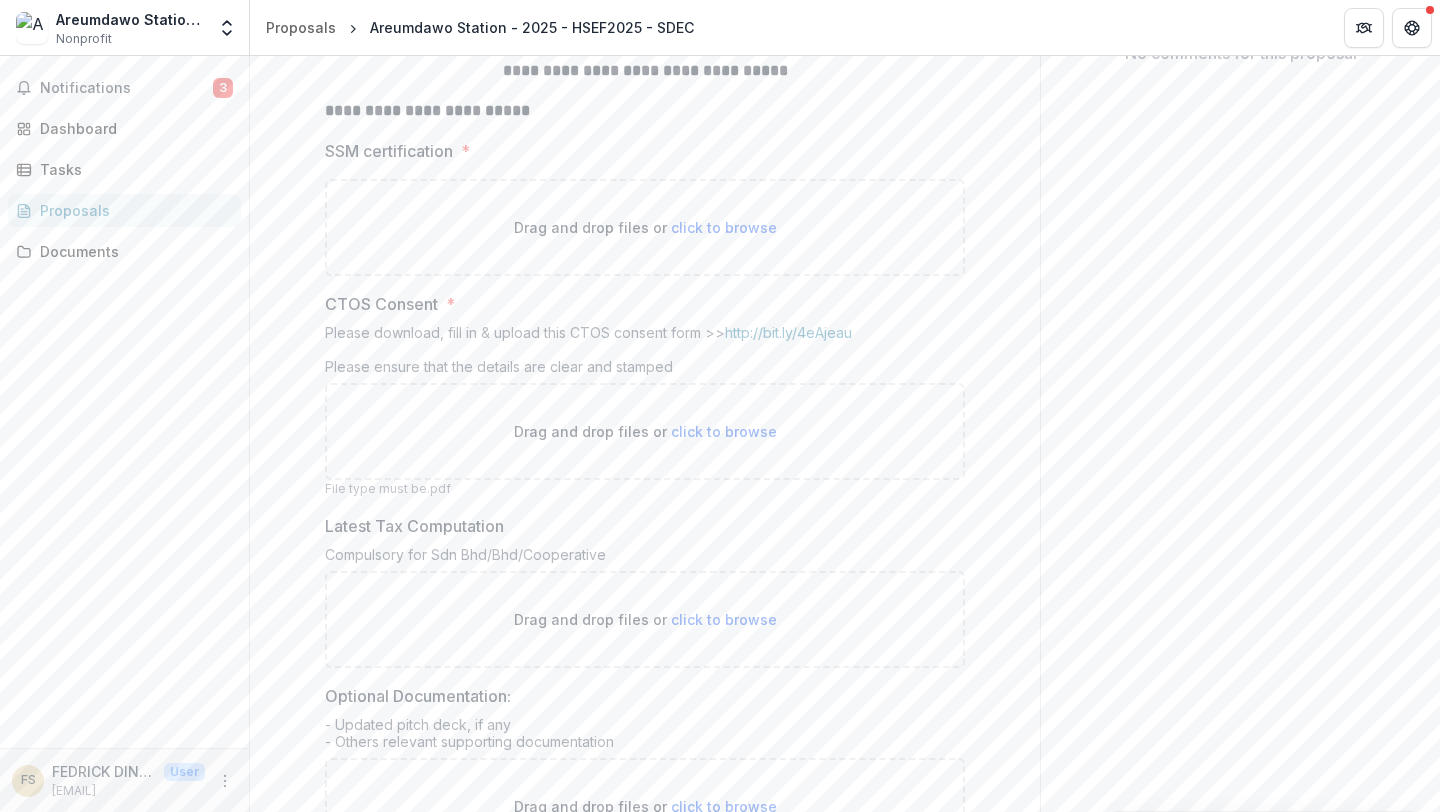 click on "click to browse" at bounding box center (724, 227) 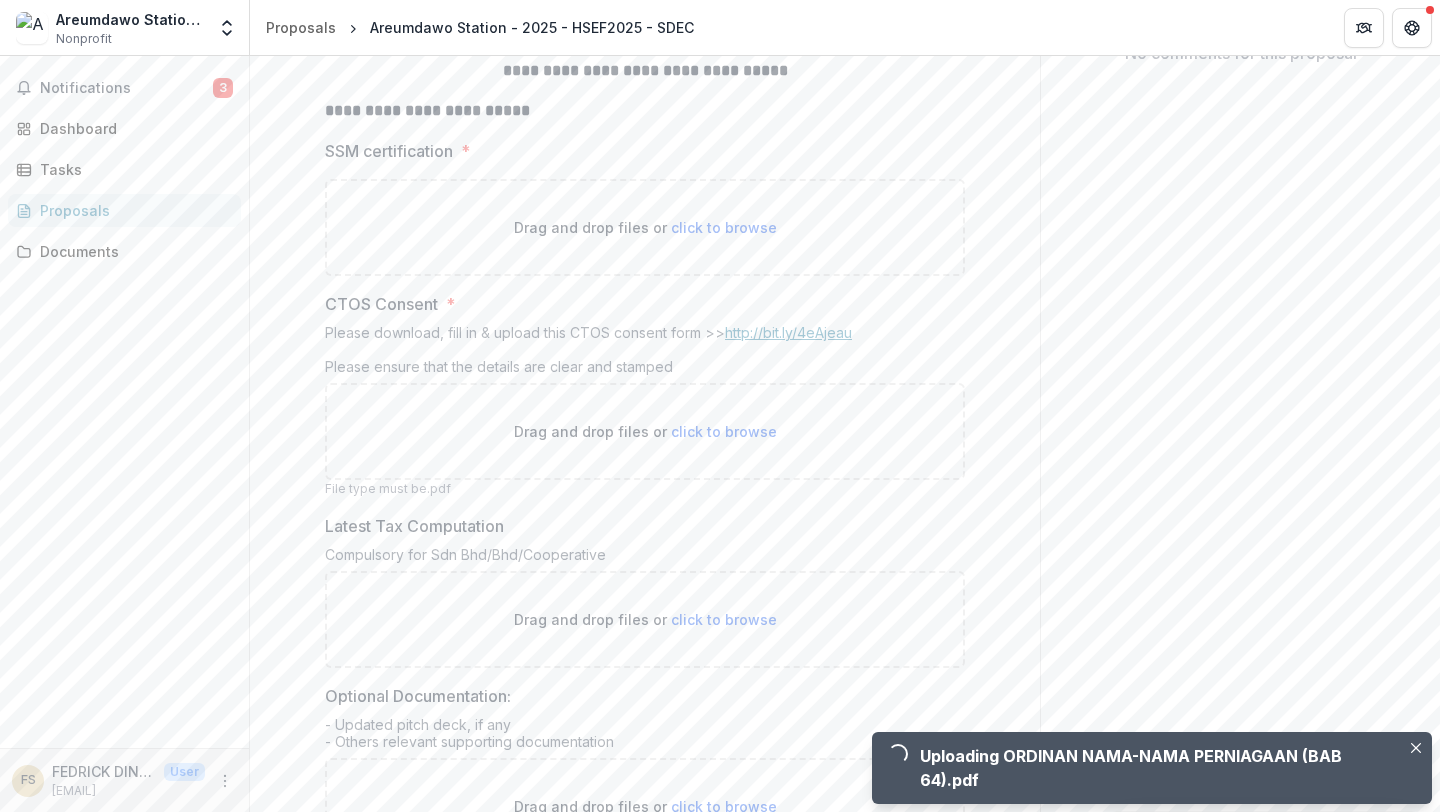 click on "http://bit.ly/4eAjeau" at bounding box center (788, 332) 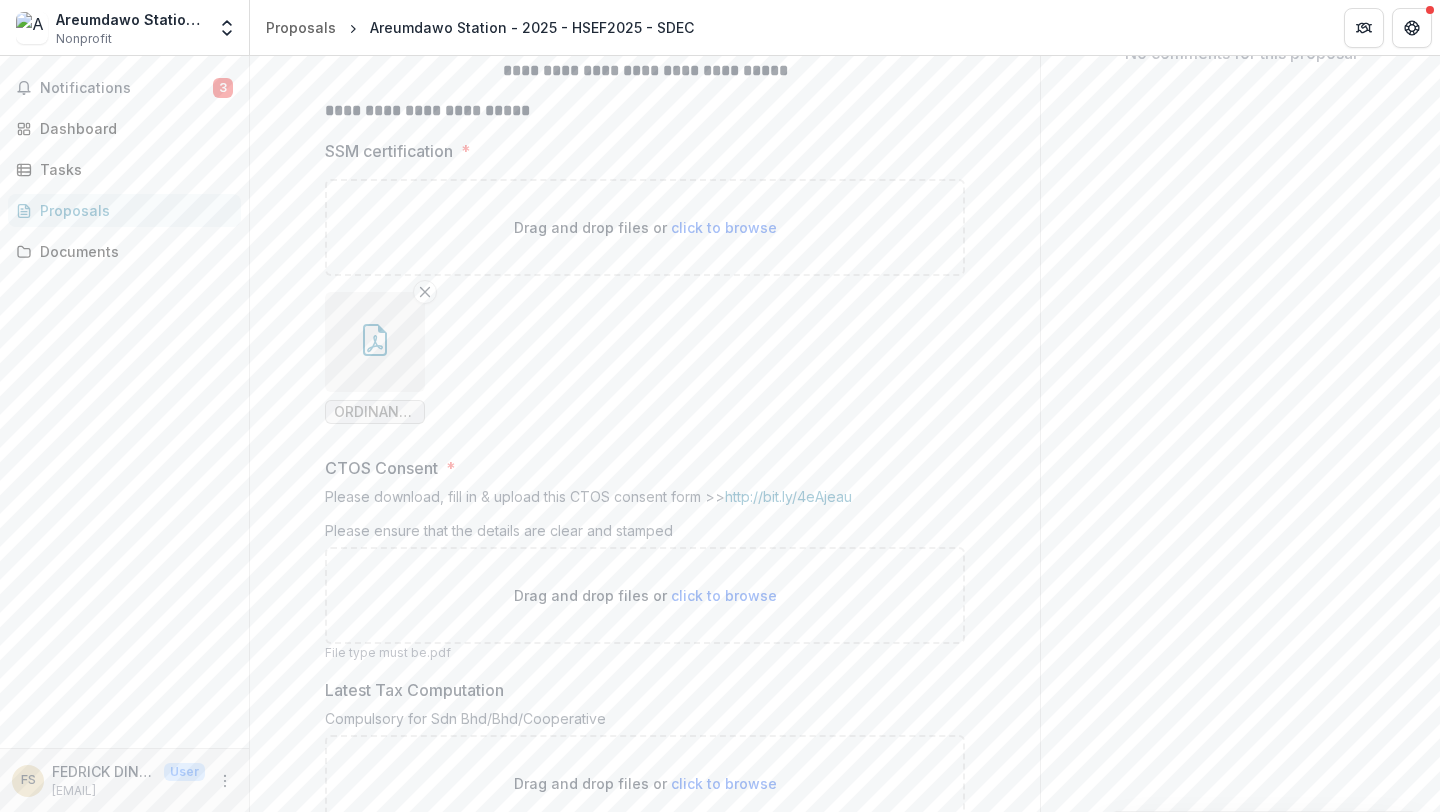 click on "click to browse" at bounding box center (724, 595) 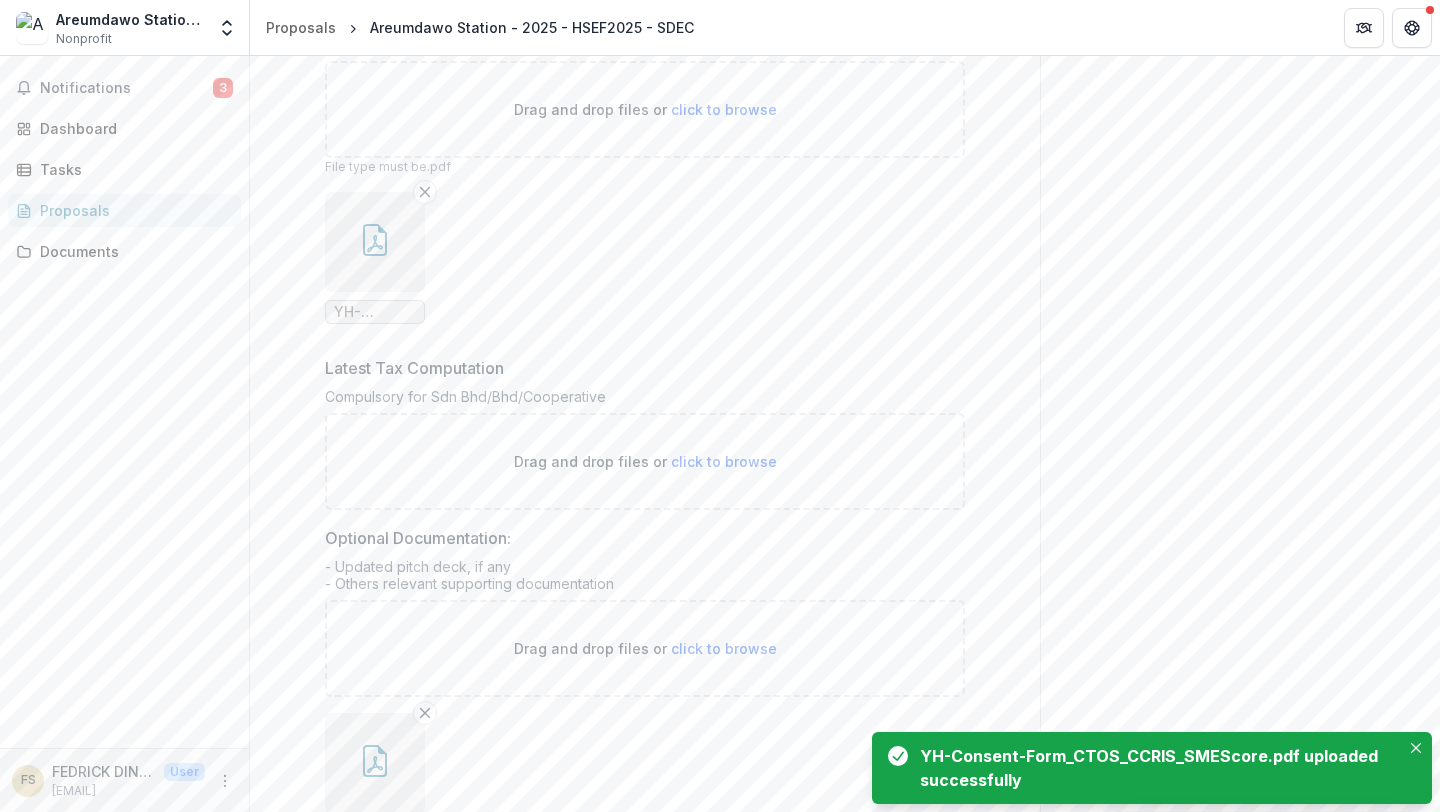 scroll, scrollTop: 1072, scrollLeft: 0, axis: vertical 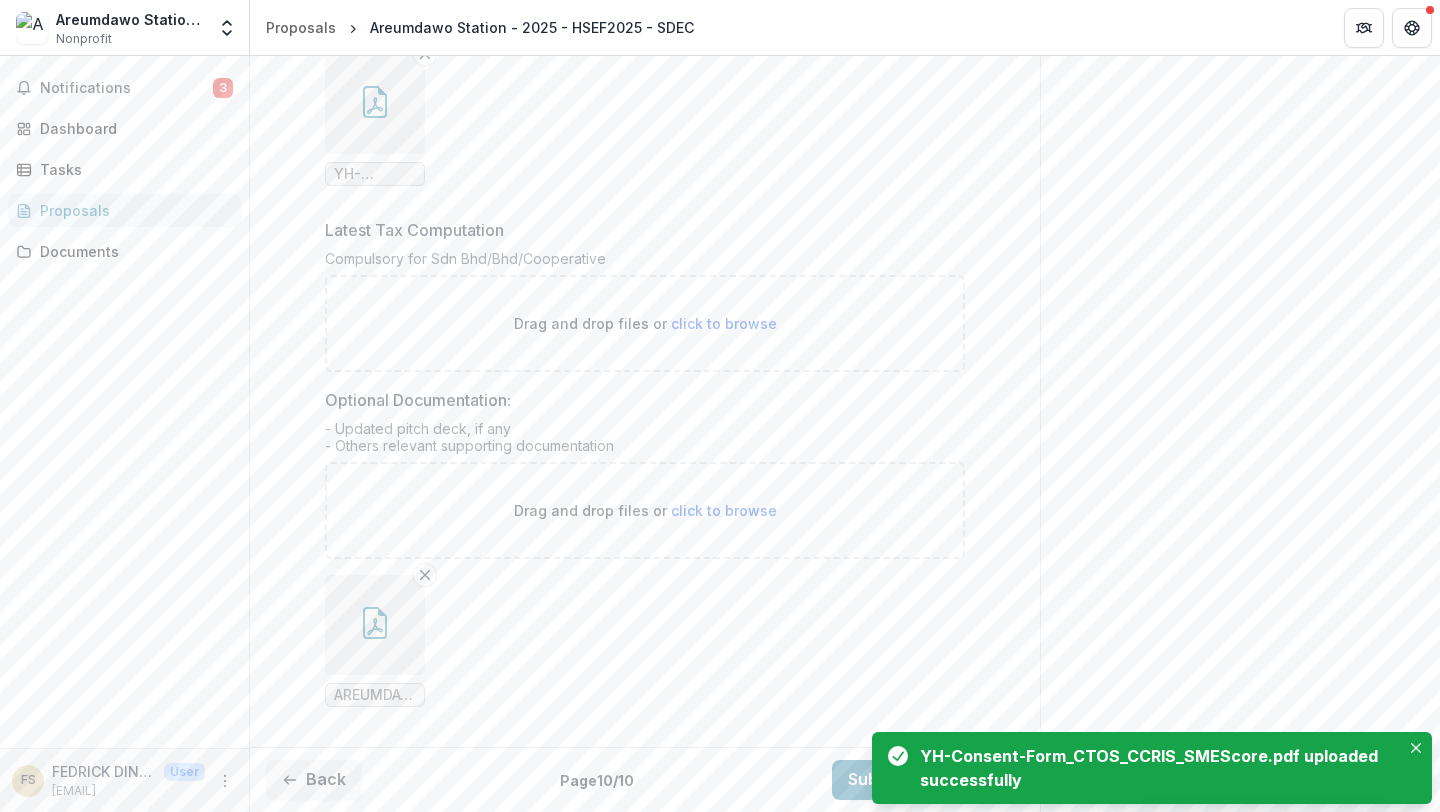 click on "Send comments or questions to   [ORGANIZATION]   in the box below.   [ORGANIZATION]   will be notified via email of your comment. FS [ORGANIZATION] Add Comment Comments 0 No comments yet No comments for this proposal" at bounding box center [1240, -102] 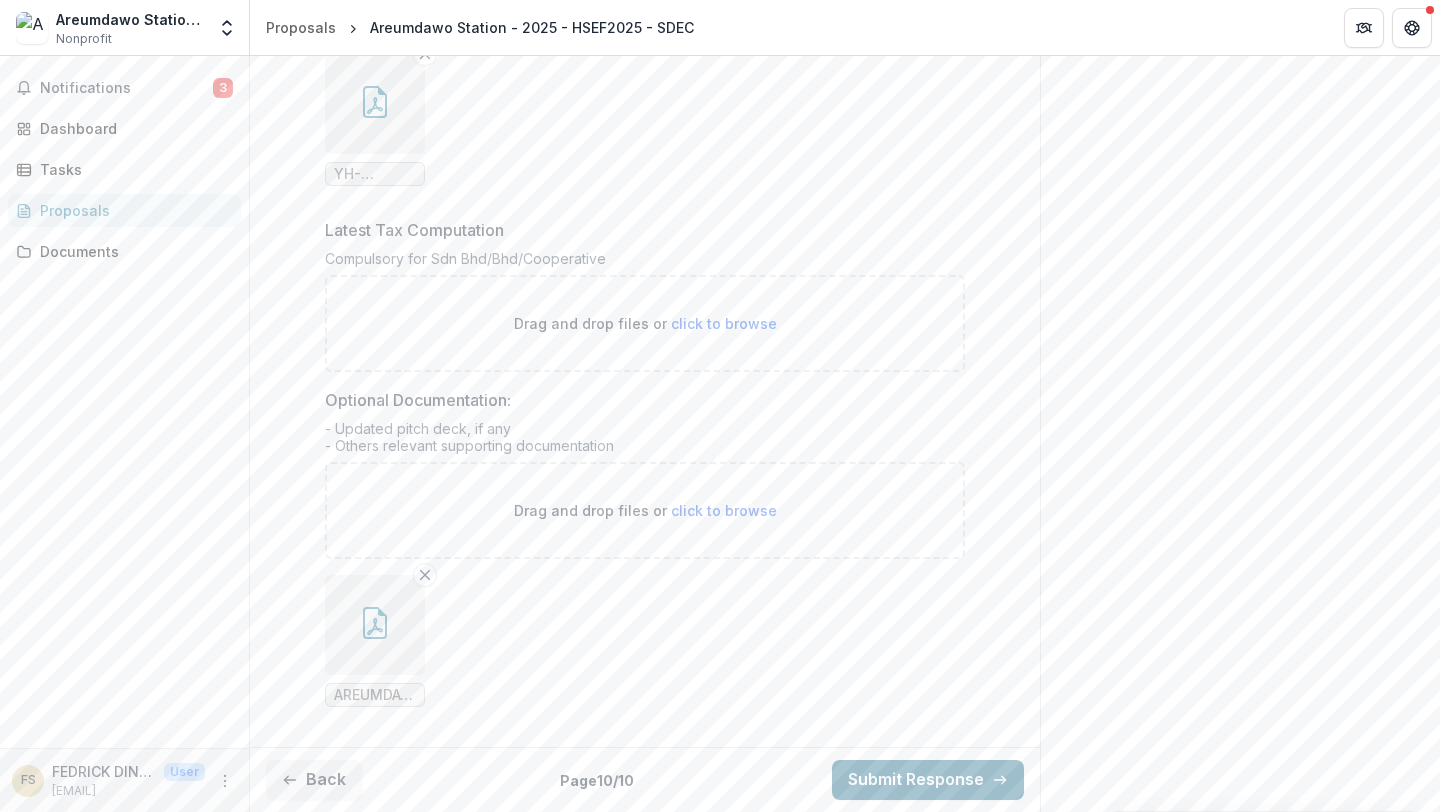 click on "Submit Response" at bounding box center [928, 780] 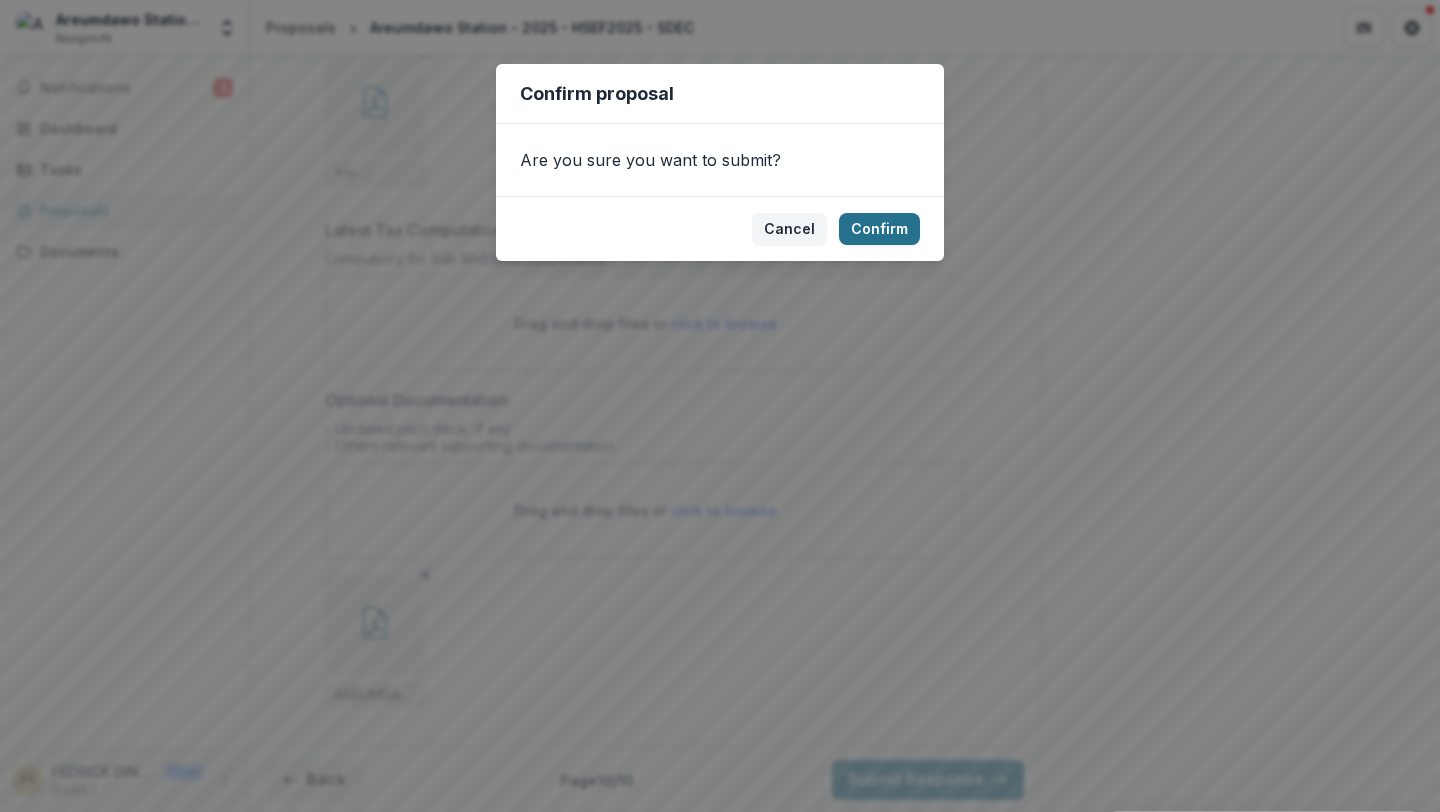 click on "Confirm" at bounding box center (879, 229) 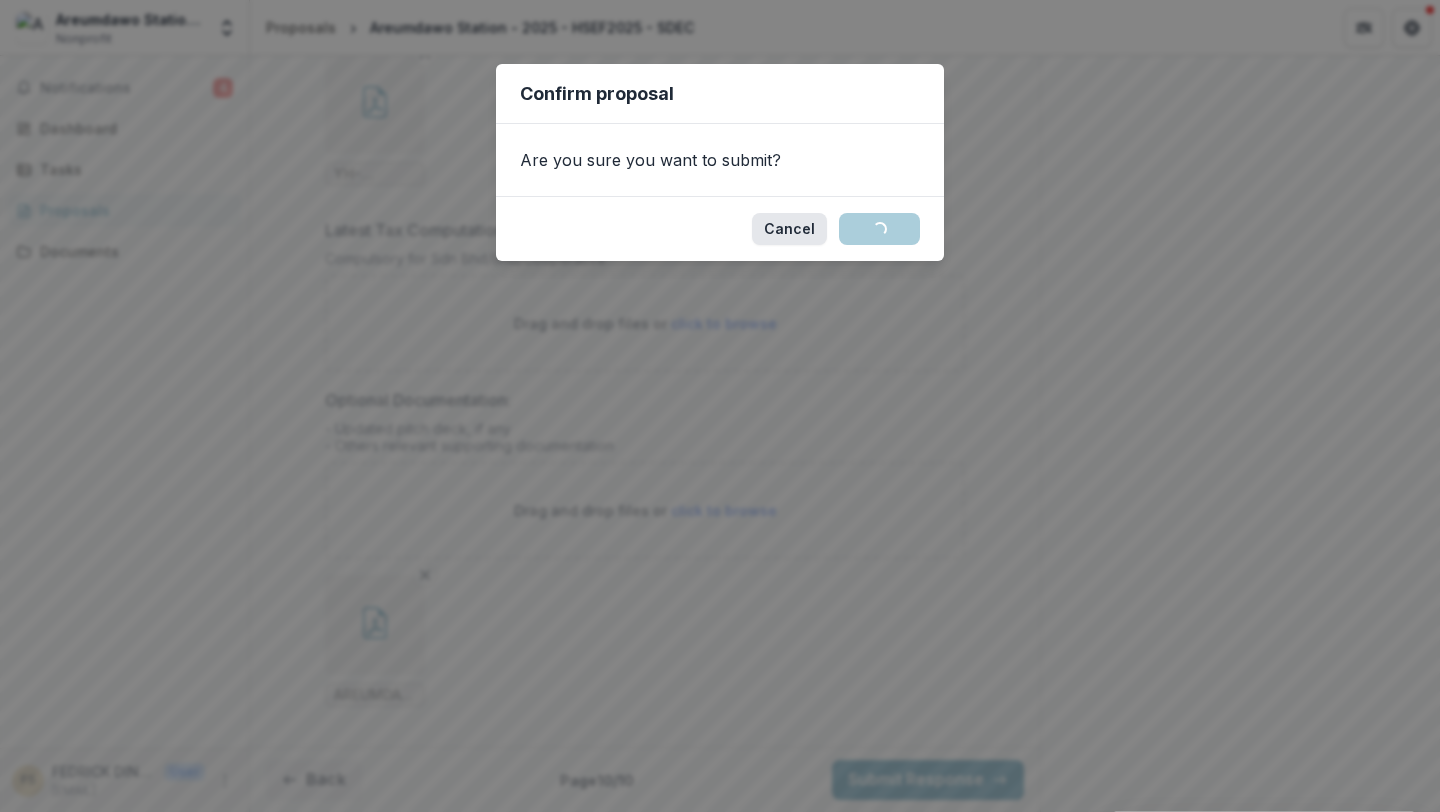 click on "Cancel" at bounding box center (789, 229) 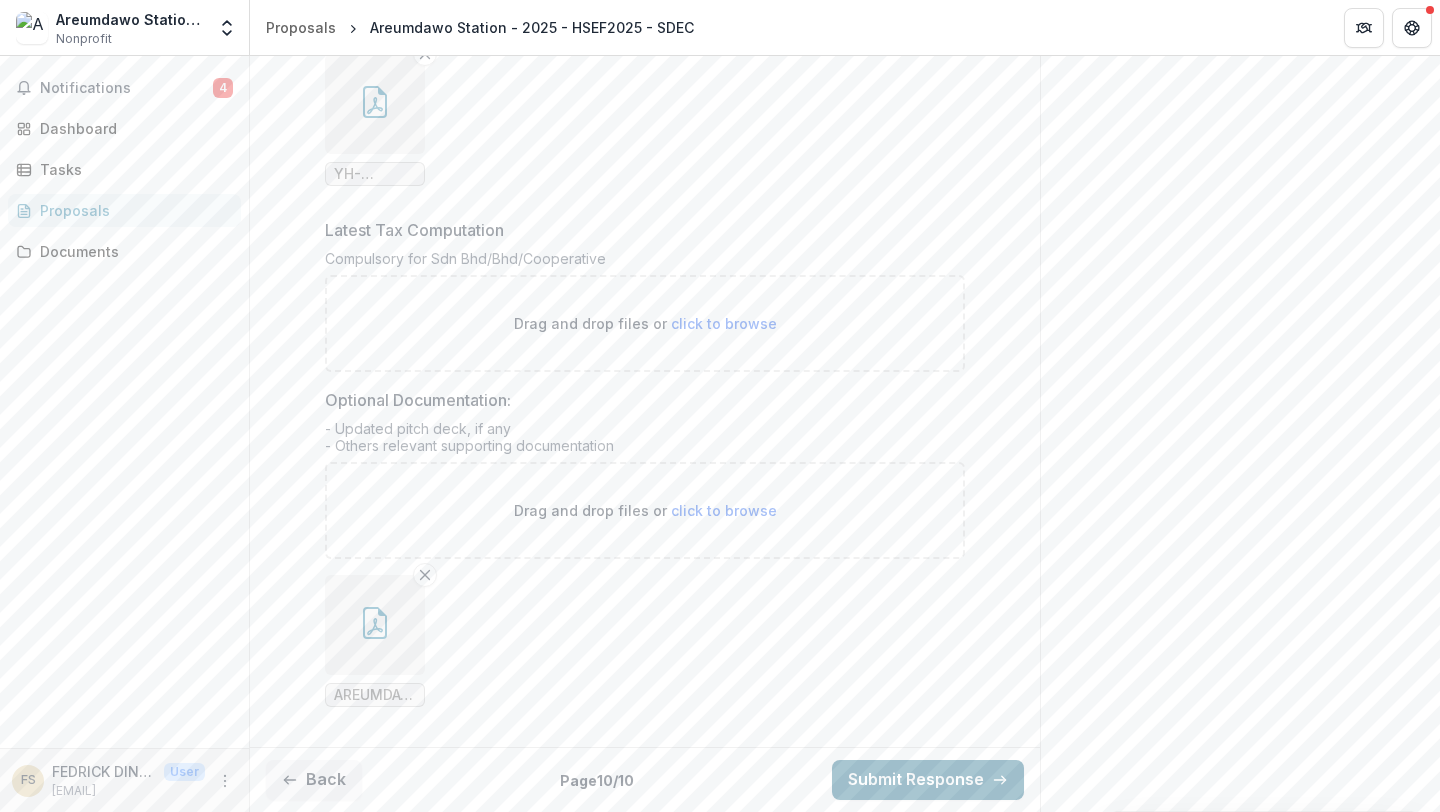 click on "Submit Response" at bounding box center [928, 780] 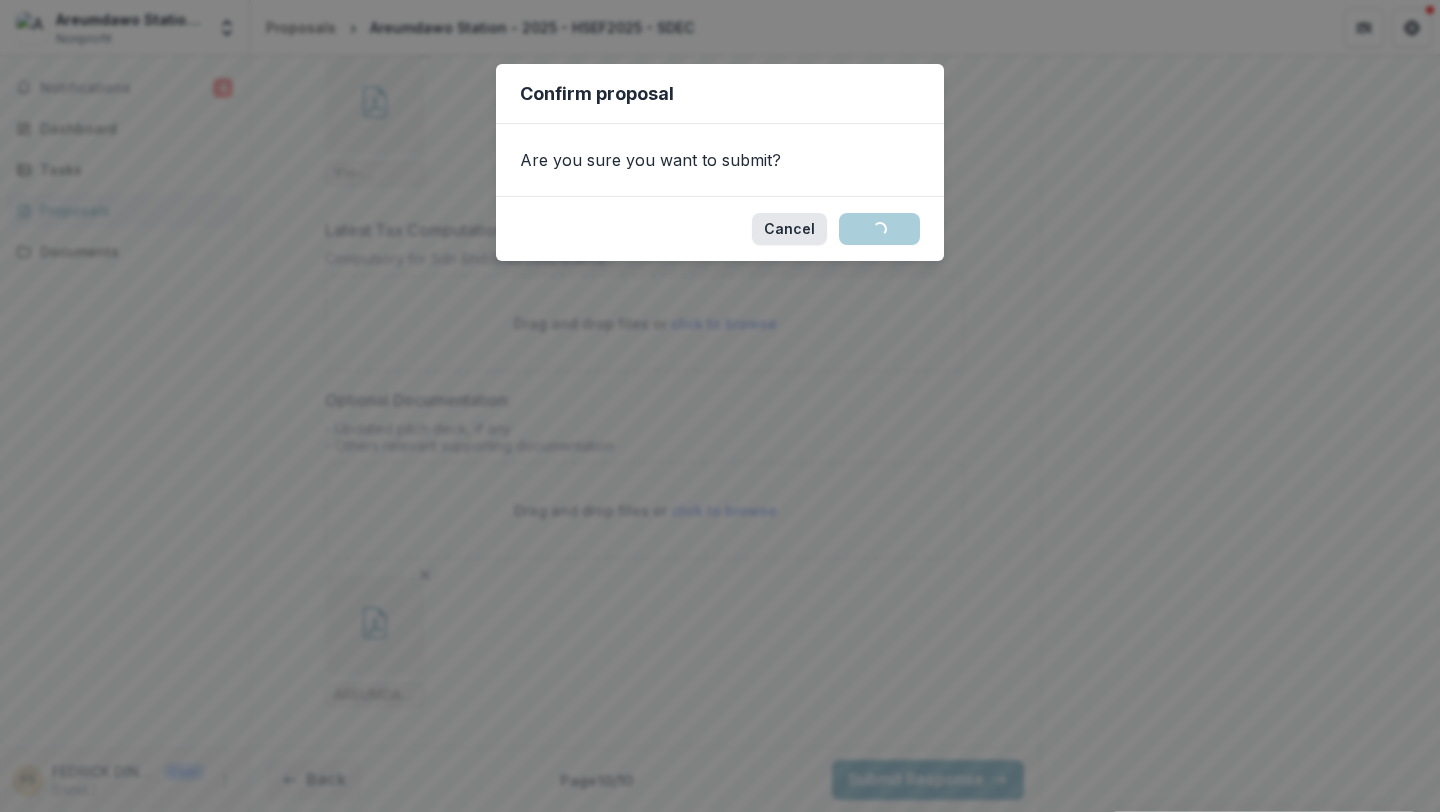 click on "Cancel" at bounding box center (789, 229) 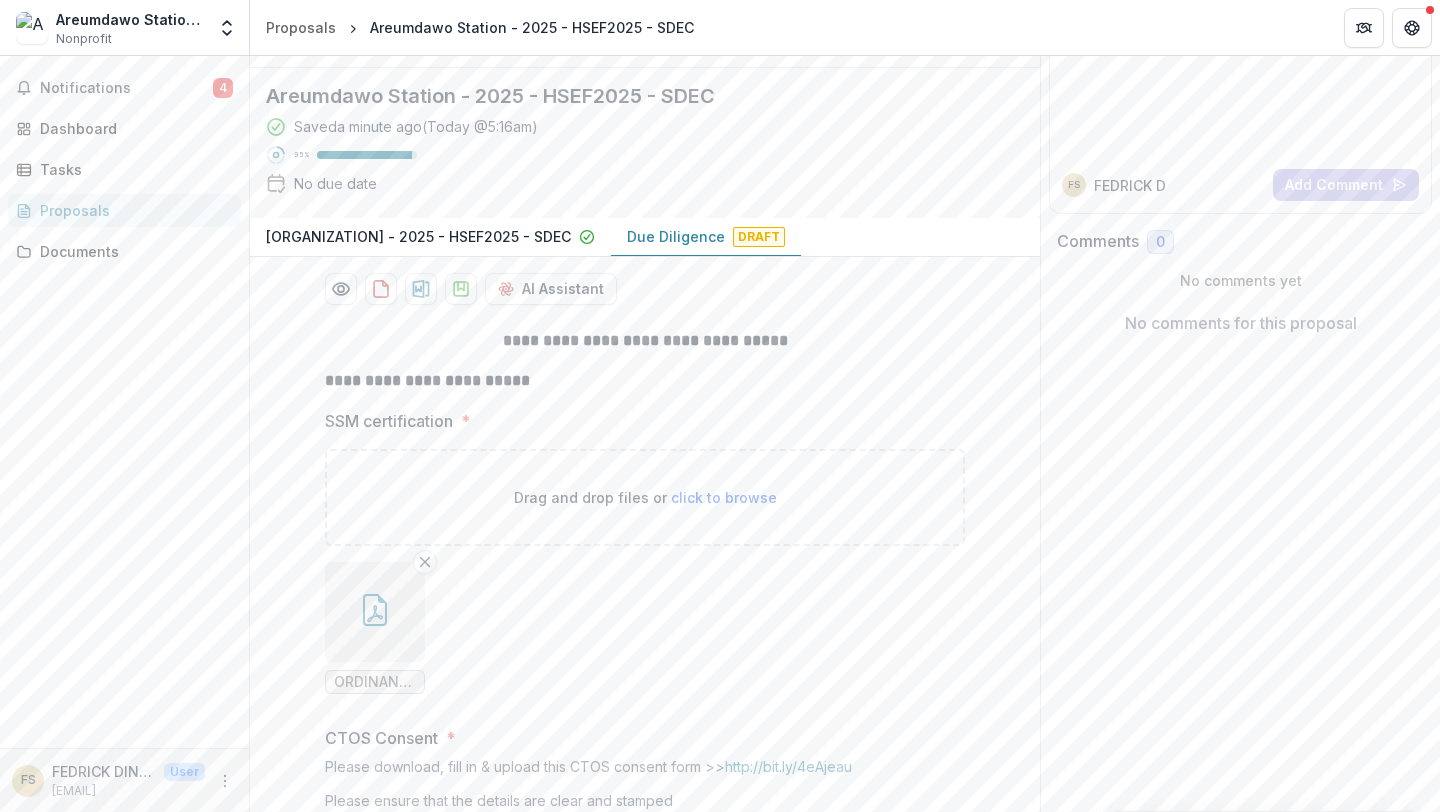 scroll, scrollTop: 186, scrollLeft: 0, axis: vertical 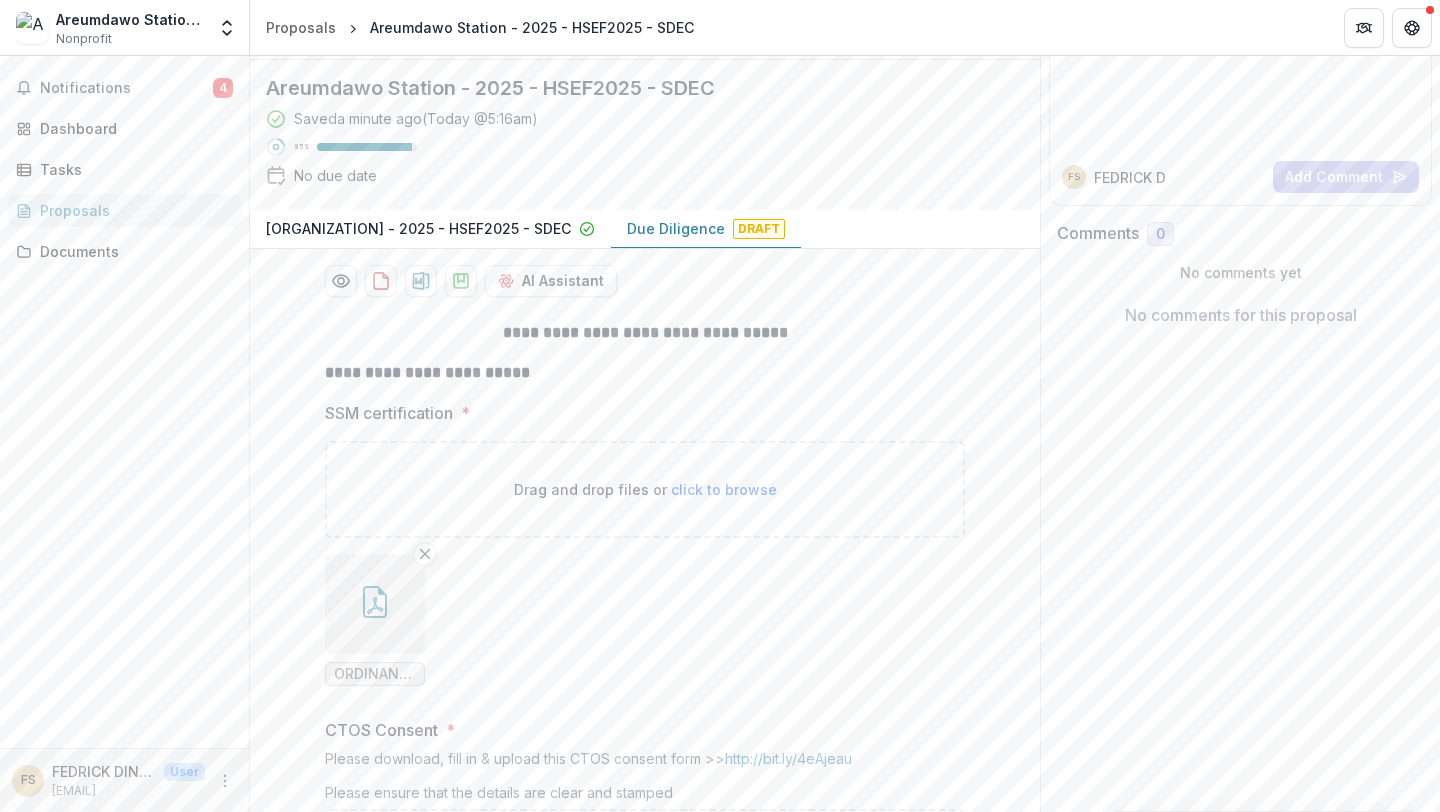 click on "Due Diligence" at bounding box center (676, 228) 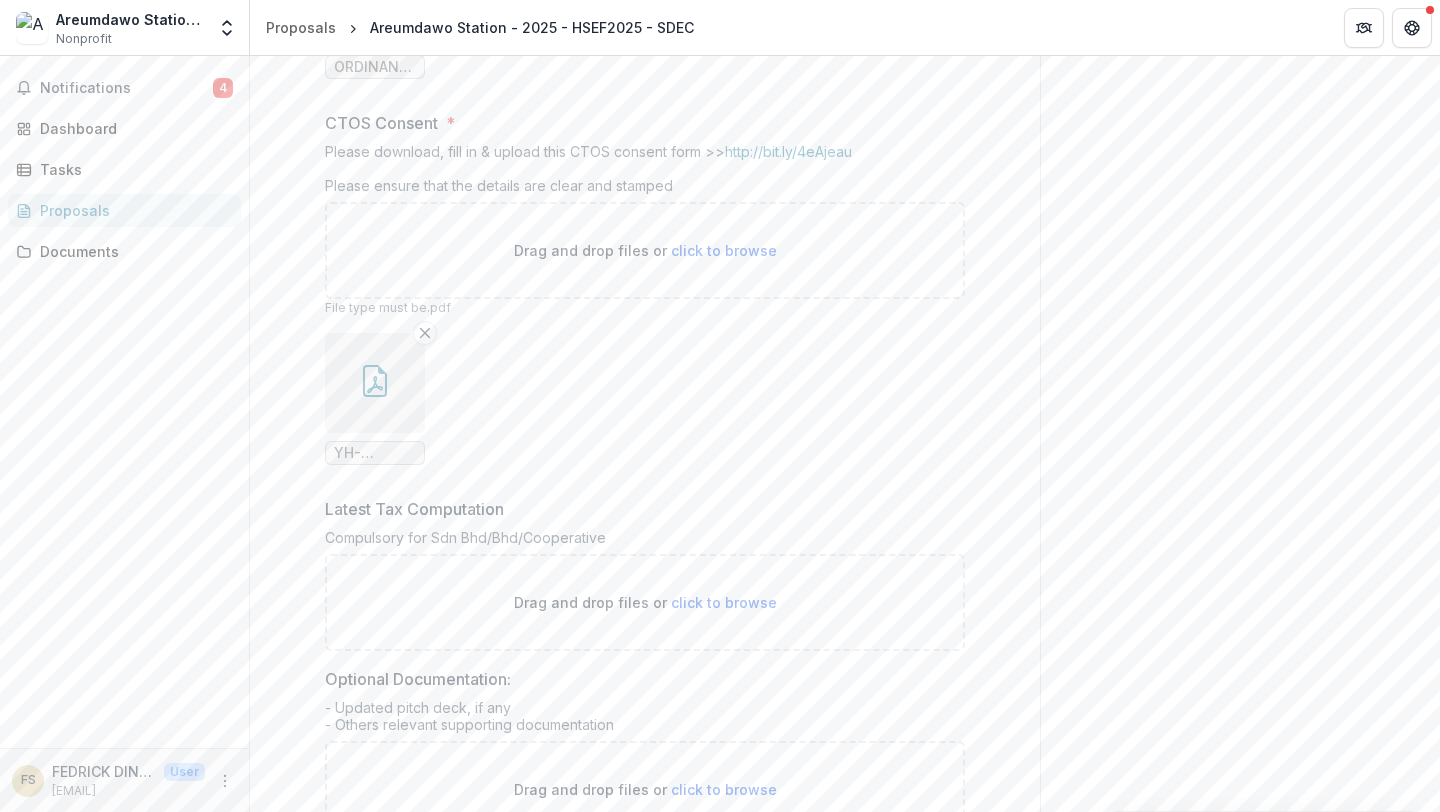 scroll, scrollTop: 1072, scrollLeft: 0, axis: vertical 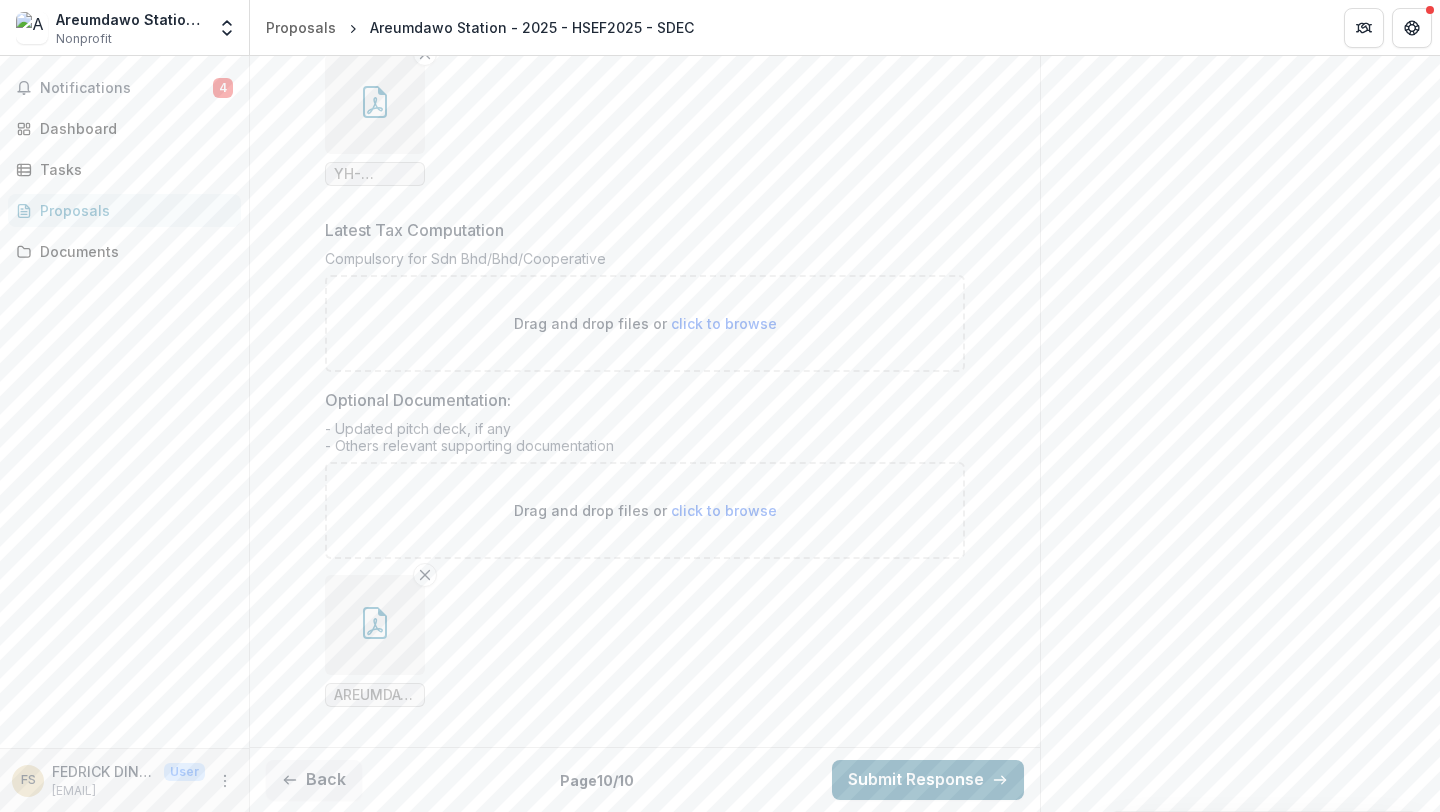 click on "Submit Response" at bounding box center [928, 780] 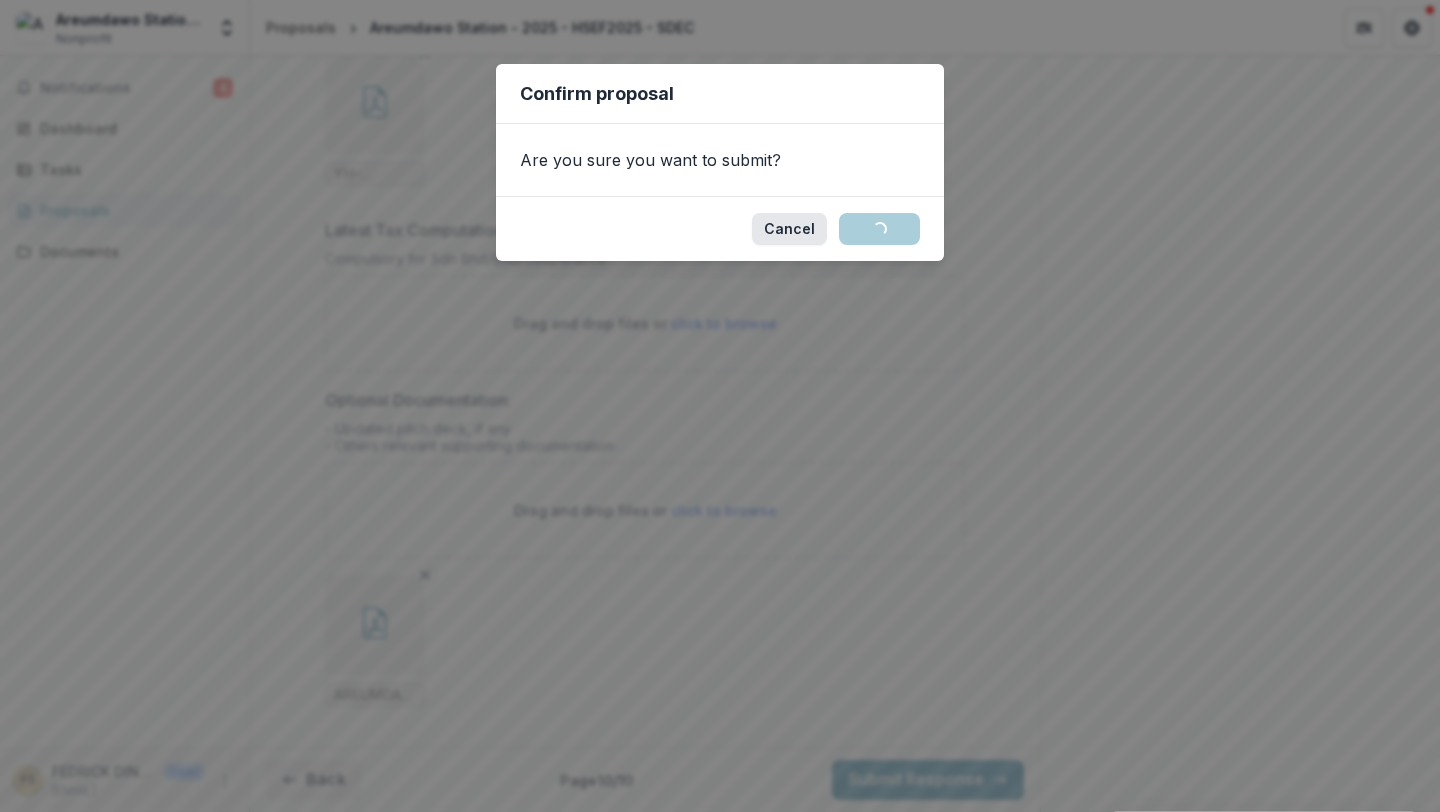 click on "Cancel" at bounding box center [789, 229] 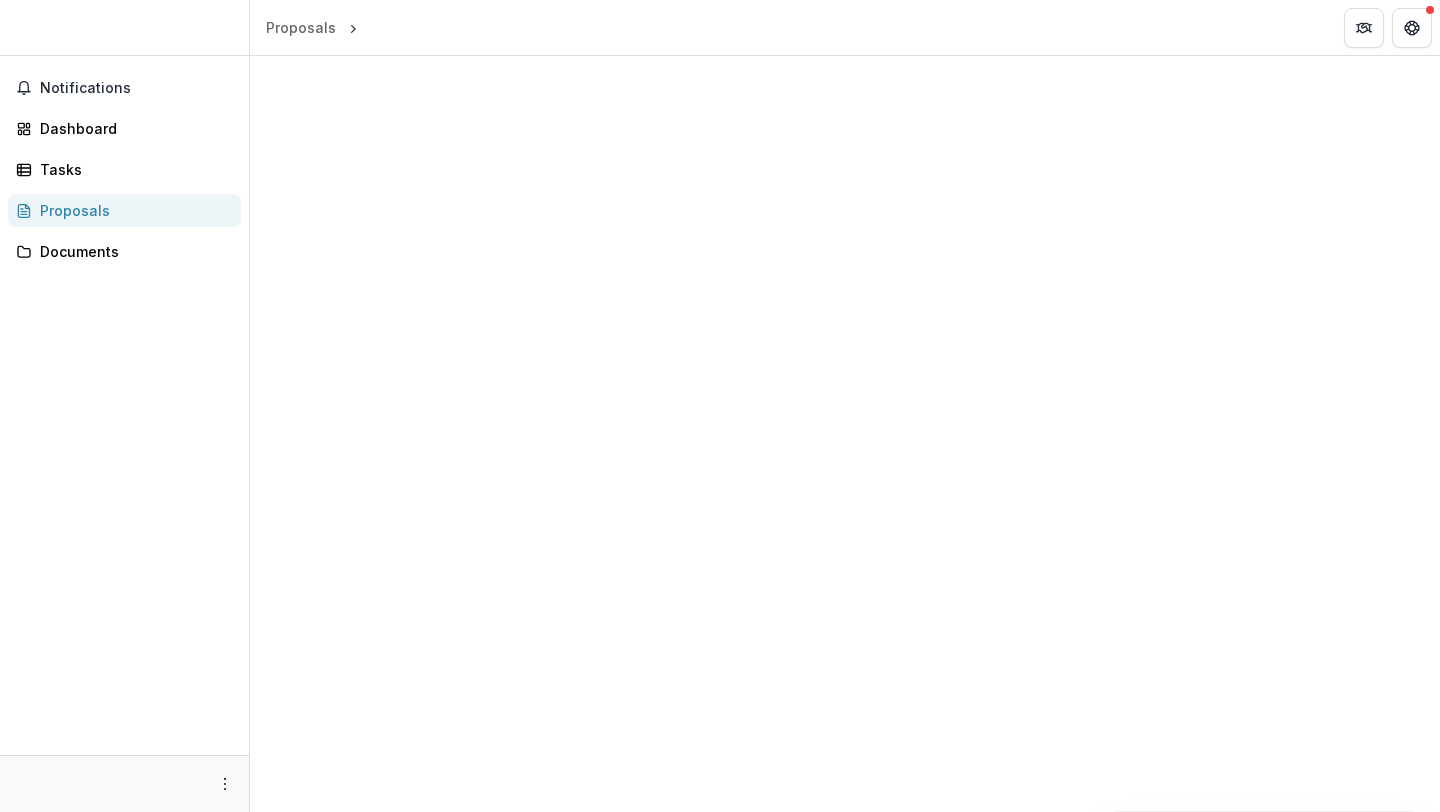 scroll, scrollTop: 0, scrollLeft: 0, axis: both 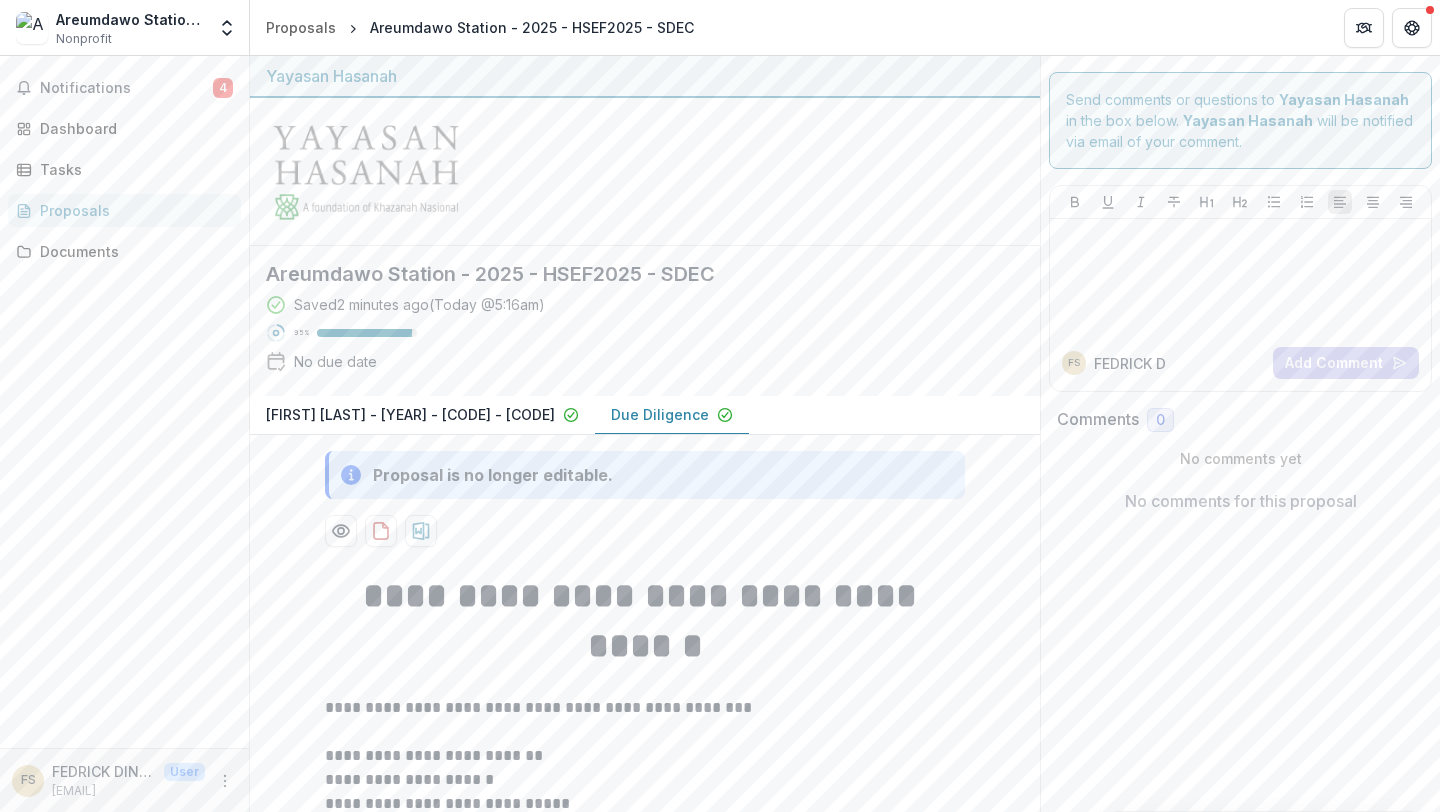 click 